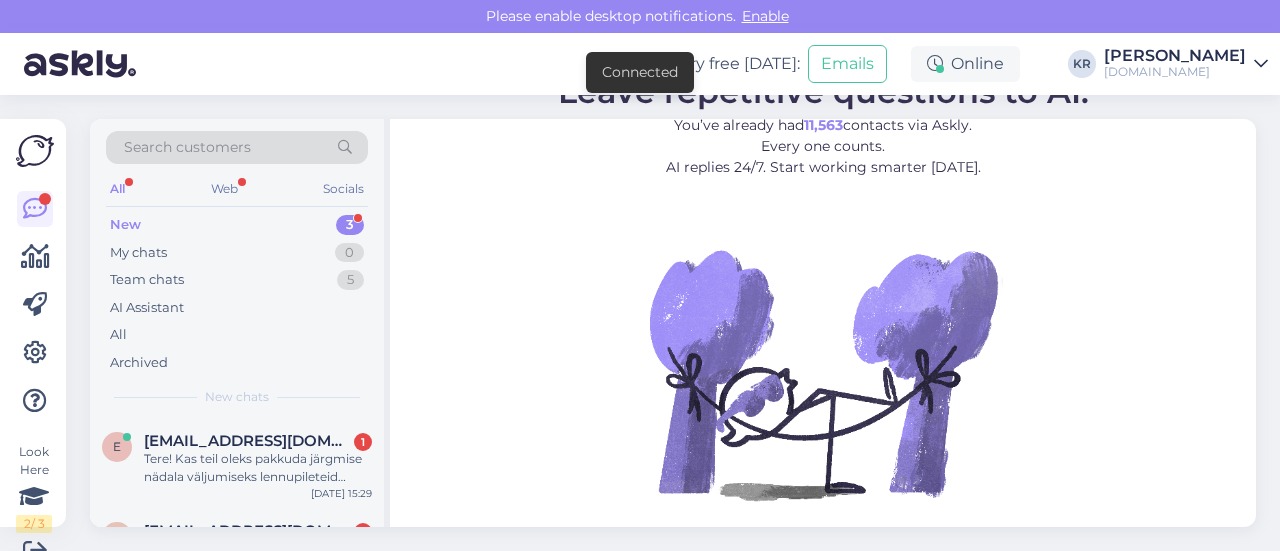 scroll, scrollTop: 0, scrollLeft: 0, axis: both 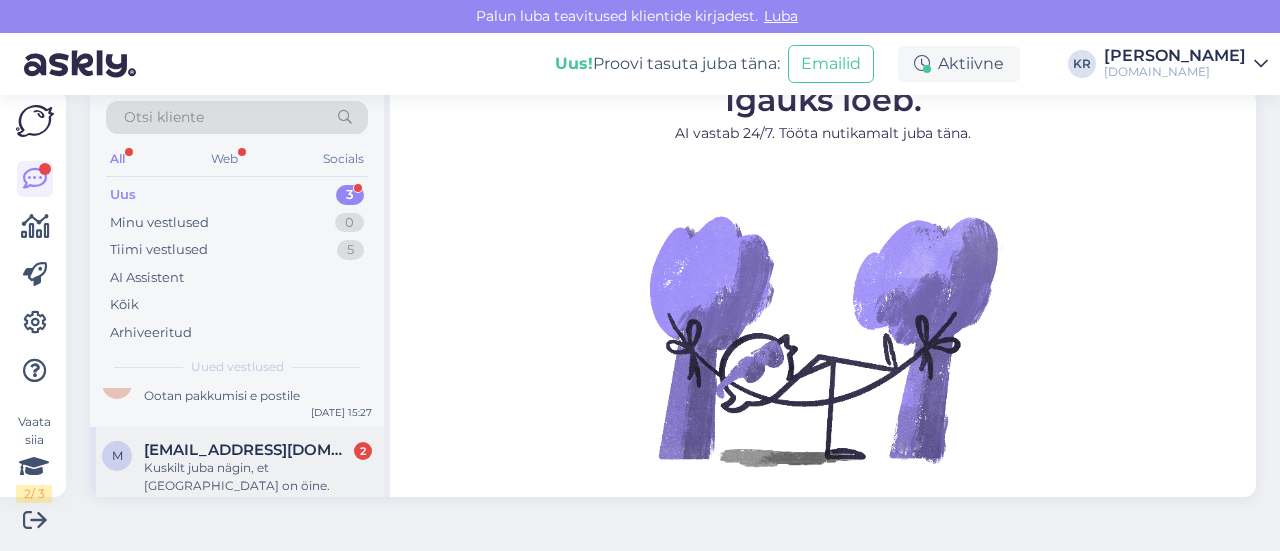 click on "Kuskilt juba nägin, et [GEOGRAPHIC_DATA] on öine." at bounding box center (258, 477) 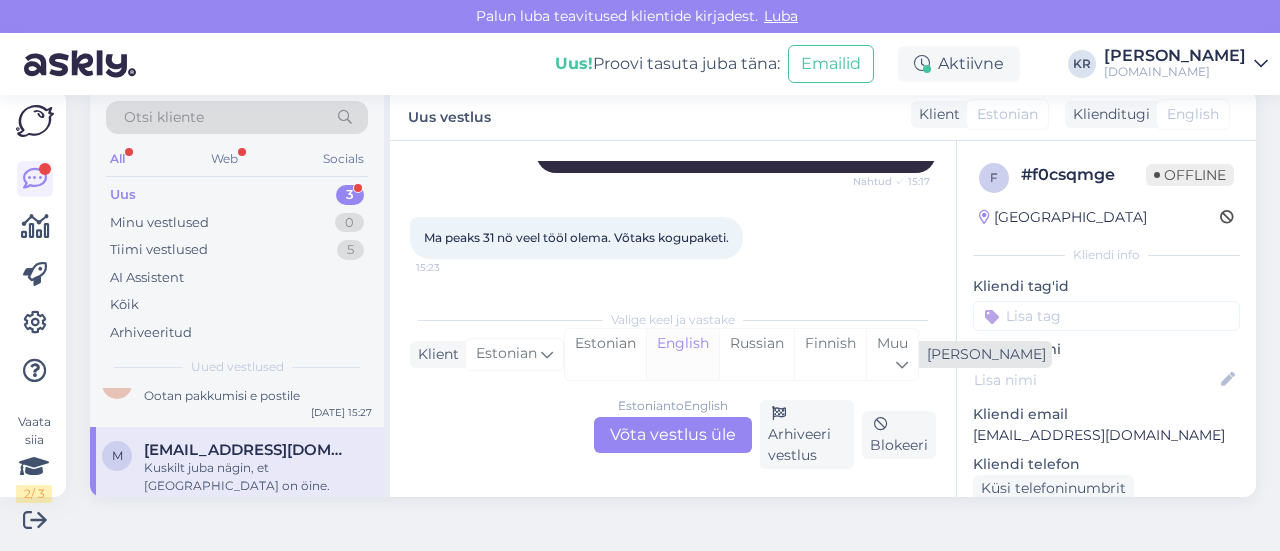 scroll, scrollTop: 497, scrollLeft: 0, axis: vertical 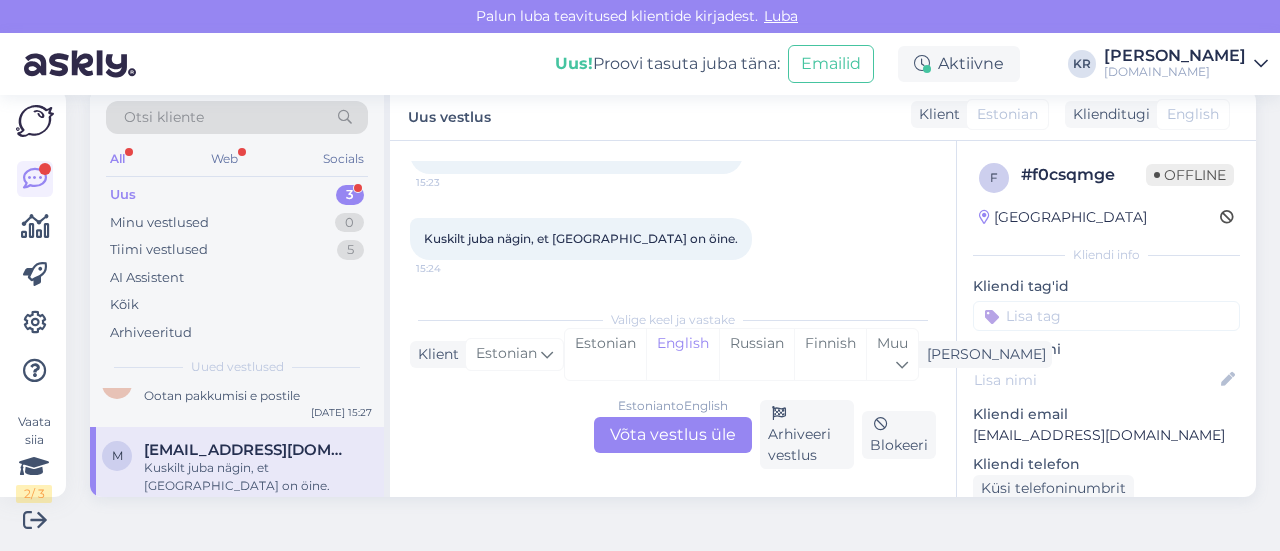click on "Estonian  to  English Võta vestlus üle" at bounding box center (673, 435) 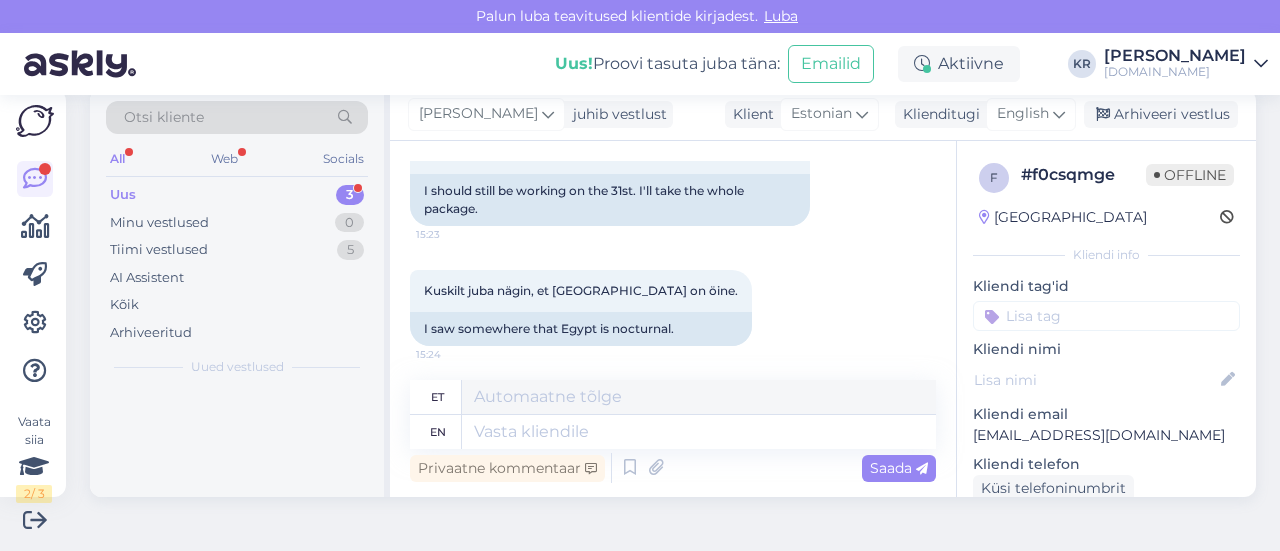 scroll, scrollTop: 502, scrollLeft: 0, axis: vertical 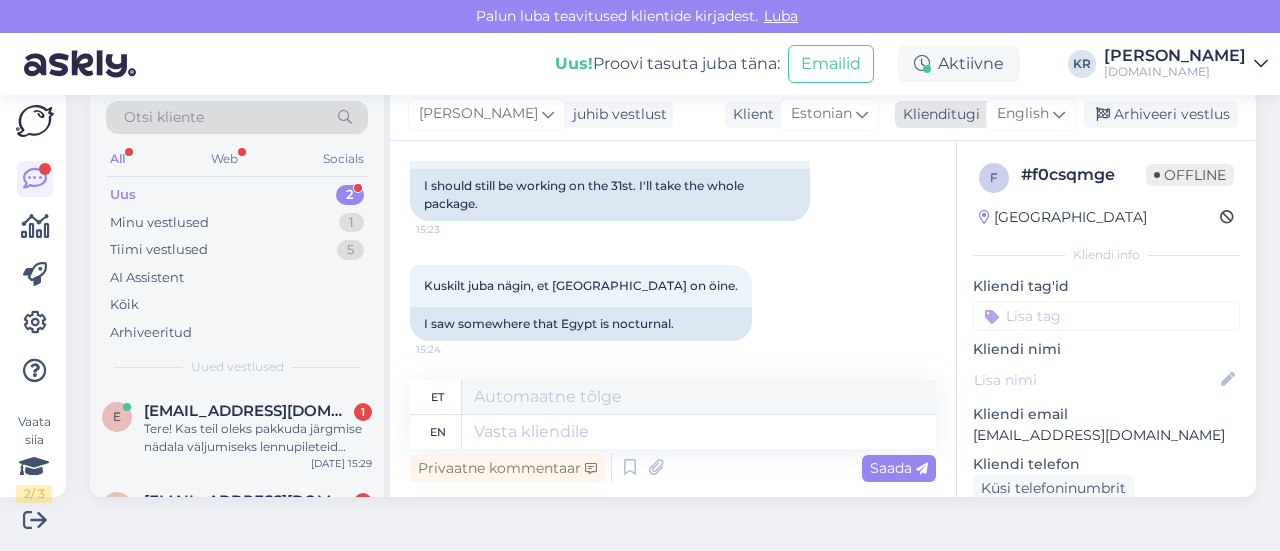 click at bounding box center [1059, 114] 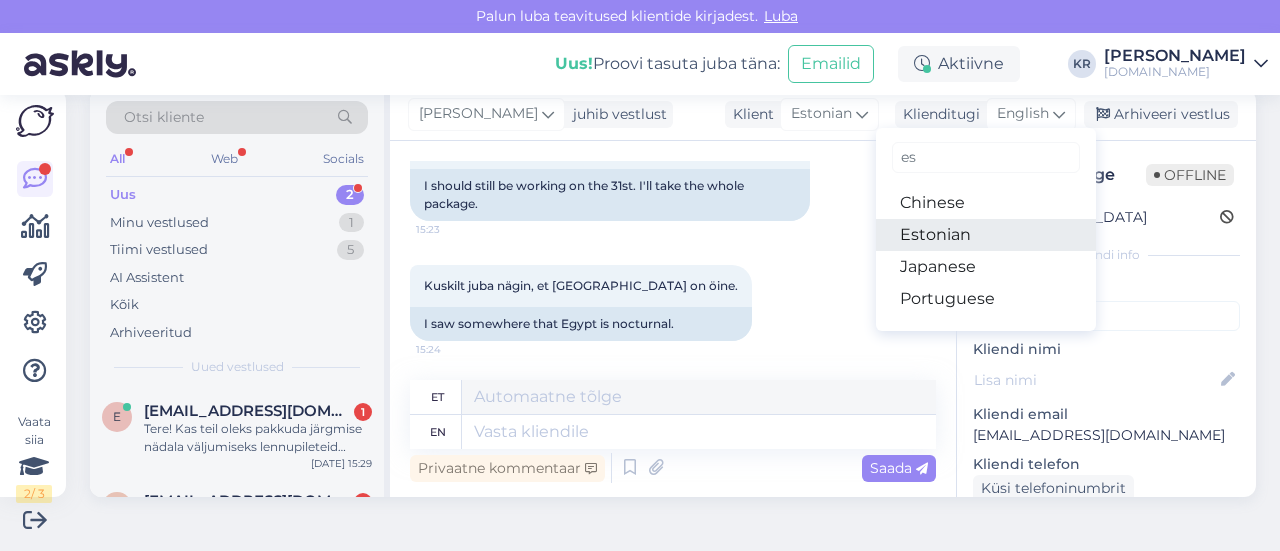type on "es" 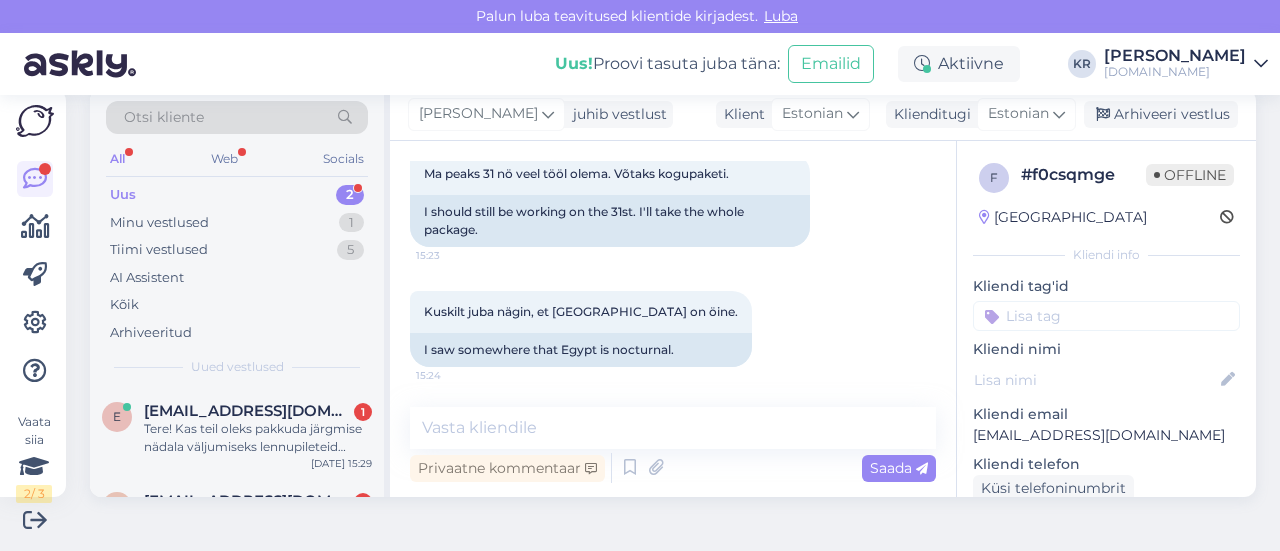scroll, scrollTop: 475, scrollLeft: 0, axis: vertical 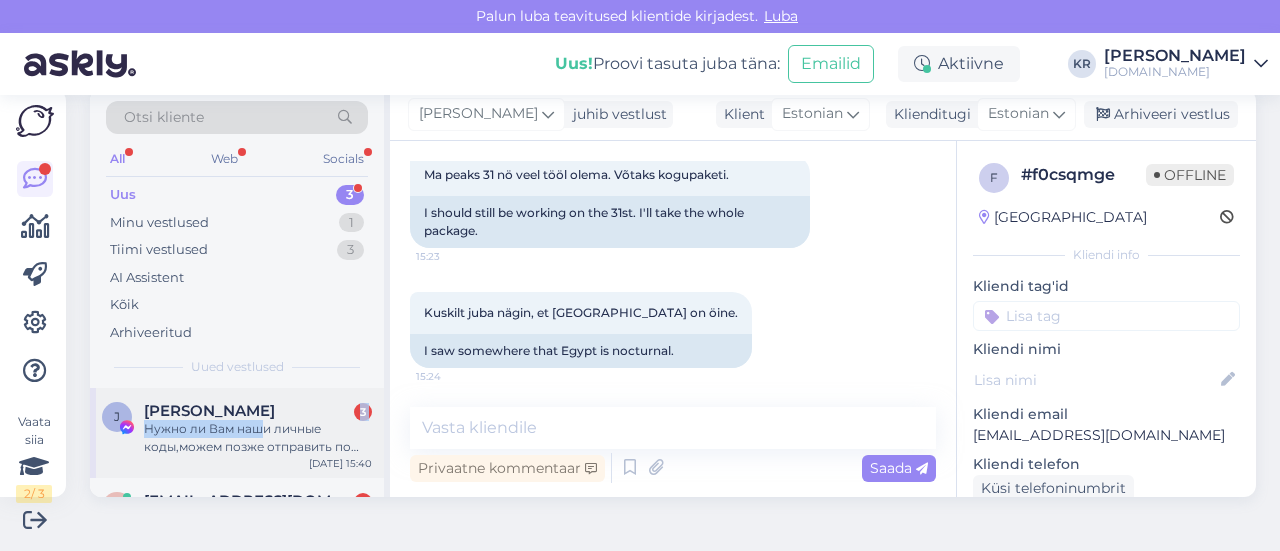 click on "[PERSON_NAME] 3 Нужно ли Вам наши личные коды,можем позже отправить по почте" at bounding box center [258, 429] 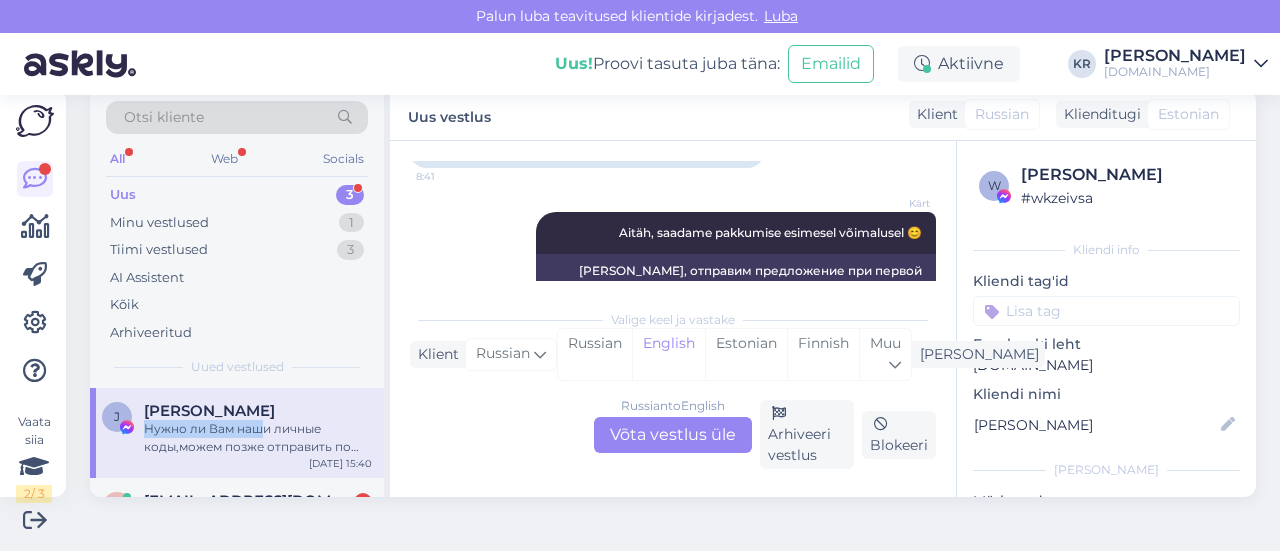 scroll, scrollTop: 8319, scrollLeft: 0, axis: vertical 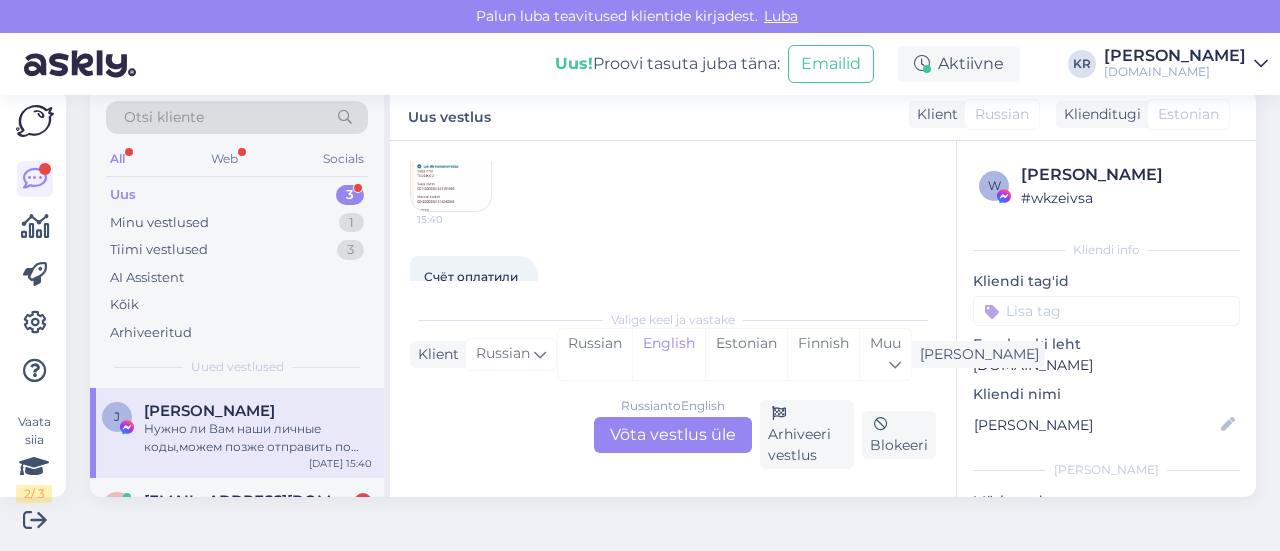 click on "Russian  to  English Võta vestlus üle" at bounding box center [673, 435] 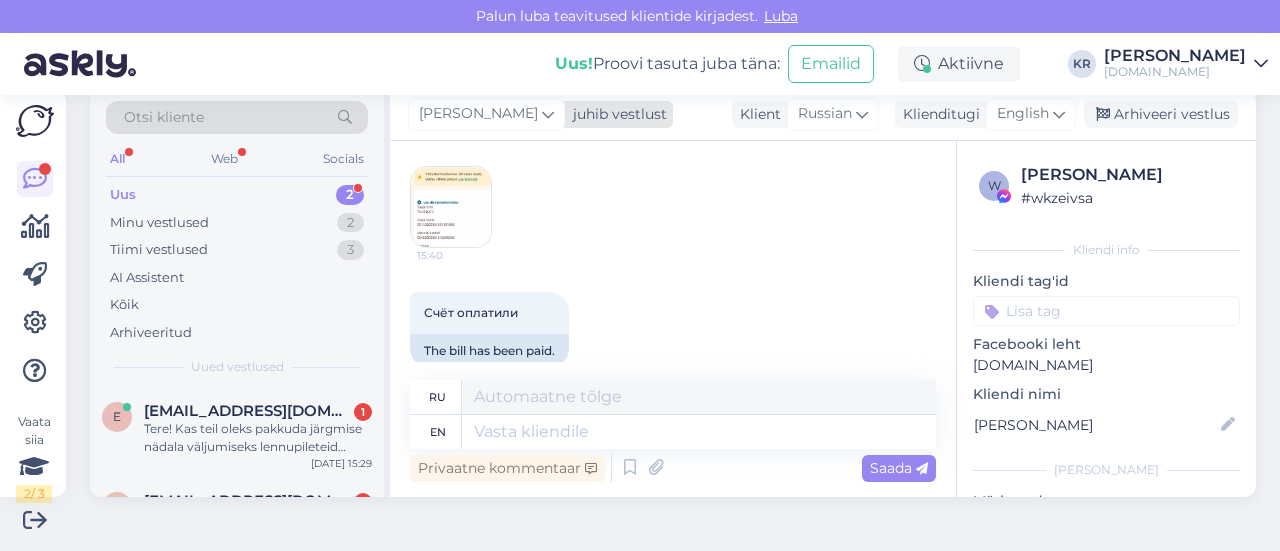 drag, startPoint x: 471, startPoint y: 115, endPoint x: 468, endPoint y: 127, distance: 12.369317 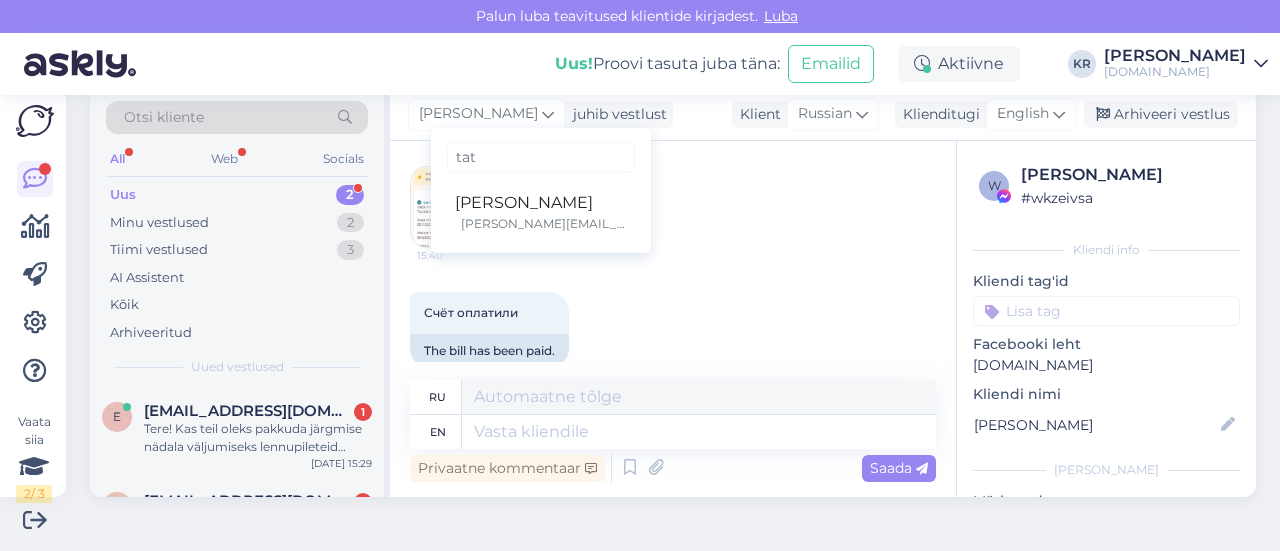 type on "tat" 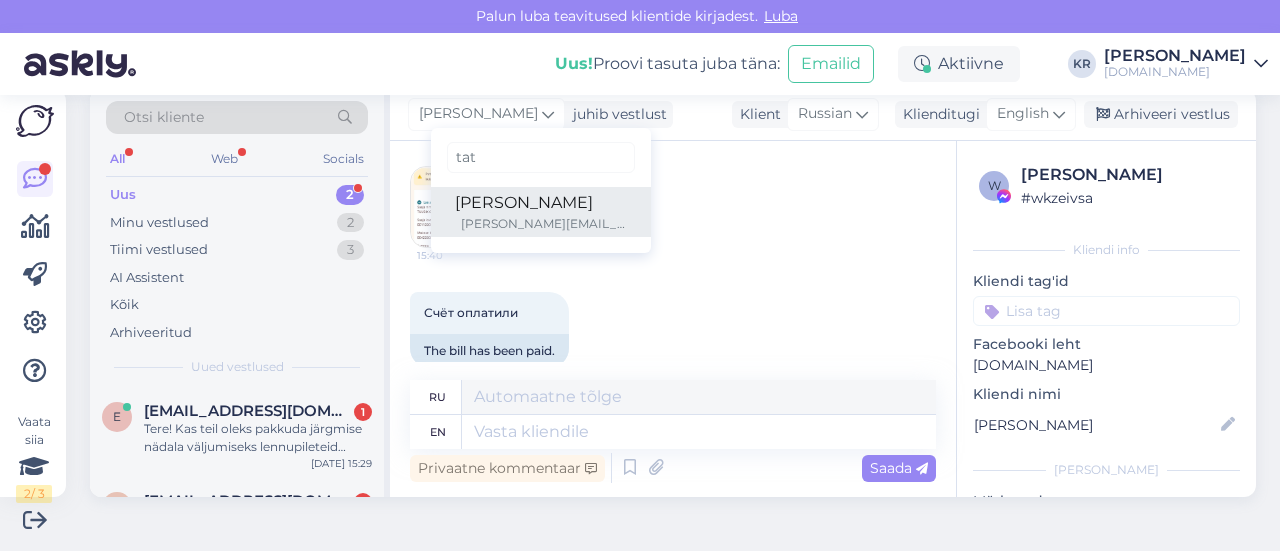 click on "[PERSON_NAME][EMAIL_ADDRESS][DOMAIN_NAME]" at bounding box center [544, 224] 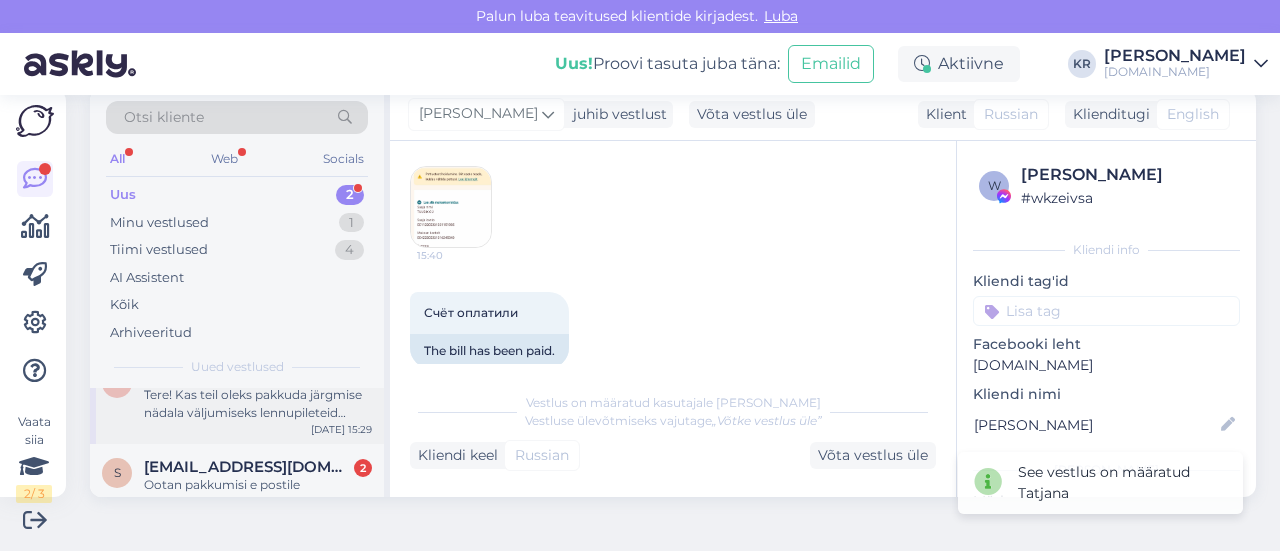 scroll, scrollTop: 51, scrollLeft: 0, axis: vertical 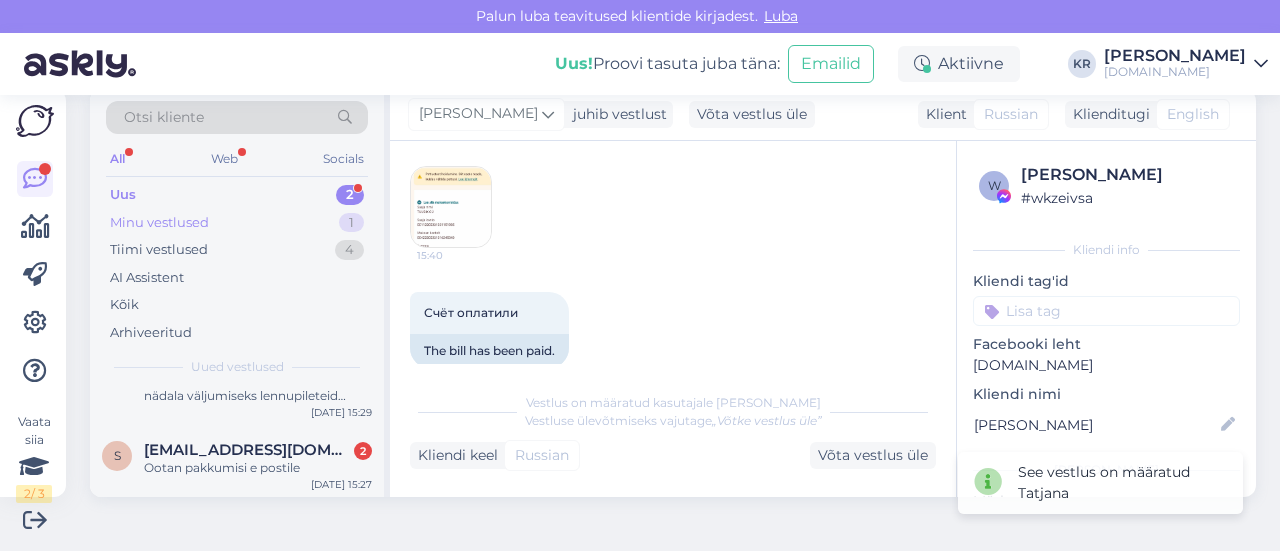 click on "Minu vestlused 1" at bounding box center [237, 223] 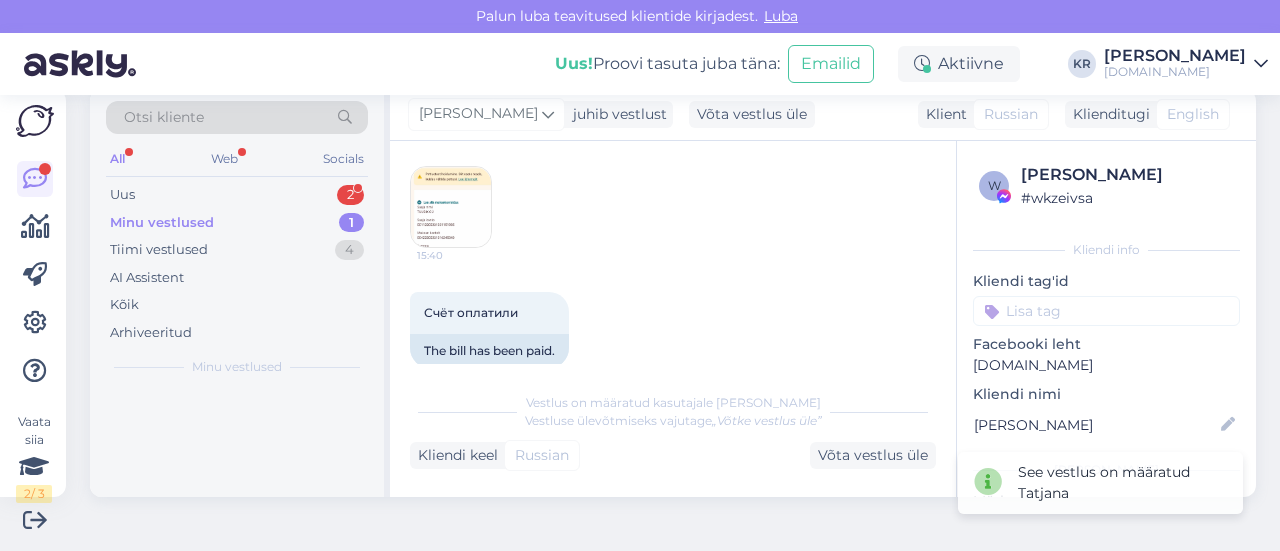 scroll, scrollTop: 0, scrollLeft: 0, axis: both 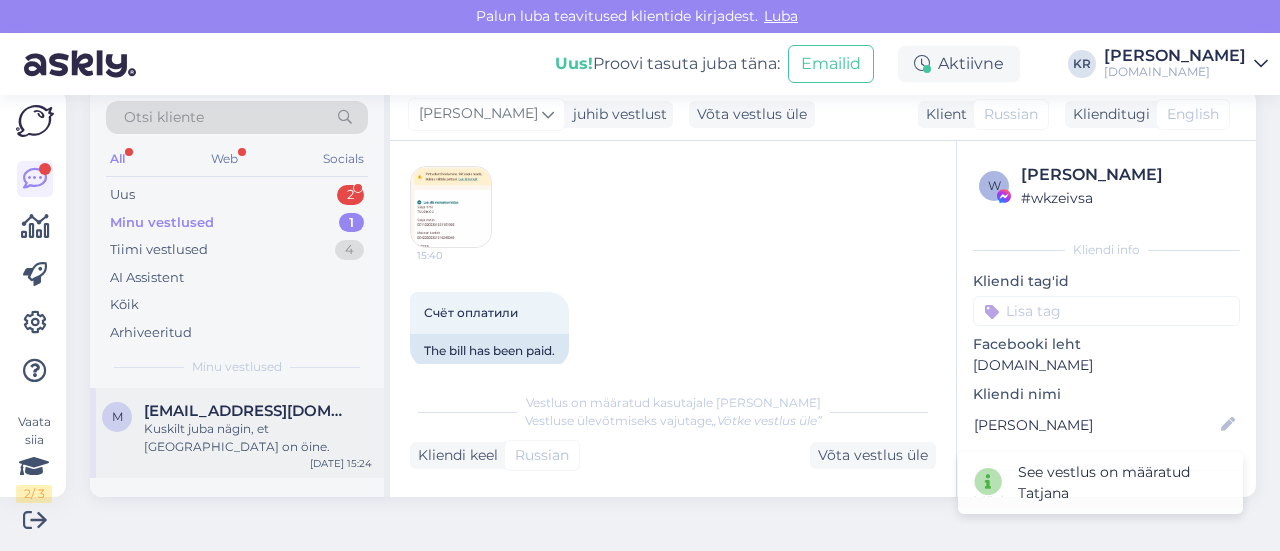 click on "[EMAIL_ADDRESS][DOMAIN_NAME]" at bounding box center [248, 411] 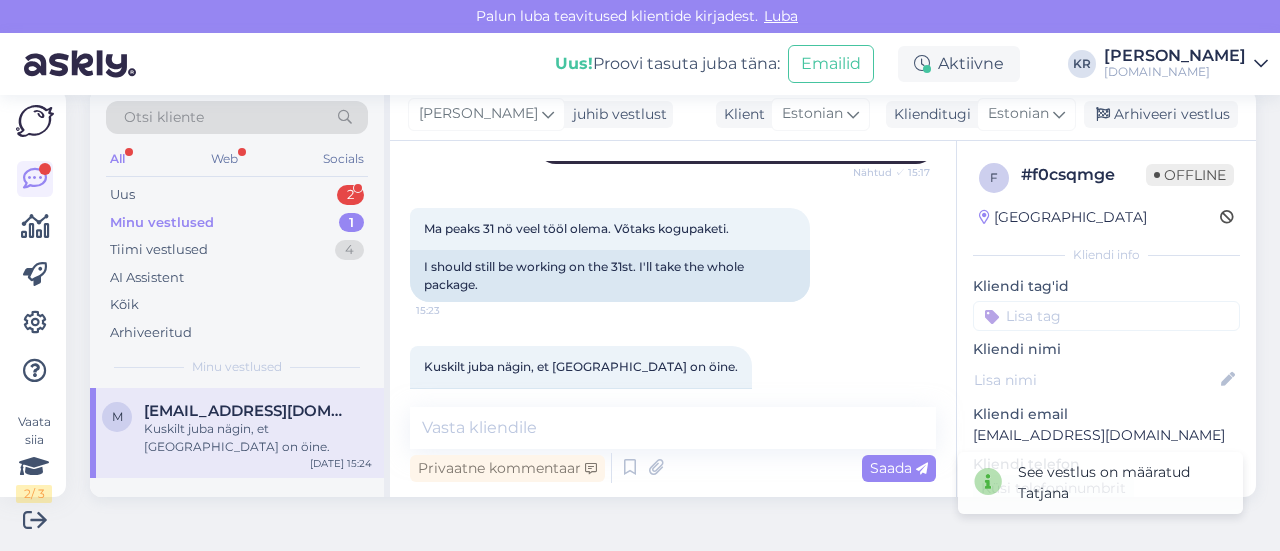 scroll, scrollTop: 375, scrollLeft: 0, axis: vertical 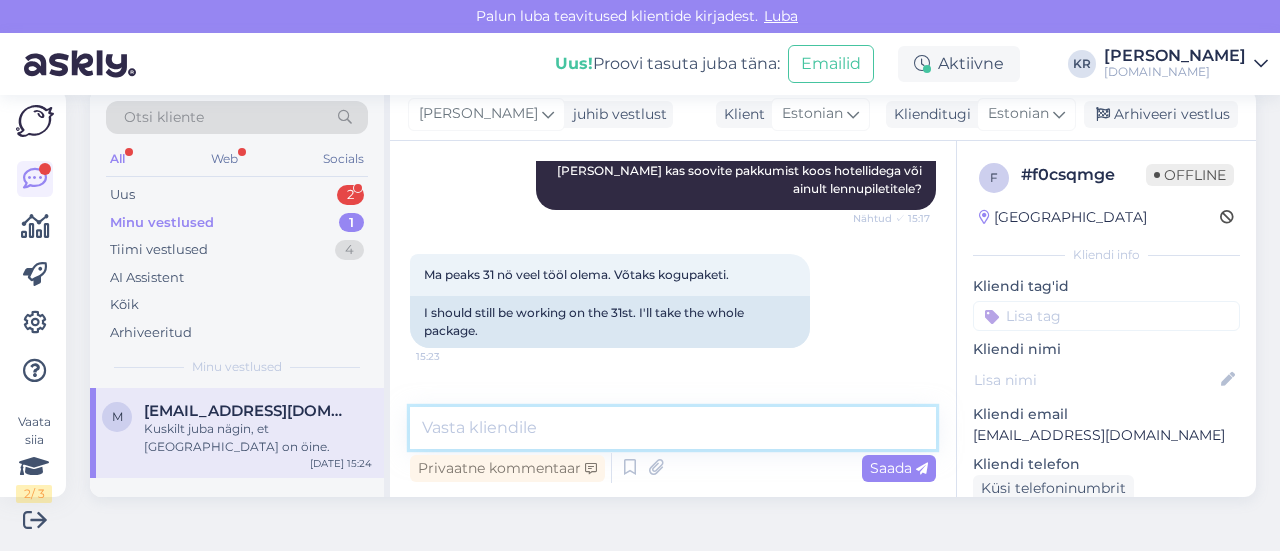 click at bounding box center [673, 428] 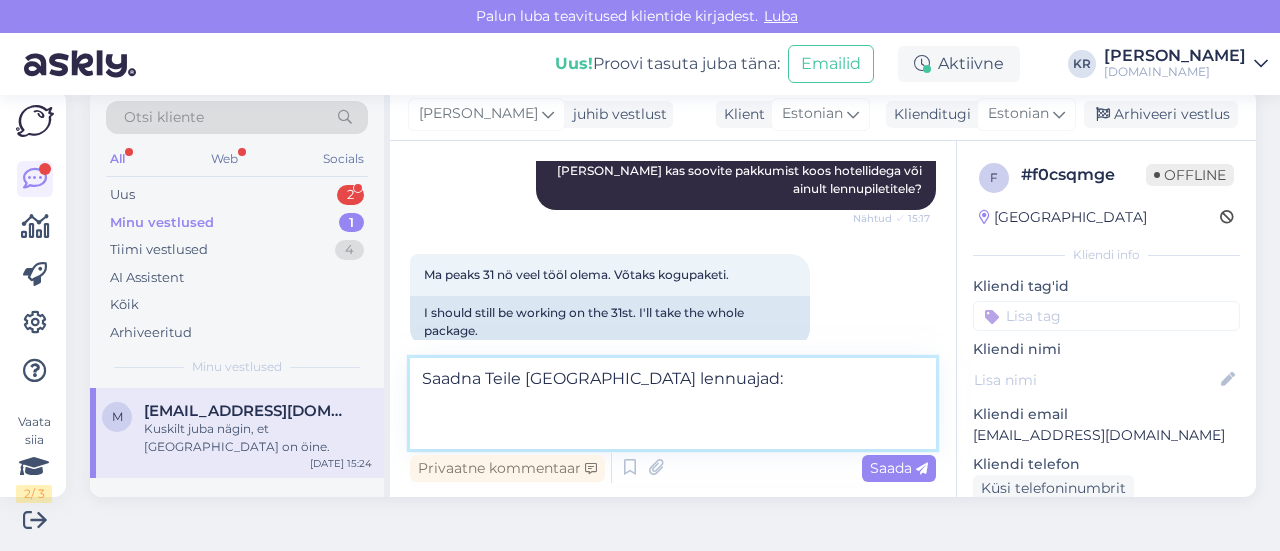 drag, startPoint x: 481, startPoint y: 384, endPoint x: 465, endPoint y: 382, distance: 16.124516 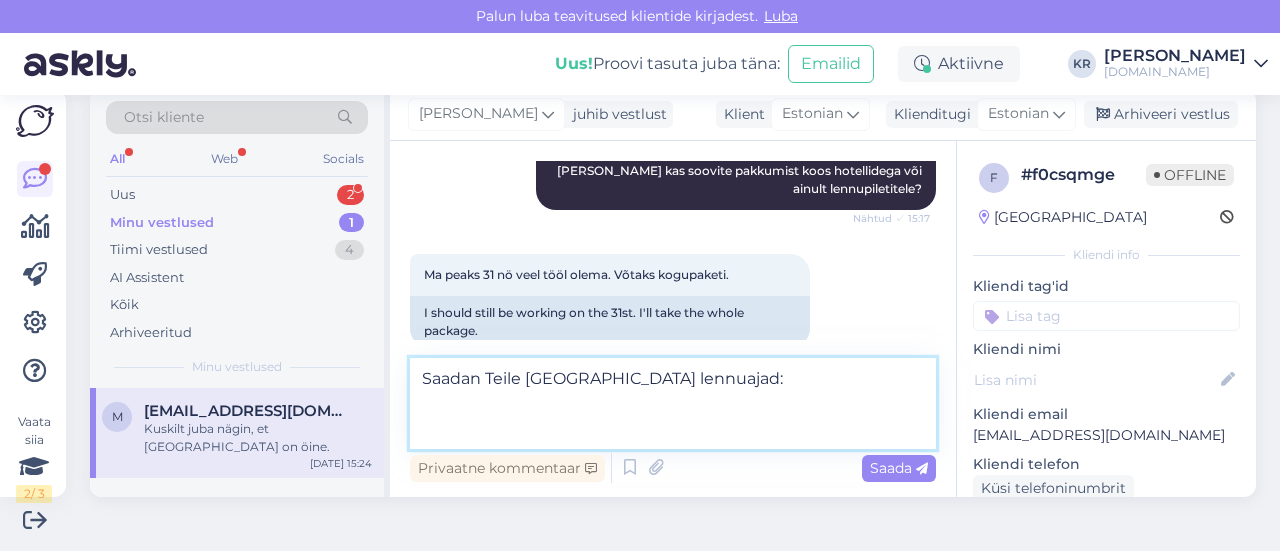 click on "Saadan Teile [GEOGRAPHIC_DATA] lennuajad:" at bounding box center [673, 403] 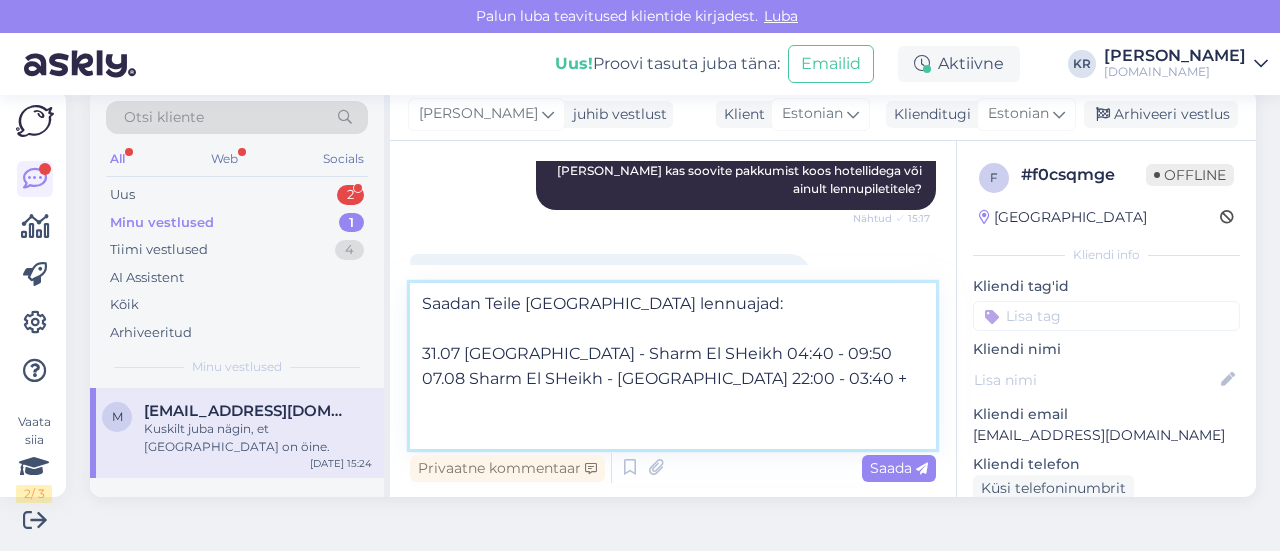 type on "Saadan Teile [GEOGRAPHIC_DATA] lennuajad:
31.07 [GEOGRAPHIC_DATA] - Sharm El SHeikh 04:40 - 09:50
07.08 Sharm El SHeikh - [GEOGRAPHIC_DATA] 22:00 - 03:40 +1" 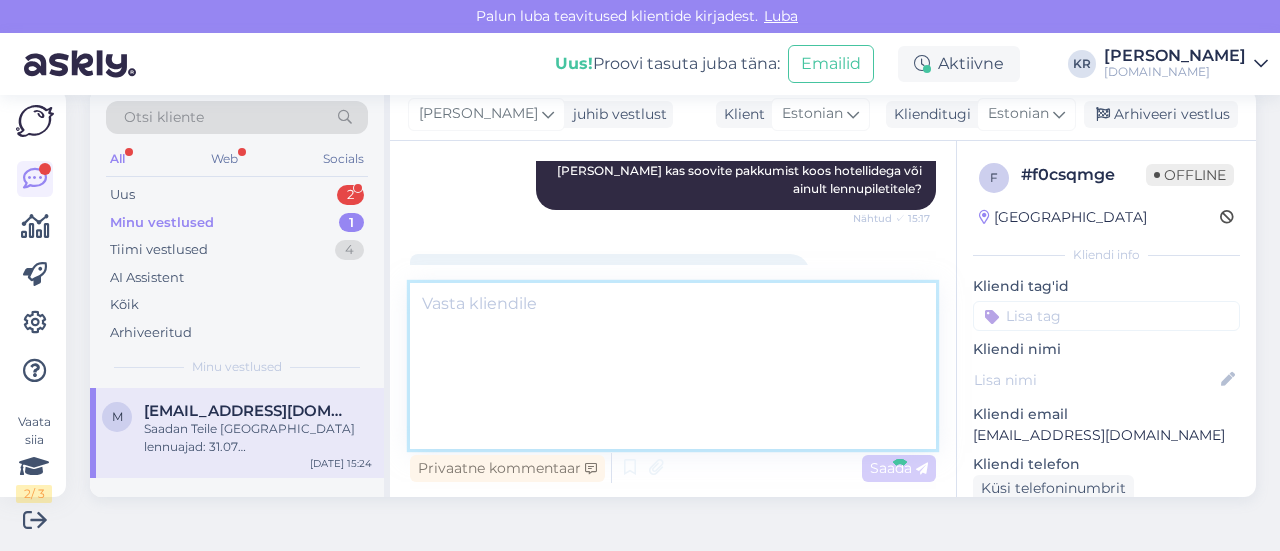 scroll, scrollTop: 633, scrollLeft: 0, axis: vertical 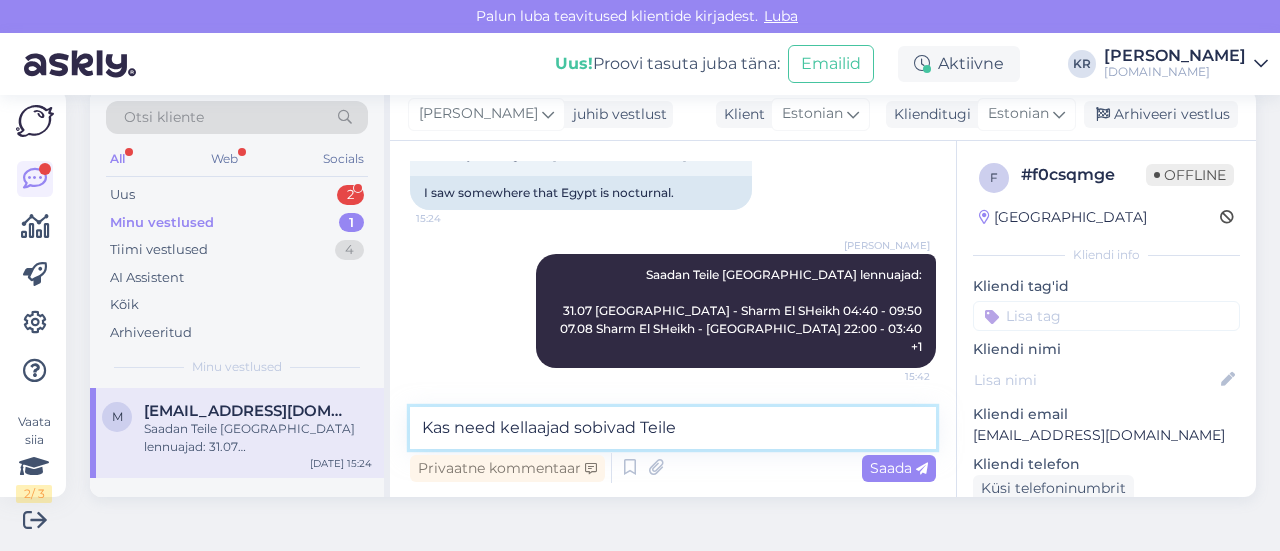 type on "Kas need kellaajad sobivad Teile?" 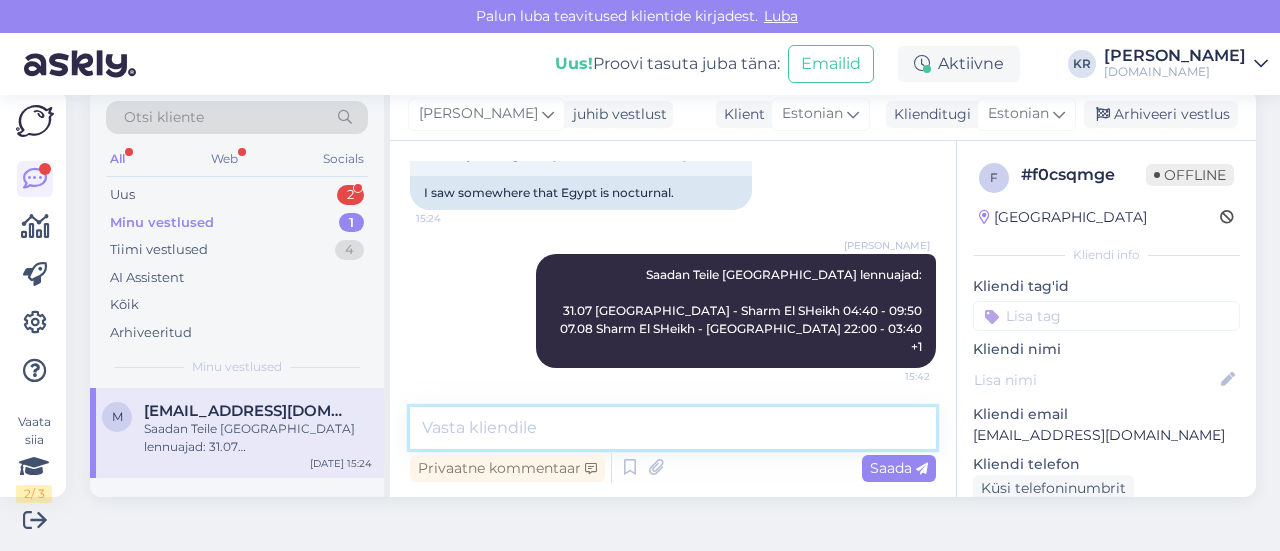 scroll, scrollTop: 719, scrollLeft: 0, axis: vertical 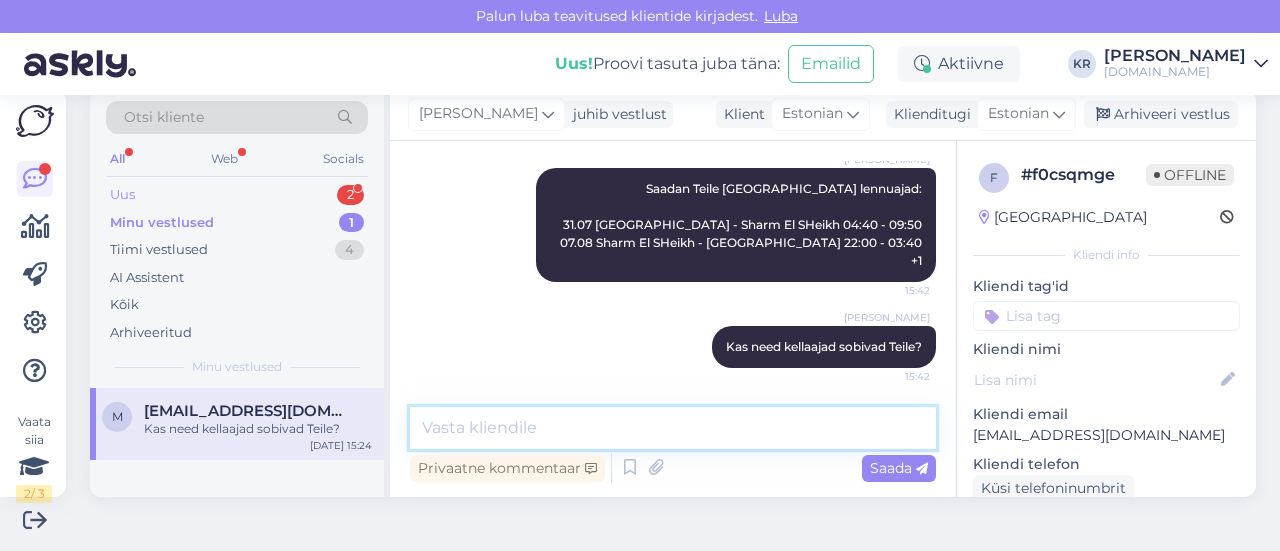 type 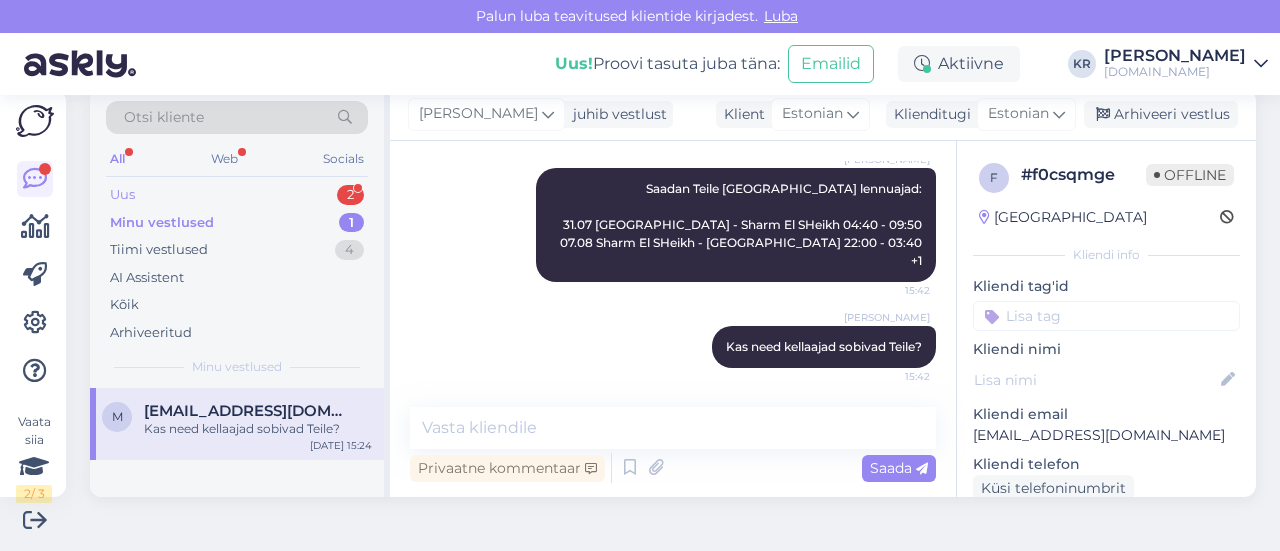 click on "Uus 2" at bounding box center (237, 195) 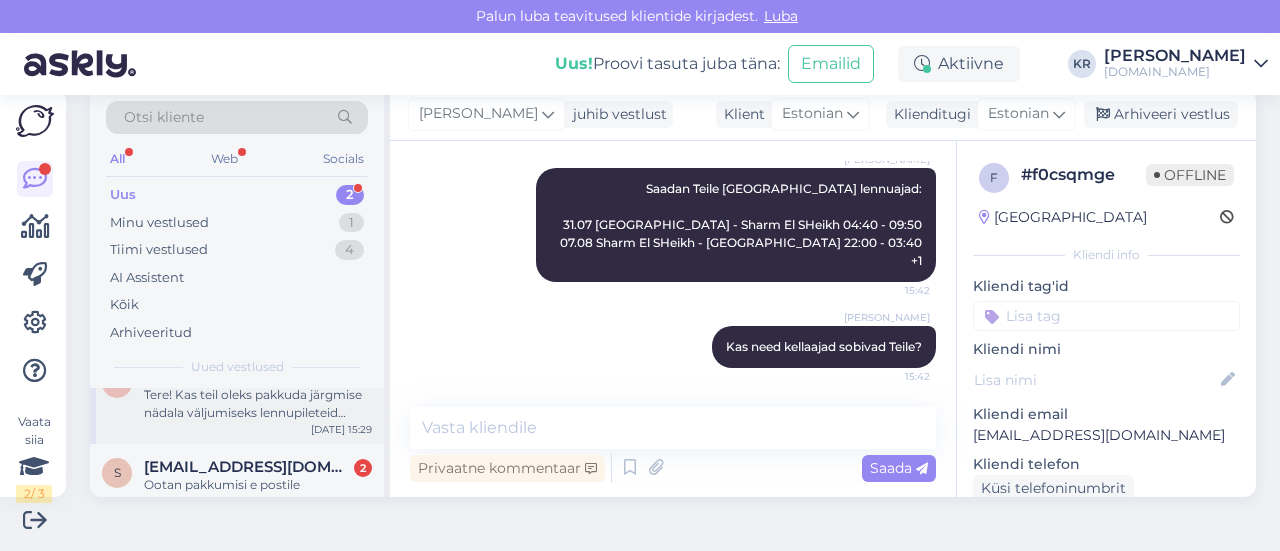 scroll, scrollTop: 51, scrollLeft: 0, axis: vertical 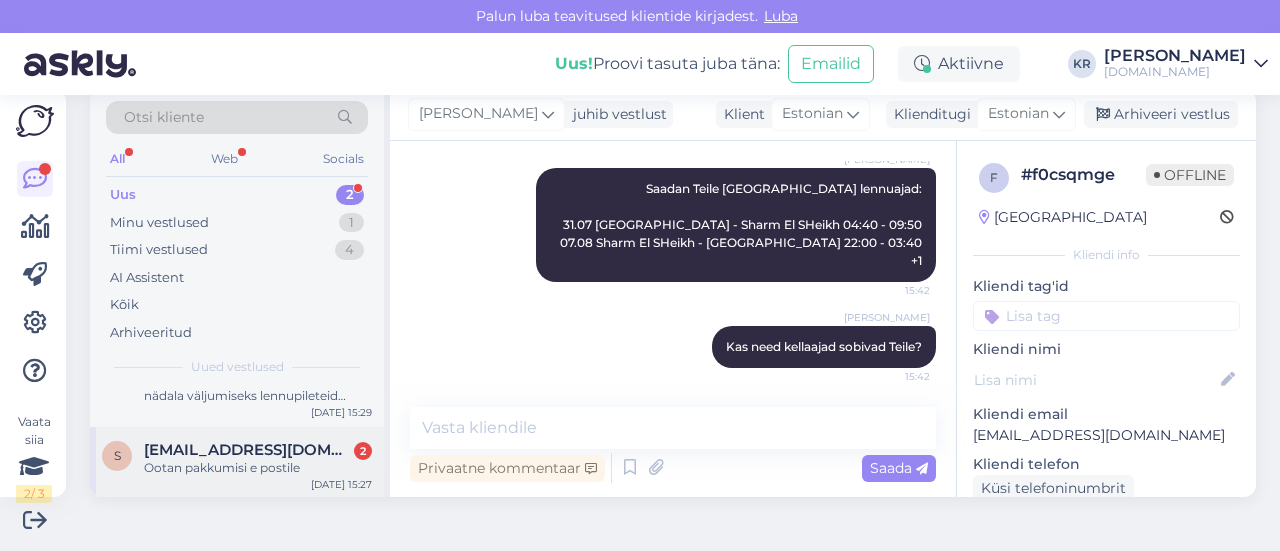 click on "Ootan pakkumisi e postile" at bounding box center (258, 468) 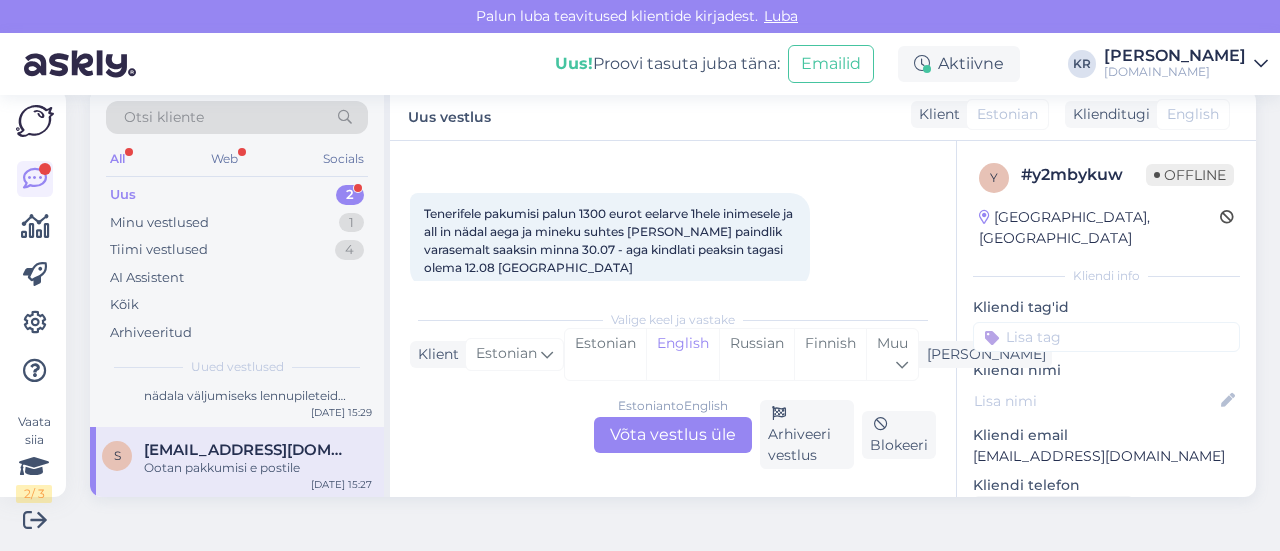 scroll, scrollTop: 100, scrollLeft: 0, axis: vertical 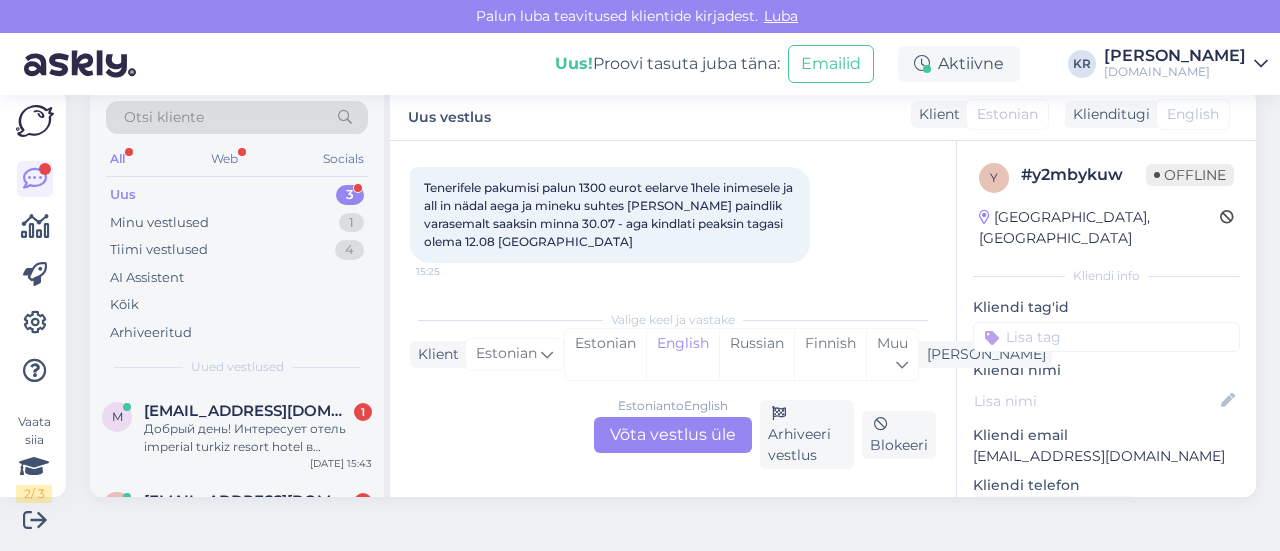 click on "Estonian  to  English Võta vestlus üle" at bounding box center [673, 435] 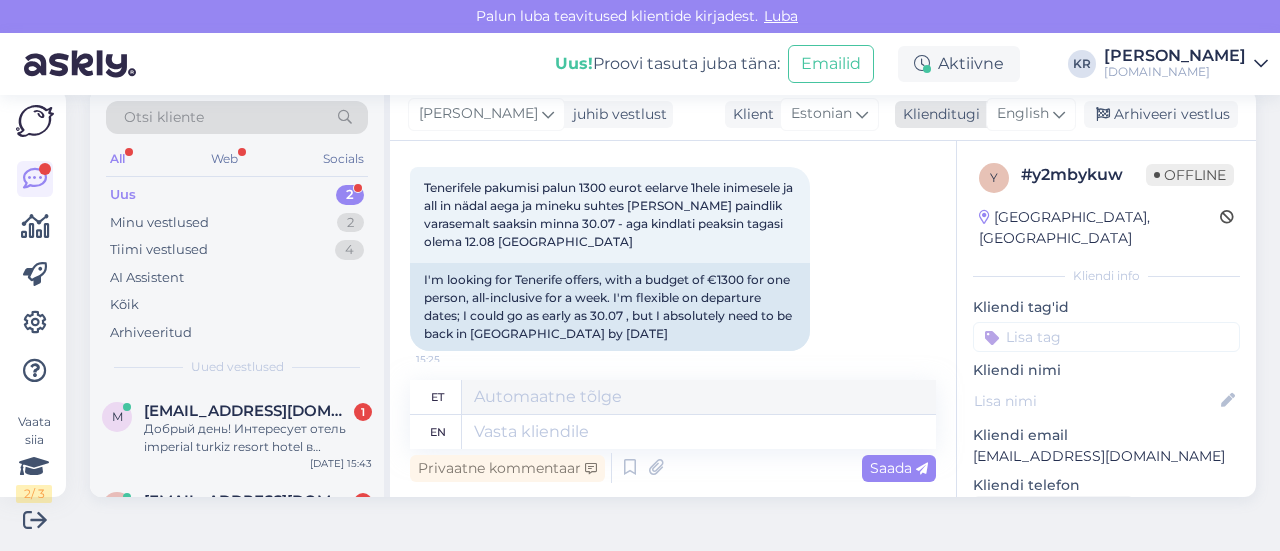 click on "English" at bounding box center [1023, 114] 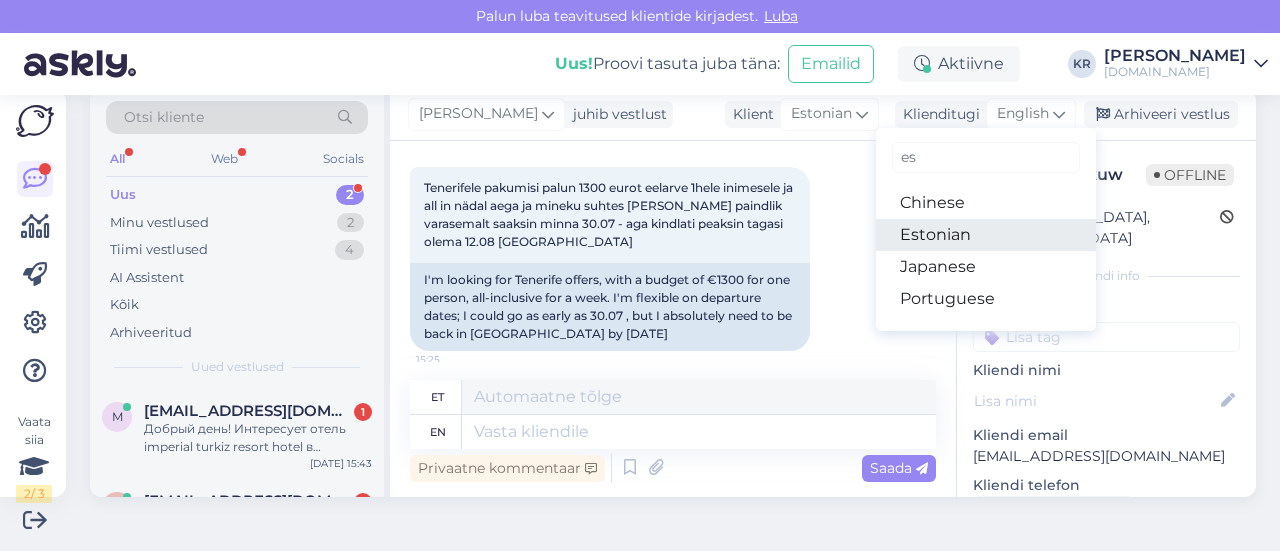 click on "Estonian" at bounding box center [986, 235] 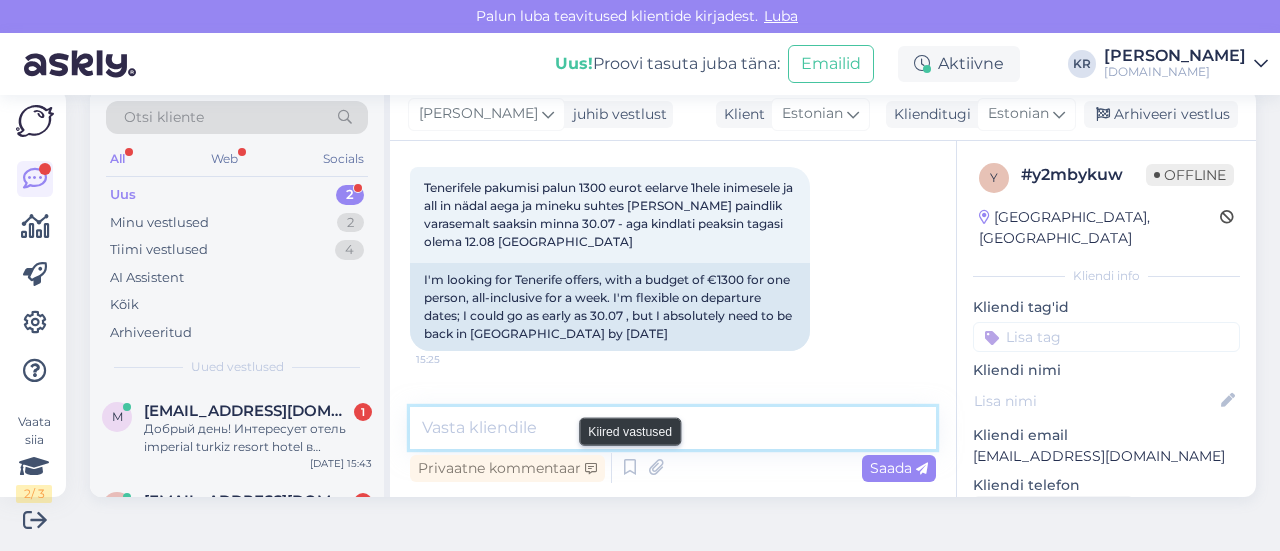 click at bounding box center (673, 428) 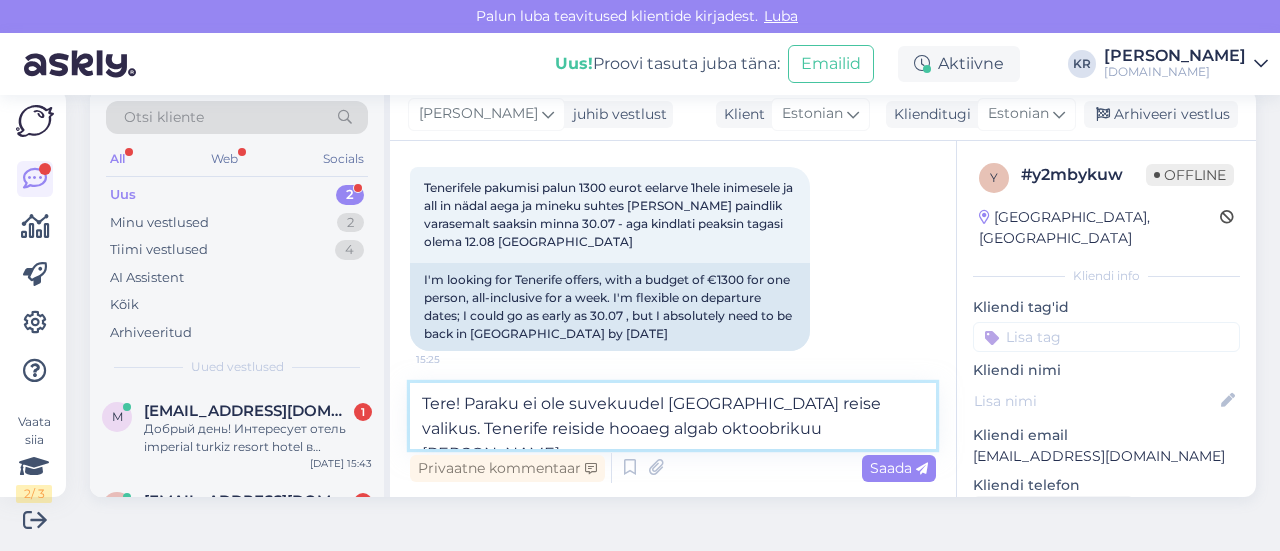 type on "Tere! Paraku ei ole suvekuudel [GEOGRAPHIC_DATA] reise valikus. Tenerife reiside hooaeg algab oktoobrikuu [PERSON_NAME]." 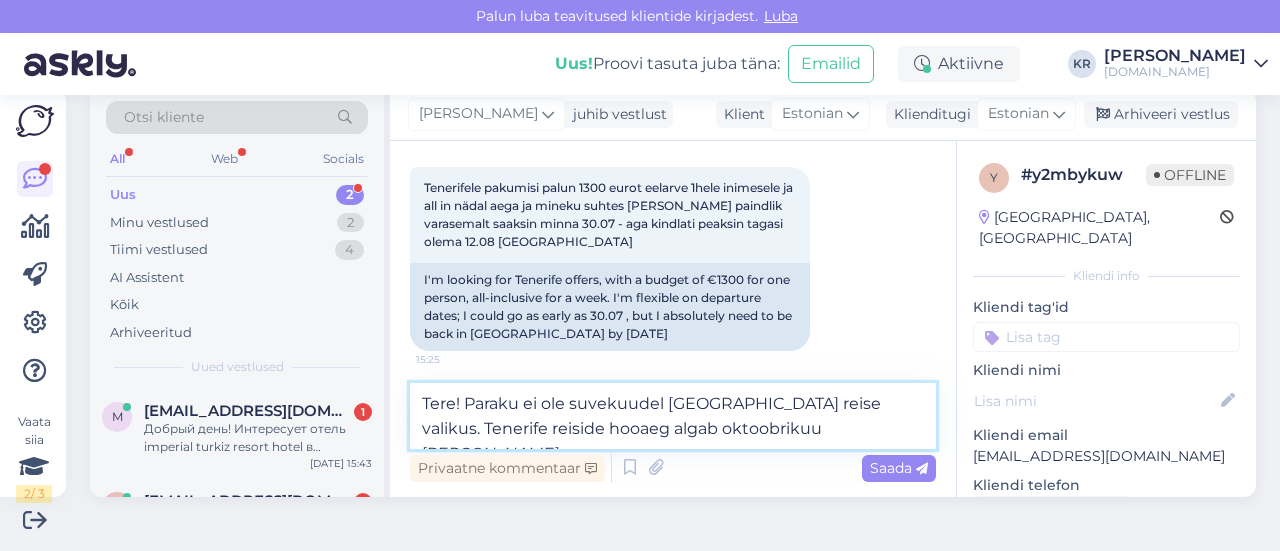 type 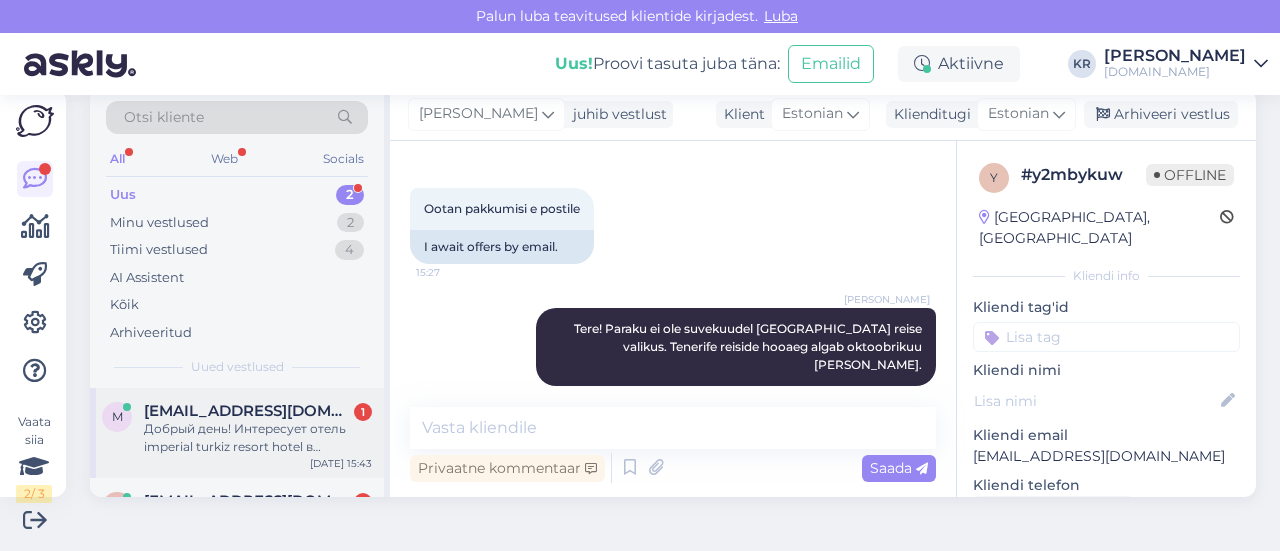 click on "Добрый день! Интересует отель imperial turkiz resort hotel в [GEOGRAPHIC_DATA] .  Вылет с 8 по 12.09 на 7 ночей" at bounding box center (258, 438) 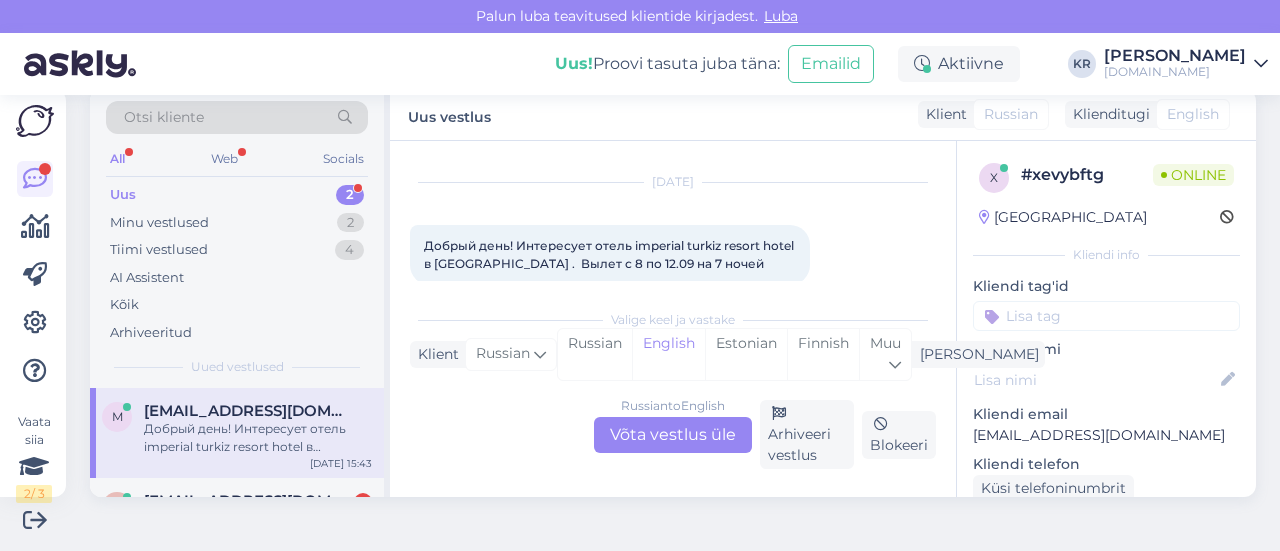 click on "Russian  to  English Võta vestlus üle" at bounding box center (673, 435) 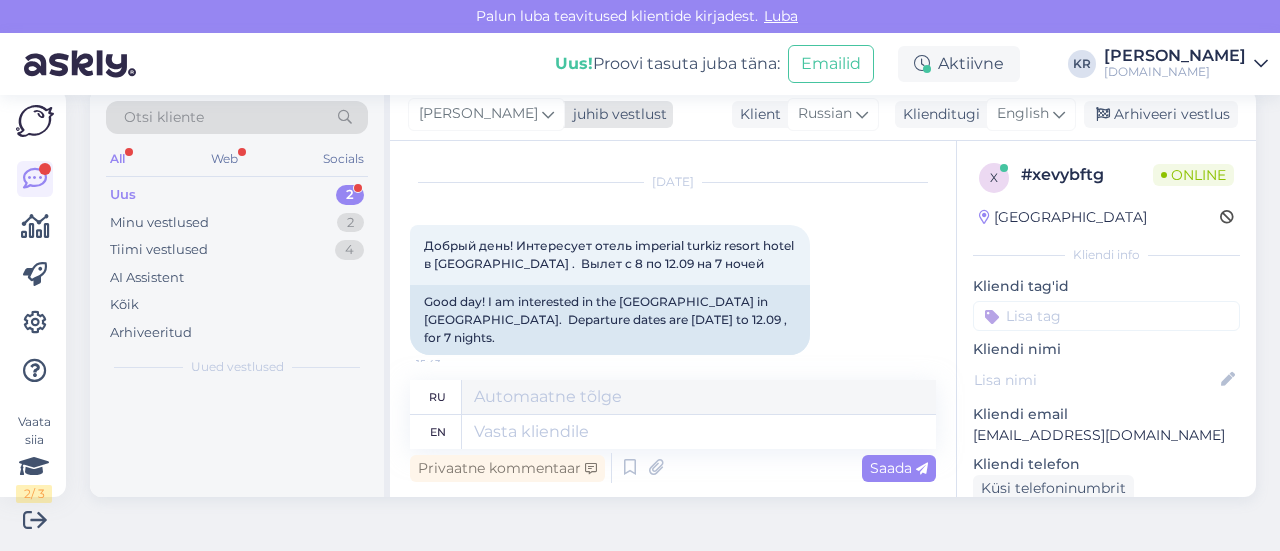 scroll, scrollTop: 0, scrollLeft: 0, axis: both 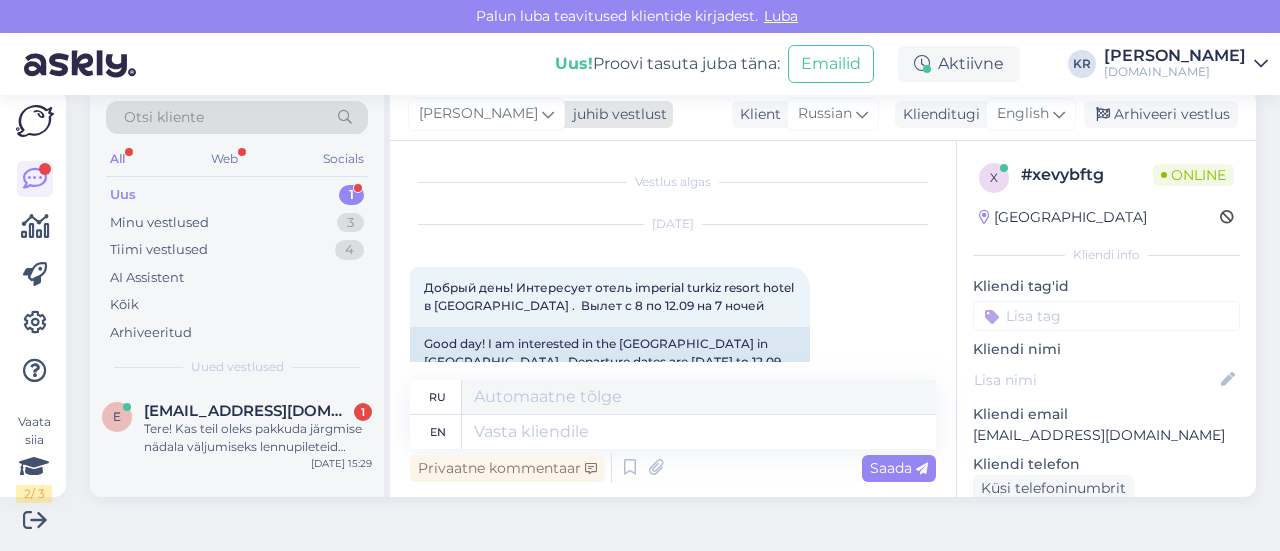 click on "[PERSON_NAME]" at bounding box center [478, 114] 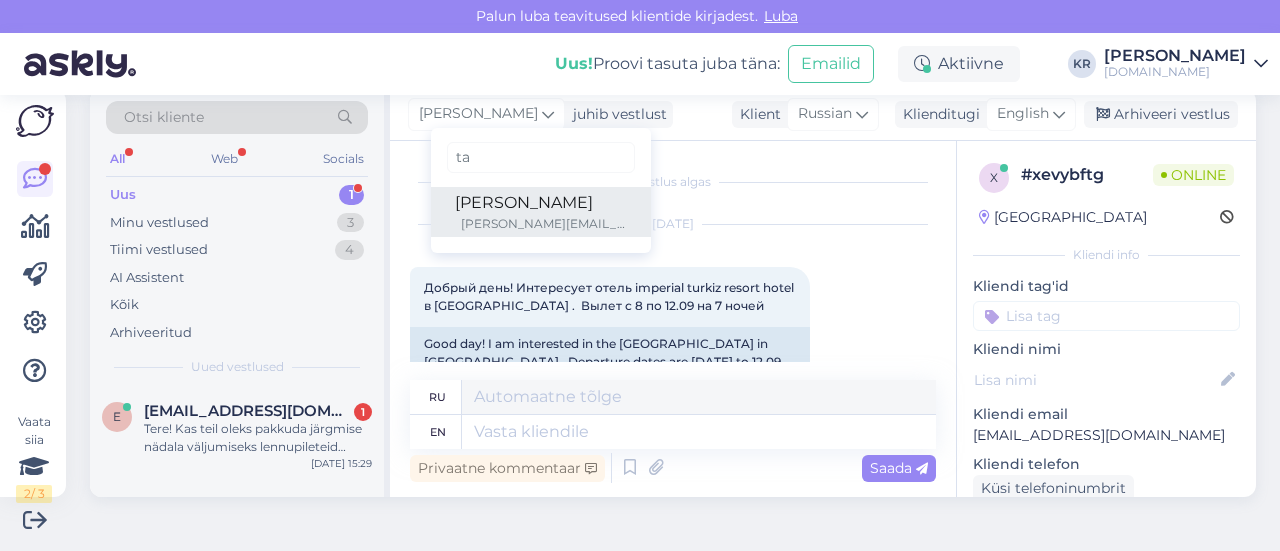 type on "ta" 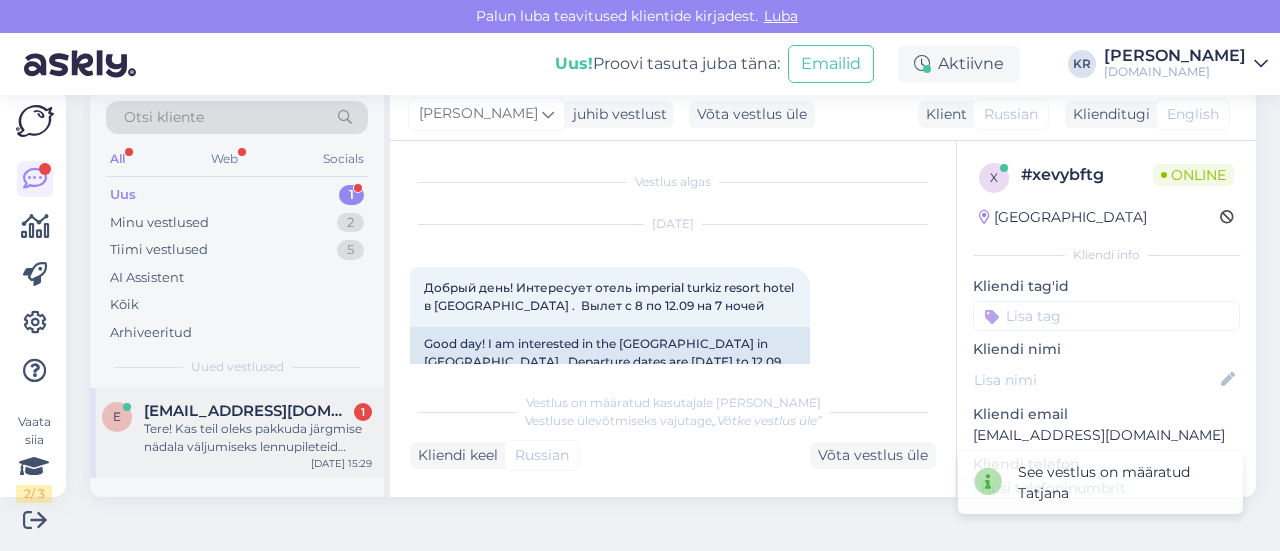 click on "Tere! Kas teil oleks pakkuda järgmise nädala väljumiseks lennupileteid [GEOGRAPHIC_DATA] umbes nädalasele reisile?" at bounding box center (258, 438) 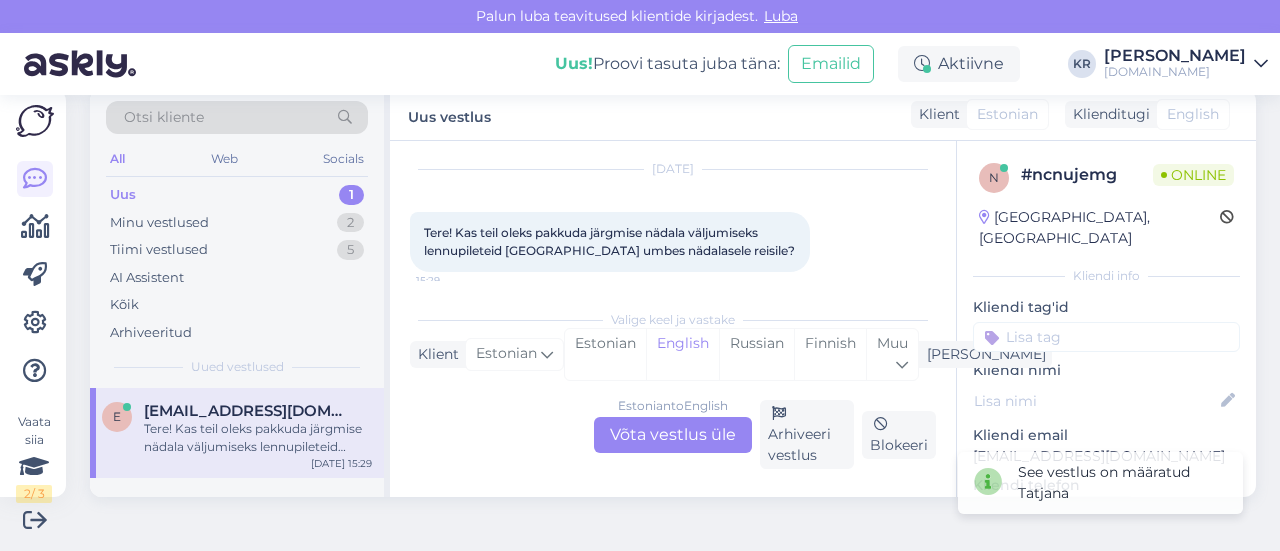scroll, scrollTop: 67, scrollLeft: 0, axis: vertical 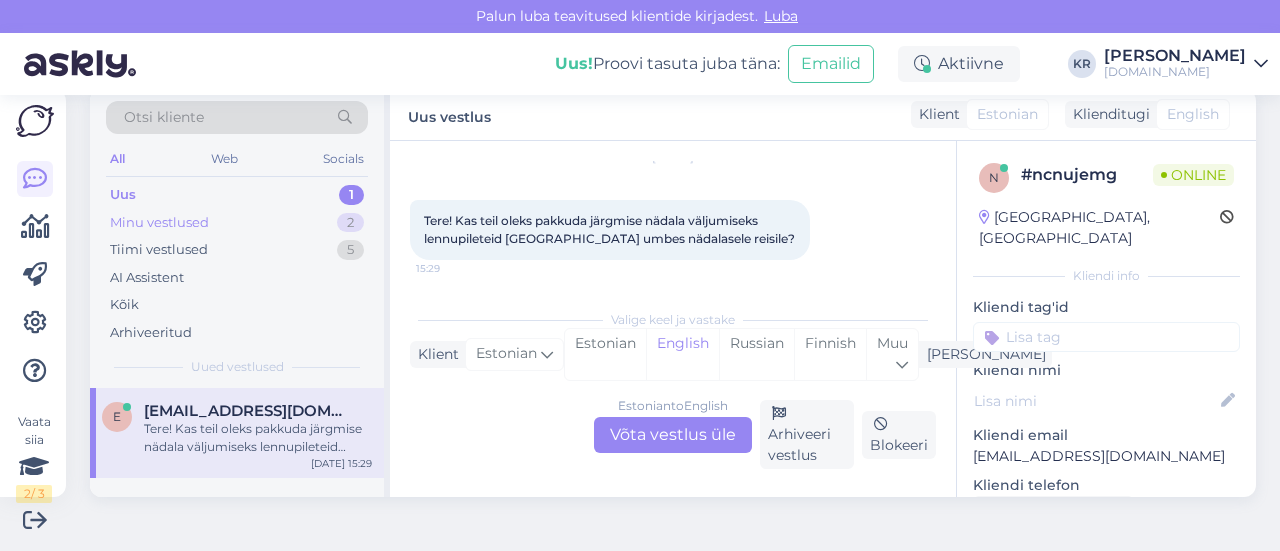 click on "Minu vestlused" at bounding box center (159, 223) 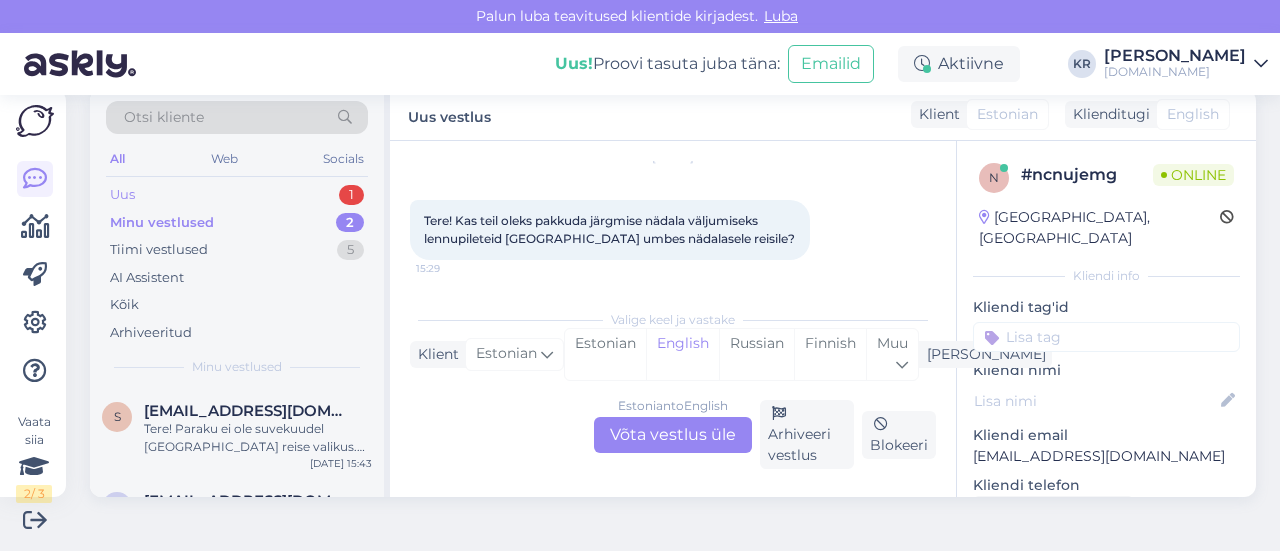 click on "Uus 1" at bounding box center (237, 195) 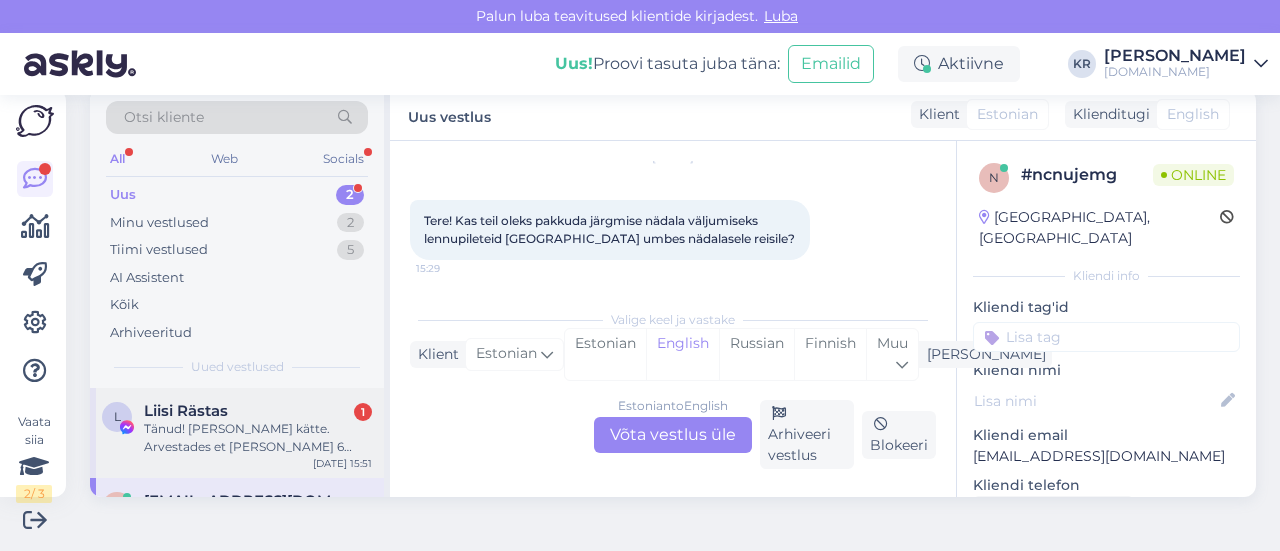 click on "Tänud! [PERSON_NAME] kätte. Arvestades et [PERSON_NAME] 6 ööd, on kallis…" at bounding box center [258, 438] 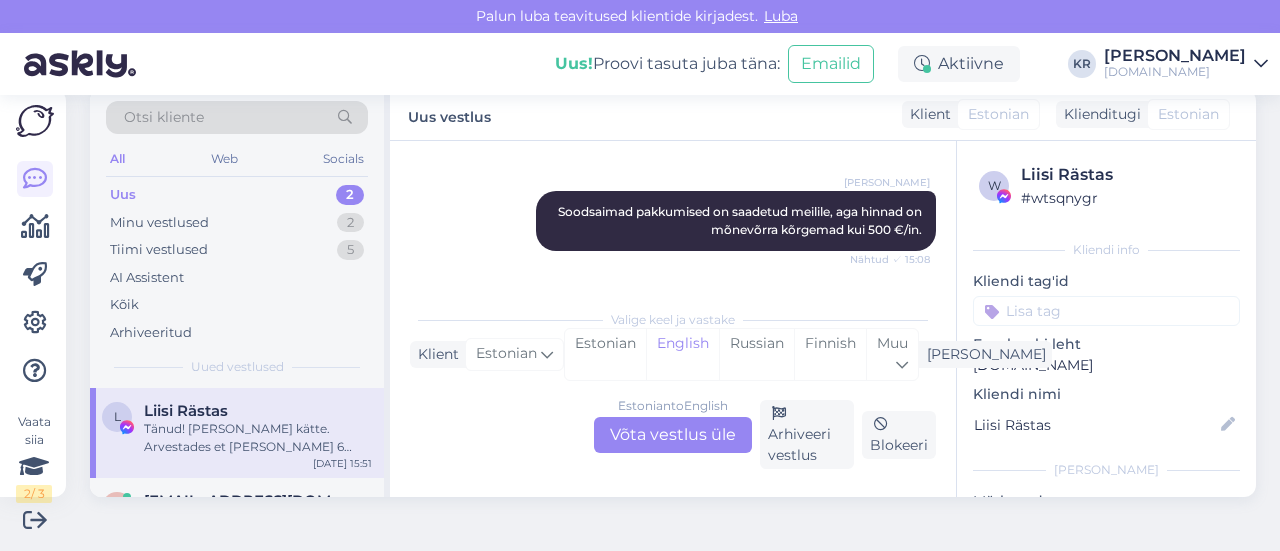 scroll, scrollTop: 957, scrollLeft: 0, axis: vertical 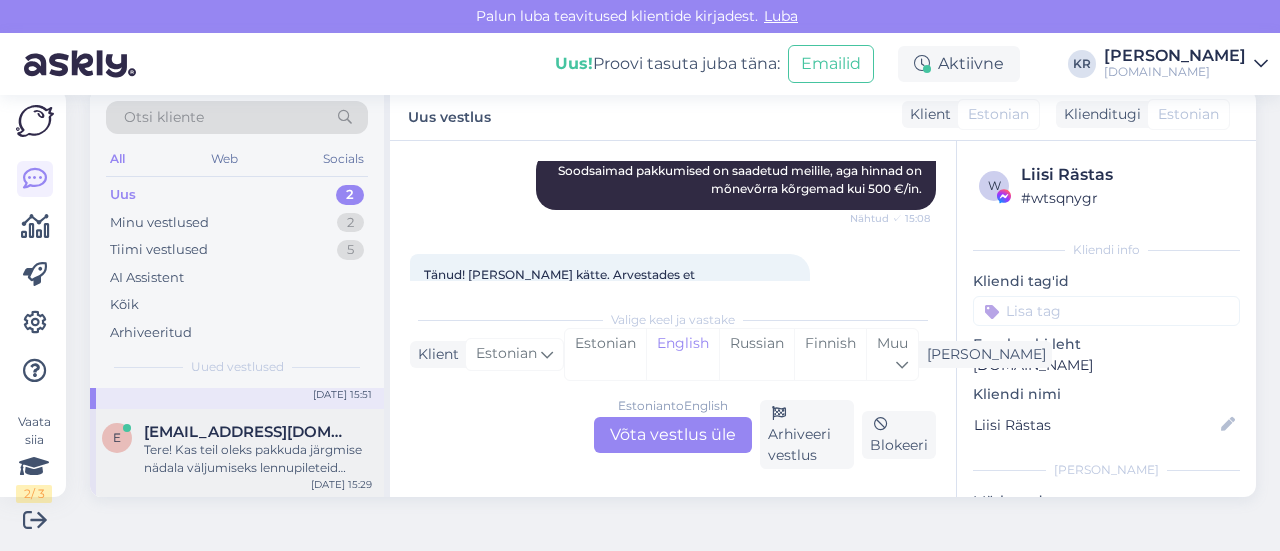 click on "Tere! Kas teil oleks pakkuda järgmise nädala väljumiseks lennupileteid [GEOGRAPHIC_DATA] umbes nädalasele reisile?" at bounding box center [258, 459] 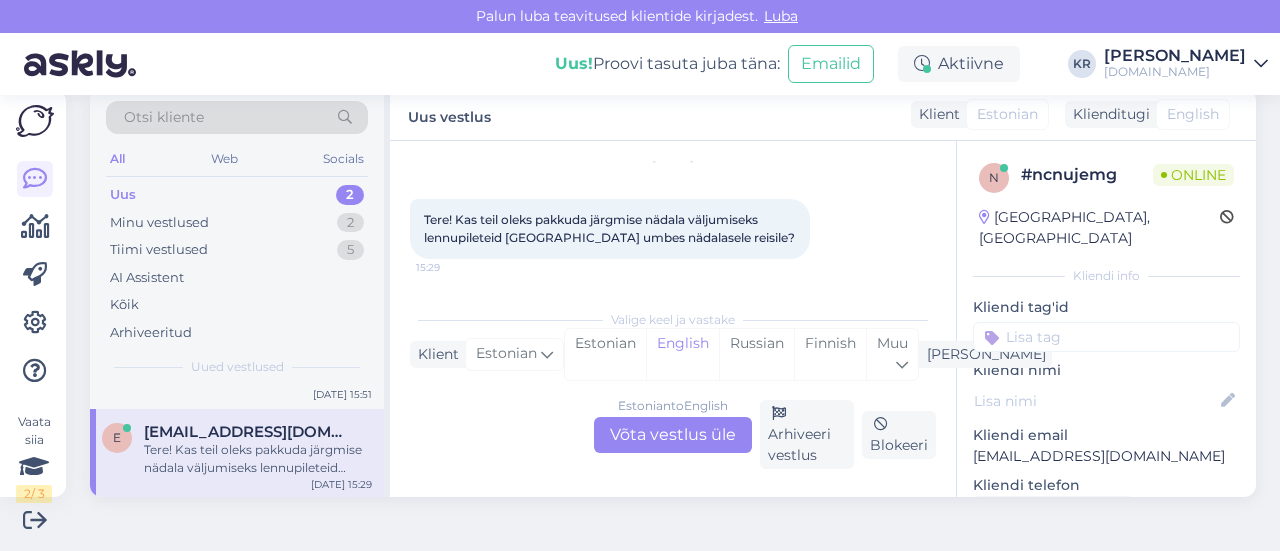 scroll, scrollTop: 42, scrollLeft: 0, axis: vertical 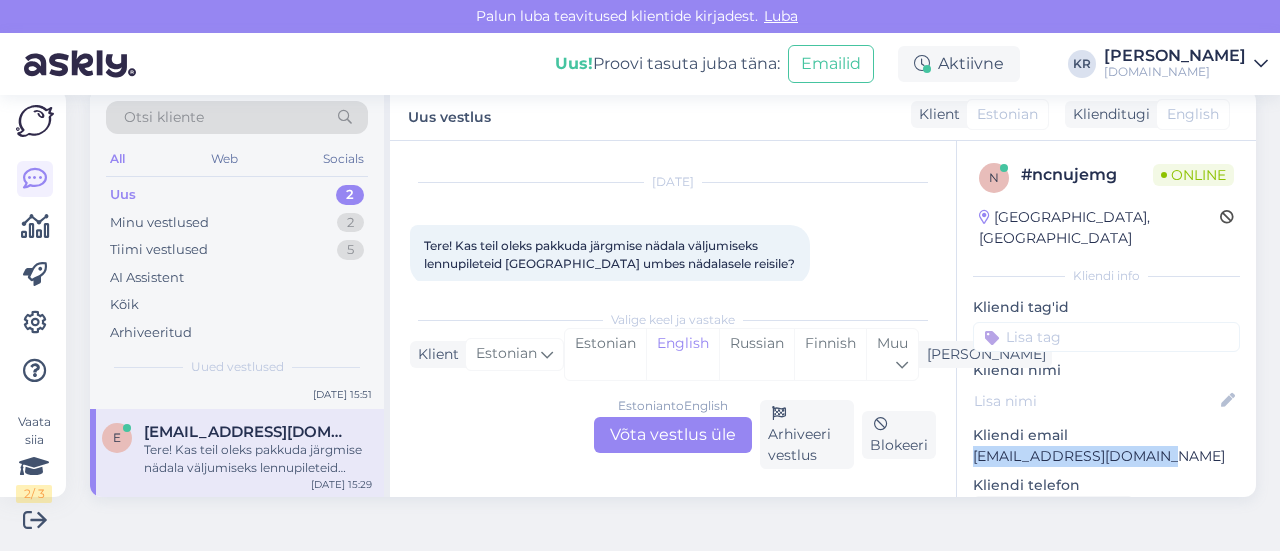 drag, startPoint x: 1147, startPoint y: 443, endPoint x: 949, endPoint y: 437, distance: 198.09088 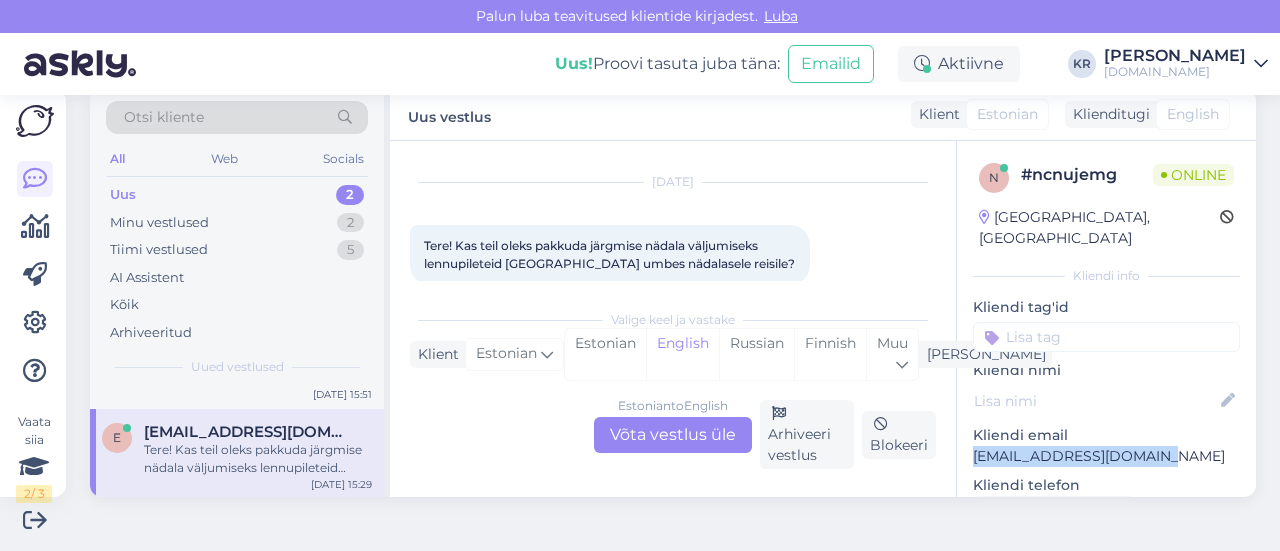 copy on "[EMAIL_ADDRESS][DOMAIN_NAME]" 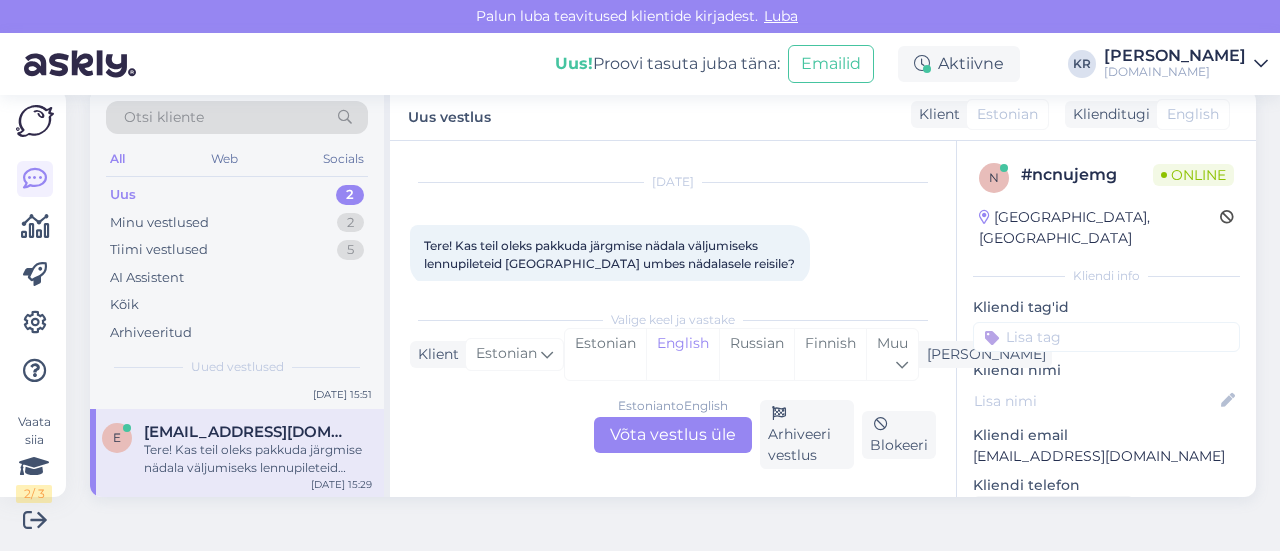 click on "Estonian  to  English Võta vestlus üle" at bounding box center (673, 435) 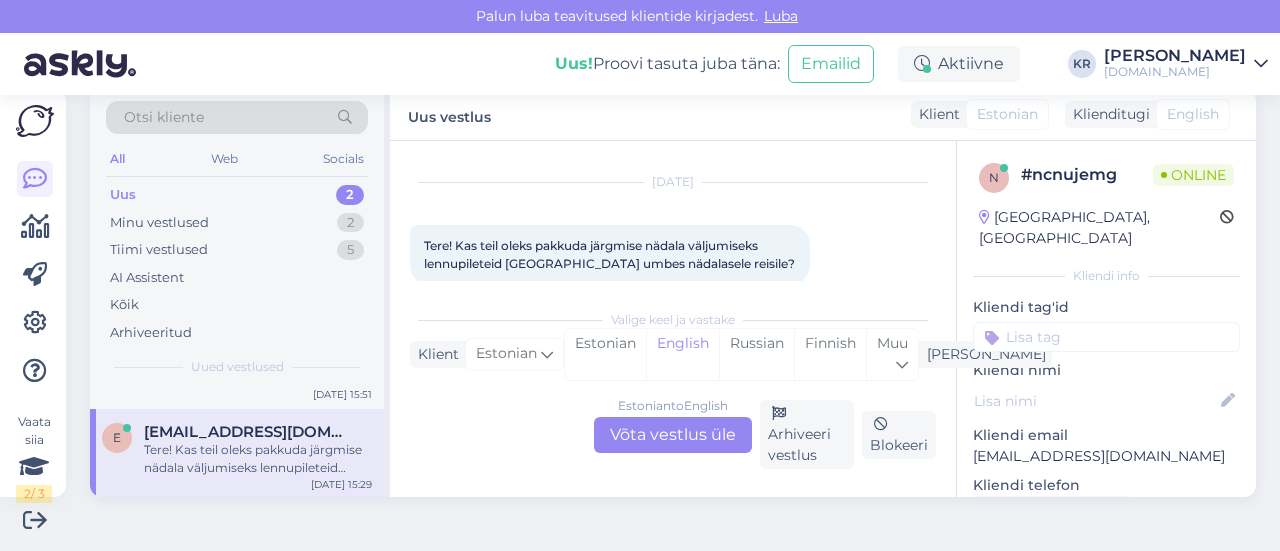 scroll, scrollTop: 38, scrollLeft: 0, axis: vertical 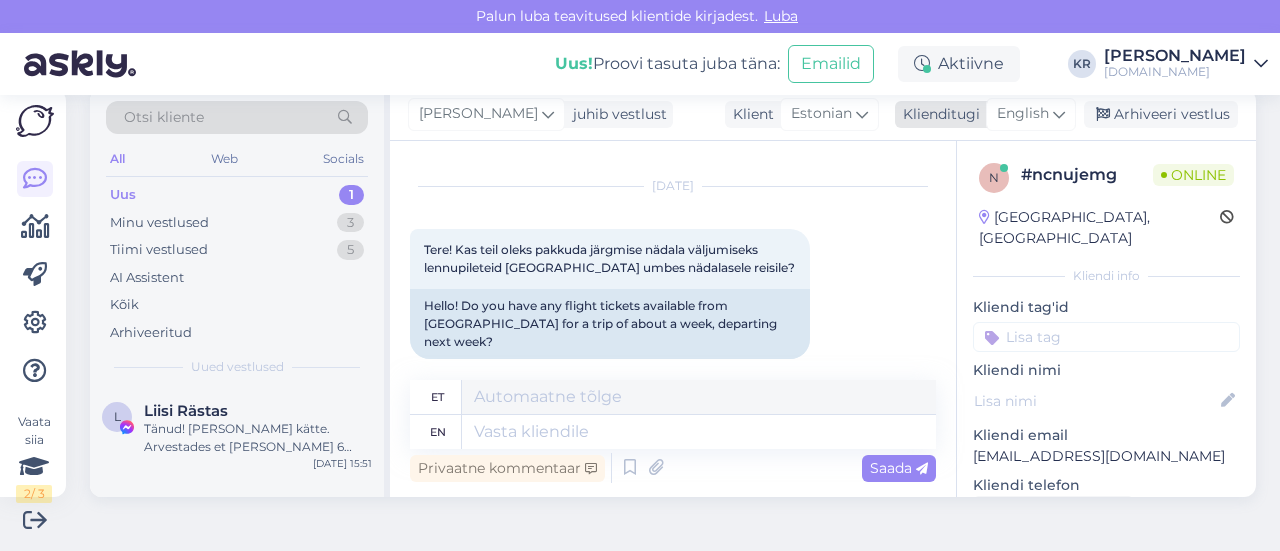 click on "English" at bounding box center (1023, 114) 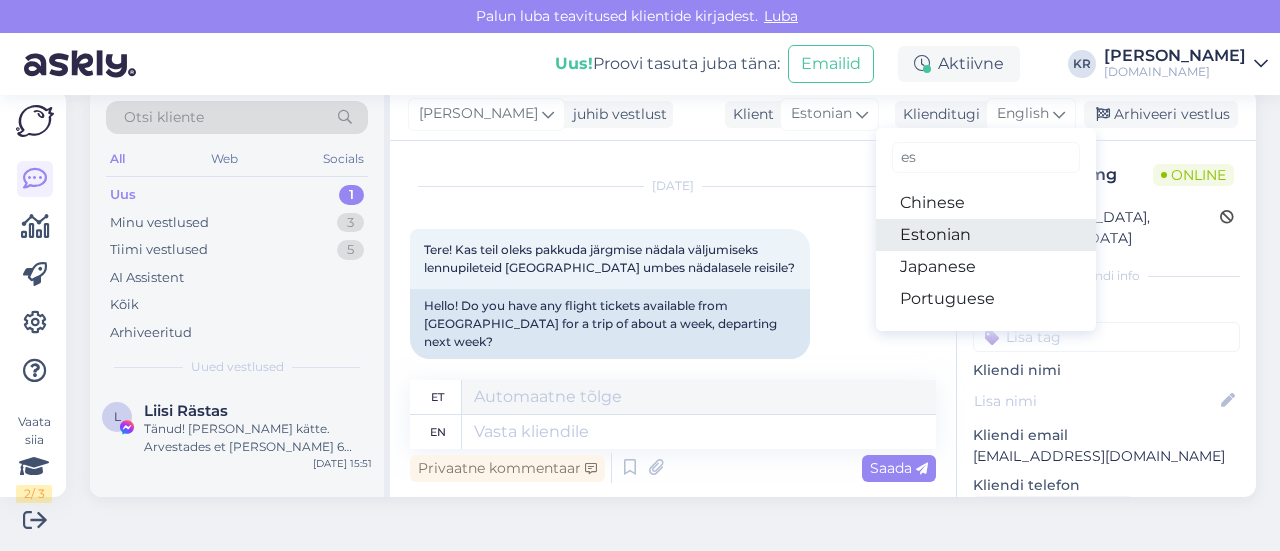click on "Estonian" at bounding box center (986, 235) 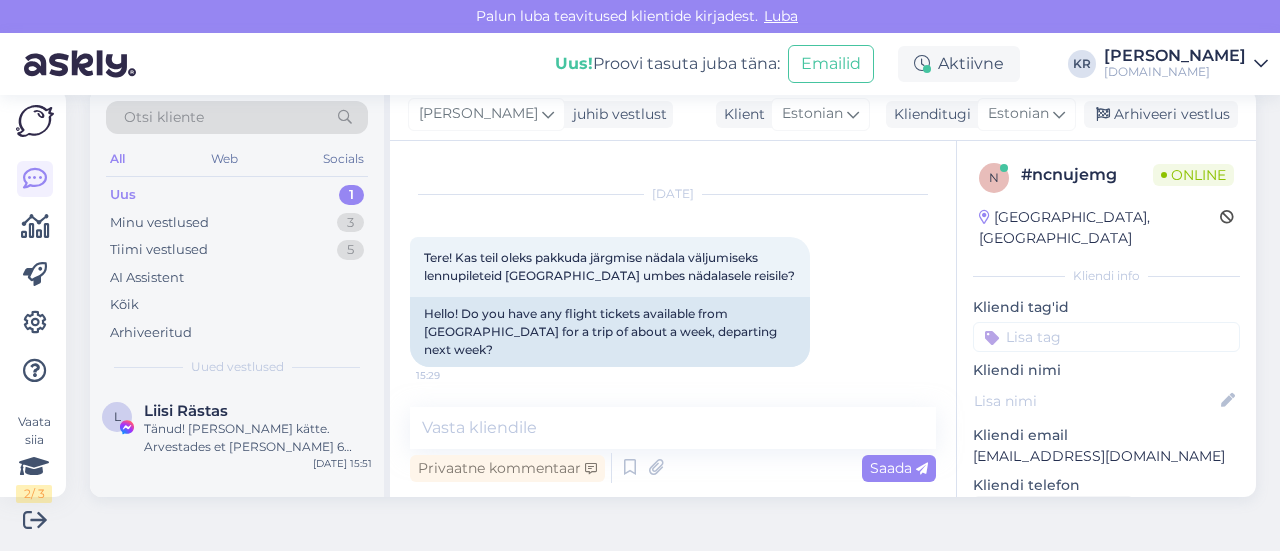 scroll, scrollTop: 11, scrollLeft: 0, axis: vertical 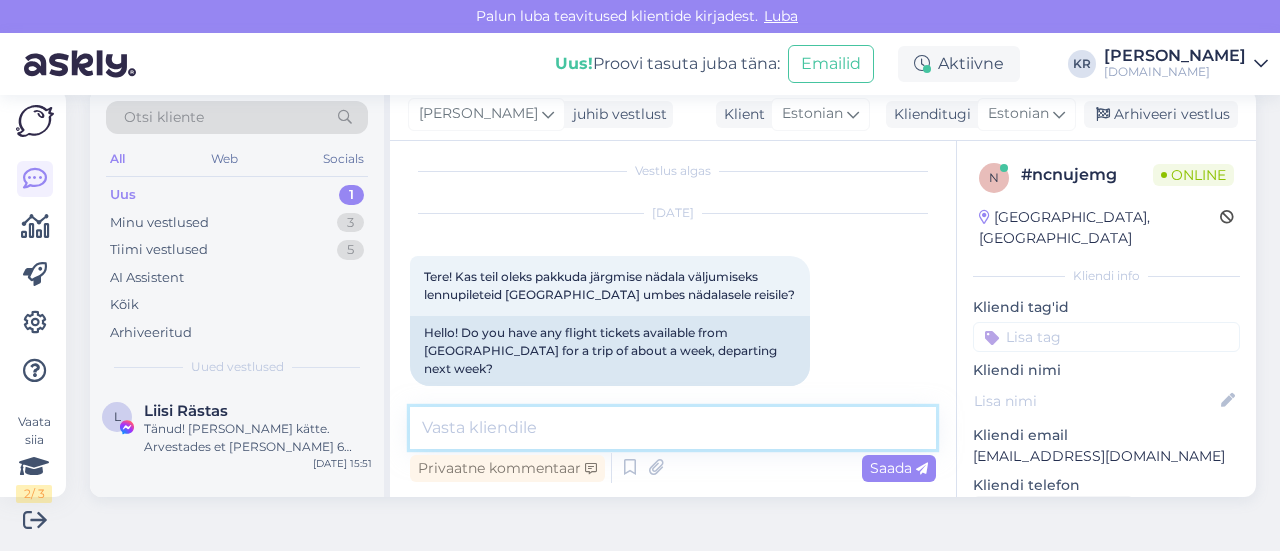 click at bounding box center [673, 428] 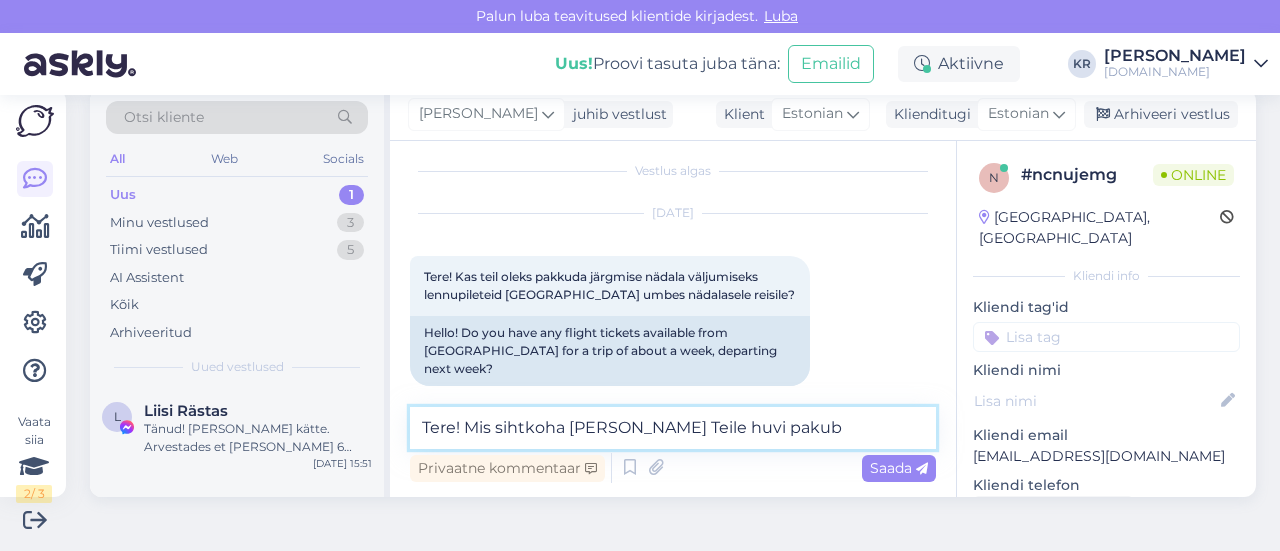type on "Tere! Mis sihtkoha [PERSON_NAME] Teile huvi pakub?" 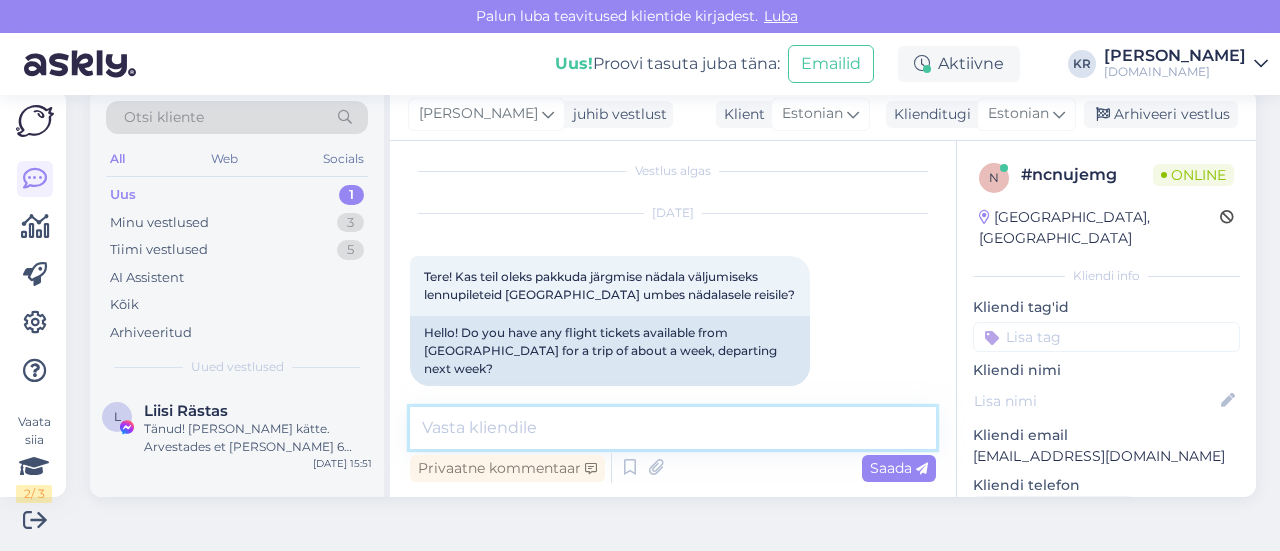 scroll, scrollTop: 97, scrollLeft: 0, axis: vertical 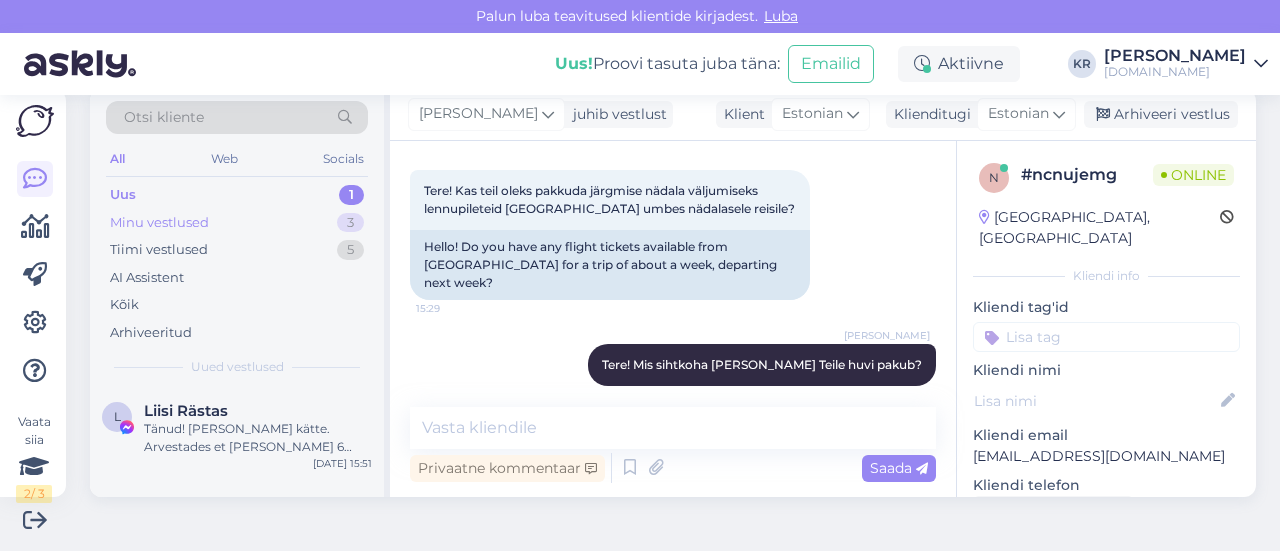 click on "Minu vestlused" at bounding box center [159, 223] 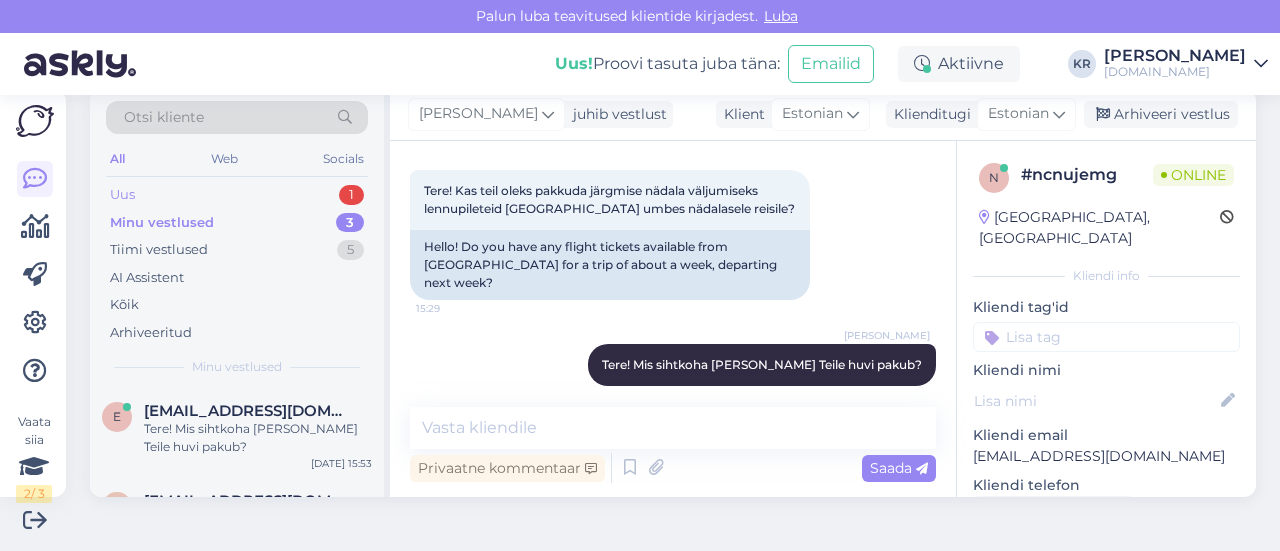 click on "Uus 1" at bounding box center [237, 195] 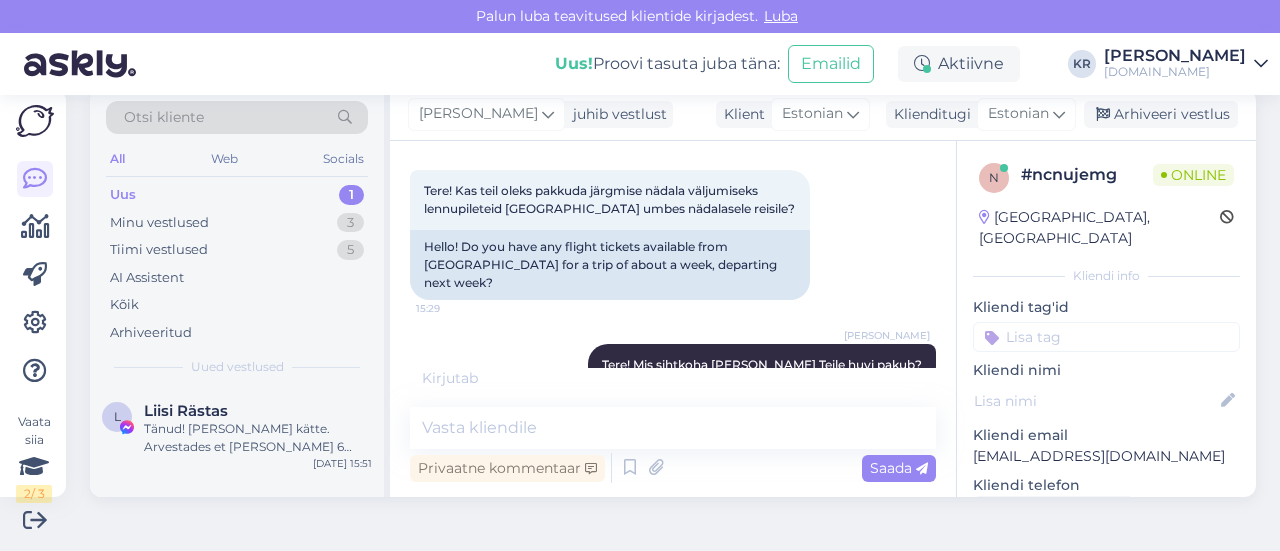 scroll, scrollTop: 219, scrollLeft: 0, axis: vertical 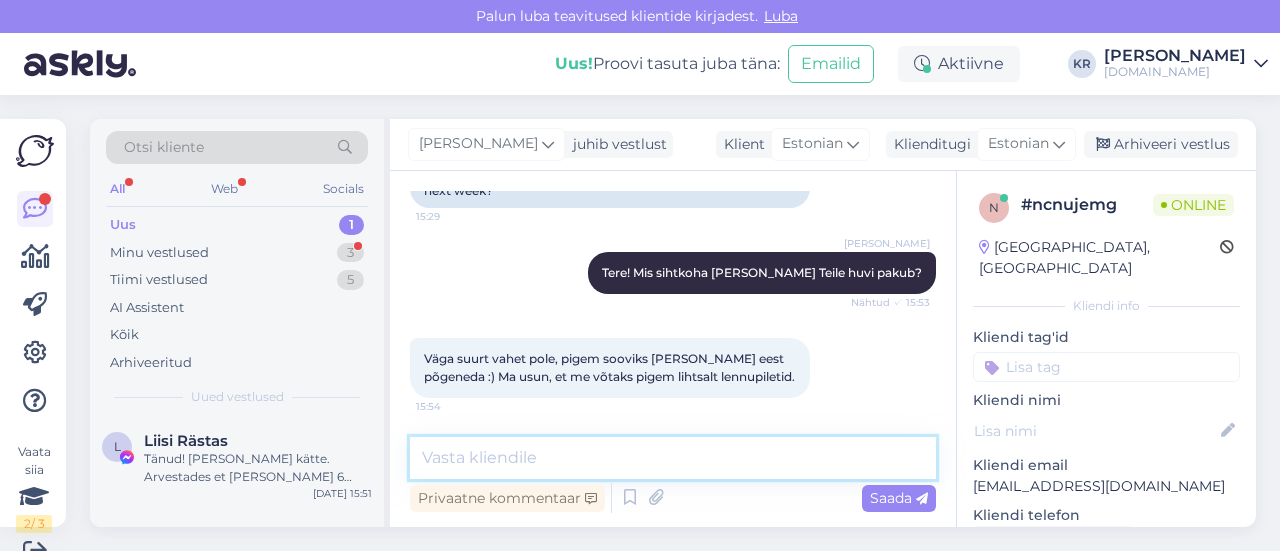 click at bounding box center (673, 458) 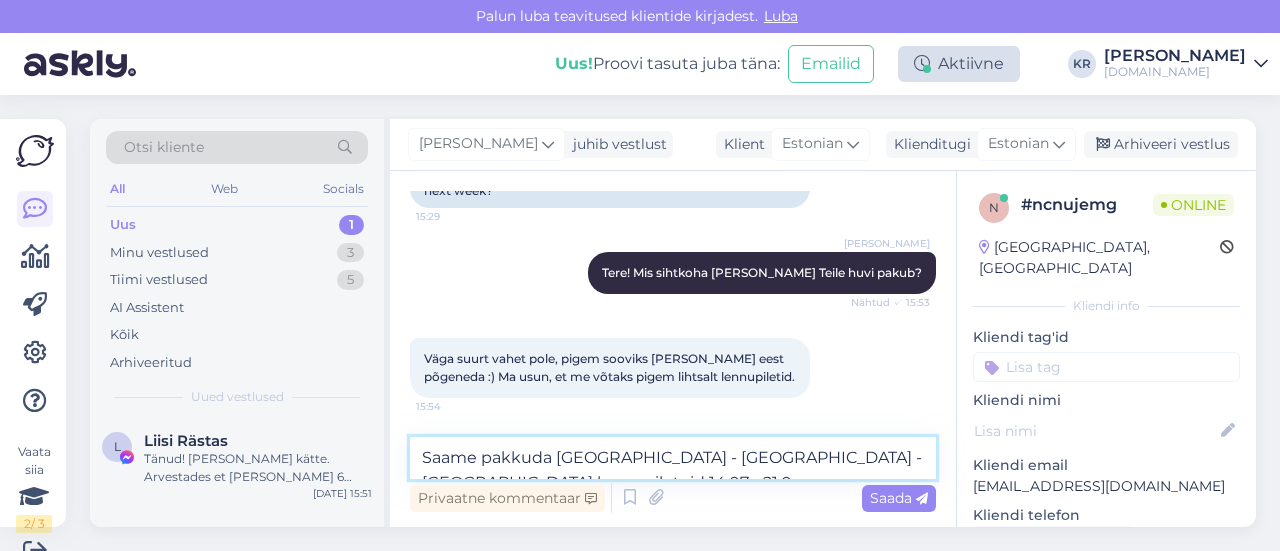 scroll, scrollTop: 240, scrollLeft: 0, axis: vertical 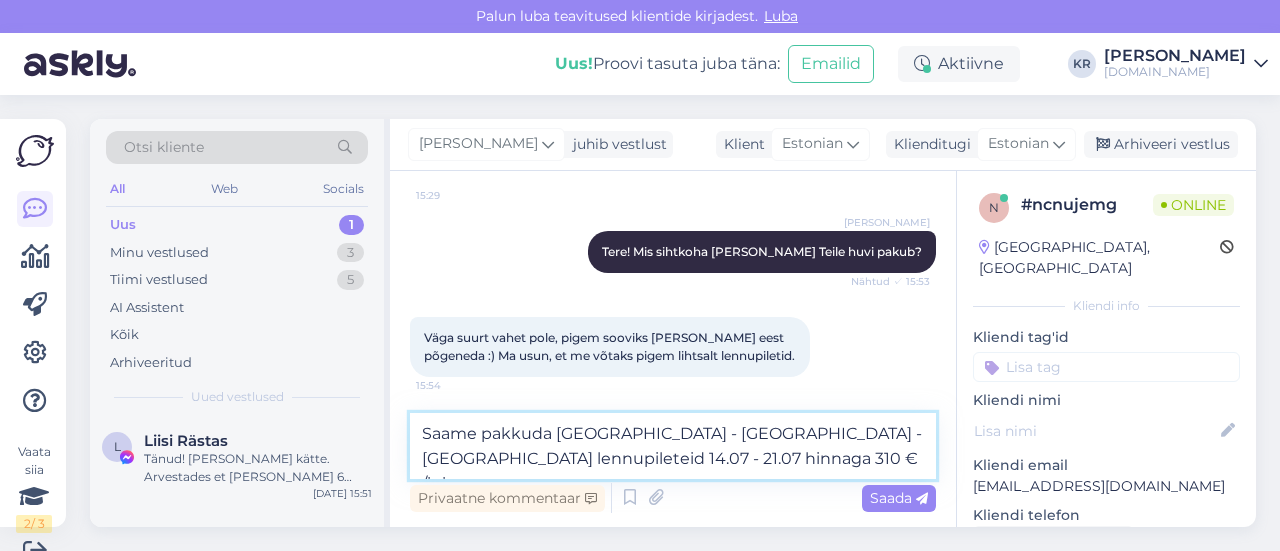 type on "Saame pakkuda [GEOGRAPHIC_DATA] - [GEOGRAPHIC_DATA] - [GEOGRAPHIC_DATA] lennupileteid 14.07 - 21.07 hinnaga 310 € /inimene." 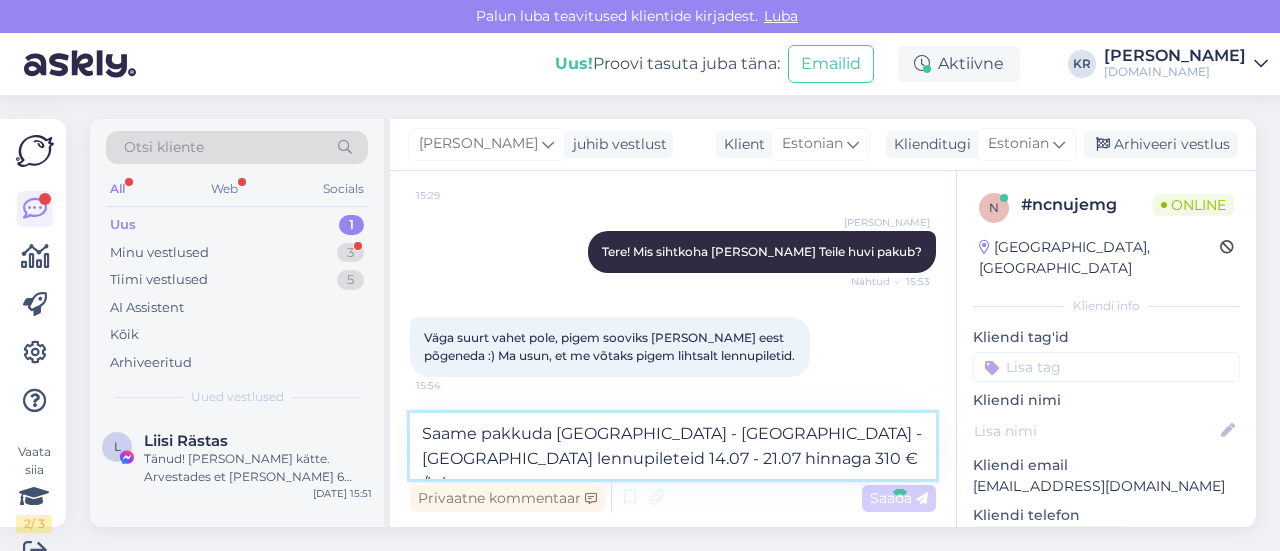 type 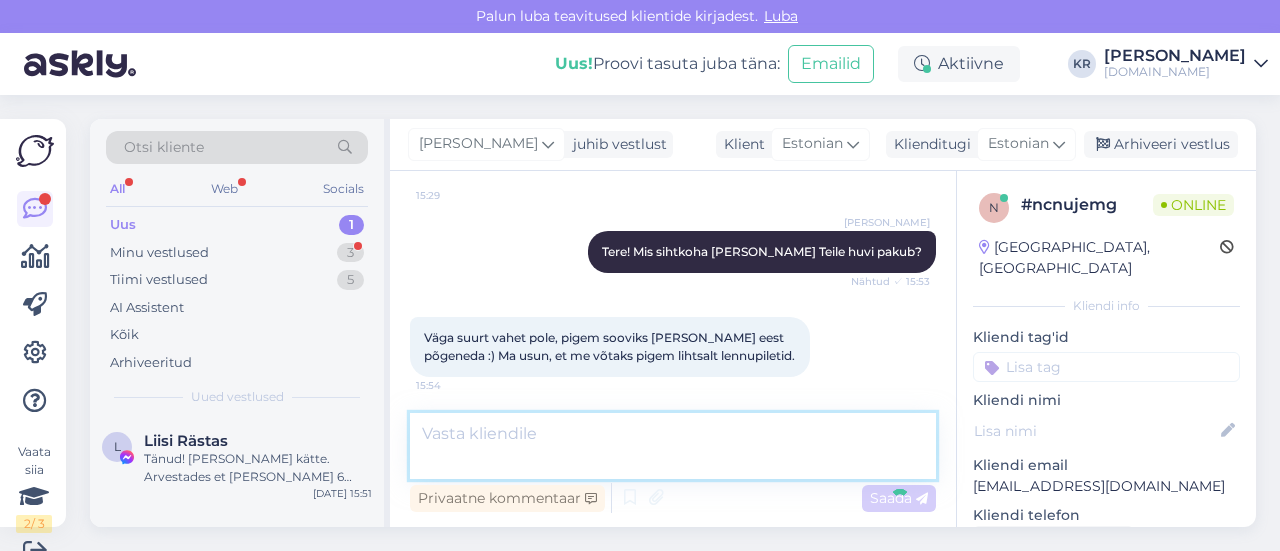 scroll, scrollTop: 323, scrollLeft: 0, axis: vertical 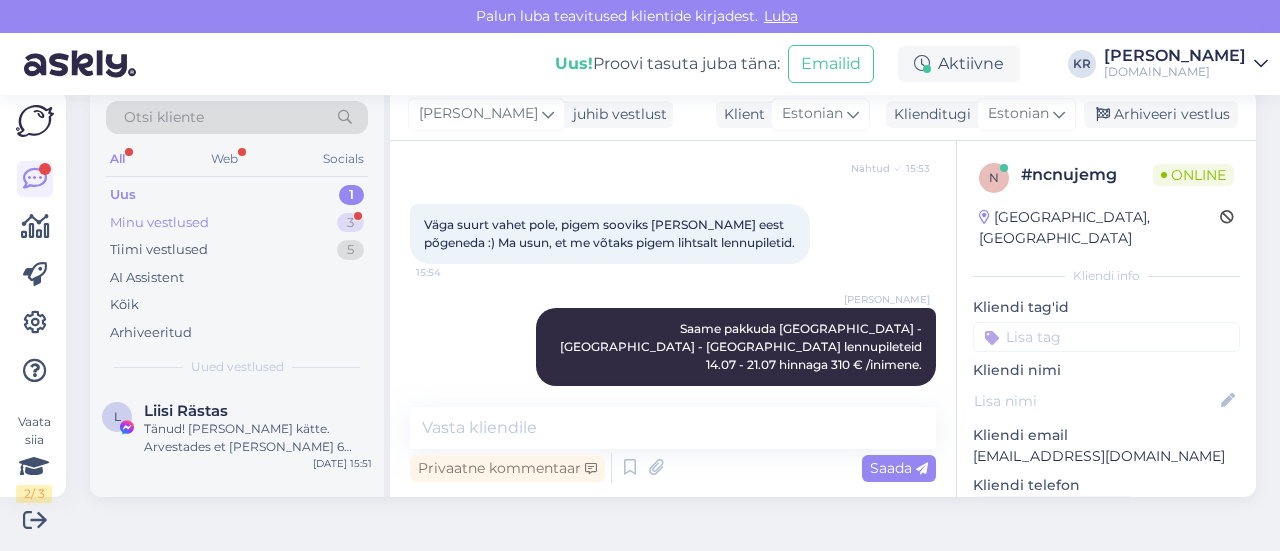 click on "Minu vestlused 3" at bounding box center [237, 223] 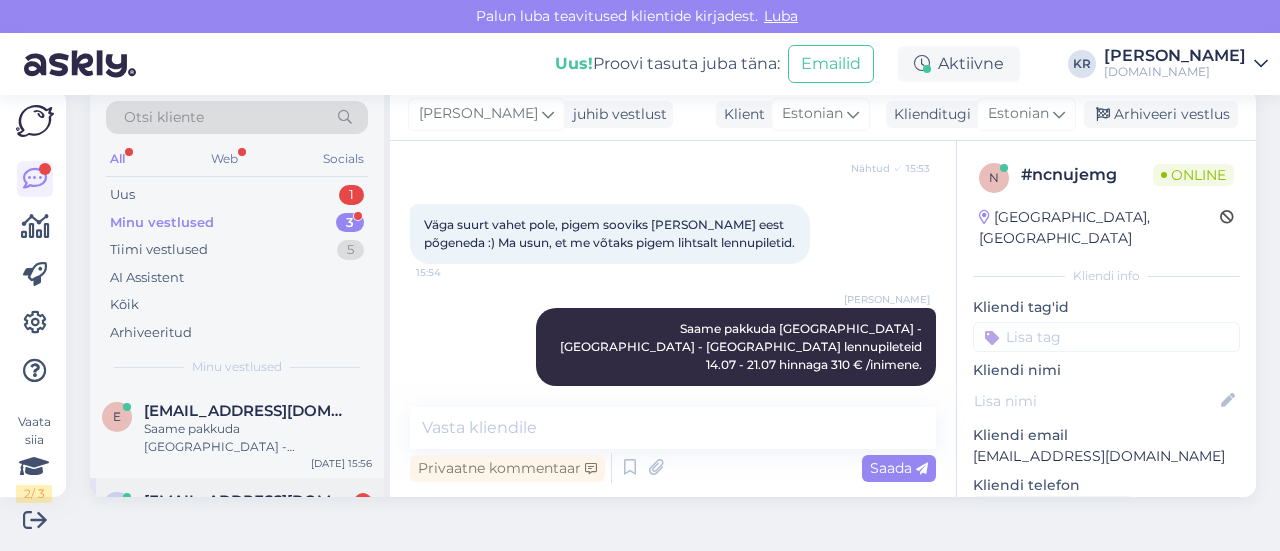 scroll, scrollTop: 100, scrollLeft: 0, axis: vertical 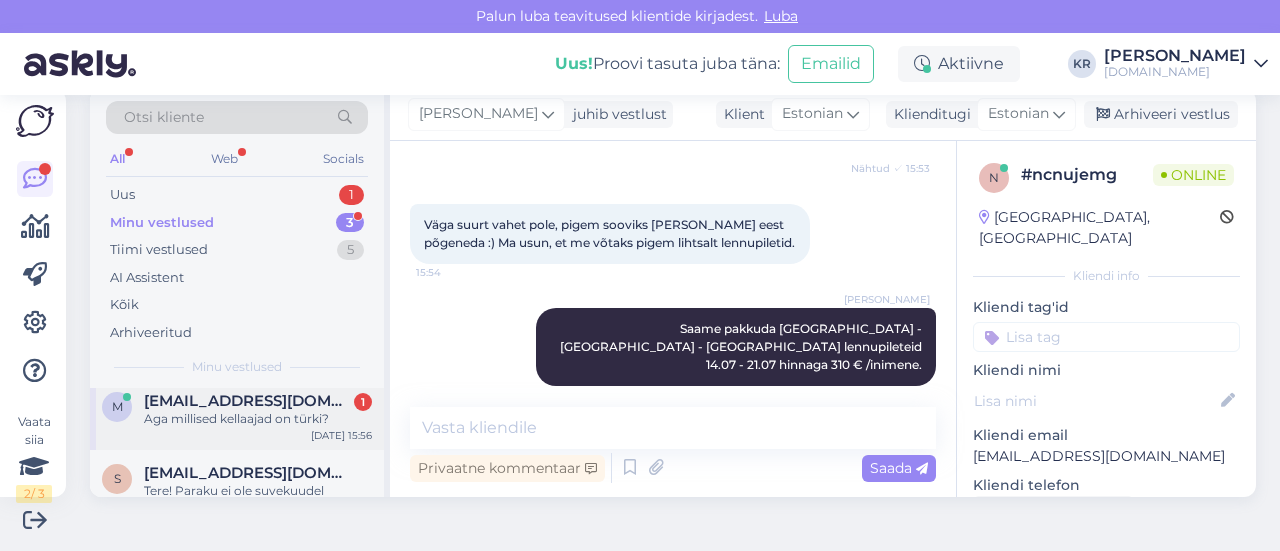 click on "m [EMAIL_ADDRESS][DOMAIN_NAME] 1 Aga millised kellaajad on türki? [DATE] 15:56" at bounding box center (237, 414) 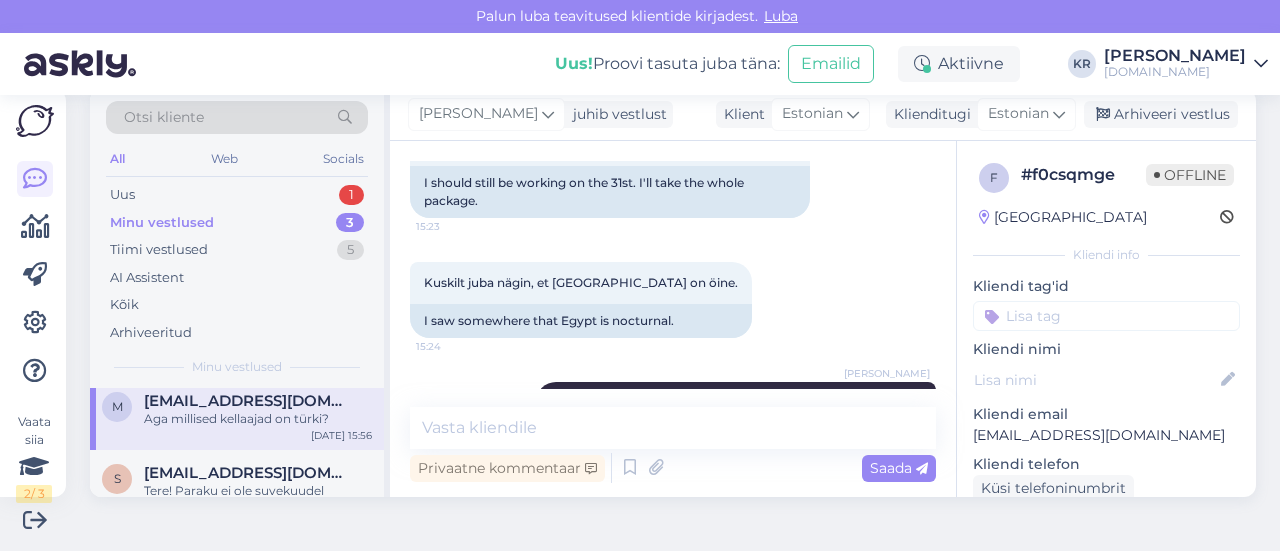 scroll, scrollTop: 405, scrollLeft: 0, axis: vertical 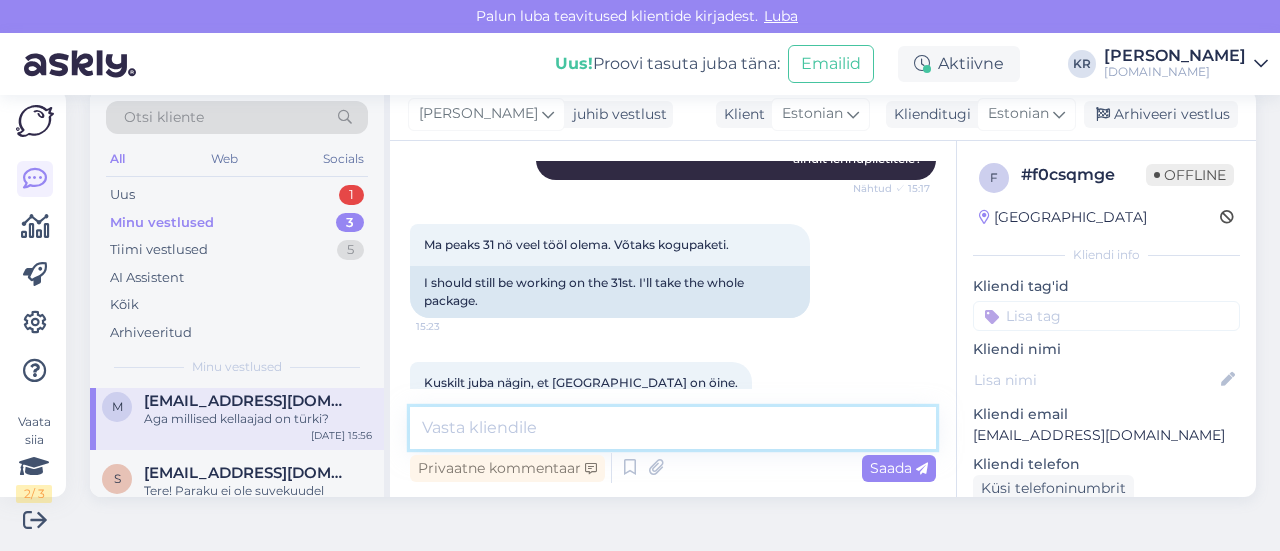 click at bounding box center [673, 428] 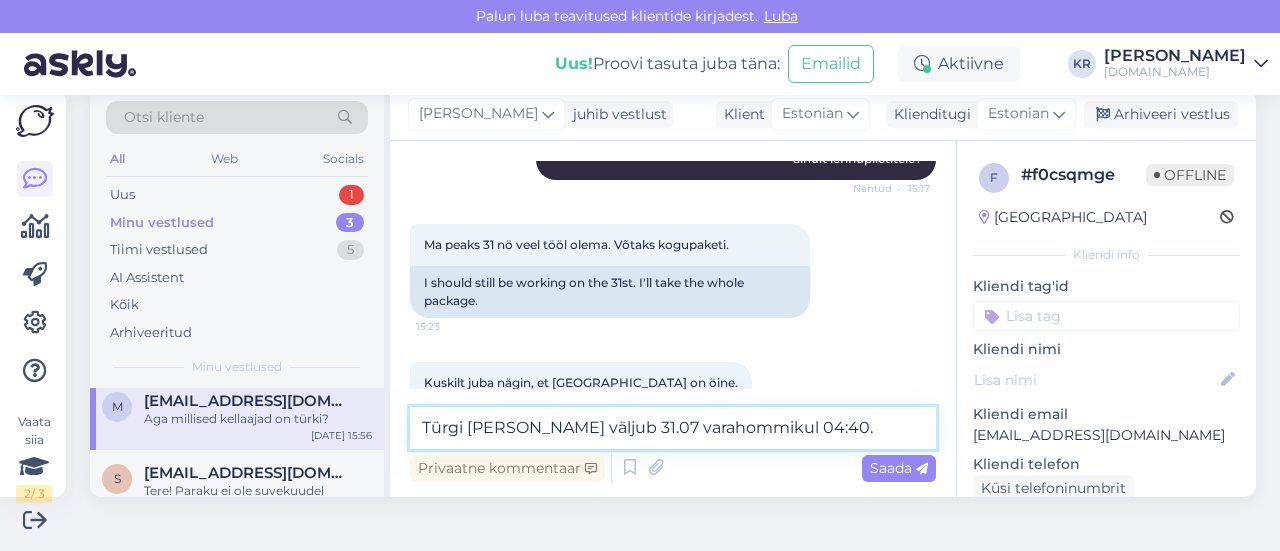 click on "Türgi [PERSON_NAME] väljub 31.07 varahommikul 04:40." at bounding box center (673, 428) 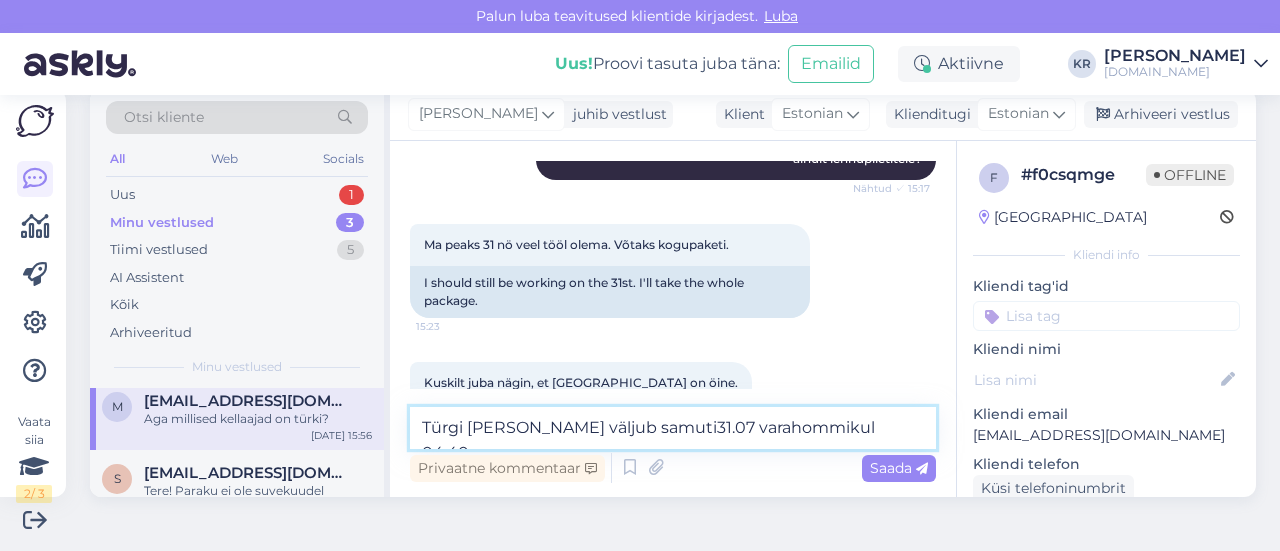 type on "Türgi [PERSON_NAME] väljub samuti 31.07 varahommikul 04:40." 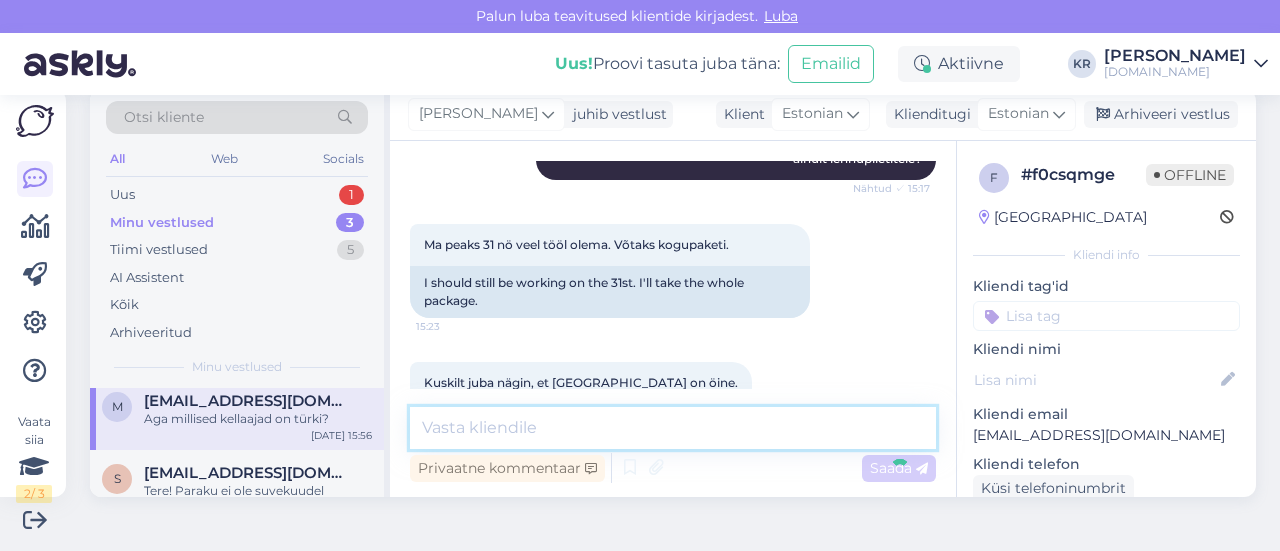 scroll, scrollTop: 891, scrollLeft: 0, axis: vertical 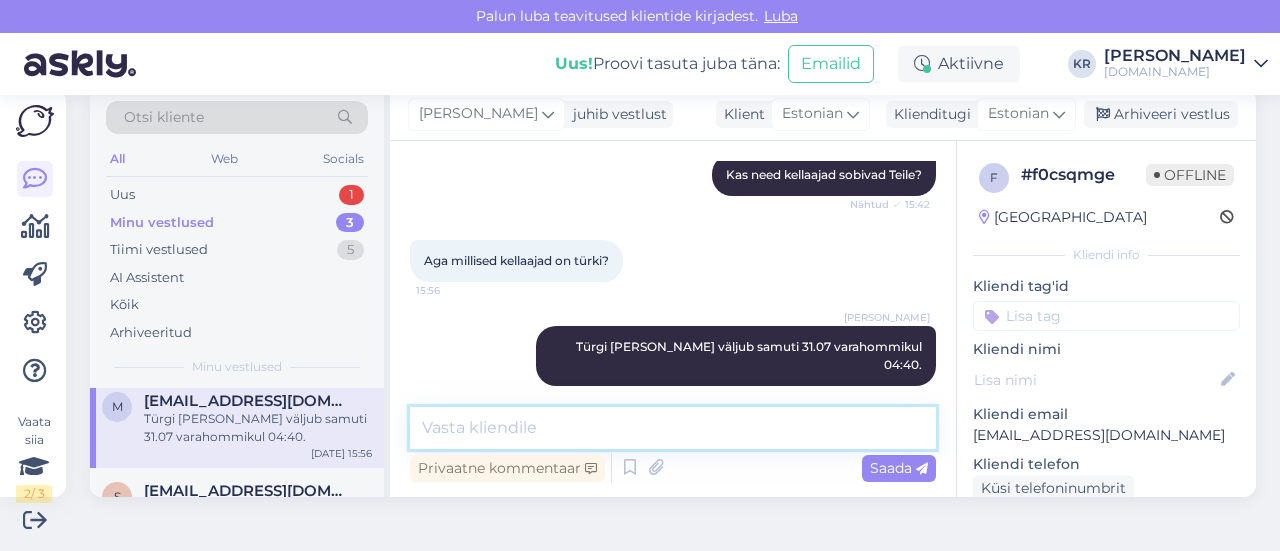 type 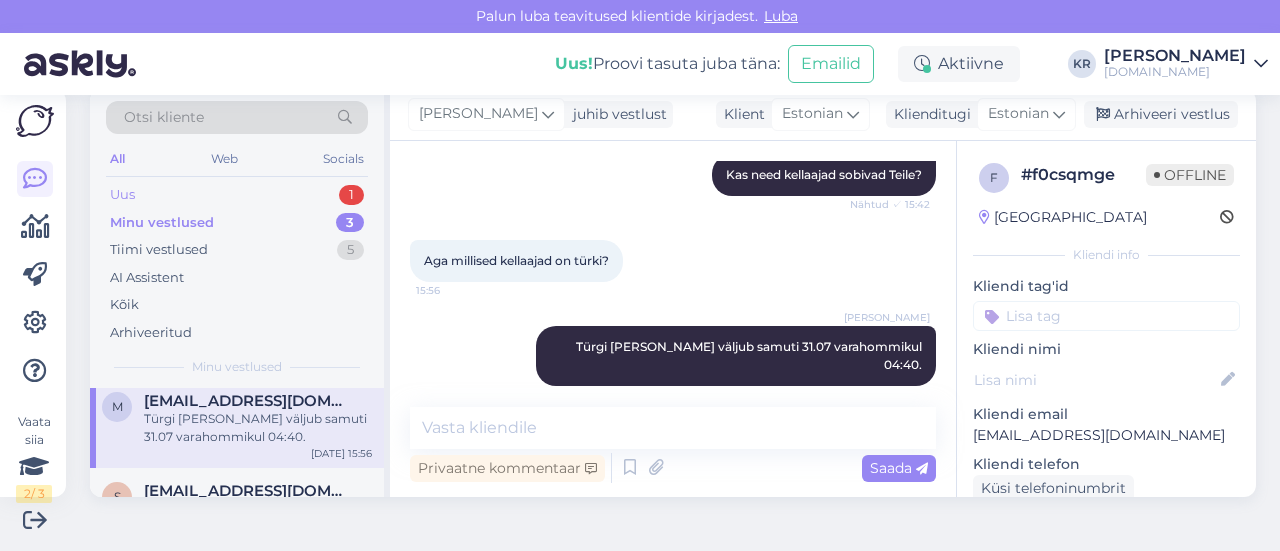 click on "Uus 1" at bounding box center (237, 195) 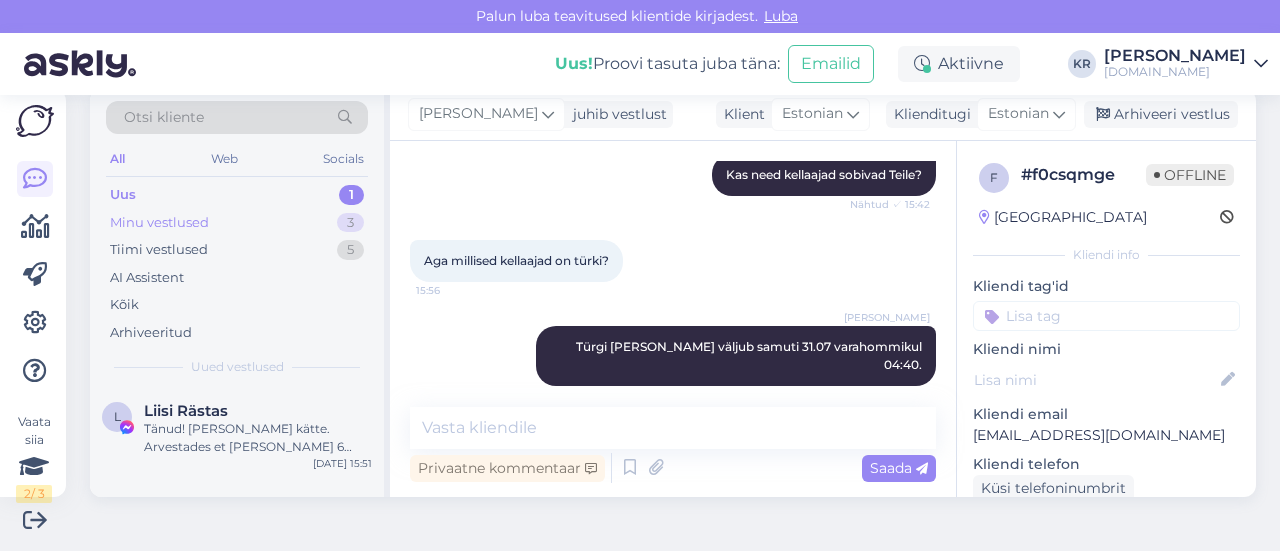 click on "Minu vestlused 3" at bounding box center (237, 223) 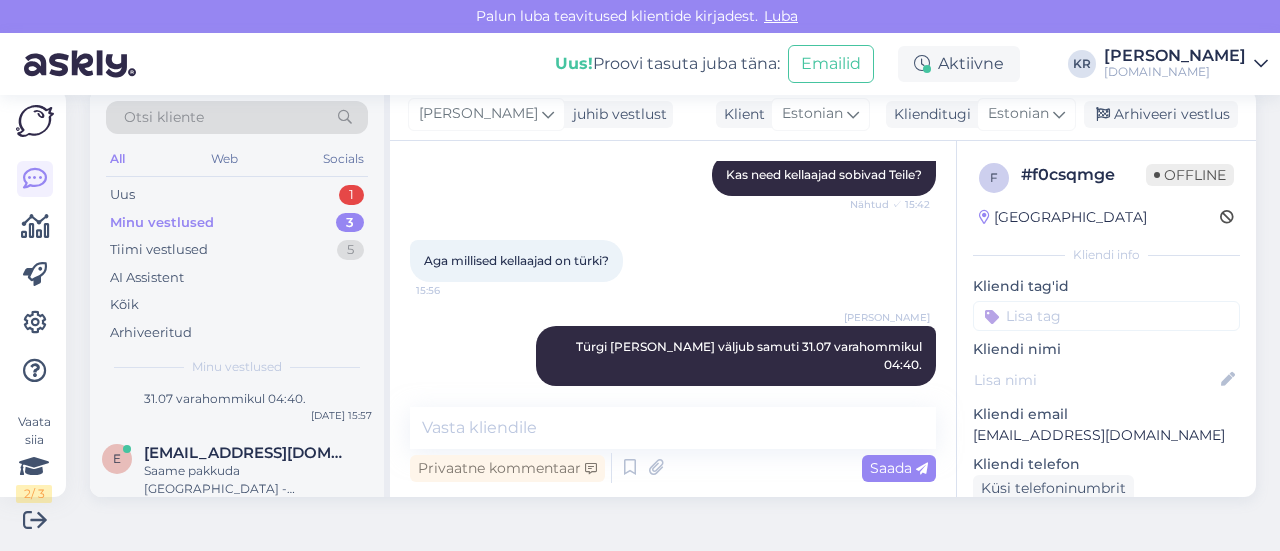 scroll, scrollTop: 0, scrollLeft: 0, axis: both 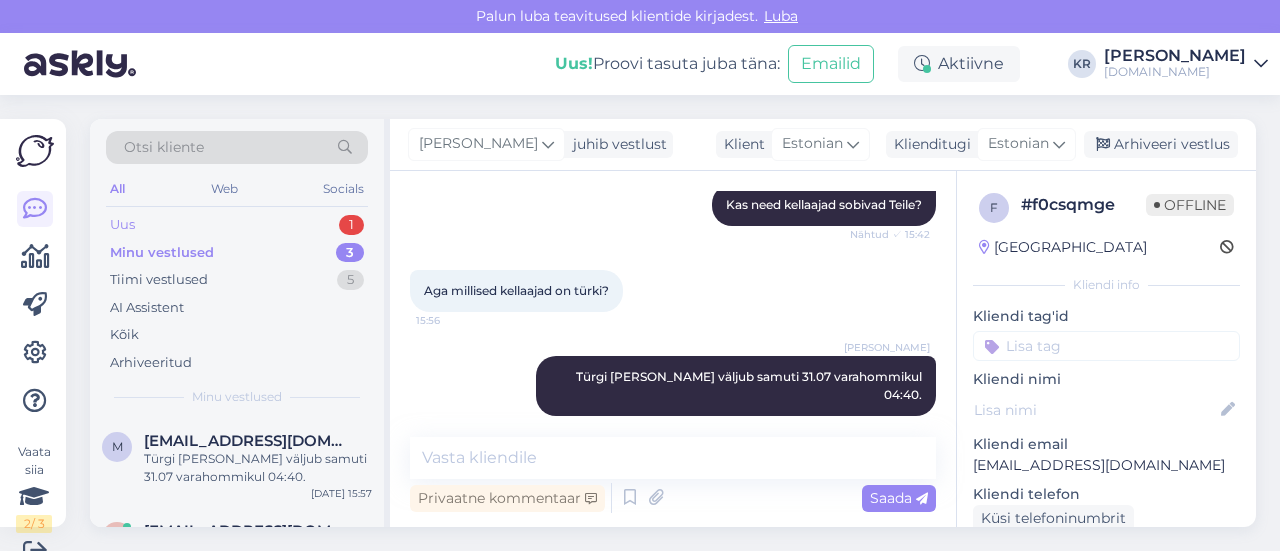 click on "Uus 1" at bounding box center [237, 225] 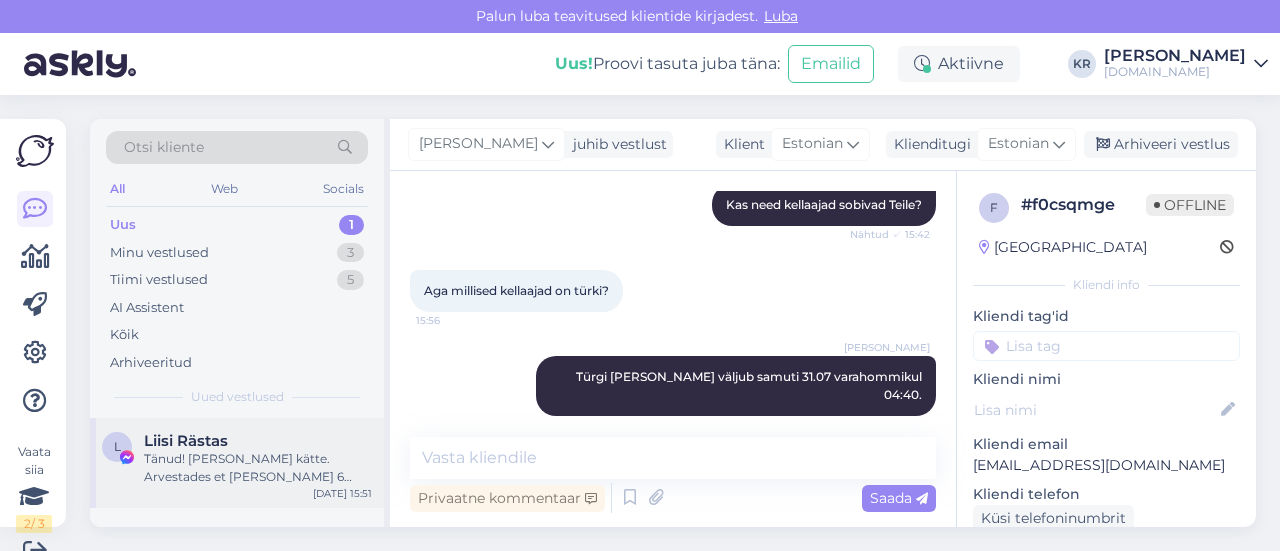 click on "Tänud! [PERSON_NAME] kätte. Arvestades et [PERSON_NAME] 6 ööd, on kallis…" at bounding box center (258, 468) 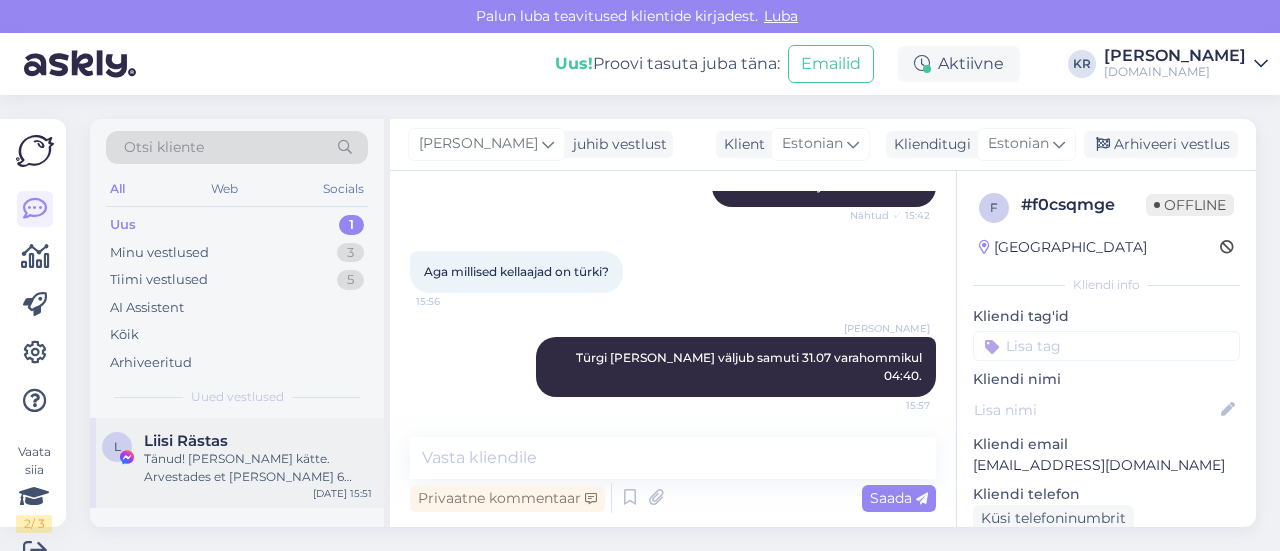 scroll, scrollTop: 30, scrollLeft: 0, axis: vertical 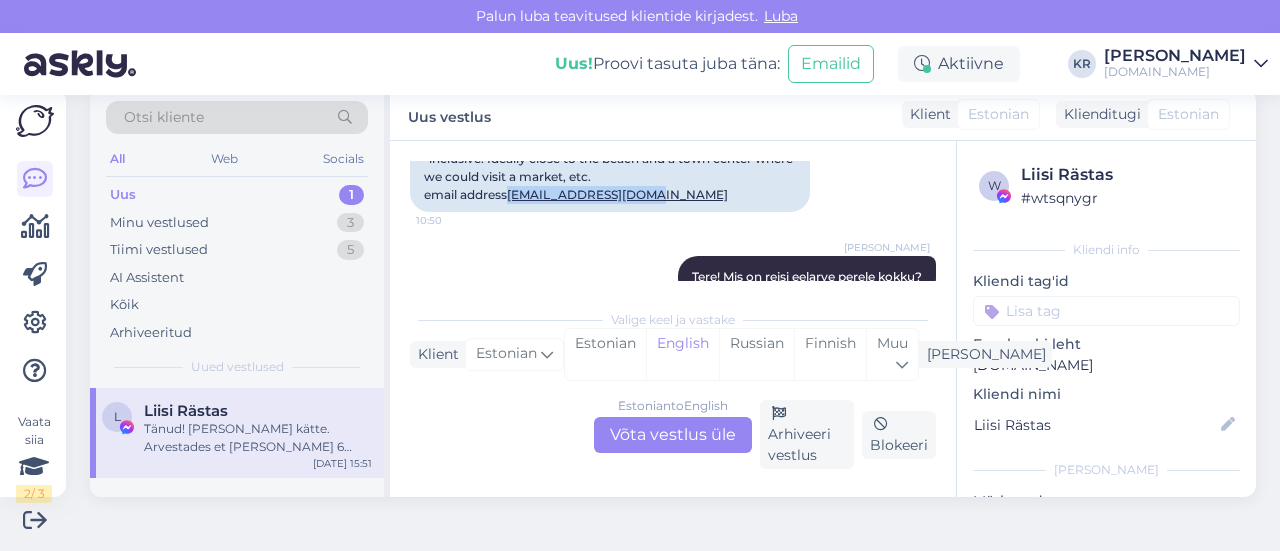 drag, startPoint x: 553, startPoint y: 278, endPoint x: 418, endPoint y: 177, distance: 168.60011 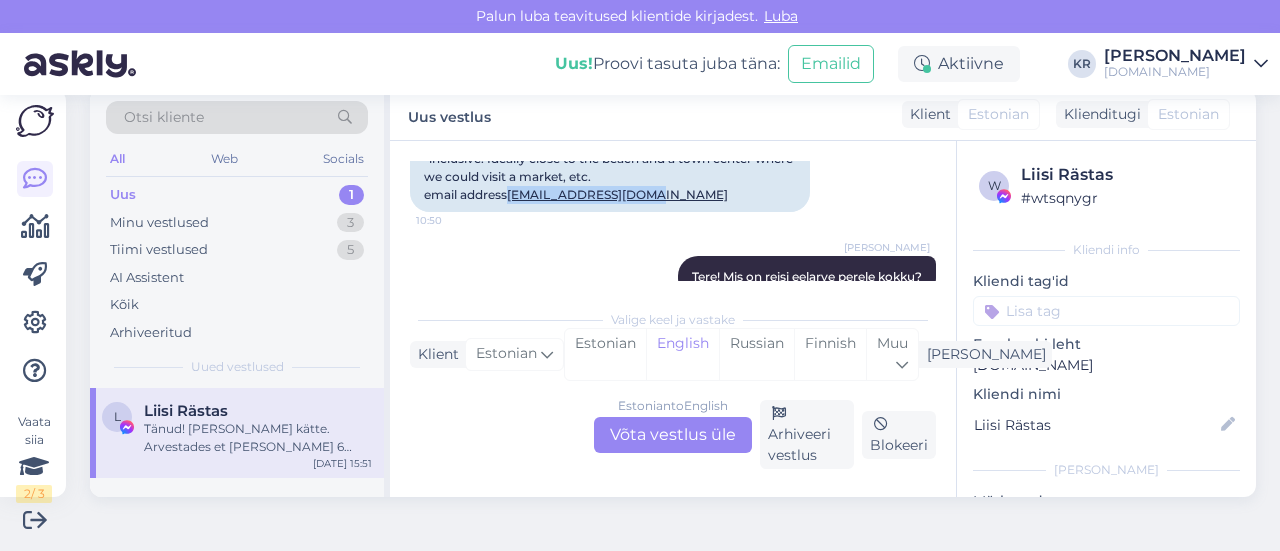 click on "Hello!
like a price quote for [GEOGRAPHIC_DATA]. Departure between 10-14.08.
adult and children aged [DEMOGRAPHIC_DATA].  4-5
hotel
-inclusive. Ideally close to the beach and a town center where we could visit a market, etc.
email address
[EMAIL_ADDRESS][DOMAIN_NAME]" at bounding box center [610, 123] 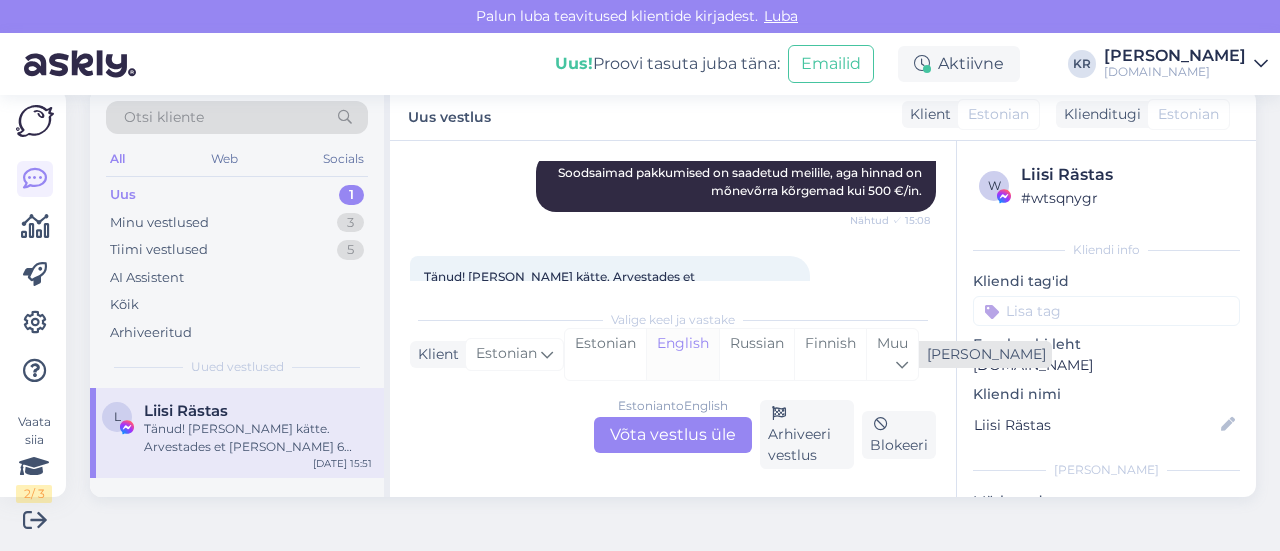 scroll, scrollTop: 957, scrollLeft: 0, axis: vertical 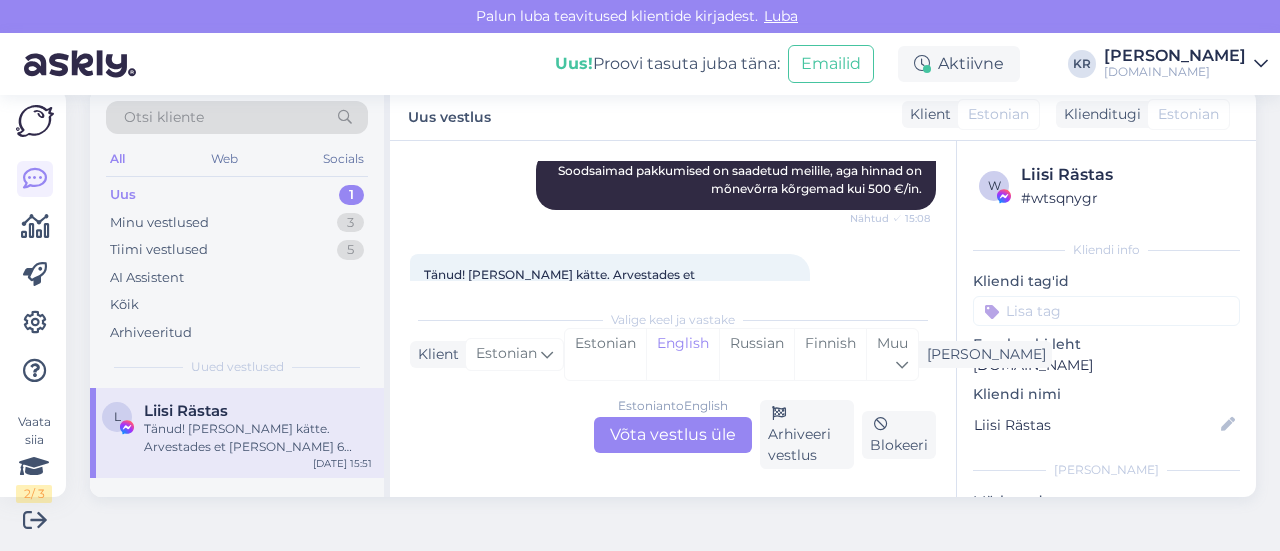 click on "Estonian  to  English Võta vestlus üle" at bounding box center [673, 435] 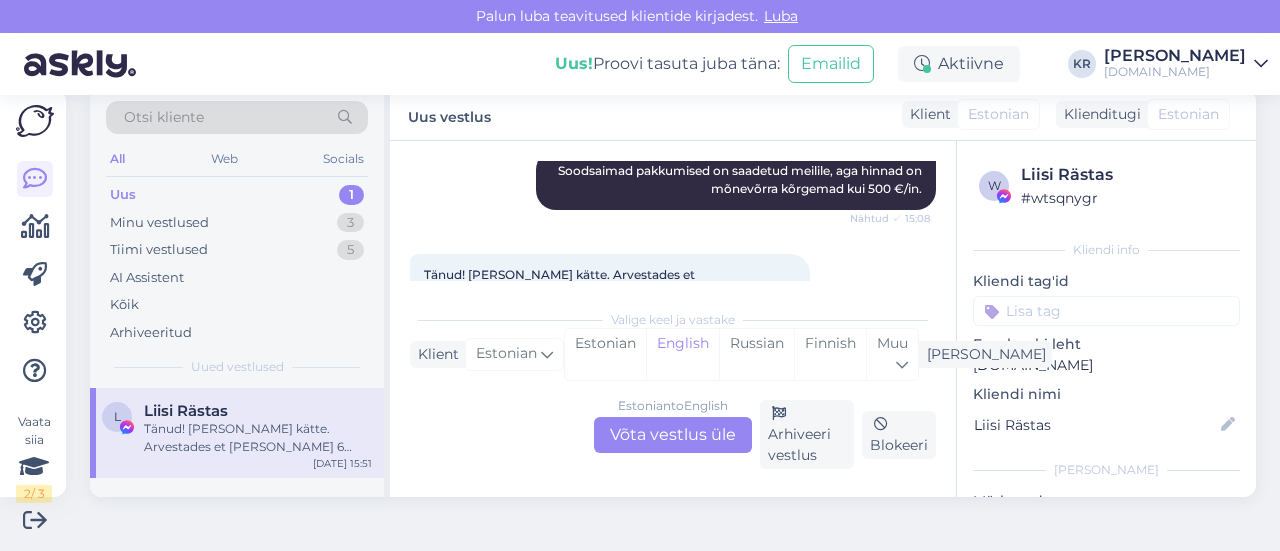 scroll, scrollTop: 962, scrollLeft: 0, axis: vertical 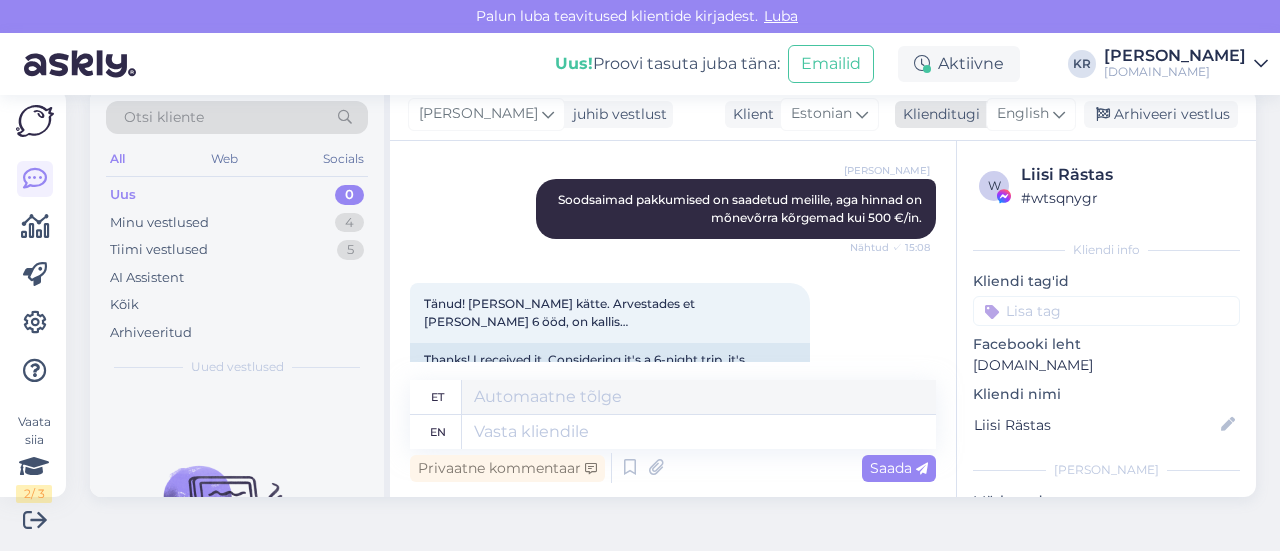 click on "English" at bounding box center (1023, 114) 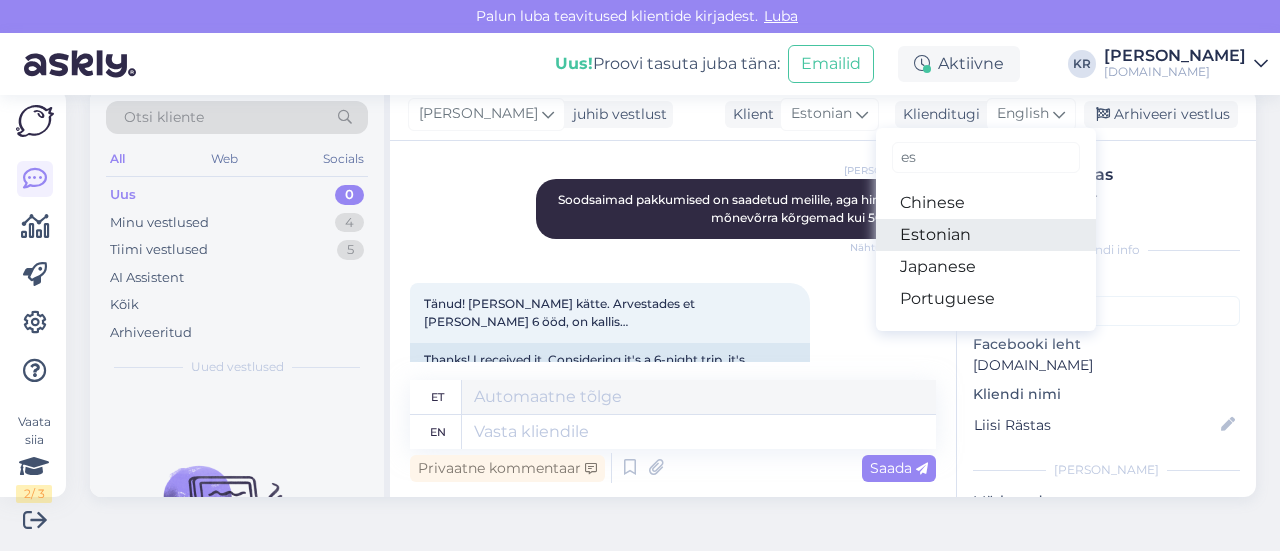 click on "Estonian" at bounding box center (986, 235) 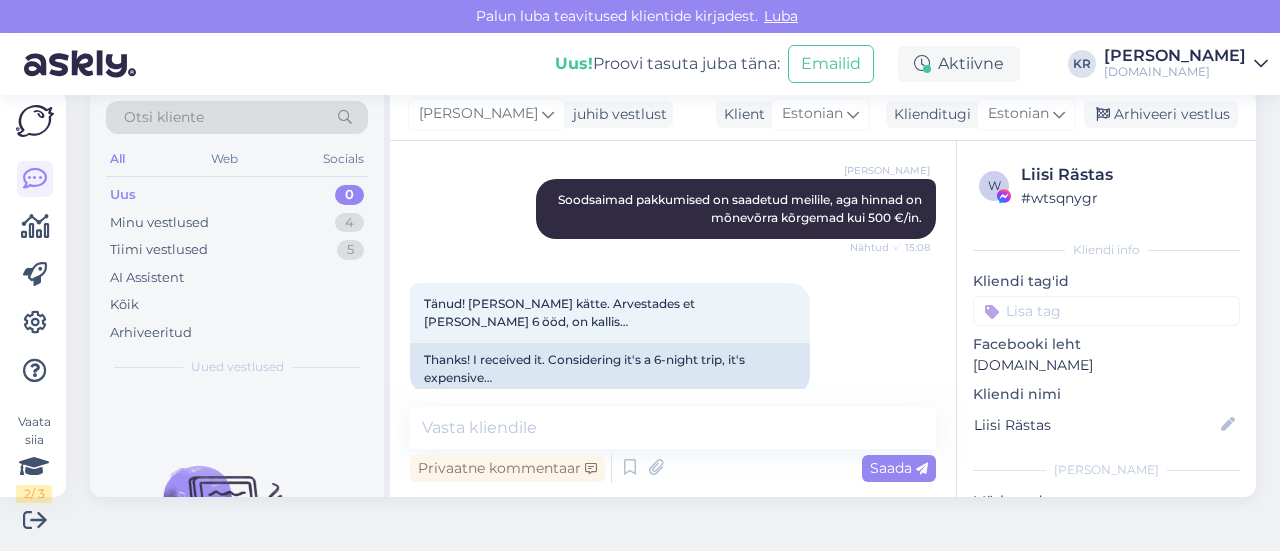 scroll, scrollTop: 935, scrollLeft: 0, axis: vertical 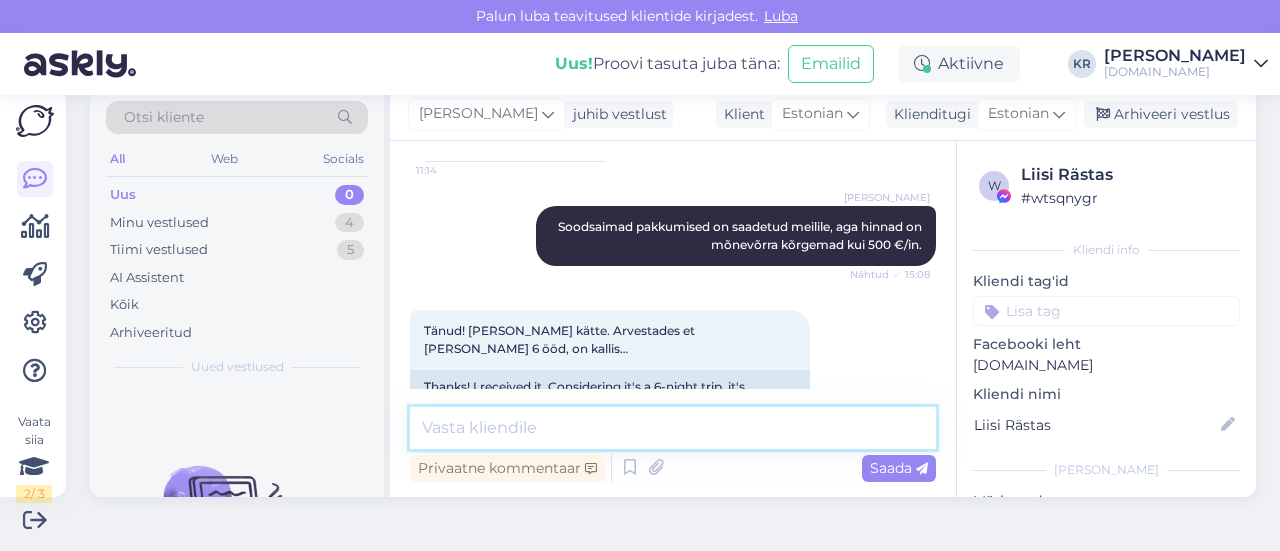click at bounding box center [673, 428] 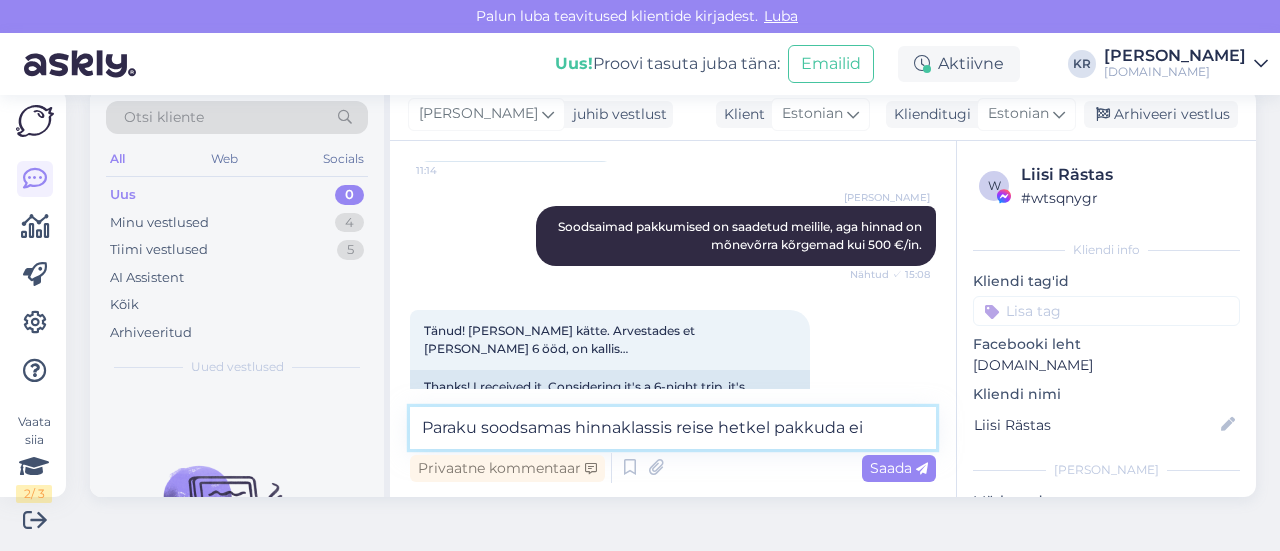 drag, startPoint x: 893, startPoint y: 431, endPoint x: 266, endPoint y: 465, distance: 627.9212 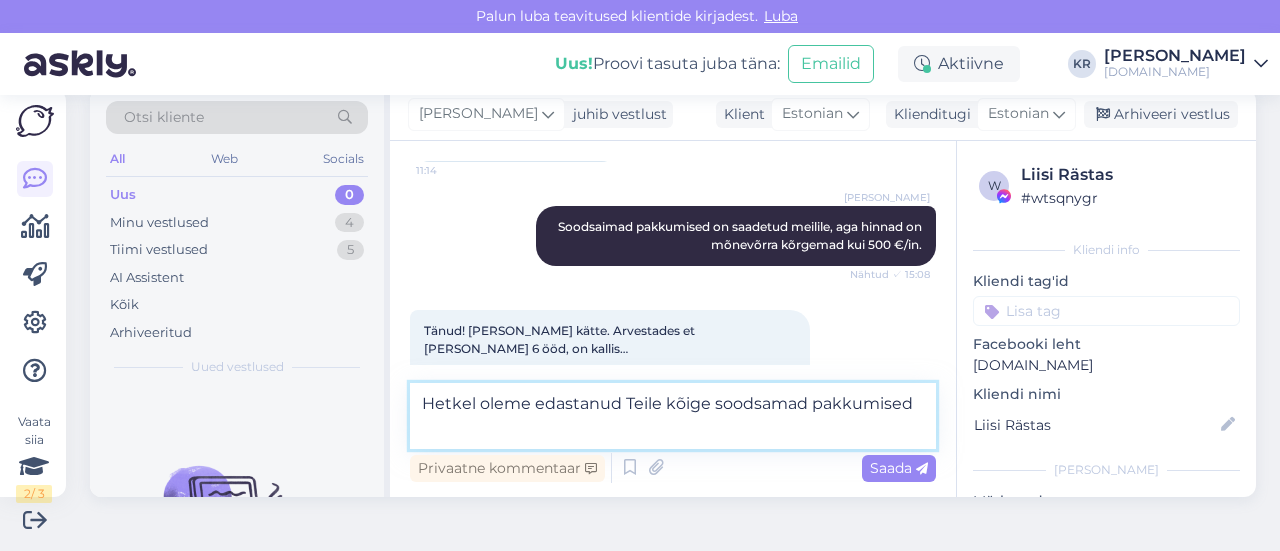 scroll, scrollTop: 959, scrollLeft: 0, axis: vertical 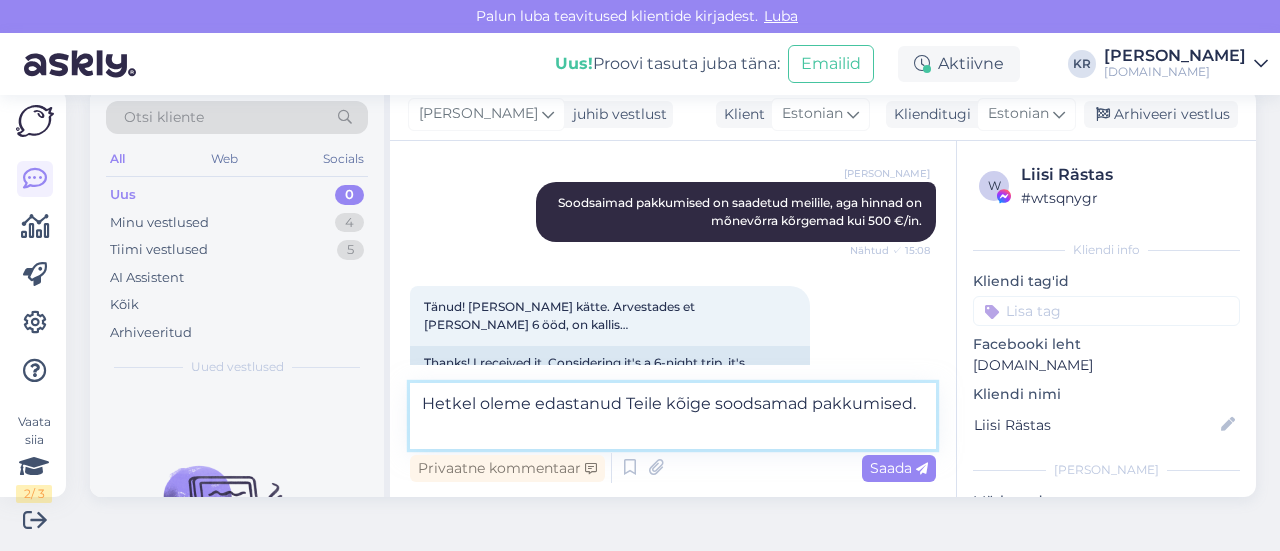 type on "Hetkel oleme edastanud Teile kõige soodsamad pakkumised." 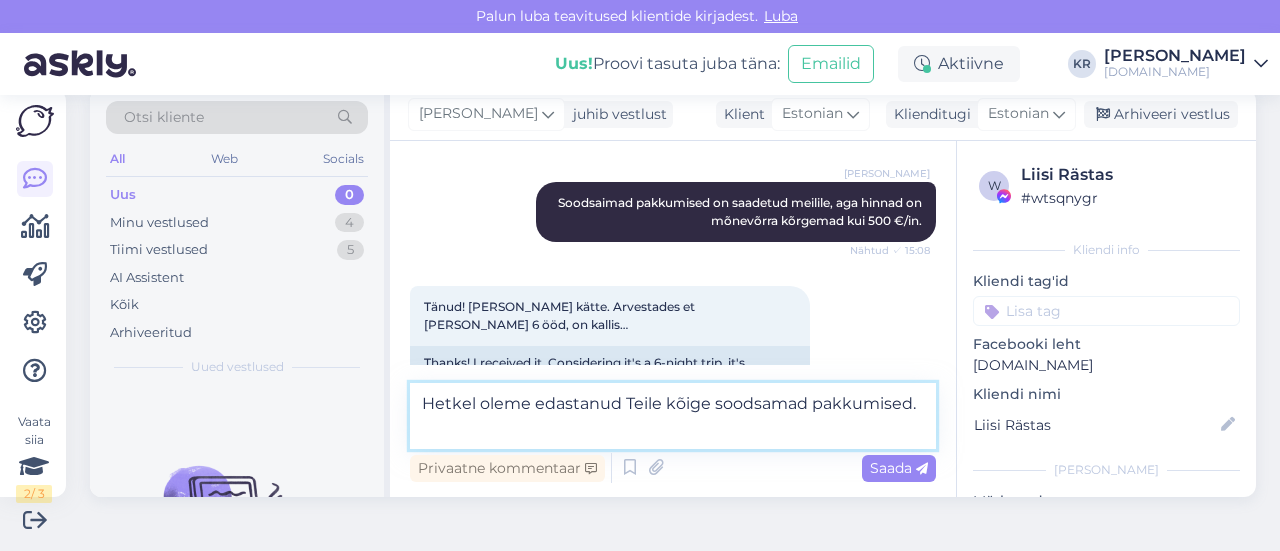 click on "Hetkel oleme edastanud Teile kõige soodsamad pakkumised." at bounding box center [673, 416] 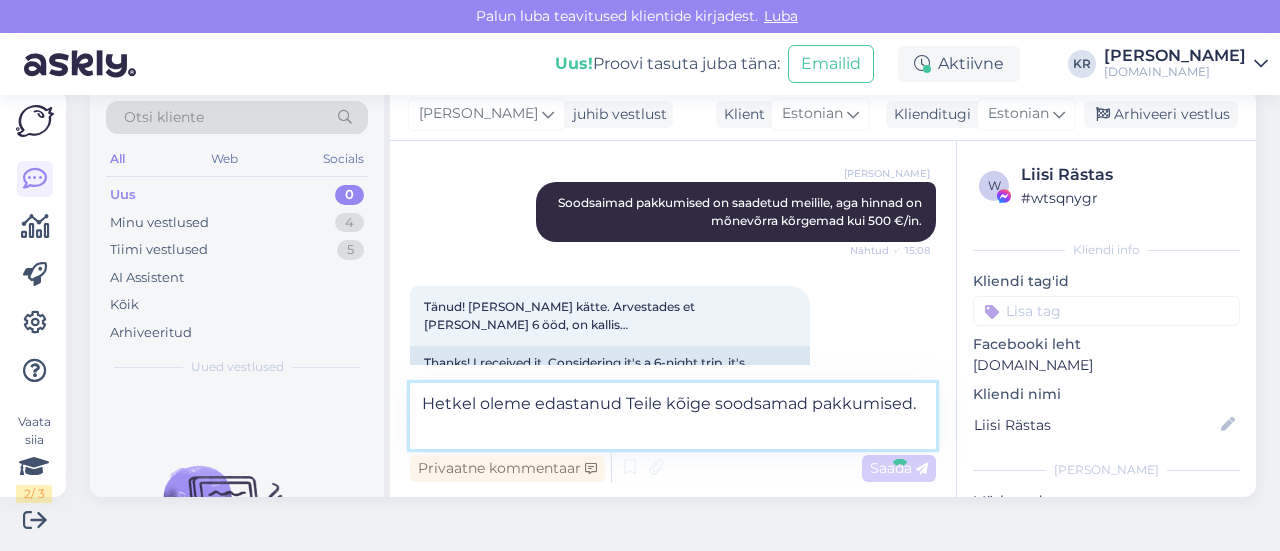 type 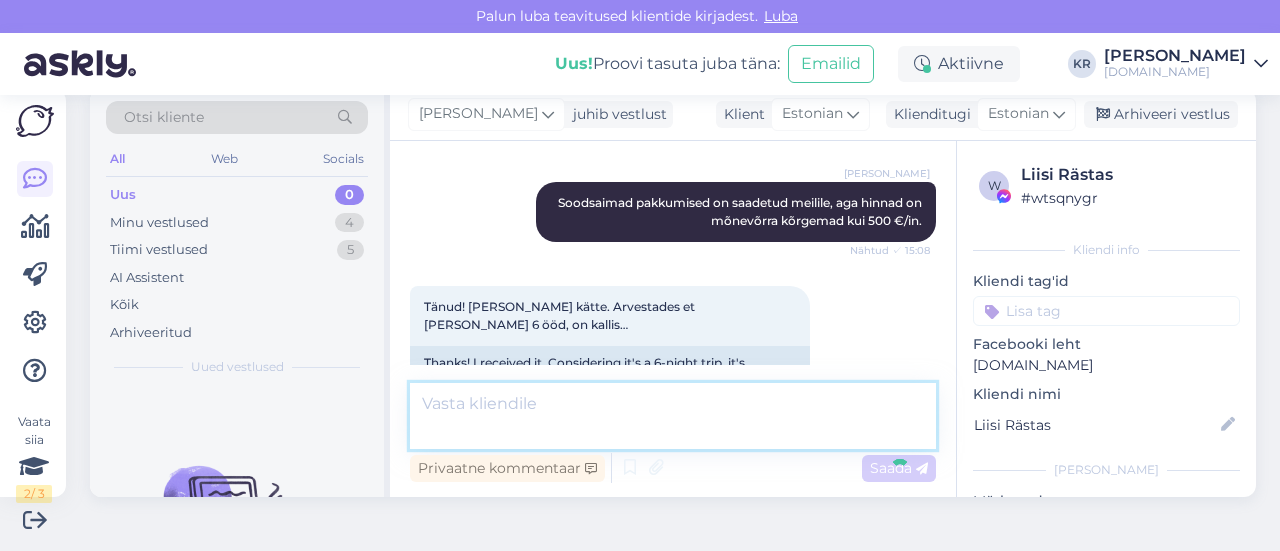 scroll, scrollTop: 1039, scrollLeft: 0, axis: vertical 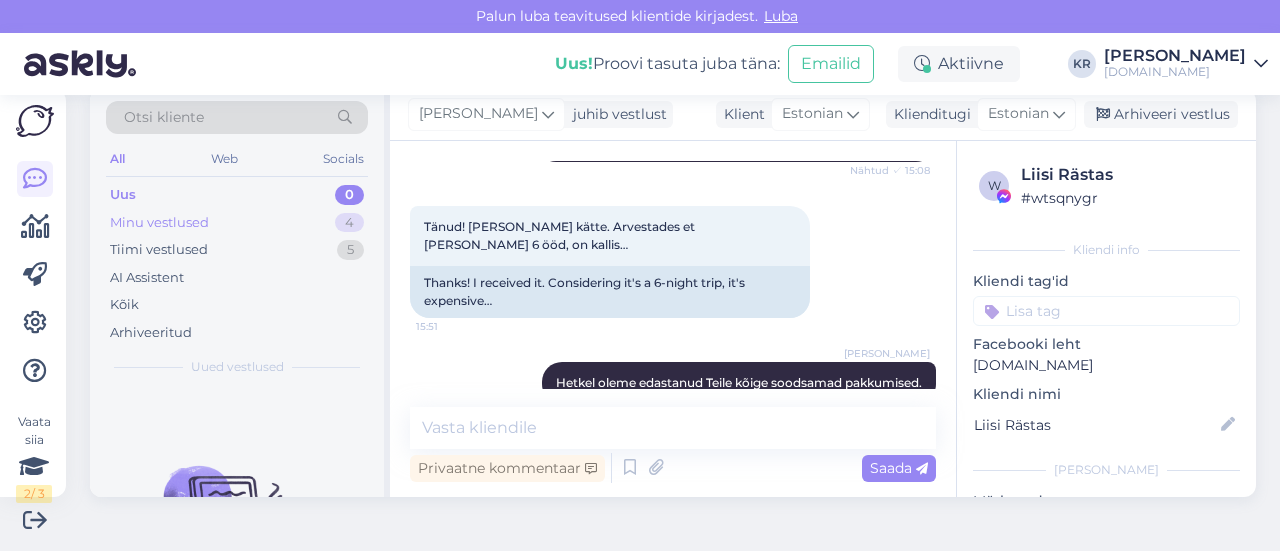 click on "Minu vestlused 4" at bounding box center (237, 223) 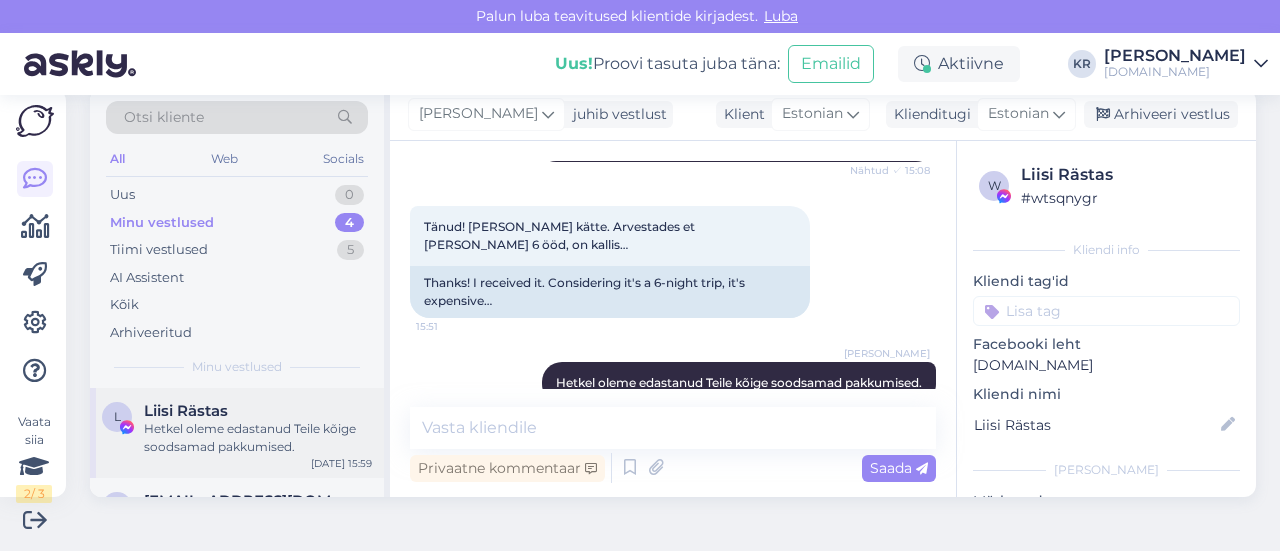 scroll, scrollTop: 0, scrollLeft: 0, axis: both 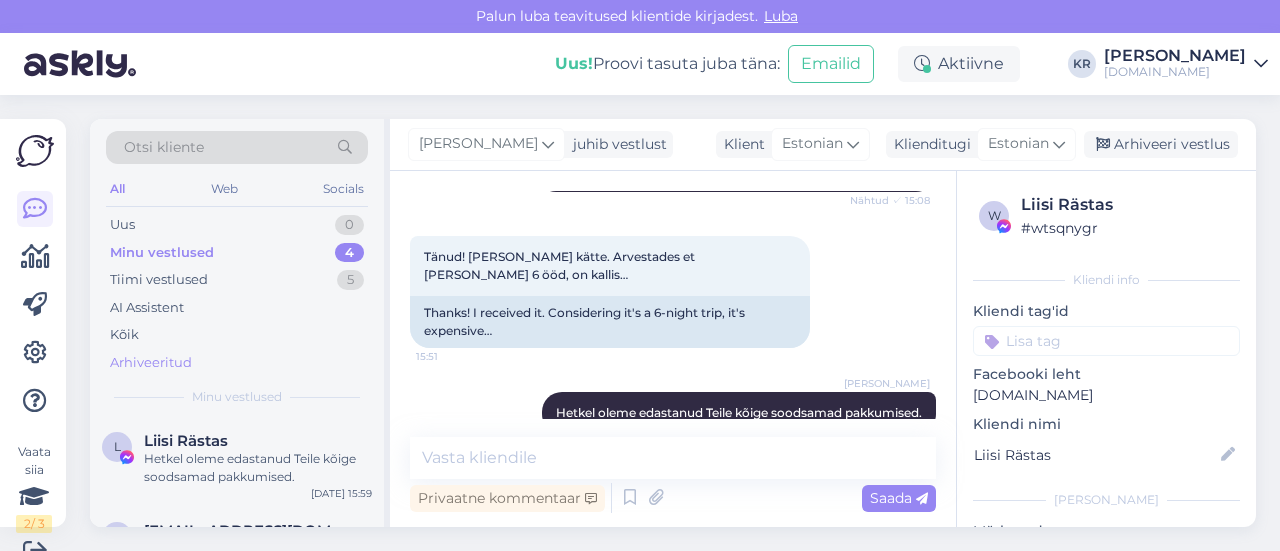 click on "Arhiveeritud" at bounding box center (151, 363) 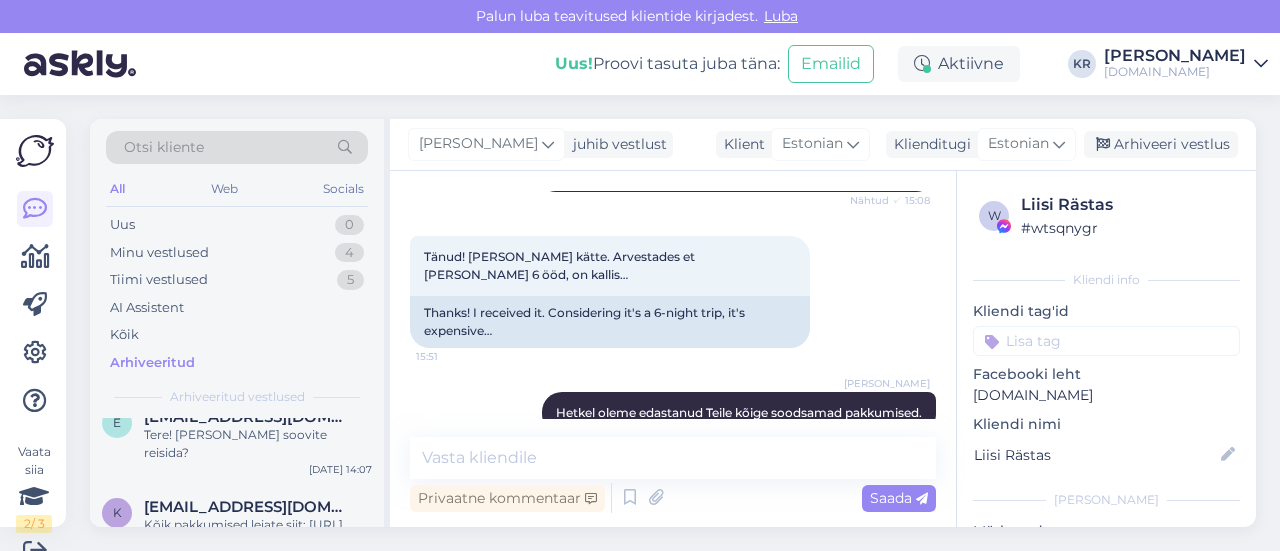 scroll, scrollTop: 0, scrollLeft: 0, axis: both 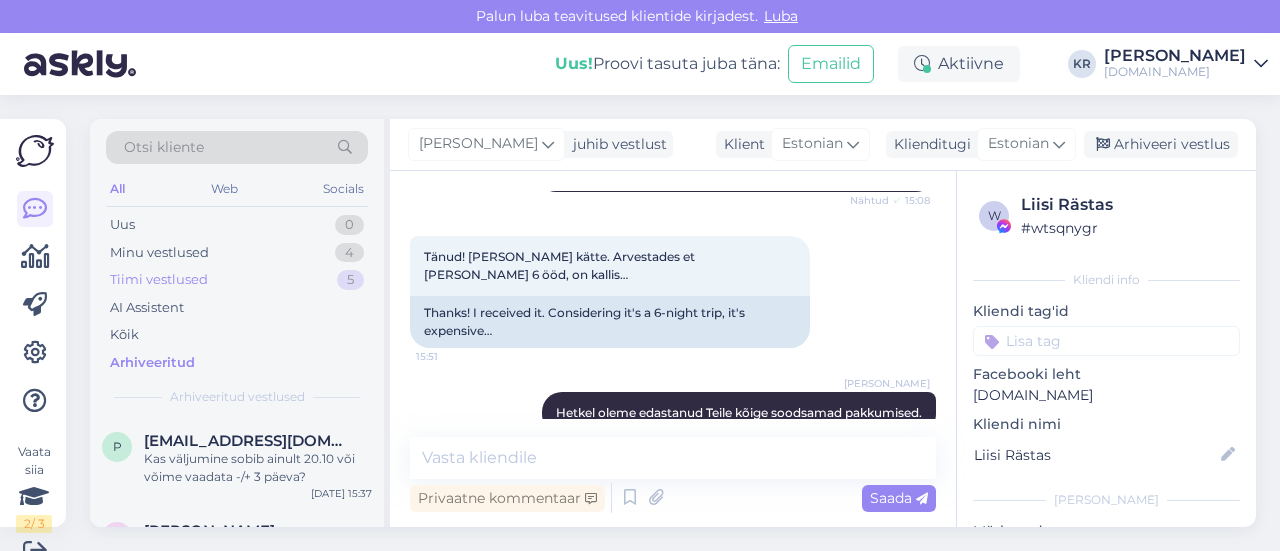 click on "Tiimi vestlused 5" at bounding box center [237, 280] 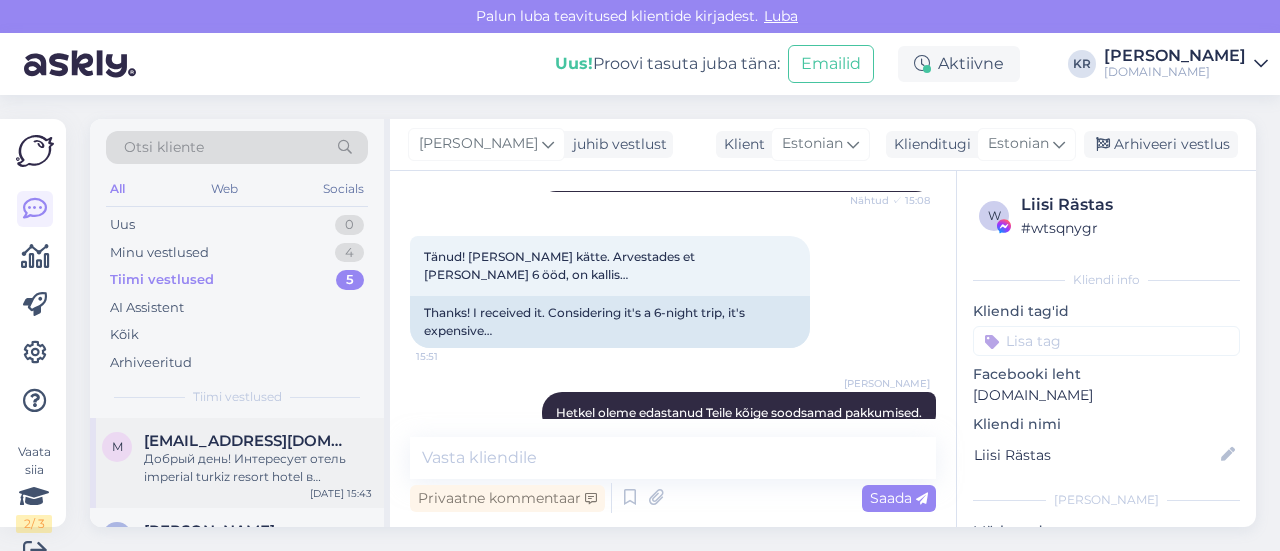 click on "Добрый день! Интересует отель imperial turkiz resort hotel в [GEOGRAPHIC_DATA] .  Вылет с 8 по 12.09 на 7 ночей" at bounding box center [258, 468] 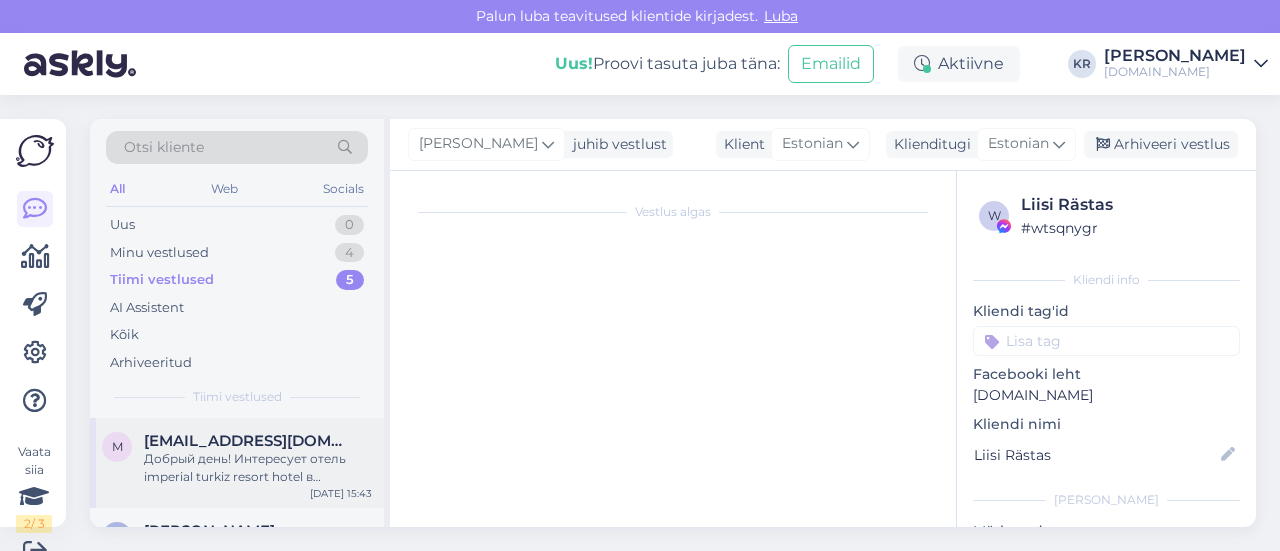 scroll, scrollTop: 42, scrollLeft: 0, axis: vertical 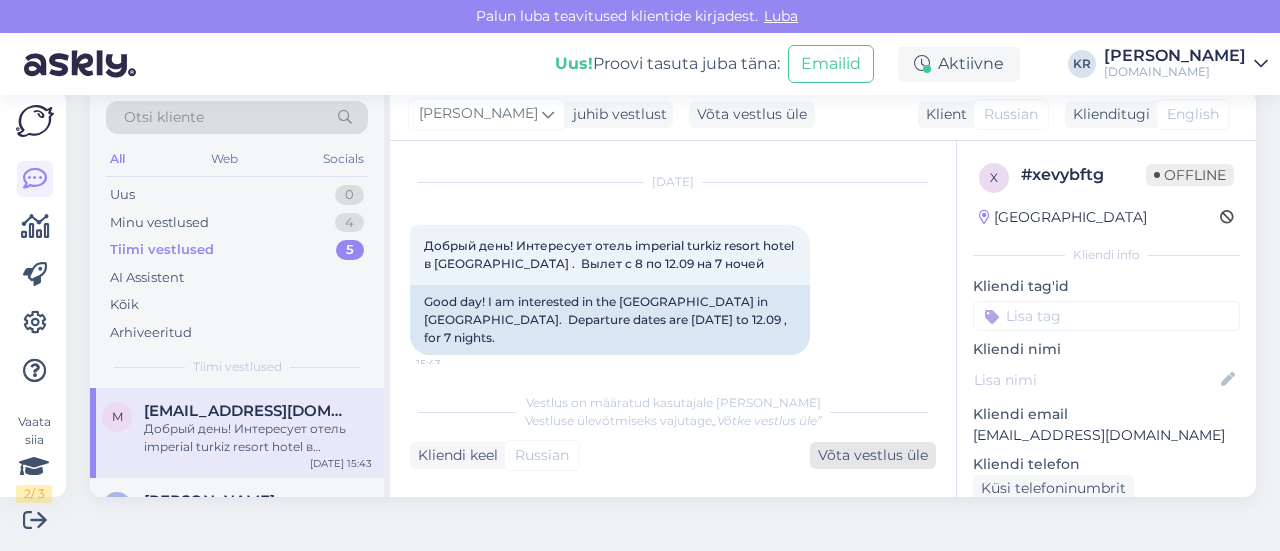 click on "Võta vestlus üle" at bounding box center (873, 455) 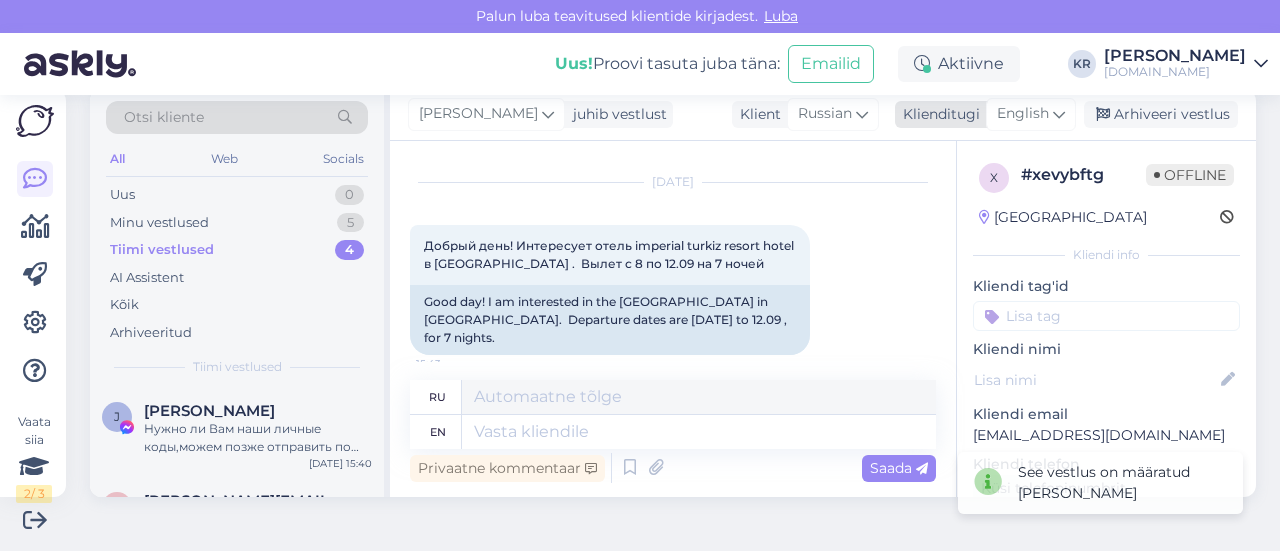 click on "English" at bounding box center [1023, 114] 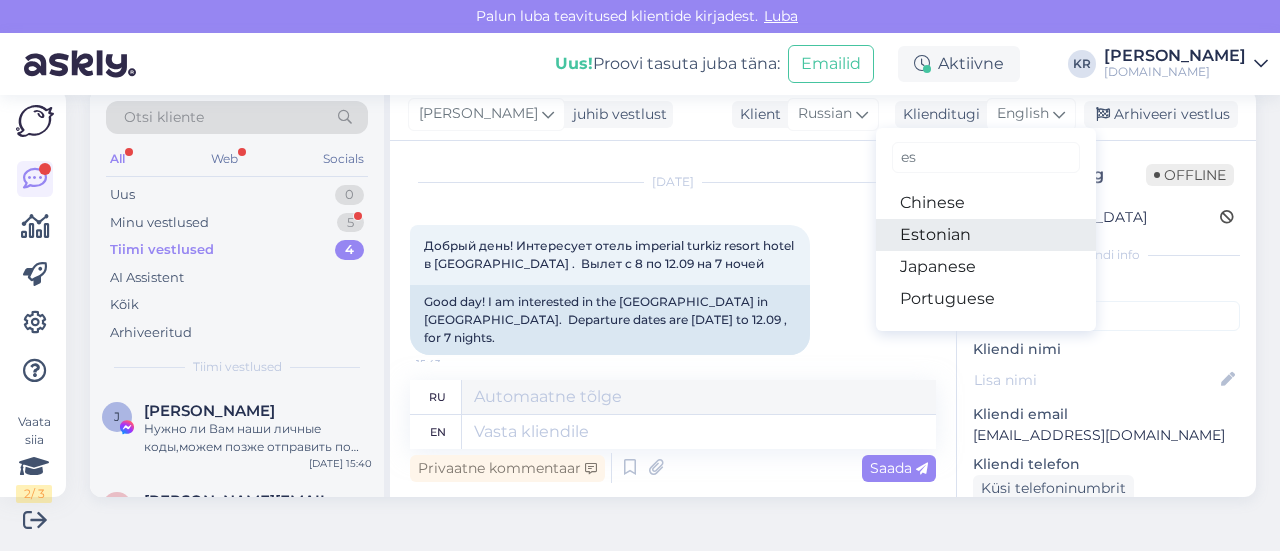 click on "Estonian" at bounding box center [986, 235] 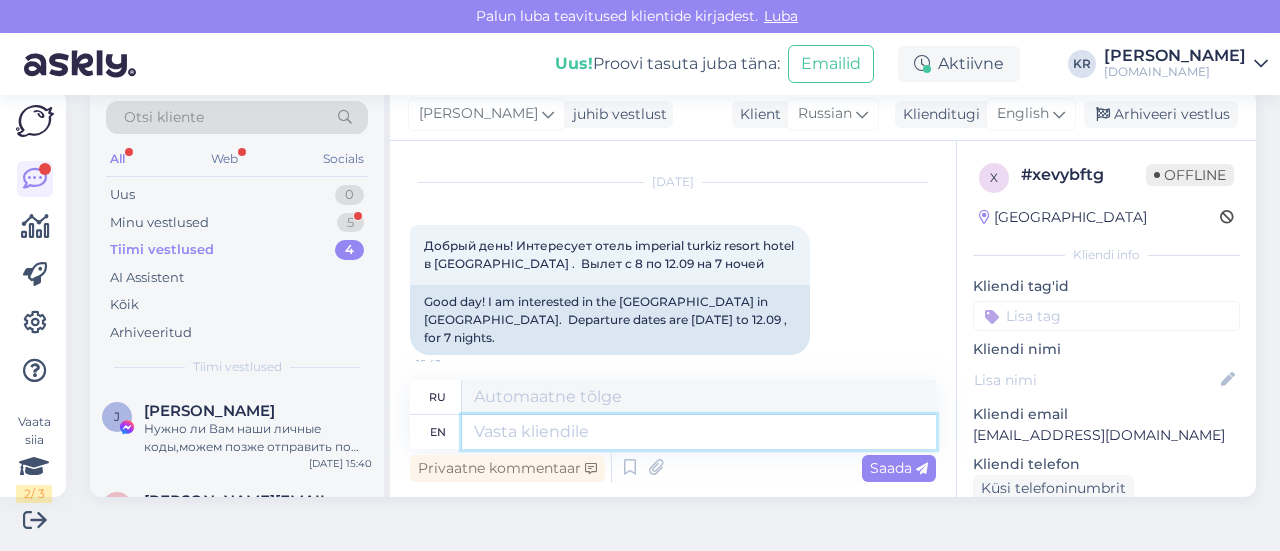 click at bounding box center (699, 432) 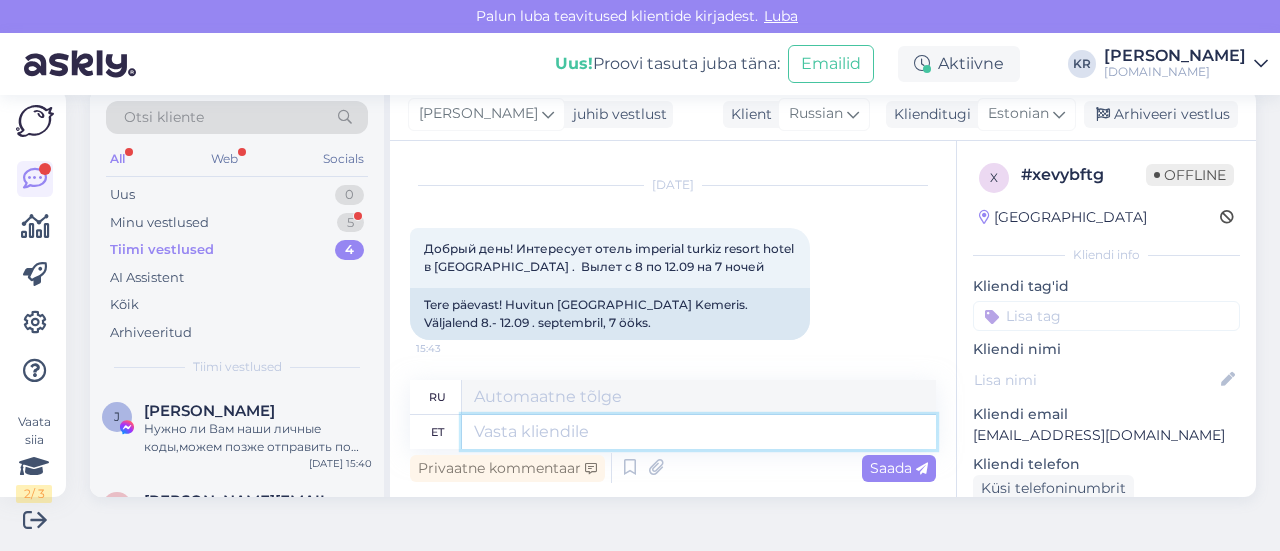 scroll, scrollTop: 38, scrollLeft: 0, axis: vertical 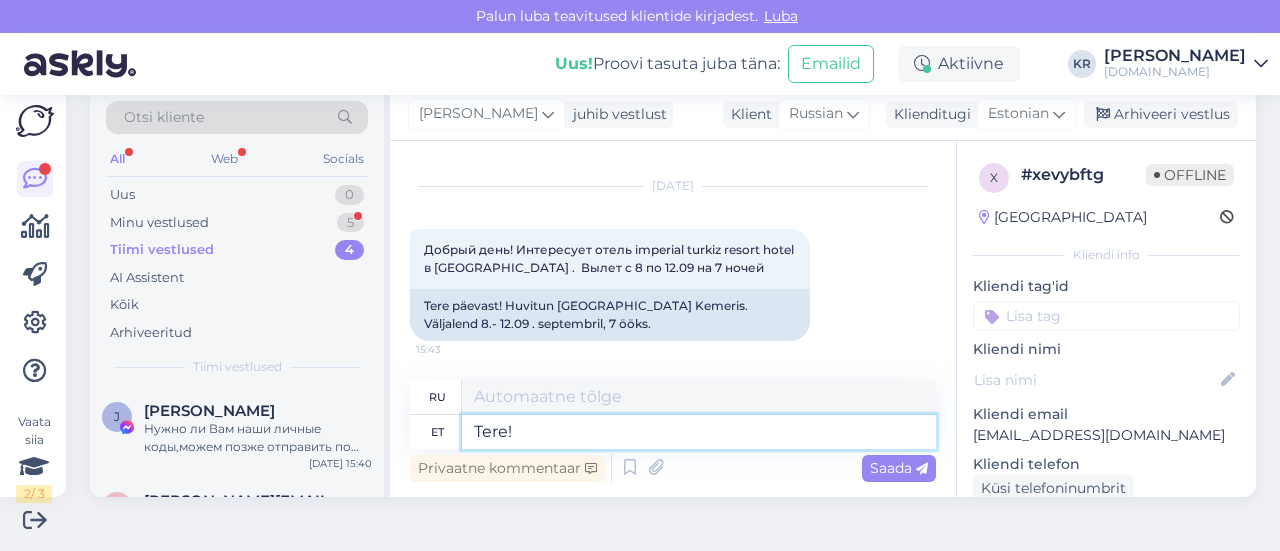click on "Tere!" at bounding box center (699, 432) 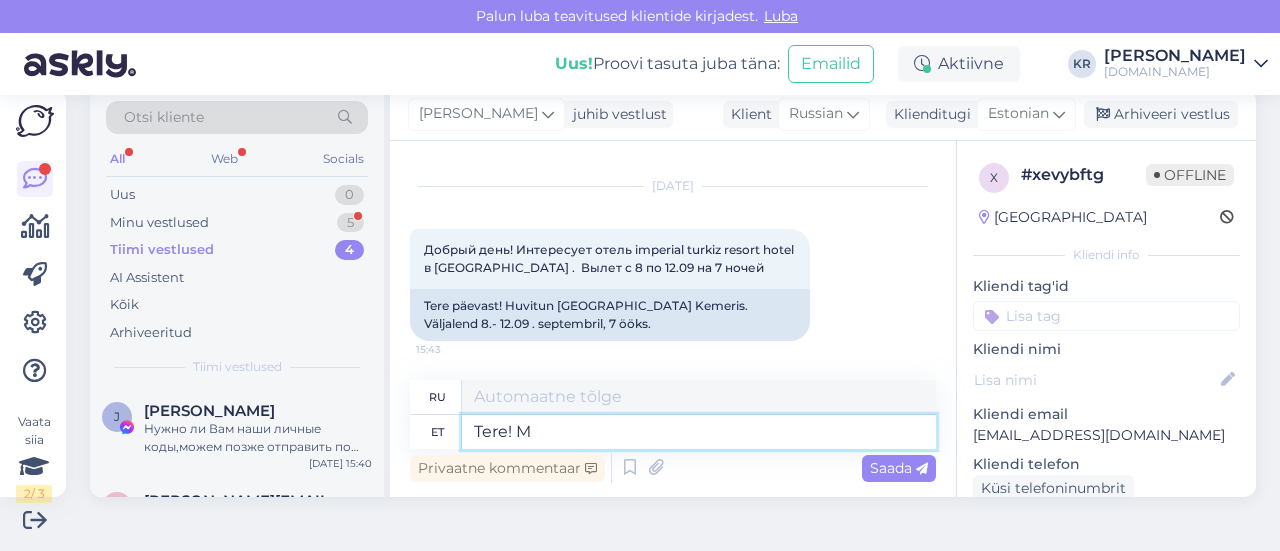 type on "Привет!" 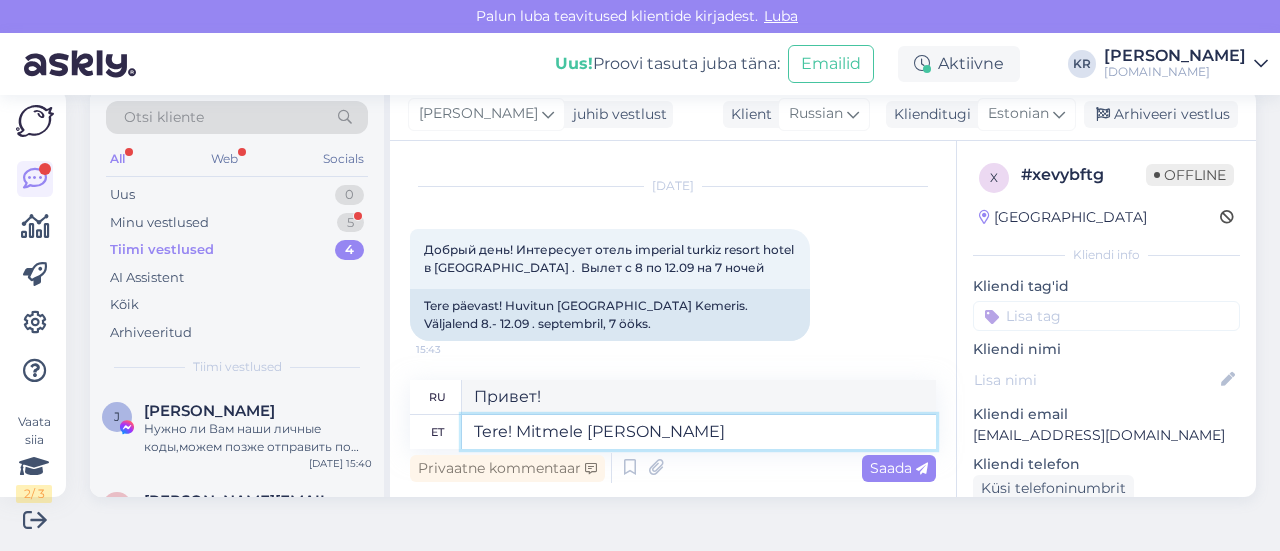 type on "Tere! Mitmele reisi" 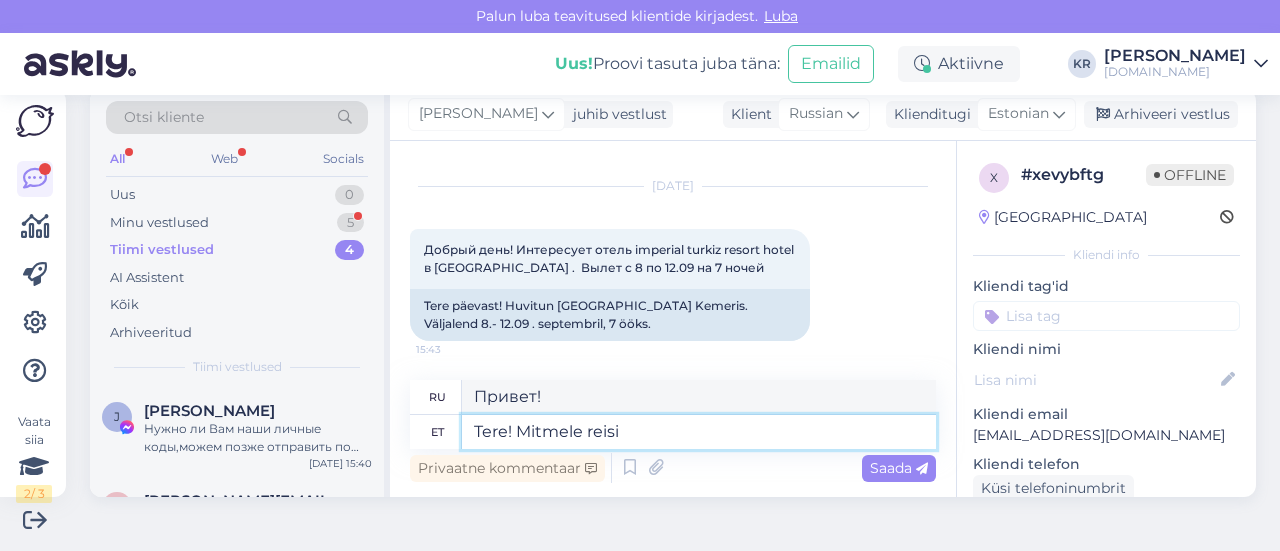 type on "Привет! Для скольких?" 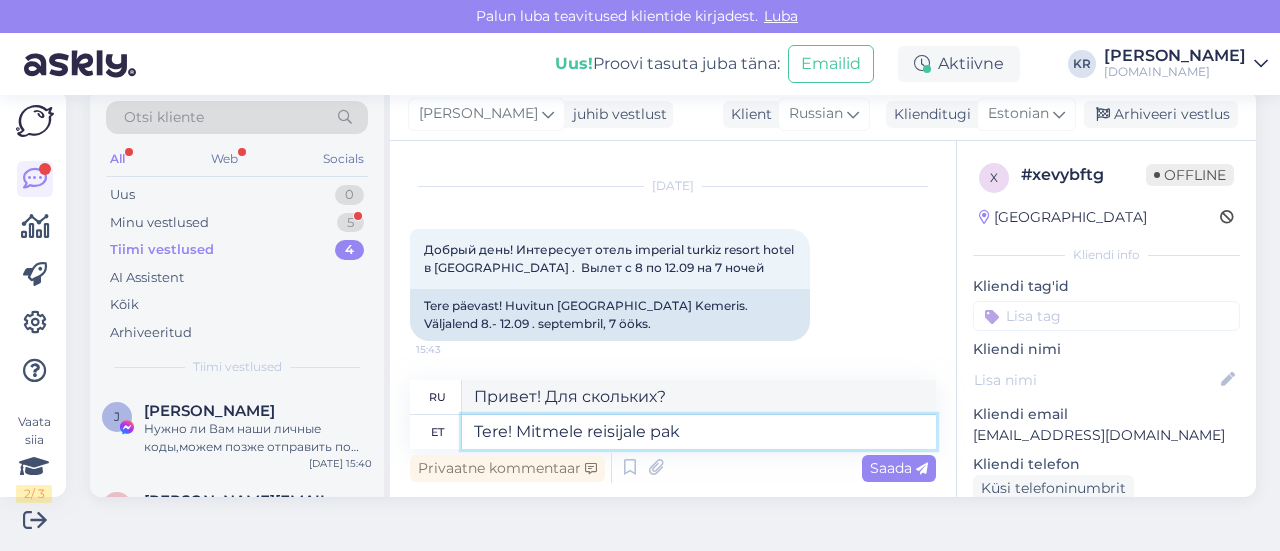 type on "Tere! Mitmele reisijale pakk" 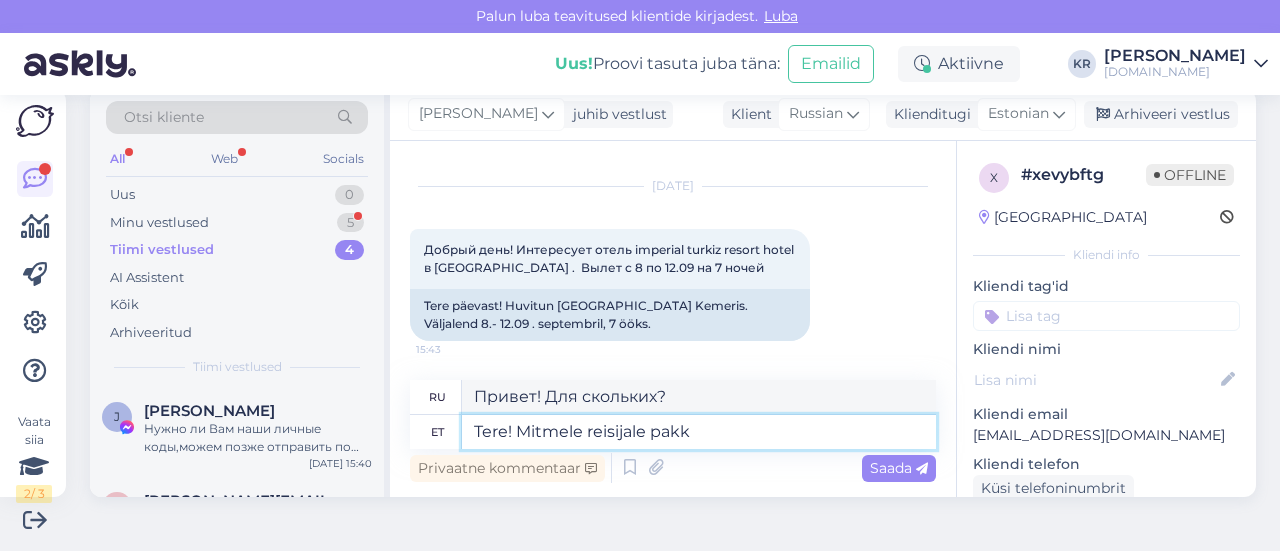 type on "Здравствуйте! На сколько человек?" 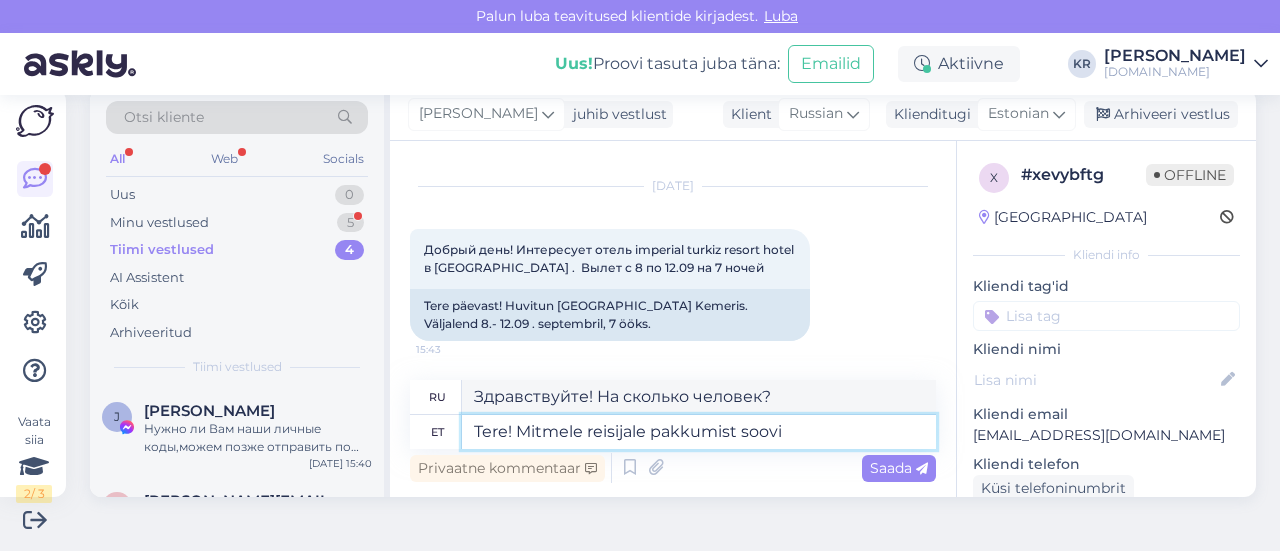 type on "Tere! Mitmele reisijale pakkumist soovit" 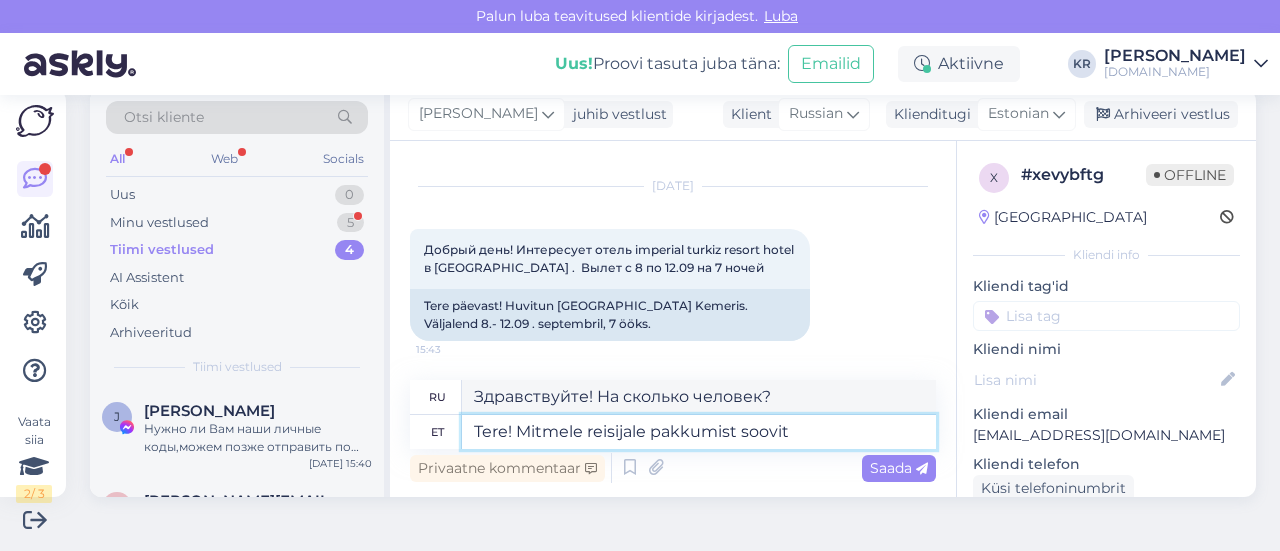 type on "Здравствуйте! На какое количество пассажиров нужно предложение?" 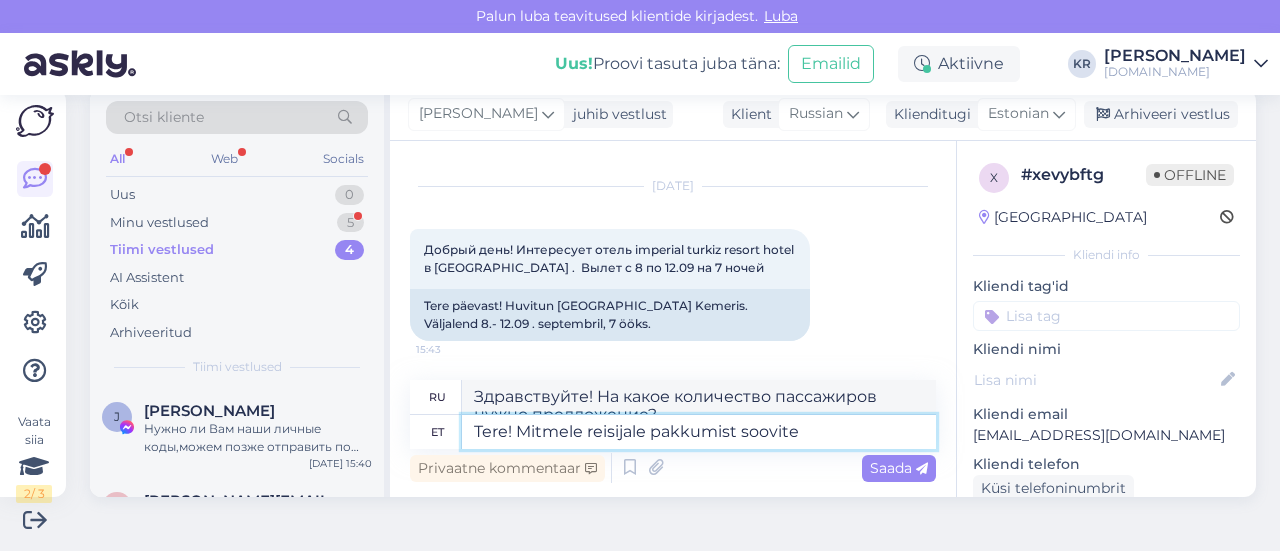 scroll, scrollTop: 42, scrollLeft: 0, axis: vertical 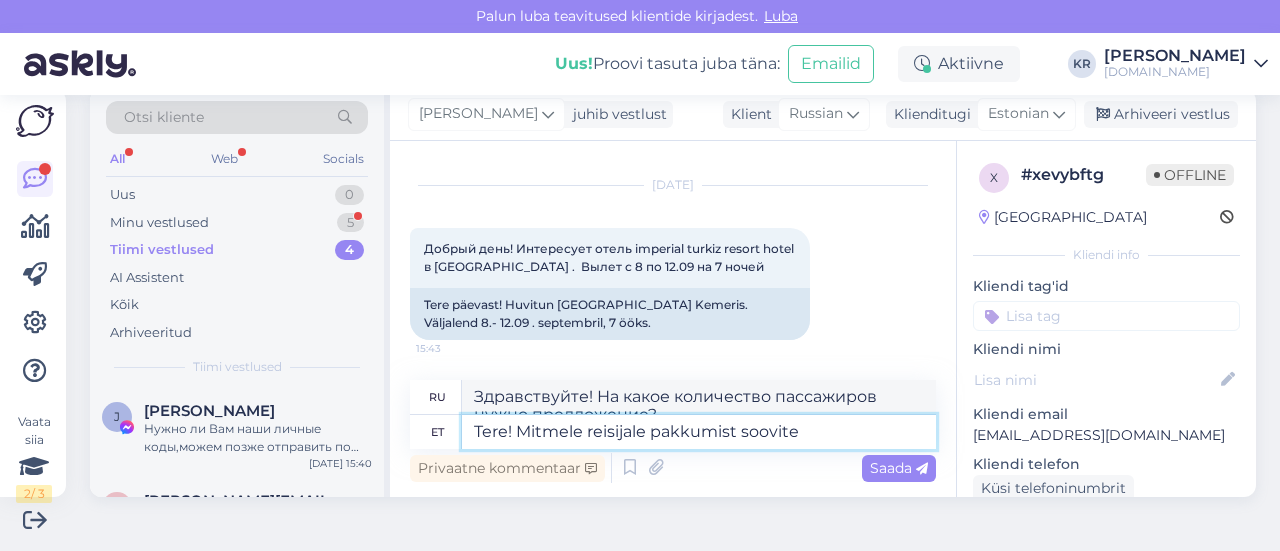type on "Tere! Mitmele reisijale pakkumist soovite?" 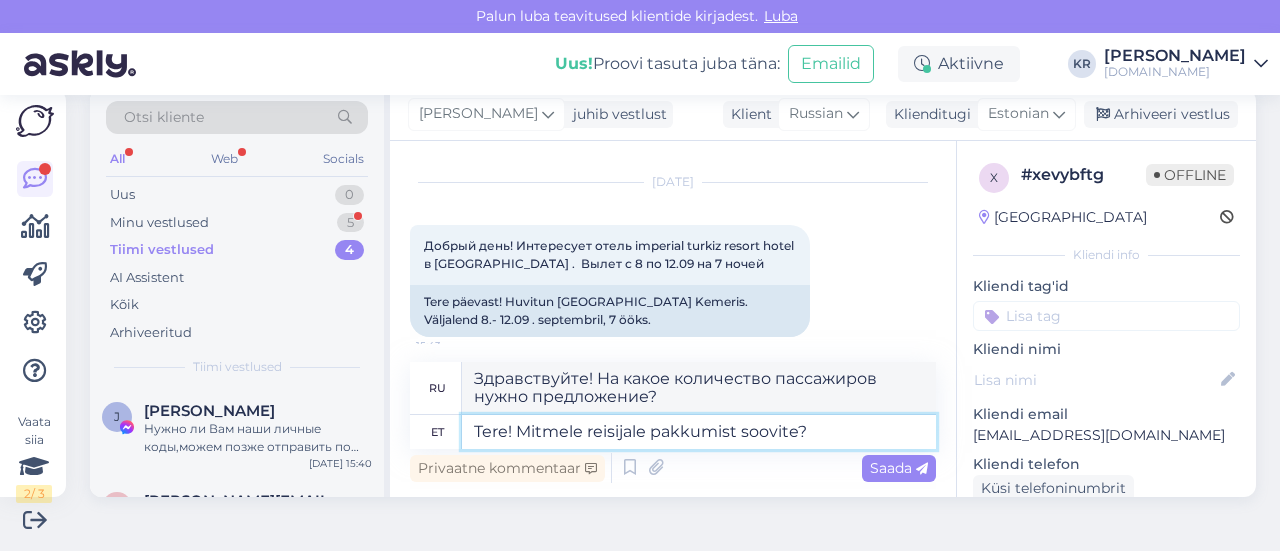 type on "Здравствуйте! Для скольких пассажиров вы хотите получить предложение?" 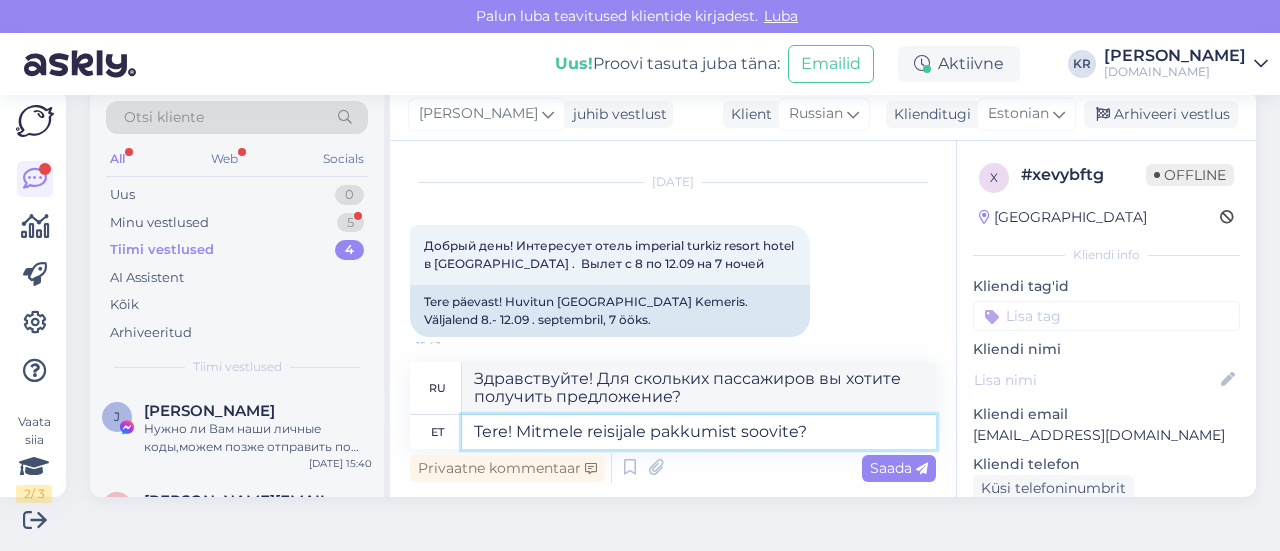 click on "Tere! Mitmele reisijale pakkumist soovite?" at bounding box center [699, 432] 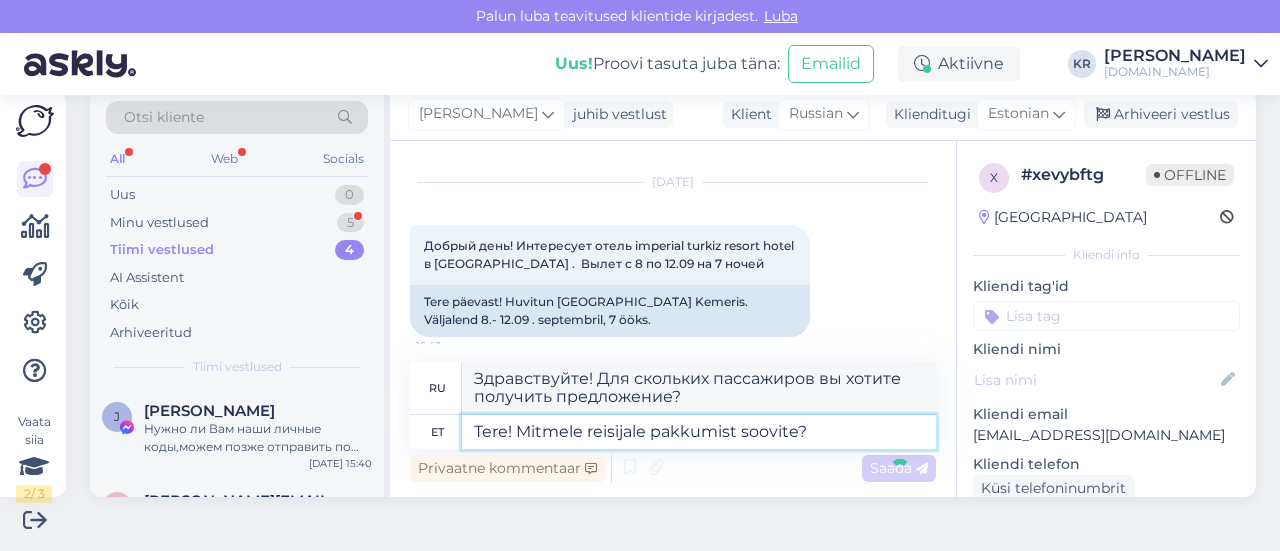 type 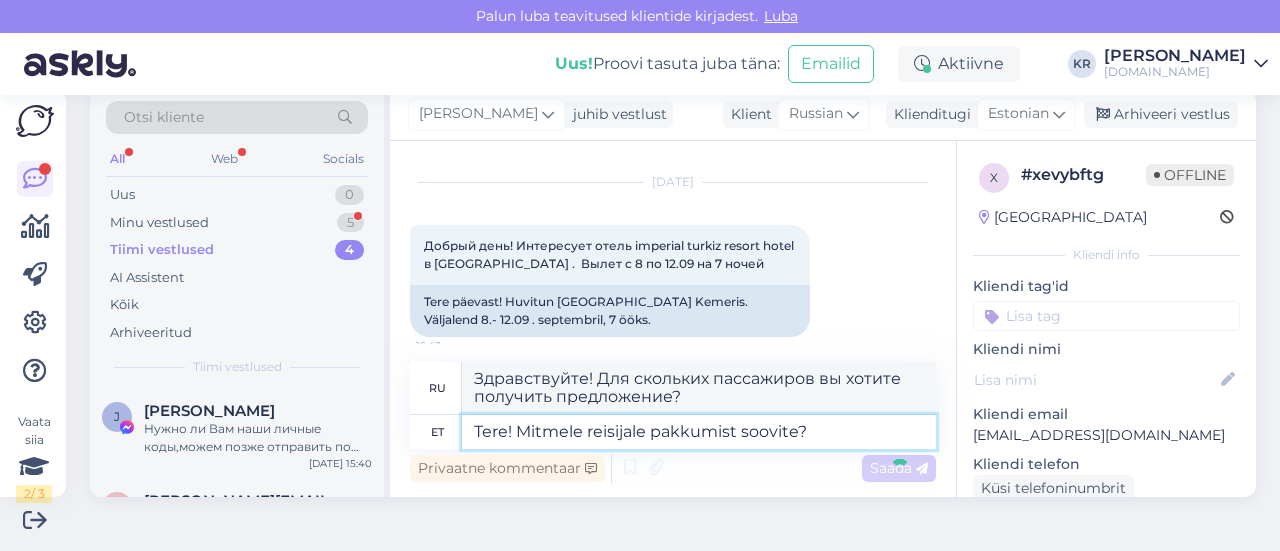 type 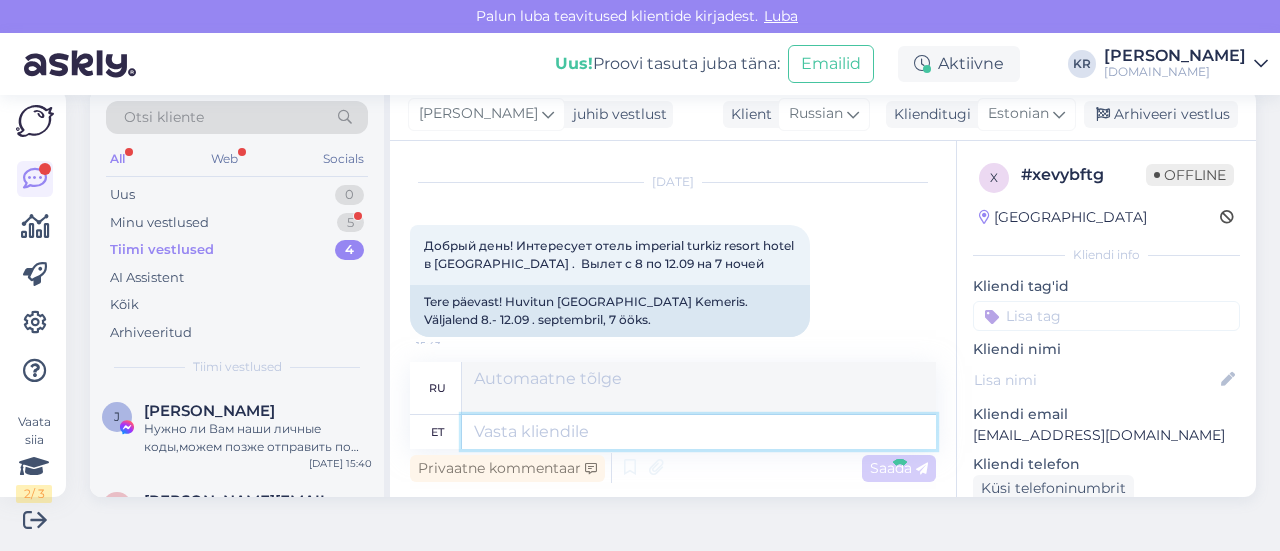 scroll, scrollTop: 176, scrollLeft: 0, axis: vertical 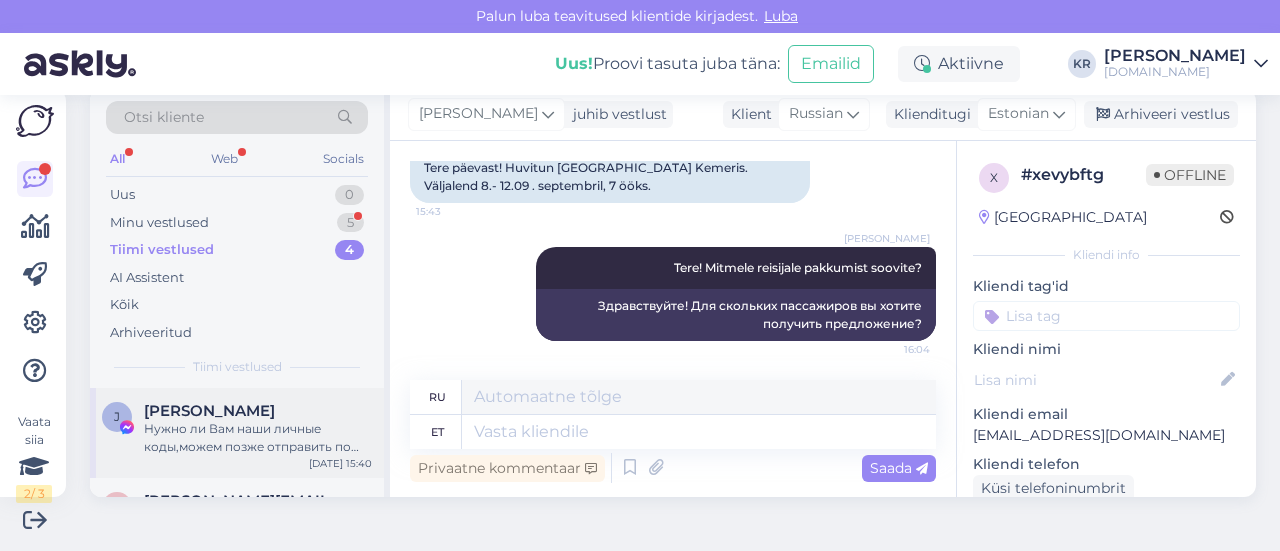 click on "Нужно ли Вам наши личные коды,можем позже отправить по почте" at bounding box center (258, 438) 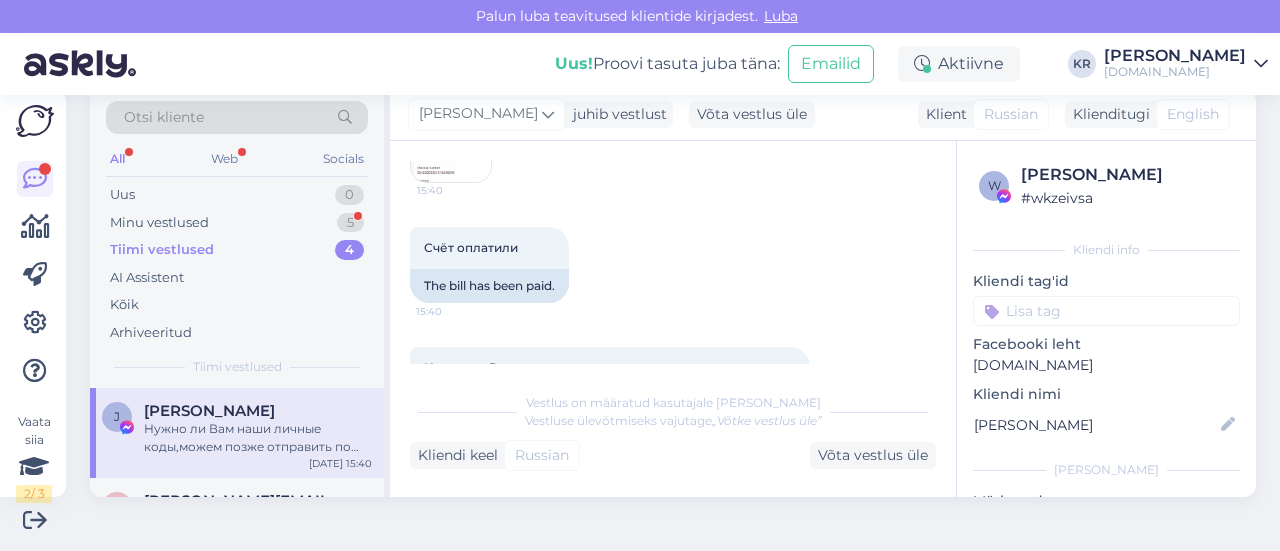 scroll, scrollTop: 8517, scrollLeft: 0, axis: vertical 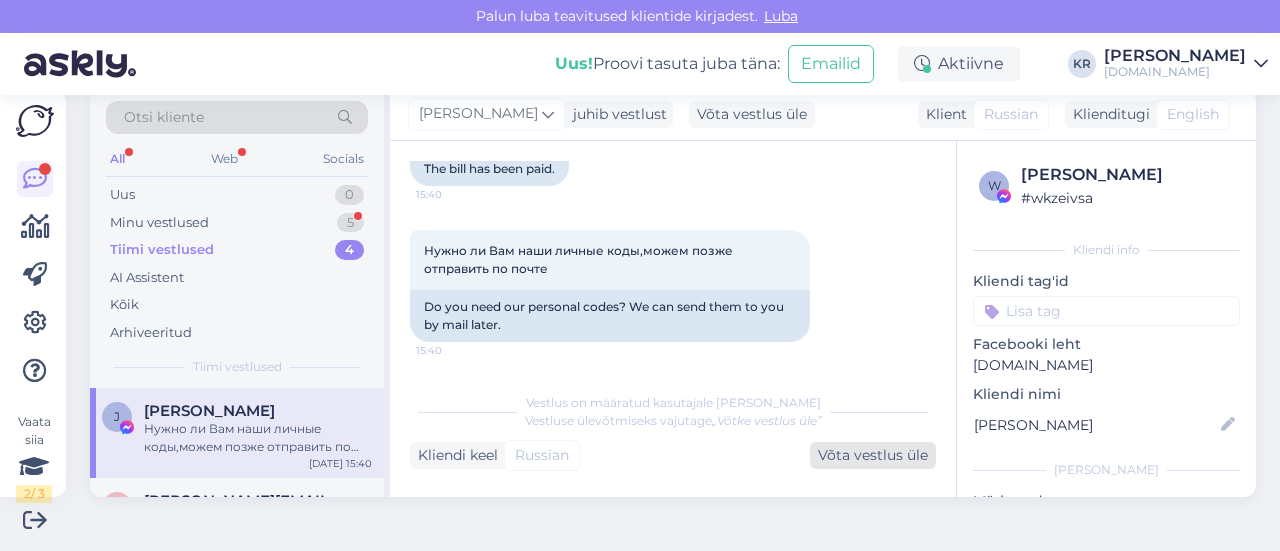click on "Võta vestlus üle" at bounding box center (873, 455) 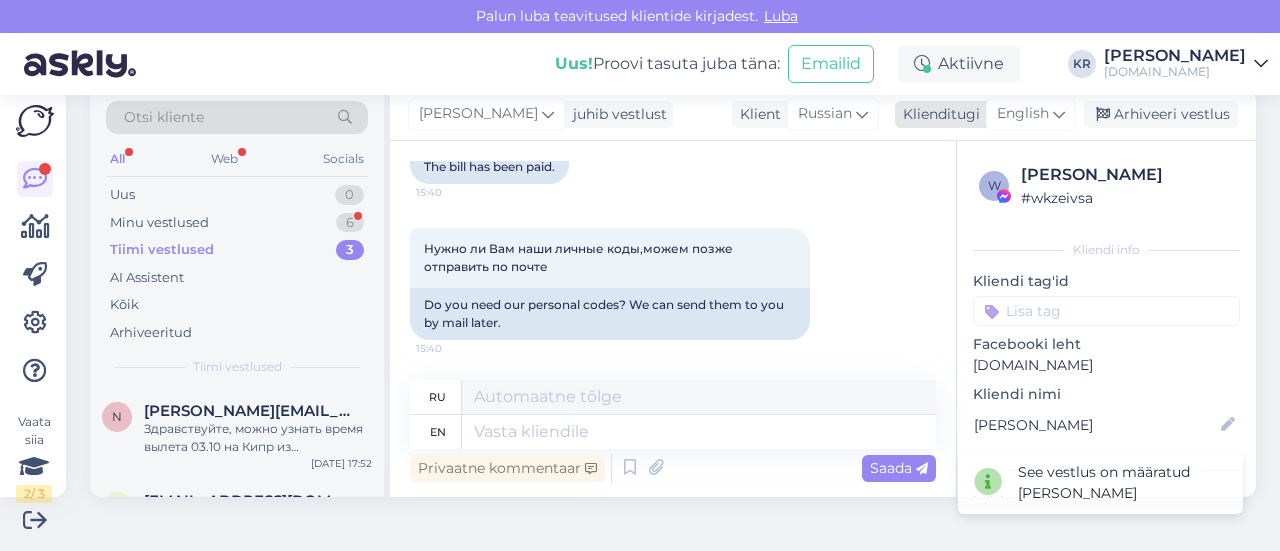click on "English" at bounding box center [1031, 114] 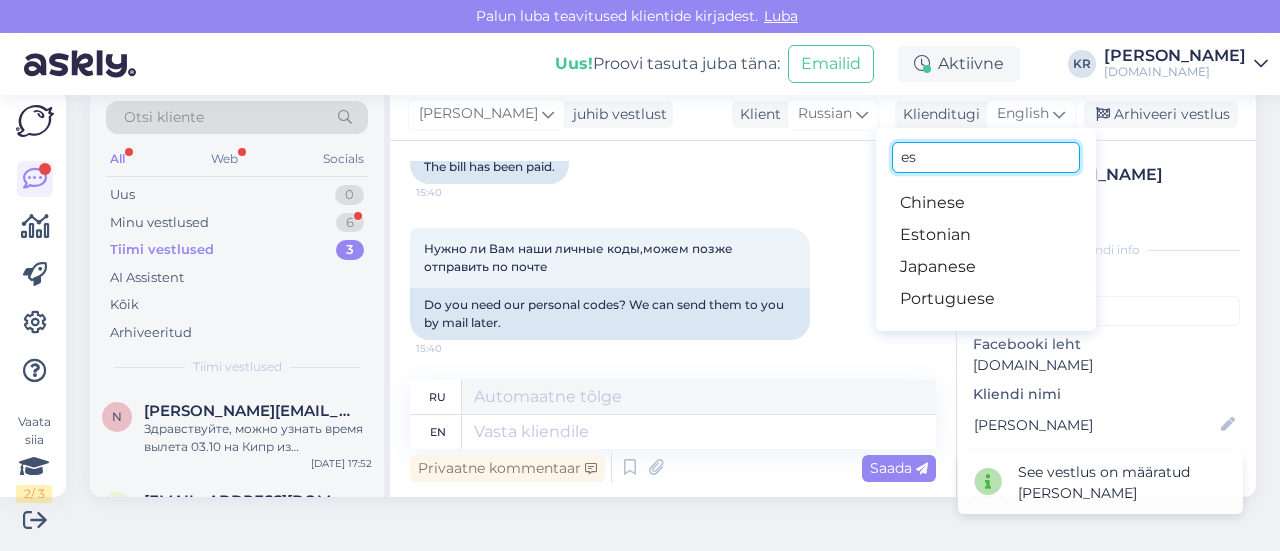 click on "es" at bounding box center [986, 157] 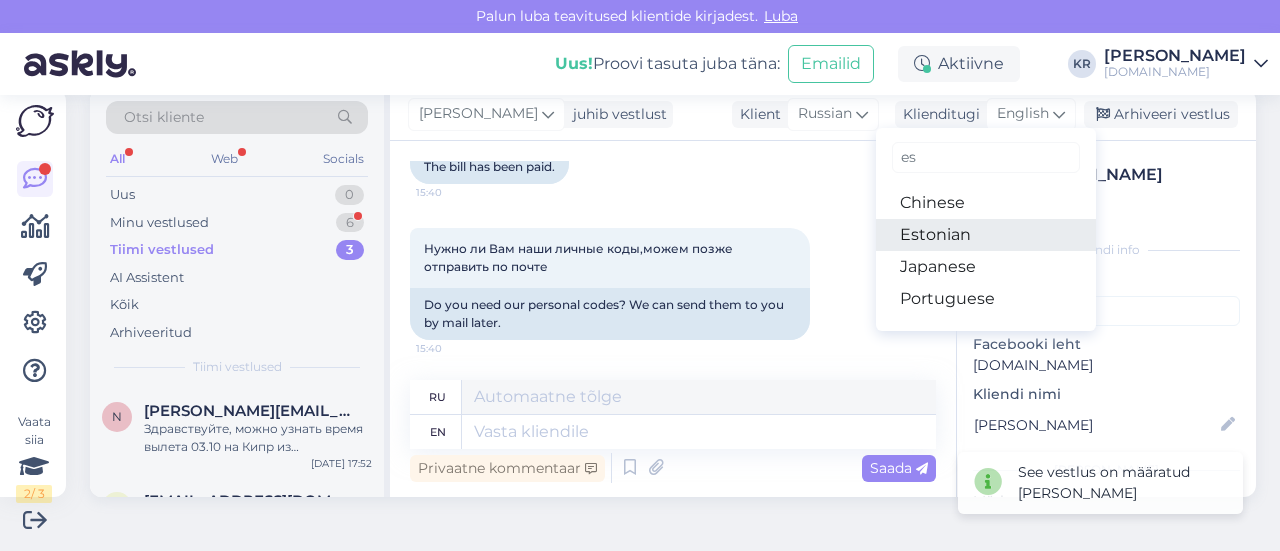 click on "Estonian" at bounding box center [986, 235] 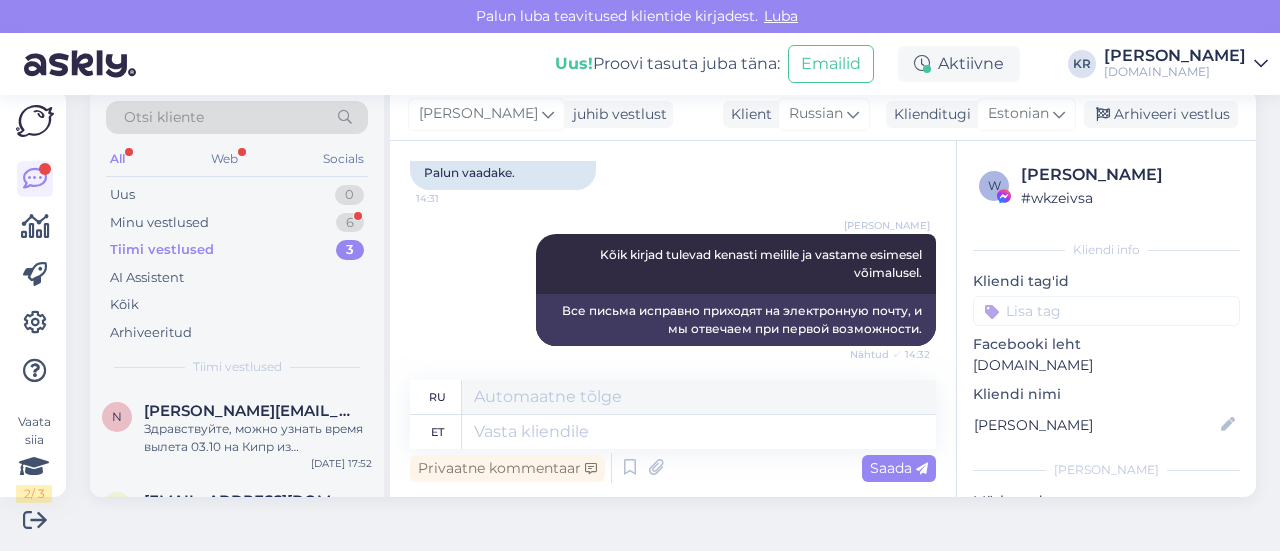 scroll, scrollTop: 8518, scrollLeft: 0, axis: vertical 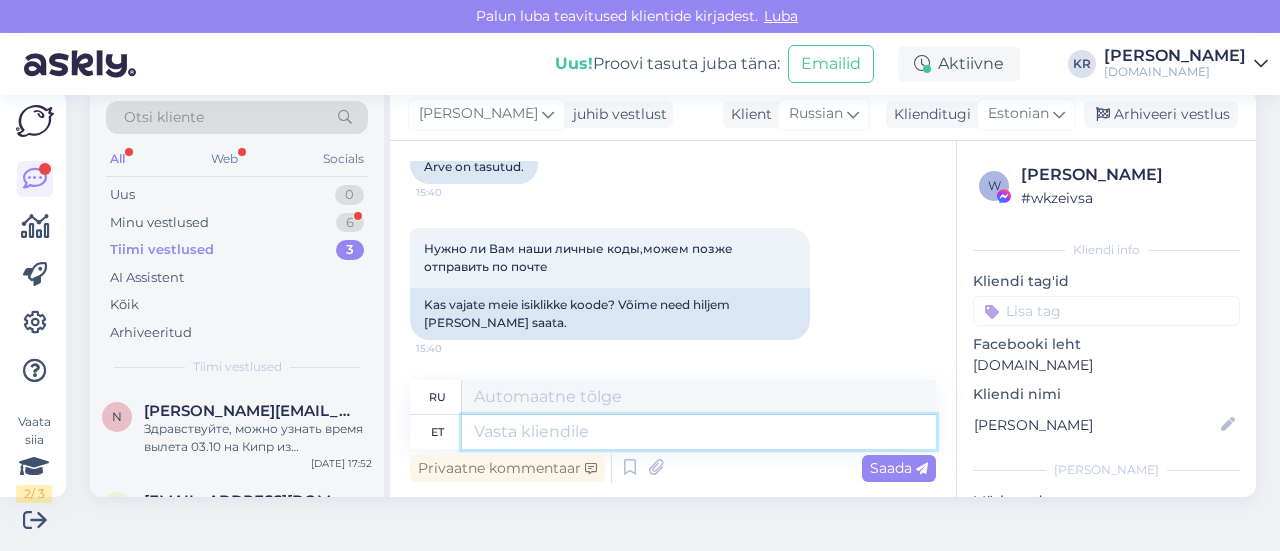 click at bounding box center (699, 432) 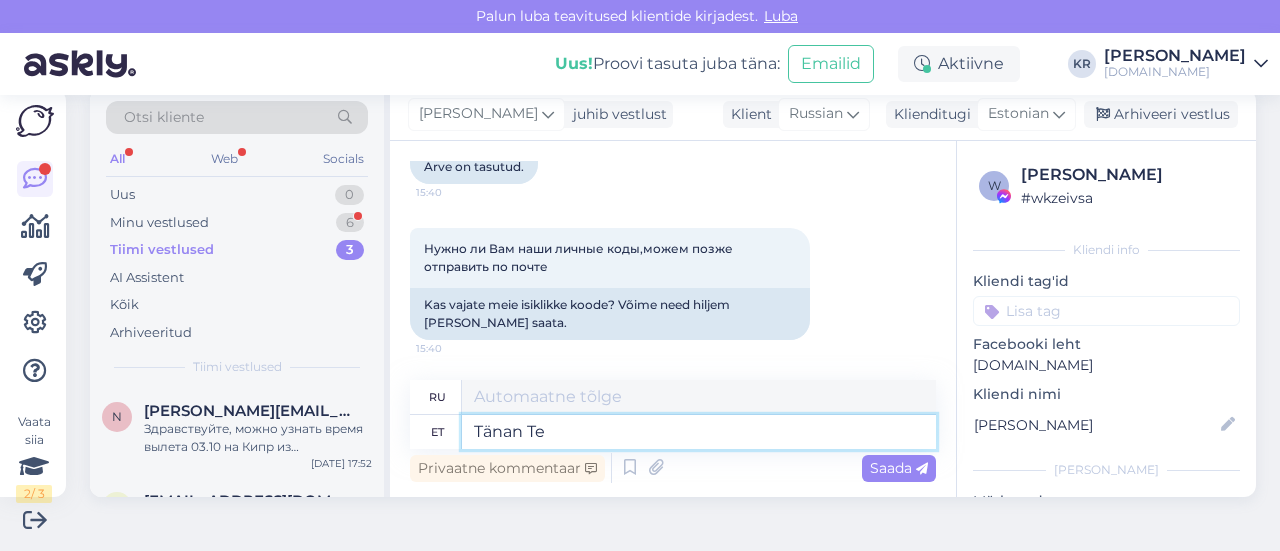 type on "[PERSON_NAME]" 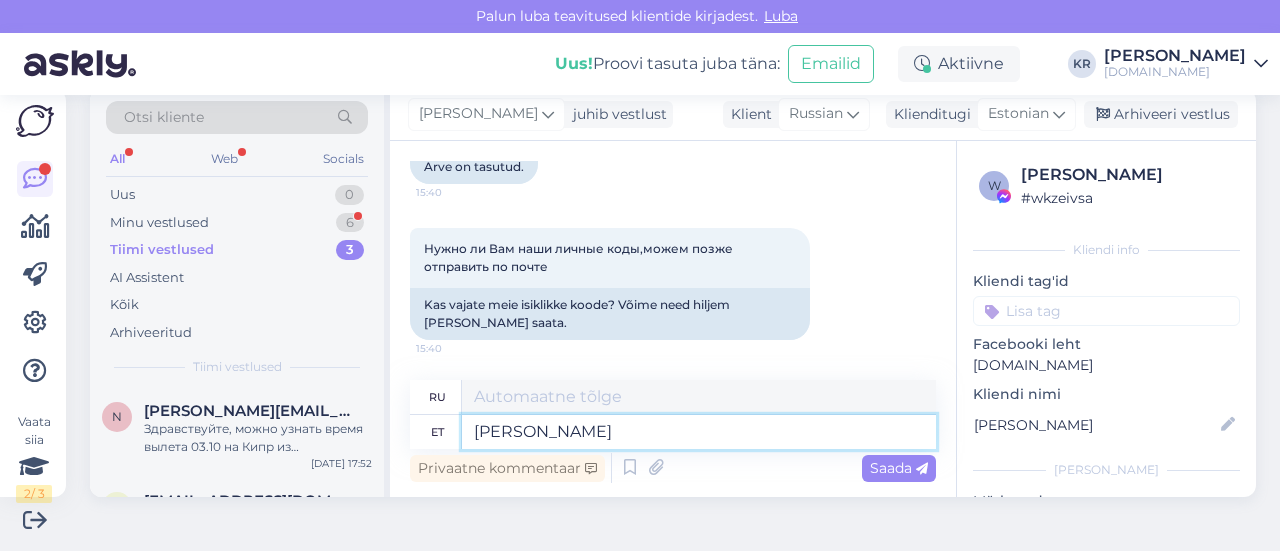 type on "Спасибо." 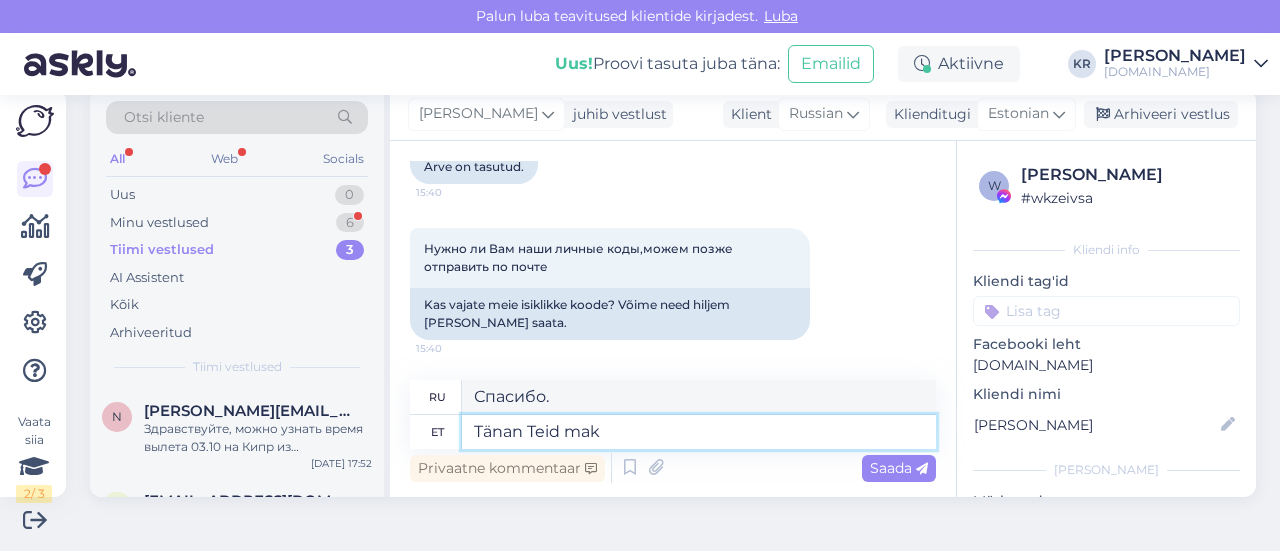 type on "Tänan Teid maks" 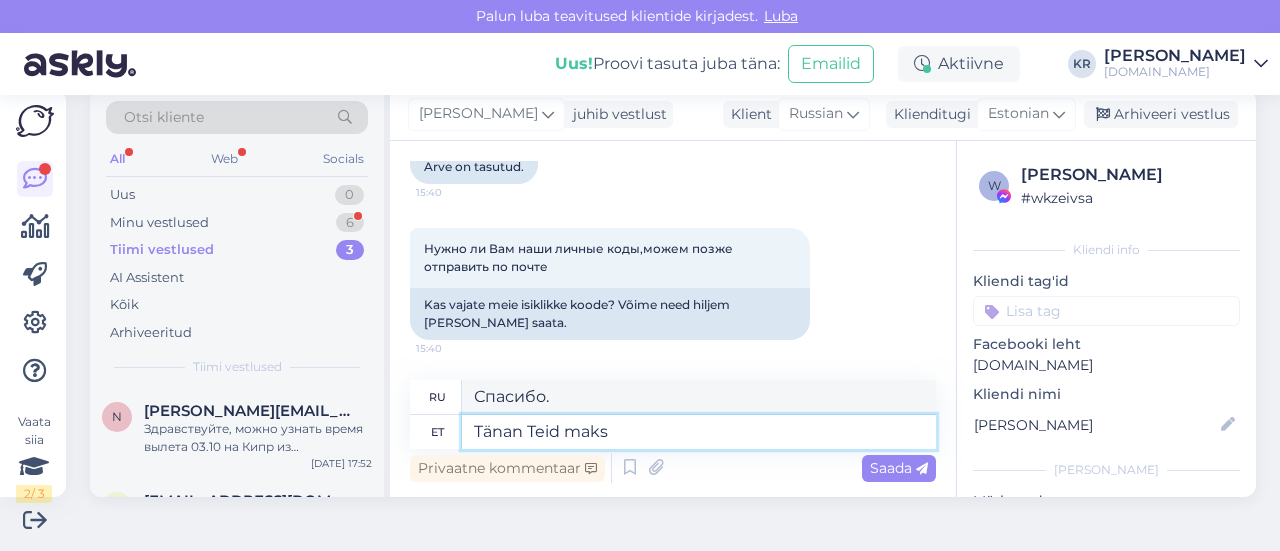 type on "[DEMOGRAPHIC_DATA] [PERSON_NAME]." 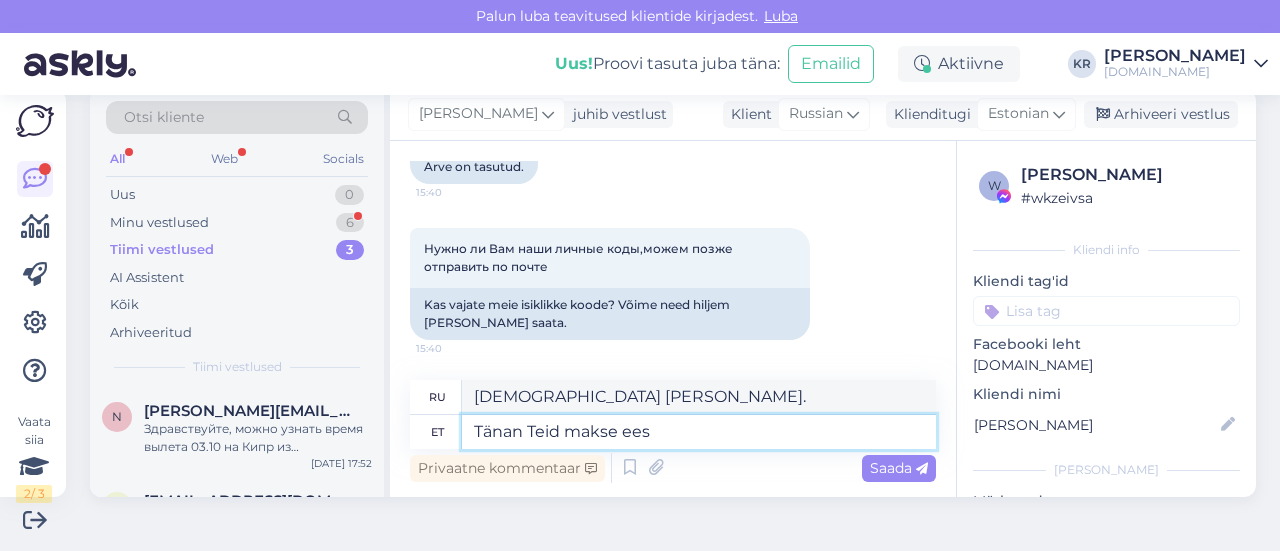 type on "Tänan Teid makse eest" 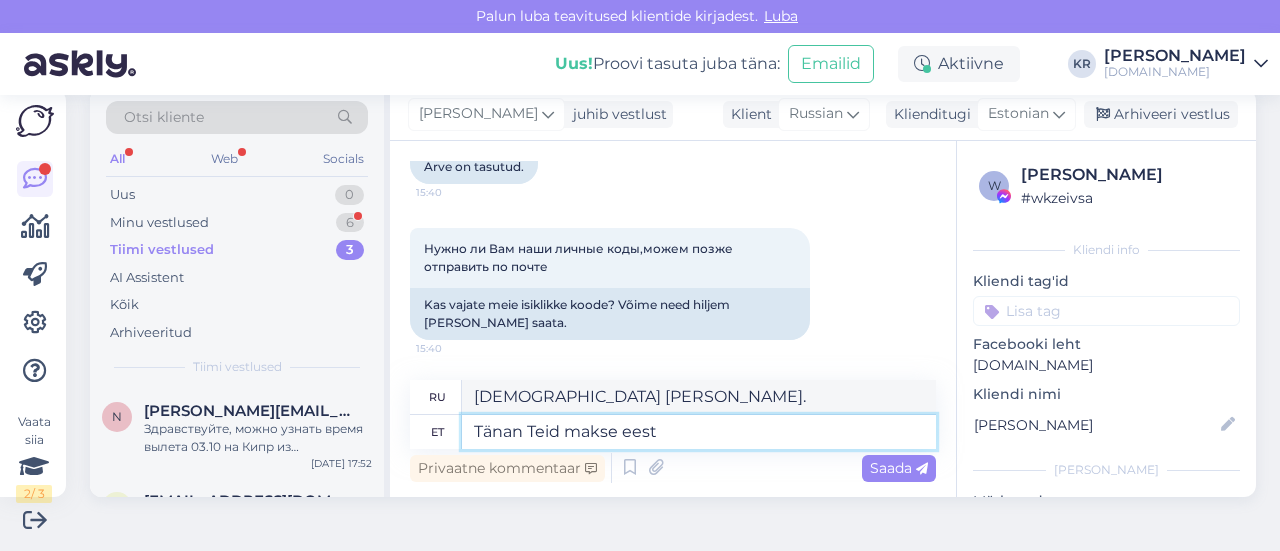 type on "Спасибо за оплату." 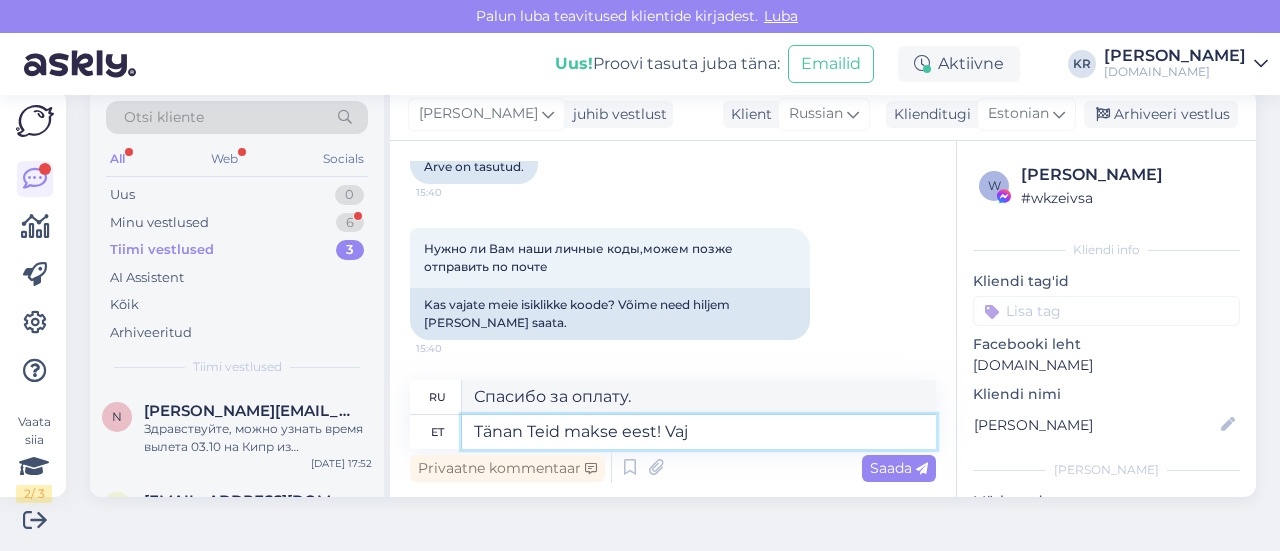 type on "Tänan Teid makse eest! [GEOGRAPHIC_DATA]" 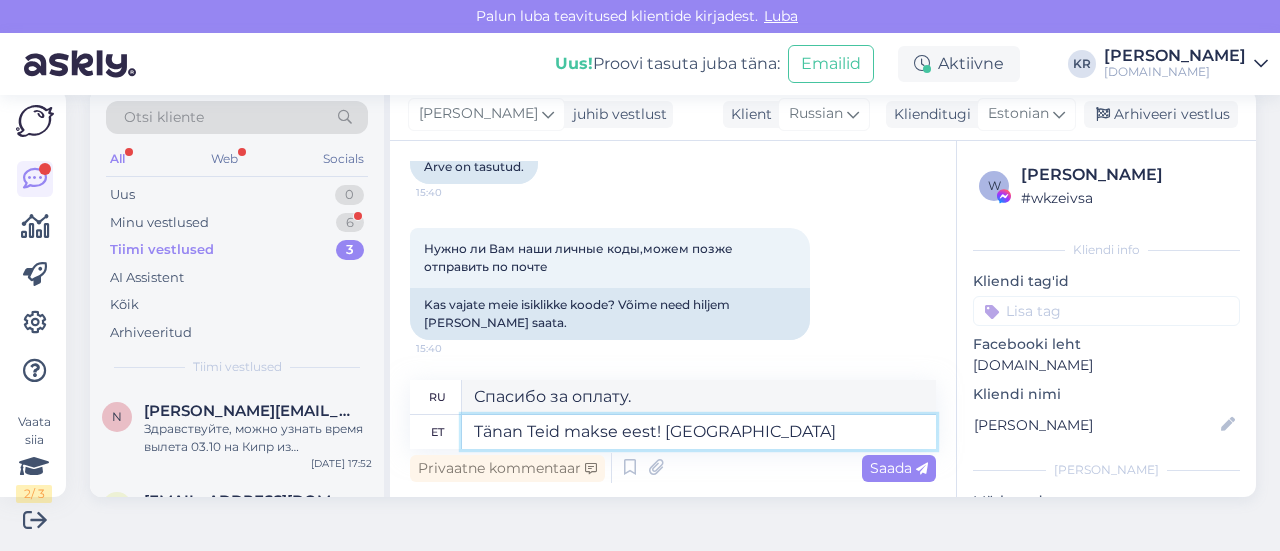 type on "Спасибо за оплату!" 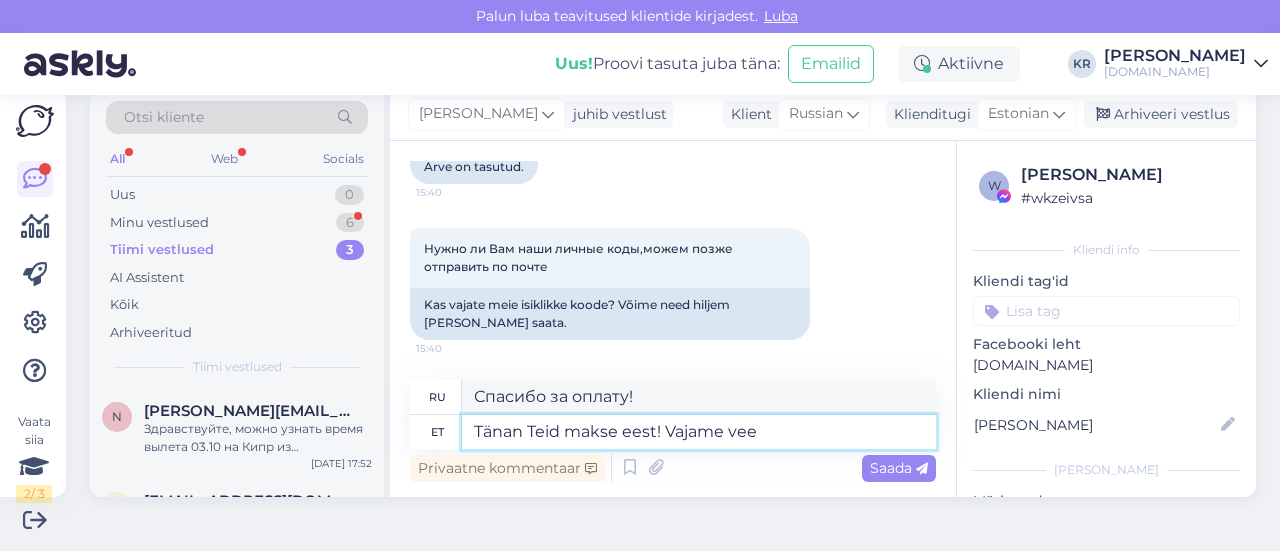 type on "Tänan Teid makse eest! Vajame veel" 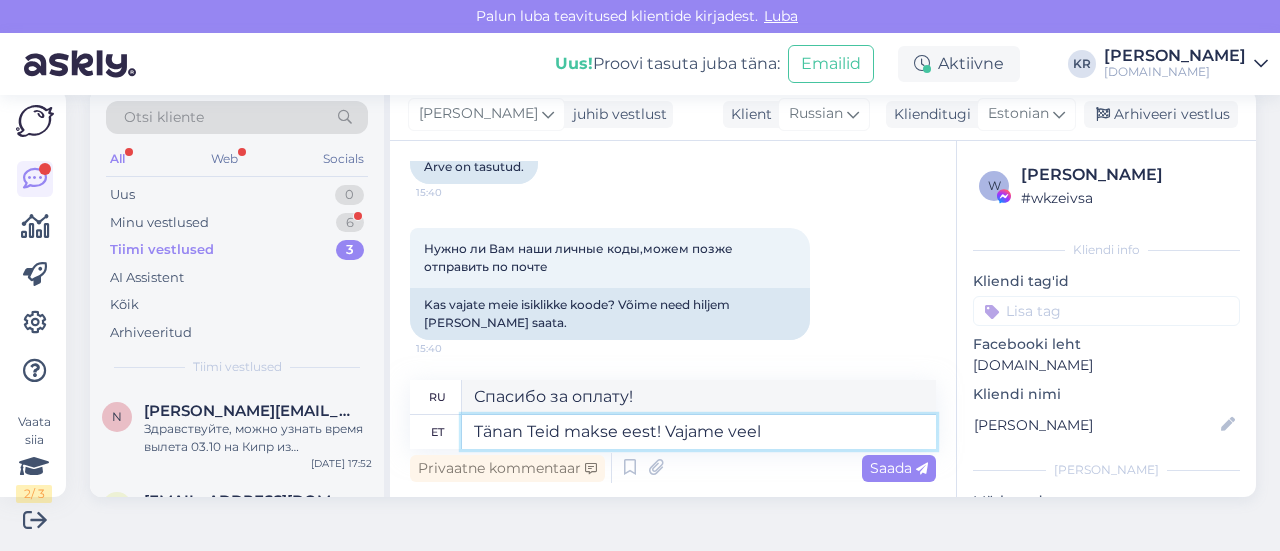 type on "Спасибо за оплату! Нам нужно" 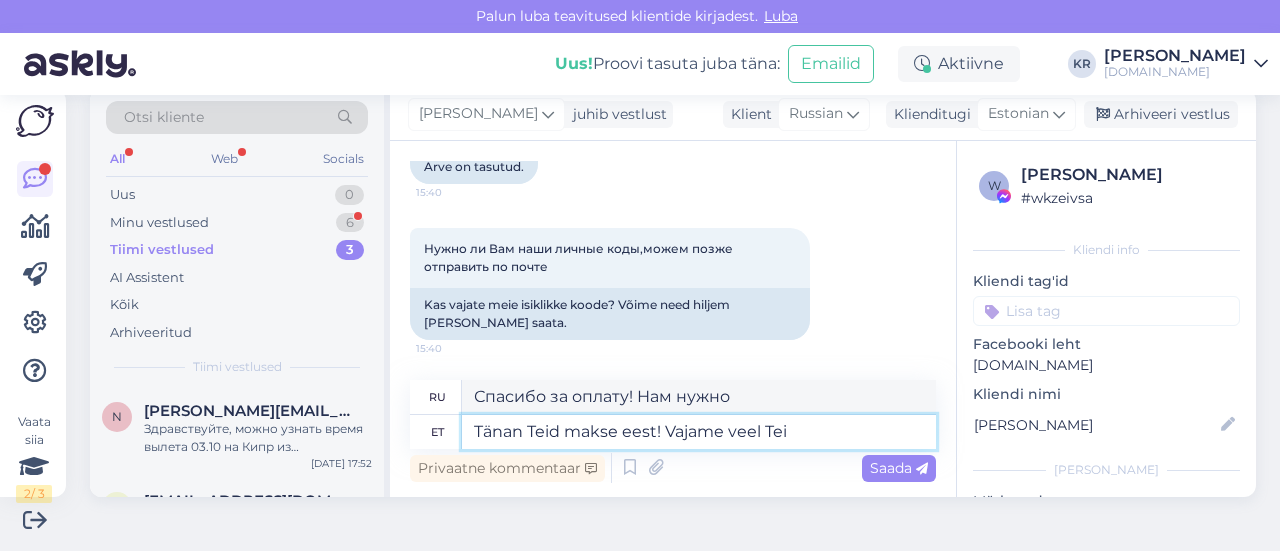 type on "Tänan Teid makse eest! Vajame veel Teie" 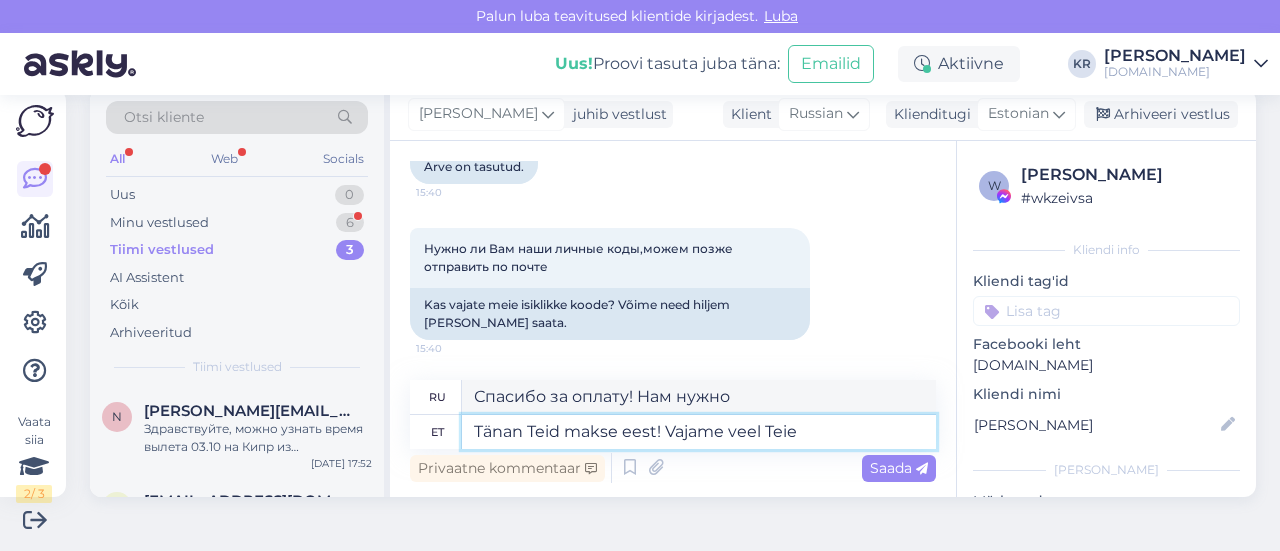 type on "Спасибо за оплату! Нам ещё нужно" 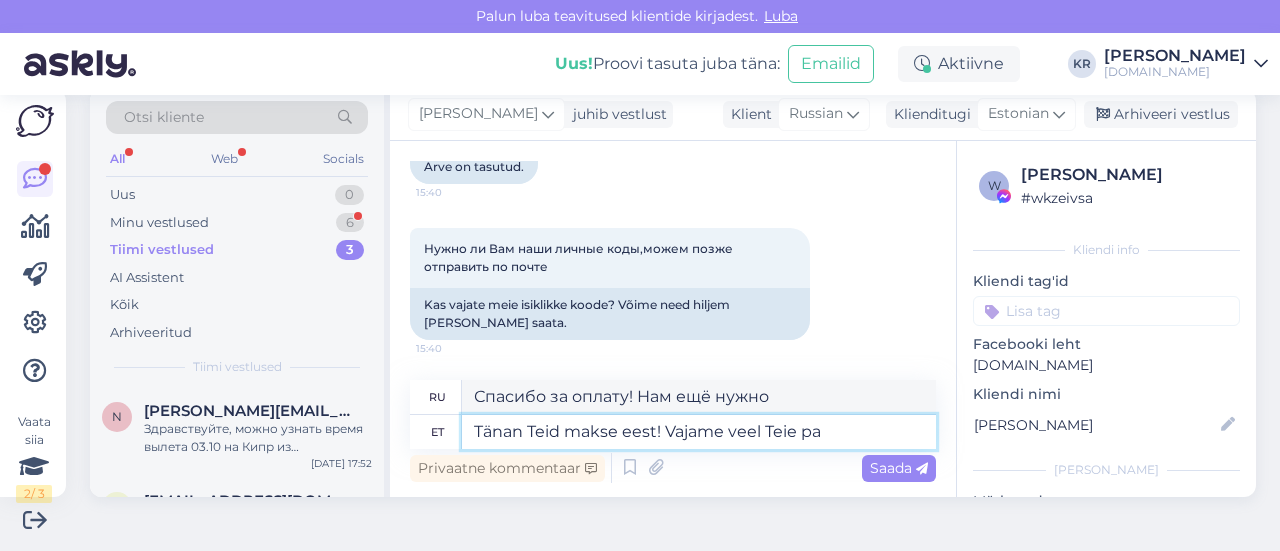 type on "Tänan Teid makse eest! Vajame veel Teie pas" 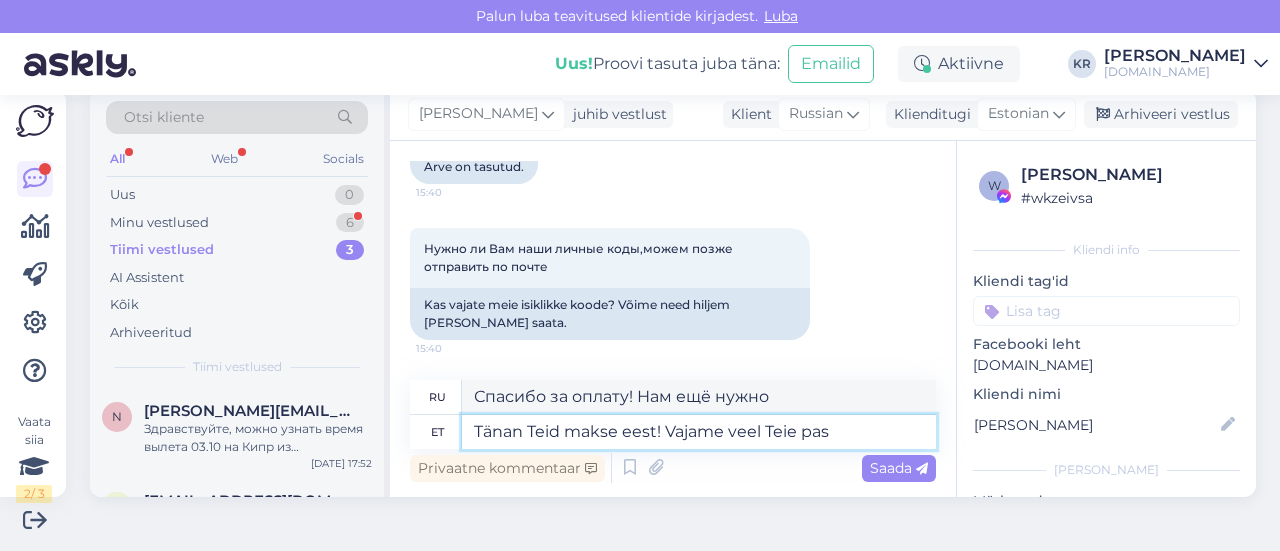 type on "Спасибо за оплату! Нам еще нужно ваше" 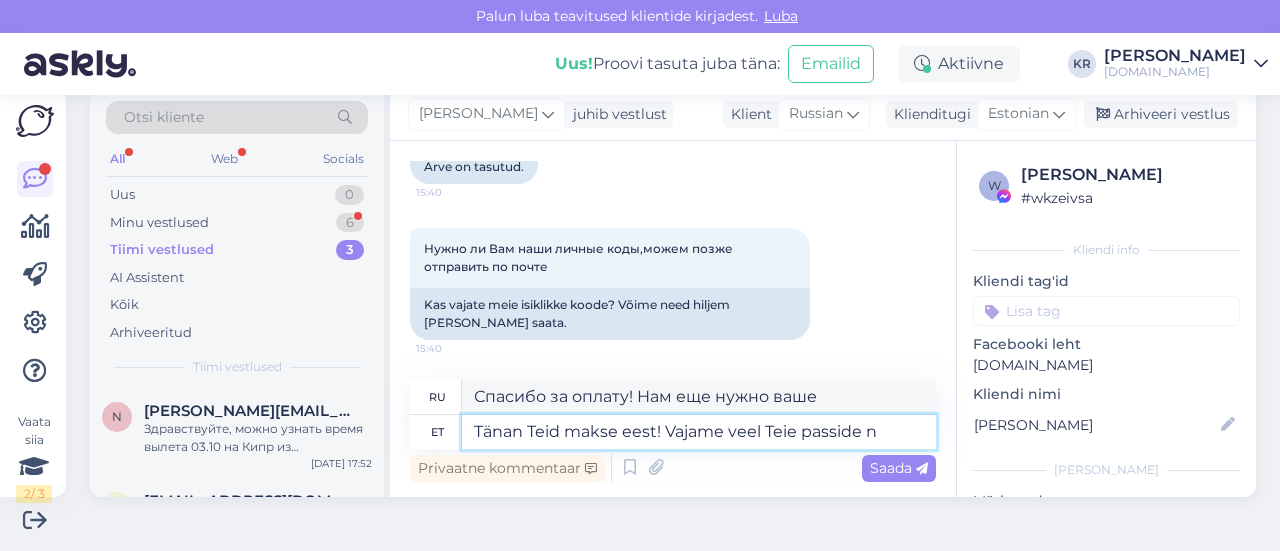 type on "Tänan Teid makse eest! Vajame veel Teie passide nu" 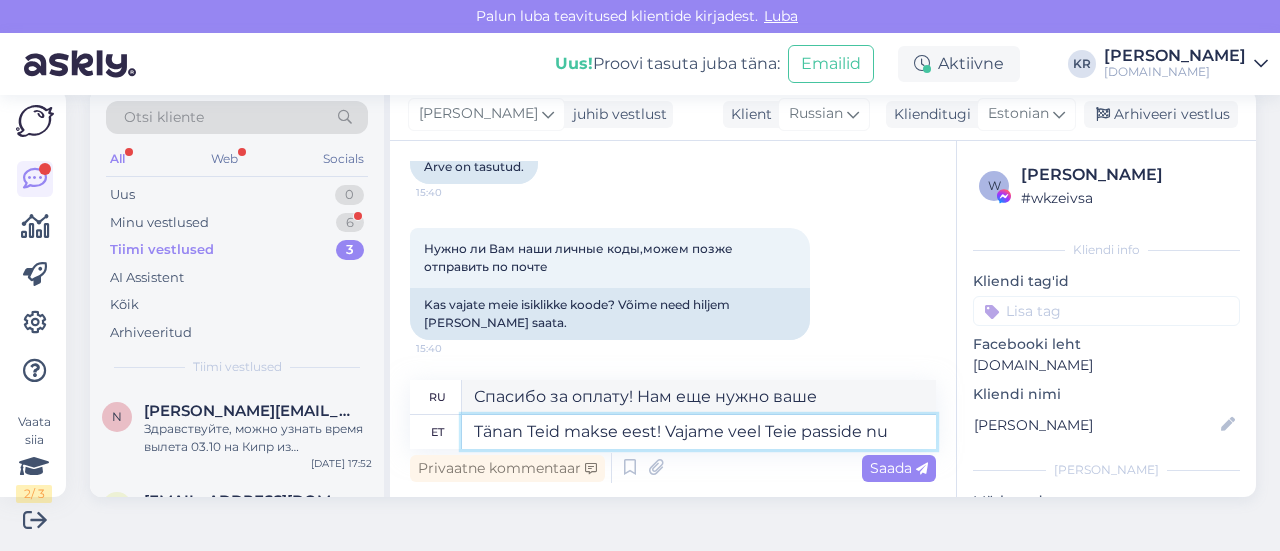 type on "Спасибо за оплату! Нам еще нужны ваши паспорта." 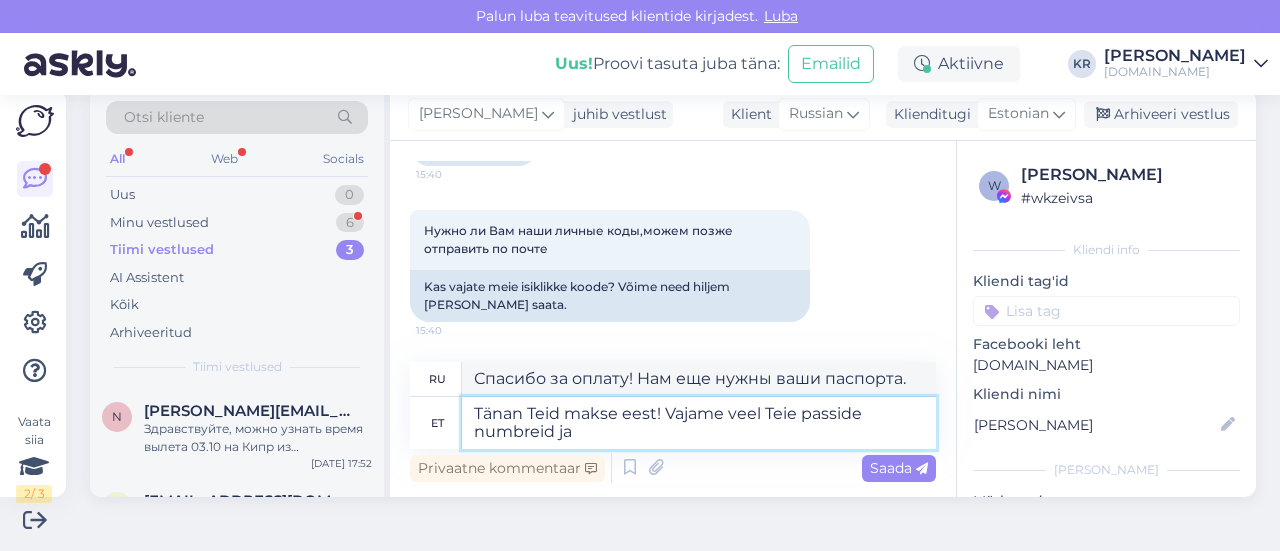 type on "Tänan Teid makse eest! Vajame veel Teie passide numbreid ja k" 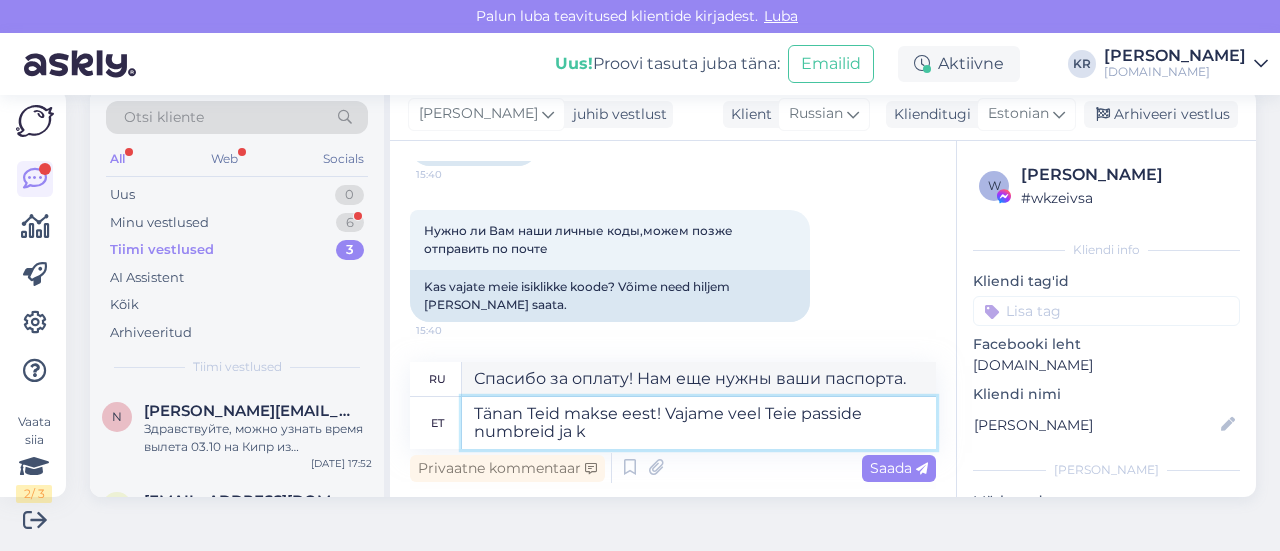 type on "Спасибо за оплату! Нам еще нужны номера ваших паспортов." 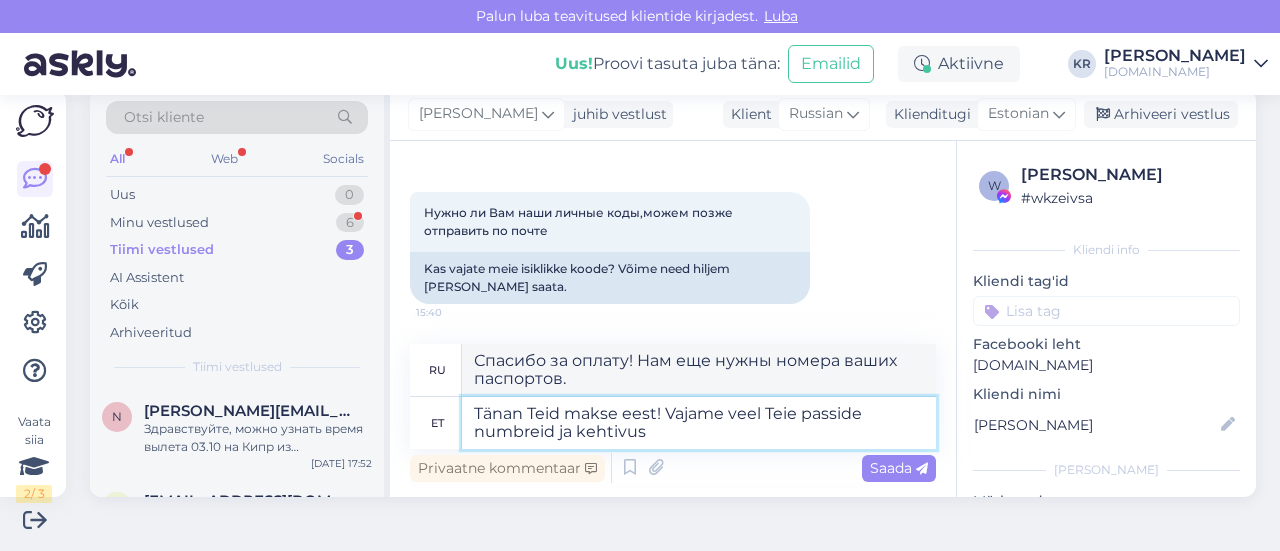 type on "Tänan Teid makse eest! Vajame veel Teie passide numbreid ja kehtivusa" 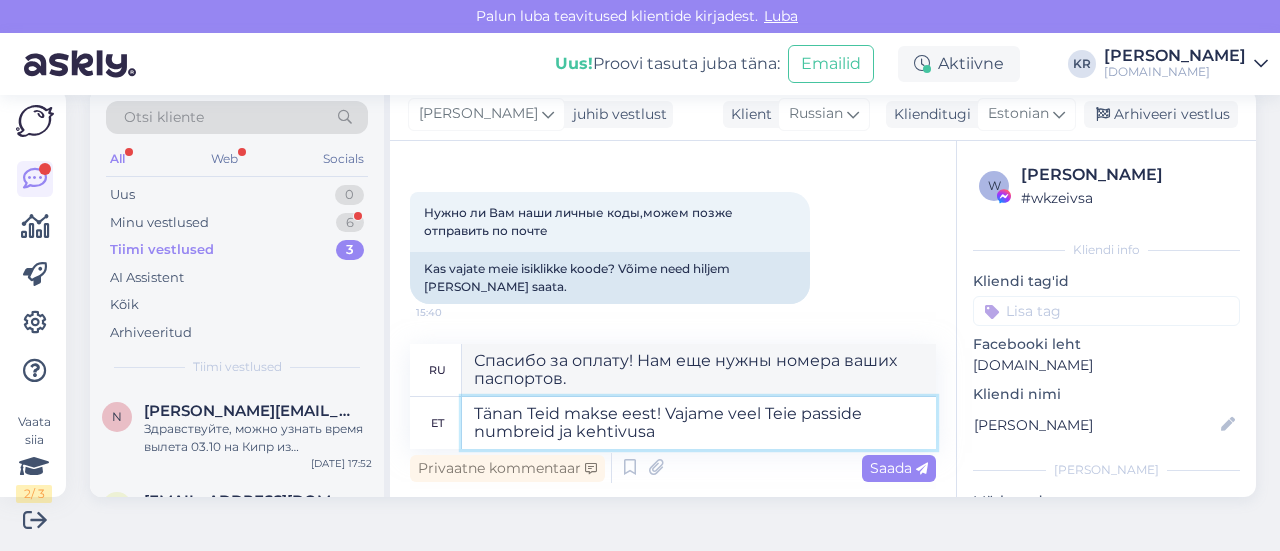type on "Спасибо за оплату! Нам еще нужны номера ваших паспортов и" 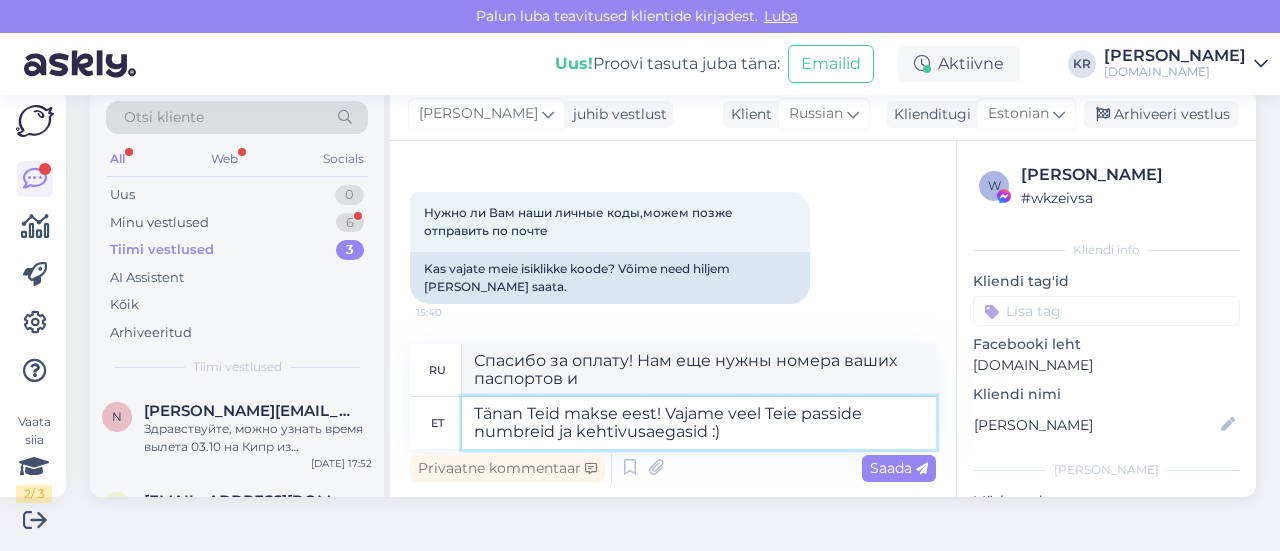 type on "Tänan Teid makse eest! Vajame veel Teie passide numbreid ja kehtivusaegasid :)" 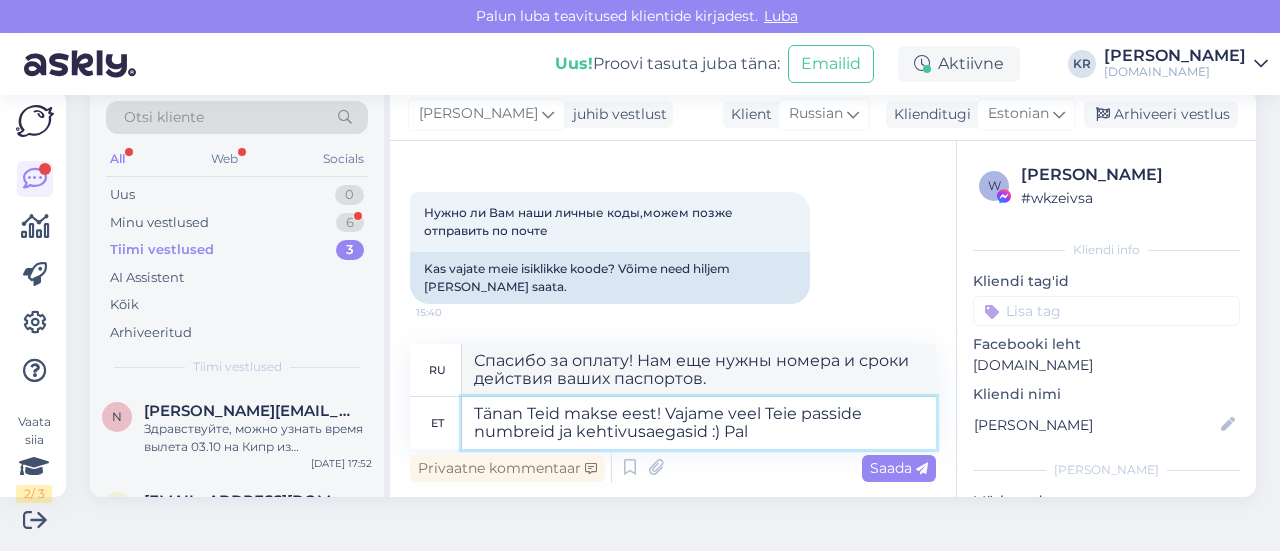 type on "Tänan Teid makse eest! Vajame veel Teie passide numbreid ja kehtivusaegasid :) Palu" 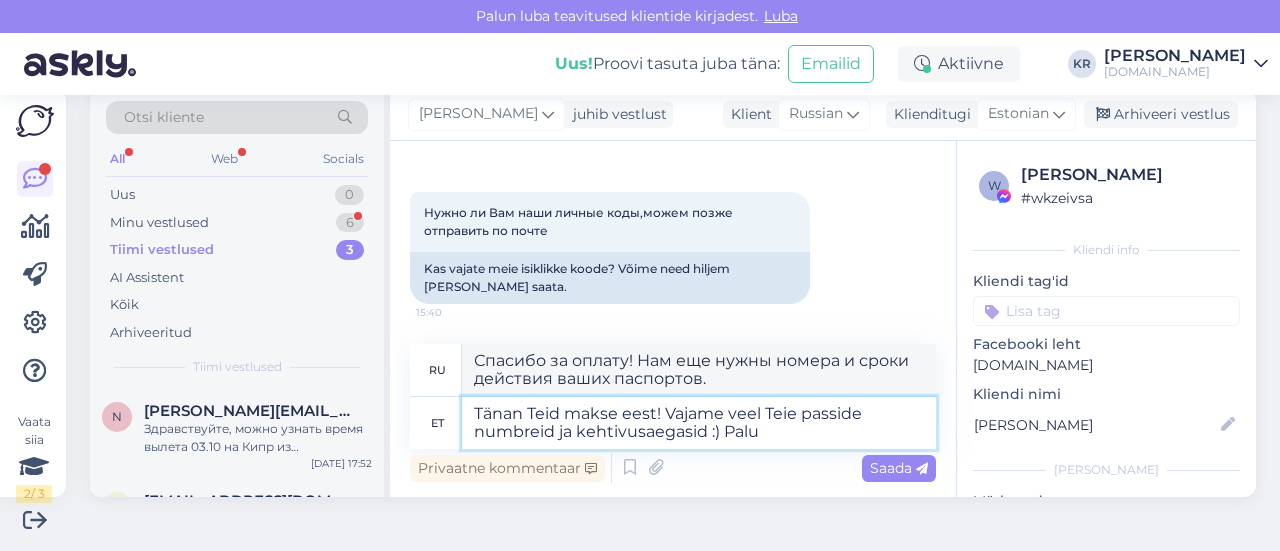 type on "Спасибо за оплату! Нам еще нужны номера и сроки действия ваших паспортов :)" 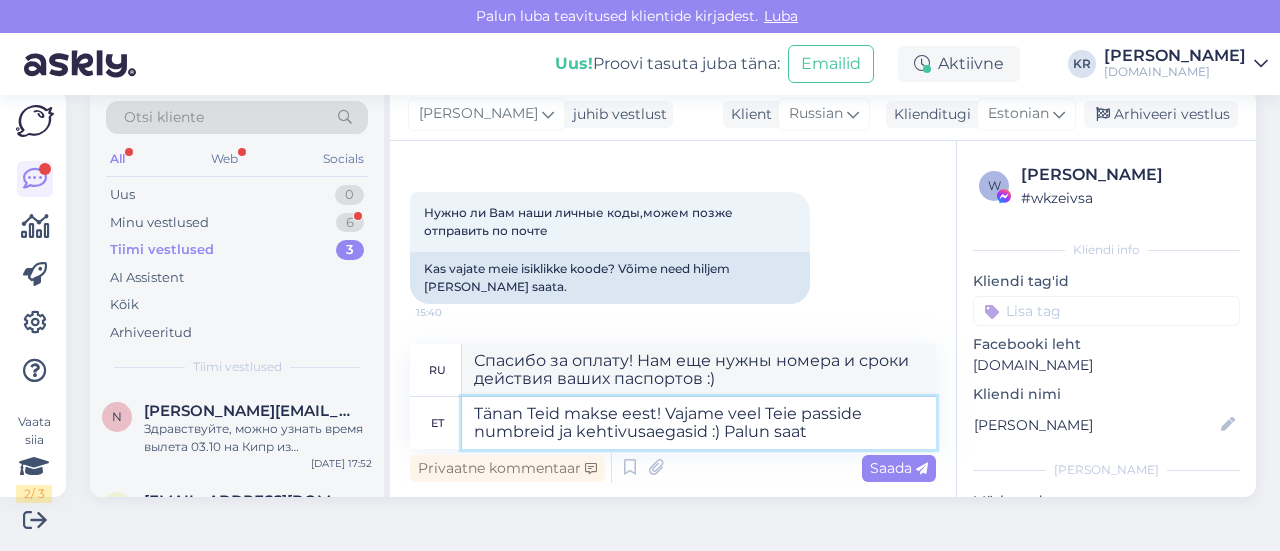 type on "Tänan Teid makse eest! Vajame veel Teie passide numbreid ja kehtivusaegasid :) Palun saatk" 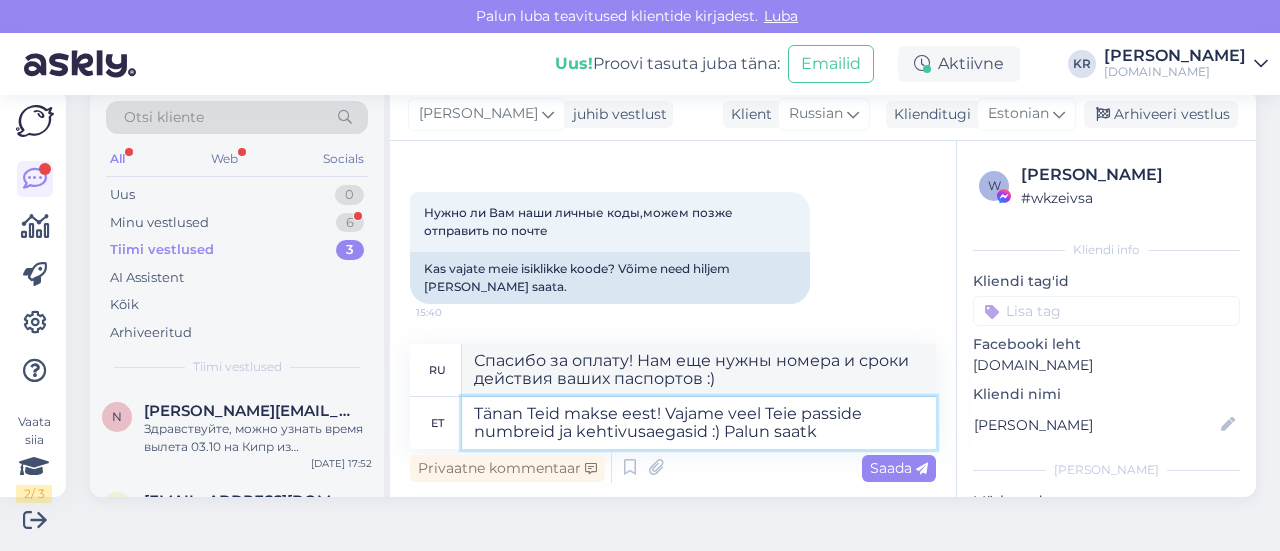 type on "Спасибо за оплату! Нам еще нужны номера и сроки действия ваших паспортов :) Пожалуйста." 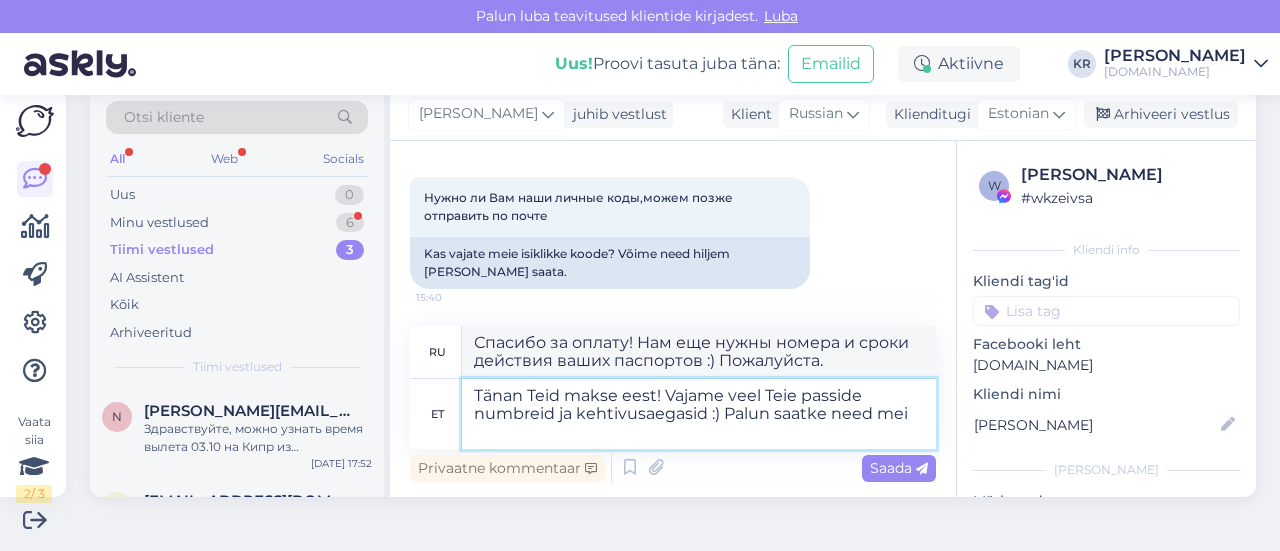 type on "Tänan Teid makse eest! Vajame veel Teie passide numbreid ja kehtivusaegasid :) Palun saatke need meil" 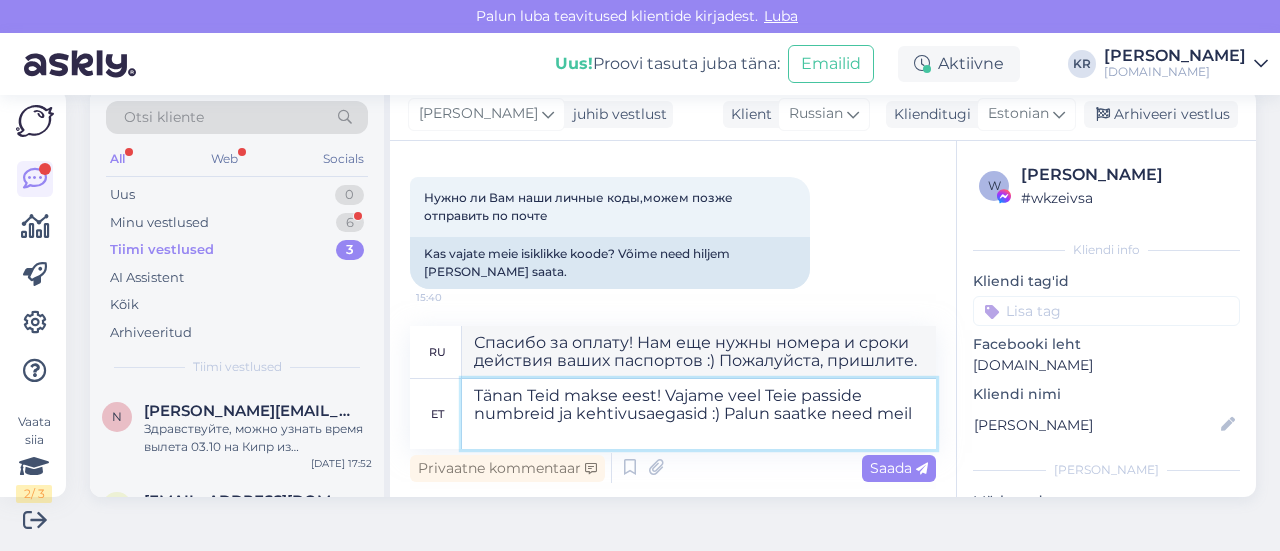 type on "Спасибо за оплату! Нам ещё нужны номера и сроки действия ваших паспортов :) Пожалуйста, пришлите их." 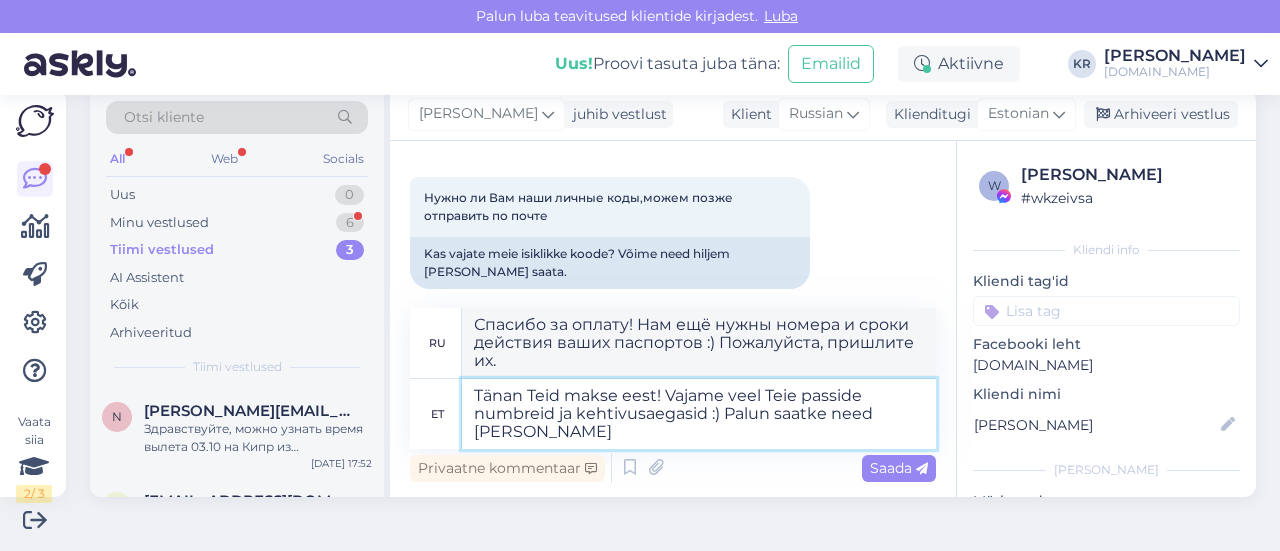 type on "Tänan Teid makse eest! Vajame veel Teie passide numbreid ja kehtivusaegasid :) Palun saatke need meilil" 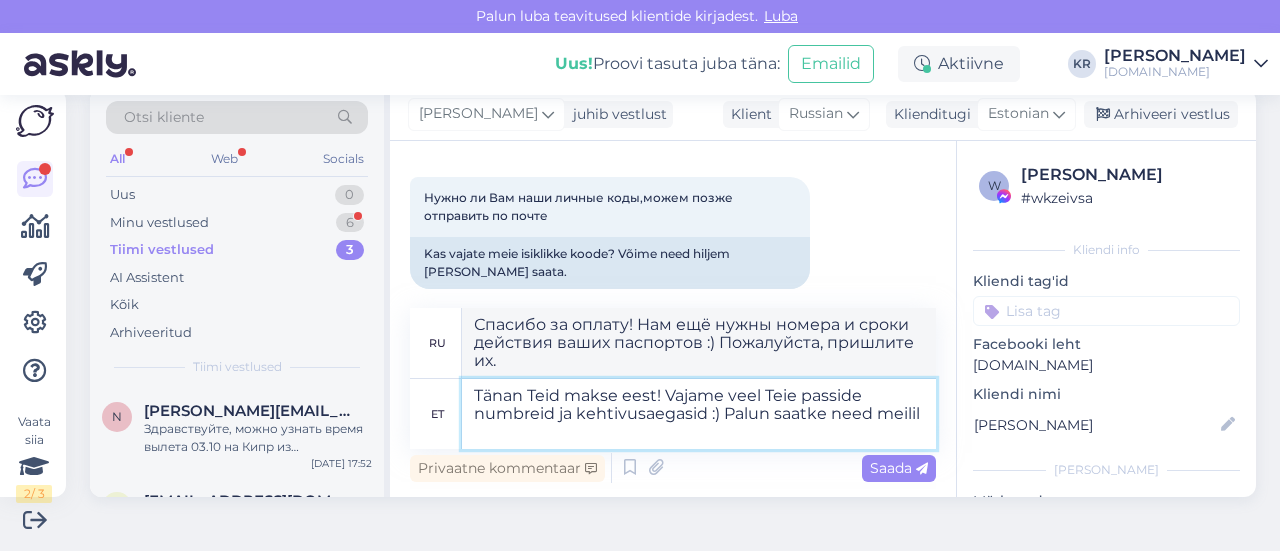type on "Спасибо за оплату! Нам еще нужны номера и сроки действия ваших паспортов :) Пожалуйста, пришлите их нам по электронной почте." 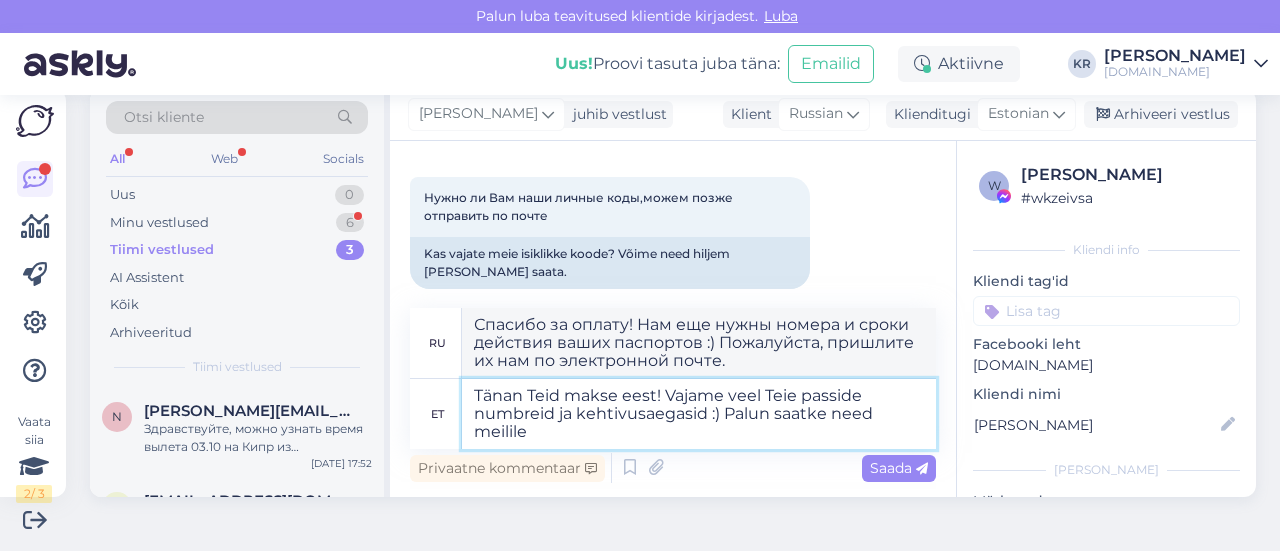 type on "Tänan Teid makse eest! Vajame veel Teie passide numbreid ja kehtivusaegasid :) Palun saatke need meilile." 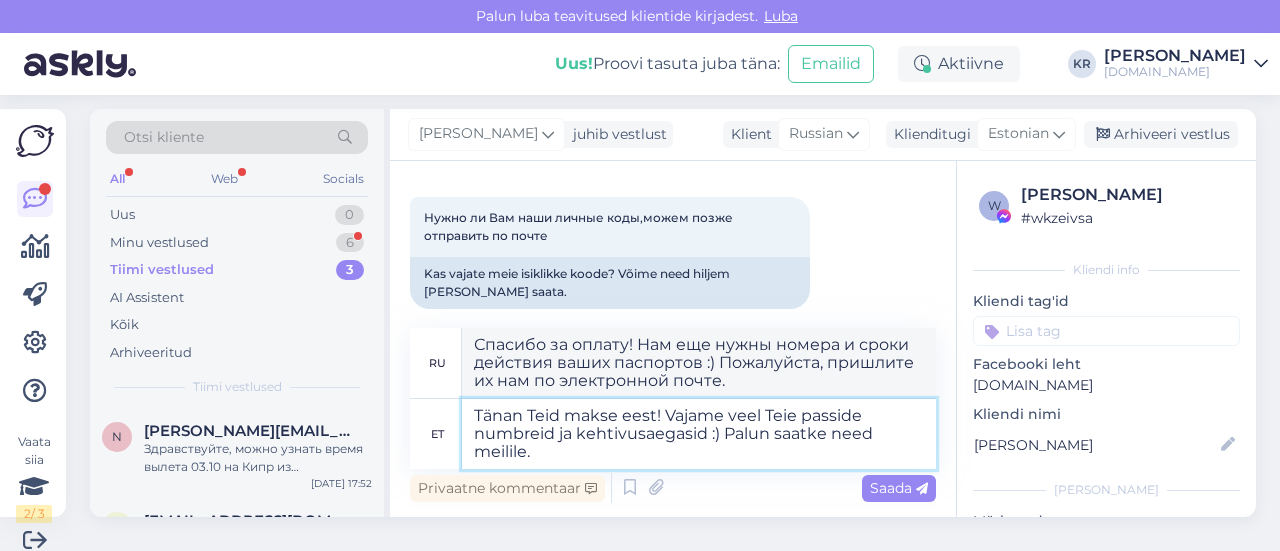 scroll, scrollTop: 0, scrollLeft: 0, axis: both 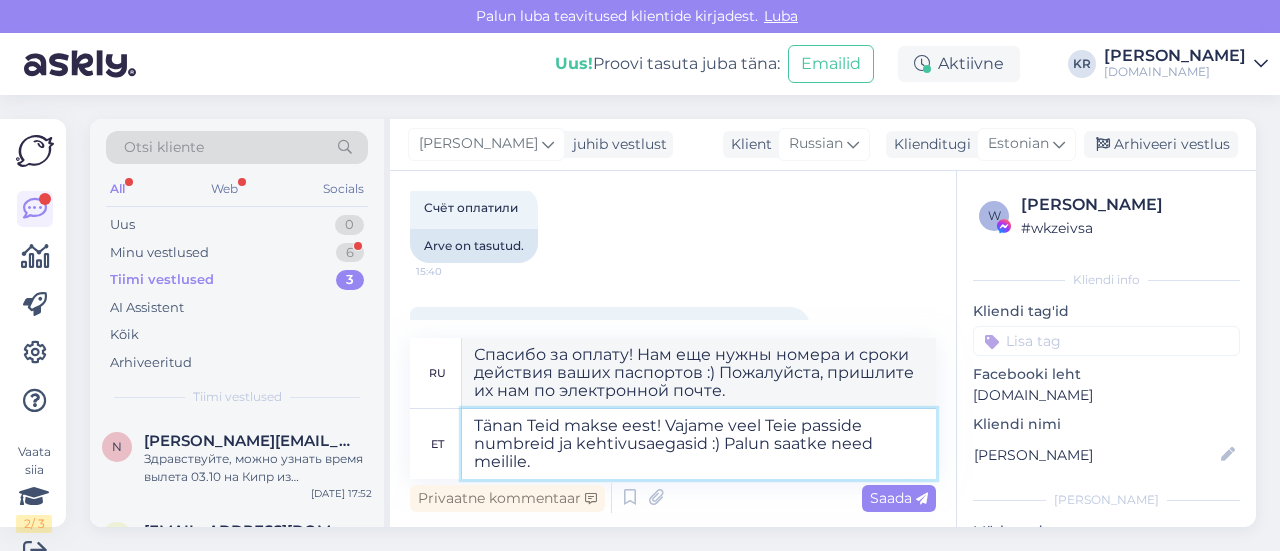 type on "Спасибо за оплату! Нам еще нужны номера и сроки действия ваших паспортов :) Пожалуйста, отправьте их нам по электронной почте." 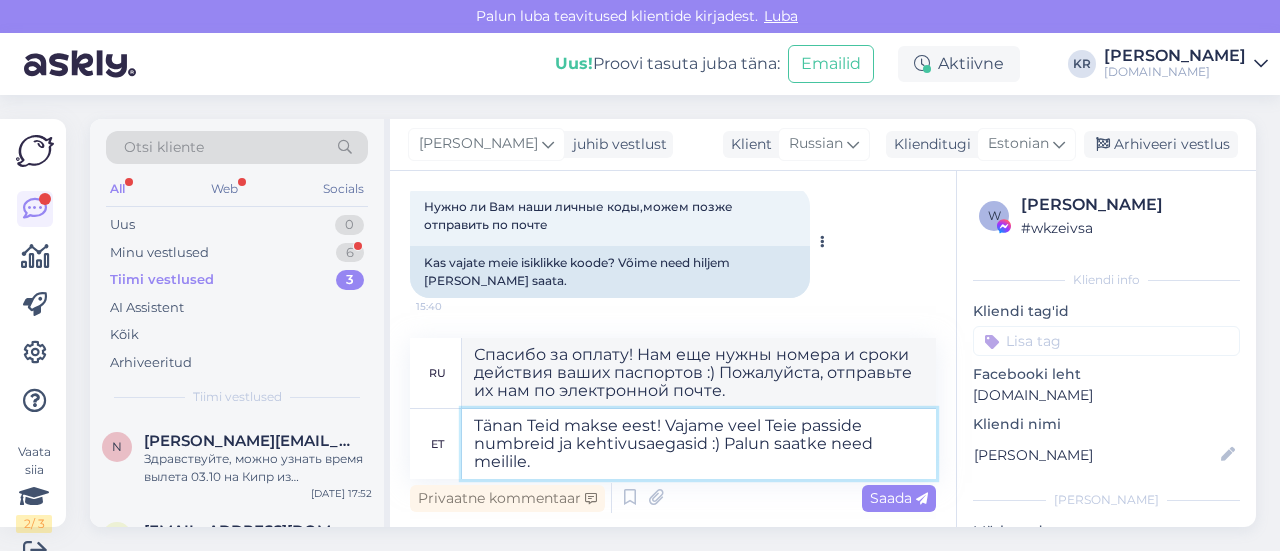 scroll, scrollTop: 8590, scrollLeft: 0, axis: vertical 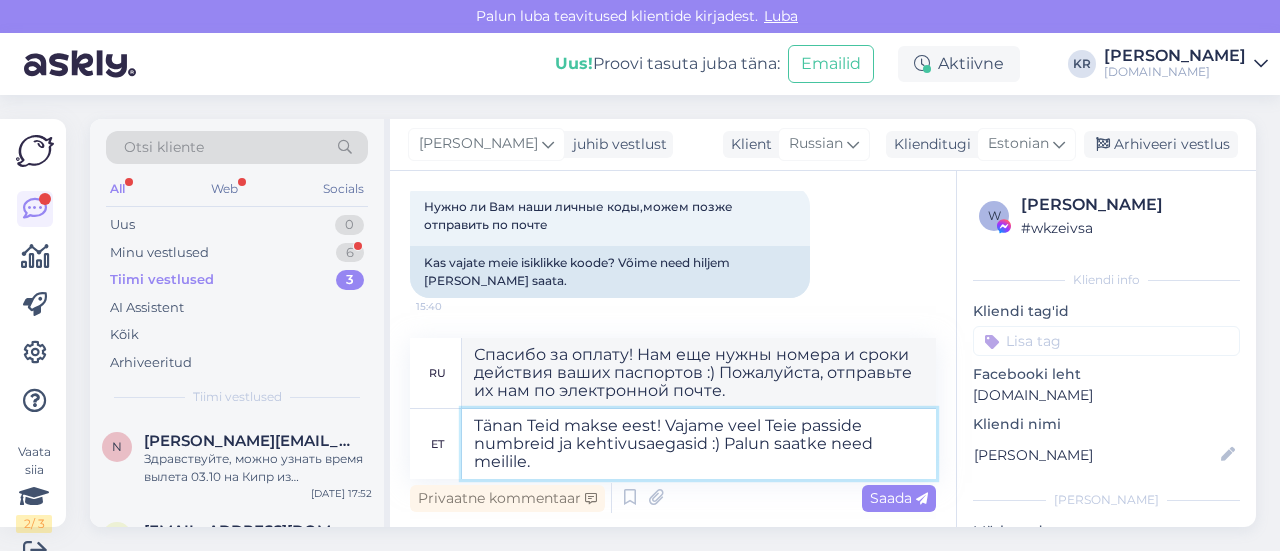 type on "Tänan Teid makse eest! Vajame veel Teie passide numbreid ja kehtivusaegasid :) Palun saatke need meilile." 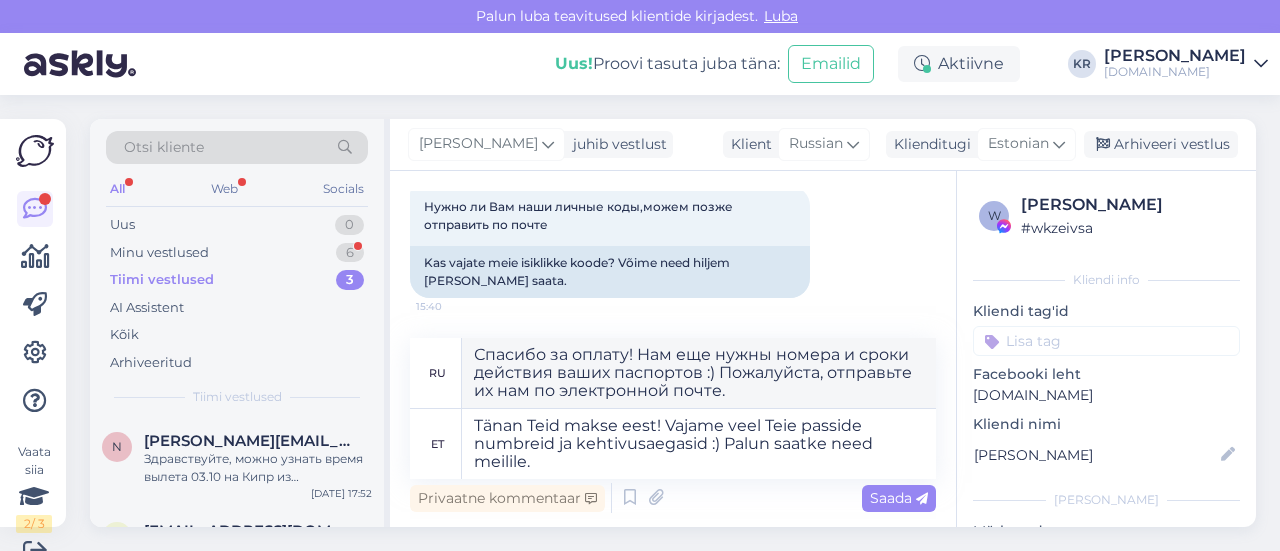 click on "w [PERSON_NAME] # wkzeivsa Kliendi info Kliendi tag'id  Facebooki leht [DOMAIN_NAME] Kliendi nimi [PERSON_NAME] [PERSON_NAME]" at bounding box center [1106, 464] 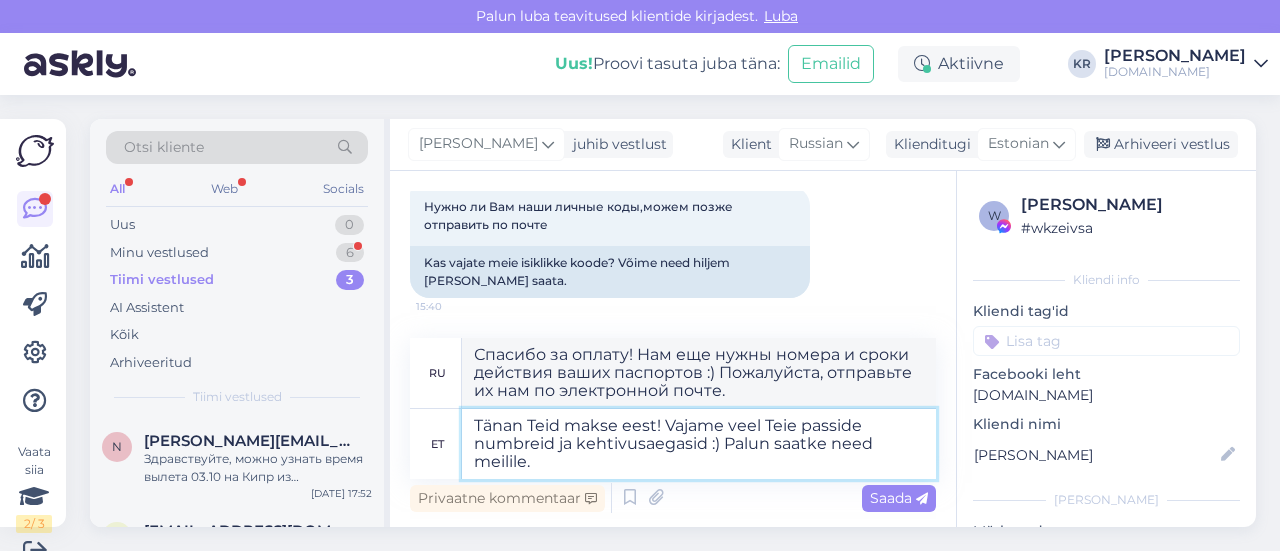 drag, startPoint x: 634, startPoint y: 467, endPoint x: 666, endPoint y: 472, distance: 32.38827 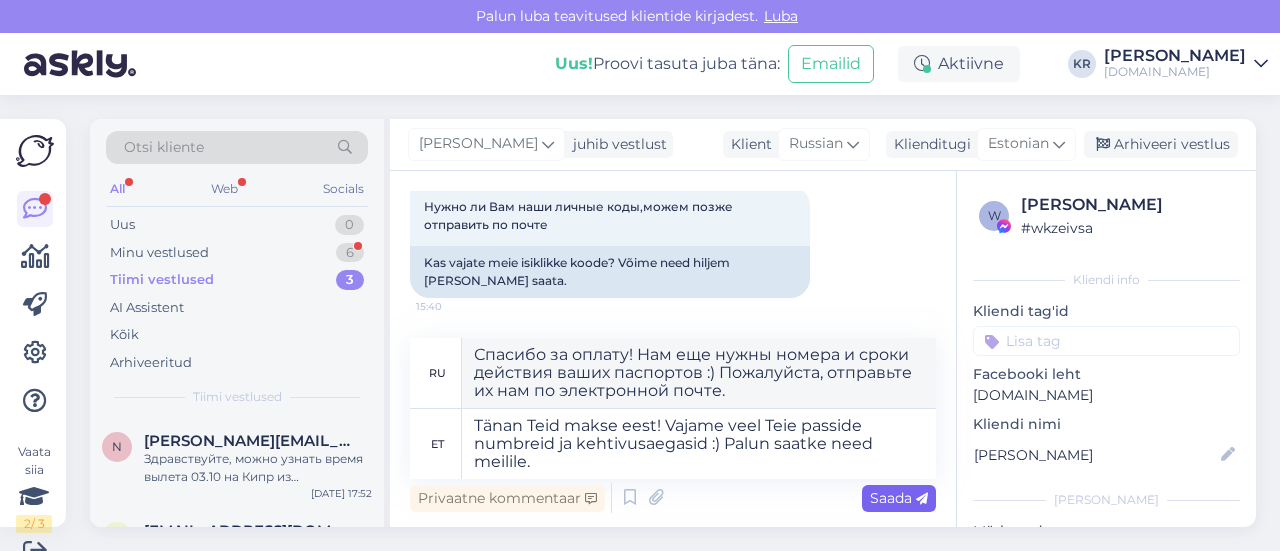 click on "Saada" at bounding box center [899, 498] 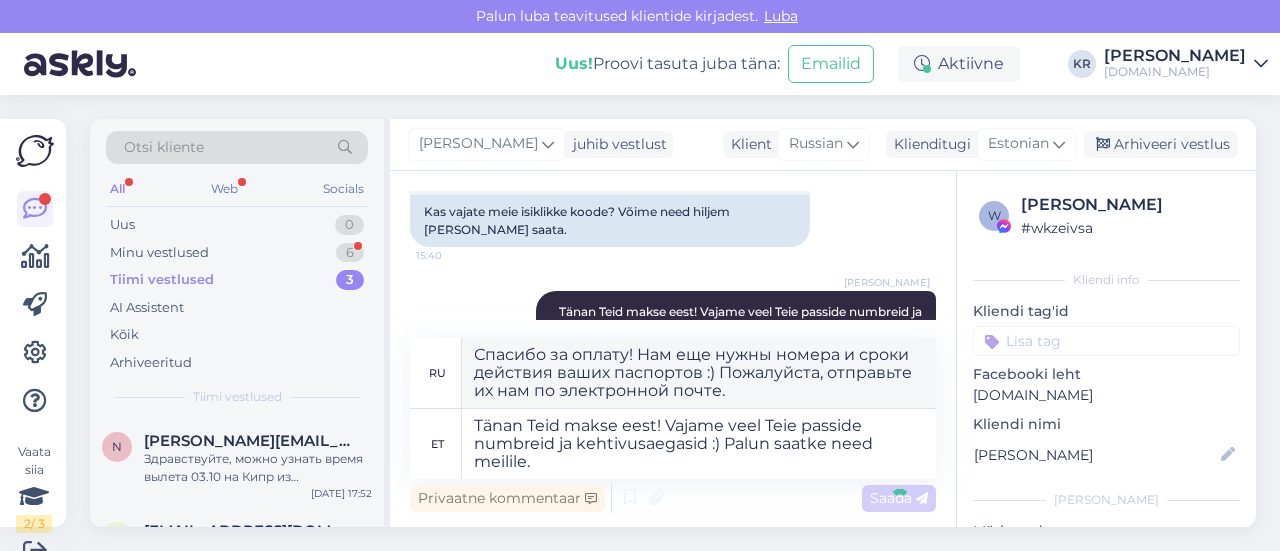 type 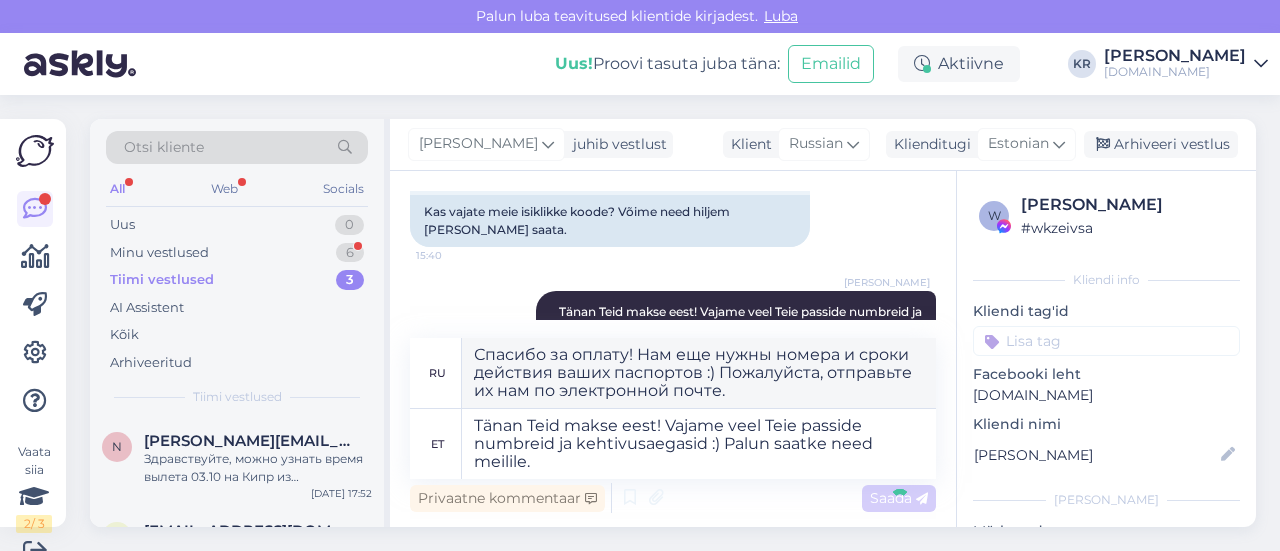 type 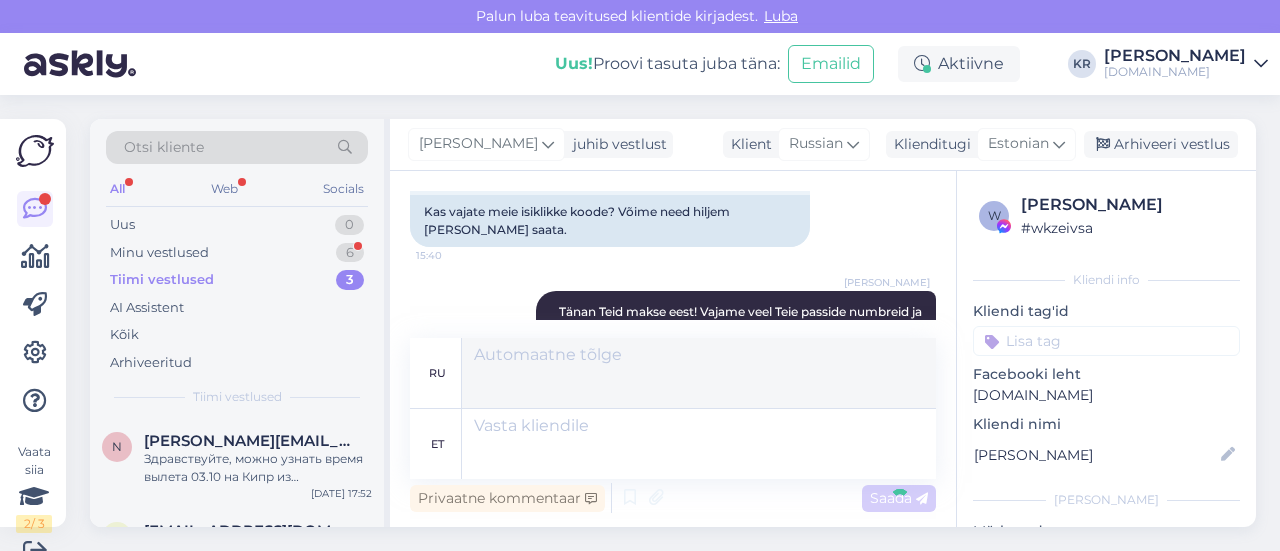 scroll, scrollTop: 8692, scrollLeft: 0, axis: vertical 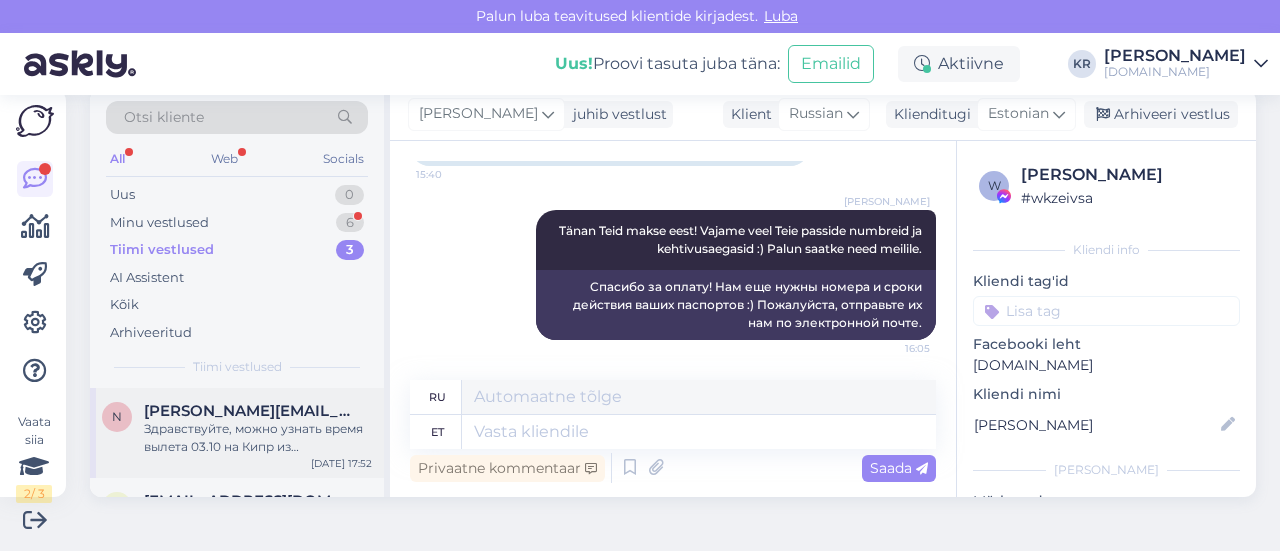 click on "Здравствуйте, можно узнать время вылета 03.10 на Кипр из [GEOGRAPHIC_DATA]. И если брать пакет из 7 ночей, то какой день обратно и время вылета тоже. Спасибо! 🙏🏼" at bounding box center [258, 438] 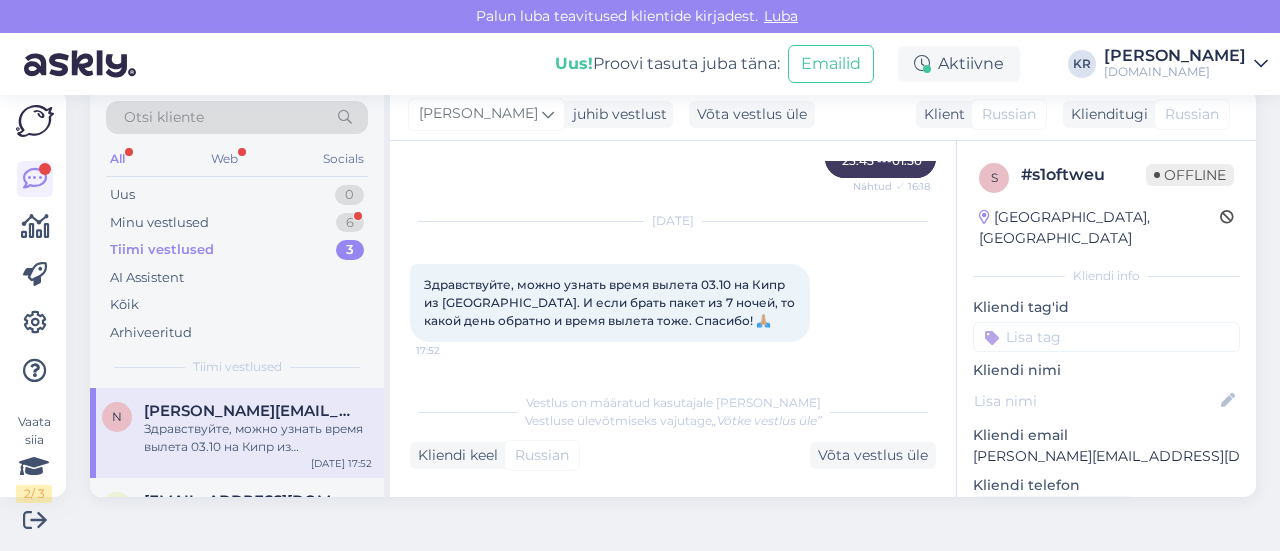 scroll, scrollTop: 908, scrollLeft: 0, axis: vertical 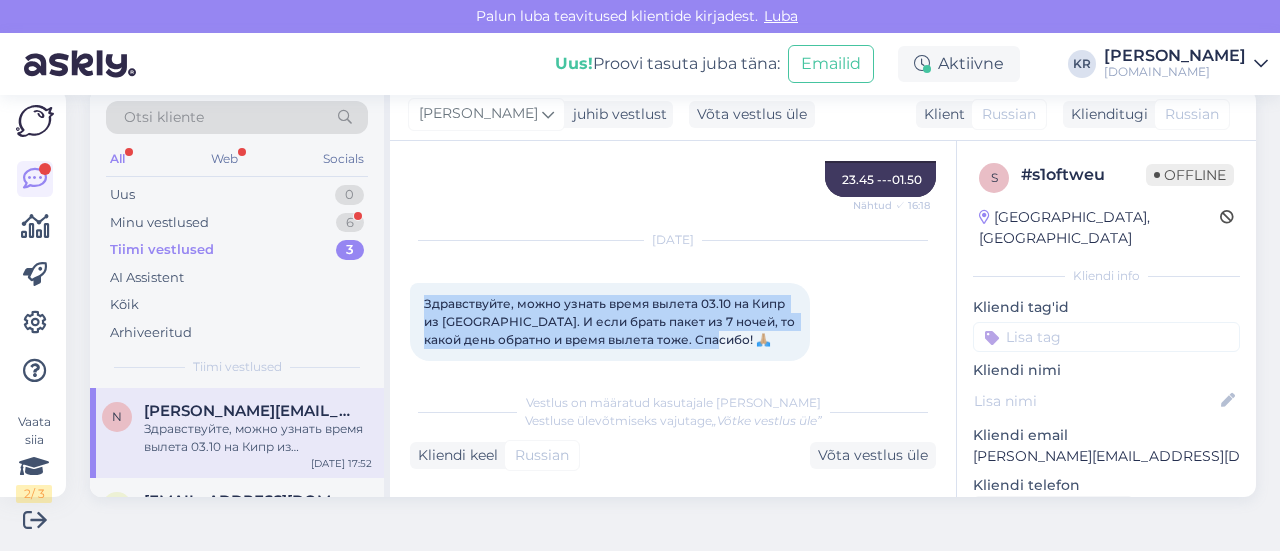 drag, startPoint x: 702, startPoint y: 339, endPoint x: 418, endPoint y: 289, distance: 288.36783 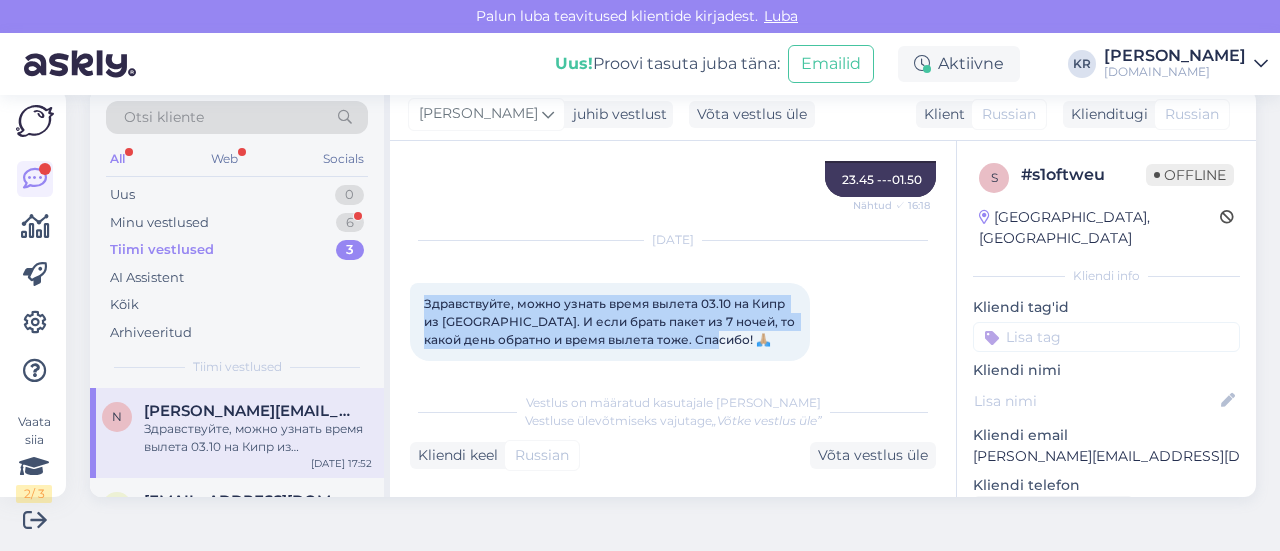 click on "Здравствуйте, можно узнать время вылета 03.10 на Кипр из [GEOGRAPHIC_DATA]. И если брать пакет из 7 ночей, то какой день обратно и время вылета тоже. Спасибо! 🙏🏼 17:52" at bounding box center [610, 322] 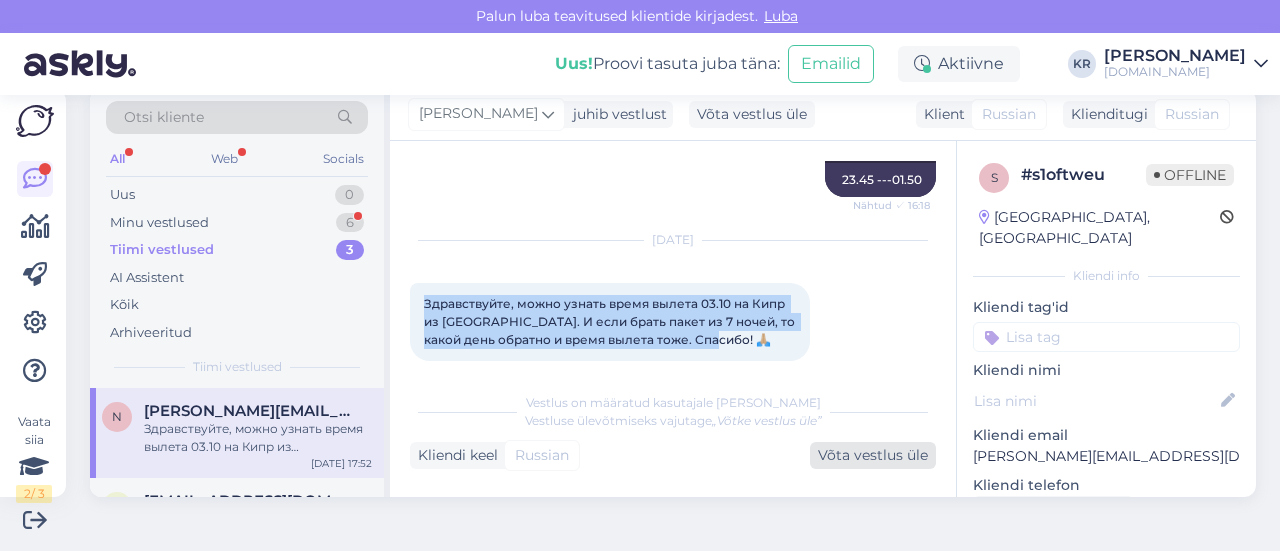 click on "Võta vestlus üle" at bounding box center (873, 455) 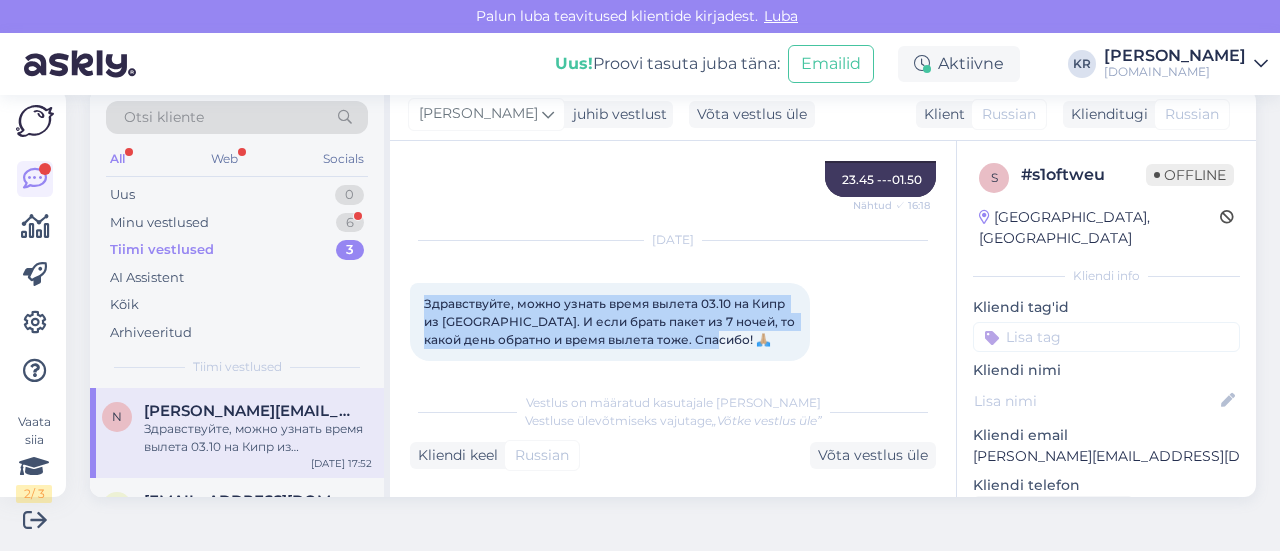 scroll, scrollTop: 883, scrollLeft: 0, axis: vertical 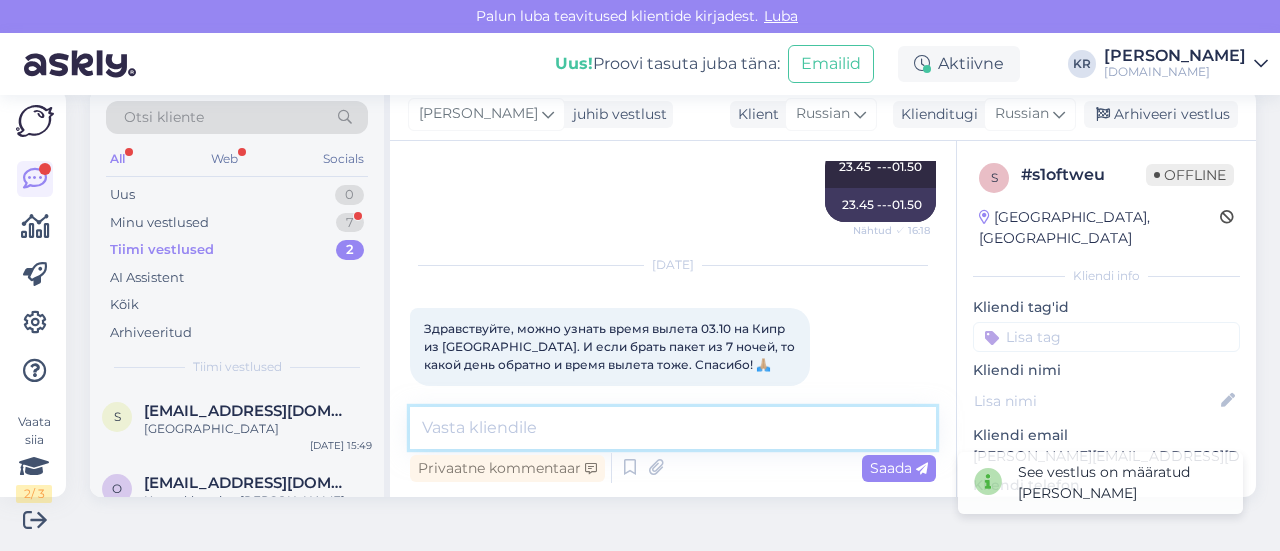 click at bounding box center (673, 428) 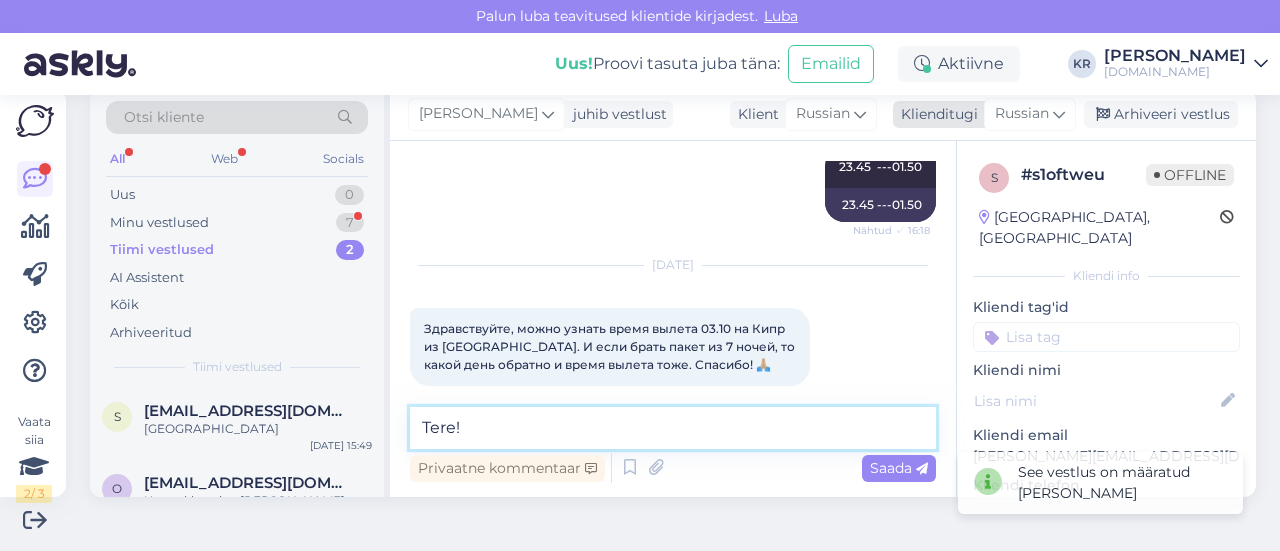 type on "Tere!" 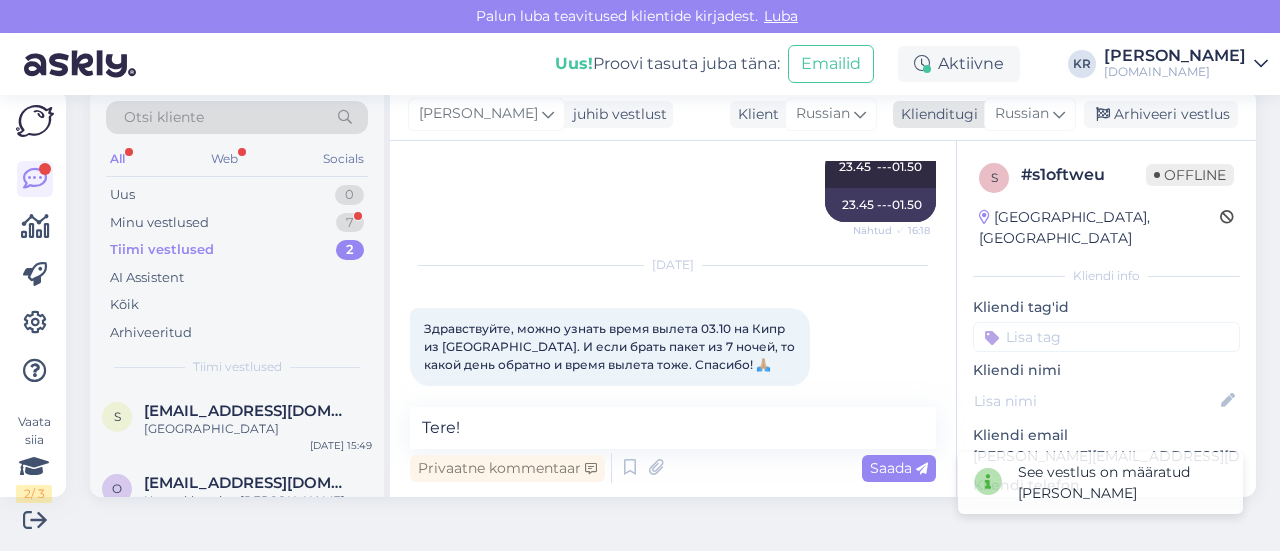 click on "Russian" at bounding box center [1022, 114] 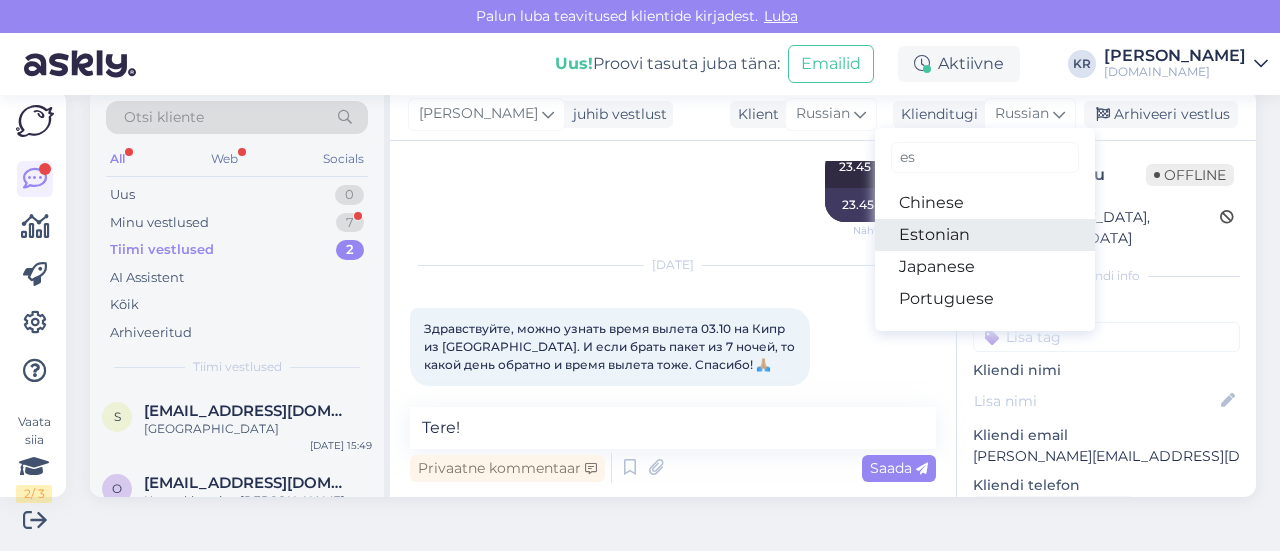 click on "Estonian" at bounding box center [985, 235] 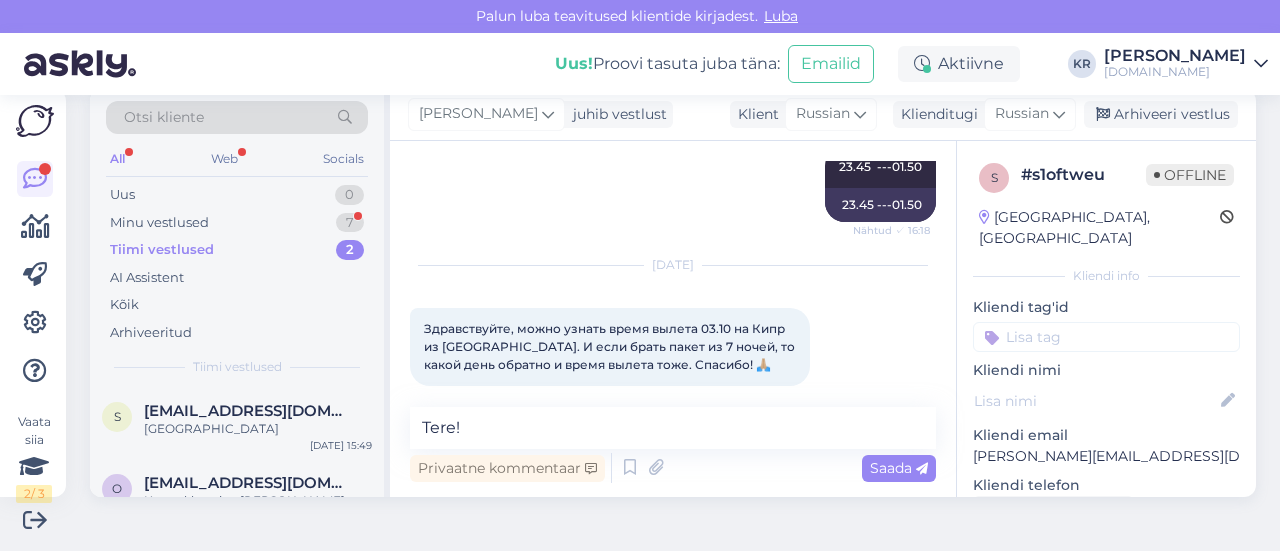 scroll, scrollTop: 908, scrollLeft: 0, axis: vertical 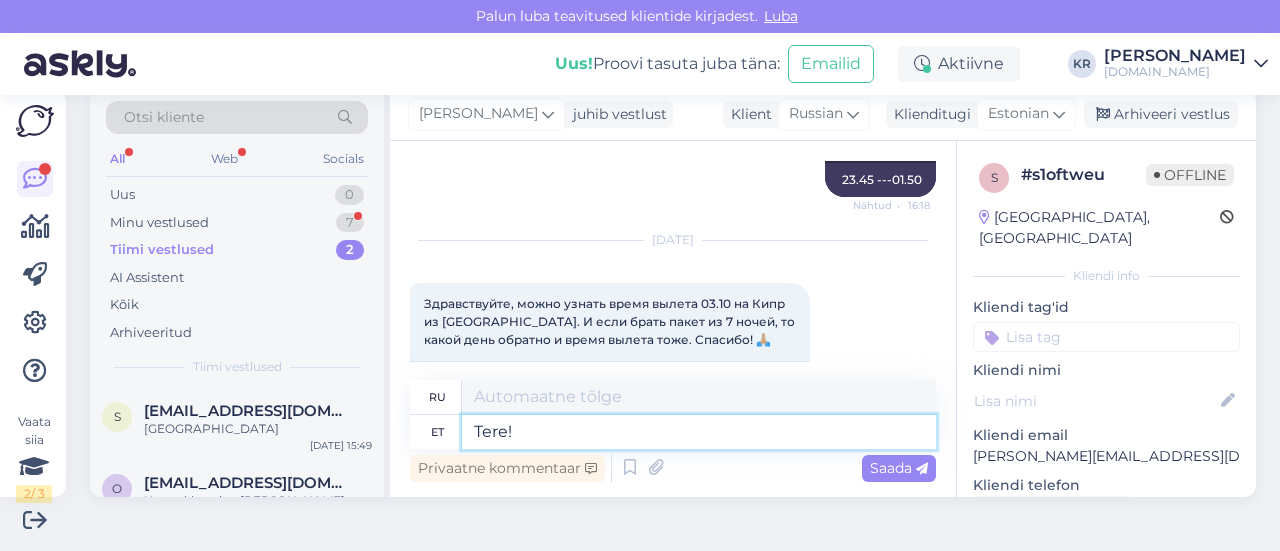click on "Tere!" at bounding box center (699, 432) 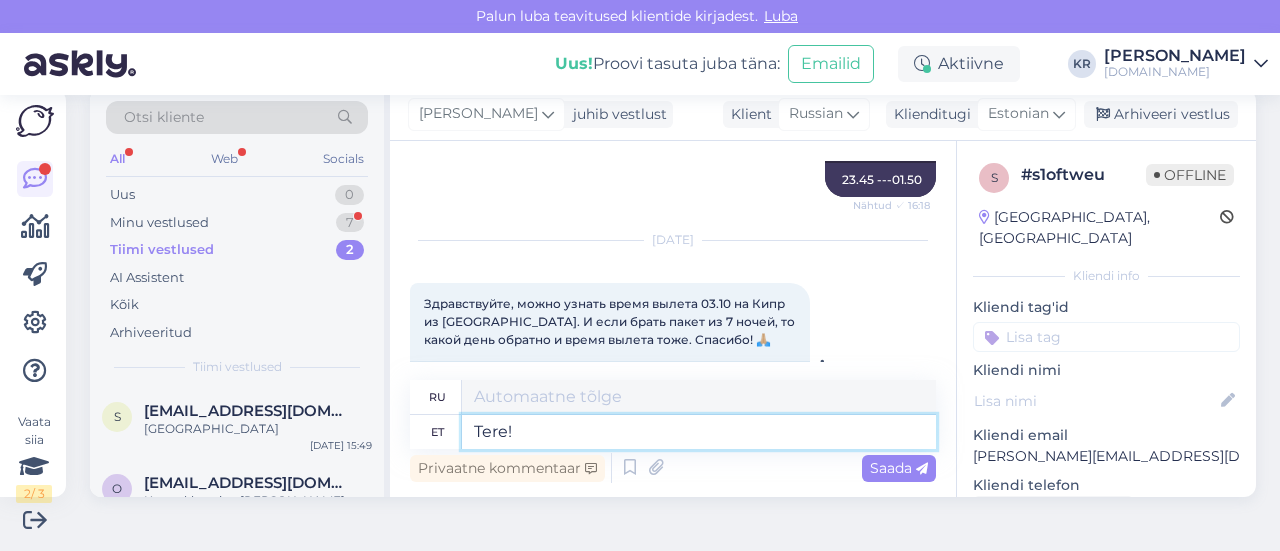 type on "Привет!" 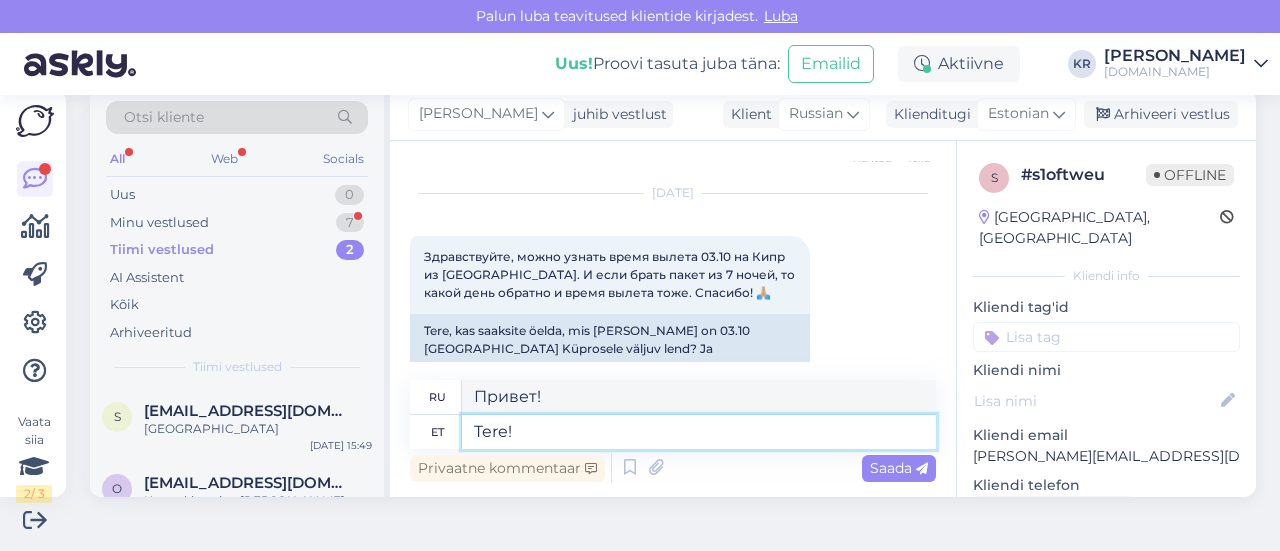 scroll, scrollTop: 980, scrollLeft: 0, axis: vertical 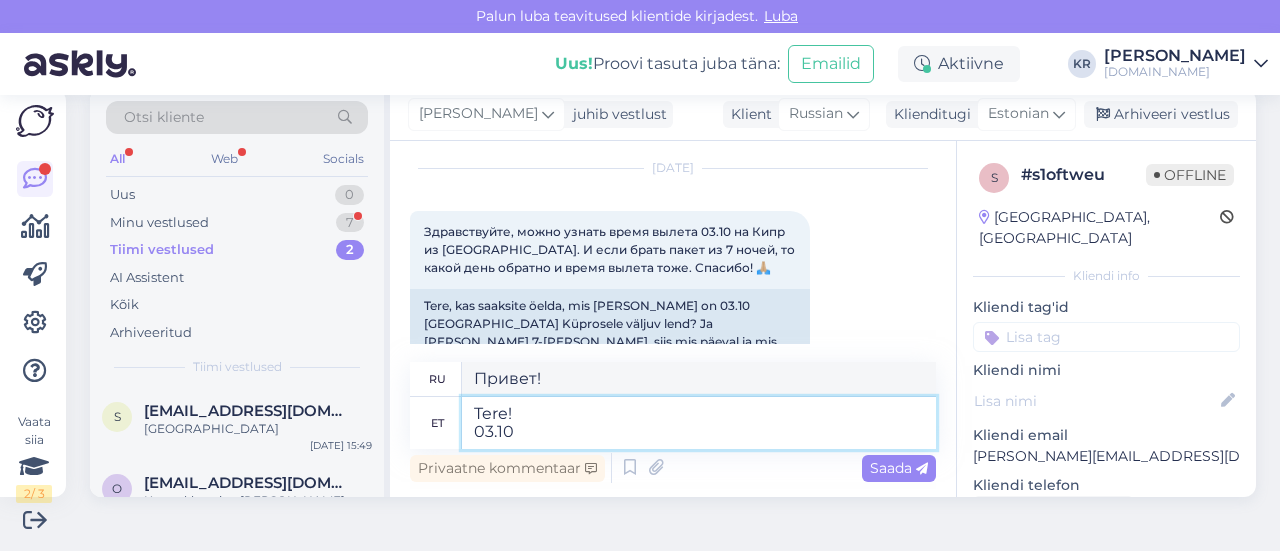 type on "Tere!
03.10 T" 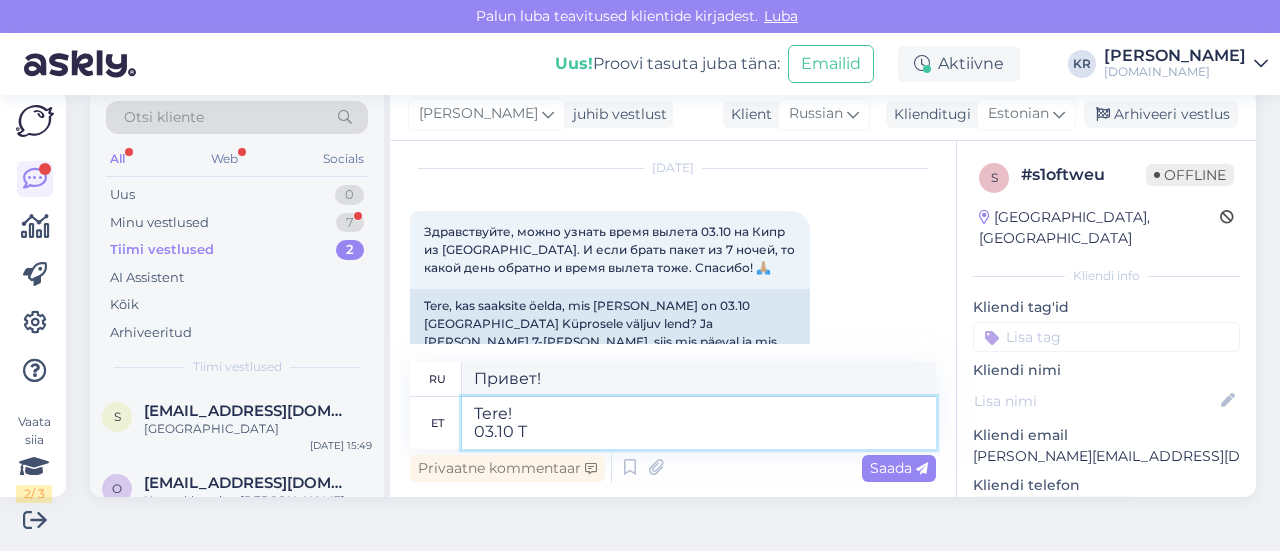 type on "Привет!
03.10" 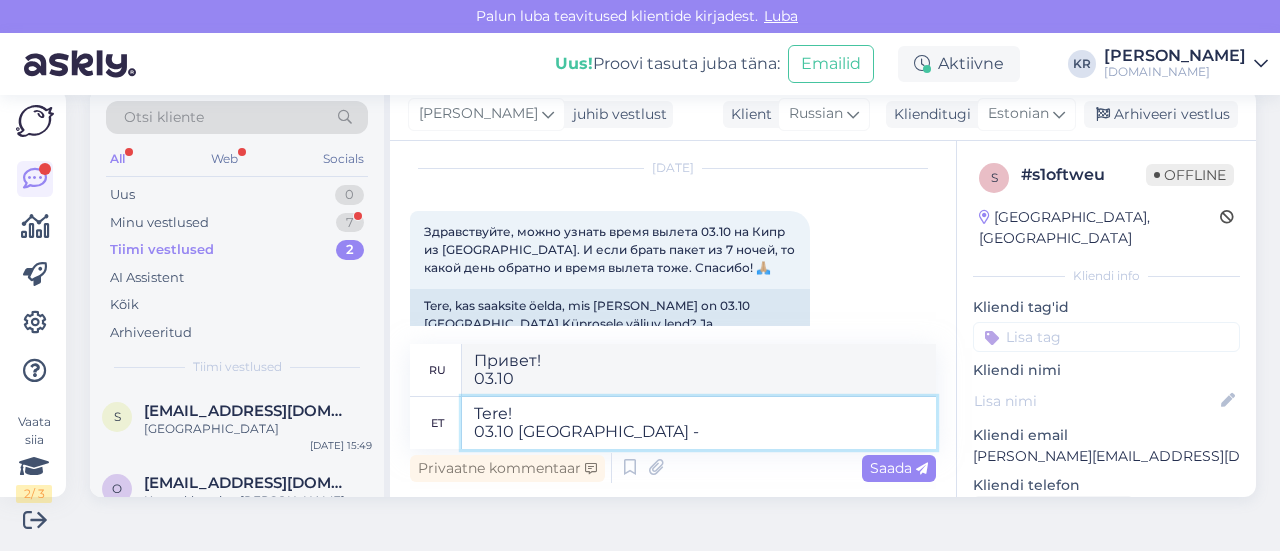 type on "Tere!
03.10 [GEOGRAPHIC_DATA] -" 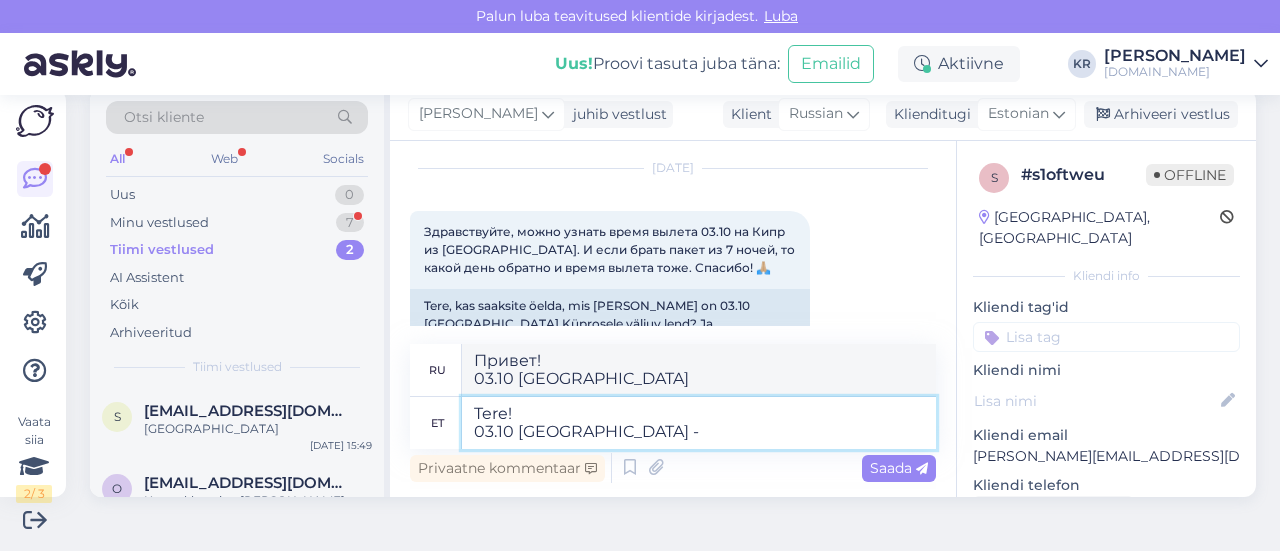 type on "Привет!
03.10 [GEOGRAPHIC_DATA] -" 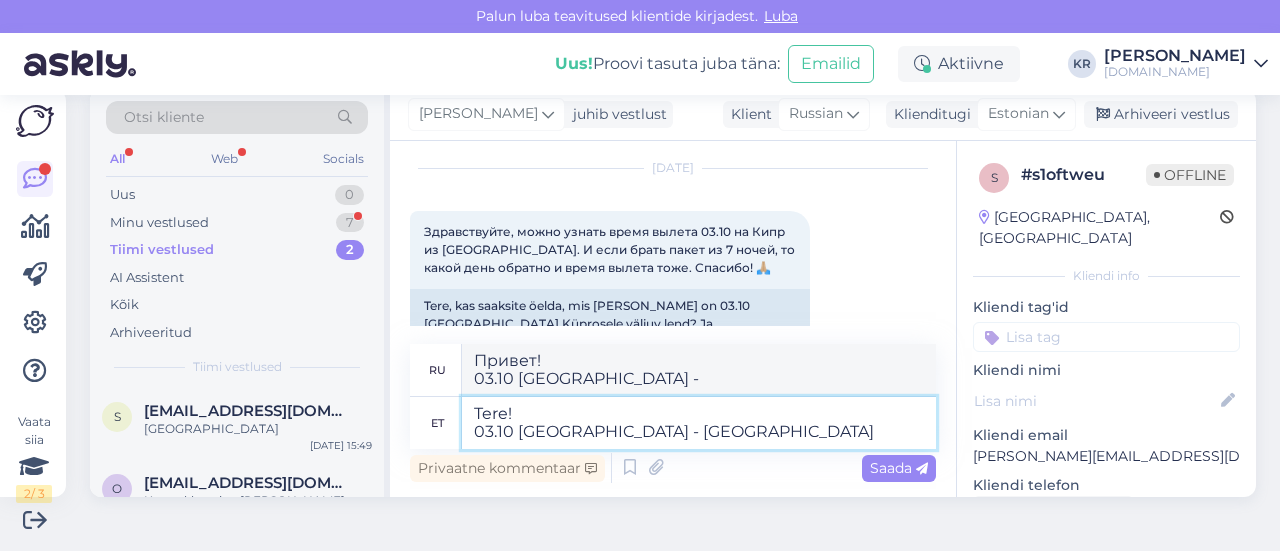 type on "Tere!
03.10 [GEOGRAPHIC_DATA] - [GEOGRAPHIC_DATA]" 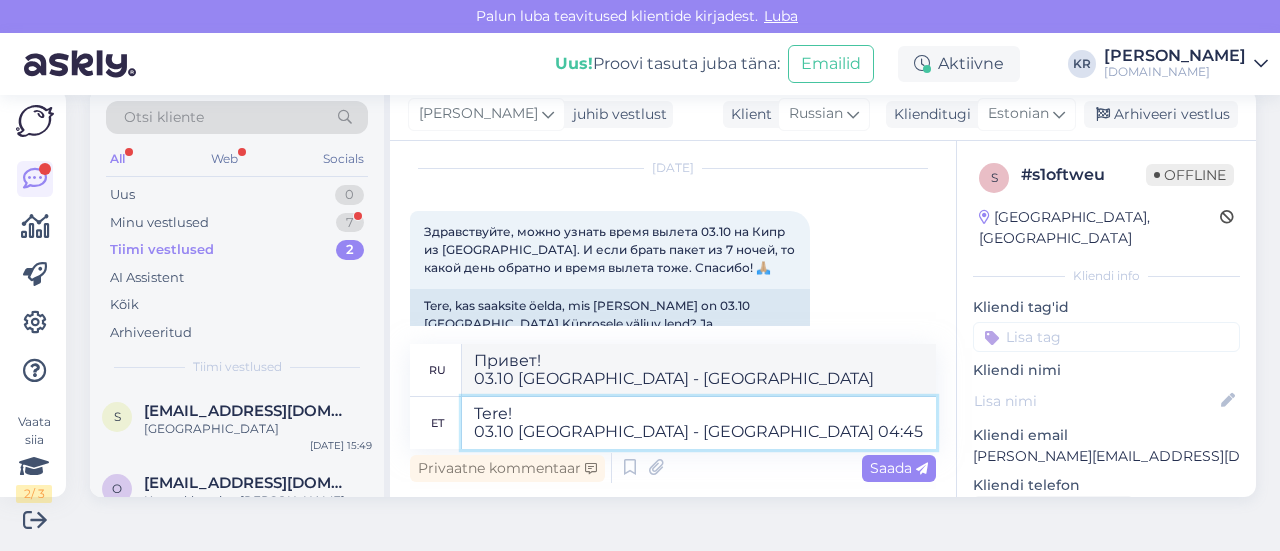 type on "Tere!
03.10 [GEOGRAPHIC_DATA] - [GEOGRAPHIC_DATA] 04:45 -" 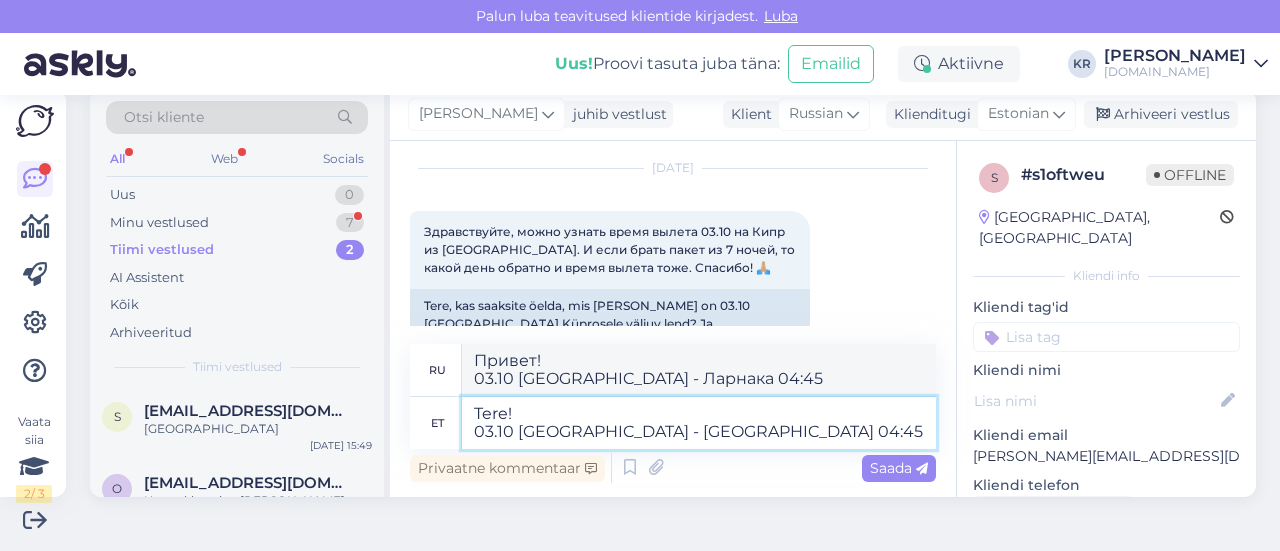 type on "Привет!
03.10 [GEOGRAPHIC_DATA] - Ларнака 04:45 -" 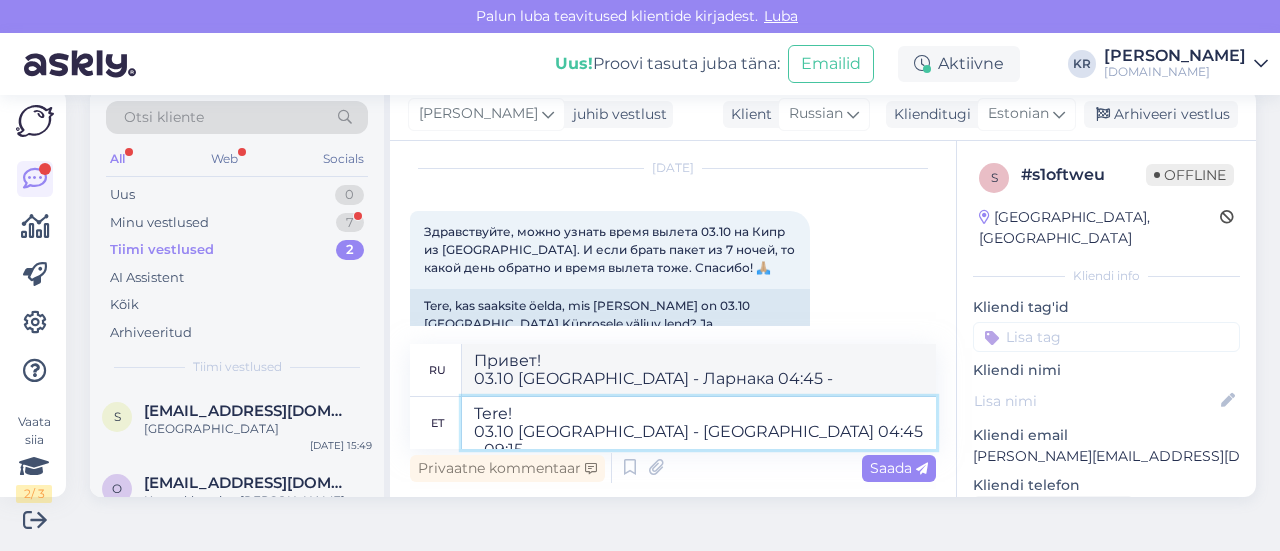 type on "Tere!
03.10 [GEOGRAPHIC_DATA] - [GEOGRAPHIC_DATA] 04:45 - 09:15" 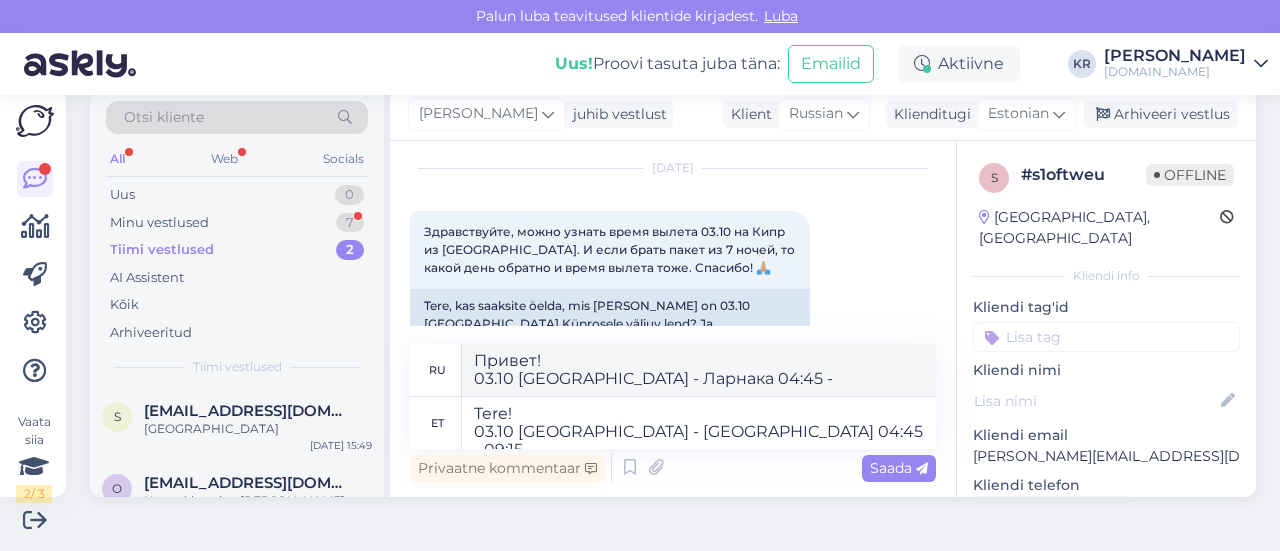 type on "Привет!
03.10 [GEOGRAPHIC_DATA] - Ларнака 04:45 - 09:15" 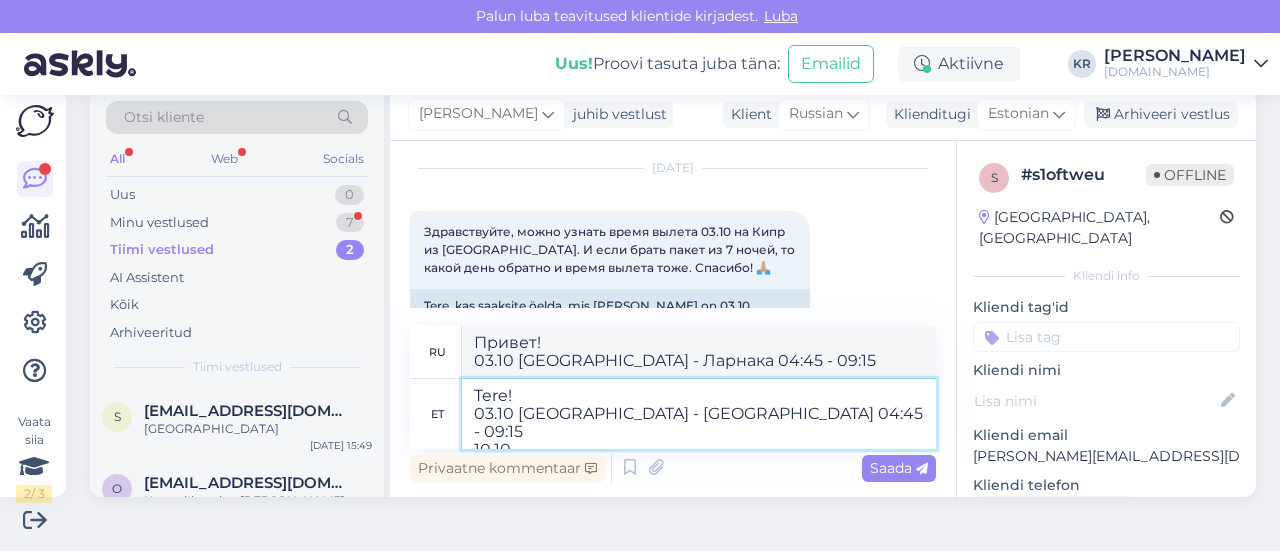 type on "Tere!
03.10 [GEOGRAPHIC_DATA] - [GEOGRAPHIC_DATA] 04:45 - 09:15
10.10 L" 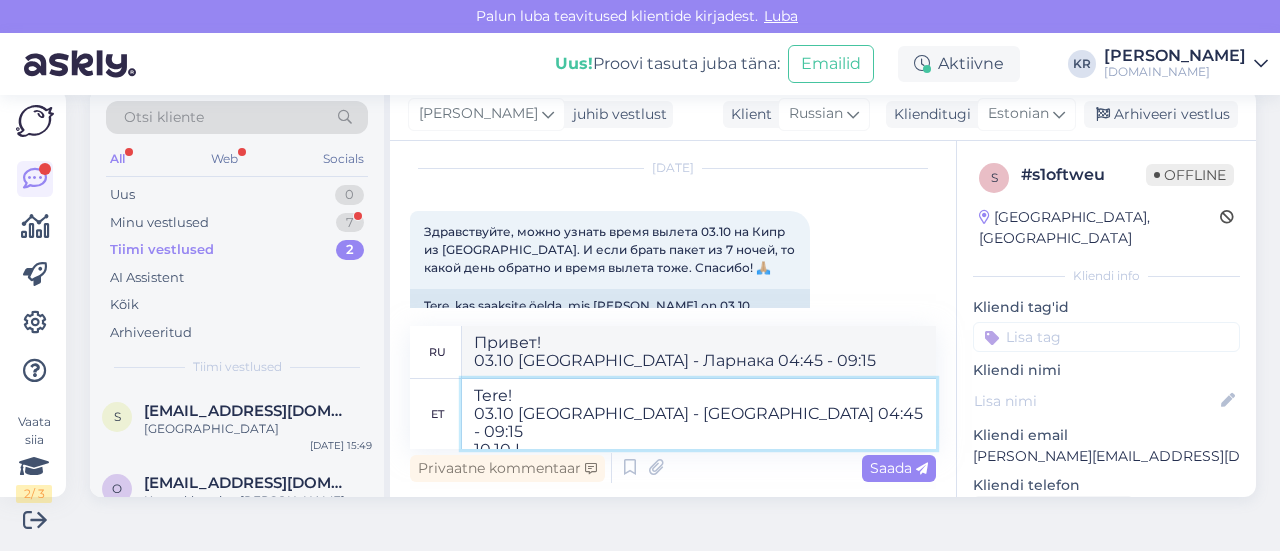 type on "Привет!
03.10 [GEOGRAPHIC_DATA] - Ларнака 04:45 - 09:15
10.10" 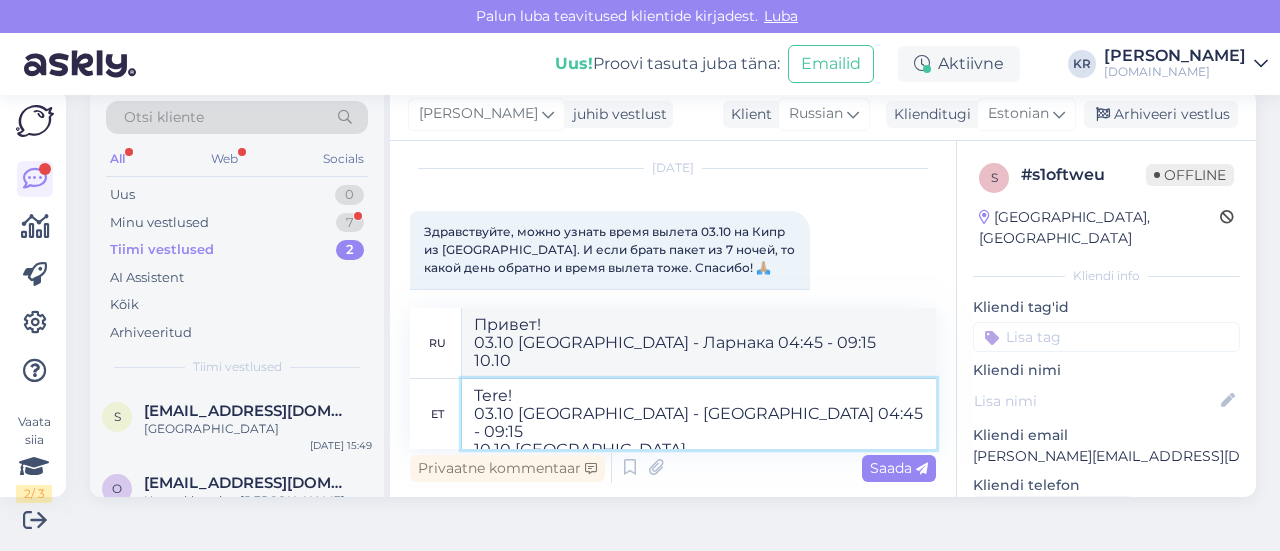 type on "Tere!
03.10 [GEOGRAPHIC_DATA] - [GEOGRAPHIC_DATA] 04:45 - 09:15
10.10 [GEOGRAPHIC_DATA] - T" 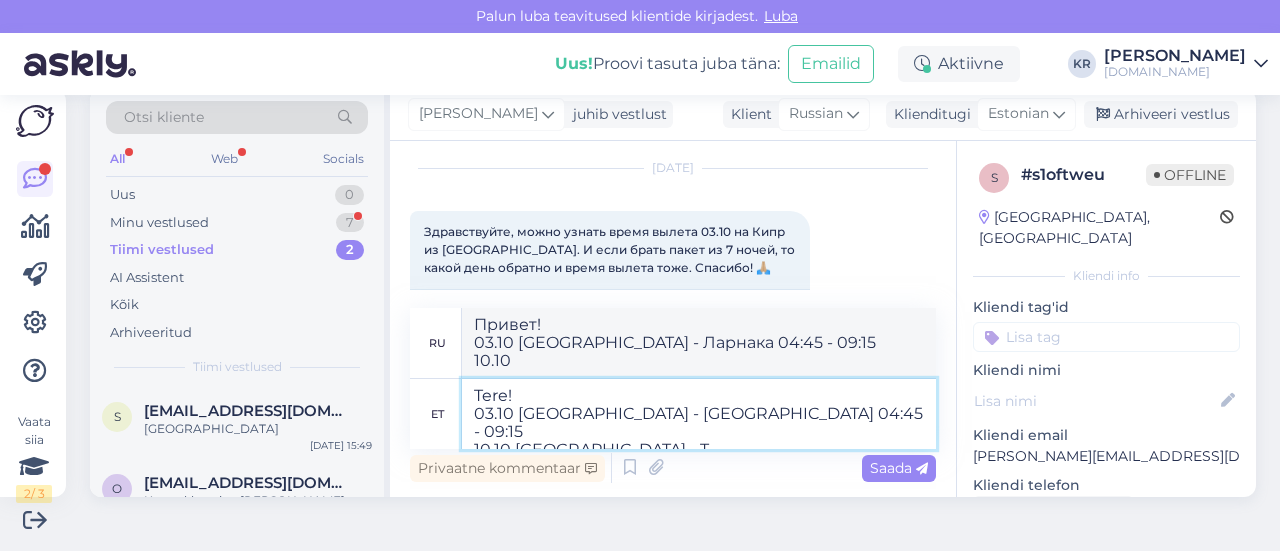 type on "Привет!
03.10 [GEOGRAPHIC_DATA] - Ларнака 04:45 - 09:15
10.10 Ларнака" 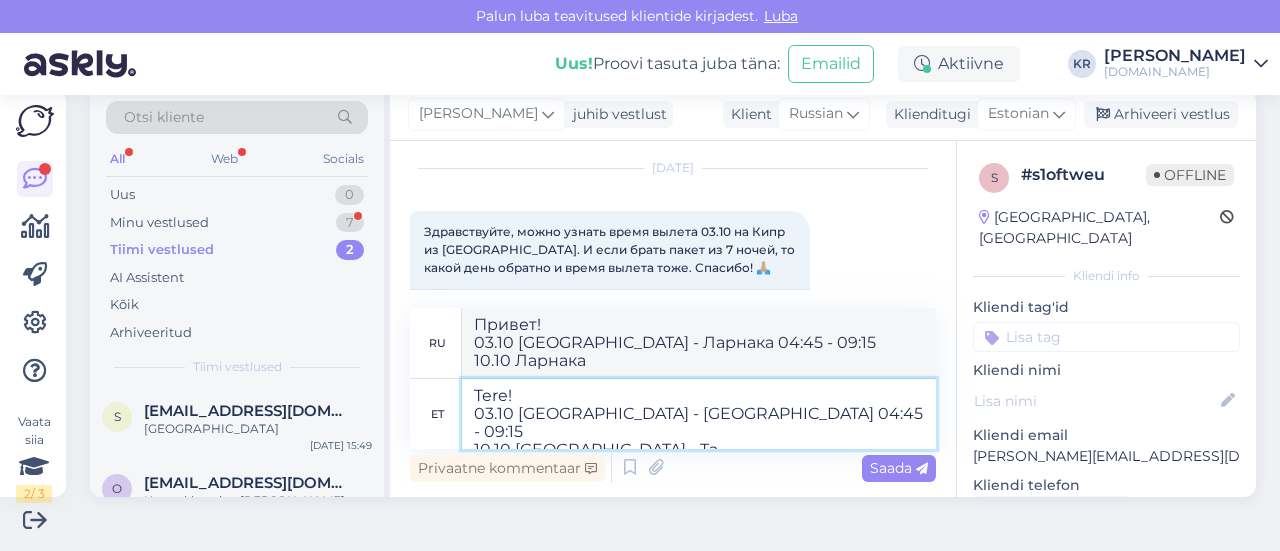 type on "Tere!
03.10 [GEOGRAPHIC_DATA] - [GEOGRAPHIC_DATA] 04:45 - 09:15
10.10 [GEOGRAPHIC_DATA] - [GEOGRAPHIC_DATA]" 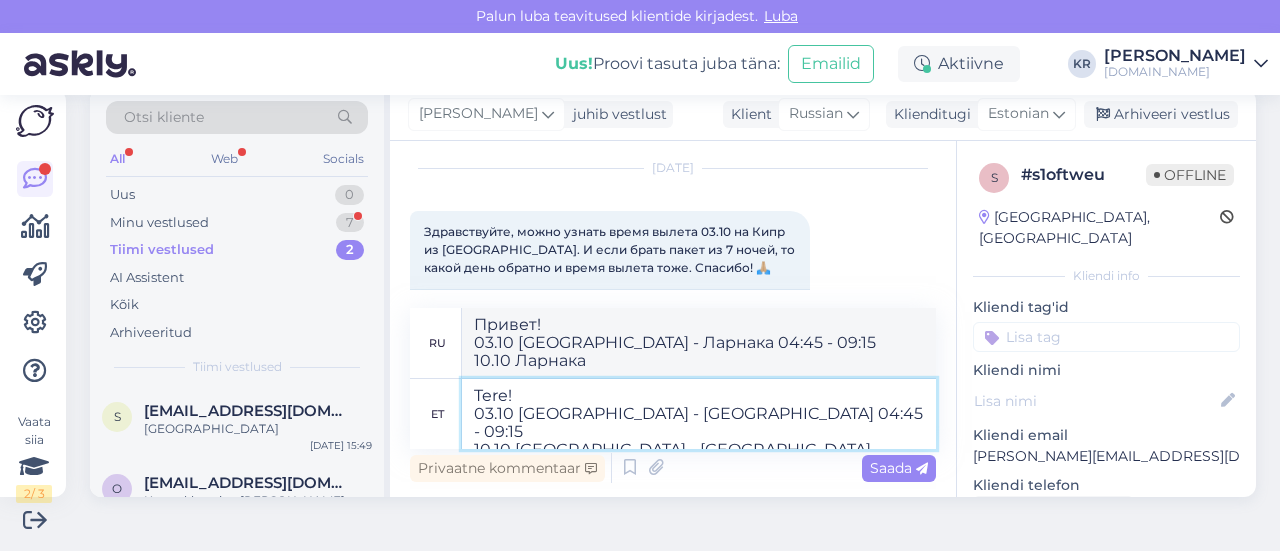 type on "Привет!
03.10 [GEOGRAPHIC_DATA] - Ларнака 04:45 - 09:15
10.10 Ларнака -" 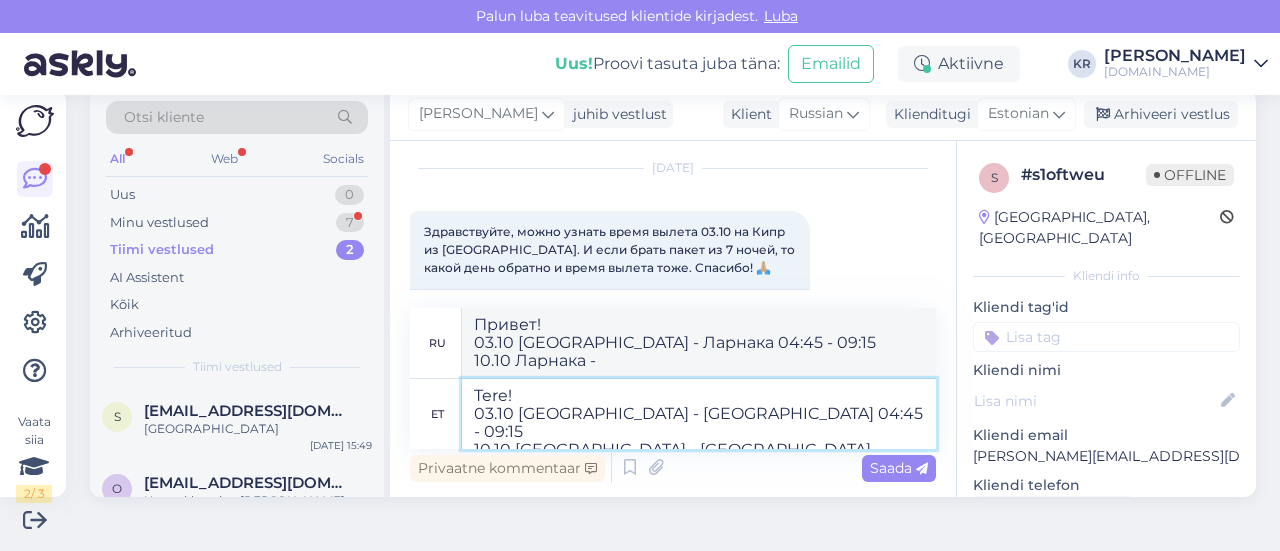 type on "Tere!
03.10 [GEOGRAPHIC_DATA] - [GEOGRAPHIC_DATA] 04:45 - 09:15
10.10 [GEOGRAPHIC_DATA] - [GEOGRAPHIC_DATA]" 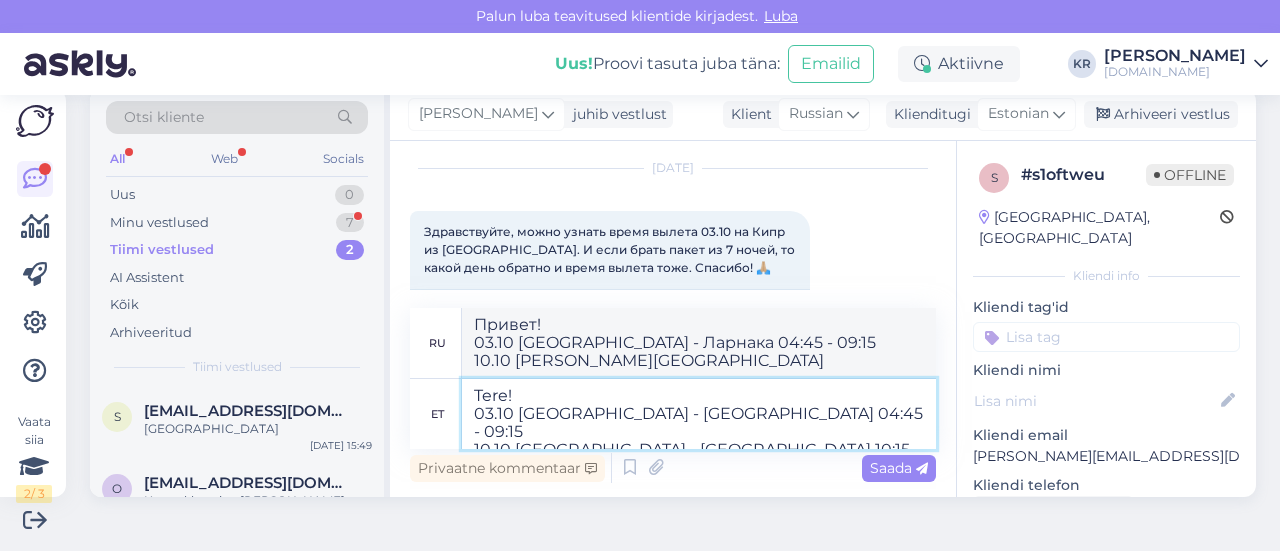 type on "Tere!
03.10 [GEOGRAPHIC_DATA] - [GEOGRAPHIC_DATA] 04:45 - 09:15
10.10 [GEOGRAPHIC_DATA] - [GEOGRAPHIC_DATA] 10:15 -" 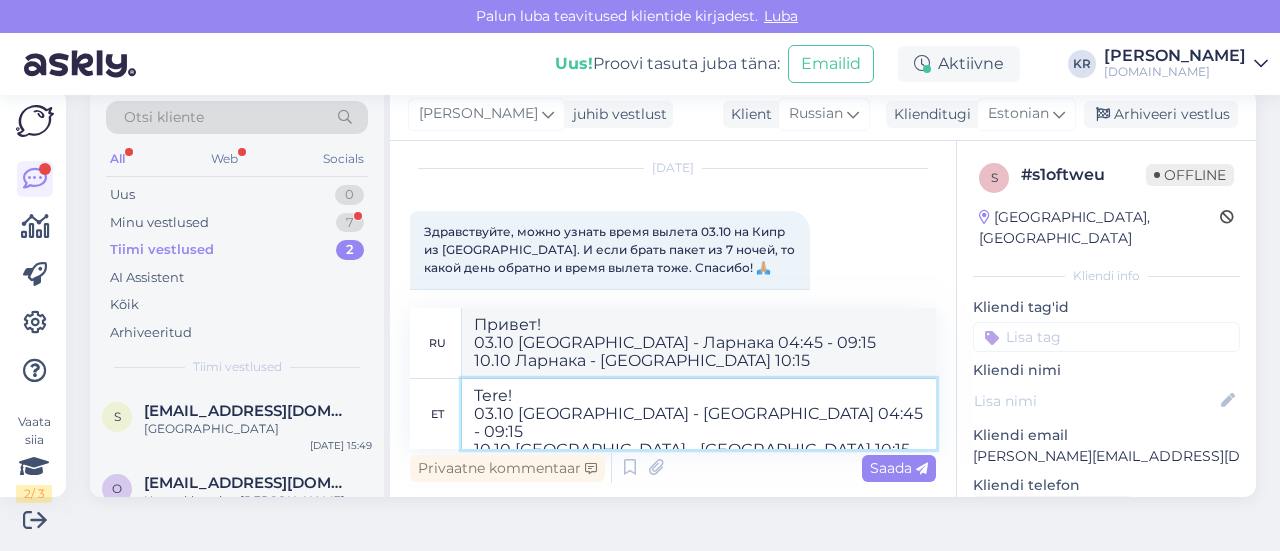 type on "Привет!
03.10 [GEOGRAPHIC_DATA] - Ларнака 04:45 - 09:15
10.10 Ларнака - [GEOGRAPHIC_DATA] 10:15 -" 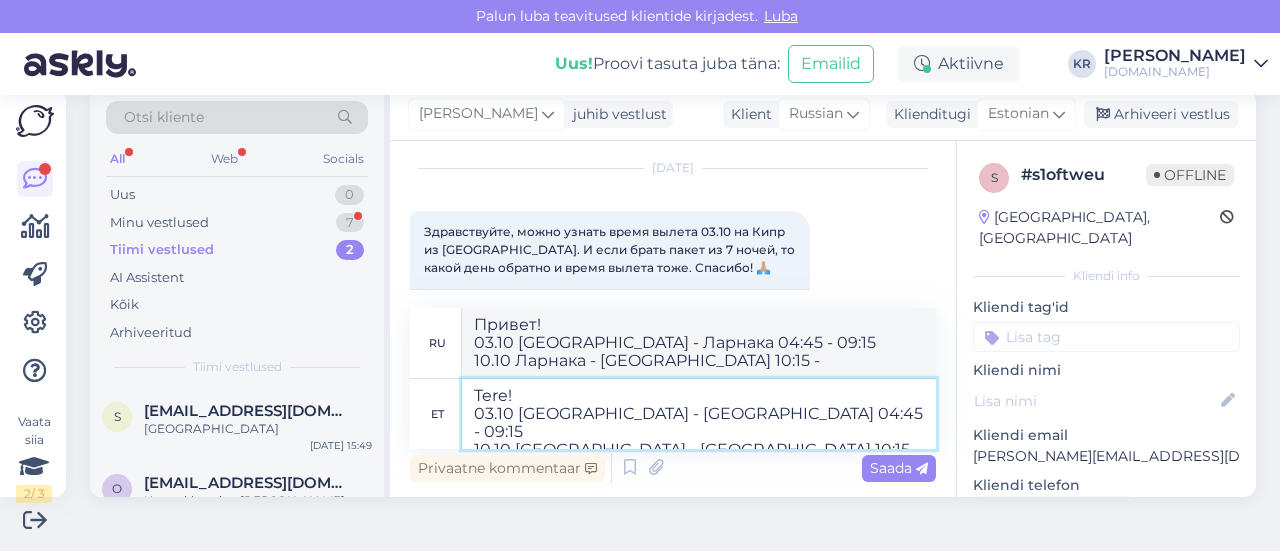 type on "Tere!
03.10 [GEOGRAPHIC_DATA] - [GEOGRAPHIC_DATA] 04:45 - 09:15
10.10 [GEOGRAPHIC_DATA] - [GEOGRAPHIC_DATA] 10:15 - 14:45" 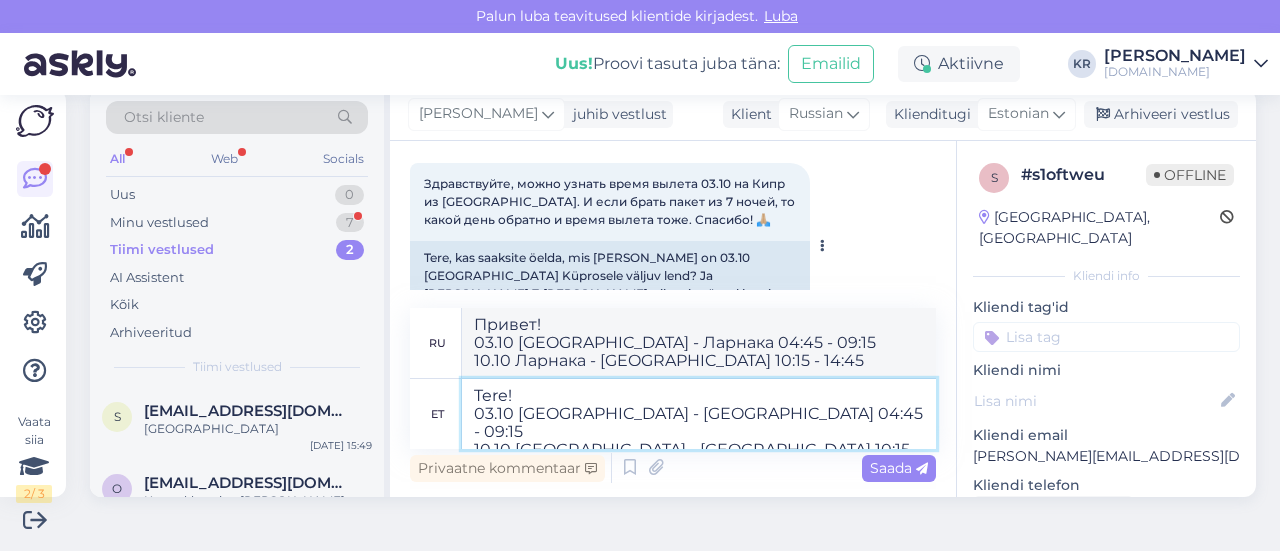 scroll, scrollTop: 1052, scrollLeft: 0, axis: vertical 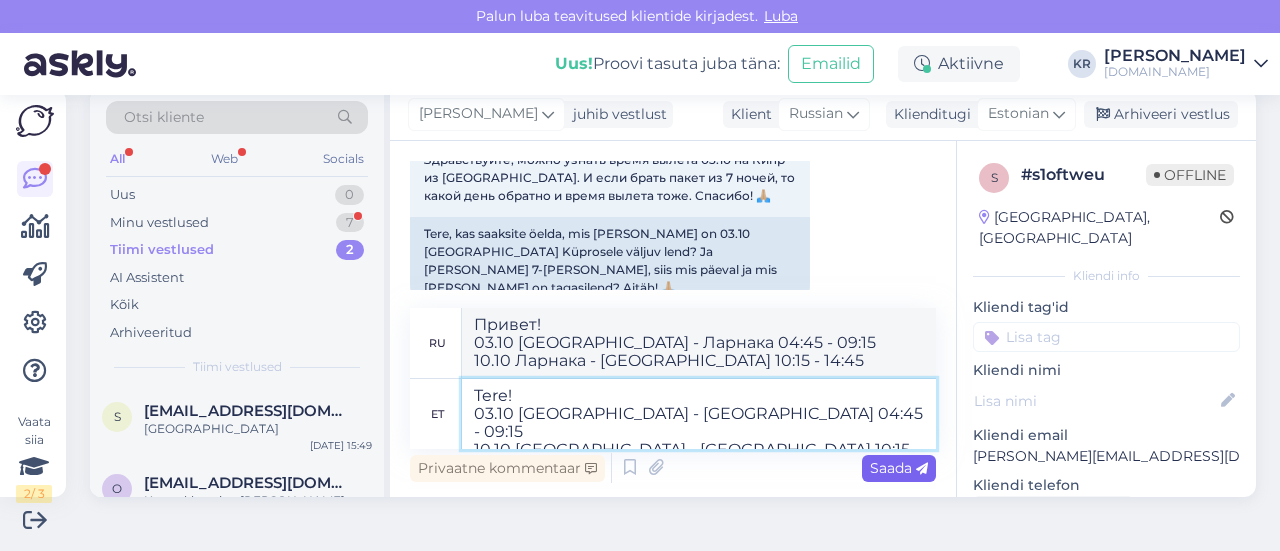 type on "Tere!
03.10 [GEOGRAPHIC_DATA] - [GEOGRAPHIC_DATA] 04:45 - 09:15
10.10 [GEOGRAPHIC_DATA] - [GEOGRAPHIC_DATA] 10:15 - 14:45" 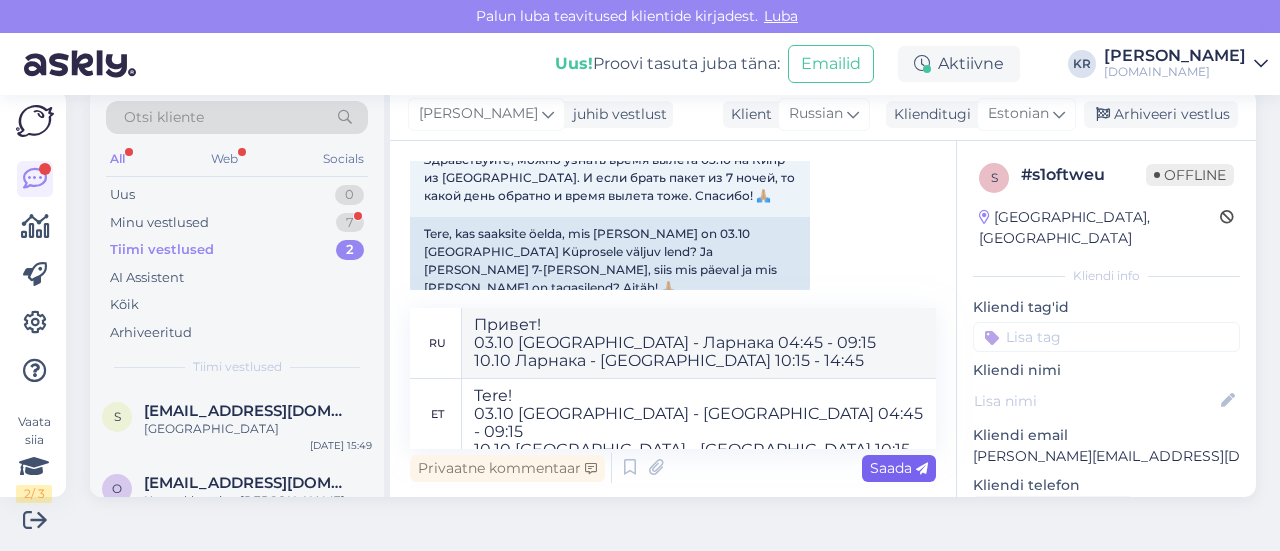 click on "Saada" at bounding box center (899, 468) 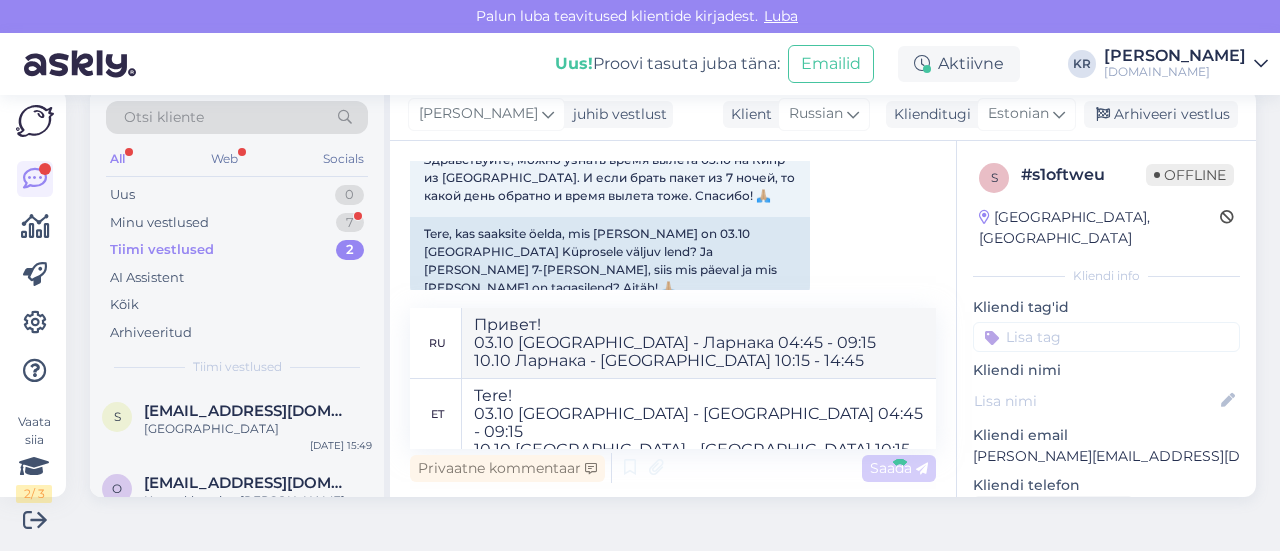 type 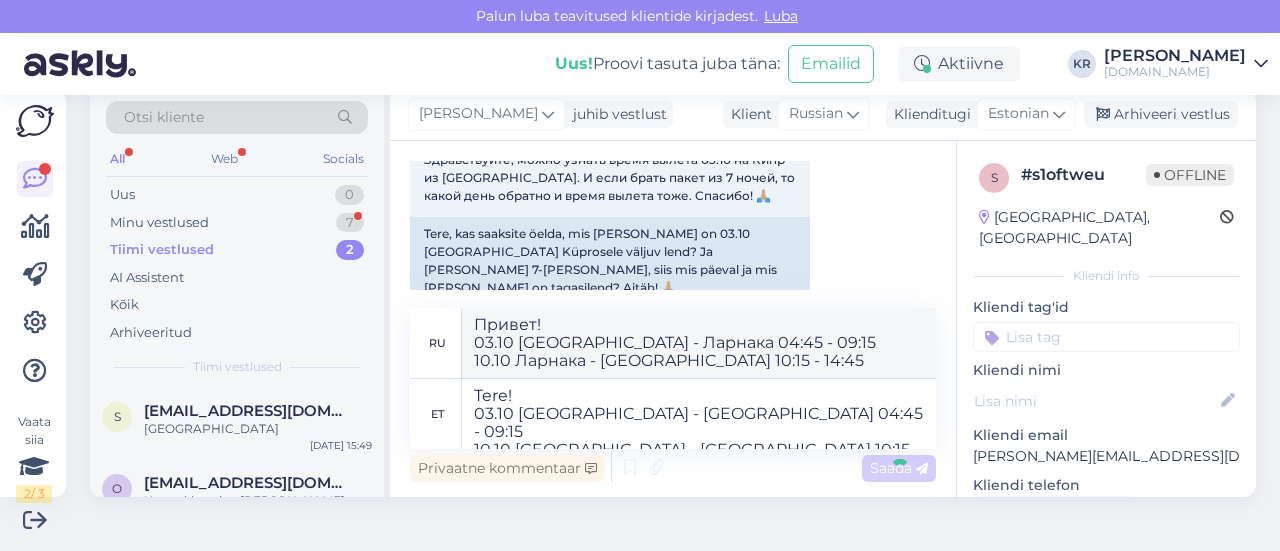 type 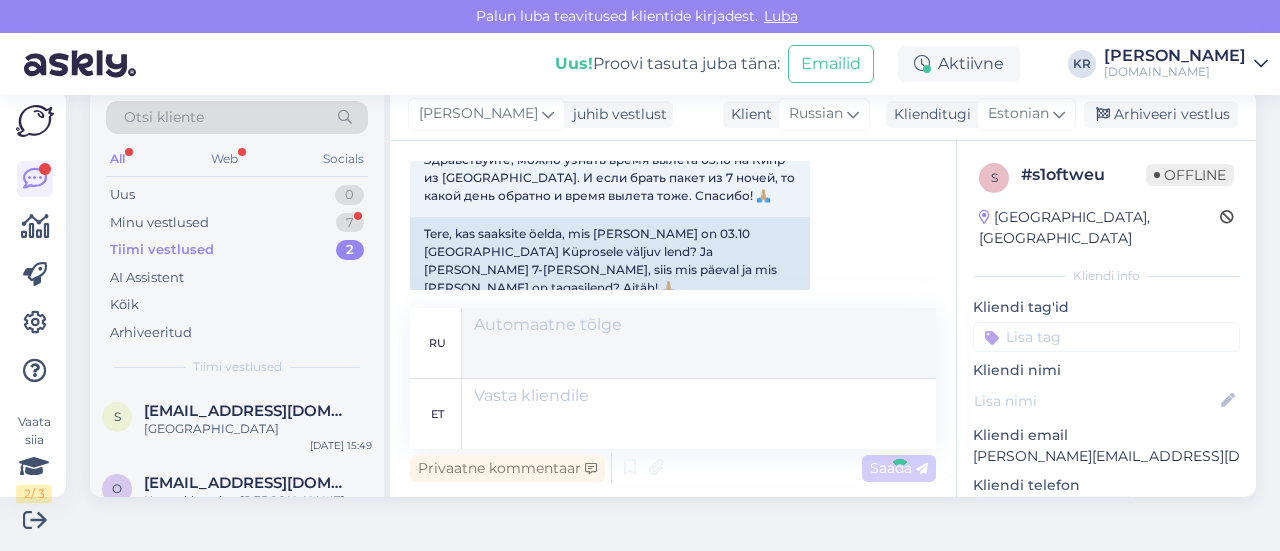 scroll, scrollTop: 1214, scrollLeft: 0, axis: vertical 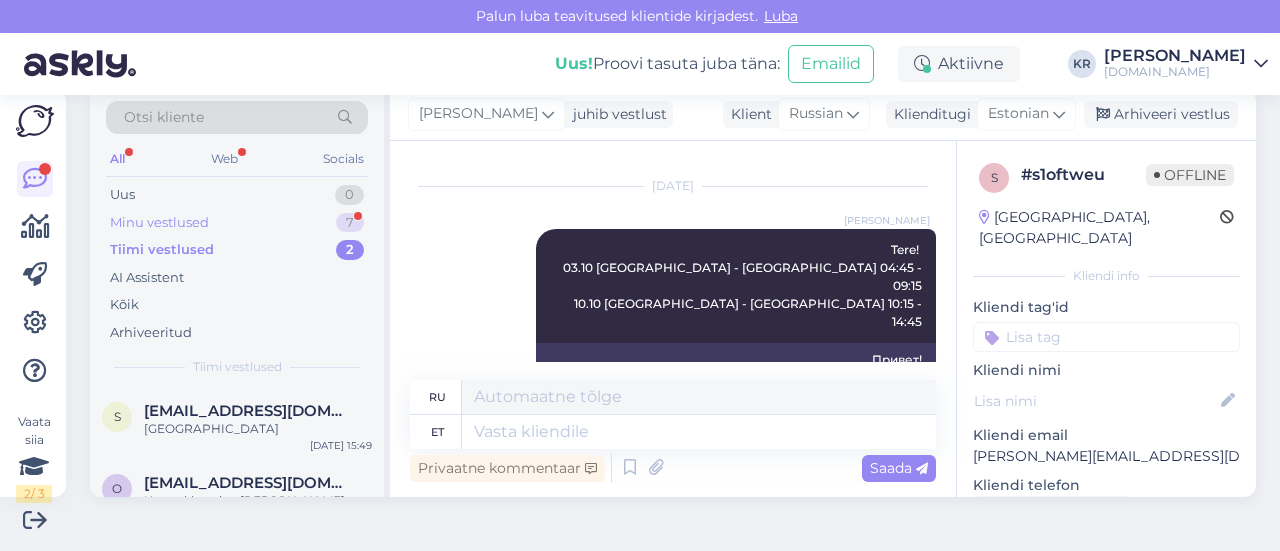 click on "Minu vestlused 7" at bounding box center [237, 223] 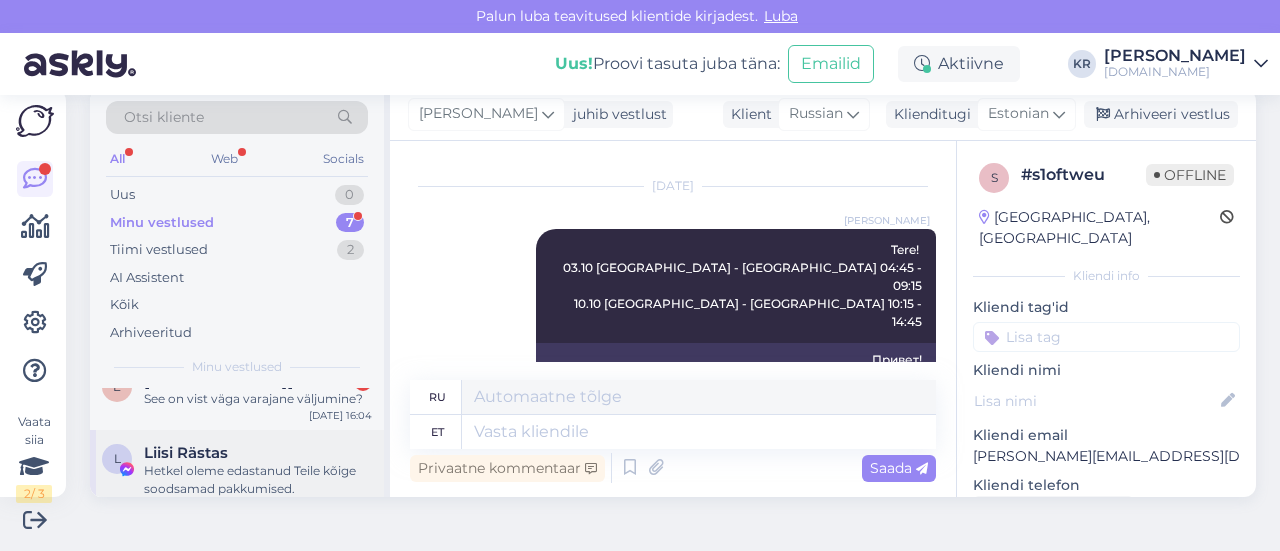 scroll, scrollTop: 200, scrollLeft: 0, axis: vertical 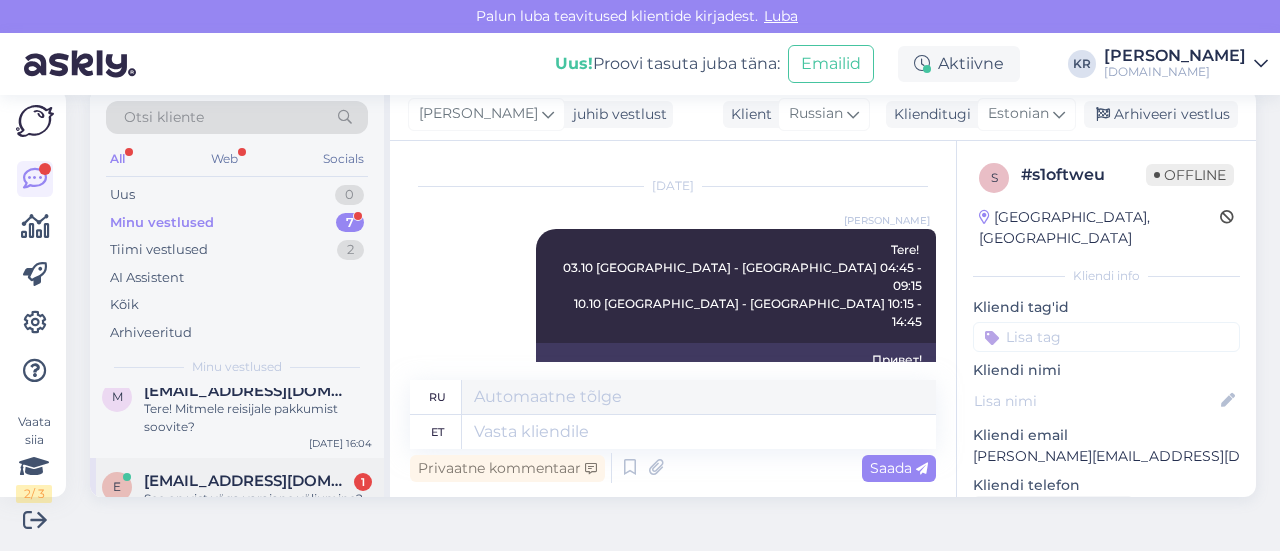 click on "e [EMAIL_ADDRESS][DOMAIN_NAME] 1 See on vist väga varajane väljumine? [DATE] 16:04" at bounding box center [237, 494] 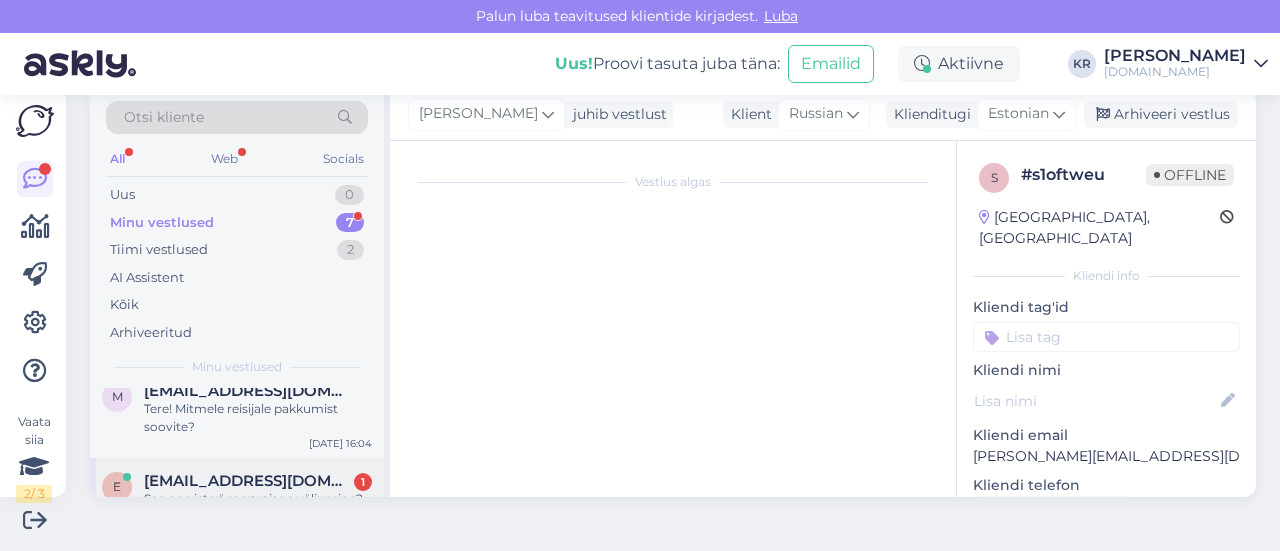 scroll, scrollTop: 409, scrollLeft: 0, axis: vertical 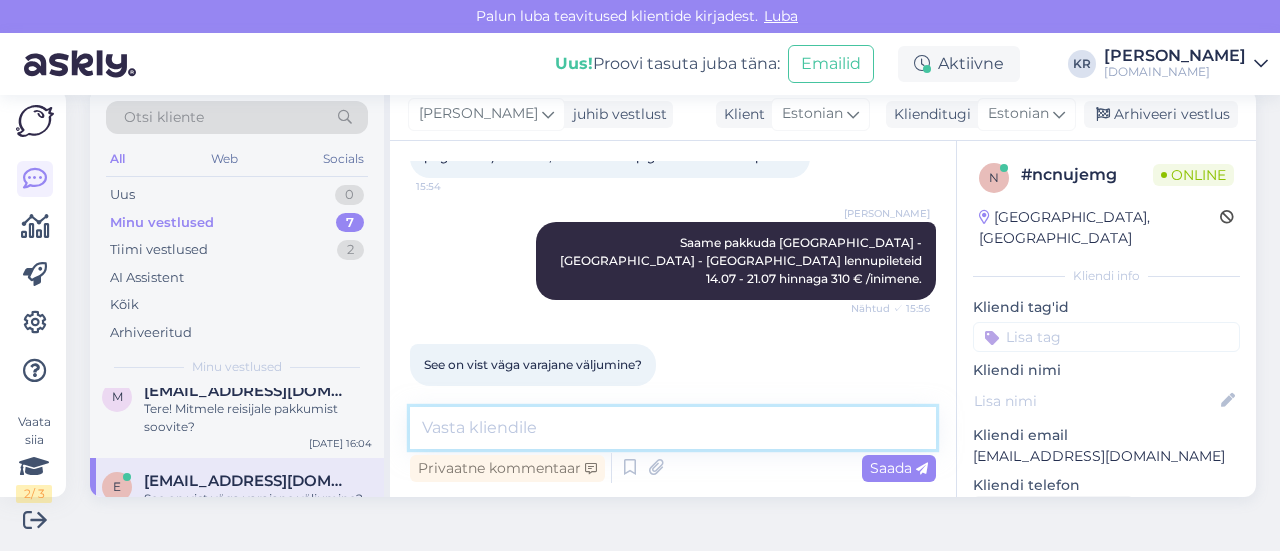 click at bounding box center [673, 428] 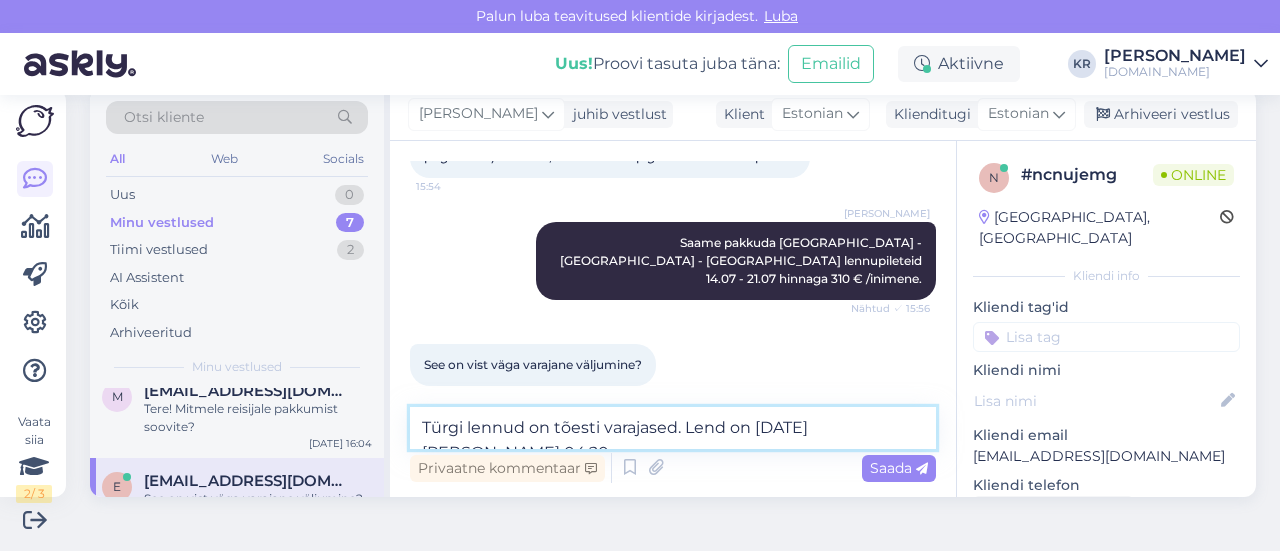 click on "Türgi lennud on tõesti varajased. Lend on [DATE][PERSON_NAME] 04:20 -" at bounding box center [673, 428] 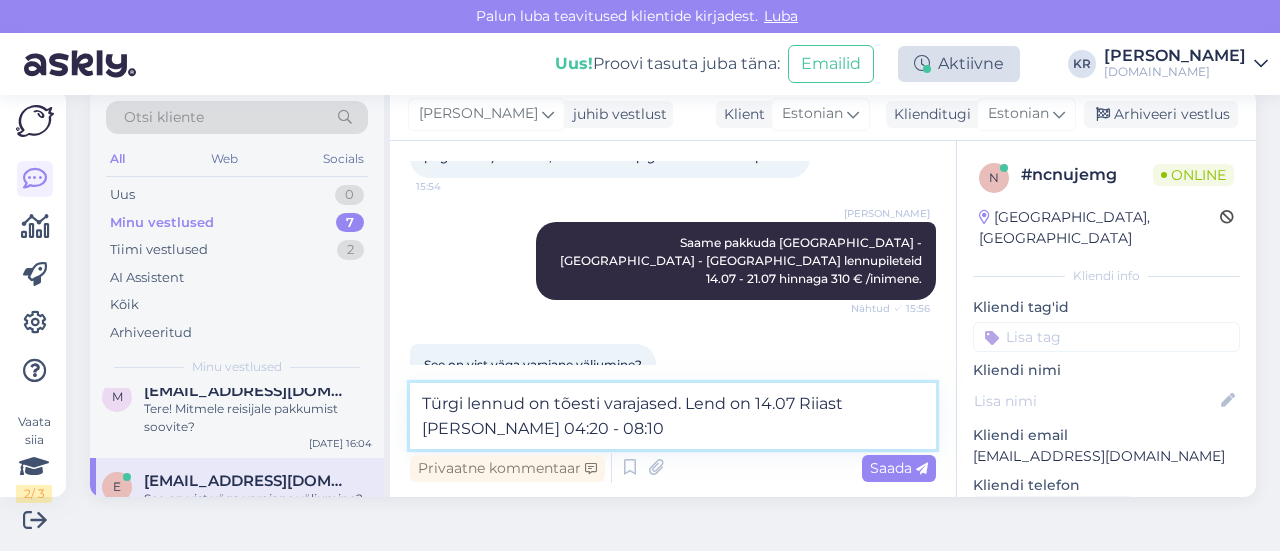 type on "Türgi lennud on tõesti varajased. Lend on 14.07 Riiast [PERSON_NAME] 04:20 - 08:10." 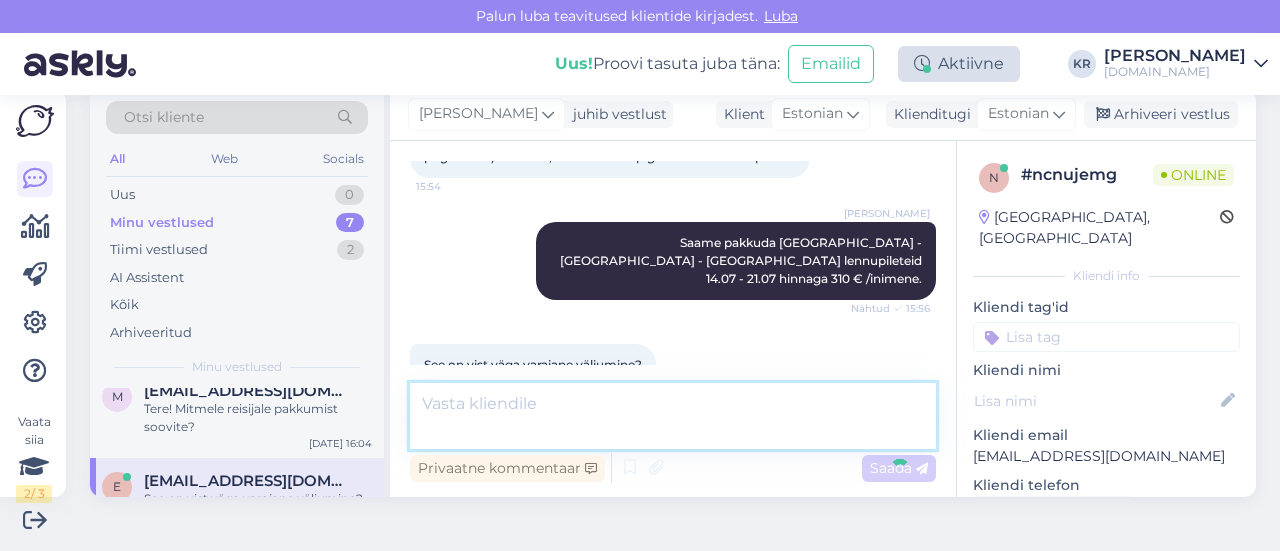 scroll, scrollTop: 513, scrollLeft: 0, axis: vertical 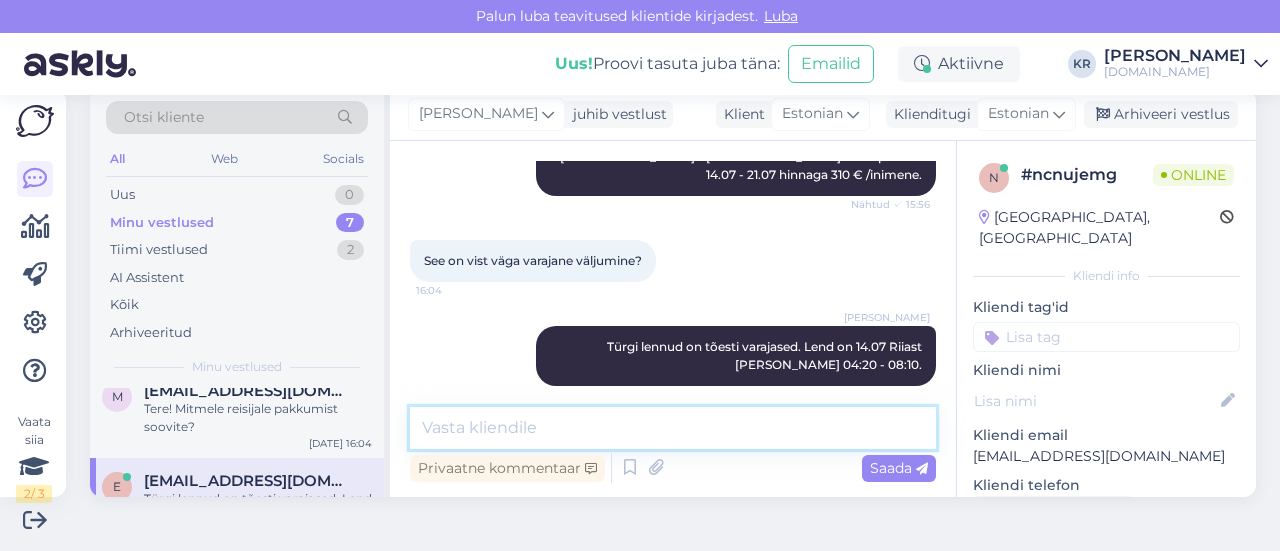 type 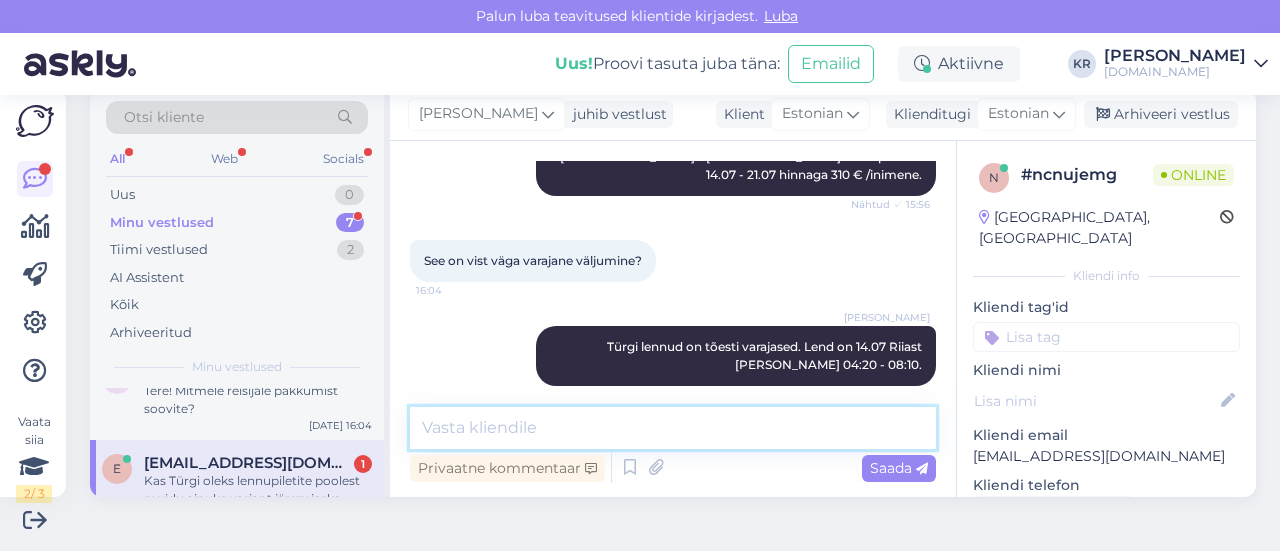 scroll, scrollTop: 617, scrollLeft: 0, axis: vertical 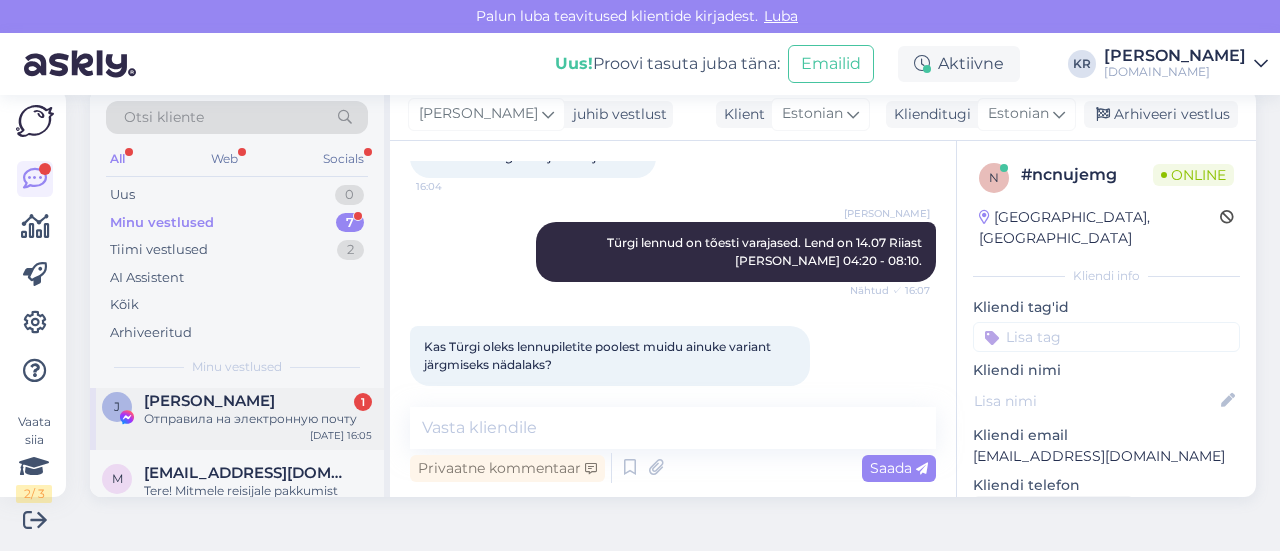 click on "[DATE] 16:05" at bounding box center [341, 435] 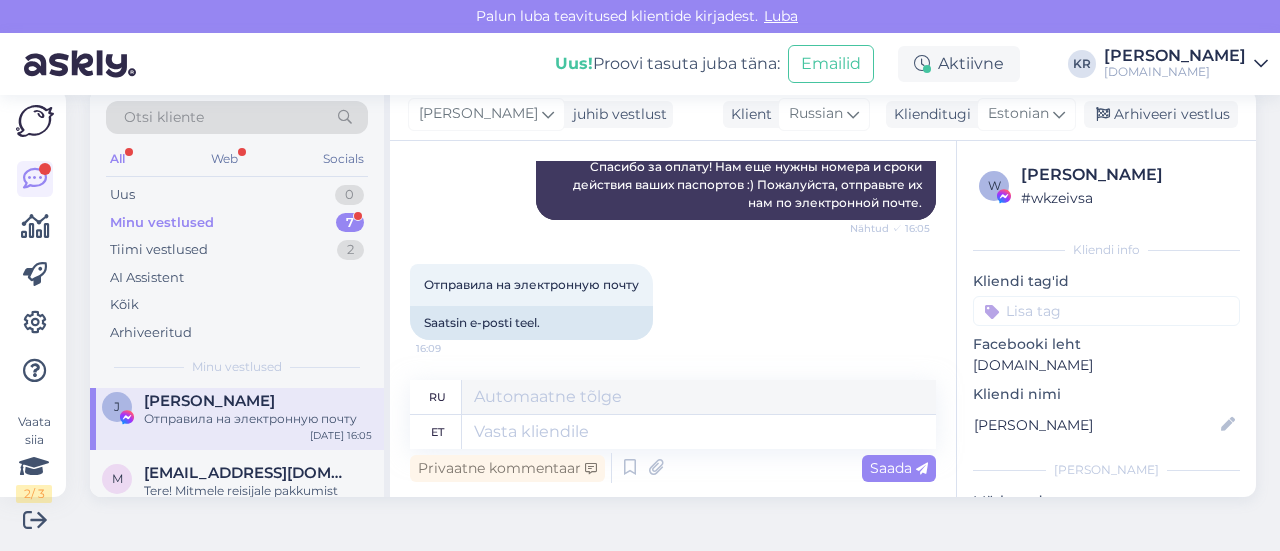scroll, scrollTop: 8812, scrollLeft: 0, axis: vertical 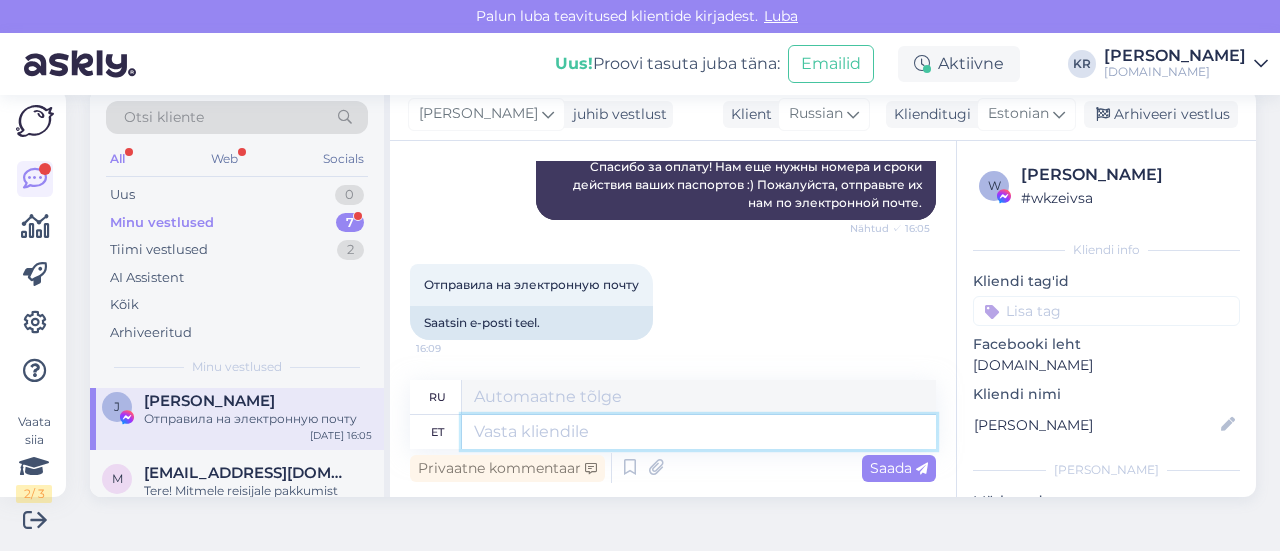 click at bounding box center (699, 432) 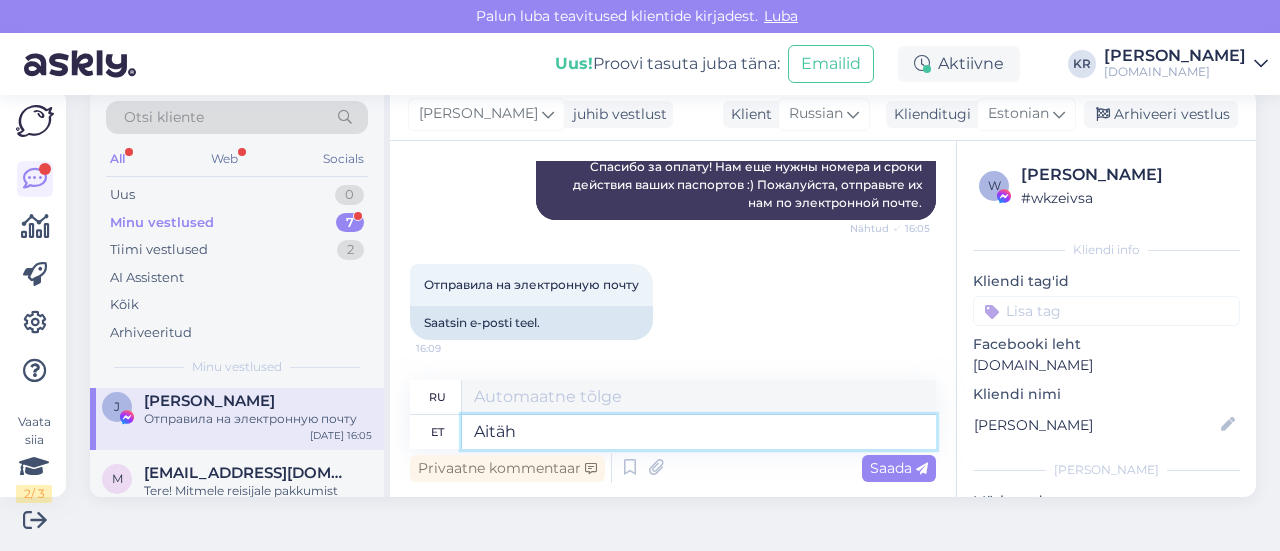 type on "Aitäh!" 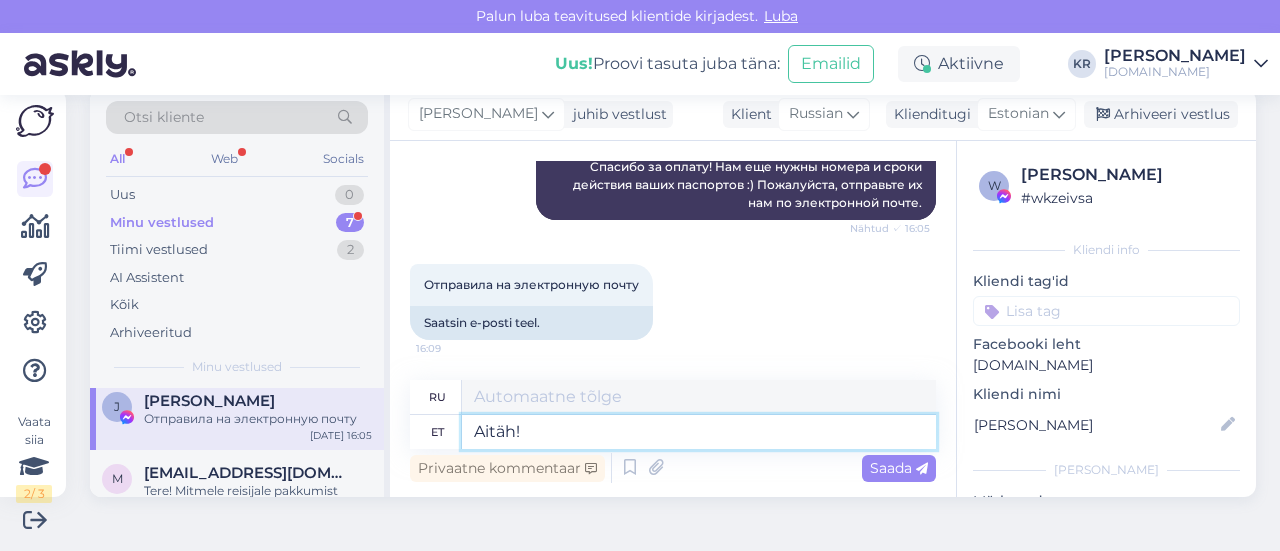 type on "Спасибо!" 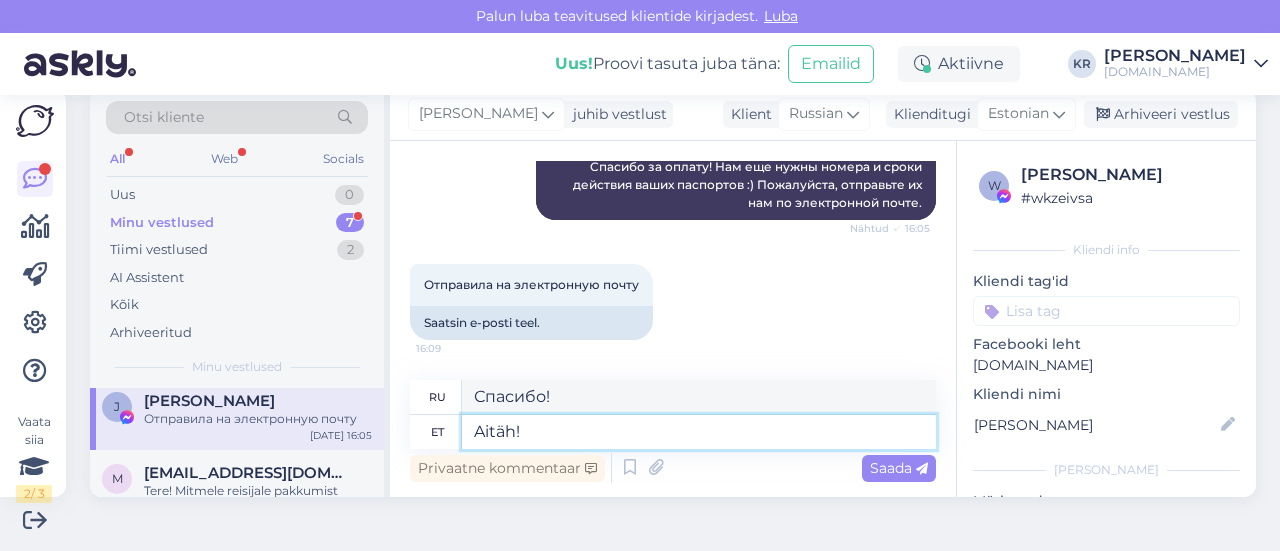 drag, startPoint x: 585, startPoint y: 426, endPoint x: 668, endPoint y: 419, distance: 83.294655 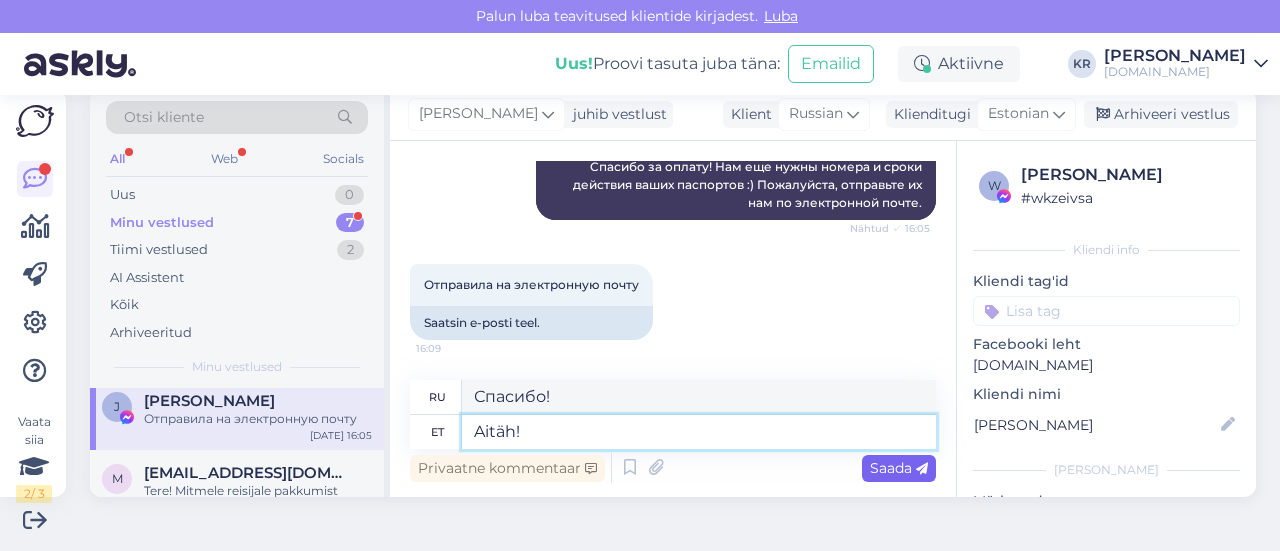 type on "Aitäh!" 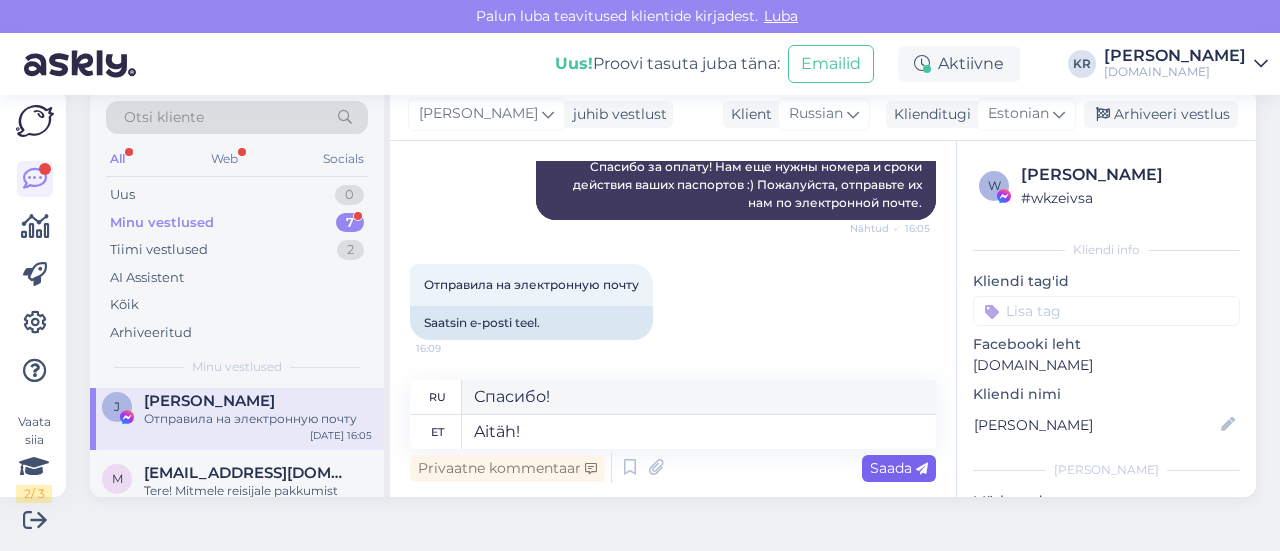 click on "Saada" at bounding box center (899, 468) 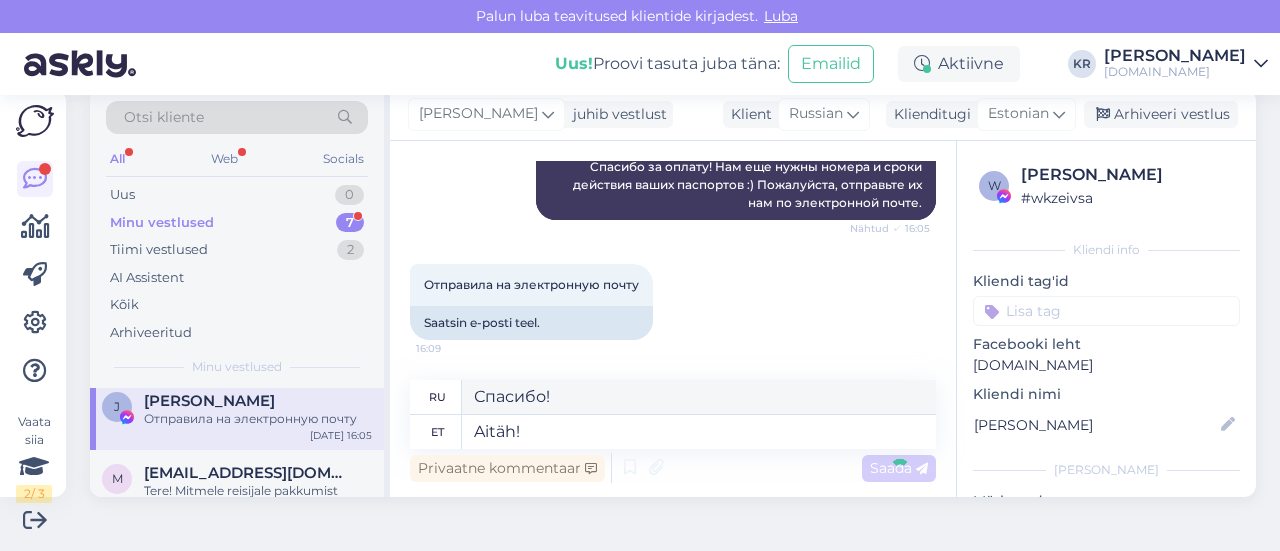 type 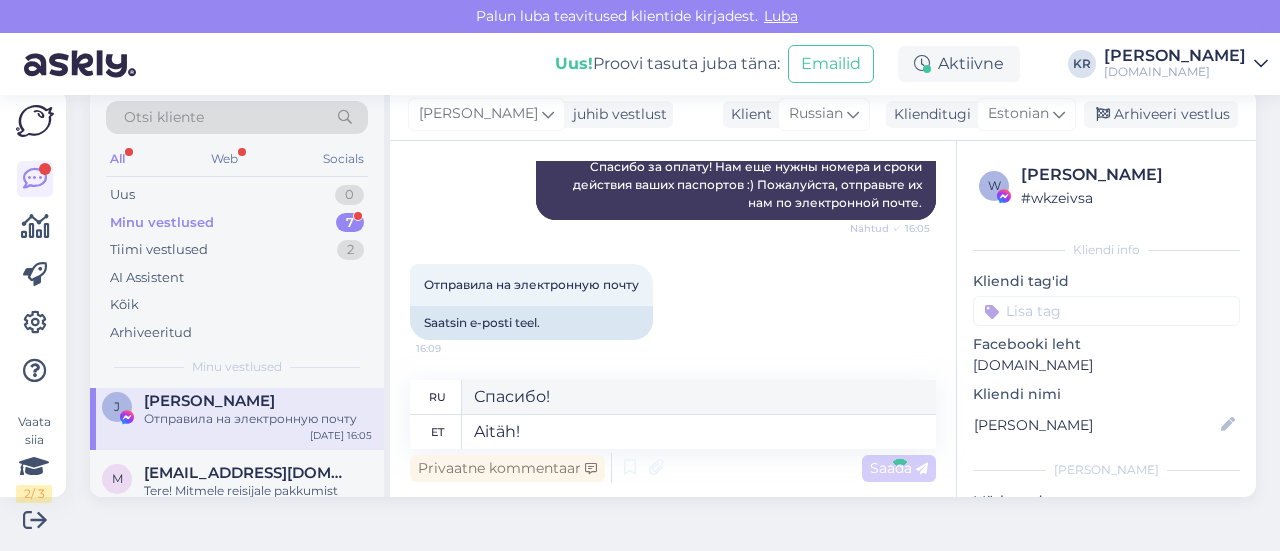 type 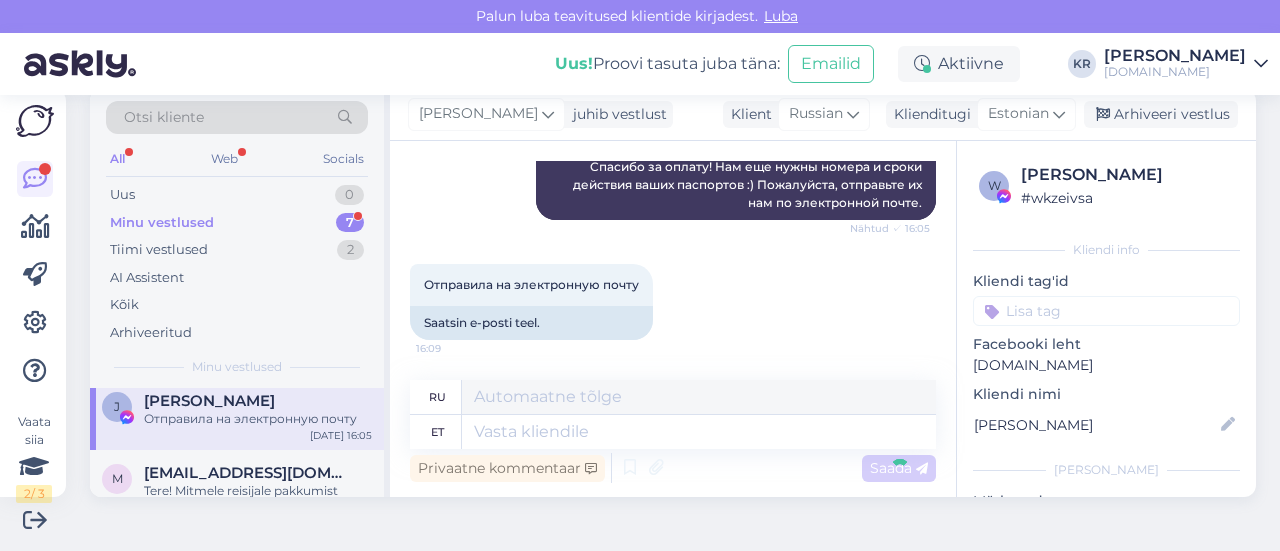 scroll, scrollTop: 8932, scrollLeft: 0, axis: vertical 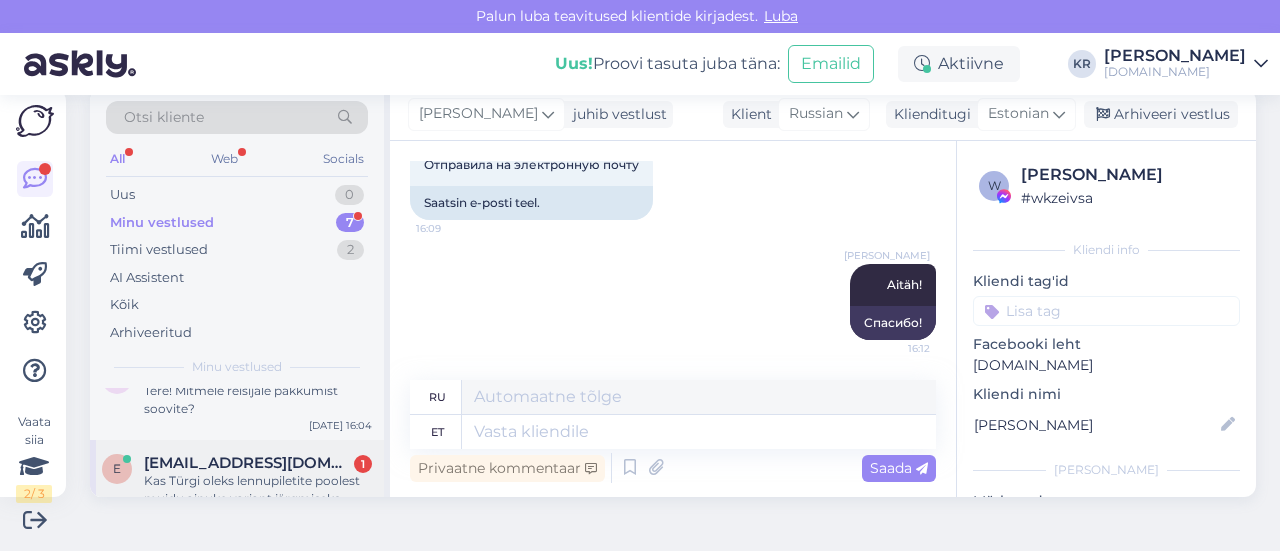 click on "[EMAIL_ADDRESS][DOMAIN_NAME]" at bounding box center (248, 463) 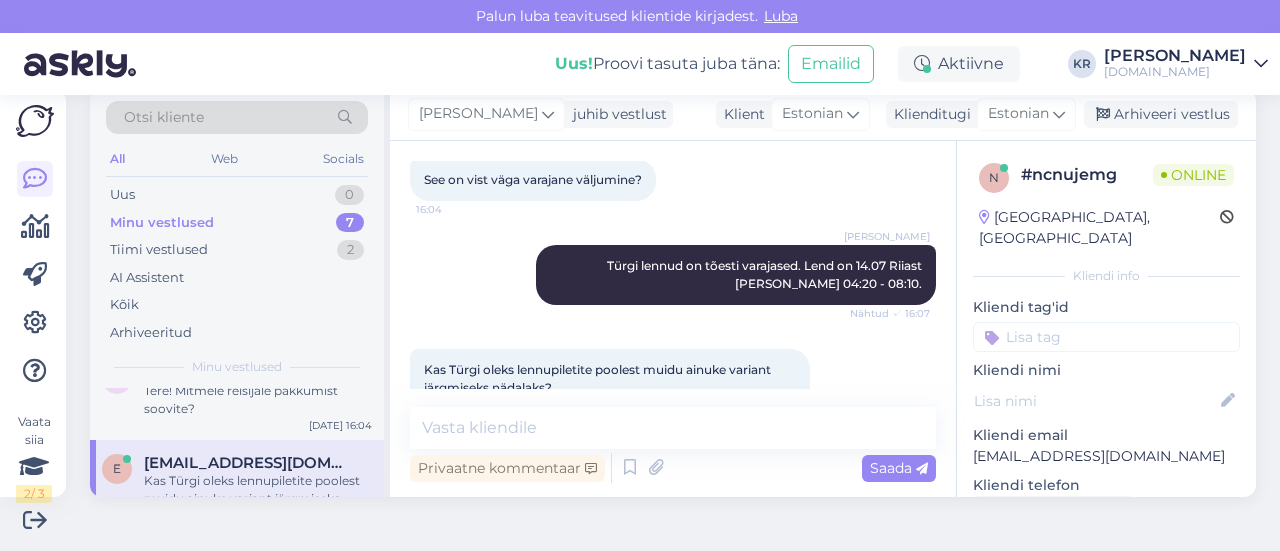 scroll, scrollTop: 617, scrollLeft: 0, axis: vertical 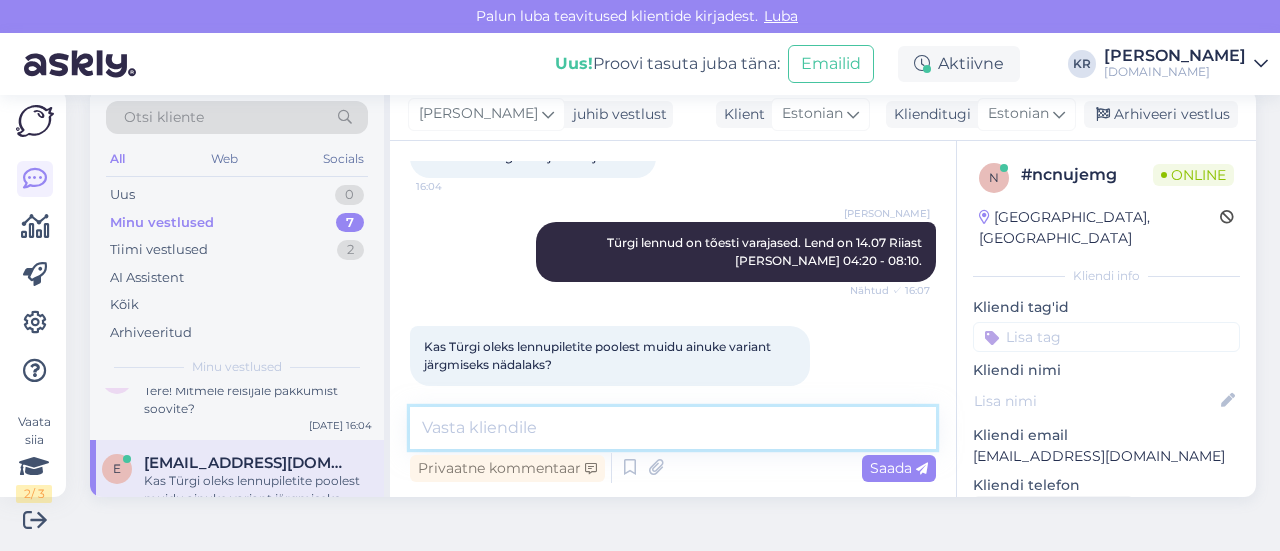 click at bounding box center [673, 428] 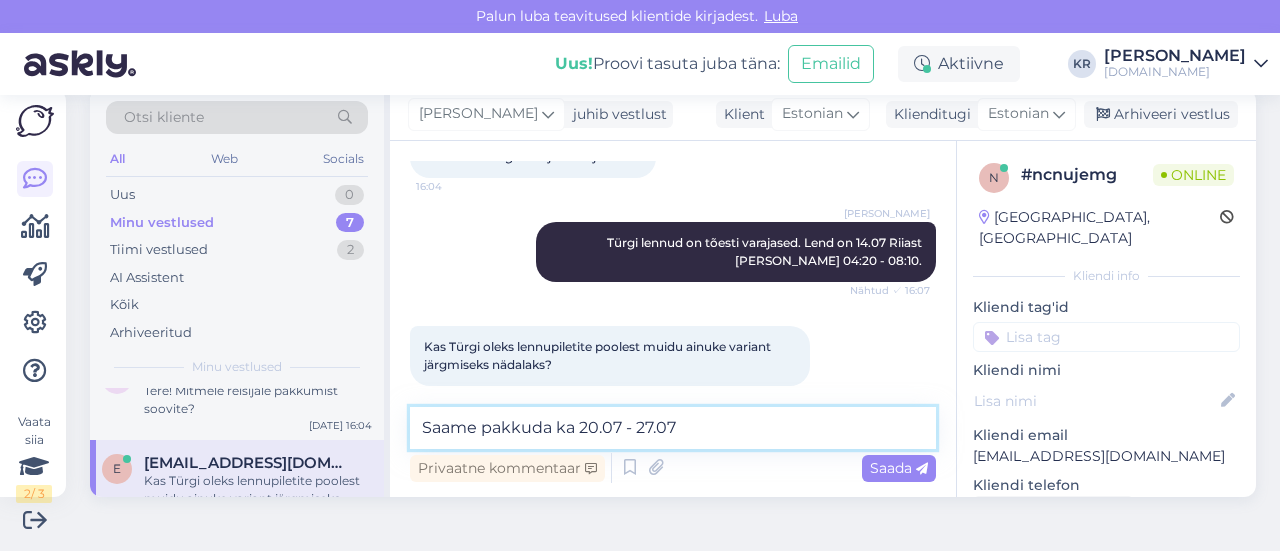 click on "Saame pakkuda ka 20.07 - 27.07" at bounding box center [673, 428] 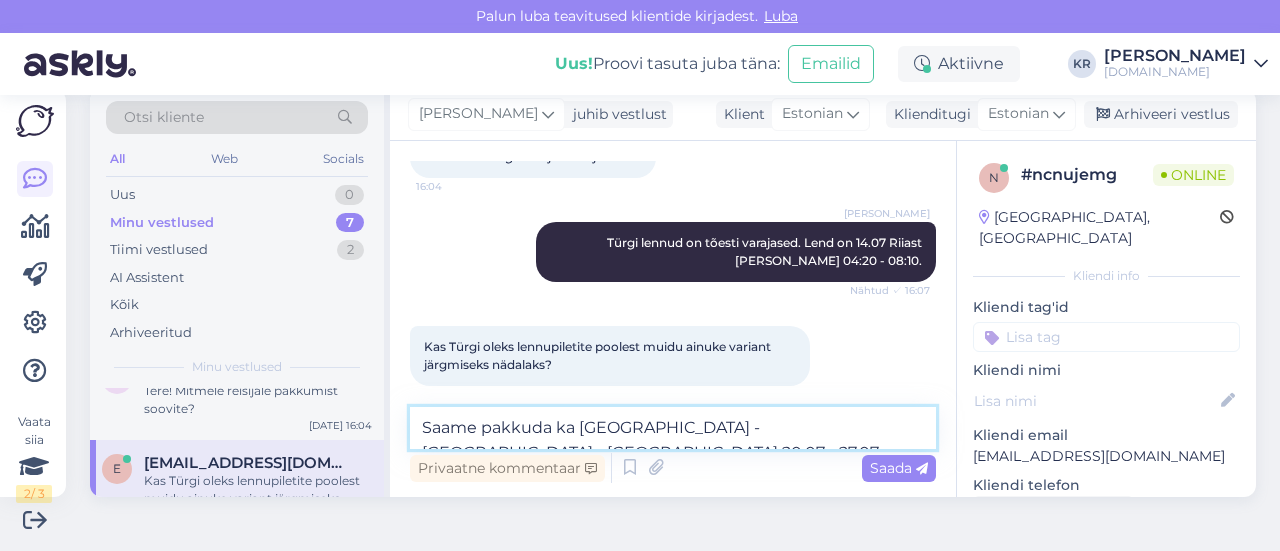 click on "Saame pakkuda ka [GEOGRAPHIC_DATA] - [GEOGRAPHIC_DATA] - [GEOGRAPHIC_DATA] 20.07 - 27.07" at bounding box center (673, 428) 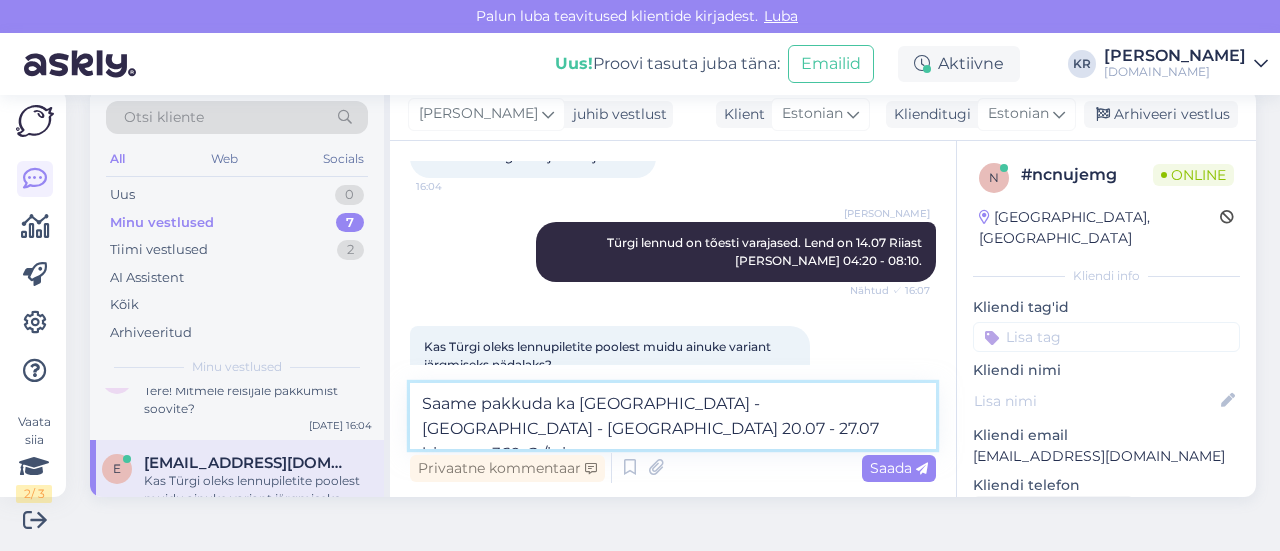 click on "Saame pakkuda ka [GEOGRAPHIC_DATA] - [GEOGRAPHIC_DATA] - [GEOGRAPHIC_DATA] 20.07 - 27.07 hinnaga 369 € /inimene." at bounding box center (673, 416) 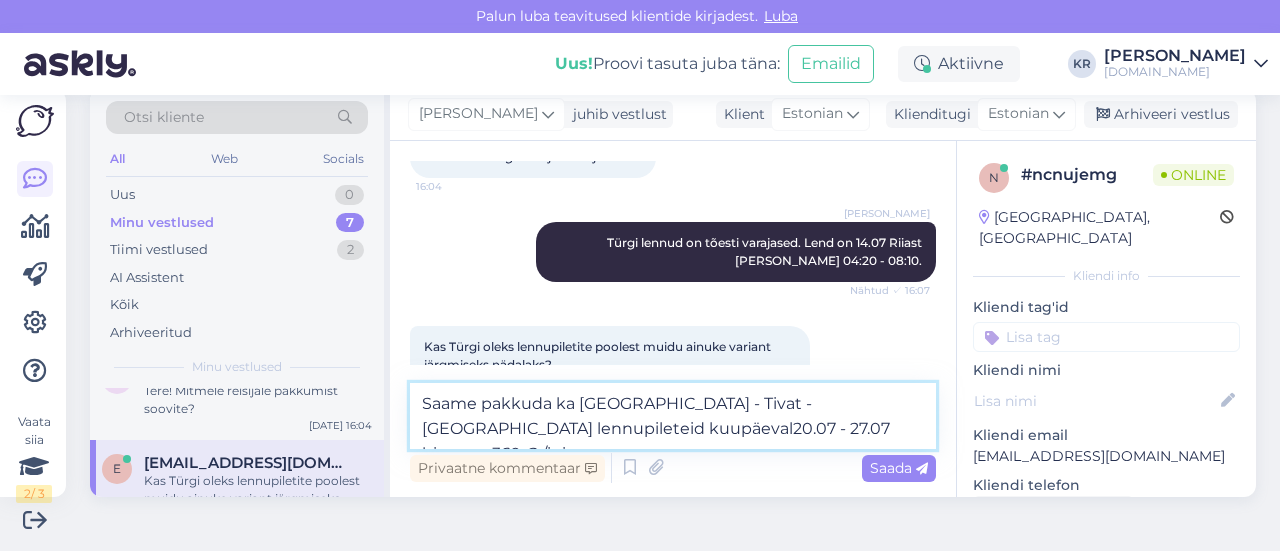 type on "Saame pakkuda ka [GEOGRAPHIC_DATA] - Tivat - [GEOGRAPHIC_DATA] lennupileteid kuupäeval 20.07 - 27.07 hinnaga 369 € /inimene." 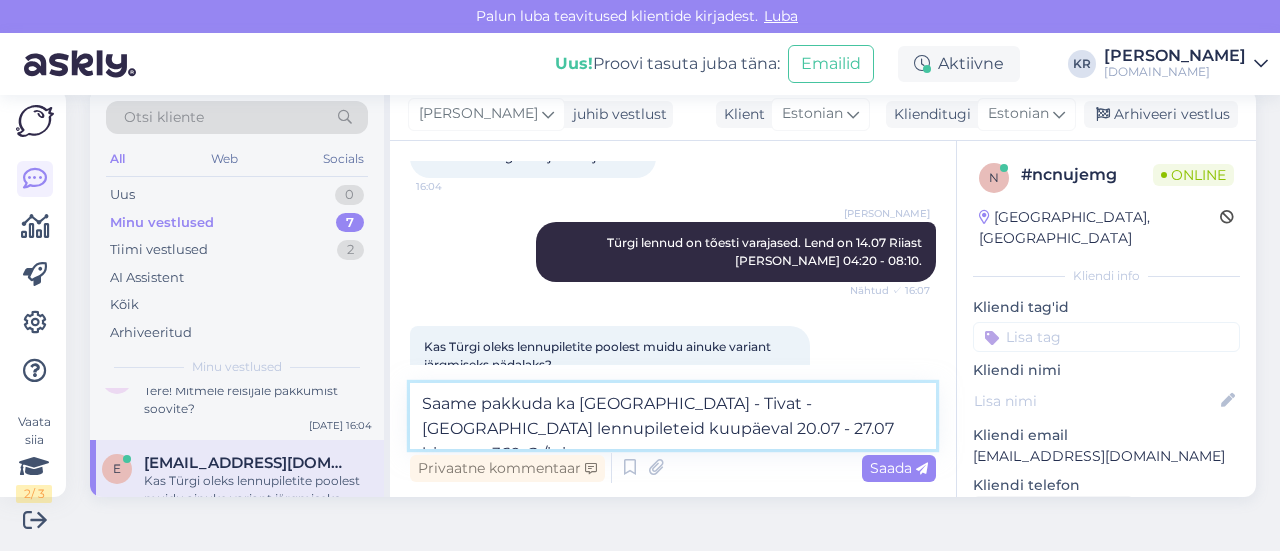 click on "Saame pakkuda ka [GEOGRAPHIC_DATA] - Tivat - [GEOGRAPHIC_DATA] lennupileteid kuupäeval 20.07 - 27.07 hinnaga 369 € /inimene." at bounding box center [673, 416] 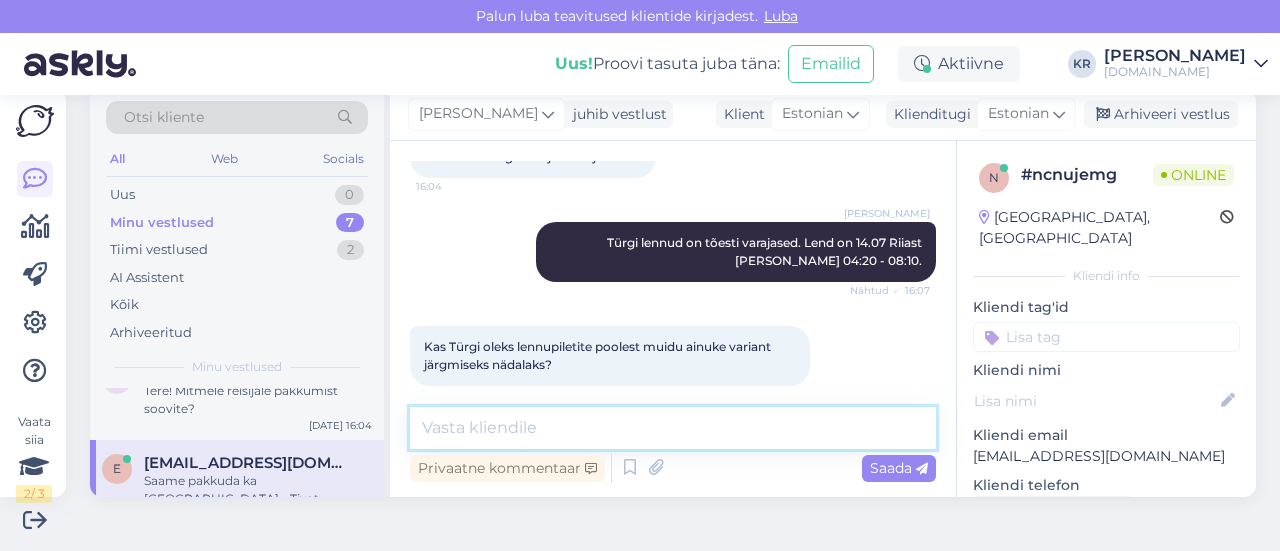 scroll, scrollTop: 721, scrollLeft: 0, axis: vertical 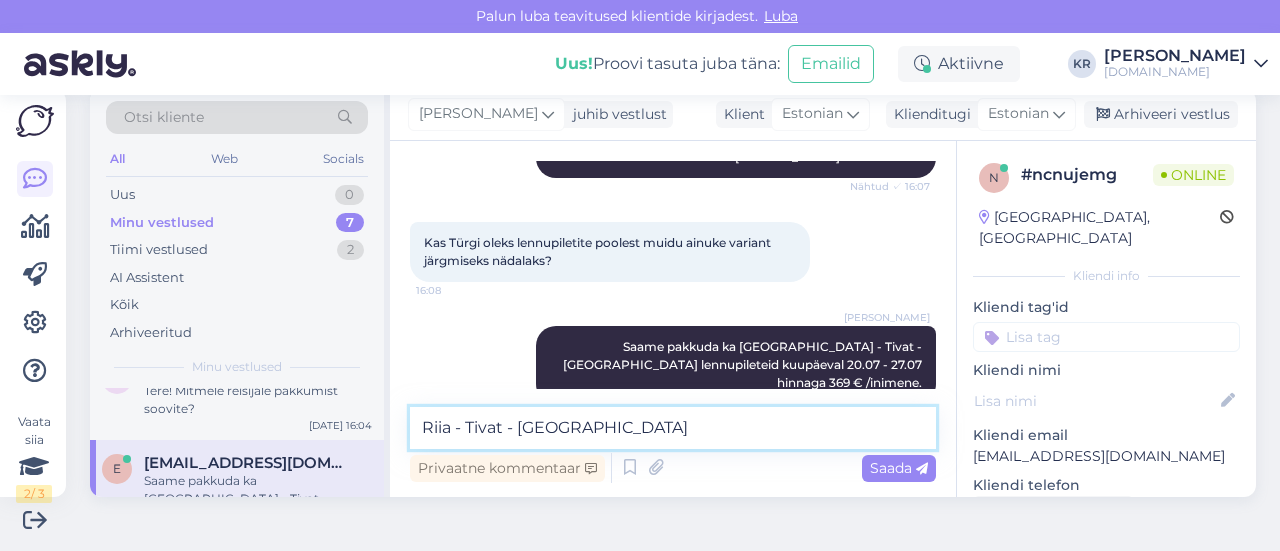 click on "Riia - Tivat - [GEOGRAPHIC_DATA]" at bounding box center (673, 428) 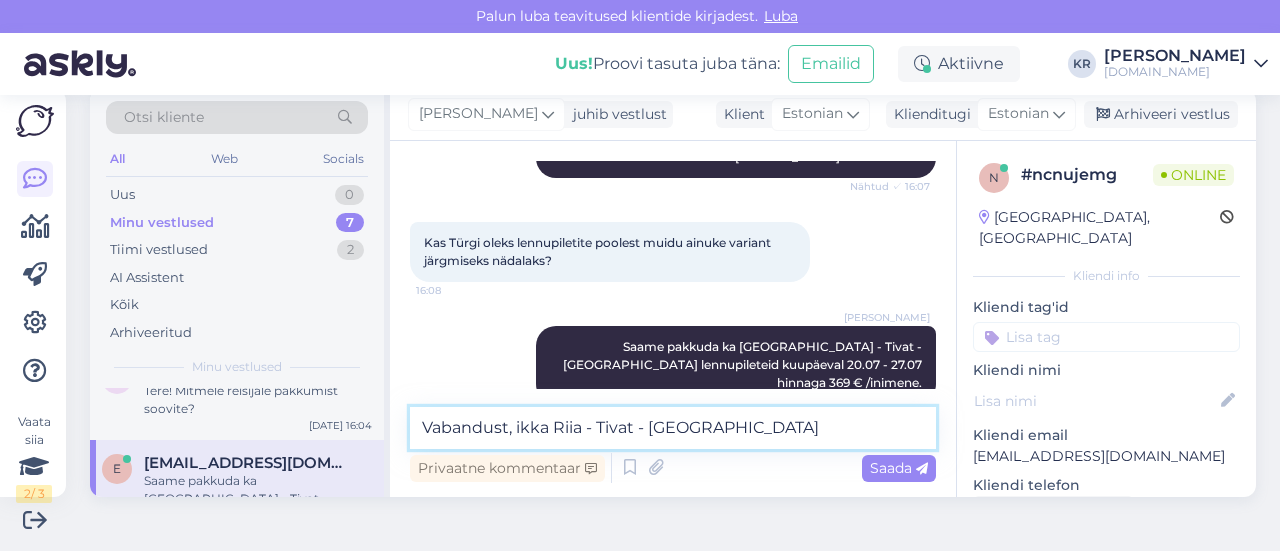 click on "Vabandust, ikka Riia - Tivat - [GEOGRAPHIC_DATA]" at bounding box center [673, 428] 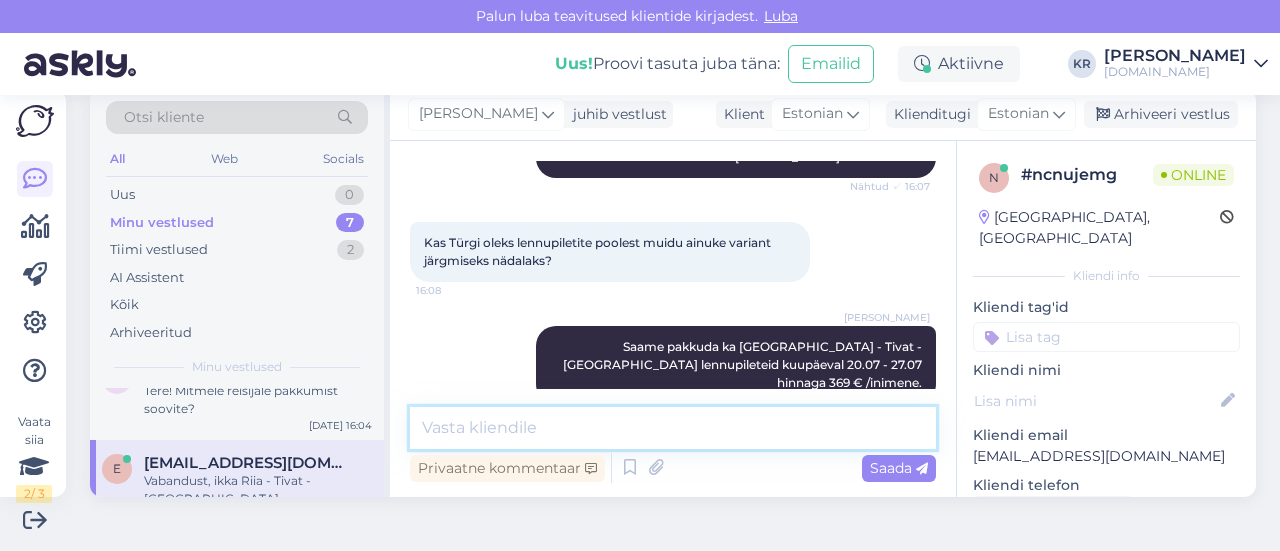 scroll, scrollTop: 807, scrollLeft: 0, axis: vertical 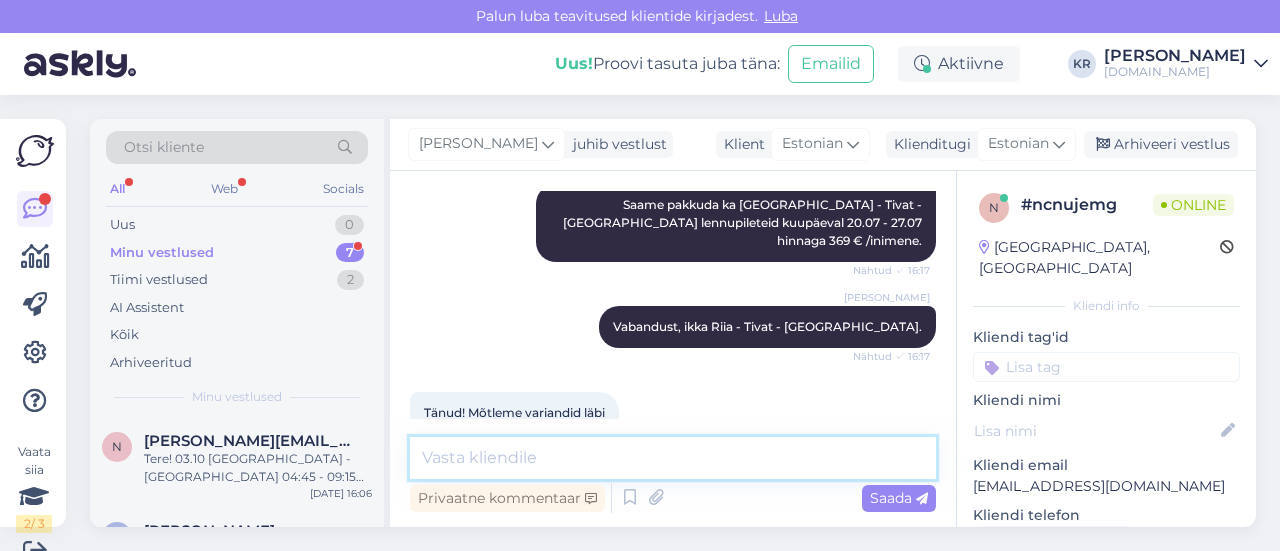 click at bounding box center (673, 458) 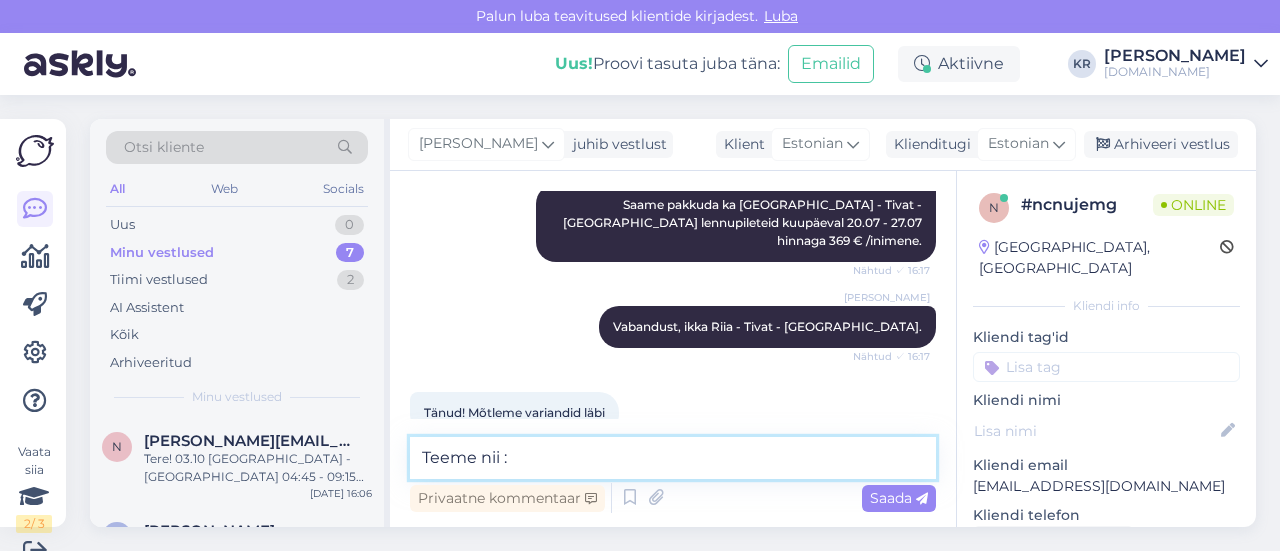 type on "Teeme nii :)" 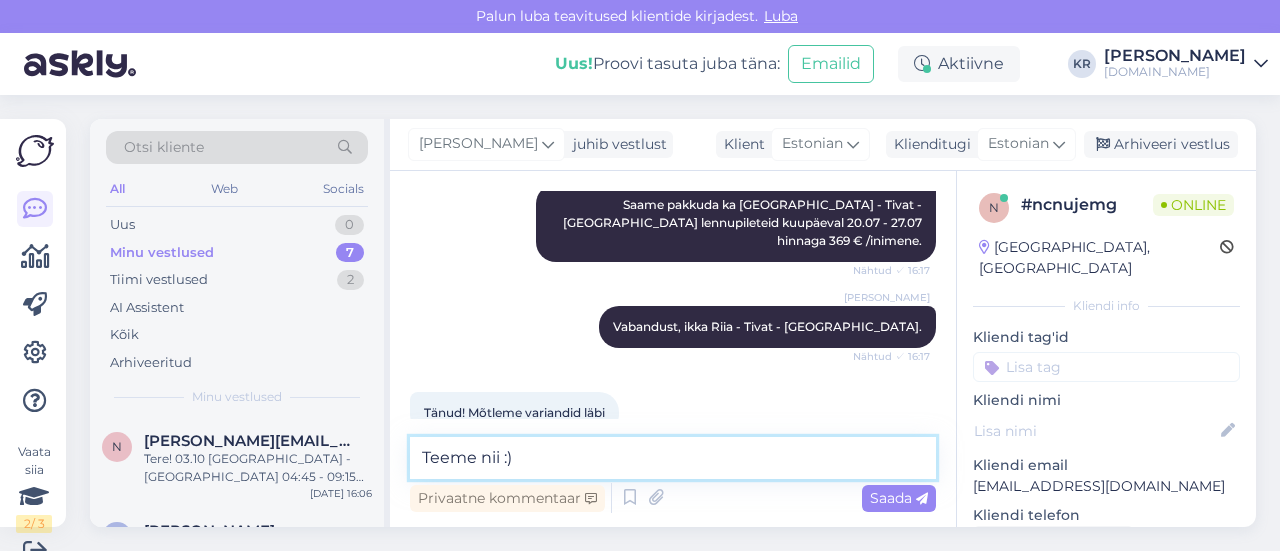 type 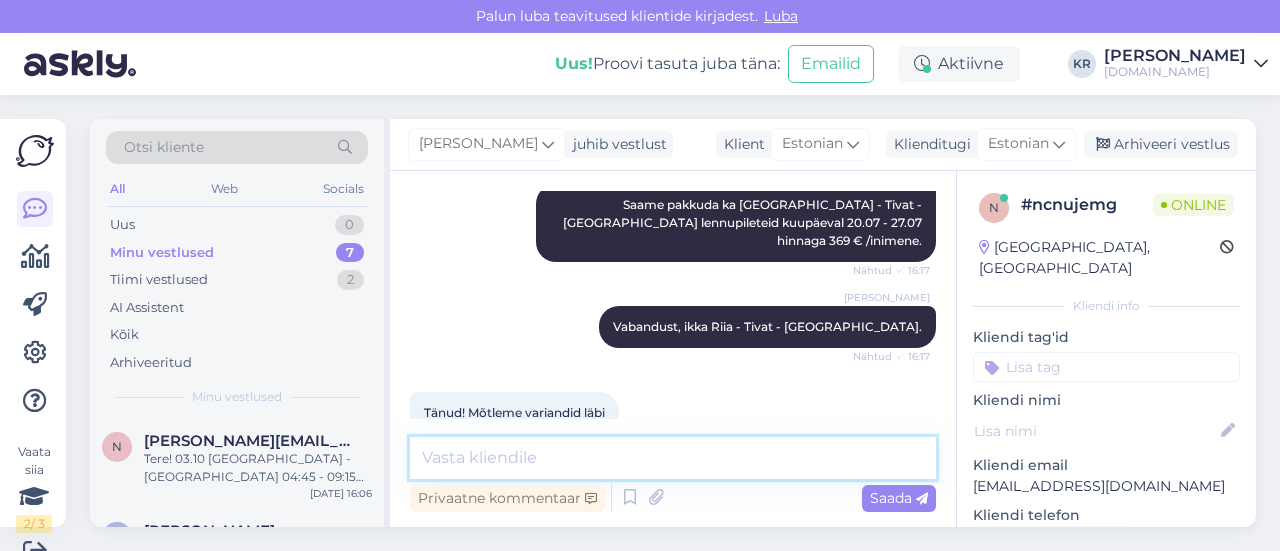 scroll, scrollTop: 979, scrollLeft: 0, axis: vertical 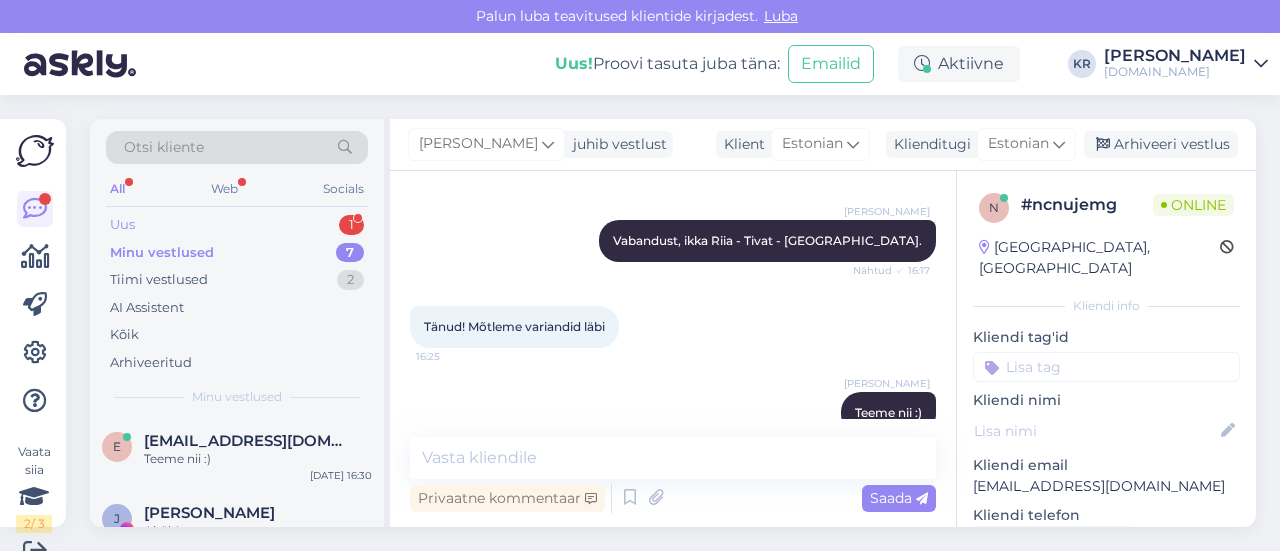 click on "Uus 1" at bounding box center [237, 225] 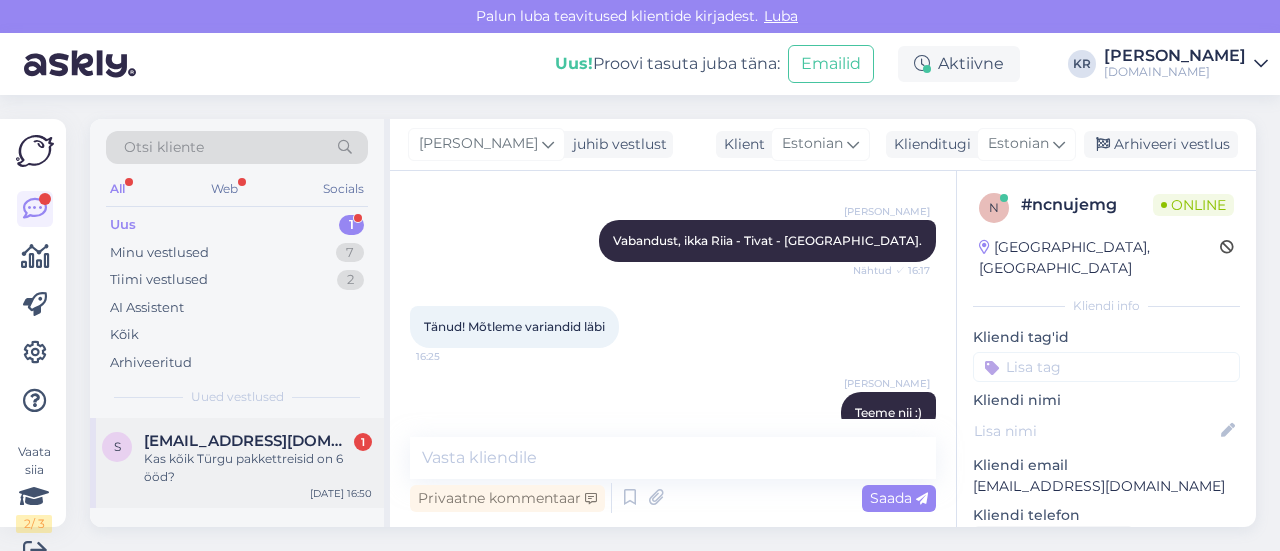 click on "Kas kõik Türgu pakkettreisid on 6 ööd?" at bounding box center [258, 468] 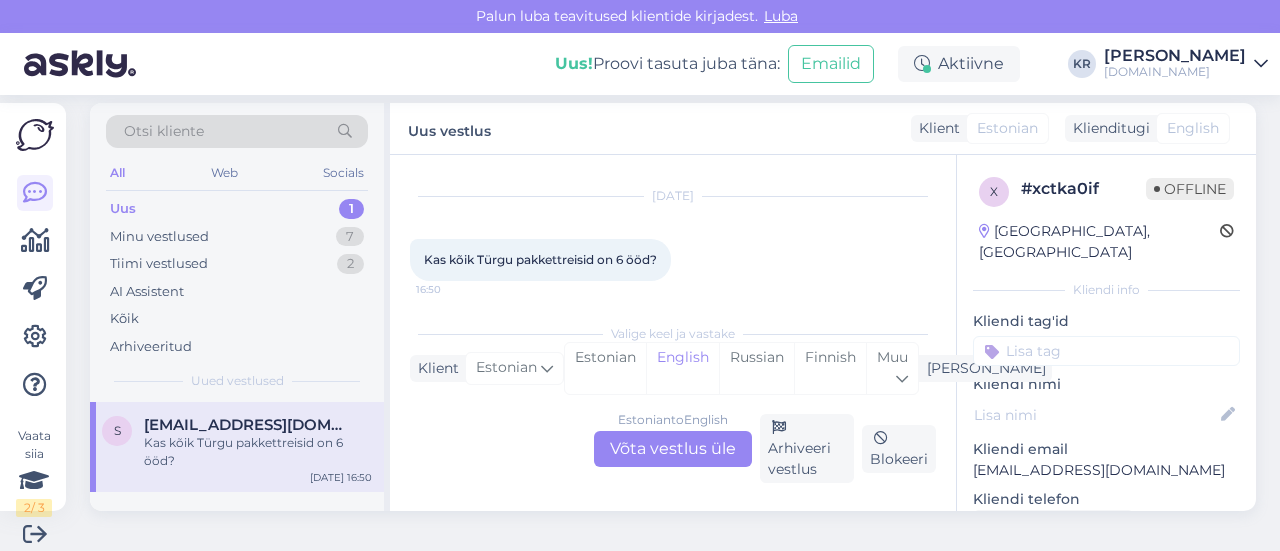 scroll, scrollTop: 30, scrollLeft: 0, axis: vertical 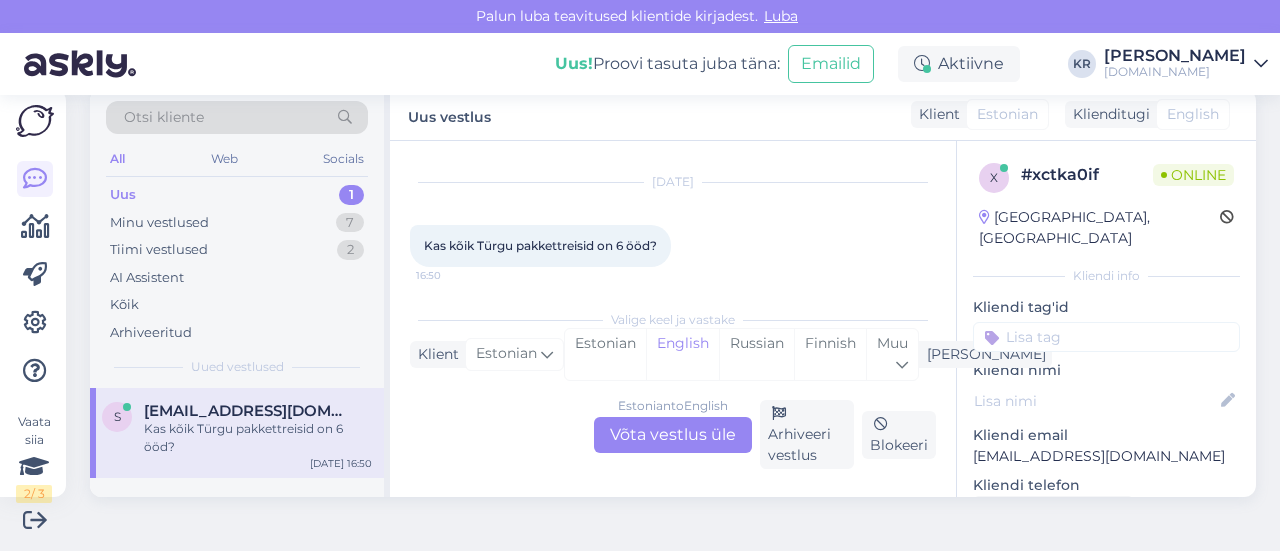 click on "Estonian  to  English Võta vestlus üle" at bounding box center (673, 435) 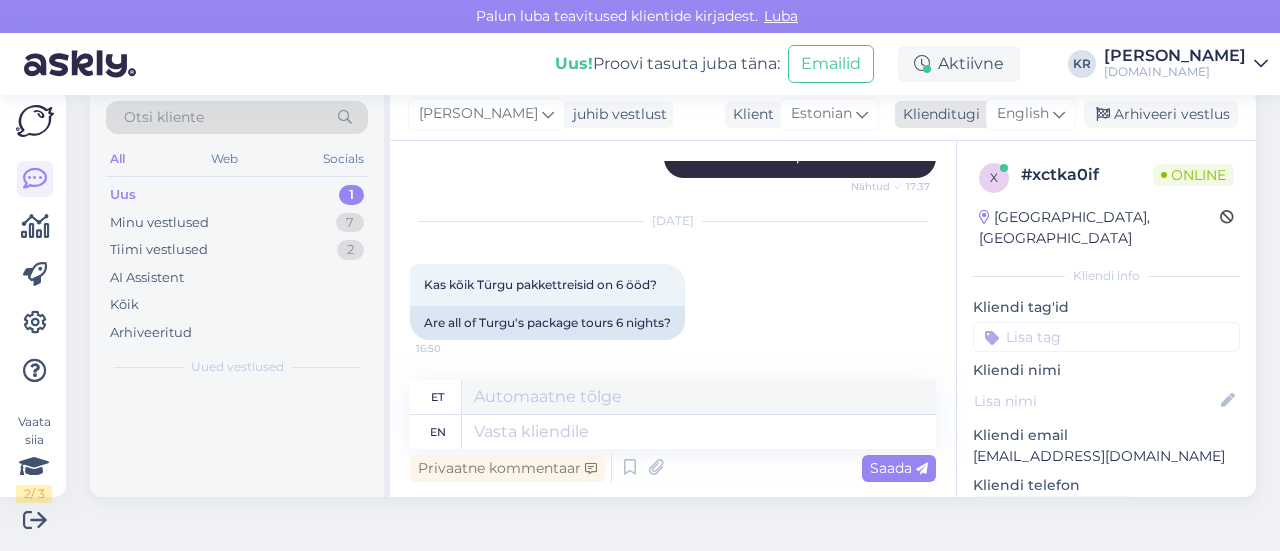scroll, scrollTop: 370, scrollLeft: 0, axis: vertical 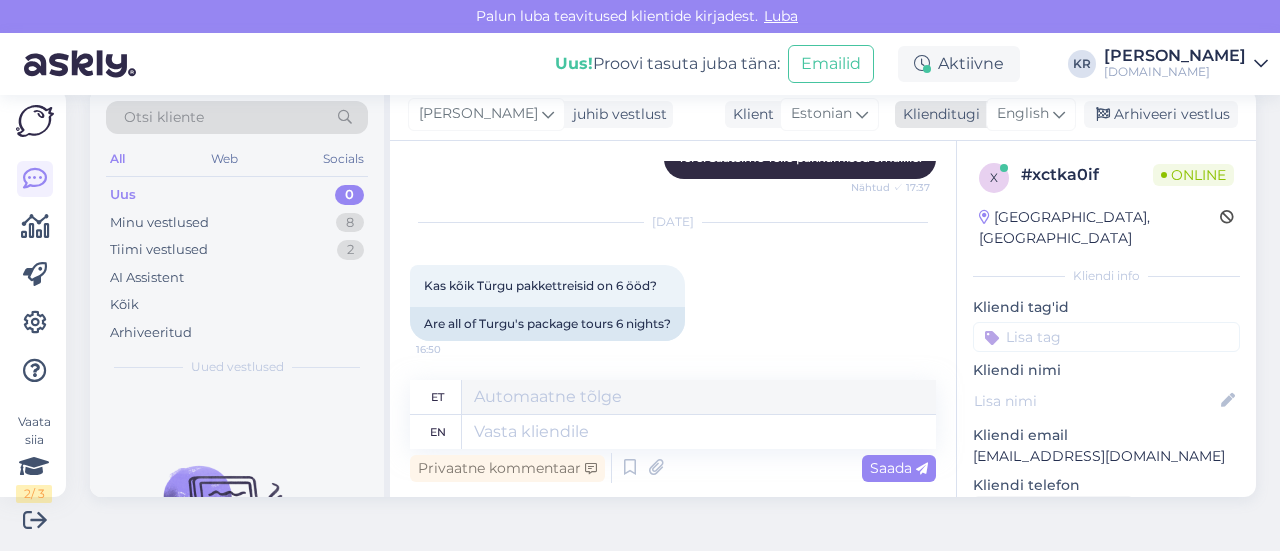 click on "English" at bounding box center (1023, 114) 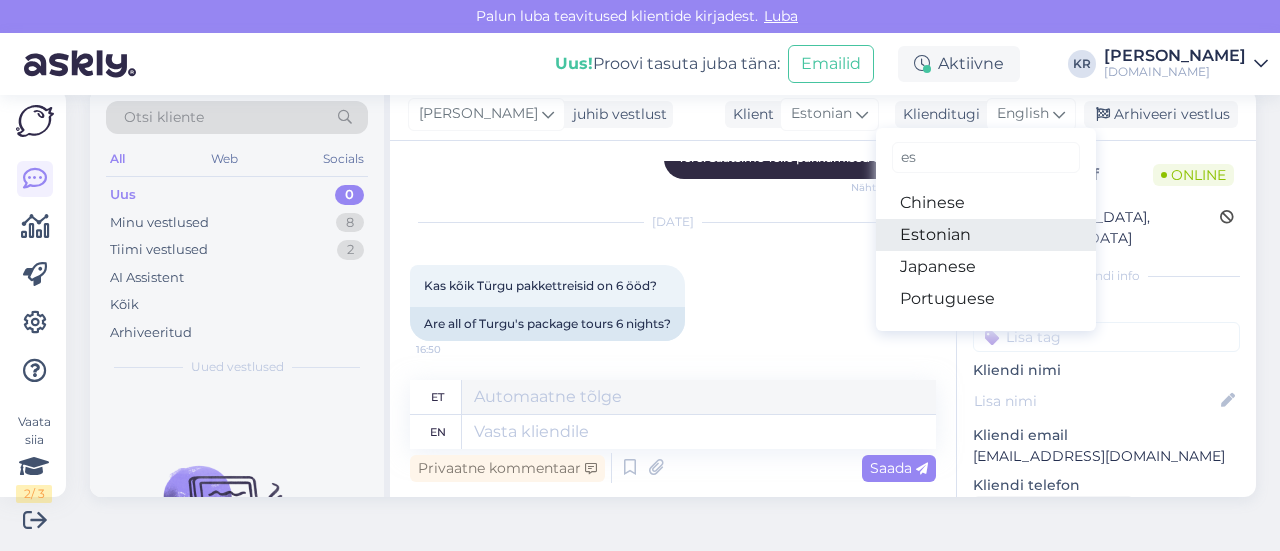 click on "Estonian" at bounding box center [986, 235] 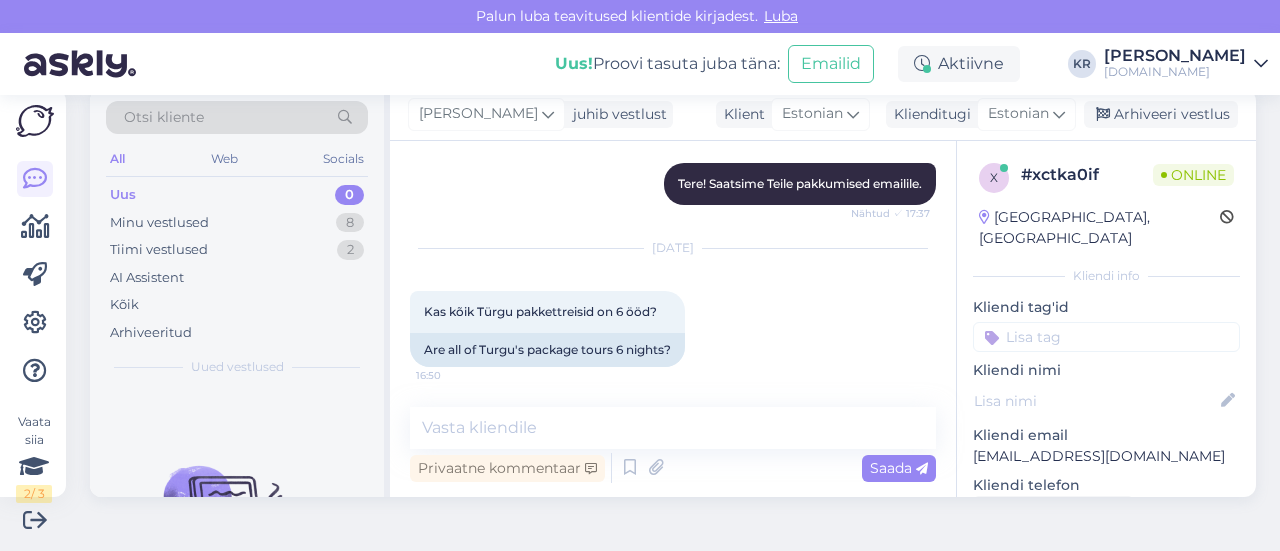 scroll, scrollTop: 343, scrollLeft: 0, axis: vertical 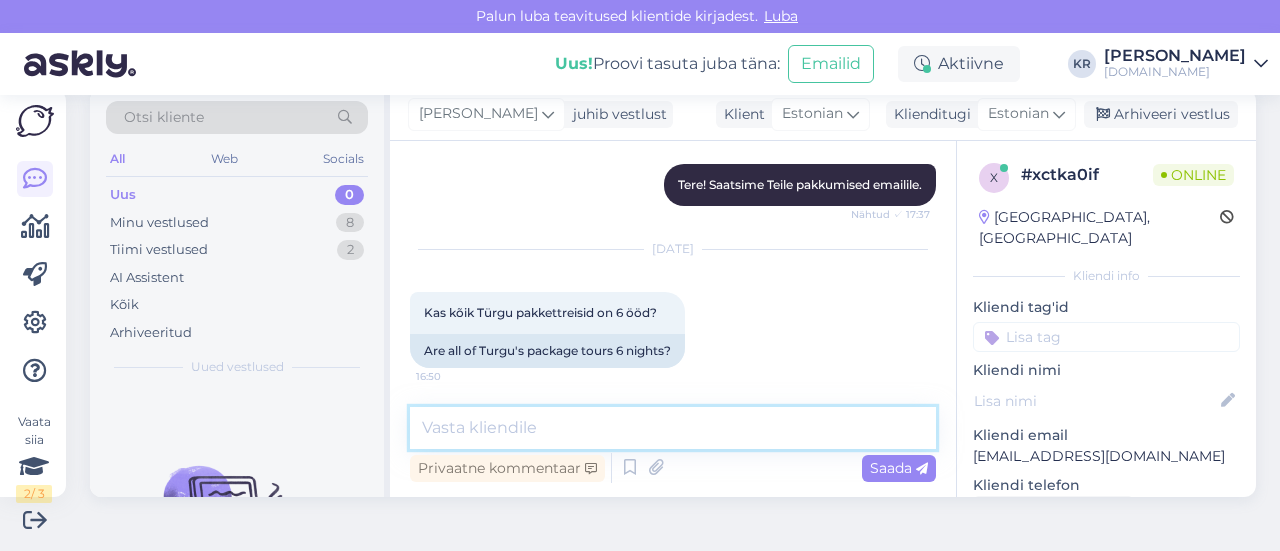 click at bounding box center (673, 428) 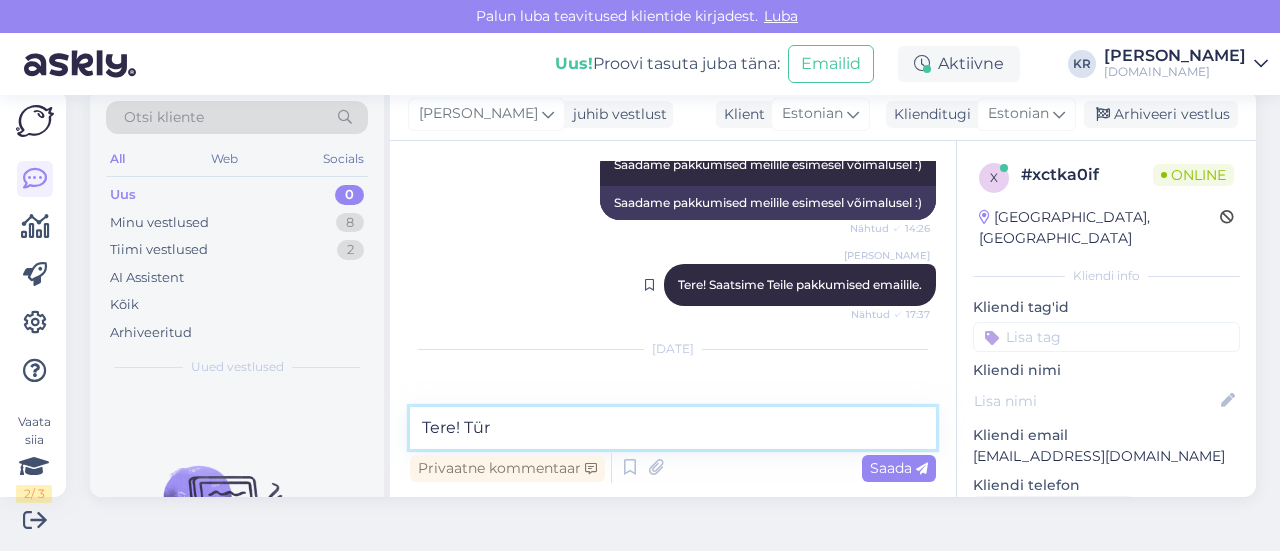 scroll, scrollTop: 343, scrollLeft: 0, axis: vertical 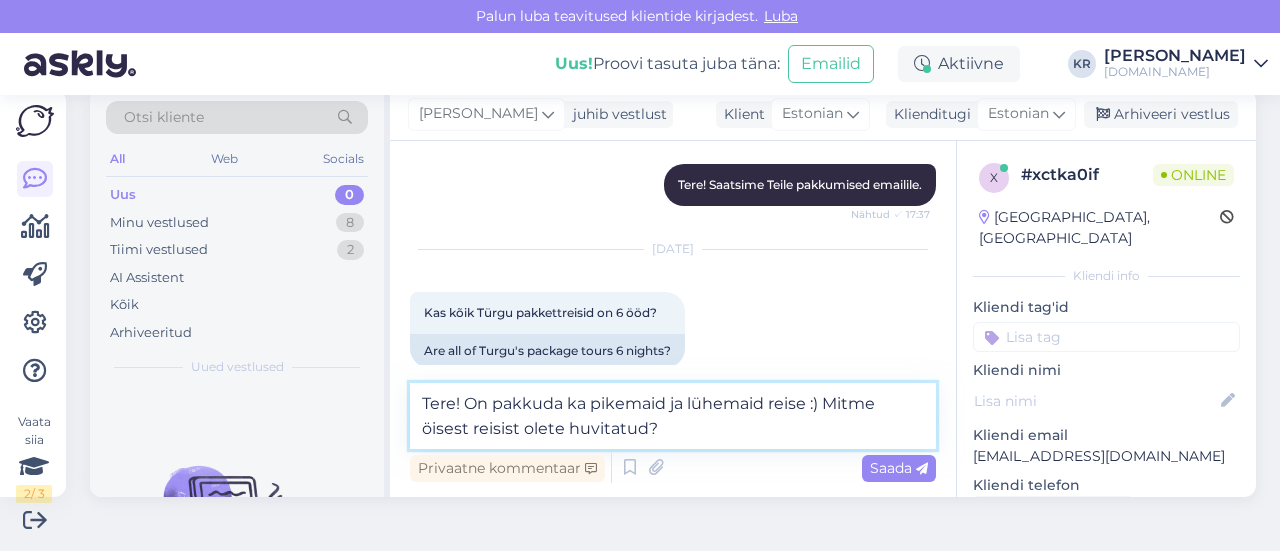 type on "Tere! On pakkuda ka pikemaid ja lühemaid reise :) Mitme öisest reisist olete huvitatud?" 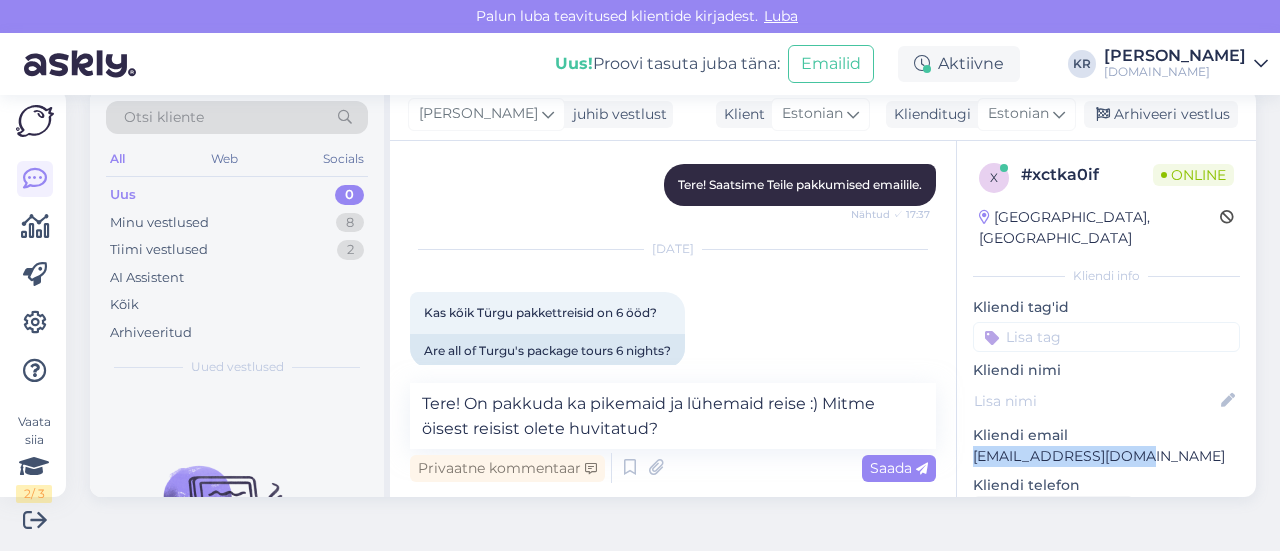 drag, startPoint x: 1114, startPoint y: 436, endPoint x: 975, endPoint y: 433, distance: 139.03236 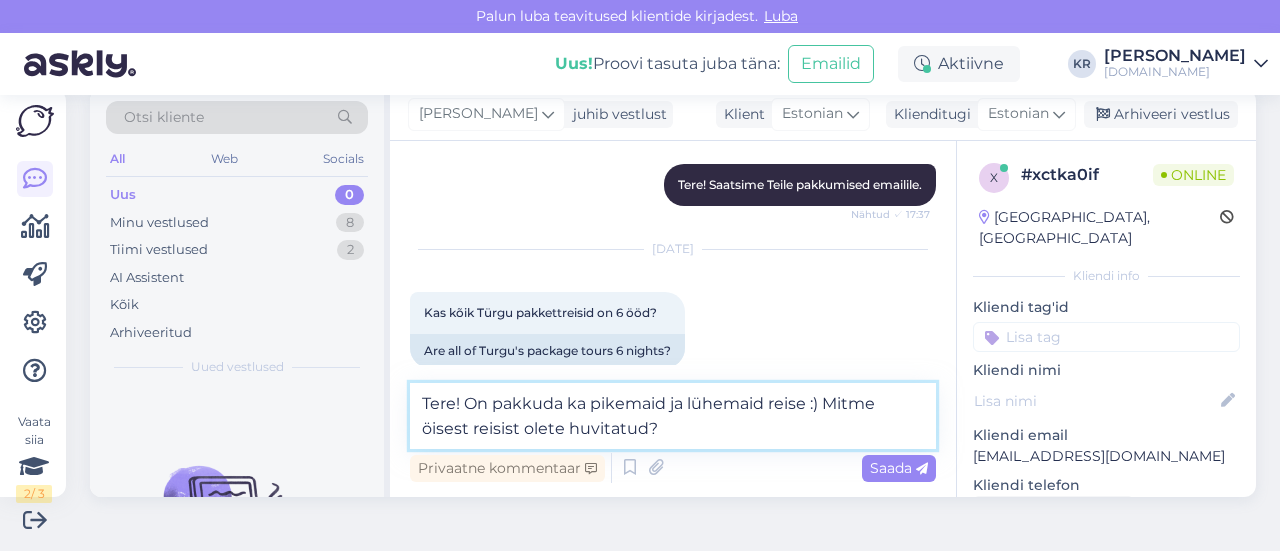 click on "Tere! On pakkuda ka pikemaid ja lühemaid reise :) Mitme öisest reisist olete huvitatud?" at bounding box center [673, 416] 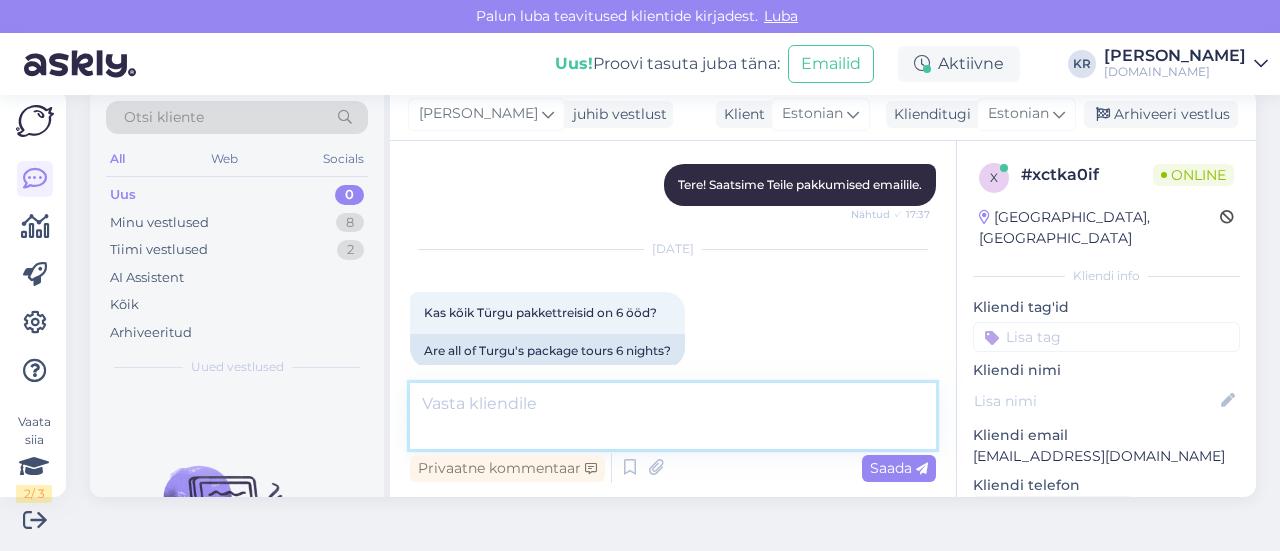 scroll, scrollTop: 447, scrollLeft: 0, axis: vertical 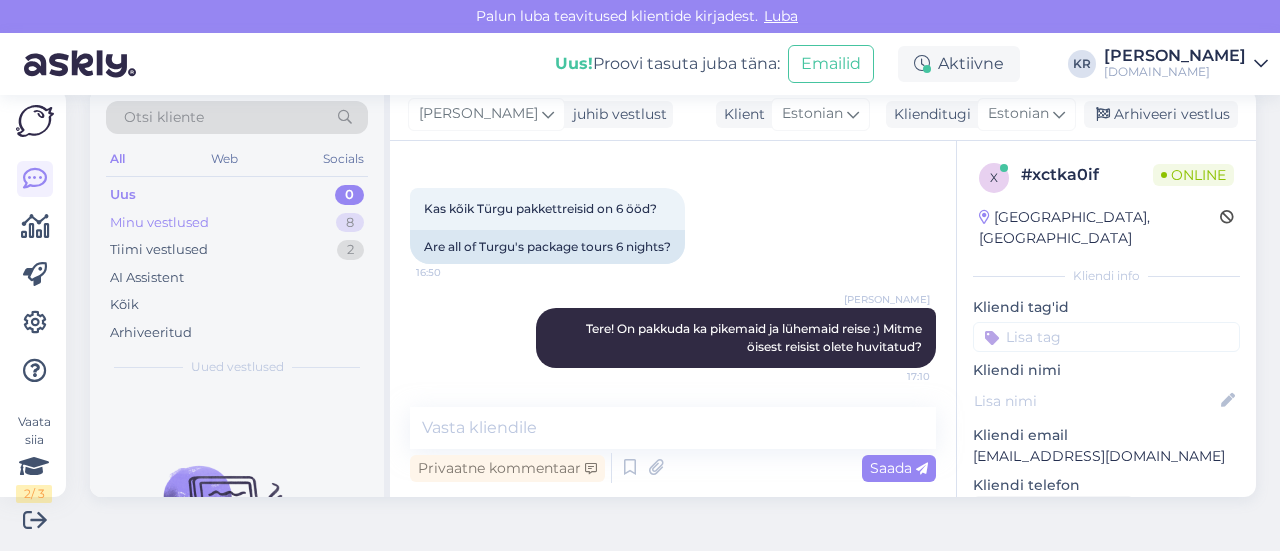 click on "Minu vestlused 8" at bounding box center [237, 223] 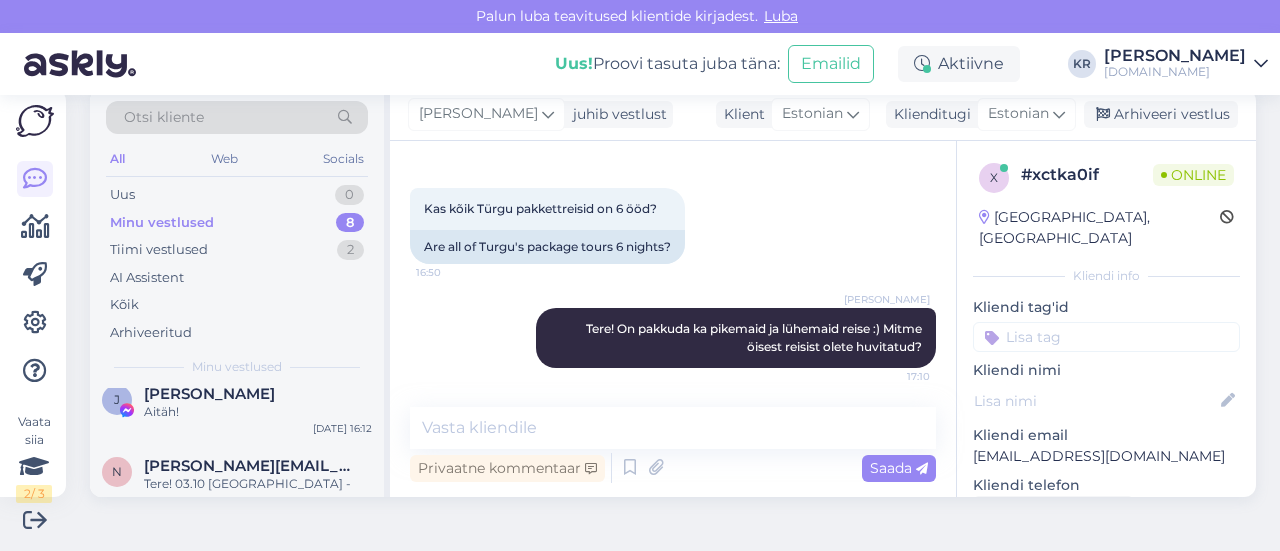 scroll, scrollTop: 0, scrollLeft: 0, axis: both 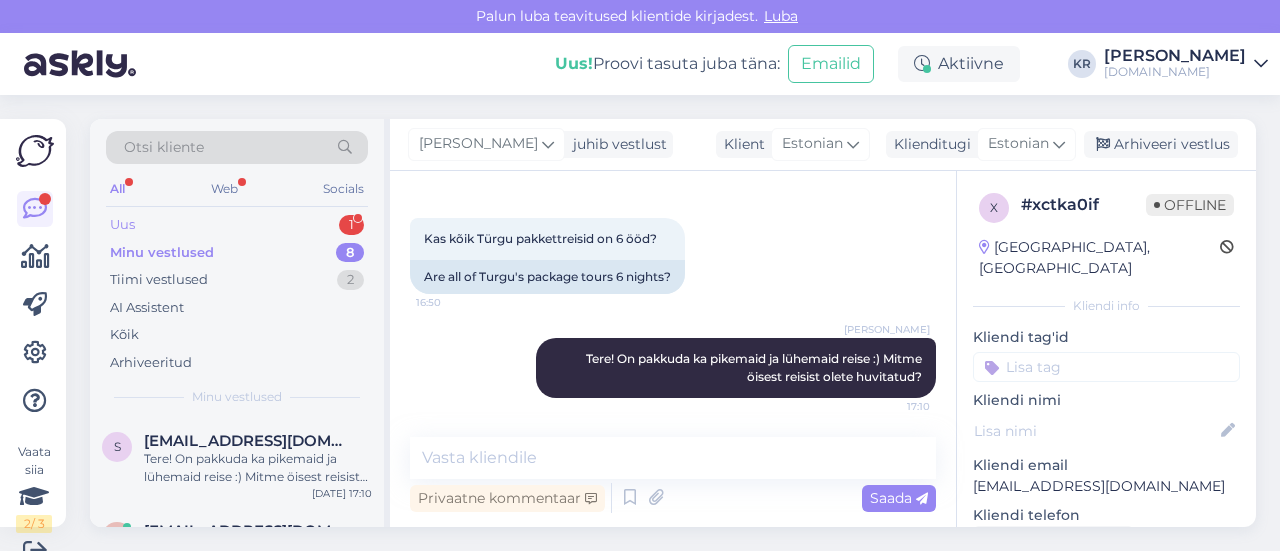 click on "Uus 1" at bounding box center (237, 225) 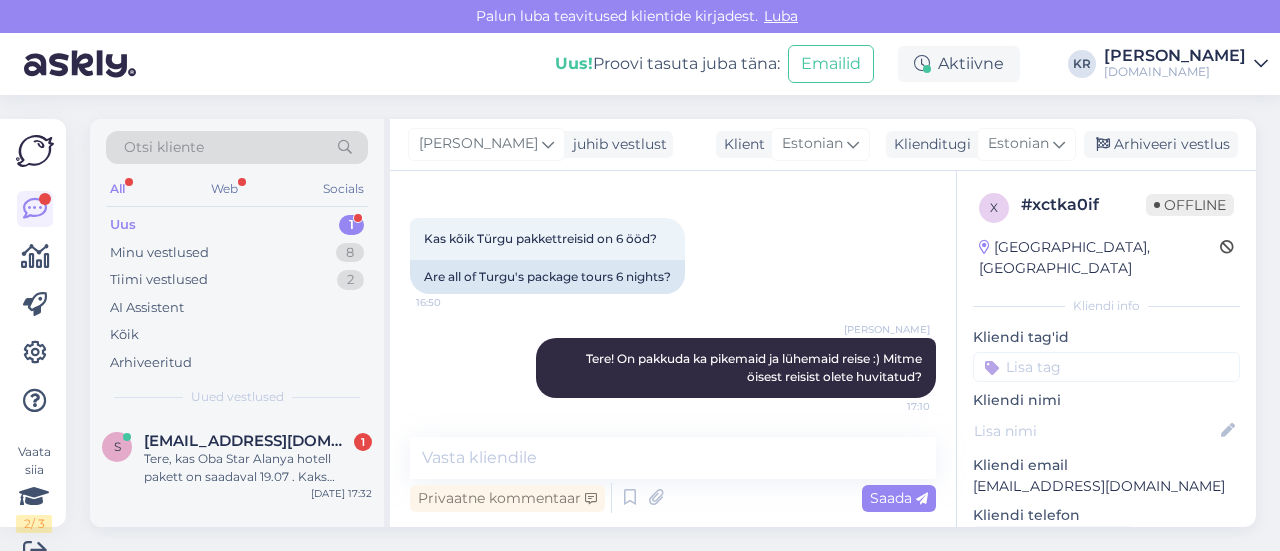 click on "Tere, kas Oba Star Alanya hotell pakett on saadaval 19.07 . Kaks inimest kõik hinnas ." at bounding box center [258, 468] 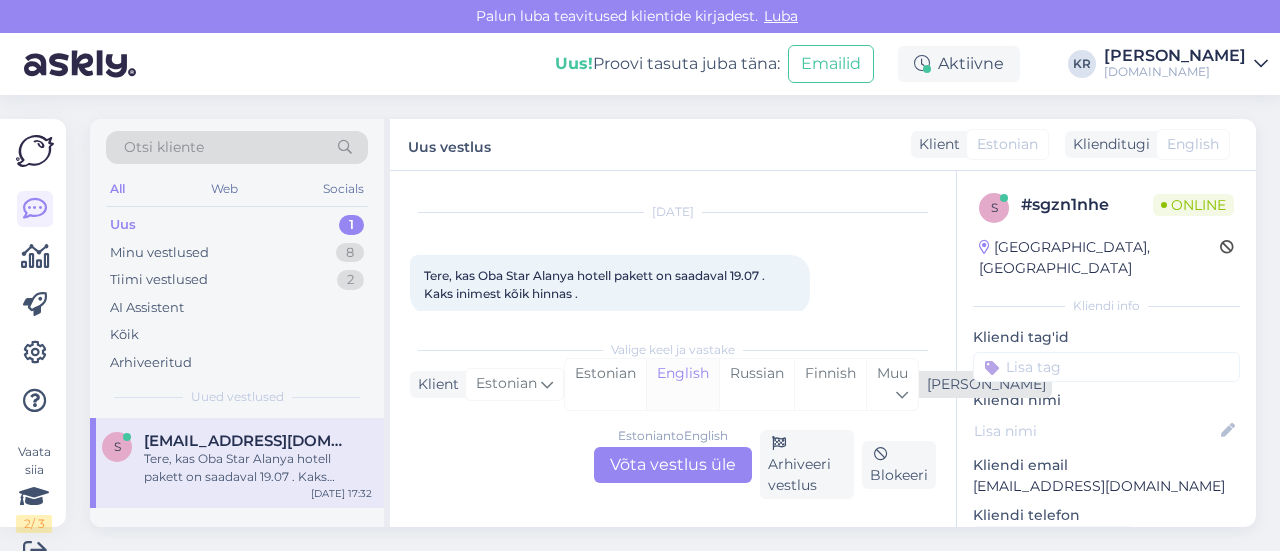 scroll, scrollTop: 30, scrollLeft: 0, axis: vertical 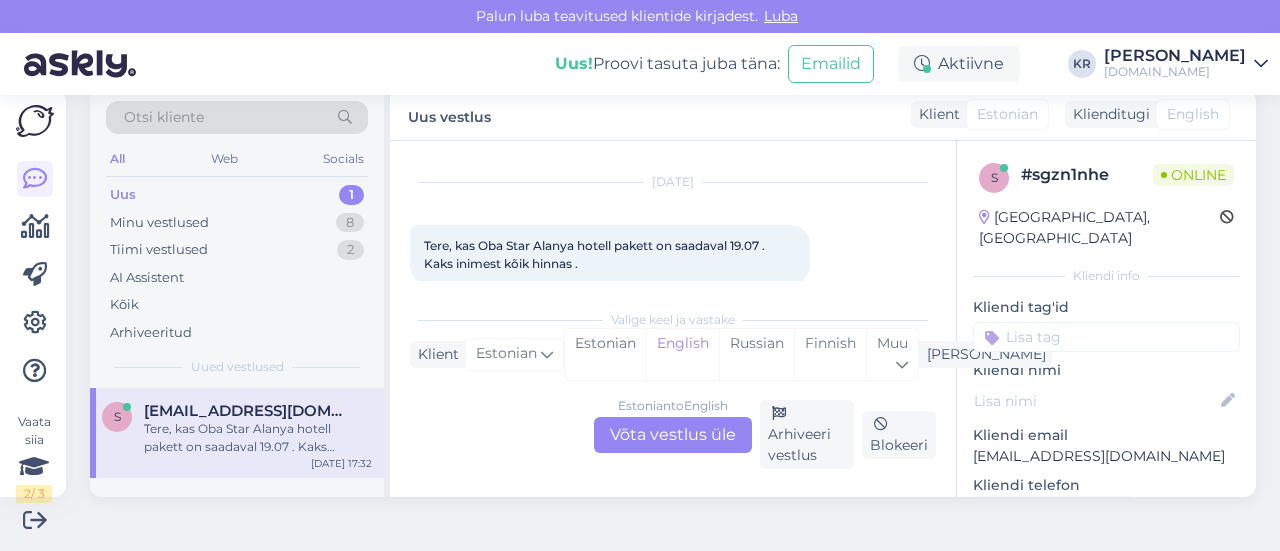 click on "Estonian  to  English Võta vestlus üle" at bounding box center (673, 435) 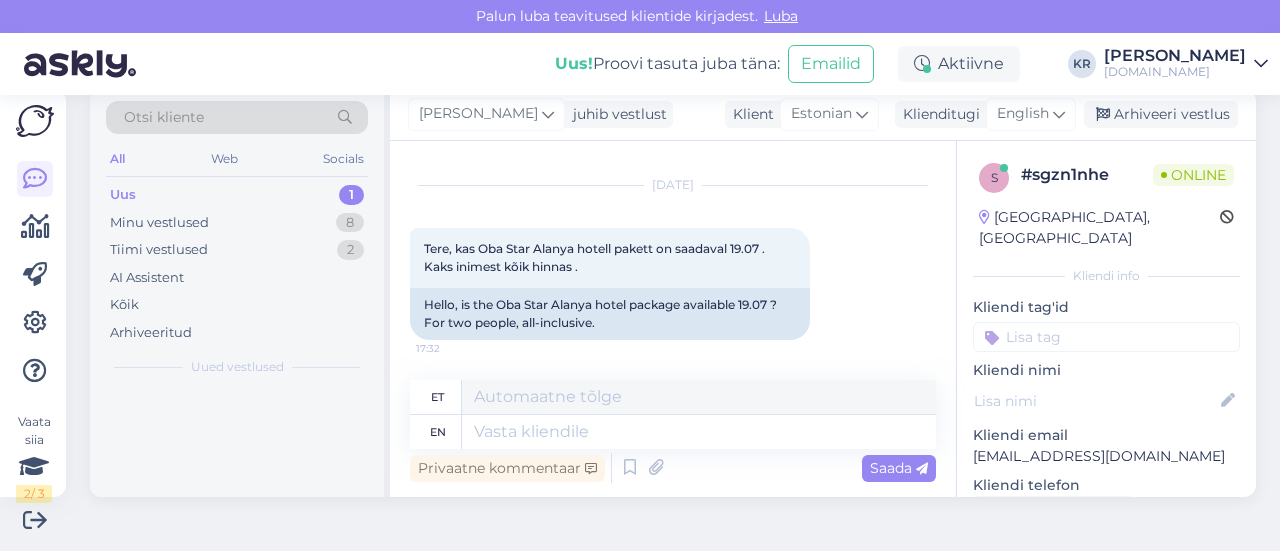 scroll, scrollTop: 38, scrollLeft: 0, axis: vertical 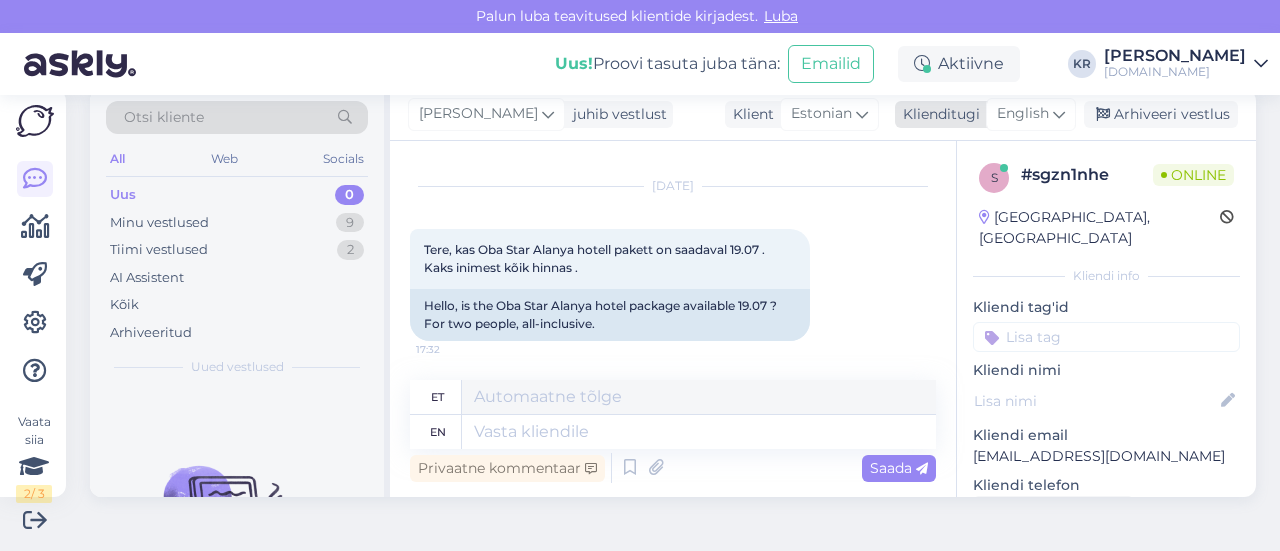 click at bounding box center (1059, 114) 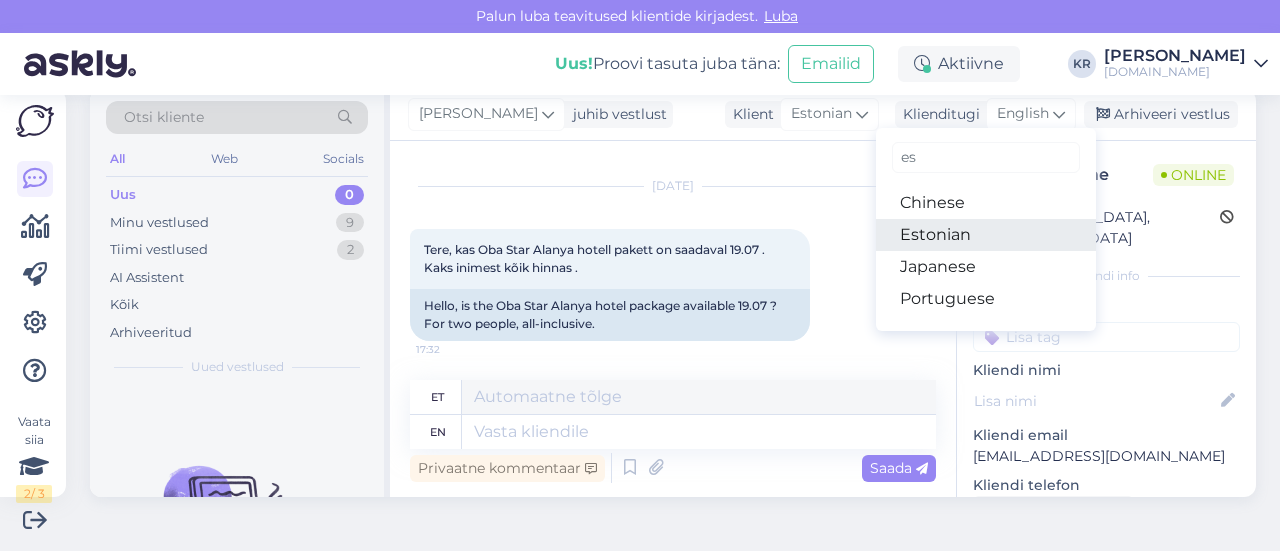 click on "Estonian" at bounding box center [986, 235] 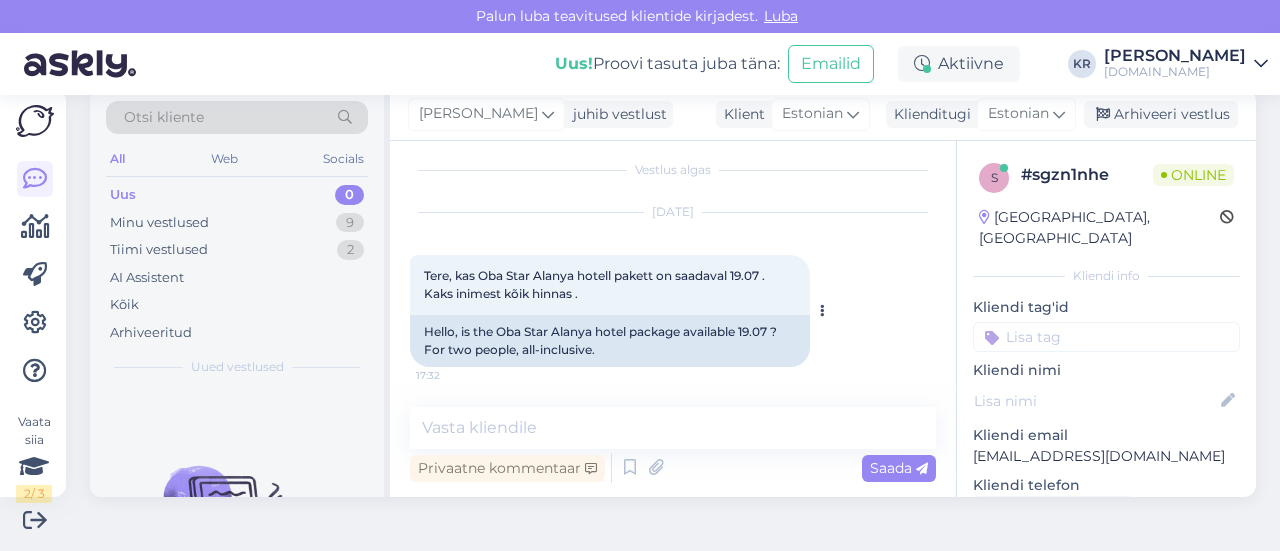 scroll, scrollTop: 11, scrollLeft: 0, axis: vertical 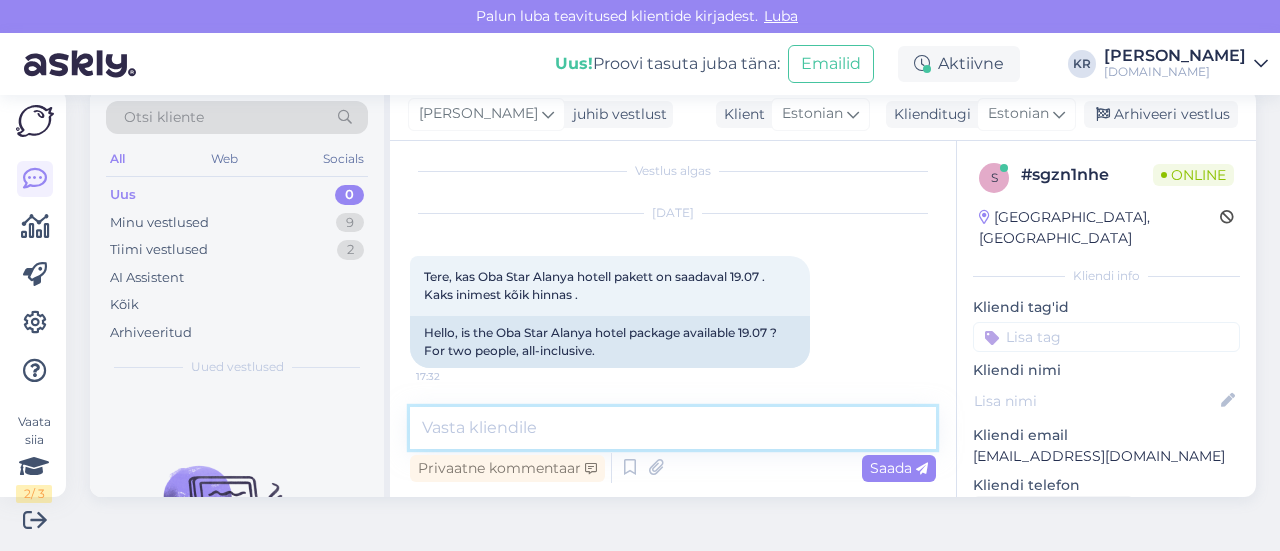 click at bounding box center (673, 428) 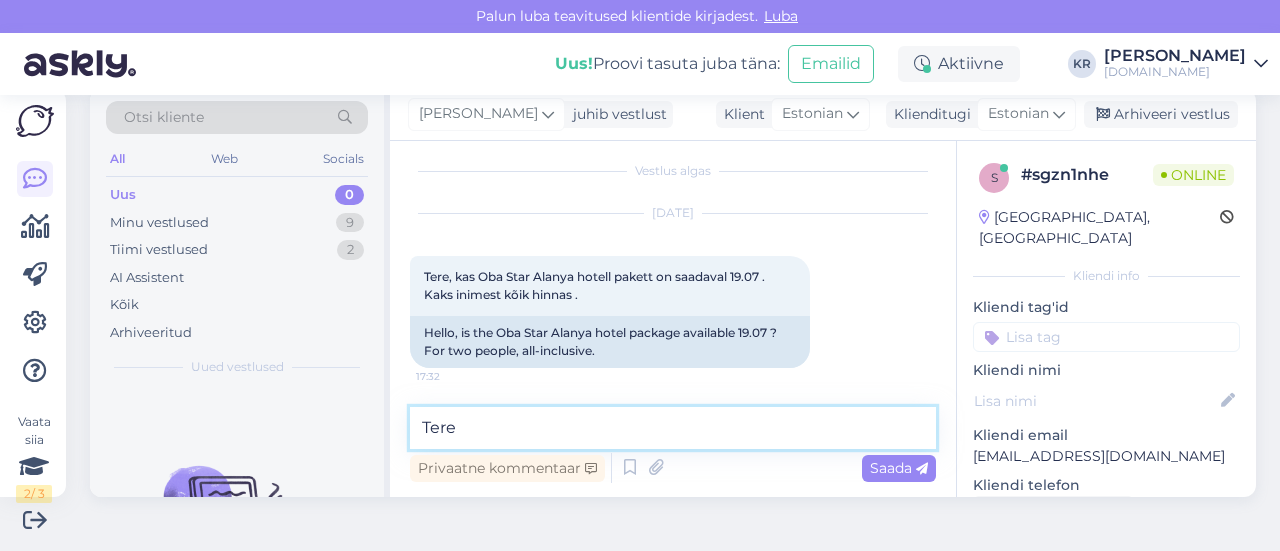 type on "Tere!" 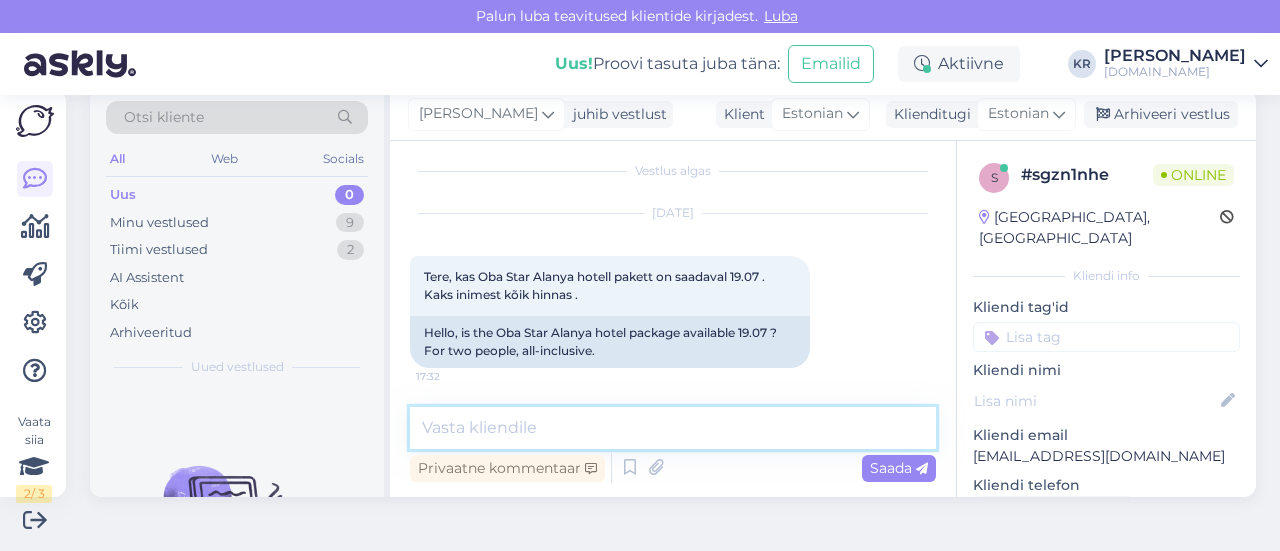 scroll, scrollTop: 97, scrollLeft: 0, axis: vertical 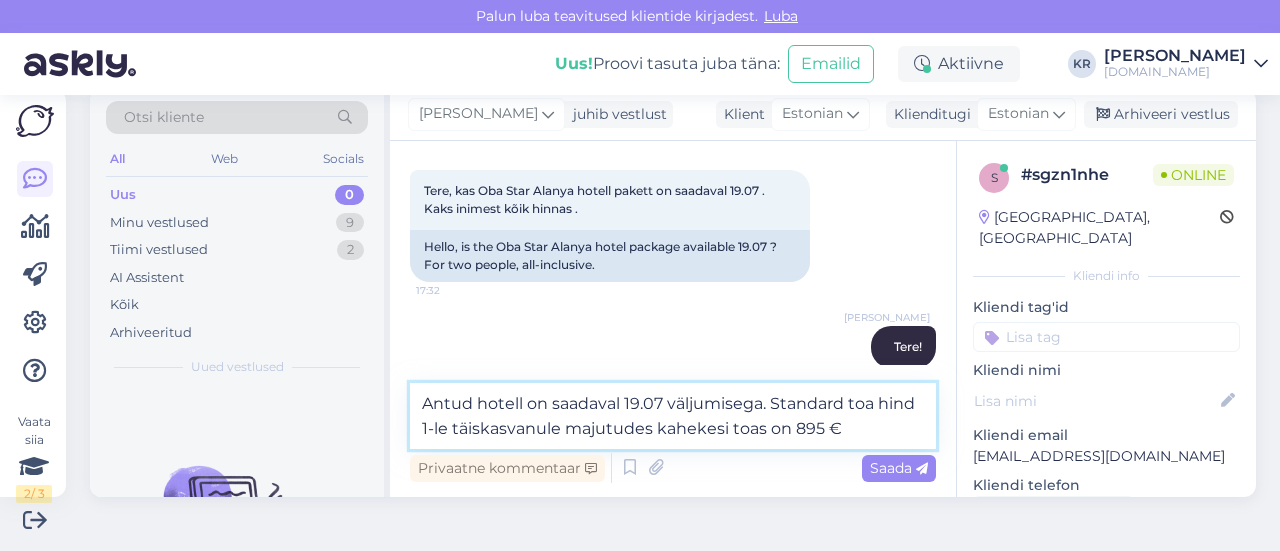 type on "Antud hotell on saadaval 19.07 väljumisega. Standard toa hind 1-le täiskasvanule majutudes kahekesi toas on 895 €." 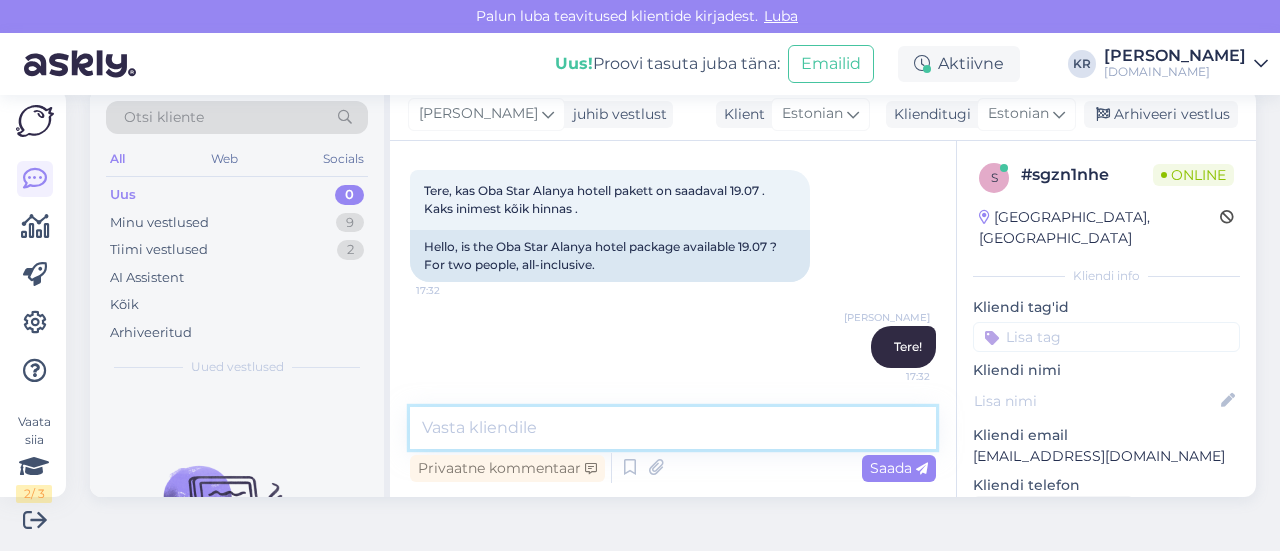 scroll, scrollTop: 201, scrollLeft: 0, axis: vertical 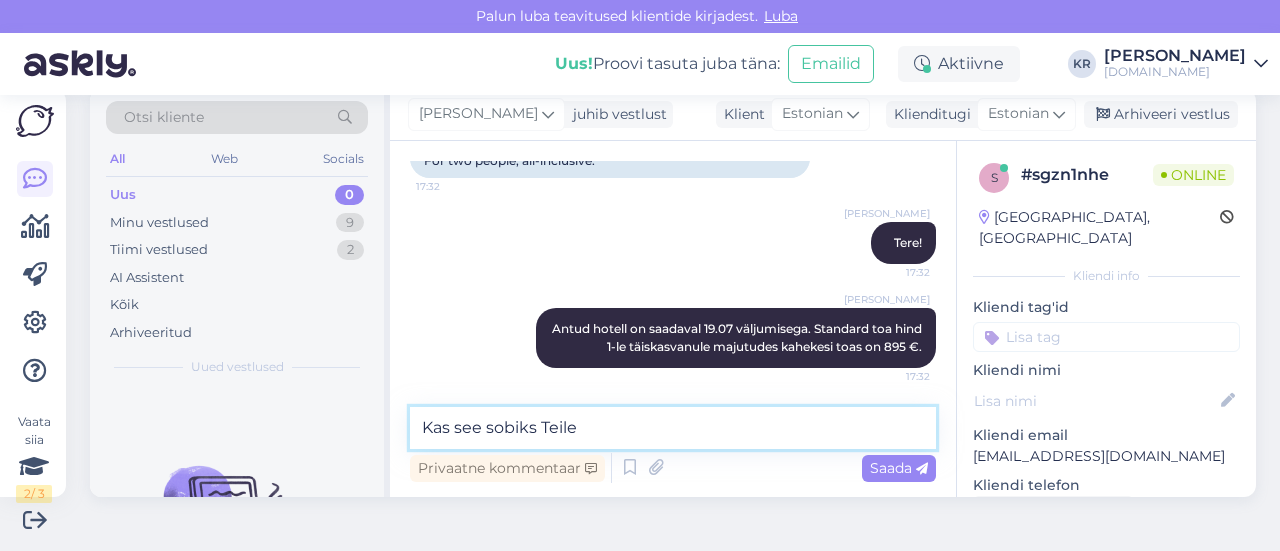 type on "Kas see sobiks Teile?" 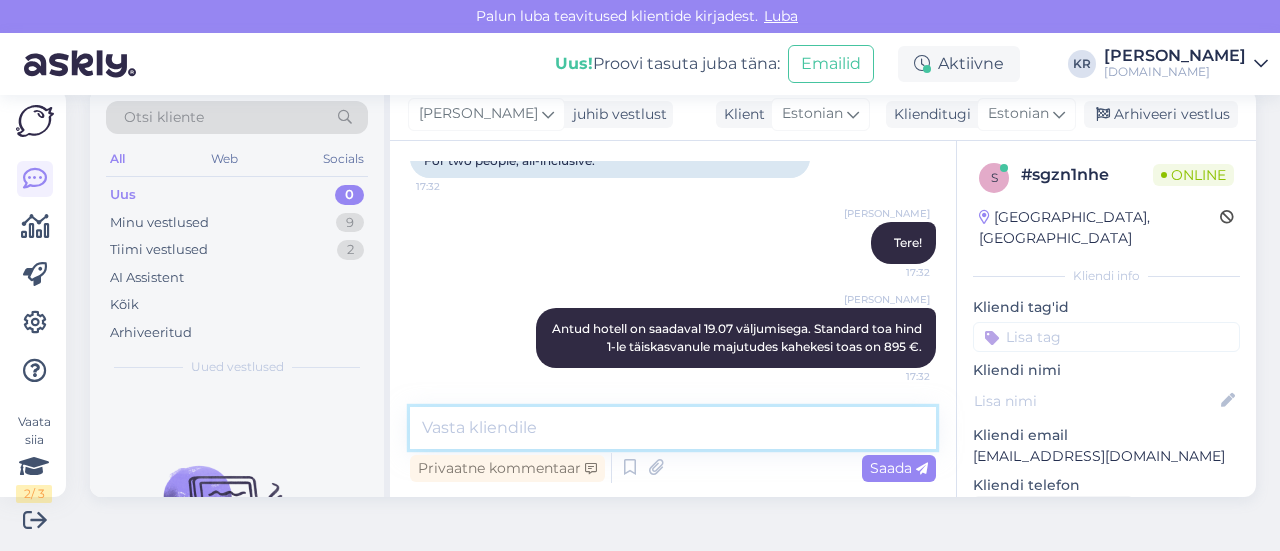 scroll, scrollTop: 287, scrollLeft: 0, axis: vertical 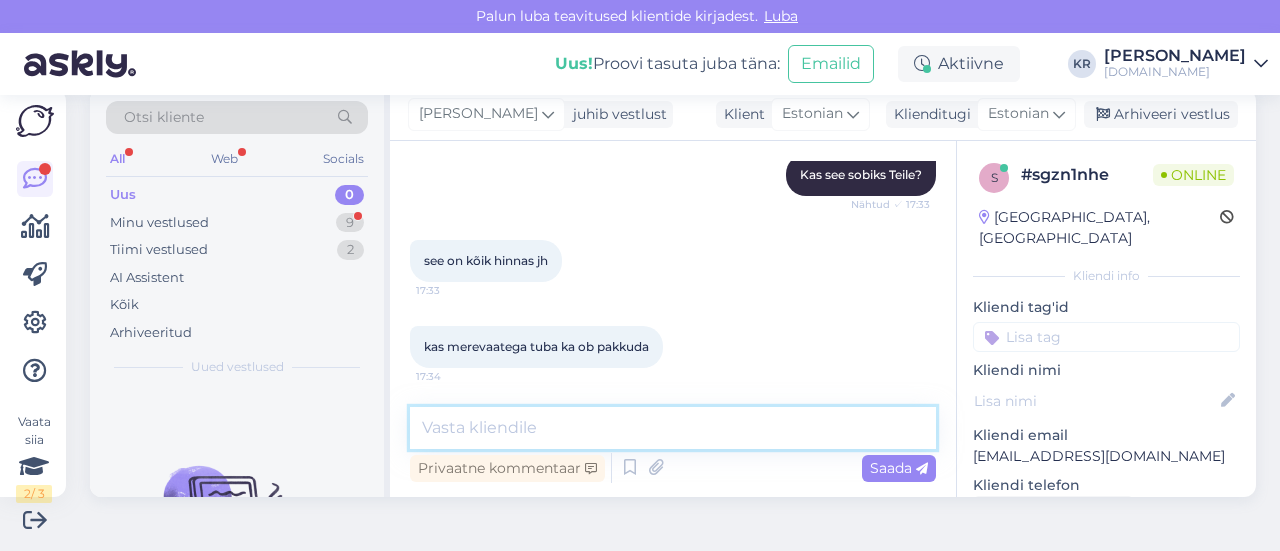 click at bounding box center (673, 428) 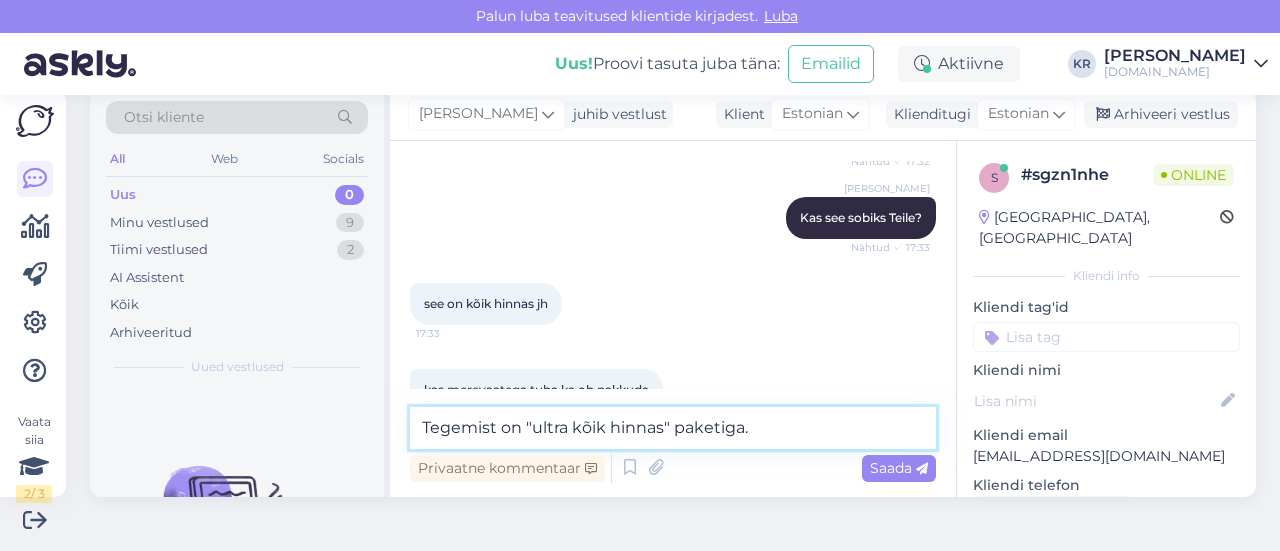 scroll, scrollTop: 459, scrollLeft: 0, axis: vertical 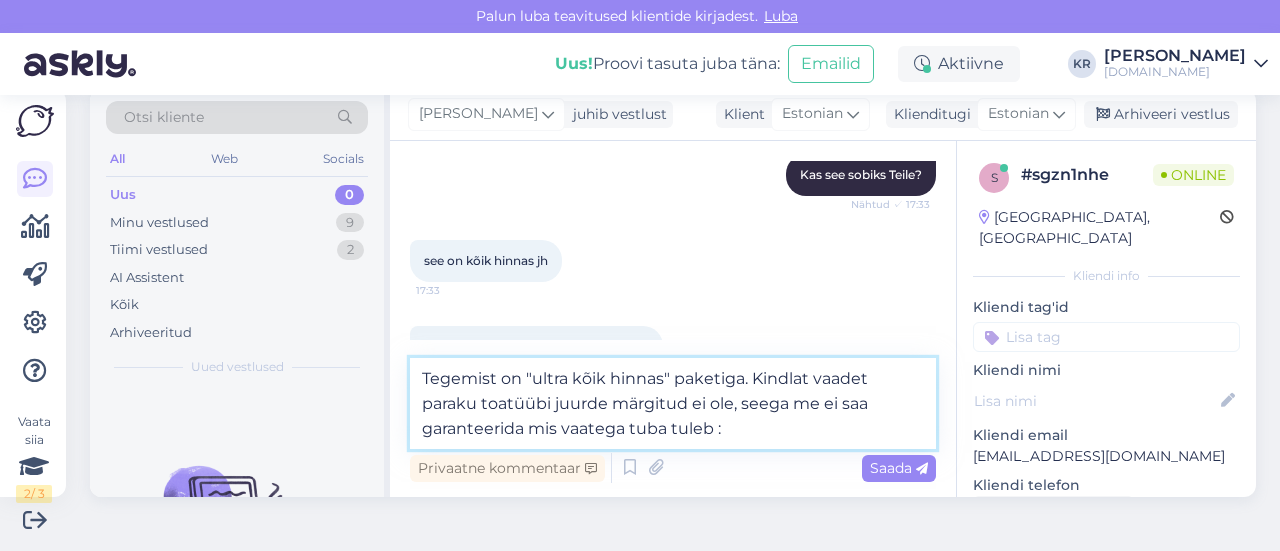 type on "Tegemist on "ultra kõik hinnas" paketiga. Kindlat vaadet paraku toatüübi juurde märgitud ei ole, seega me ei saa garanteerida mis vaatega tuba tuleb :)" 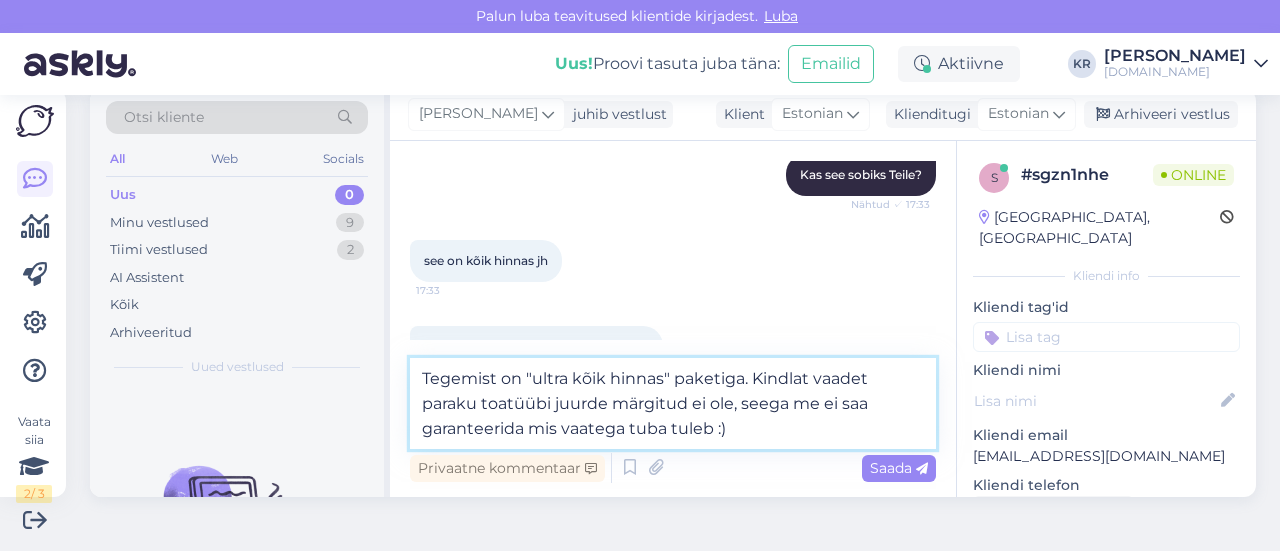 click on "Tegemist on "ultra kõik hinnas" paketiga. Kindlat vaadet paraku toatüübi juurde märgitud ei ole, seega me ei saa garanteerida mis vaatega tuba tuleb :)" at bounding box center (673, 403) 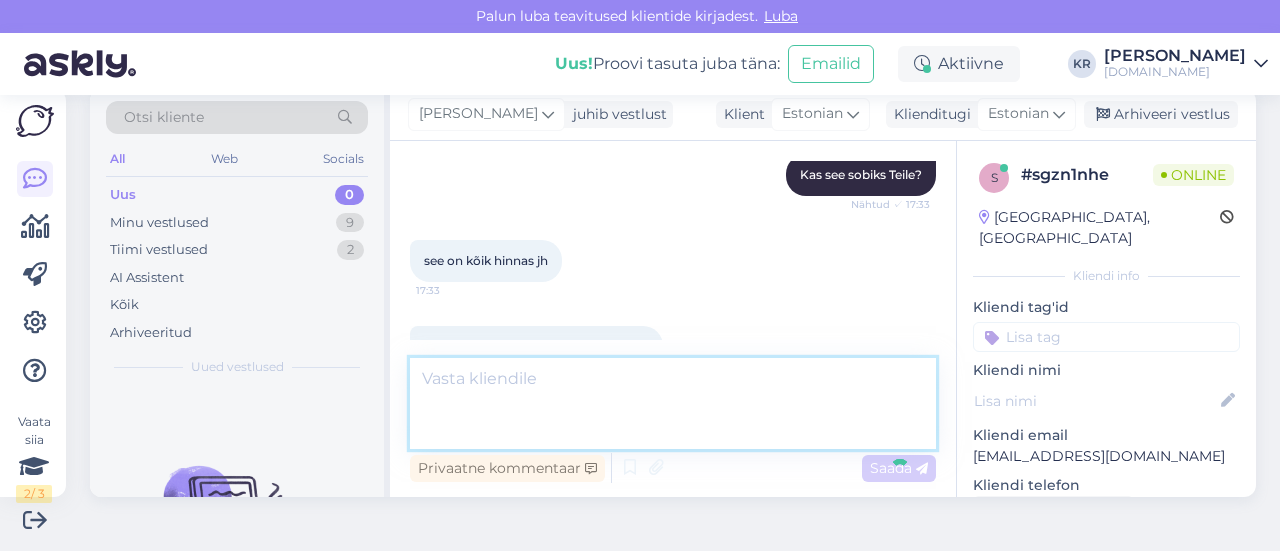 scroll, scrollTop: 581, scrollLeft: 0, axis: vertical 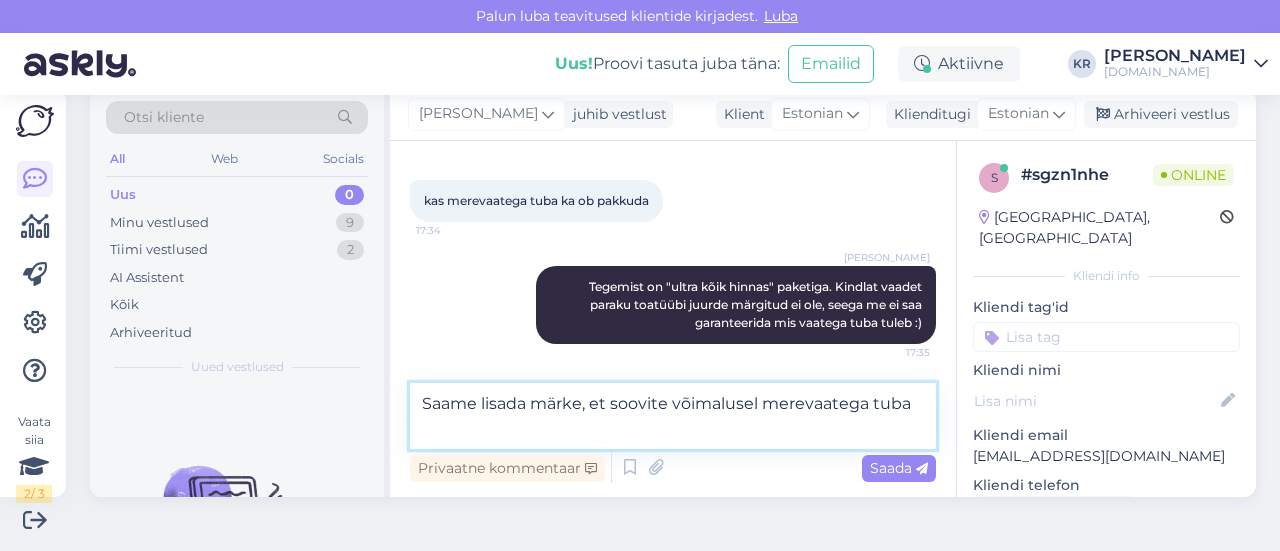 type on "Saame lisada märke, et soovite võimalusel merevaatega tuba." 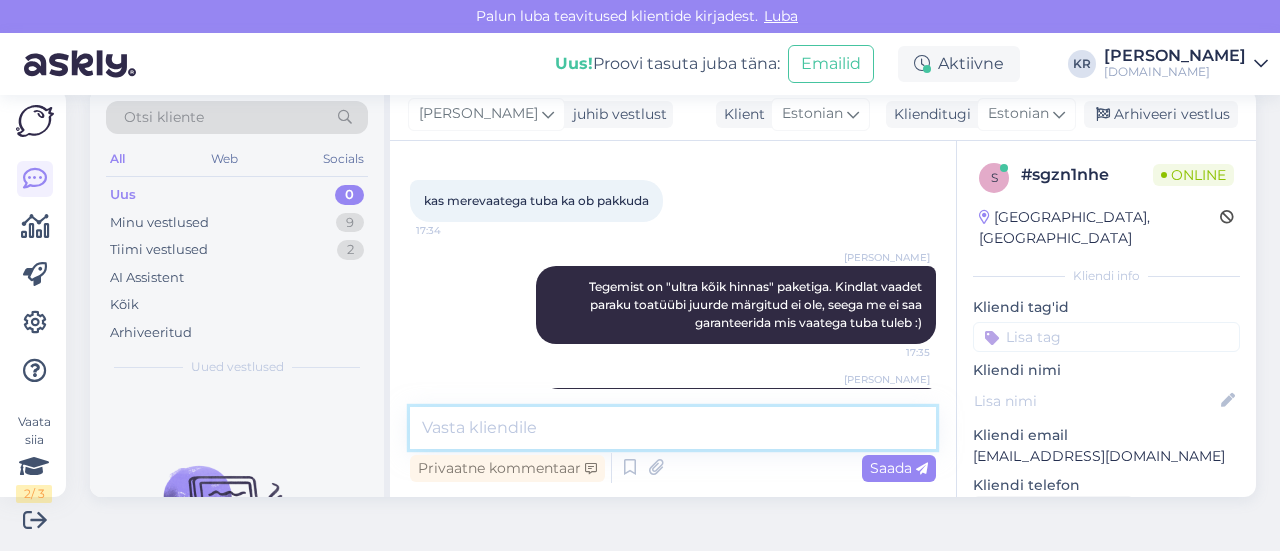 scroll, scrollTop: 685, scrollLeft: 0, axis: vertical 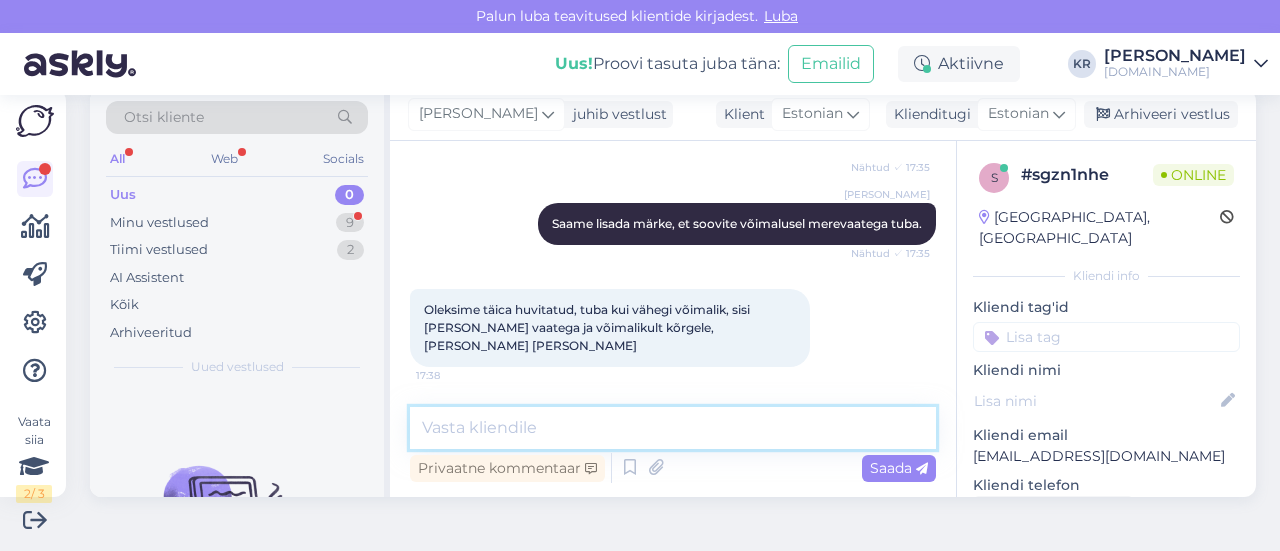 click at bounding box center [673, 428] 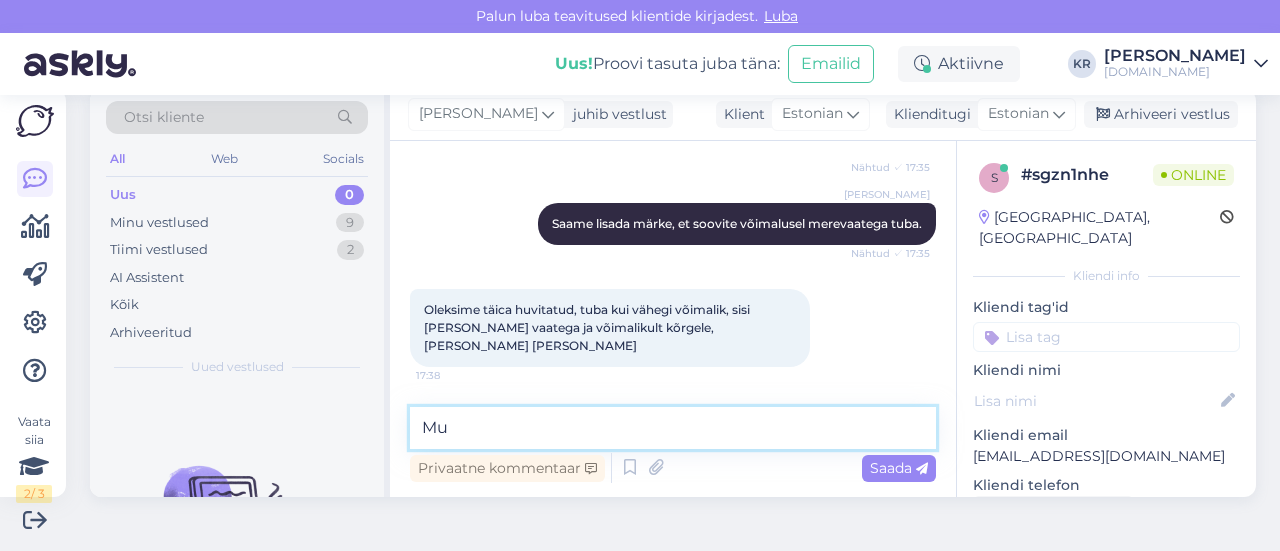 type on "M" 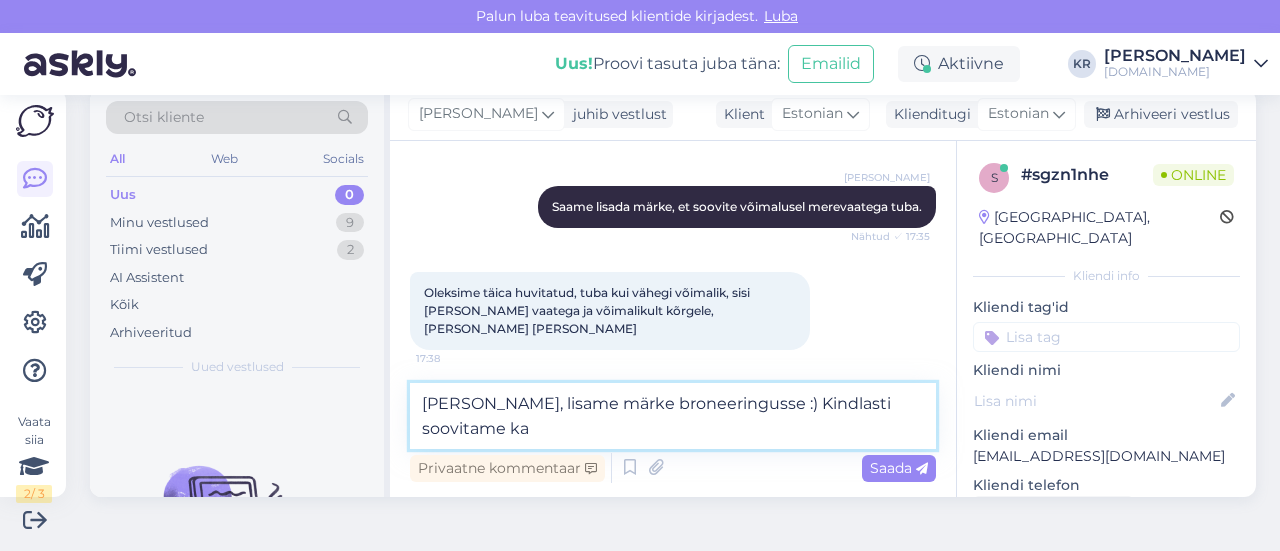 scroll, scrollTop: 828, scrollLeft: 0, axis: vertical 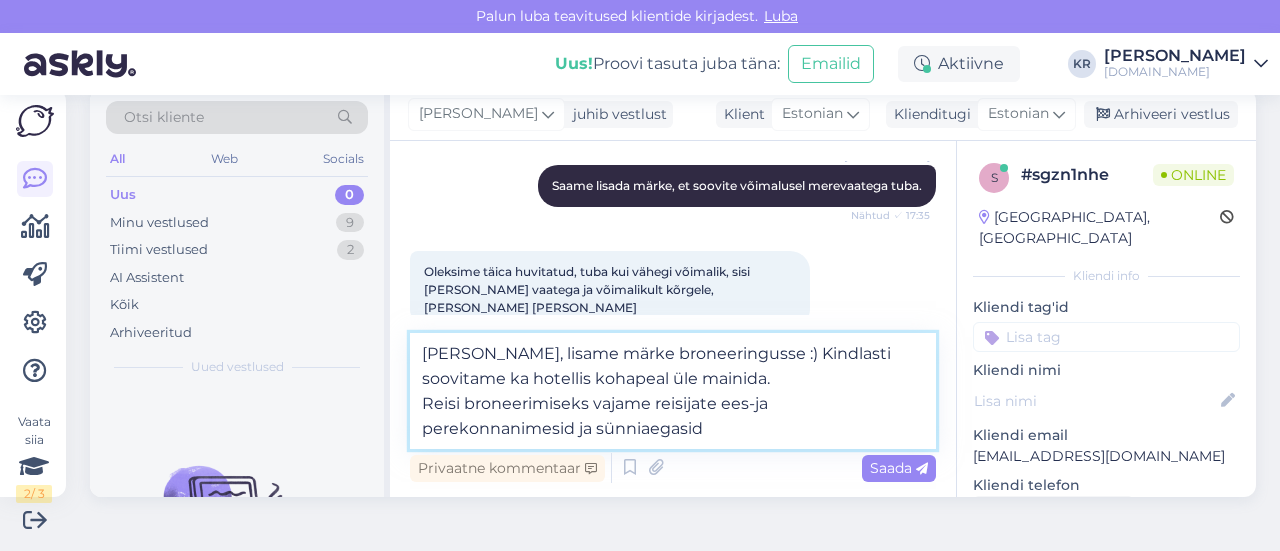 type on "[PERSON_NAME], lisame märke broneeringusse :) Kindlasti soovitame ka hotellis kohapeal üle mainida.
Reisi broneerimiseks vajame reisijate ees-ja perekonnanimesid ja sünniaegasid." 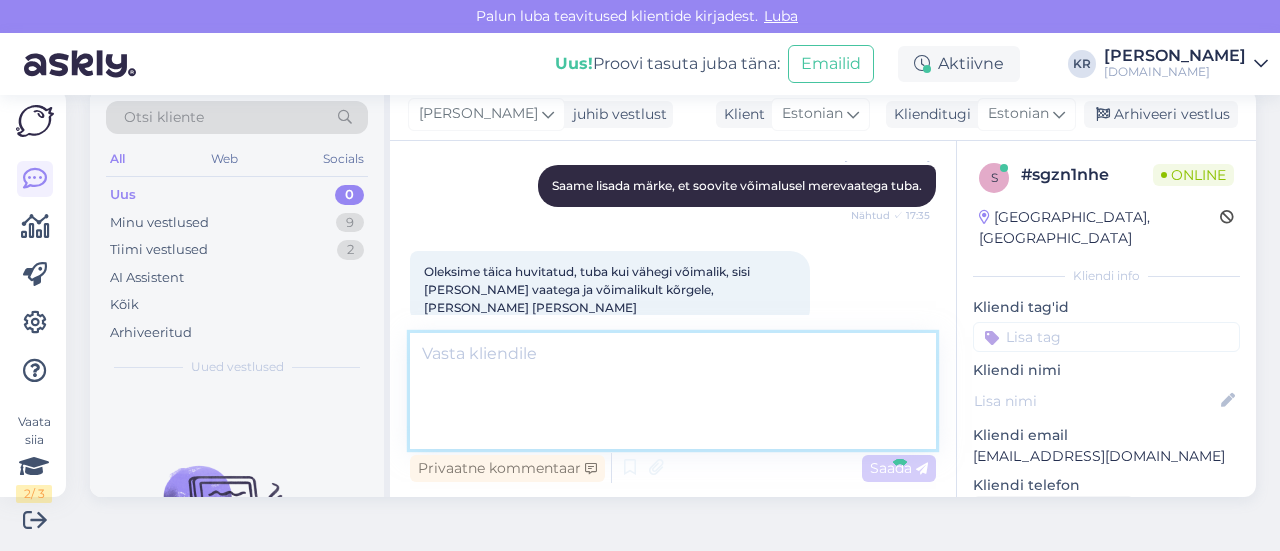 scroll, scrollTop: 947, scrollLeft: 0, axis: vertical 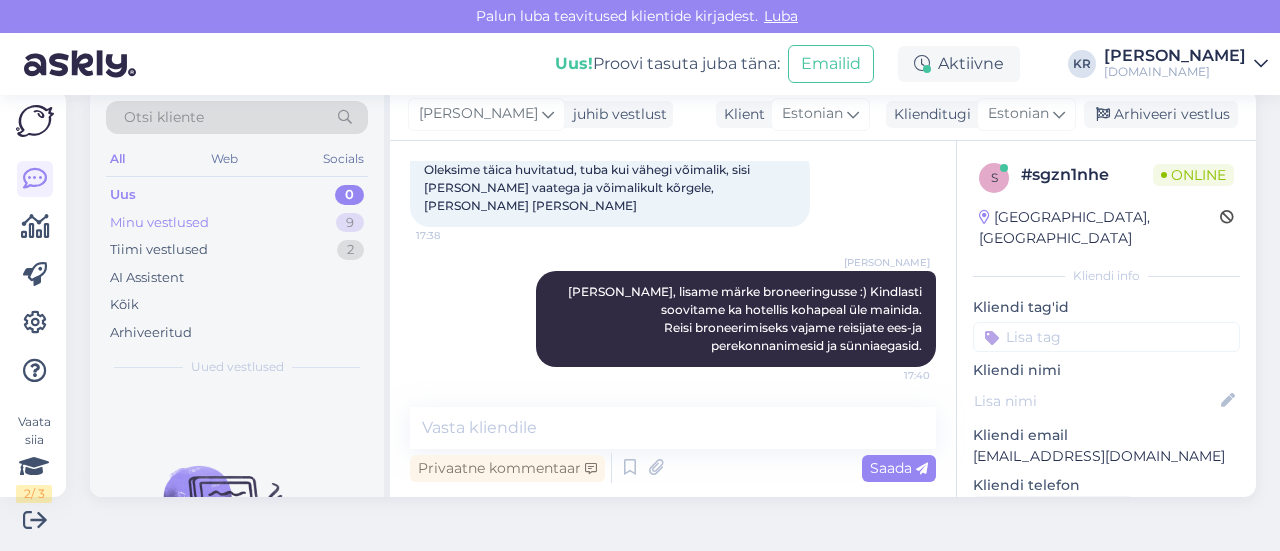 click on "Minu vestlused 9" at bounding box center [237, 223] 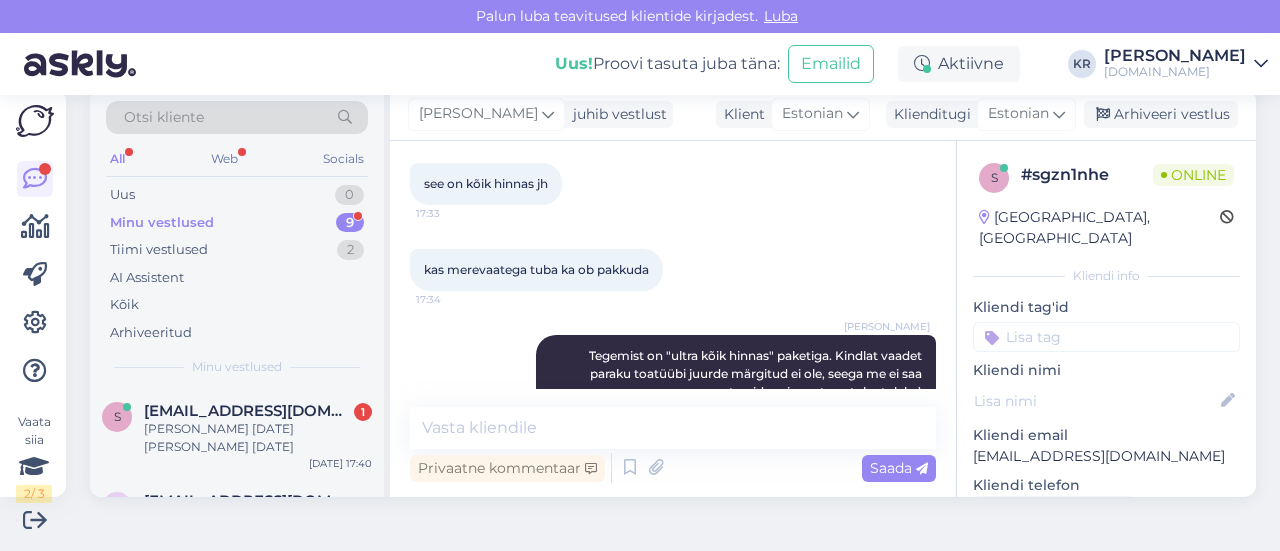 scroll, scrollTop: 1033, scrollLeft: 0, axis: vertical 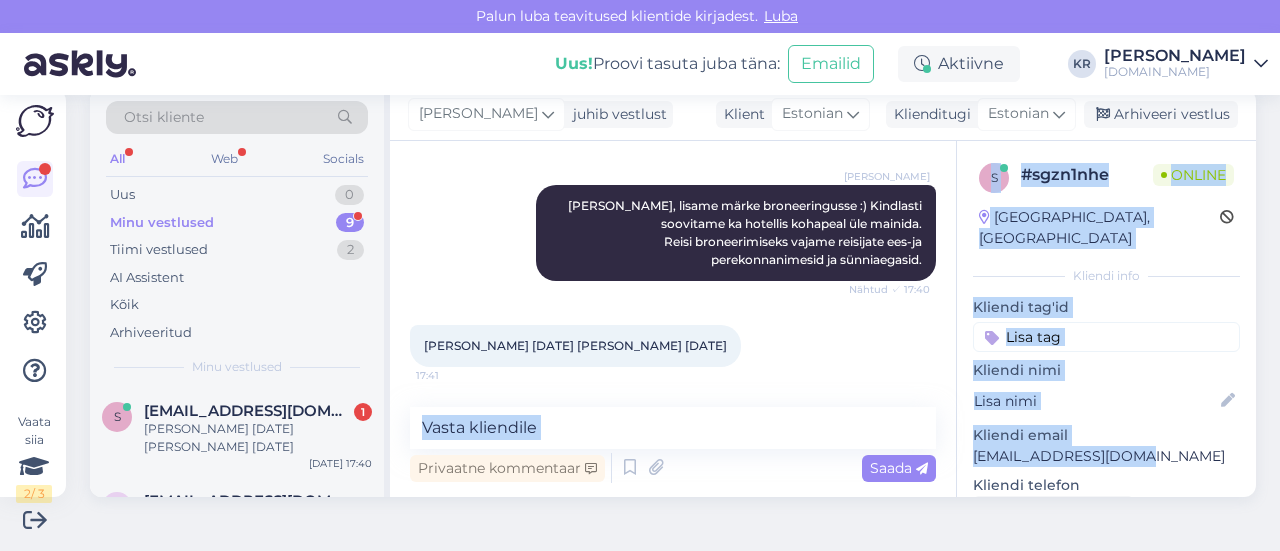 drag, startPoint x: 1130, startPoint y: 437, endPoint x: 981, endPoint y: 427, distance: 149.33519 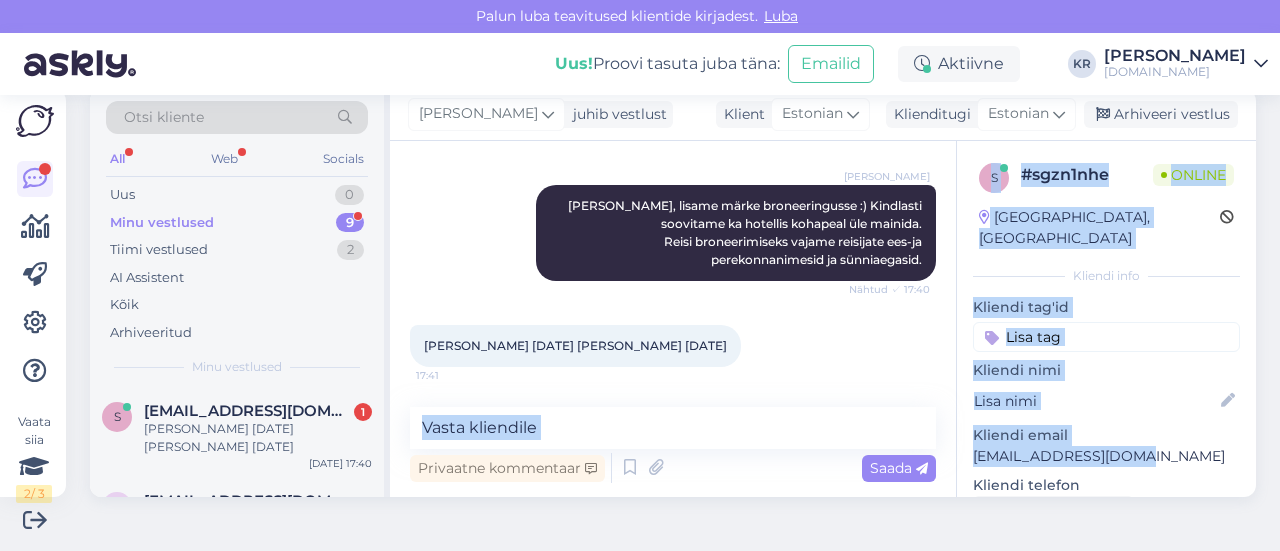 click on "s # sgzn1nhe Online     [GEOGRAPHIC_DATA], [GEOGRAPHIC_DATA] Kliendi info Kliendi tag'id  Kliendi nimi Kliendi email [EMAIL_ADDRESS][DOMAIN_NAME] Kliendi telefon Küsi telefoninumbrit Klienditeekond [URL][DOMAIN_NAME][DATE] Vaata edasi ... Operatsioonisüsteem Windows 10 [PERSON_NAME] Chrome [TECHNICAL_ID] [PERSON_NAME]" at bounding box center (1106, 319) 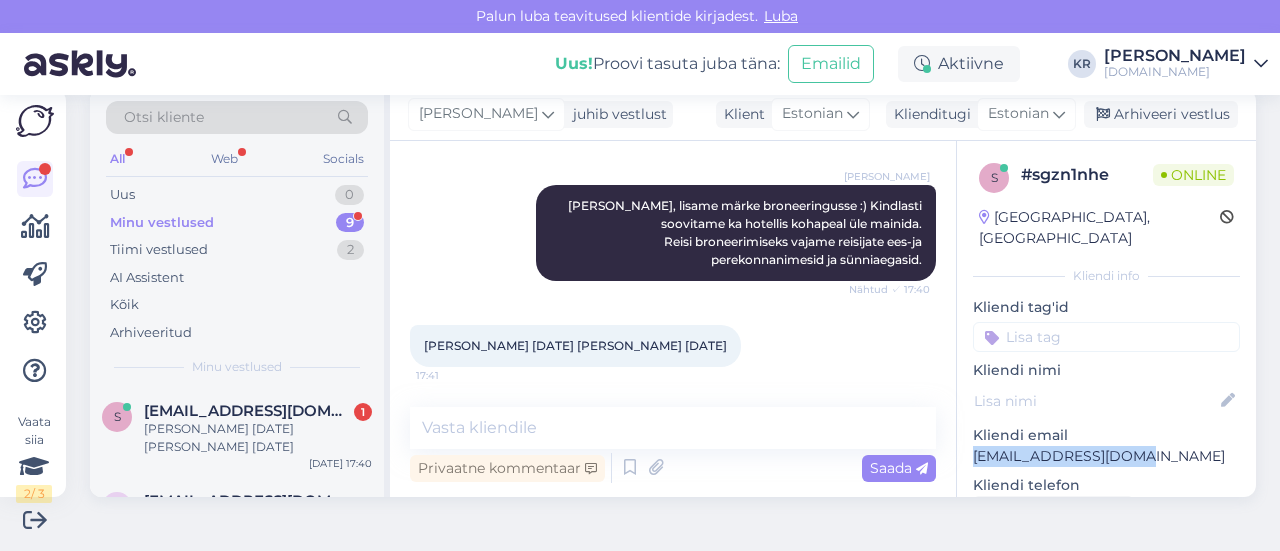 copy on "[EMAIL_ADDRESS][DOMAIN_NAME]" 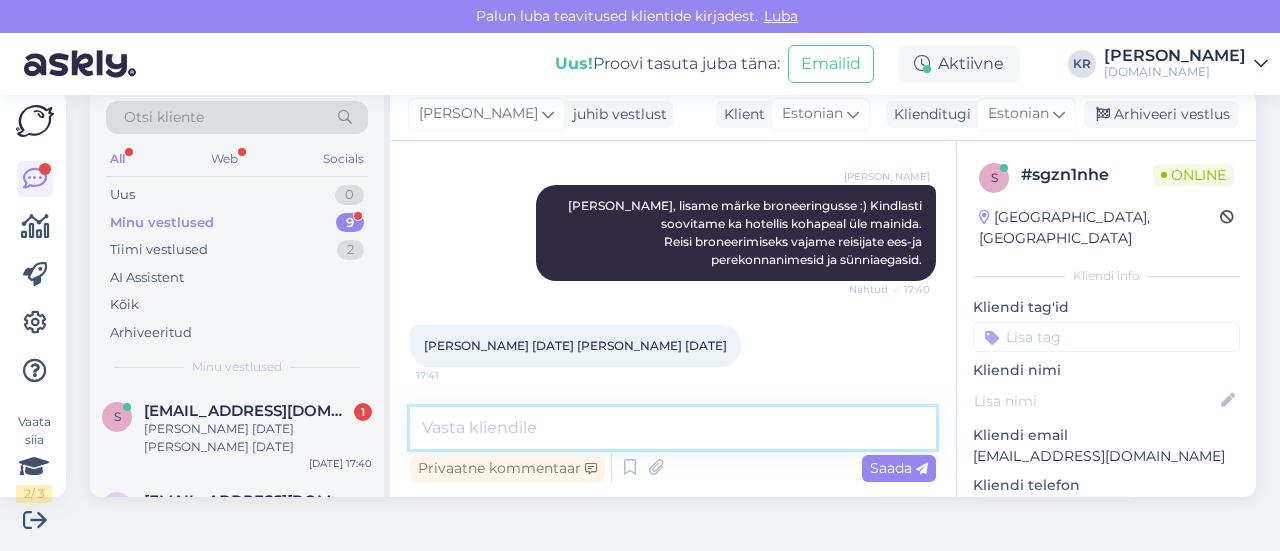 click at bounding box center (673, 428) 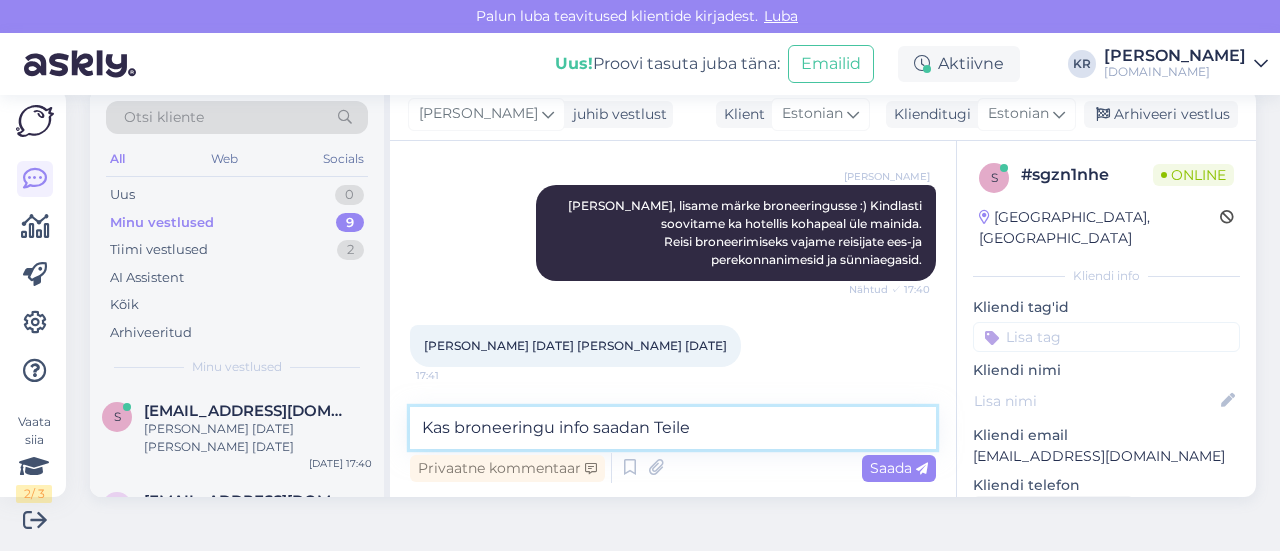 paste on "[EMAIL_ADDRESS][DOMAIN_NAME]" 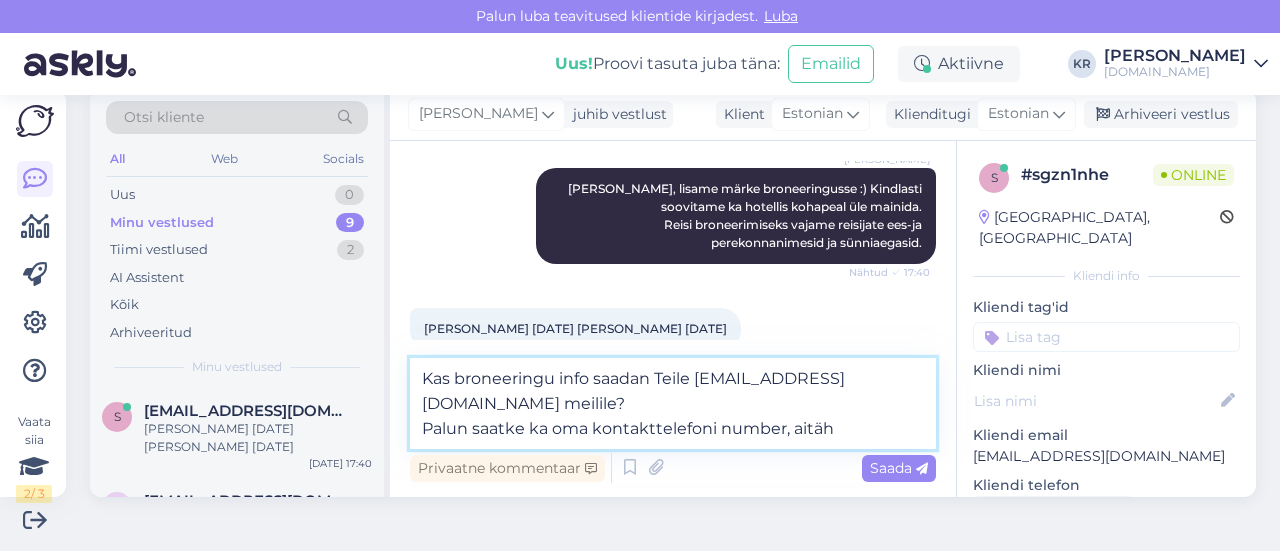 type on "Kas broneeringu info saadan Teile [EMAIL_ADDRESS][DOMAIN_NAME] meilile?
[PERSON_NAME] saatke ka oma kontakttelefoni number, aitäh!" 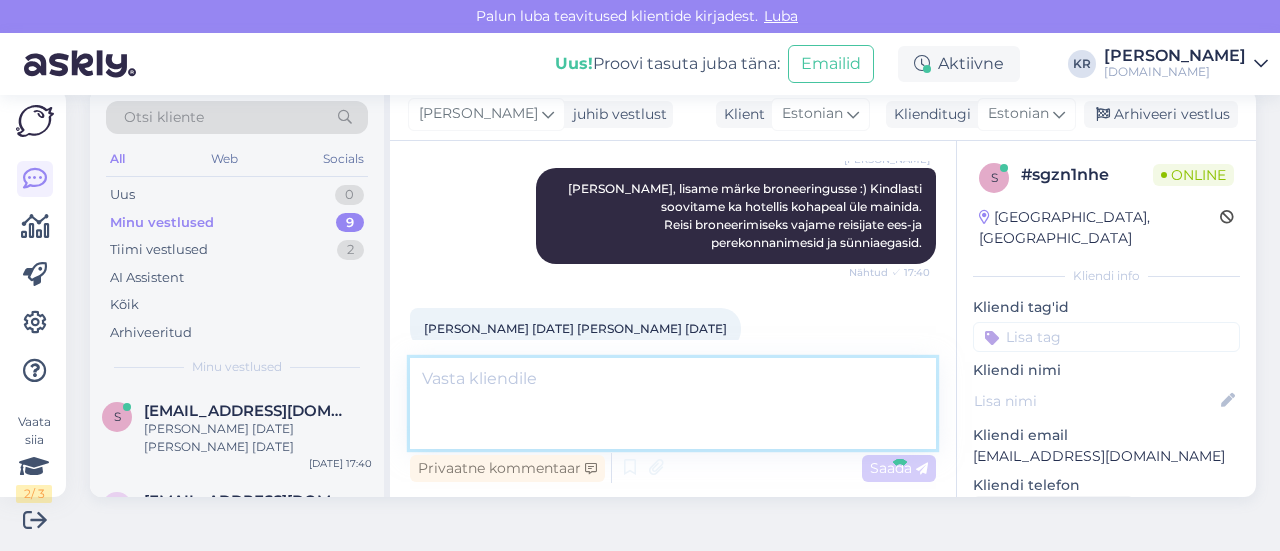 scroll, scrollTop: 1155, scrollLeft: 0, axis: vertical 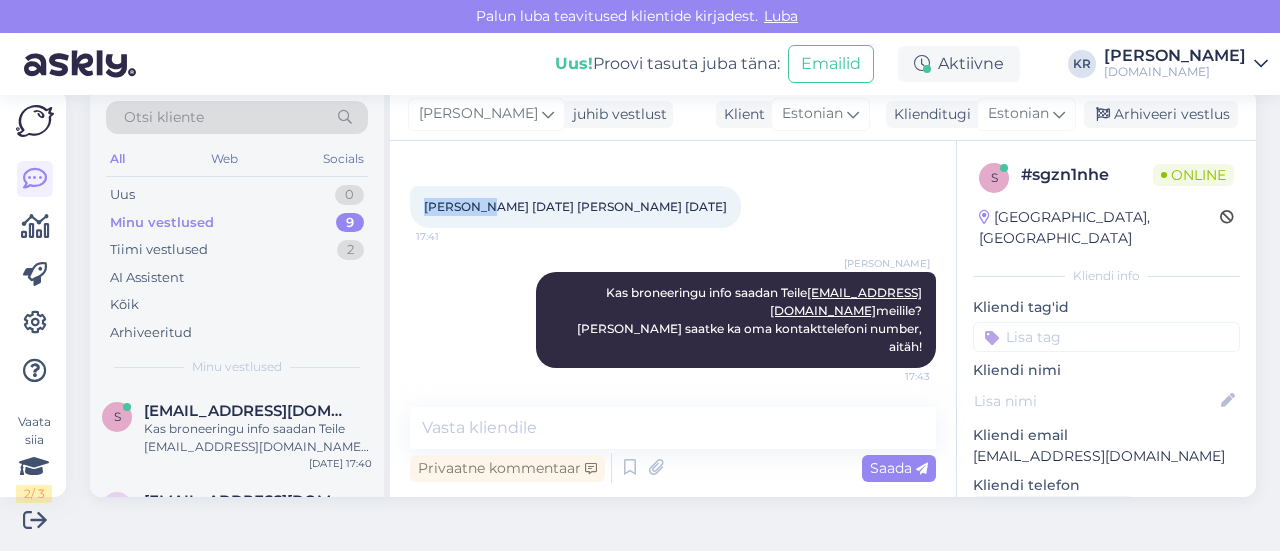 drag, startPoint x: 482, startPoint y: 221, endPoint x: 412, endPoint y: 217, distance: 70.11419 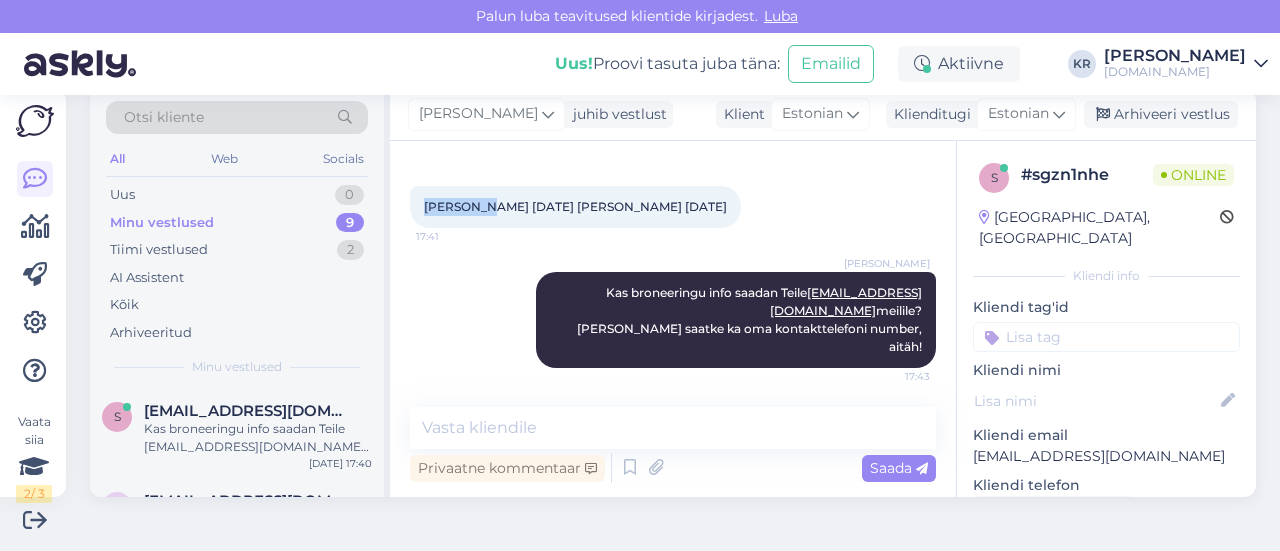 click on "[PERSON_NAME] [DATE] [PERSON_NAME] [DATE] 17:41" at bounding box center (575, 207) 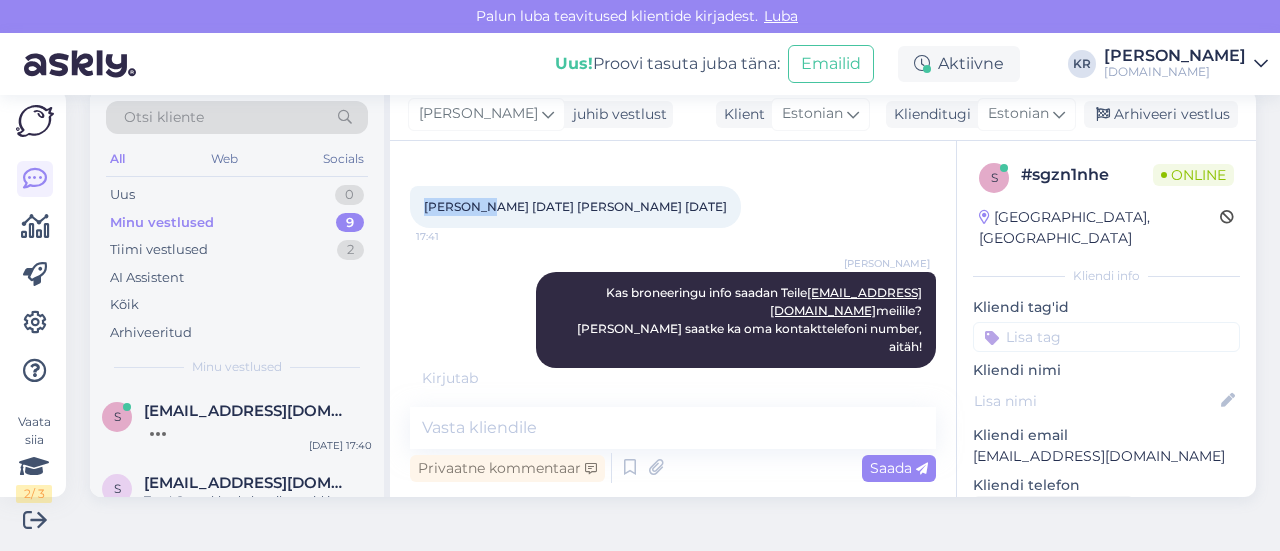 scroll, scrollTop: 1176, scrollLeft: 0, axis: vertical 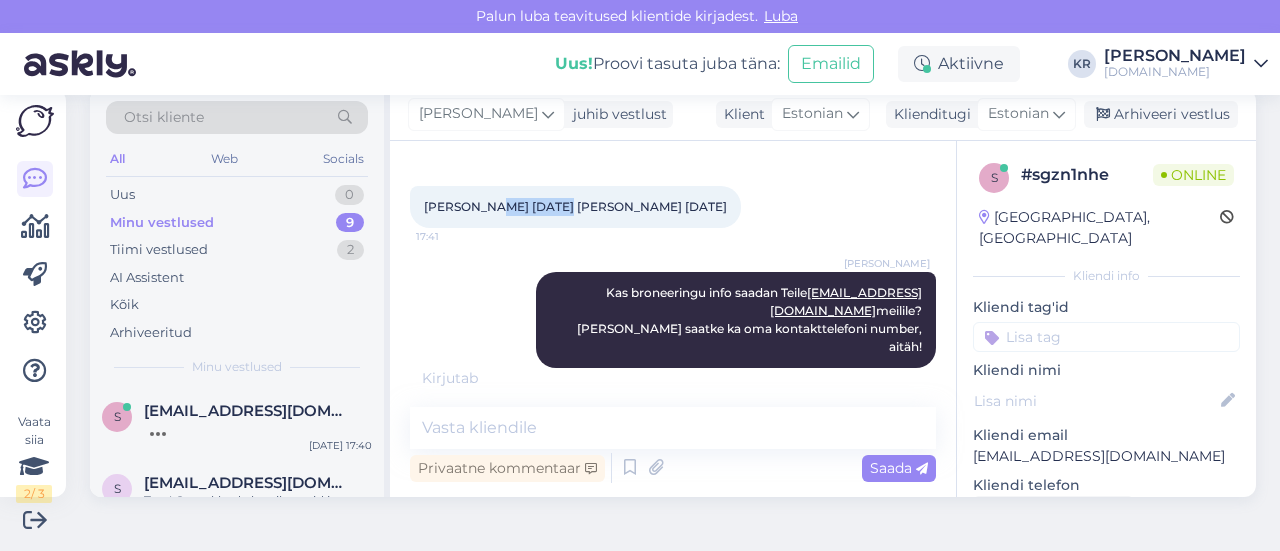 drag, startPoint x: 548, startPoint y: 204, endPoint x: 490, endPoint y: 203, distance: 58.00862 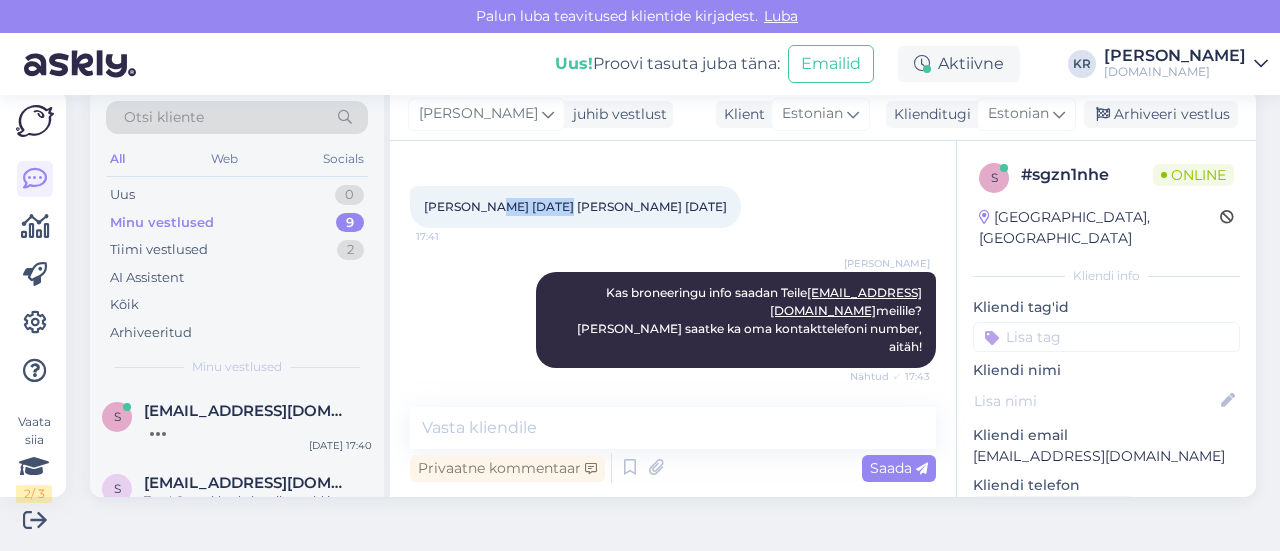copy on "[DATE]" 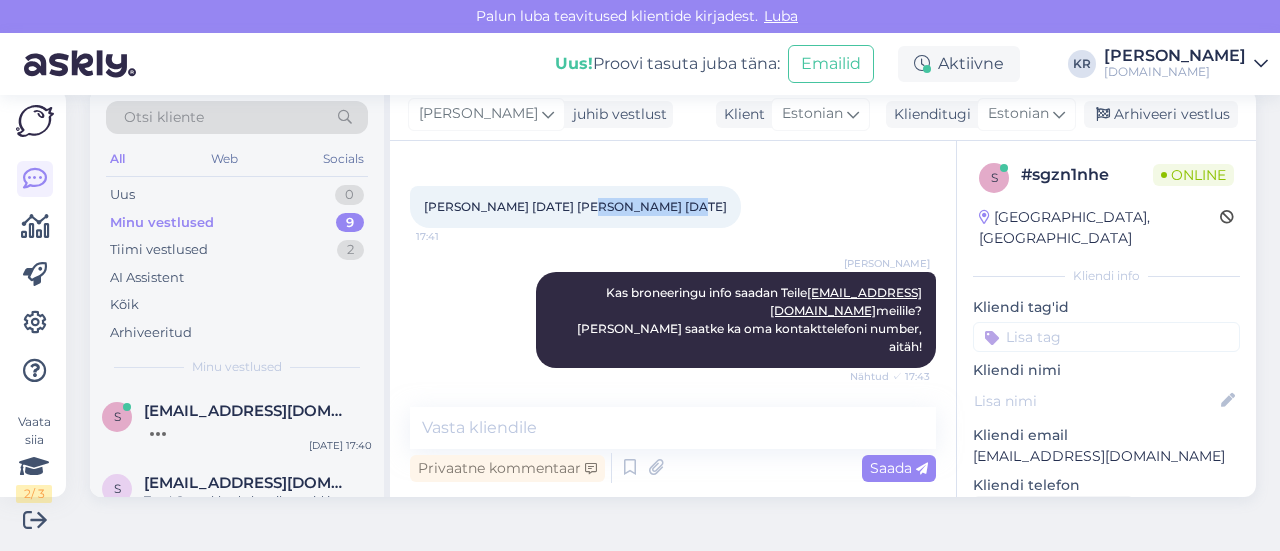 drag, startPoint x: 664, startPoint y: 221, endPoint x: 569, endPoint y: 222, distance: 95.005264 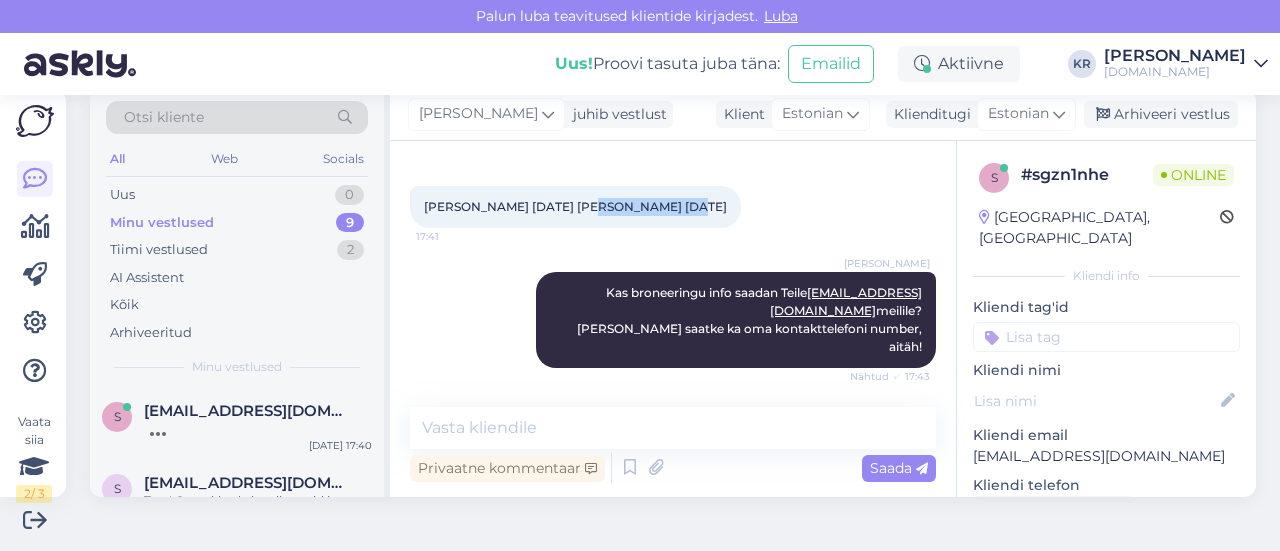 click on "[PERSON_NAME] [DATE] [PERSON_NAME] [DATE]" at bounding box center (575, 206) 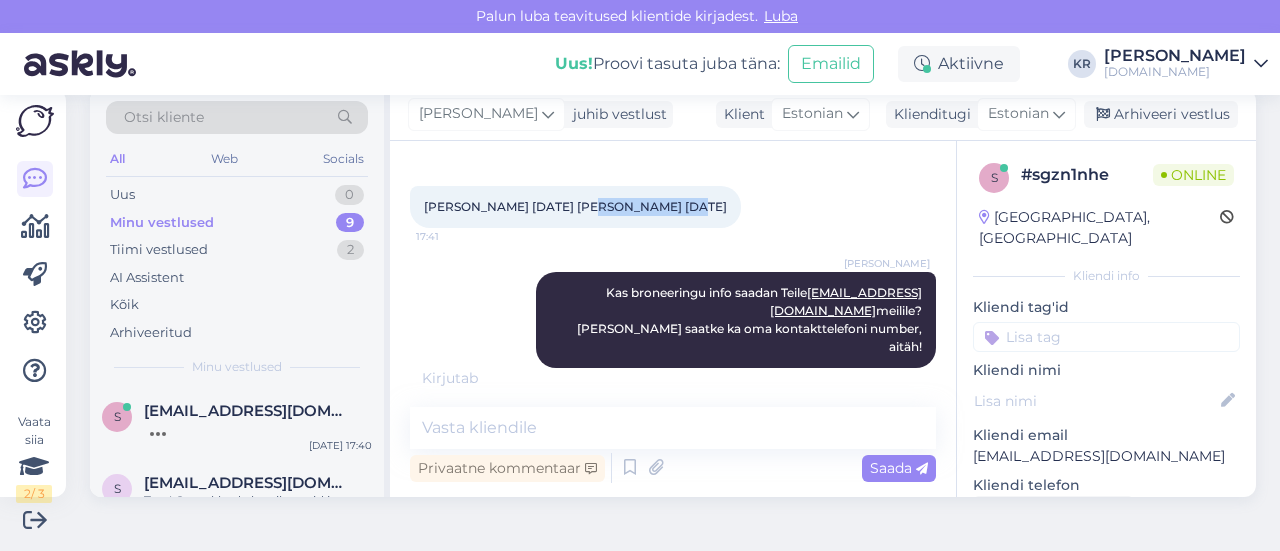 scroll, scrollTop: 1176, scrollLeft: 0, axis: vertical 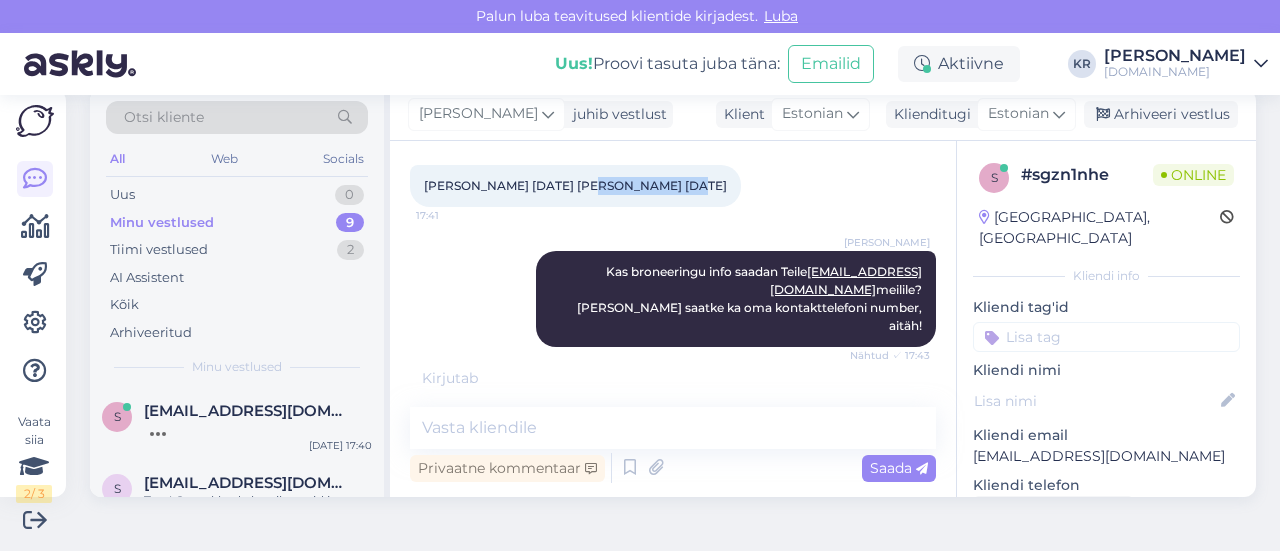 drag, startPoint x: 729, startPoint y: 199, endPoint x: 666, endPoint y: 205, distance: 63.28507 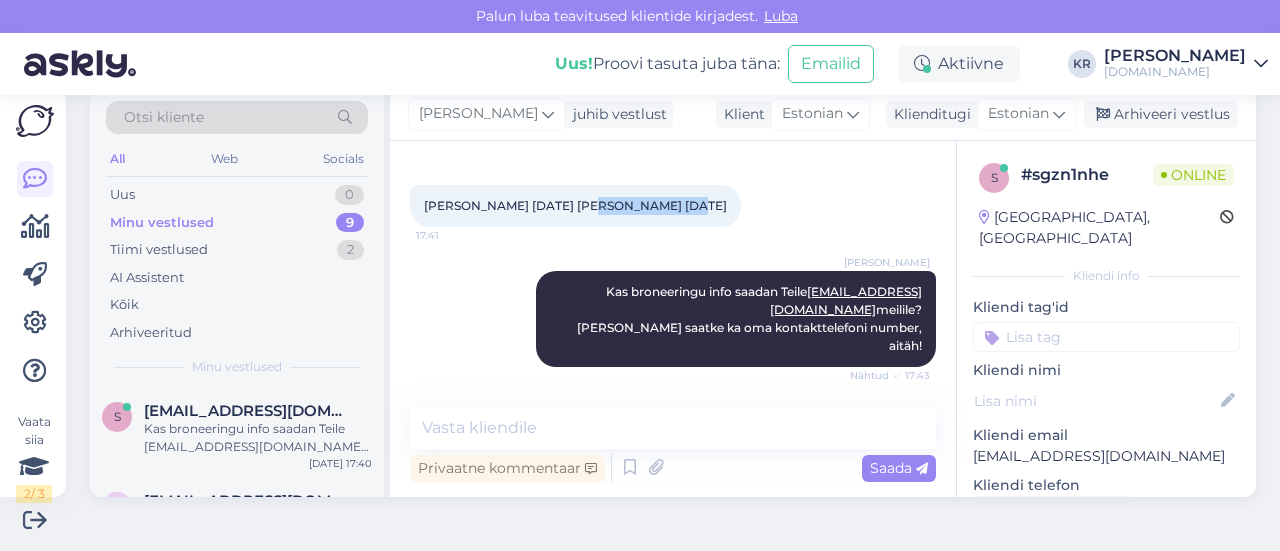scroll, scrollTop: 1155, scrollLeft: 0, axis: vertical 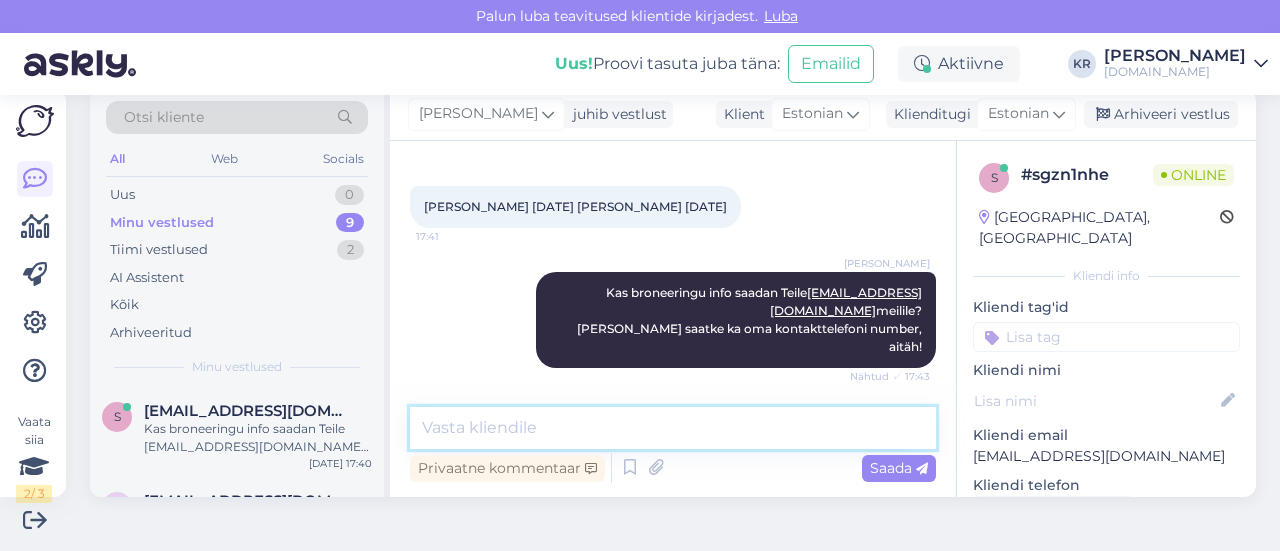 click at bounding box center [673, 428] 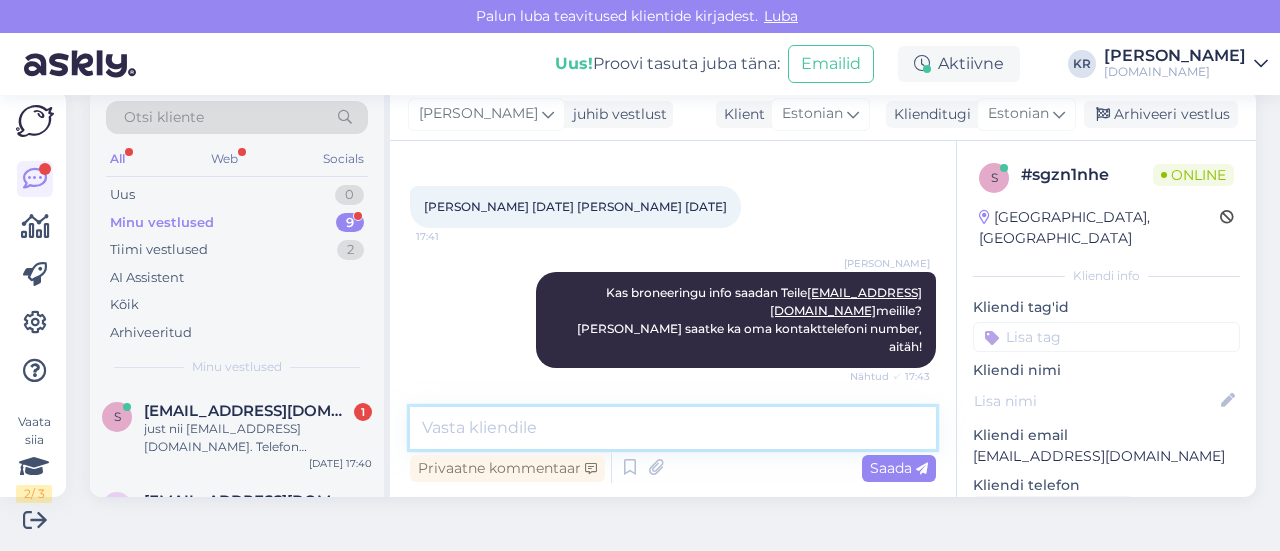 scroll, scrollTop: 1241, scrollLeft: 0, axis: vertical 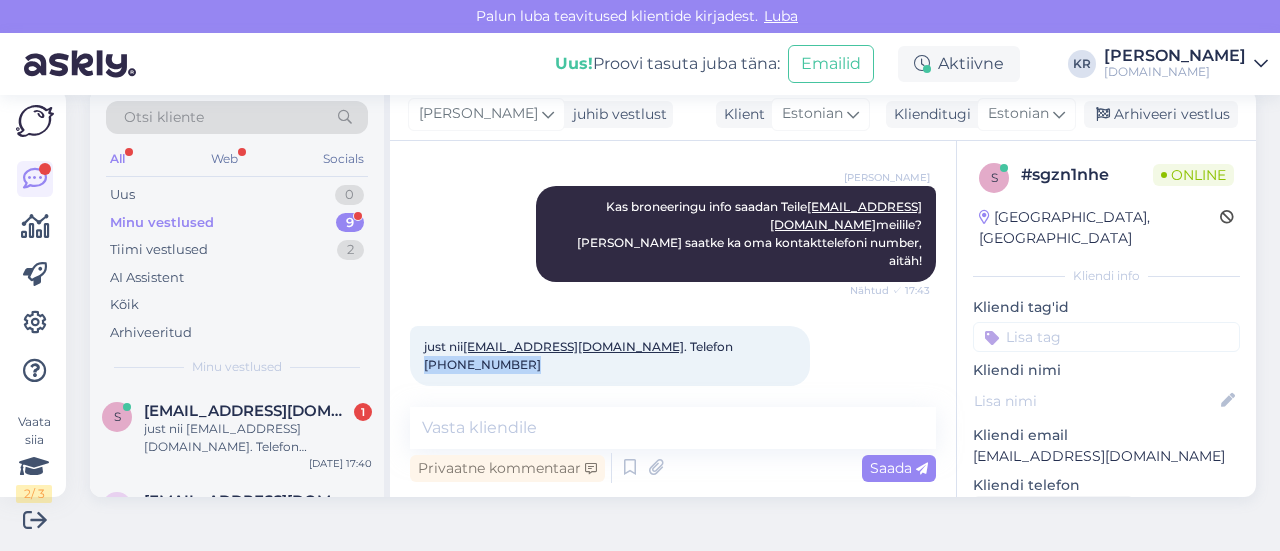 drag, startPoint x: 762, startPoint y: 337, endPoint x: 666, endPoint y: 341, distance: 96.0833 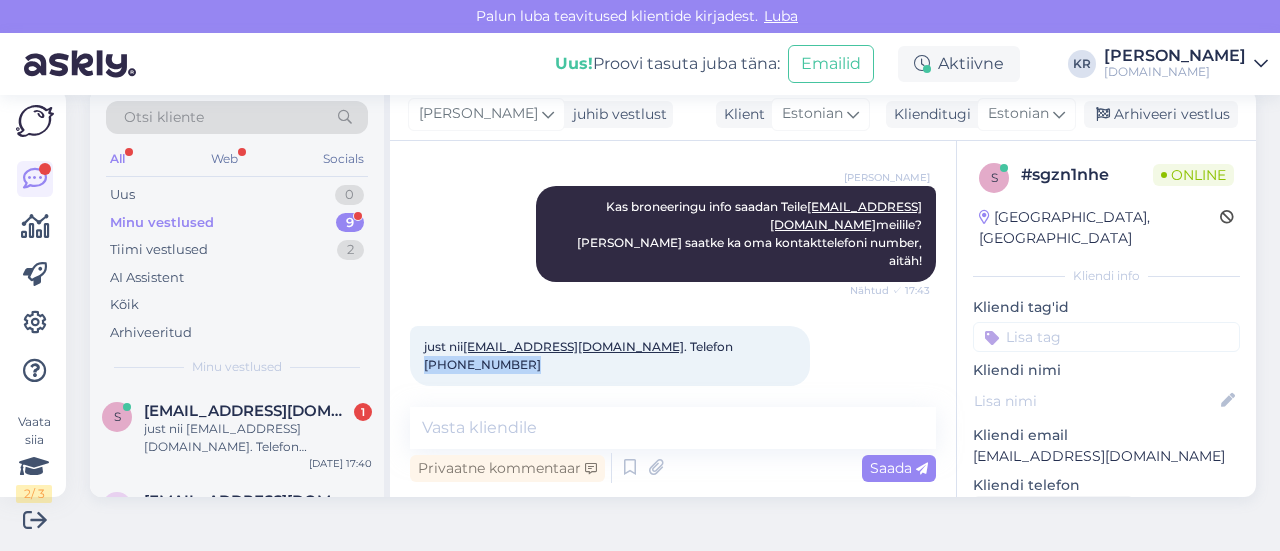 click on "just nii  [EMAIL_ADDRESS][DOMAIN_NAME] . Telefon [PHONE_NUMBER]:44" at bounding box center [610, 356] 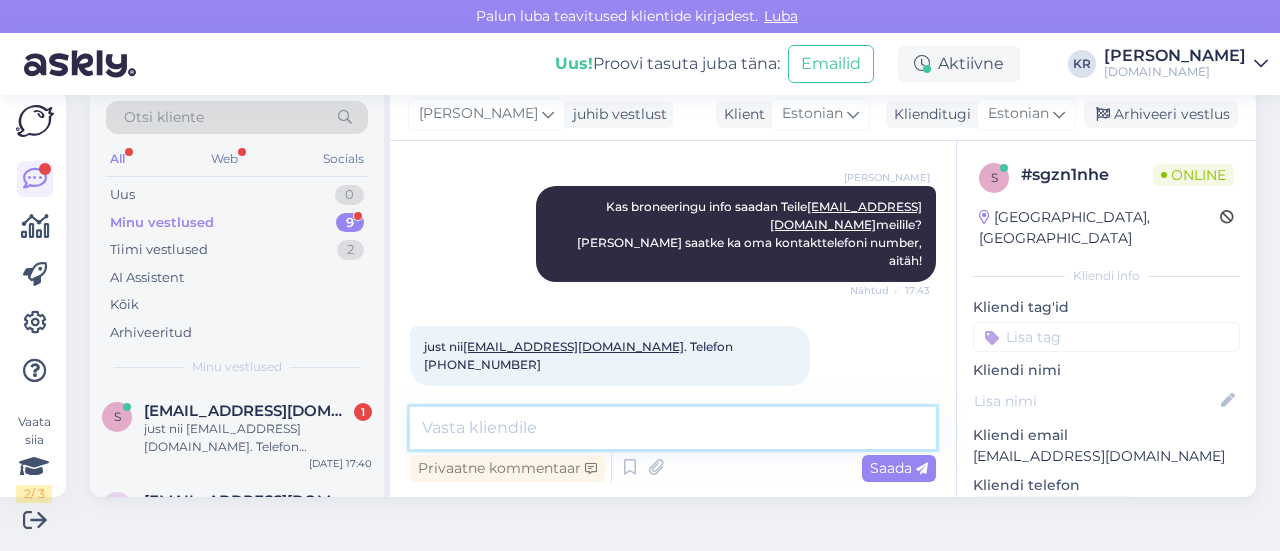 click at bounding box center (673, 428) 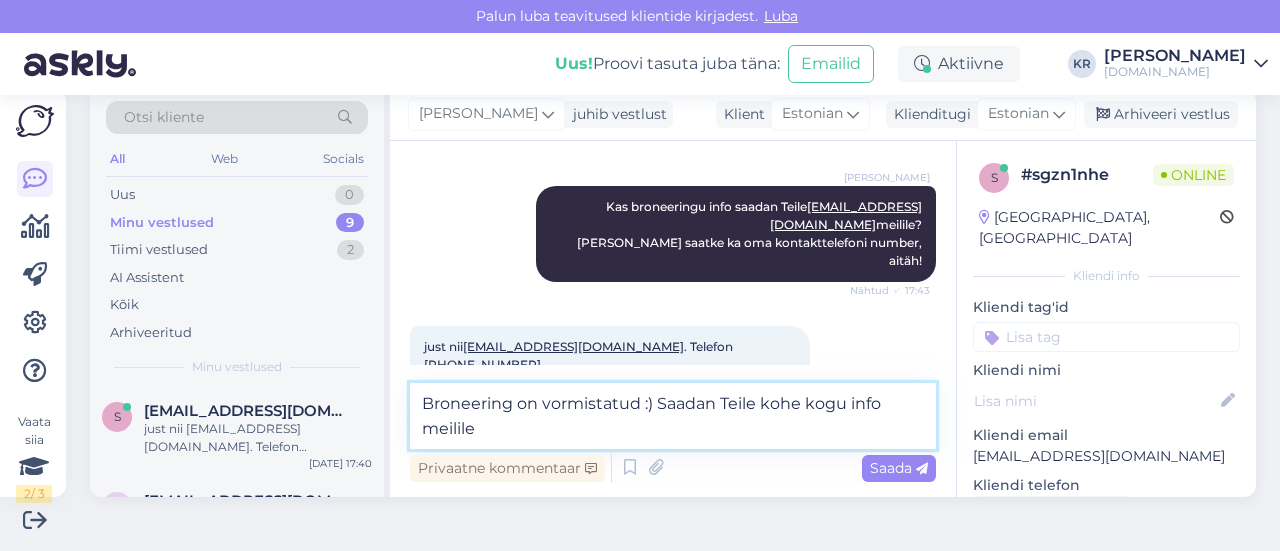 type on "Broneering on vormistatud :) Saadan Teile kohe kogu info meilile." 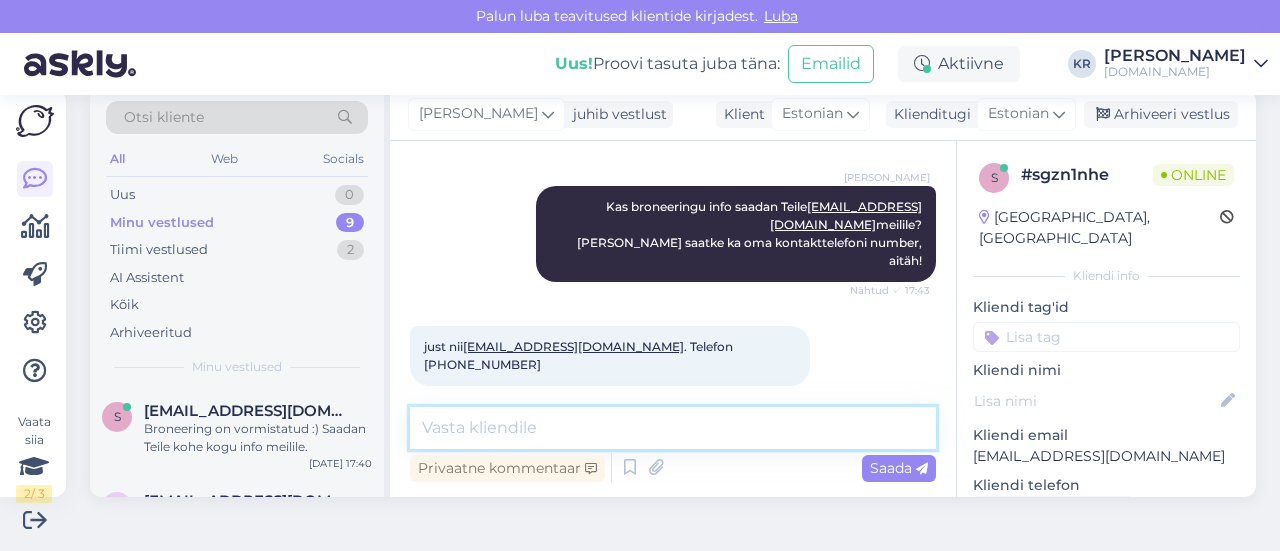 scroll, scrollTop: 1345, scrollLeft: 0, axis: vertical 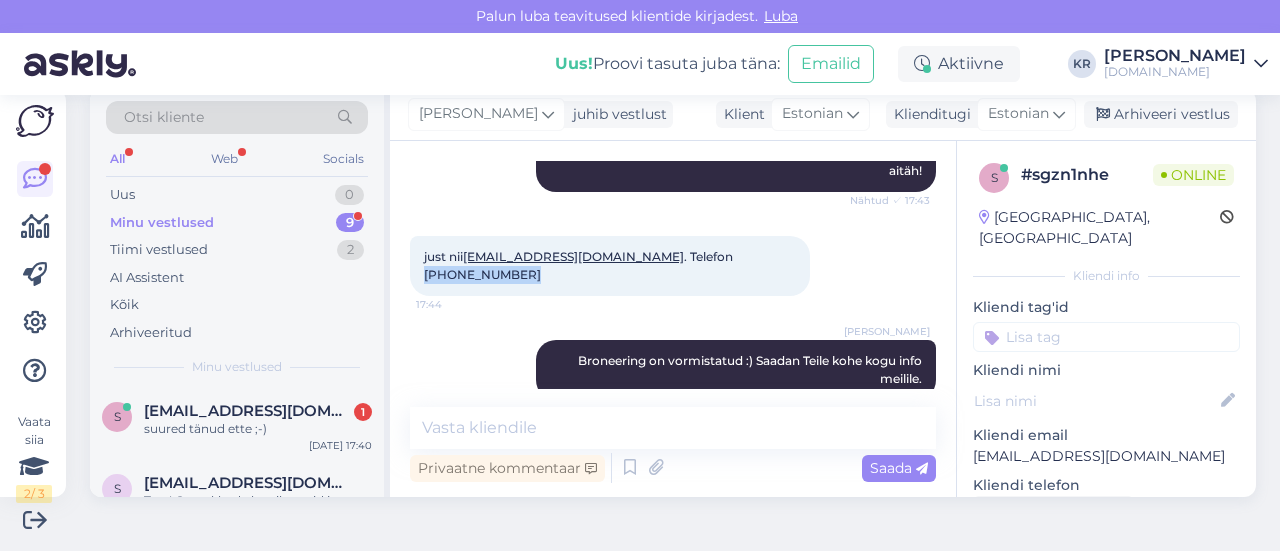 drag, startPoint x: 760, startPoint y: 255, endPoint x: 668, endPoint y: 259, distance: 92.086914 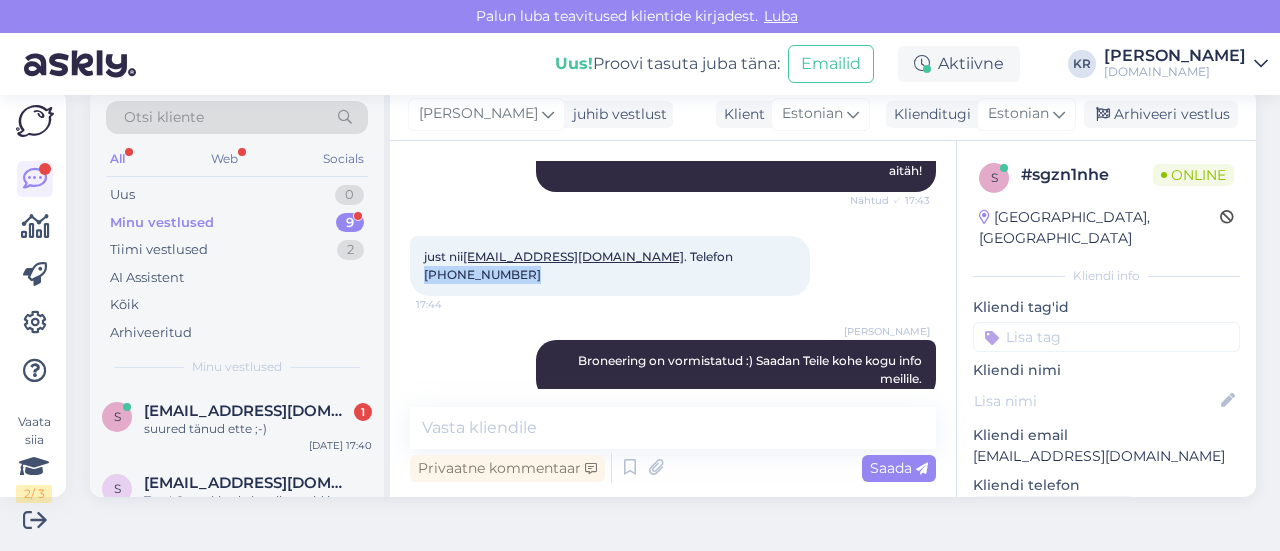 click on "just nii  [EMAIL_ADDRESS][DOMAIN_NAME] . Telefon [PHONE_NUMBER]:44" at bounding box center (610, 266) 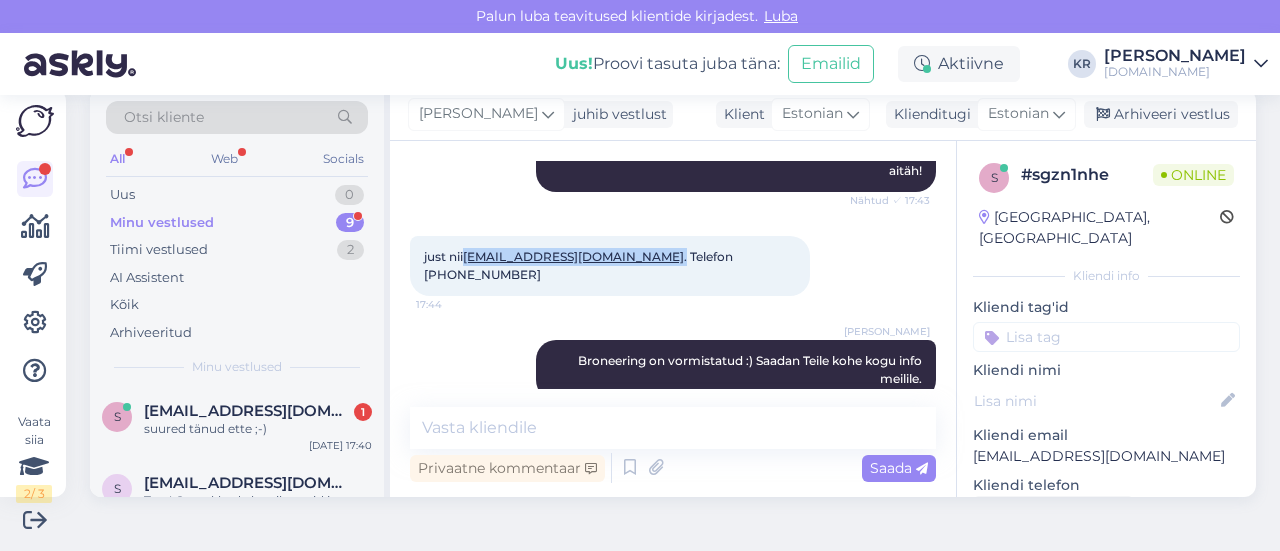 drag, startPoint x: 616, startPoint y: 257, endPoint x: 468, endPoint y: 257, distance: 148 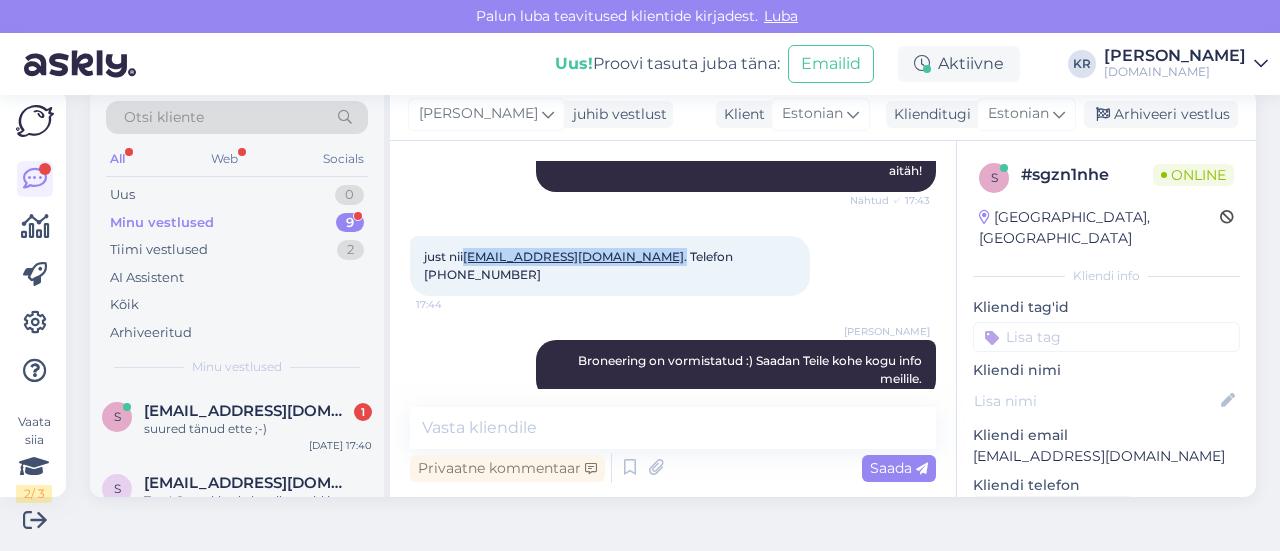 click on "just nii  [EMAIL_ADDRESS][DOMAIN_NAME] . Telefon [PHONE_NUMBER]" at bounding box center (580, 265) 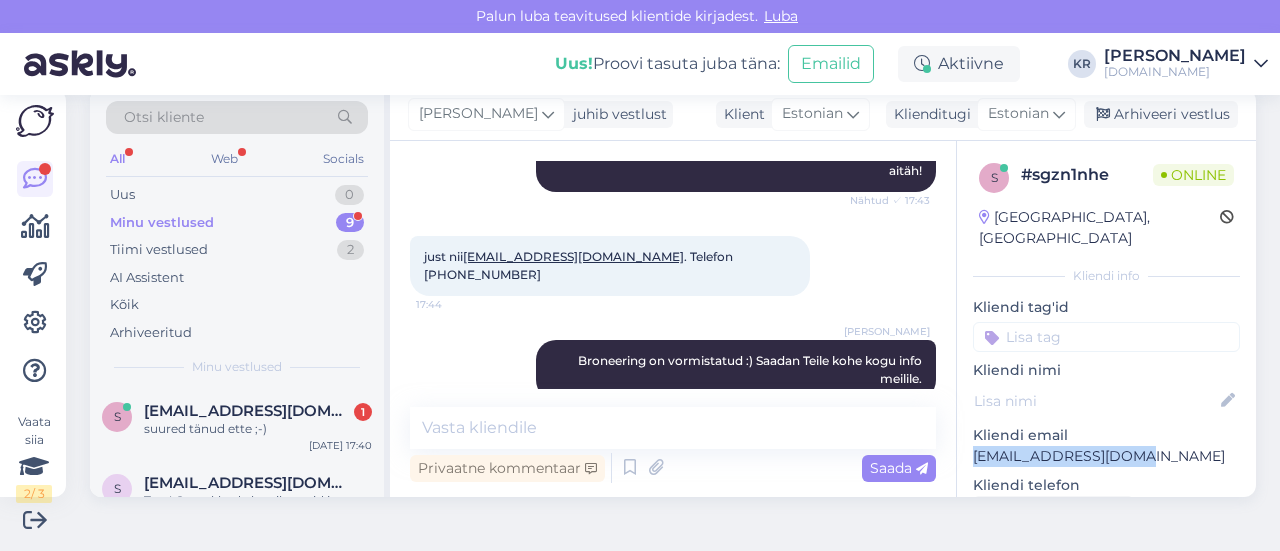 drag, startPoint x: 1125, startPoint y: 437, endPoint x: 946, endPoint y: 439, distance: 179.01117 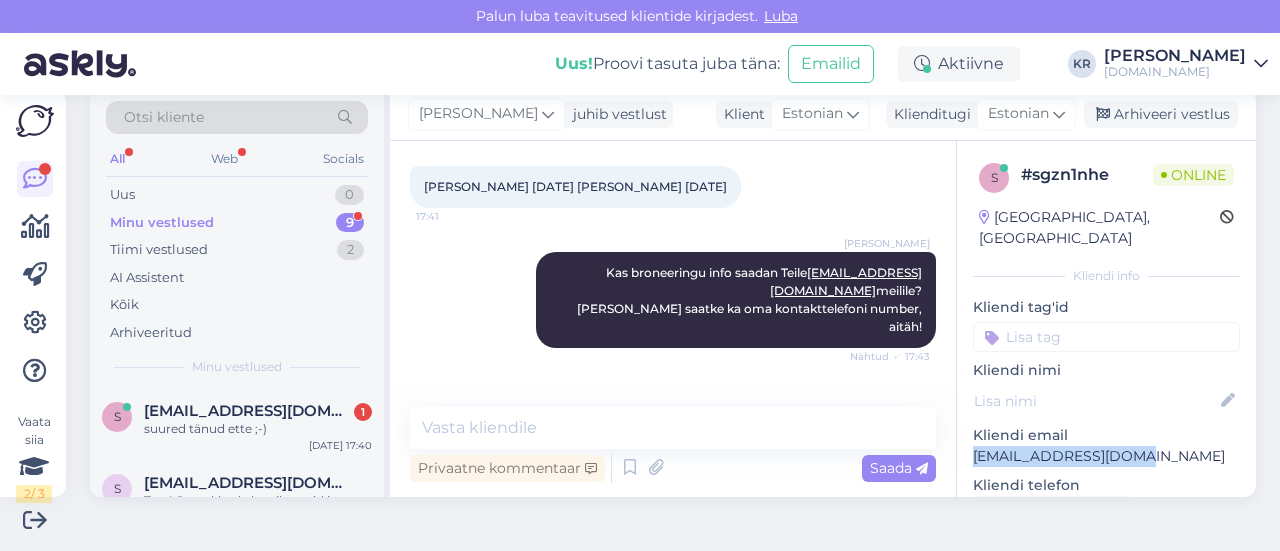 scroll, scrollTop: 1031, scrollLeft: 0, axis: vertical 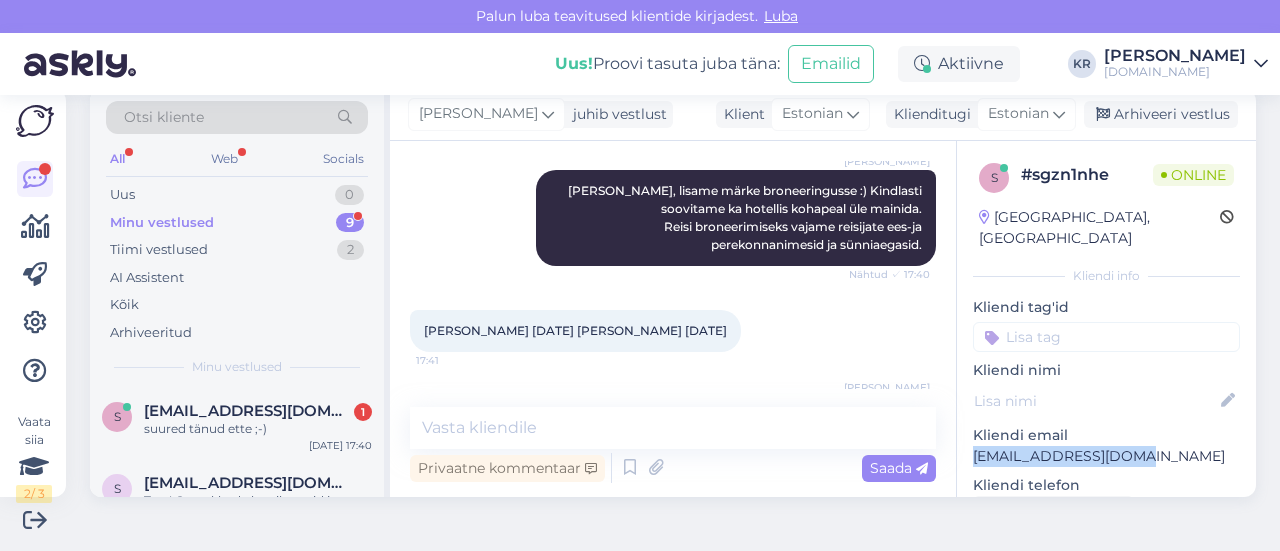 drag, startPoint x: 718, startPoint y: 357, endPoint x: 402, endPoint y: 353, distance: 316.02533 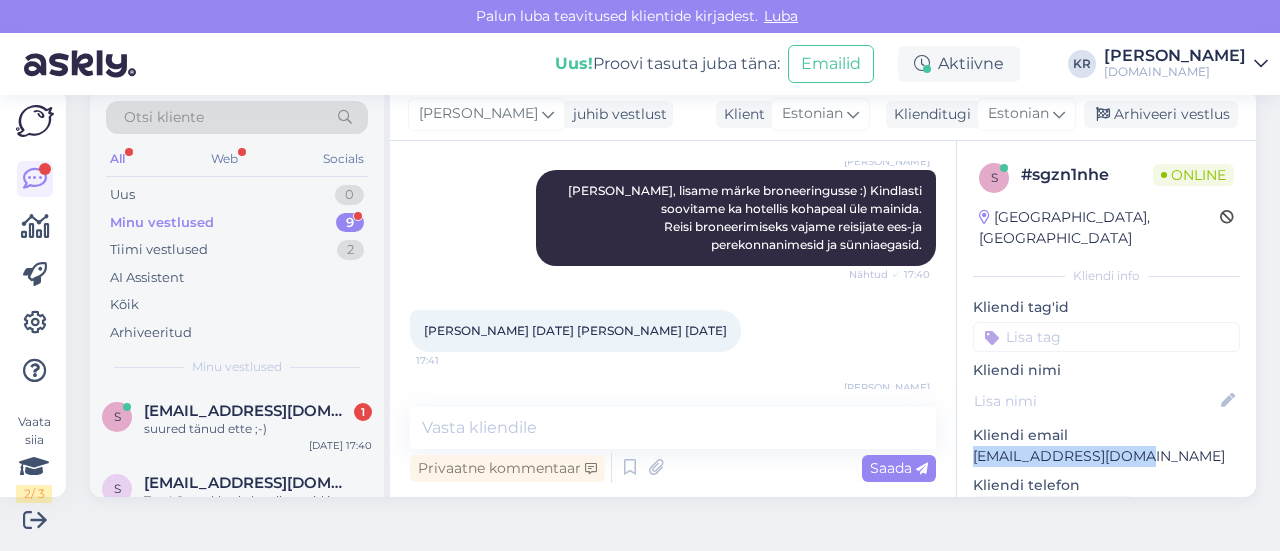 click on "Vestlus algas [DATE] Tere, kas Oba Star Alanya hotell pakett on saadaval 19.07 . Kaks inimest kõik hinnas . 17:32  Hello, is the Oba Star Alanya hotel package available 19.07 ?  For two people, all-inclusive. [PERSON_NAME] Tere! Nähtud ✓ 17:32  [PERSON_NAME] hotell on saadaval 19.07 väljumisega. Standard toa hind 1-le täiskasvanule majutudes kahekesi toas on 895 €. Nähtud ✓ 17:32  [PERSON_NAME] Kas see sobiks Teile? Nähtud ✓ 17:33  see on kõik hinnas jh 17:33  kas merevaatega tuba ka ob pakkuda 17:34  [PERSON_NAME] Tegemist on "ultra kõik hinnas" paketiga. Kindlat vaadet paraku toatüübi juurde märgitud ei ole, seega me ei saa garanteerida mis vaatega tuba tuleb :) Nähtud ✓ 17:35  [PERSON_NAME] [PERSON_NAME] lisada märke, et soovite võimalusel merevaatega tuba. Nähtud ✓ 17:35  Oleksime täica huvitatud, tuba kui vähegi võimalik, sisi [PERSON_NAME] vaatega ja võimalikult kõrgele, [PERSON_NAME] [PERSON_NAME] 17:38  [PERSON_NAME] Nähtud ✓ 17:40  [PERSON_NAME] [DATE] [PERSON_NAME] [DATE] 17:41" at bounding box center [673, 319] 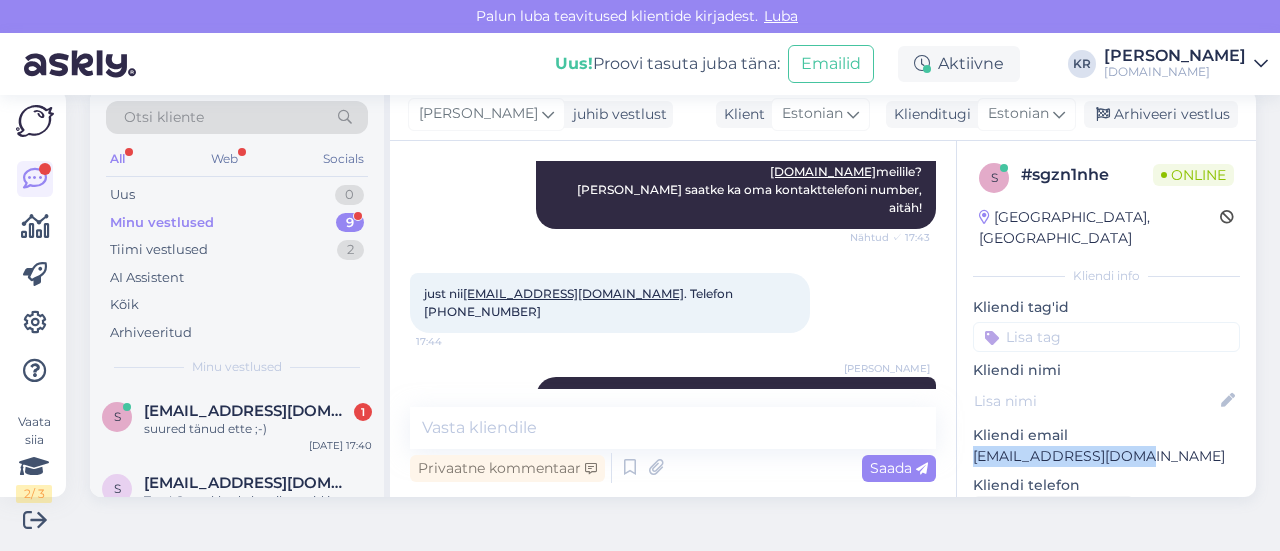 scroll, scrollTop: 1431, scrollLeft: 0, axis: vertical 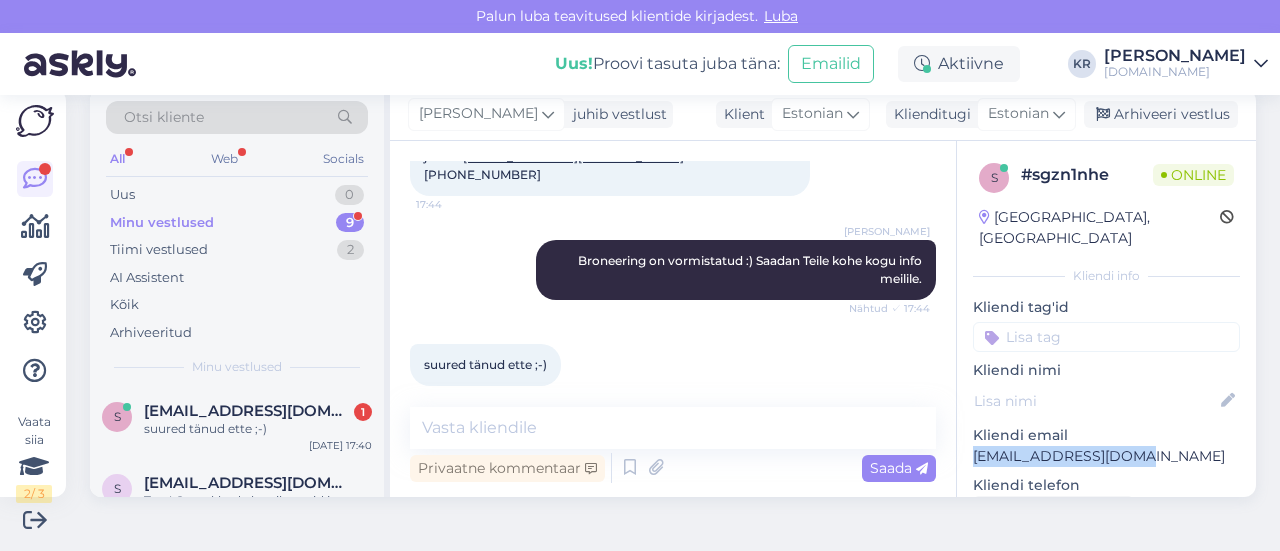 drag, startPoint x: 1124, startPoint y: 431, endPoint x: 957, endPoint y: 434, distance: 167.02695 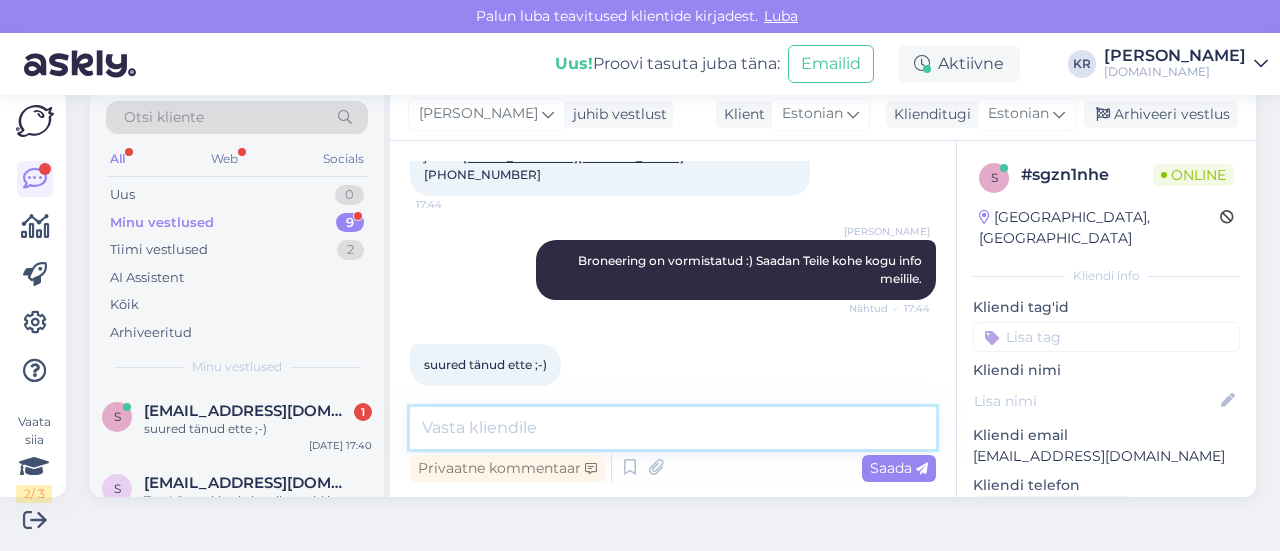 click at bounding box center [673, 428] 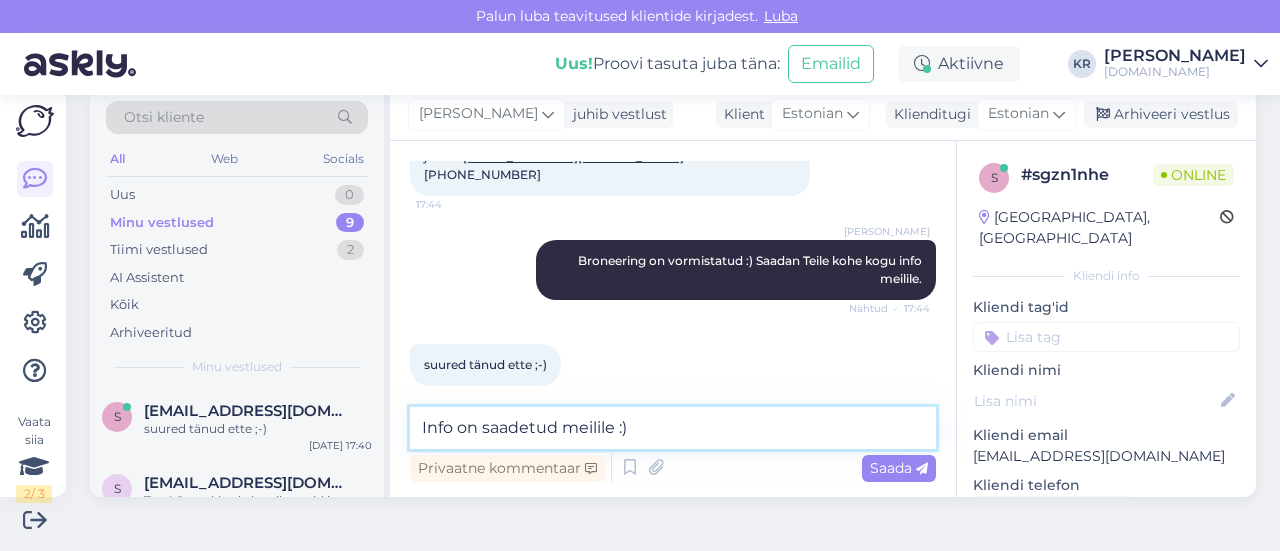 type on "Info on saadetud meilile :)" 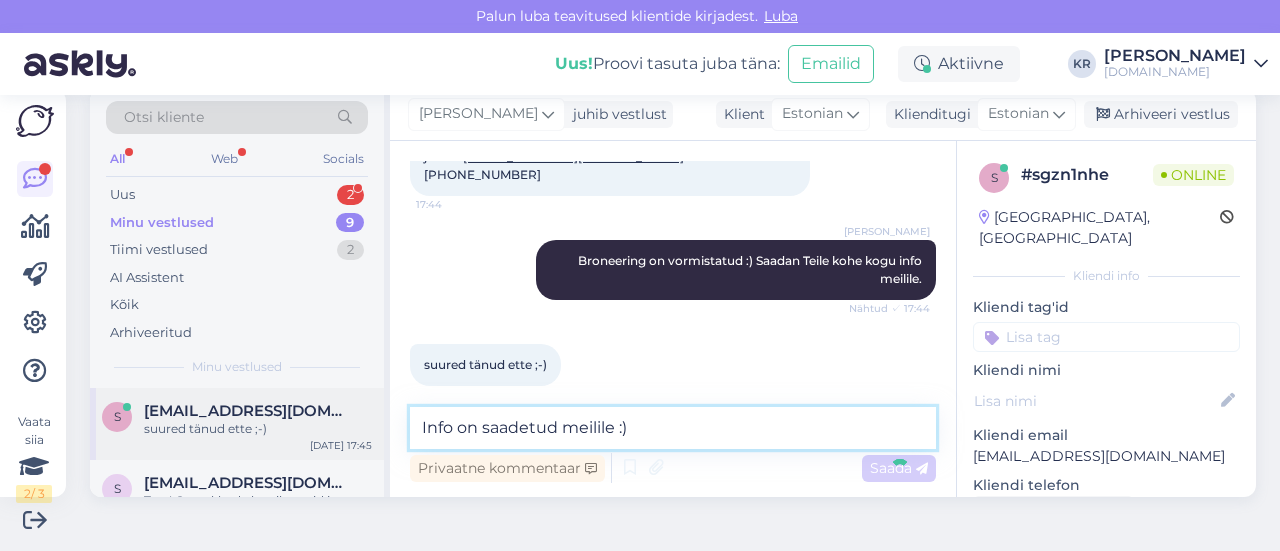 type 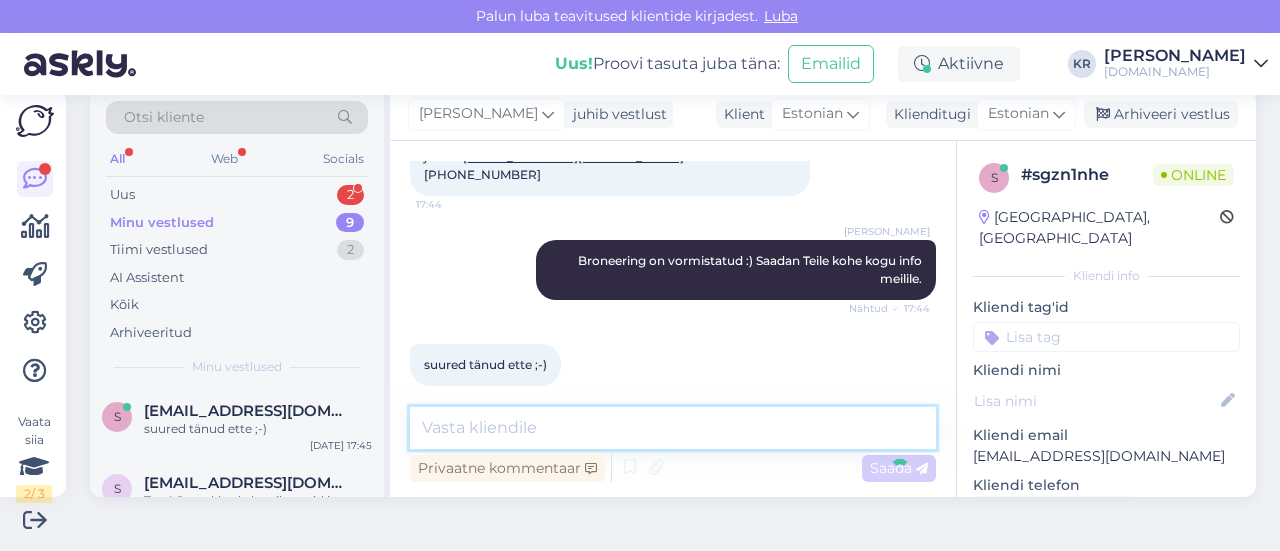 scroll, scrollTop: 1517, scrollLeft: 0, axis: vertical 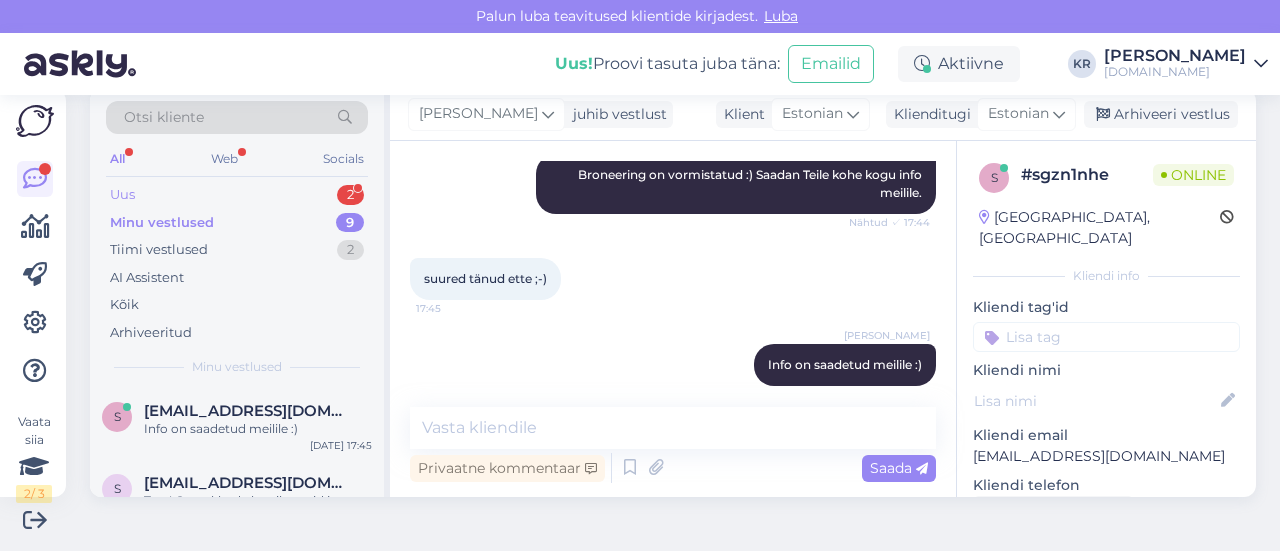 click on "Uus 2" at bounding box center [237, 195] 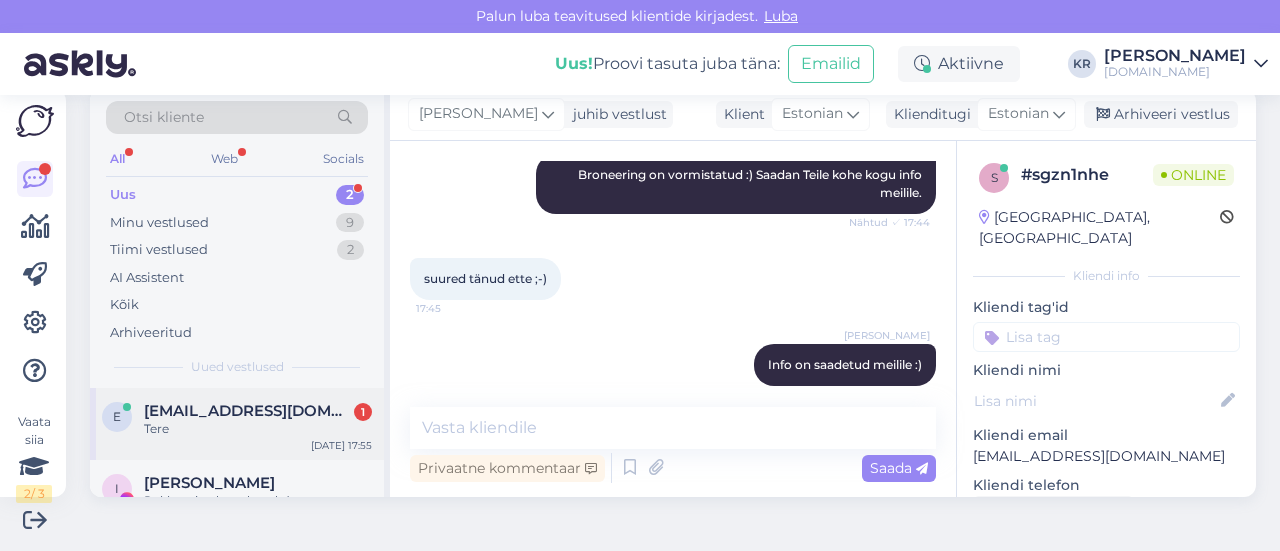 scroll, scrollTop: 33, scrollLeft: 0, axis: vertical 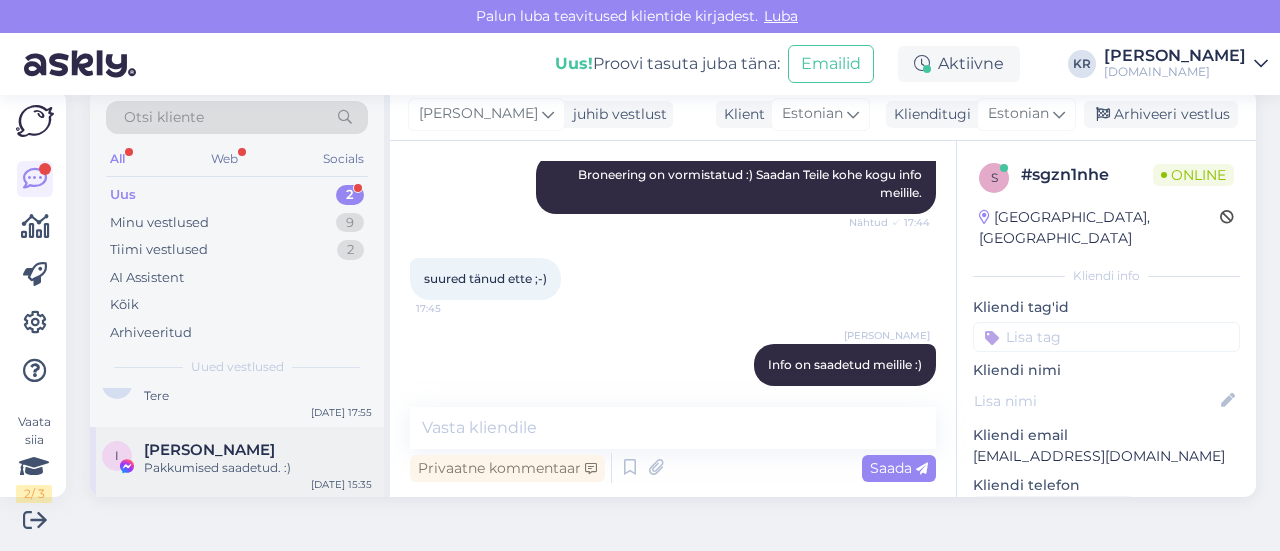 click on "[PERSON_NAME]" at bounding box center [209, 450] 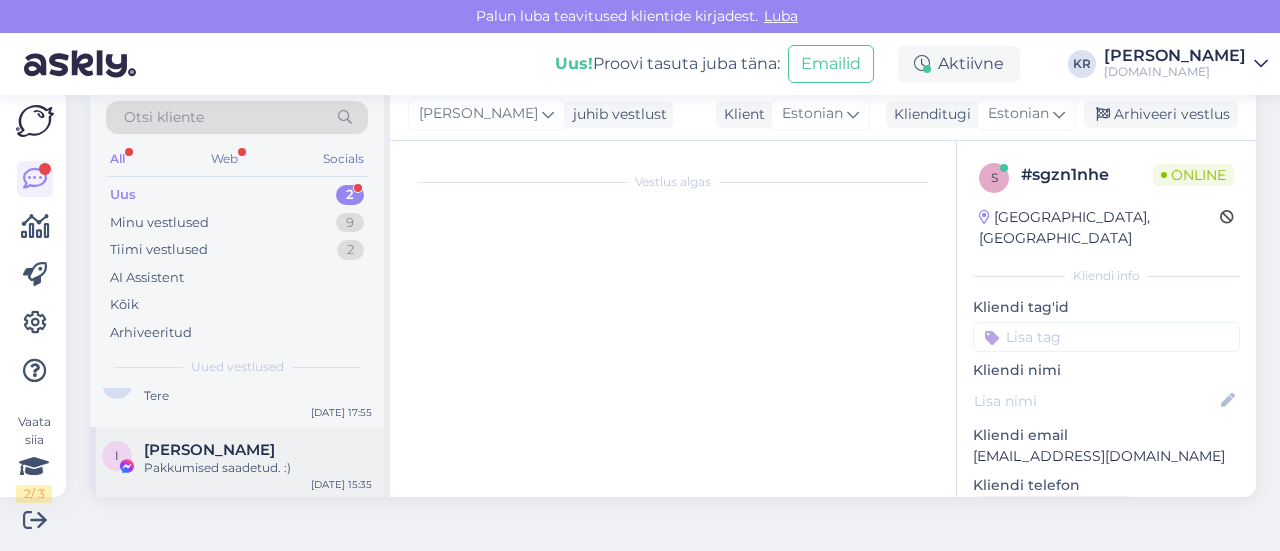 scroll, scrollTop: 875, scrollLeft: 0, axis: vertical 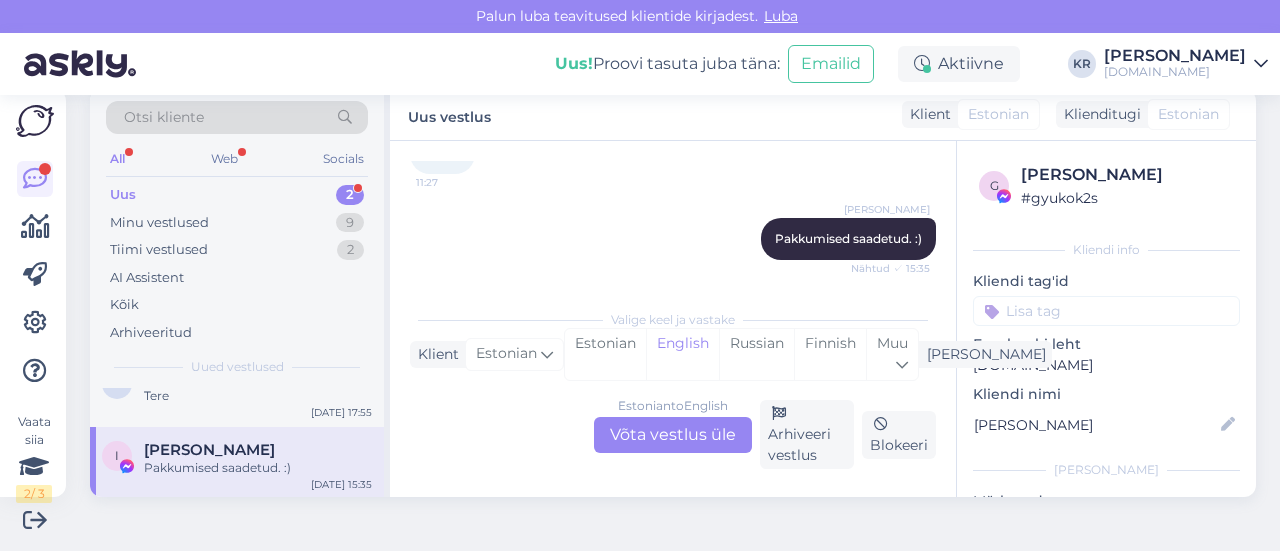 drag, startPoint x: 817, startPoint y: 442, endPoint x: 684, endPoint y: 546, distance: 168.83424 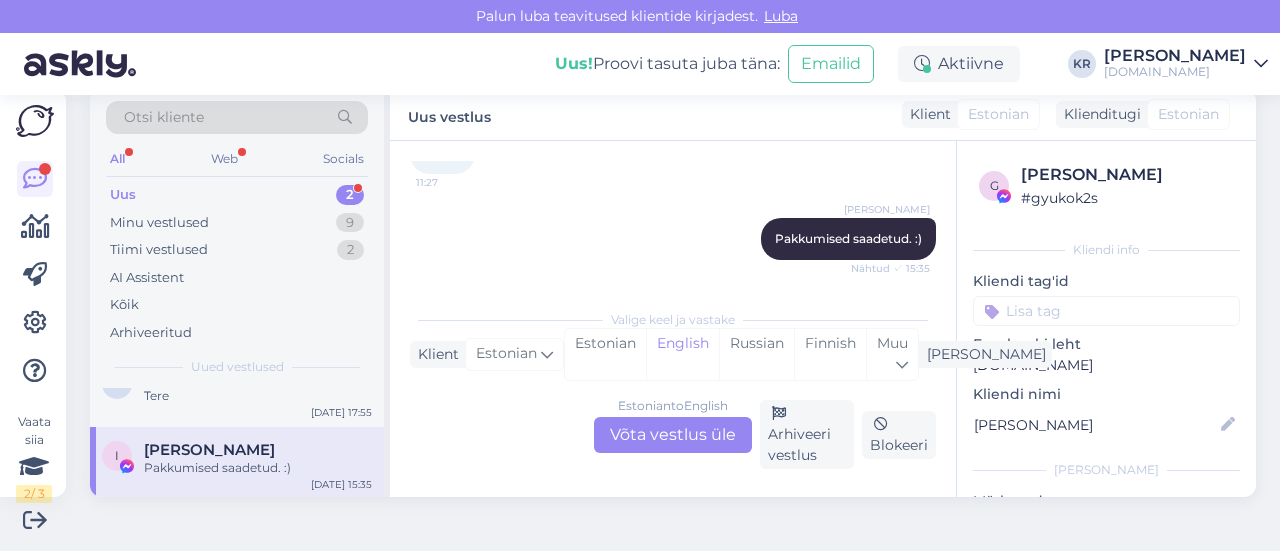 click on "Arhiveeri vestlus" at bounding box center (807, 434) 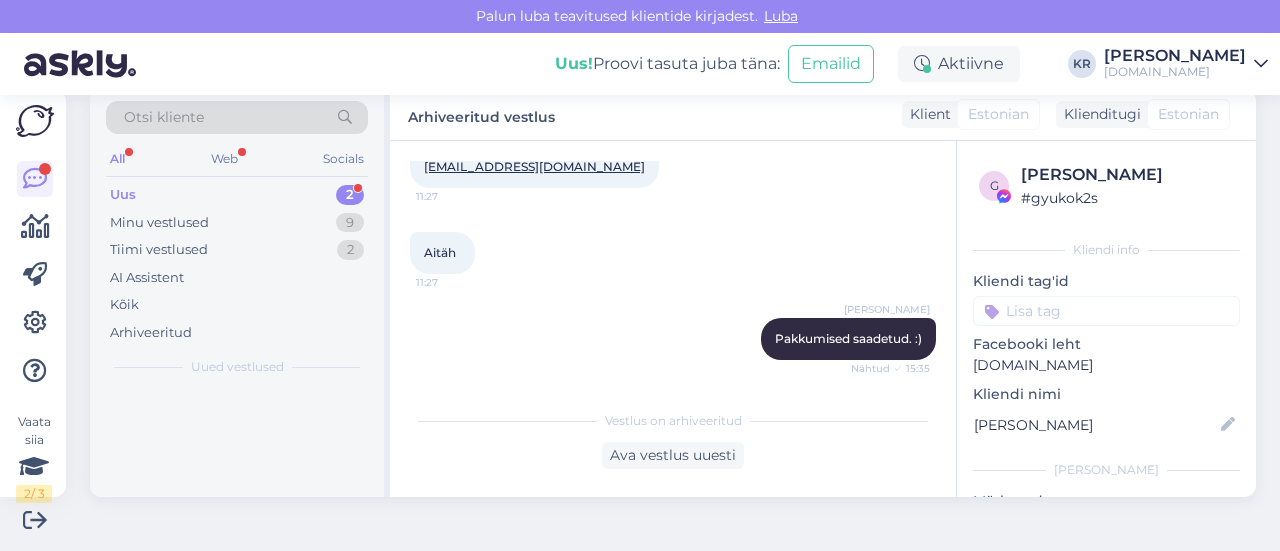 scroll, scrollTop: 0, scrollLeft: 0, axis: both 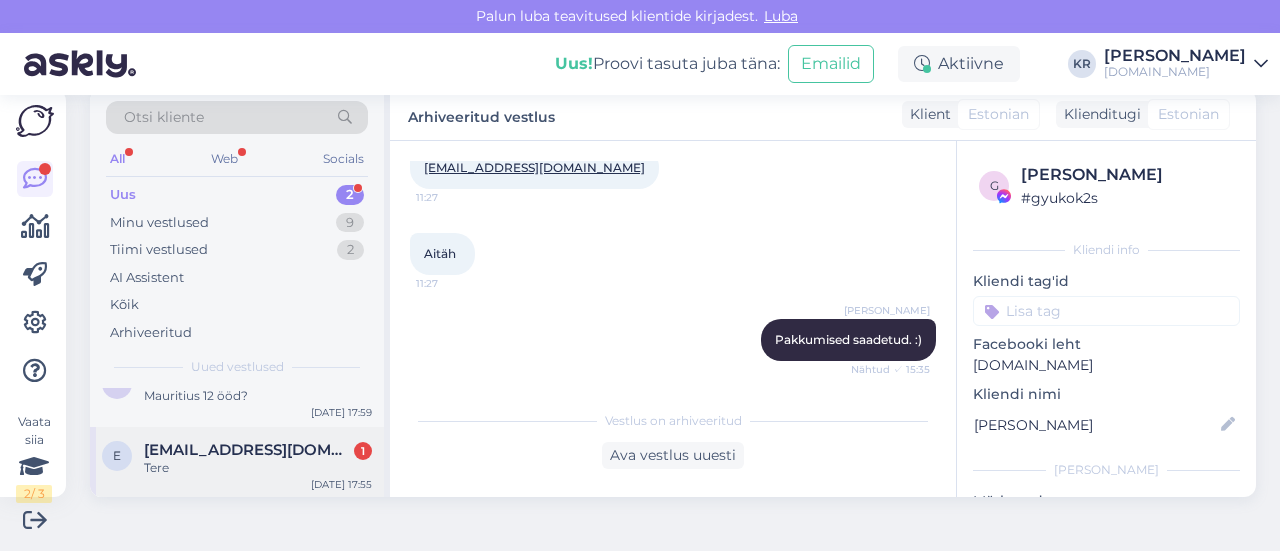 click on "Tere" at bounding box center [258, 468] 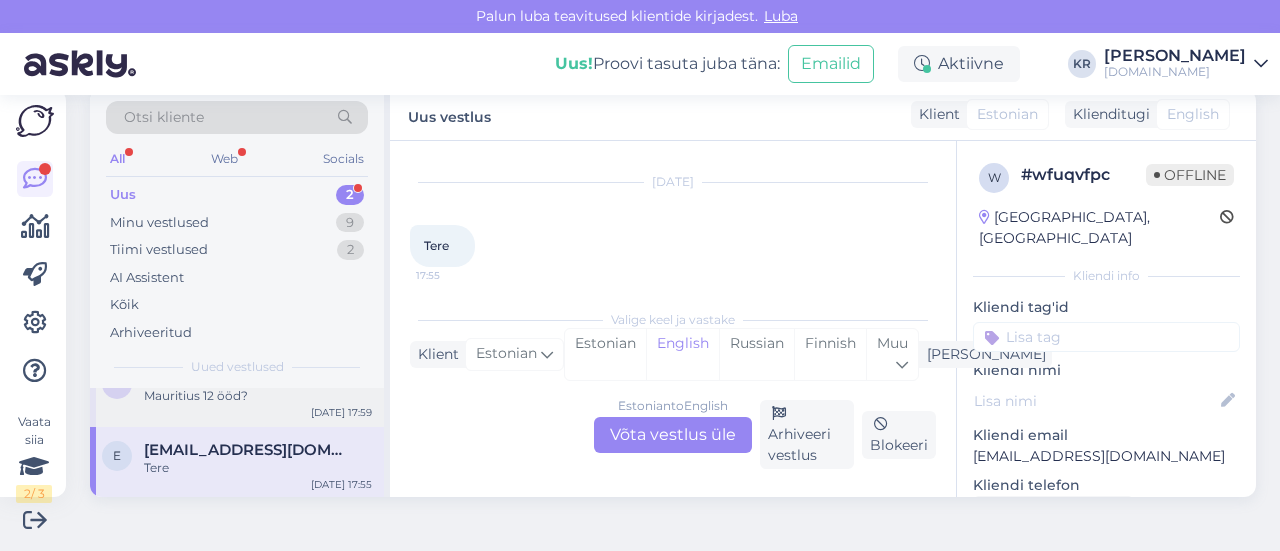 click on "m merleparnik66?@[DOMAIN_NAME] 1 Mauritius 12 ööd? [DATE] 17:59" at bounding box center [237, 391] 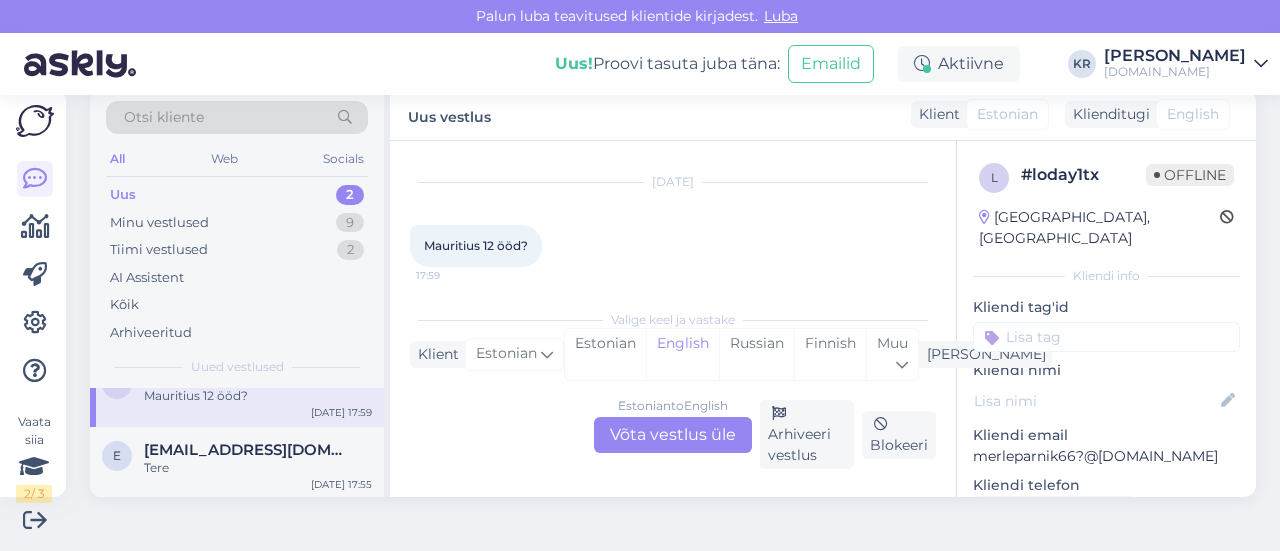 scroll, scrollTop: 42, scrollLeft: 0, axis: vertical 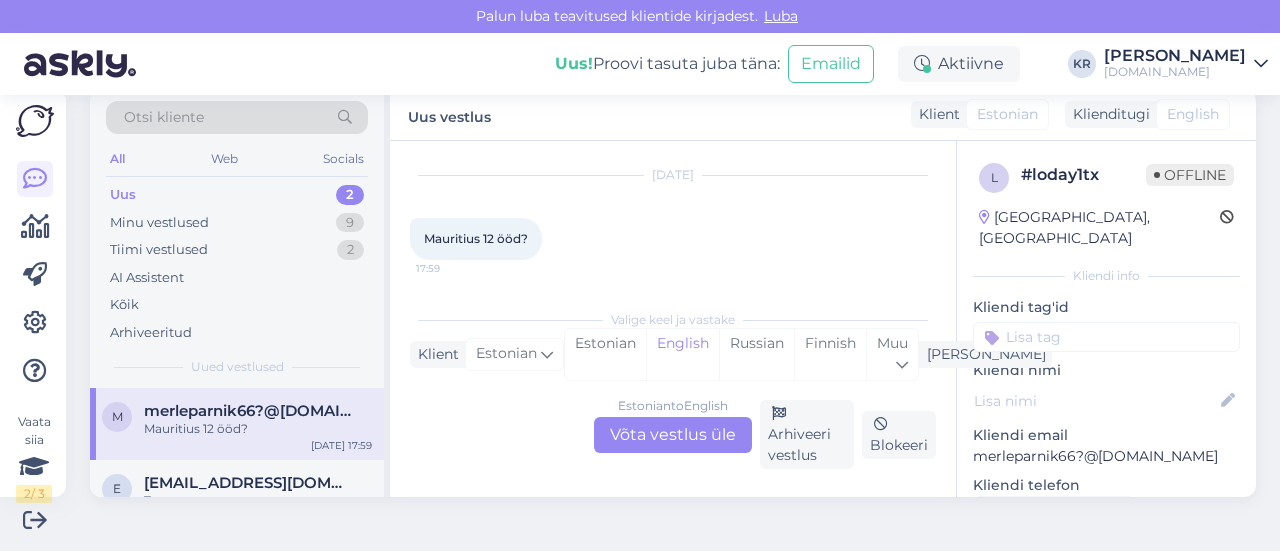 click on "Estonian  to  English Võta vestlus üle" at bounding box center (673, 435) 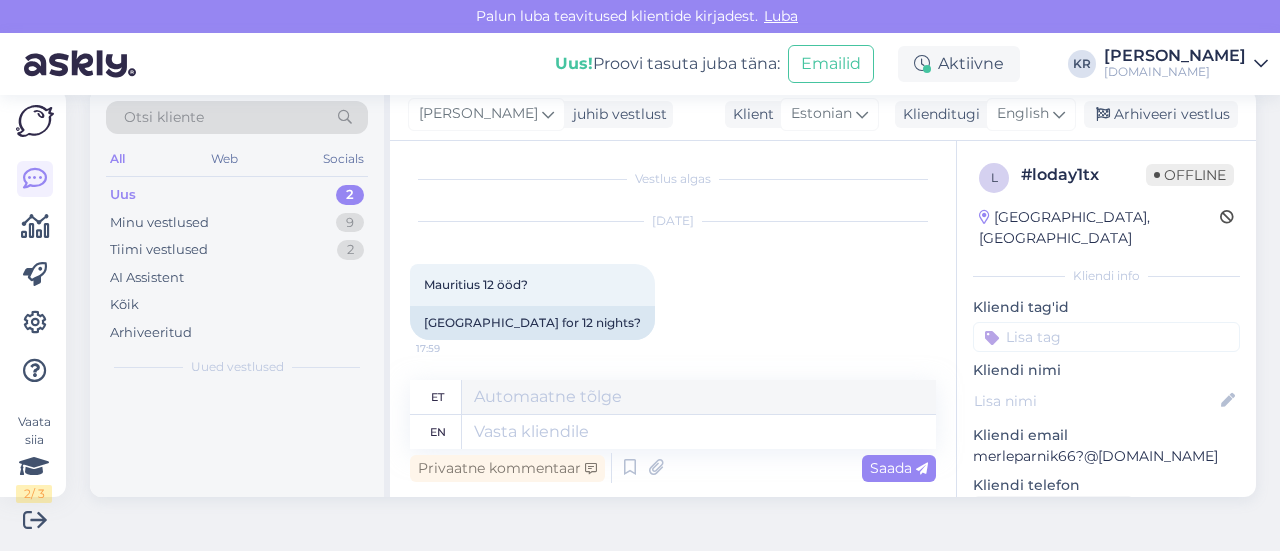 scroll, scrollTop: 2, scrollLeft: 0, axis: vertical 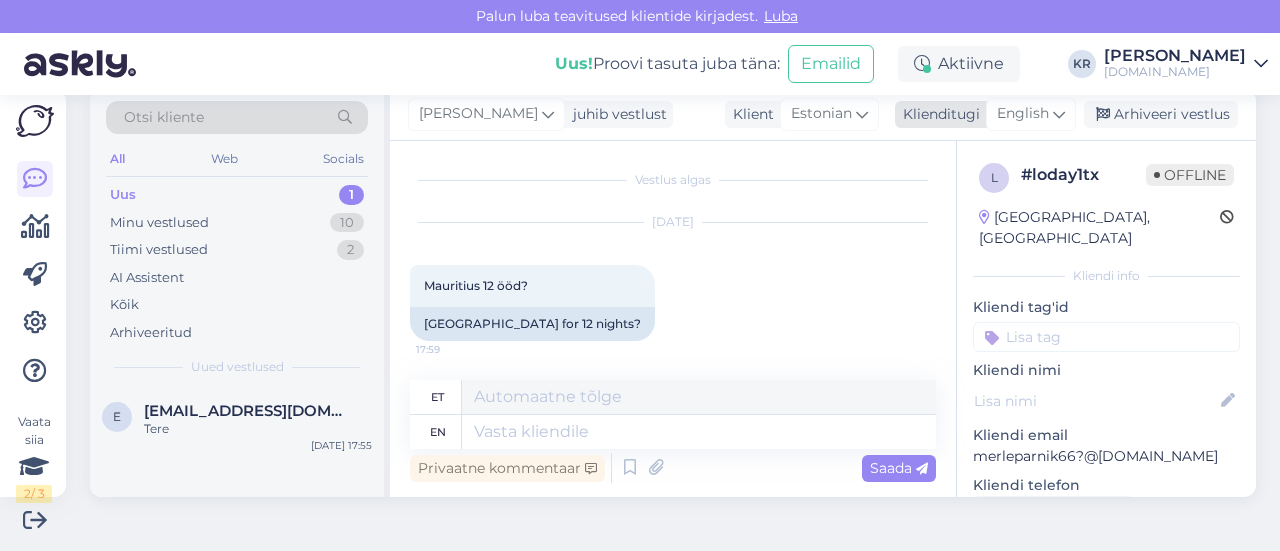 click on "English" at bounding box center (1023, 114) 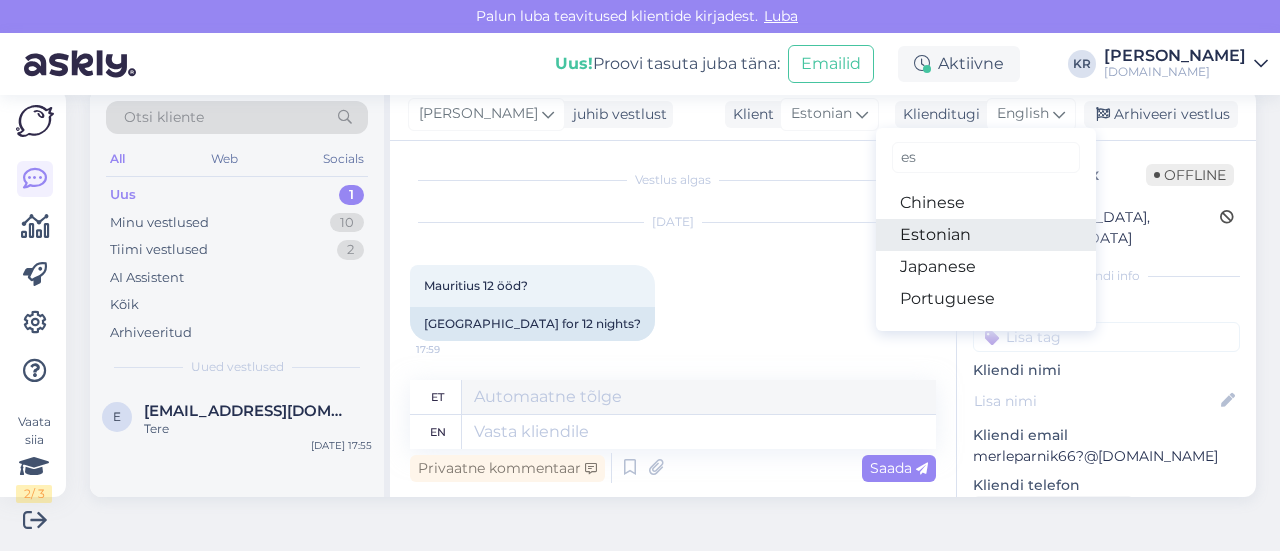 click on "Estonian" at bounding box center [986, 235] 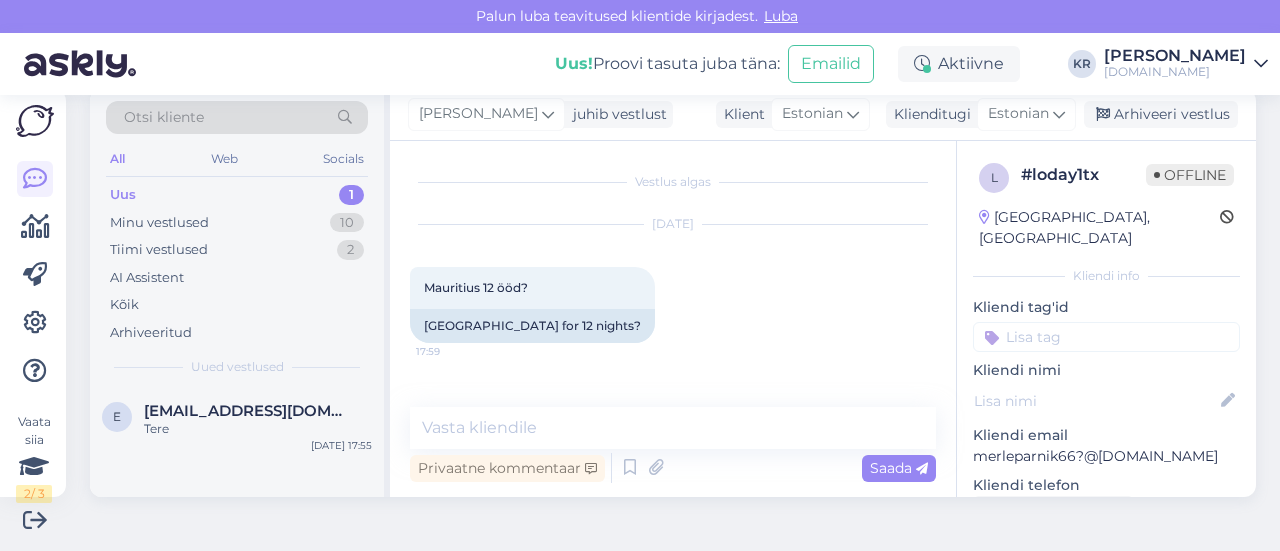 scroll, scrollTop: 0, scrollLeft: 0, axis: both 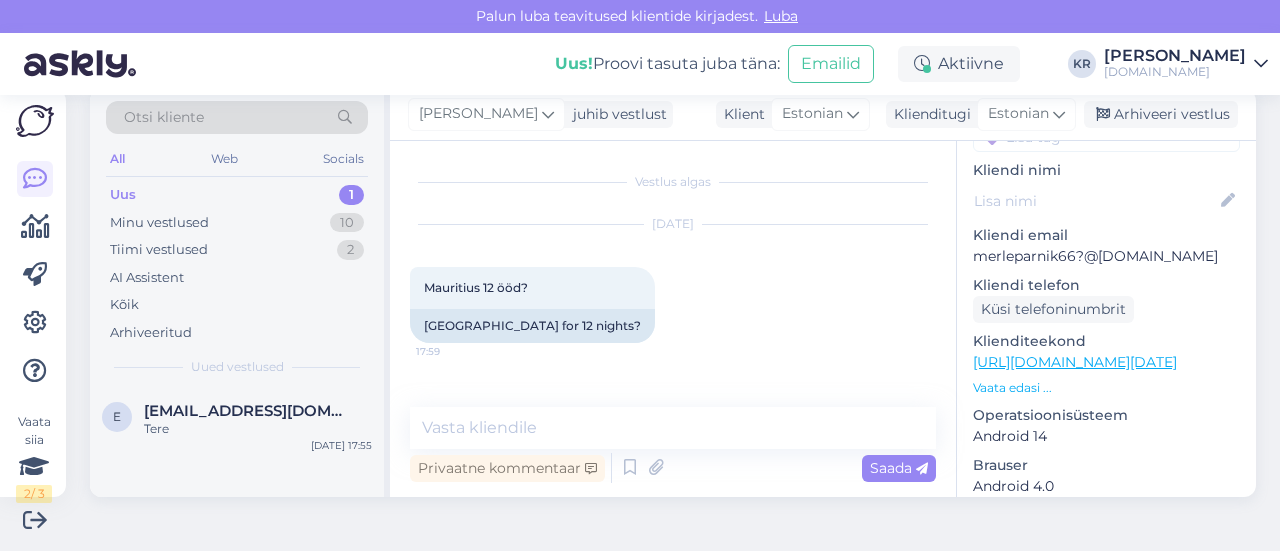 click on "[URL][DOMAIN_NAME][DATE]" at bounding box center (1075, 362) 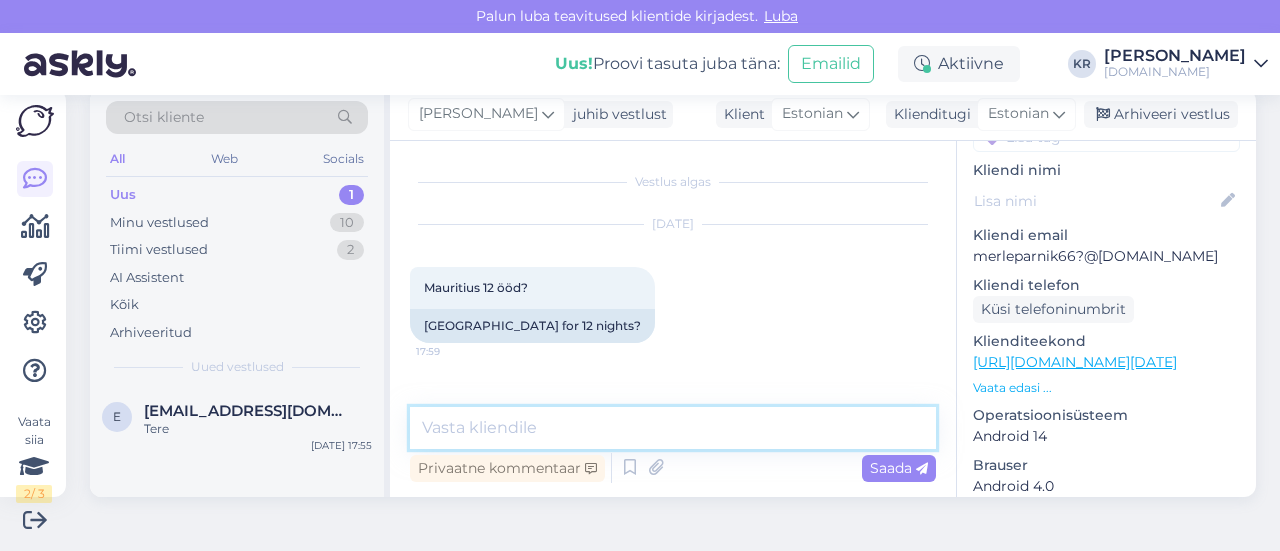 click at bounding box center (673, 428) 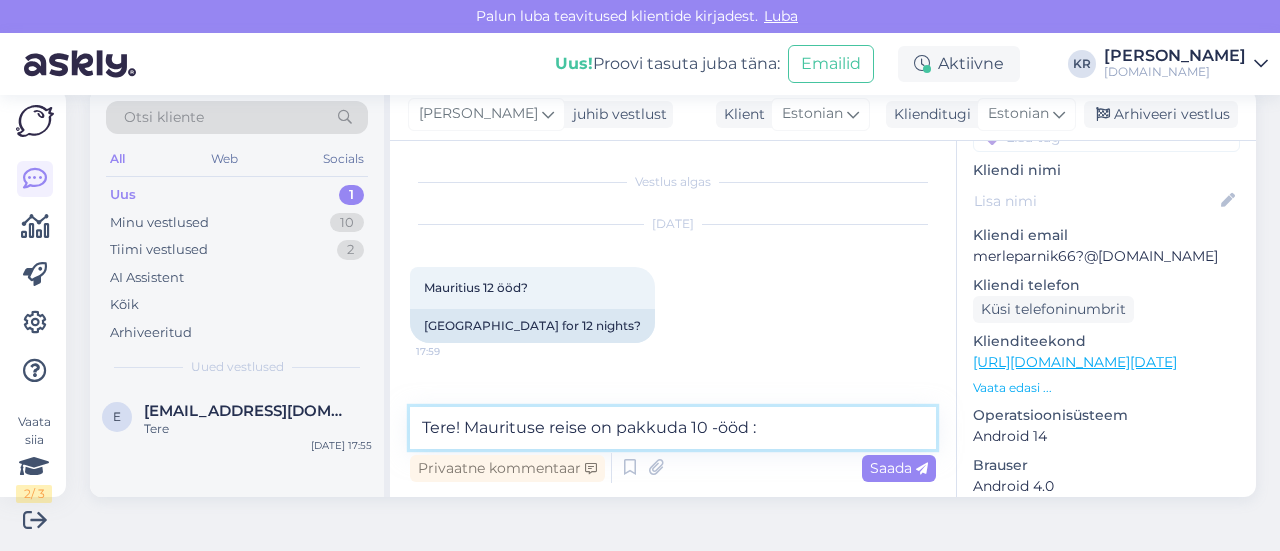 type on "Tere! Maurituse reise on pakkuda 10 -ööd :)" 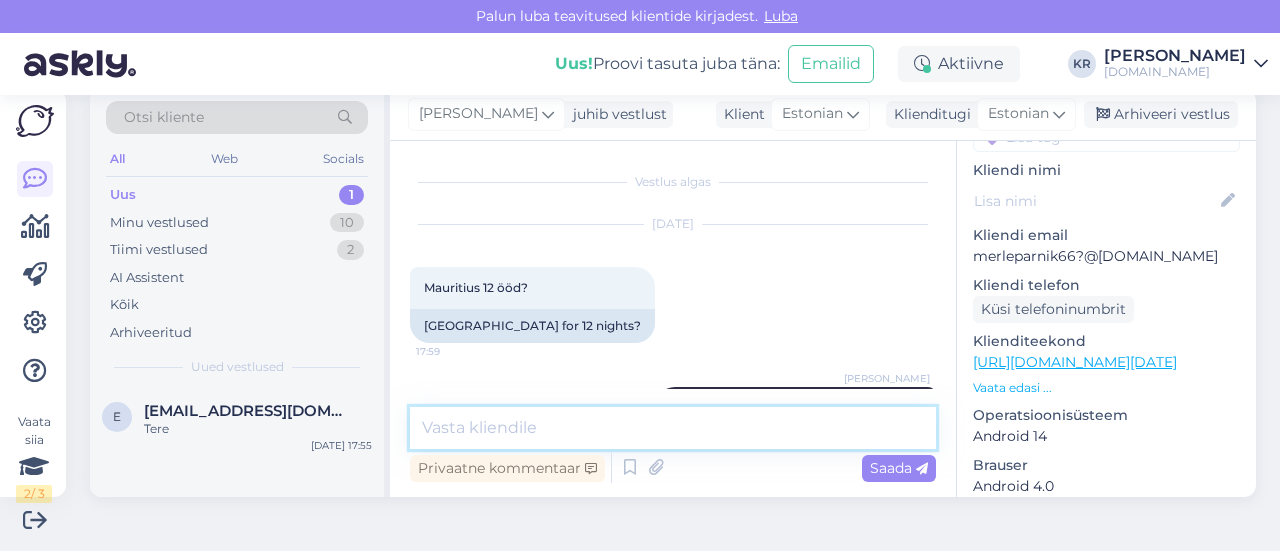 scroll, scrollTop: 61, scrollLeft: 0, axis: vertical 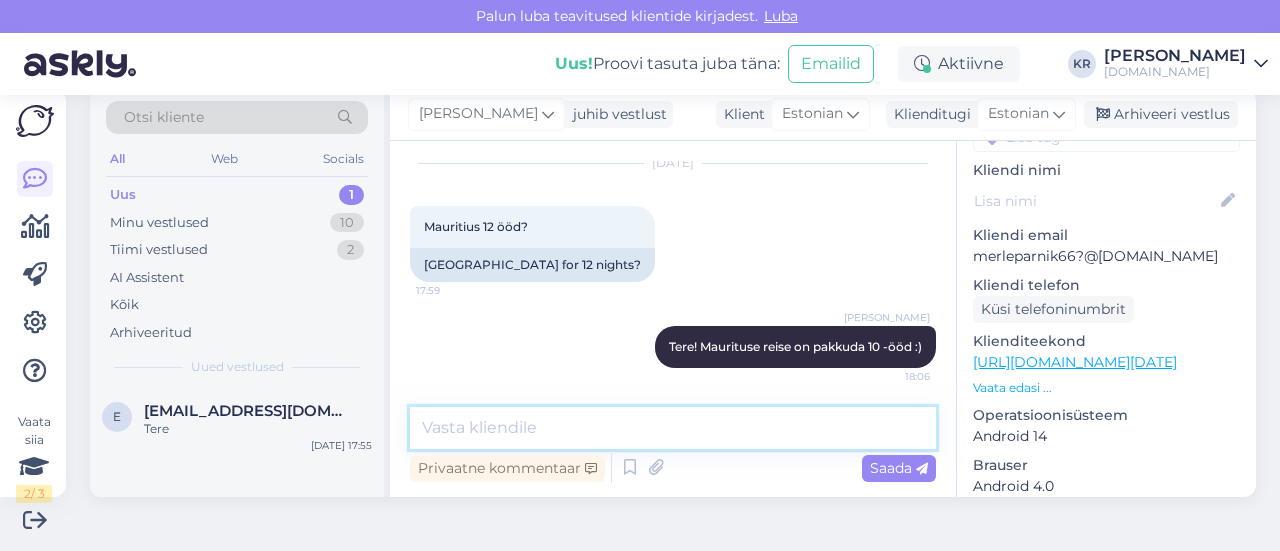type 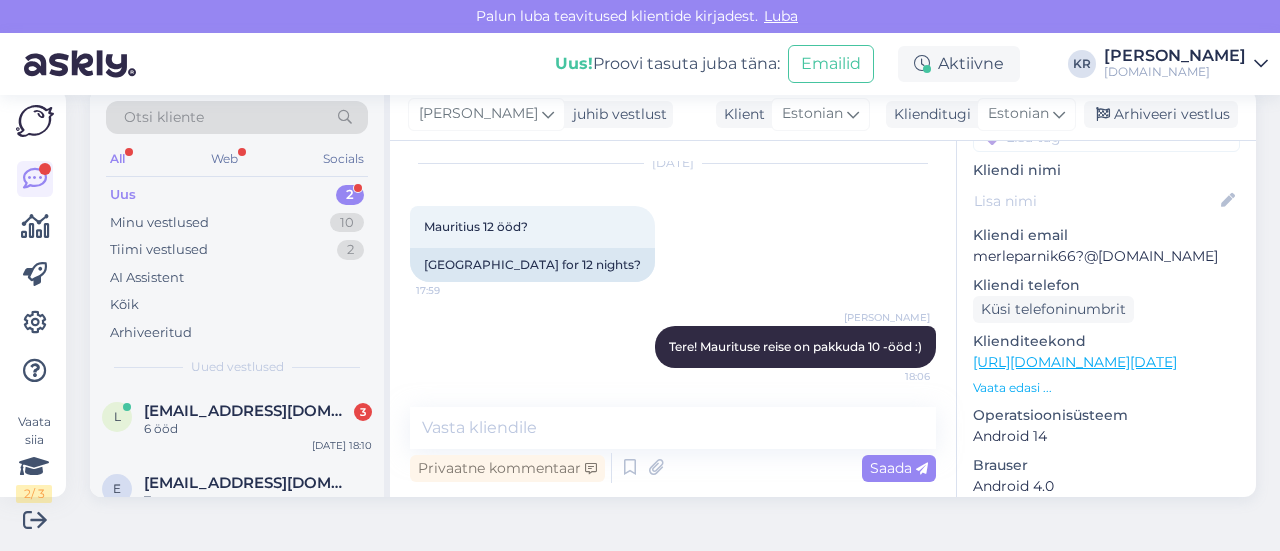click on "Uus 2" at bounding box center (237, 195) 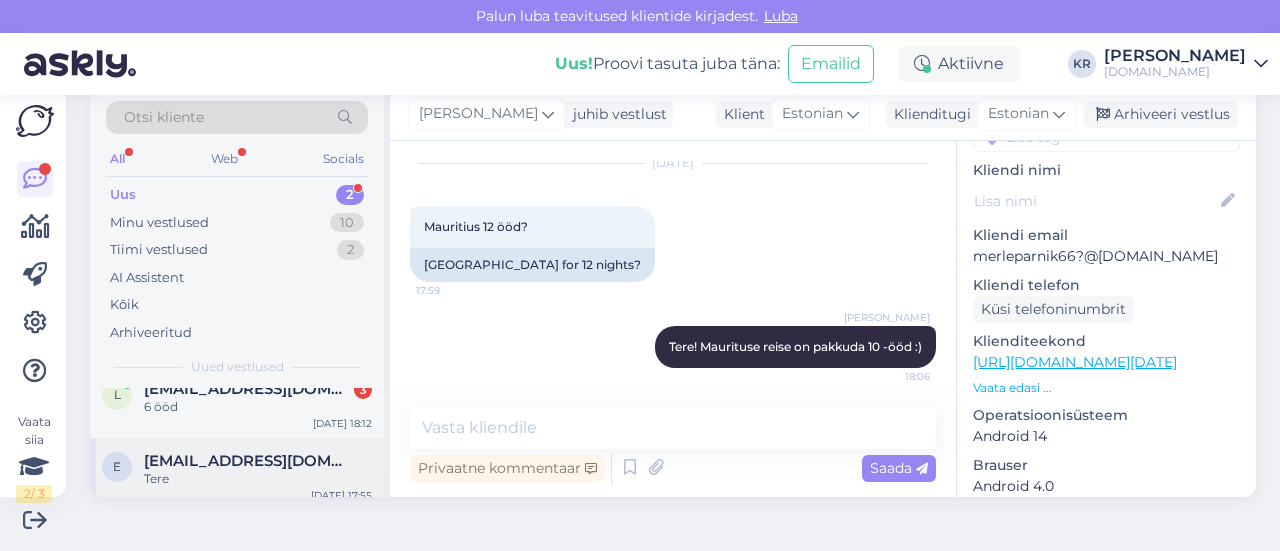 scroll, scrollTop: 33, scrollLeft: 0, axis: vertical 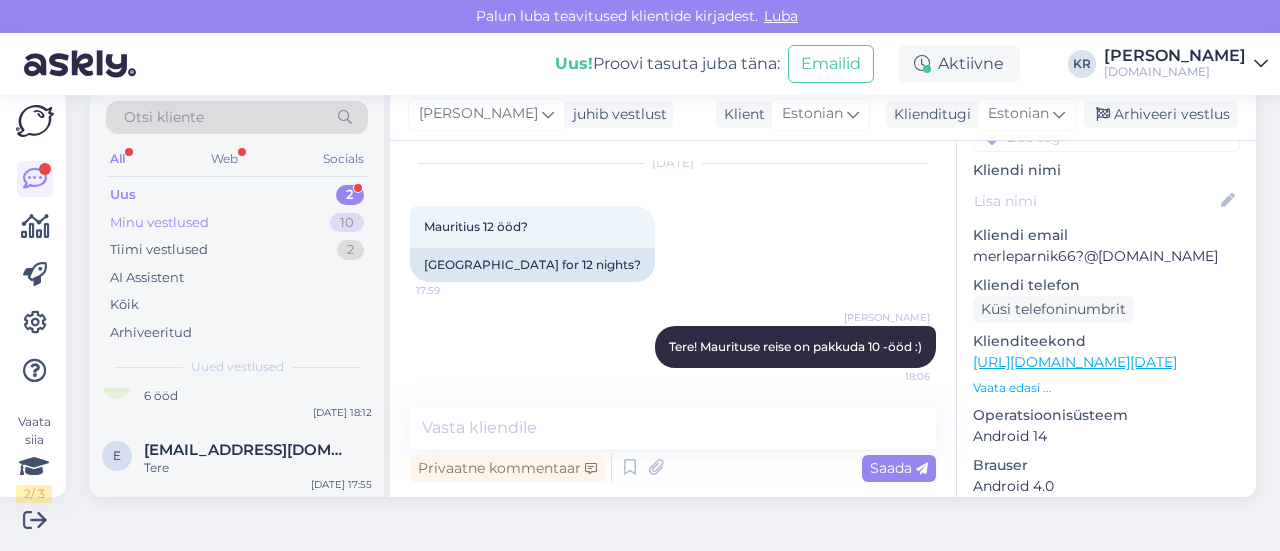 click on "Minu vestlused 10" at bounding box center [237, 223] 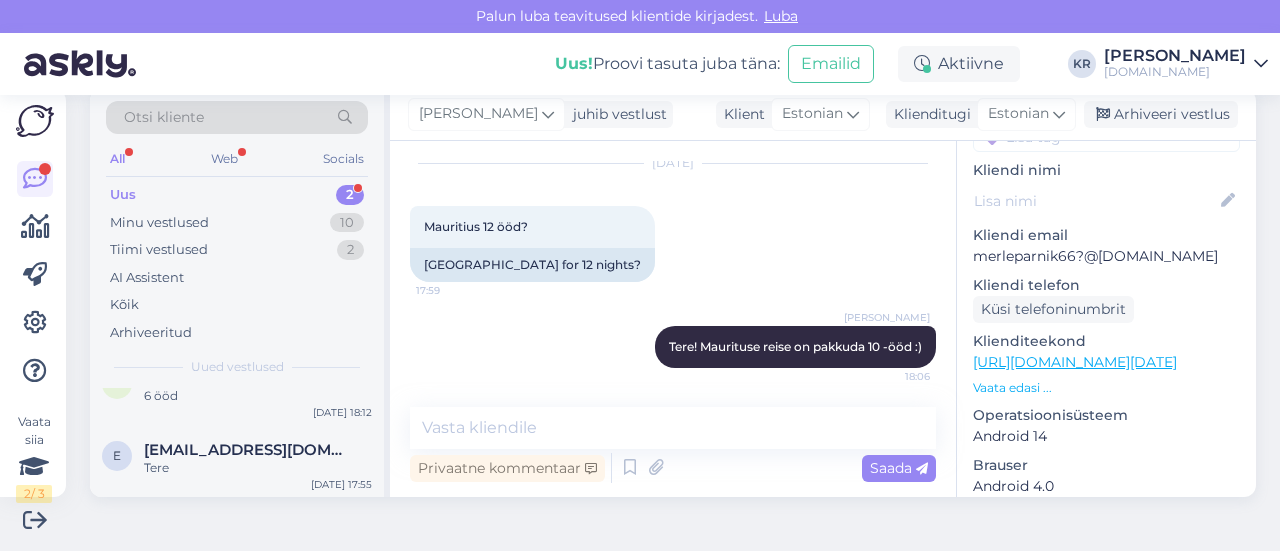 scroll, scrollTop: 0, scrollLeft: 0, axis: both 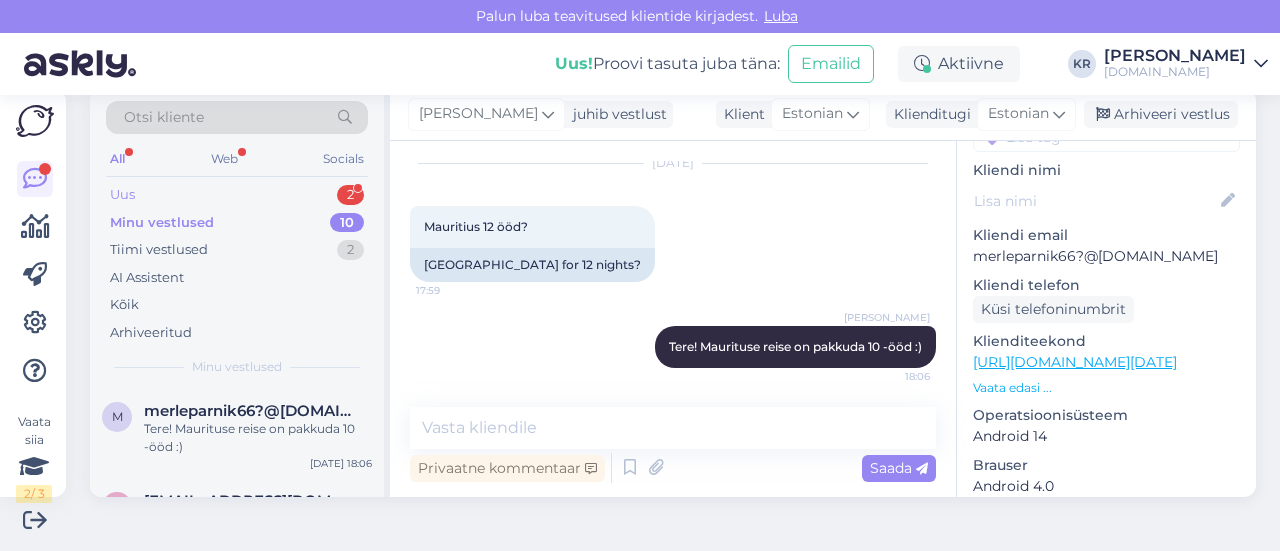click on "Uus 2" at bounding box center (237, 195) 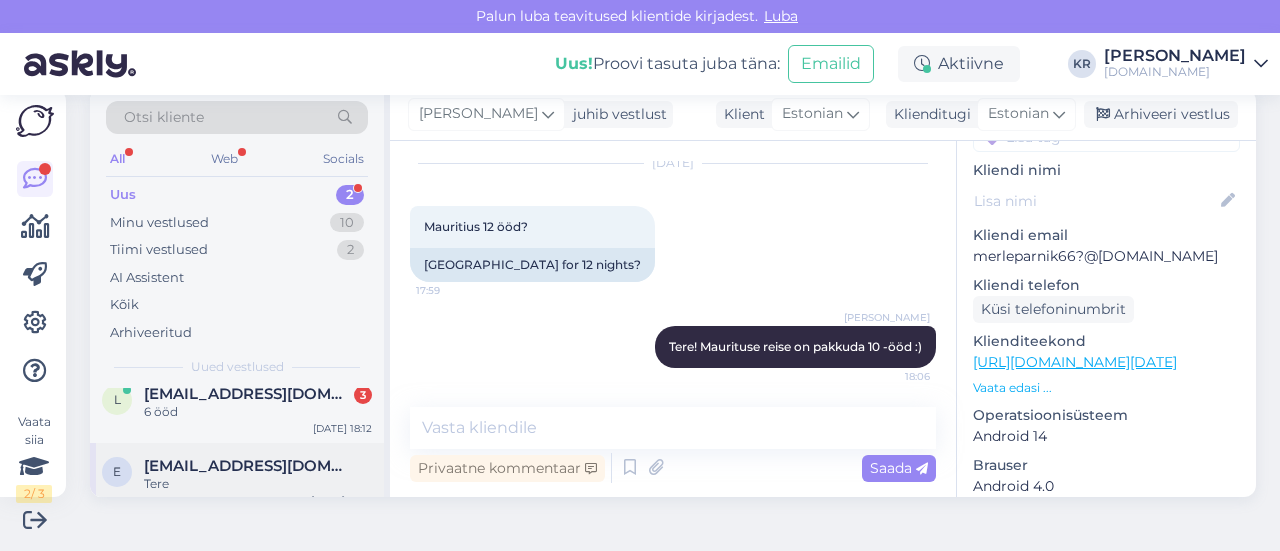 scroll, scrollTop: 33, scrollLeft: 0, axis: vertical 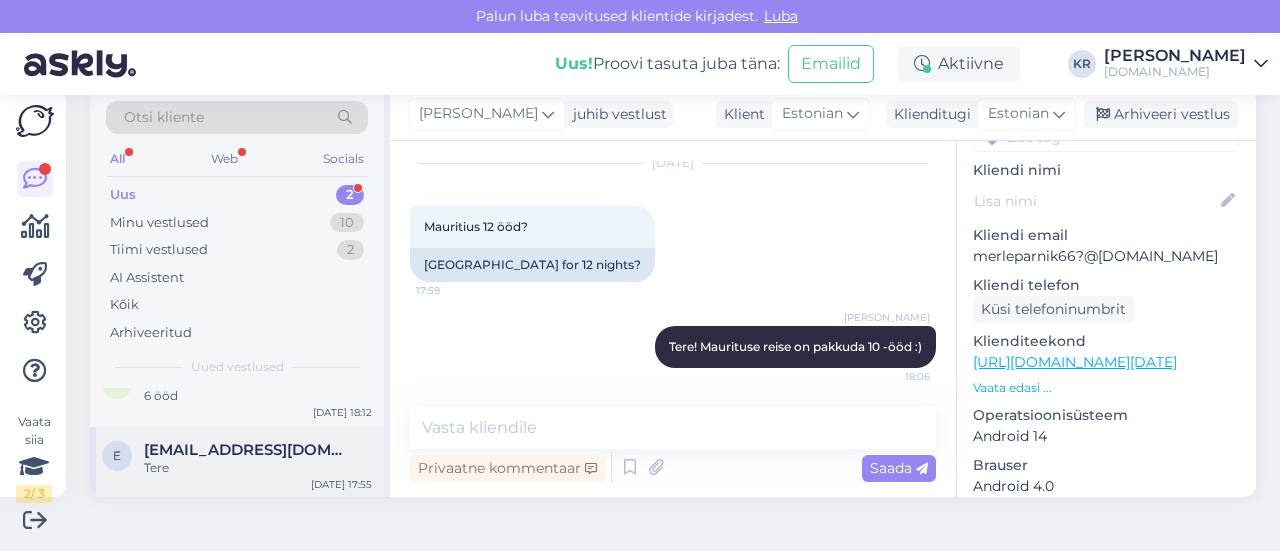 click on "[EMAIL_ADDRESS][DOMAIN_NAME]" at bounding box center [248, 450] 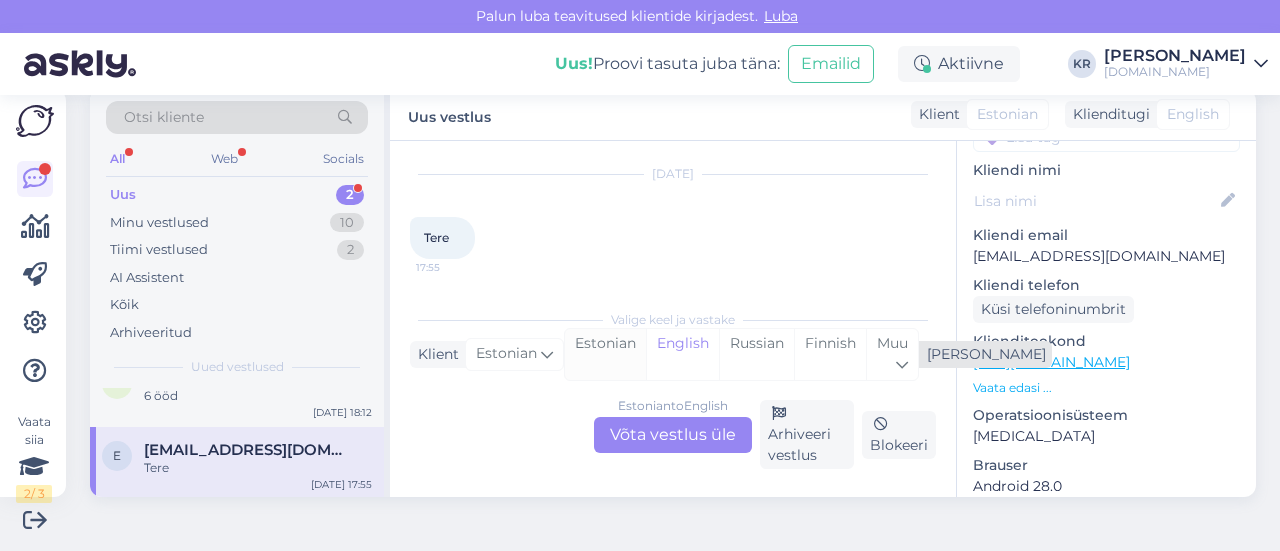 scroll, scrollTop: 42, scrollLeft: 0, axis: vertical 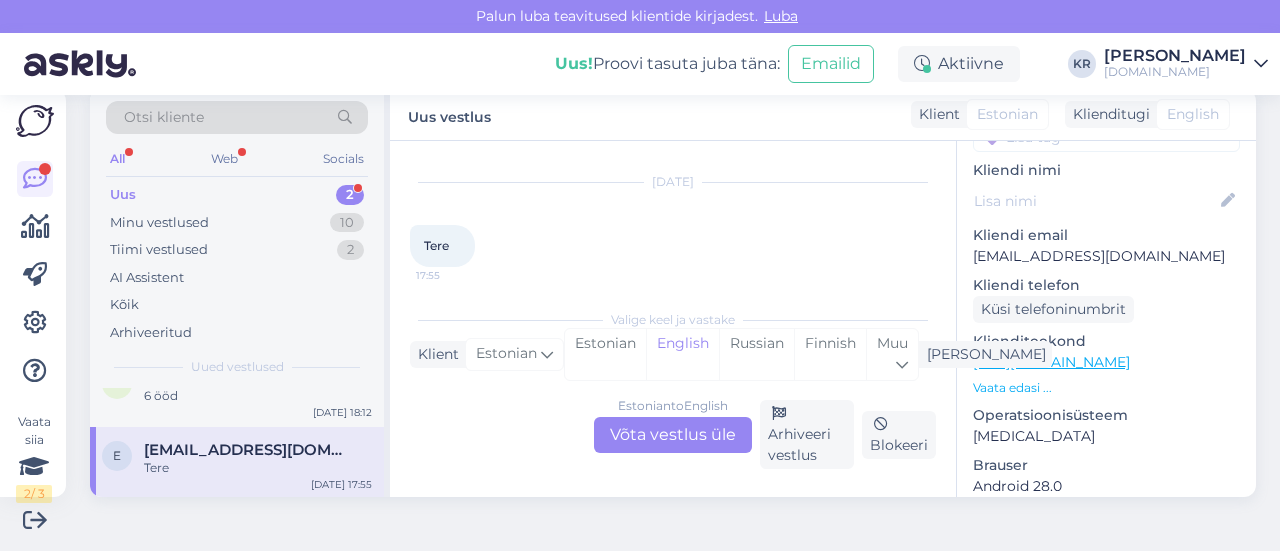 drag, startPoint x: 673, startPoint y: 431, endPoint x: 804, endPoint y: 286, distance: 195.41238 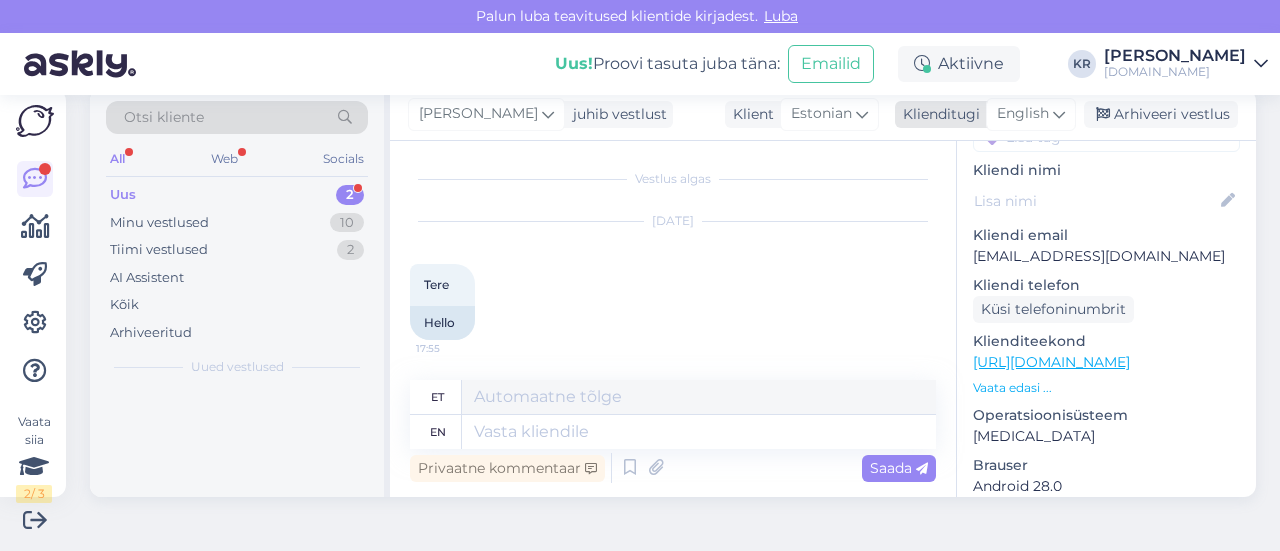 scroll, scrollTop: 2, scrollLeft: 0, axis: vertical 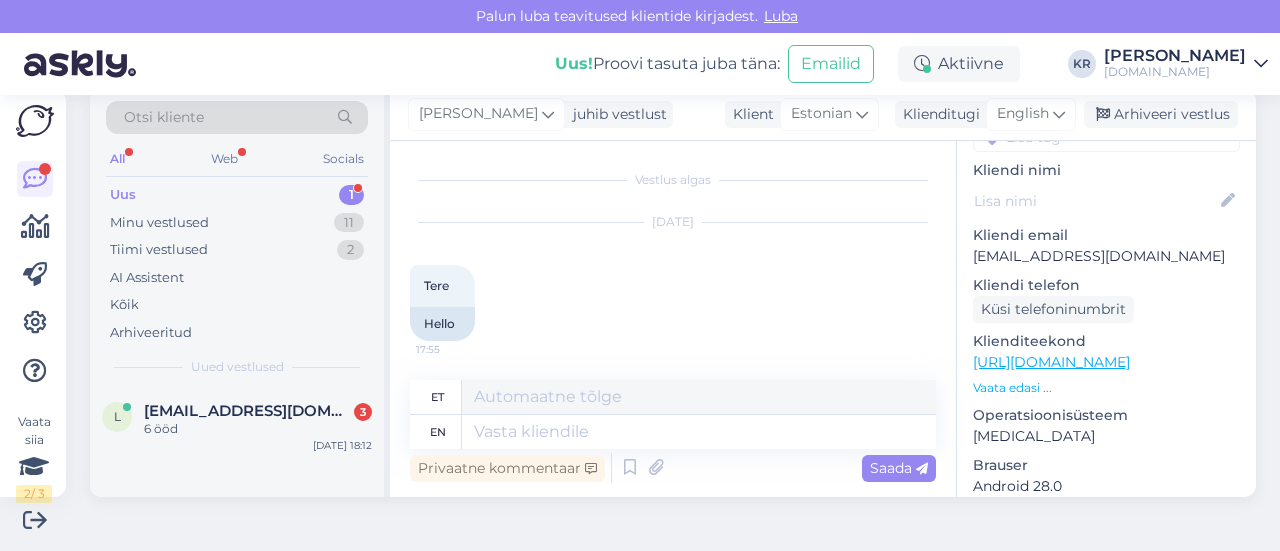 drag, startPoint x: 1039, startPoint y: 119, endPoint x: 996, endPoint y: 177, distance: 72.20111 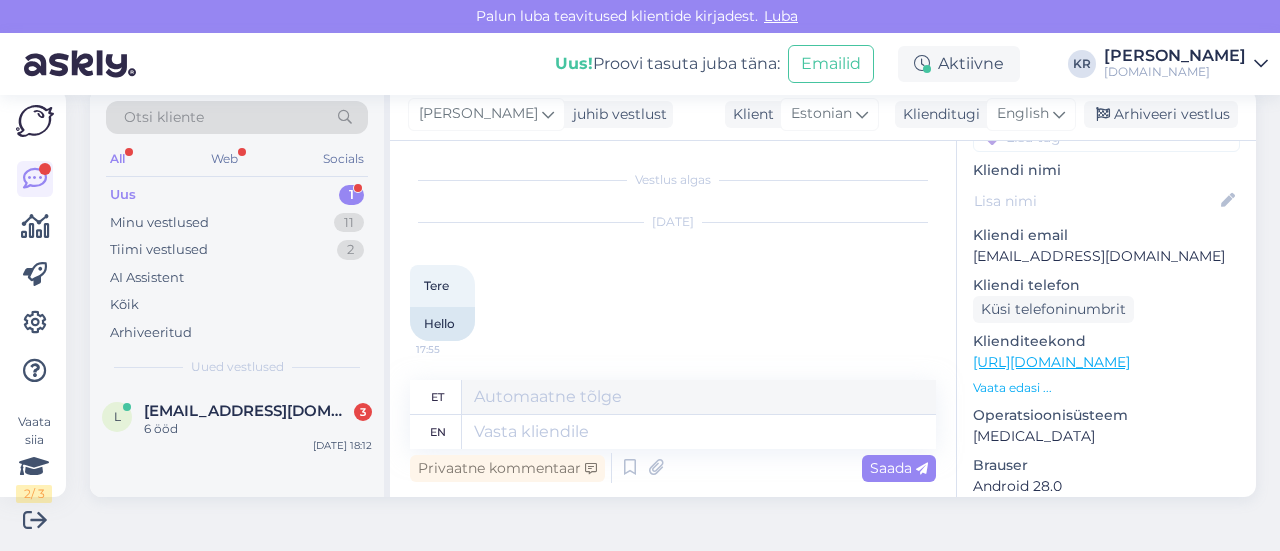 click on "English" at bounding box center (1031, 114) 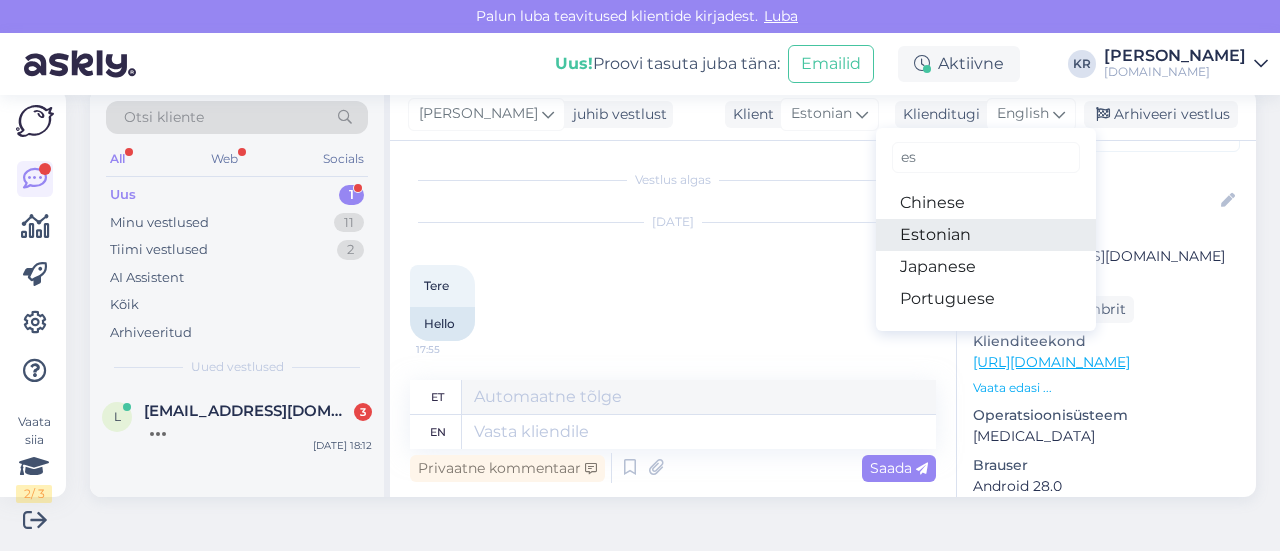 click on "Estonian" at bounding box center (986, 235) 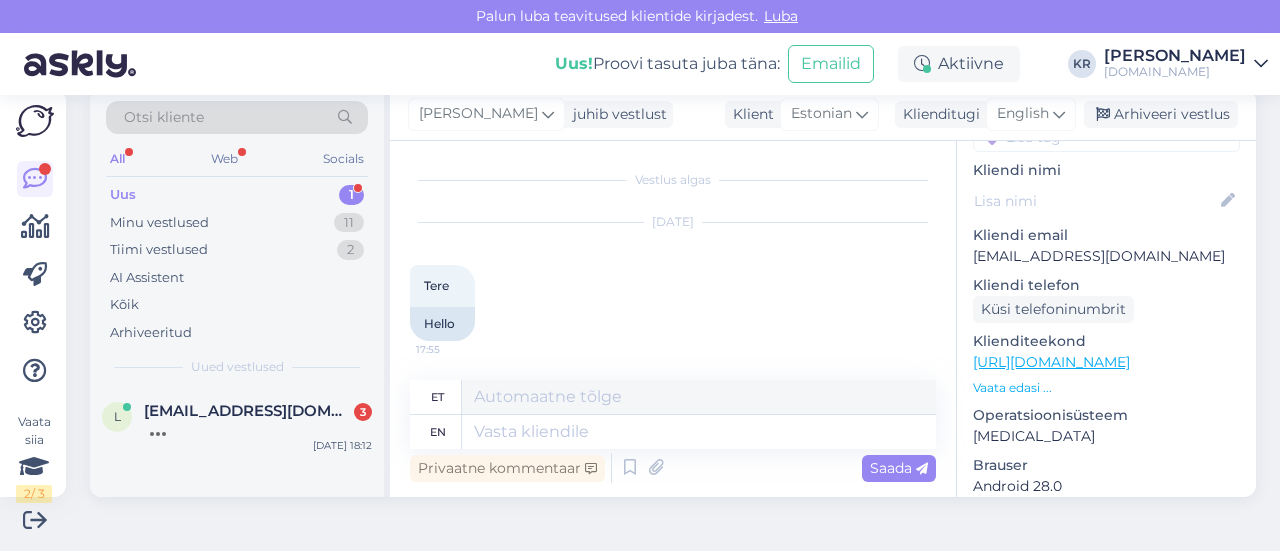 scroll, scrollTop: 0, scrollLeft: 0, axis: both 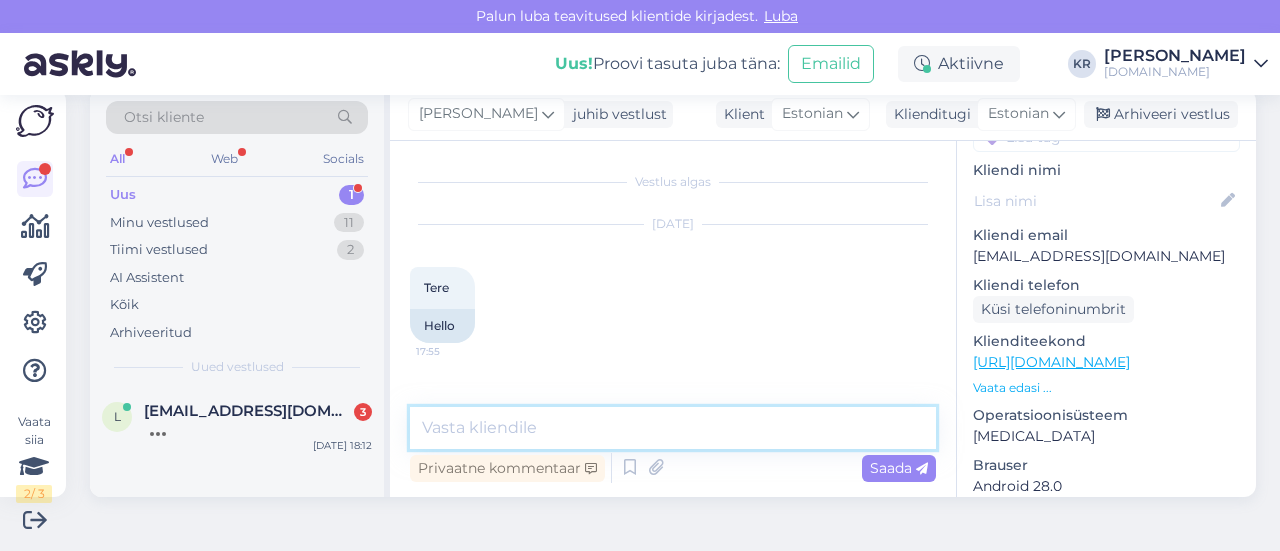 click at bounding box center [673, 428] 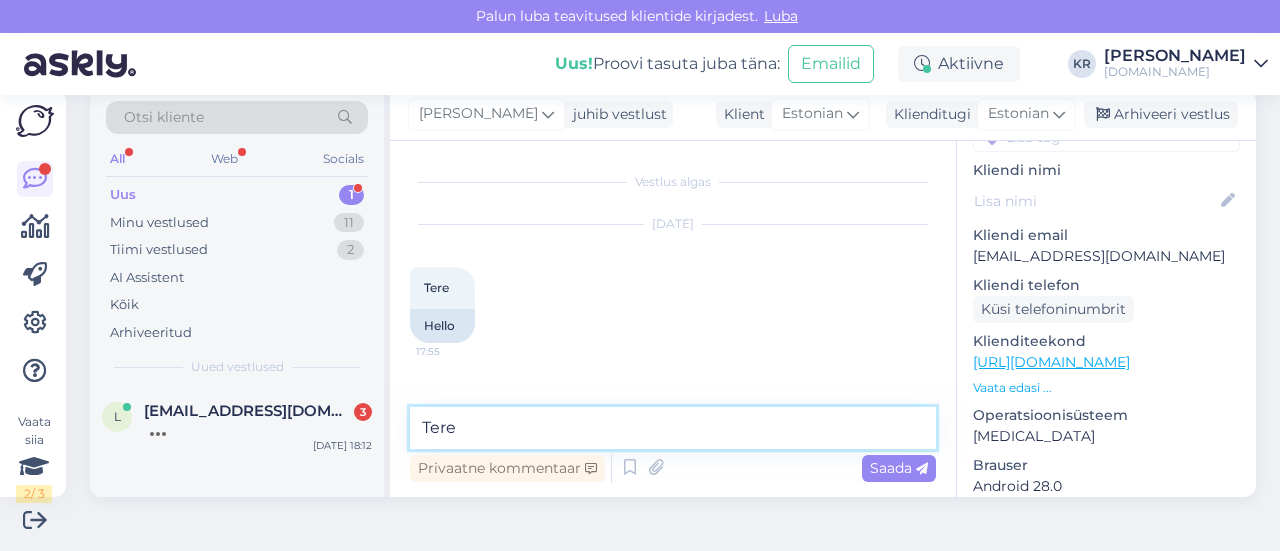 type on "Tere!" 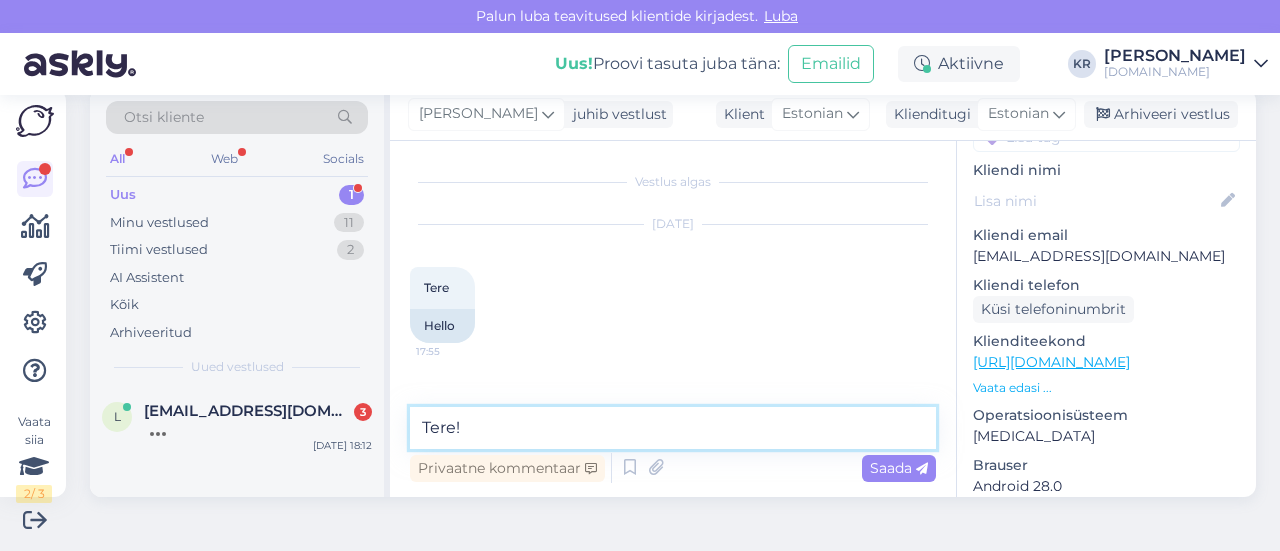 type 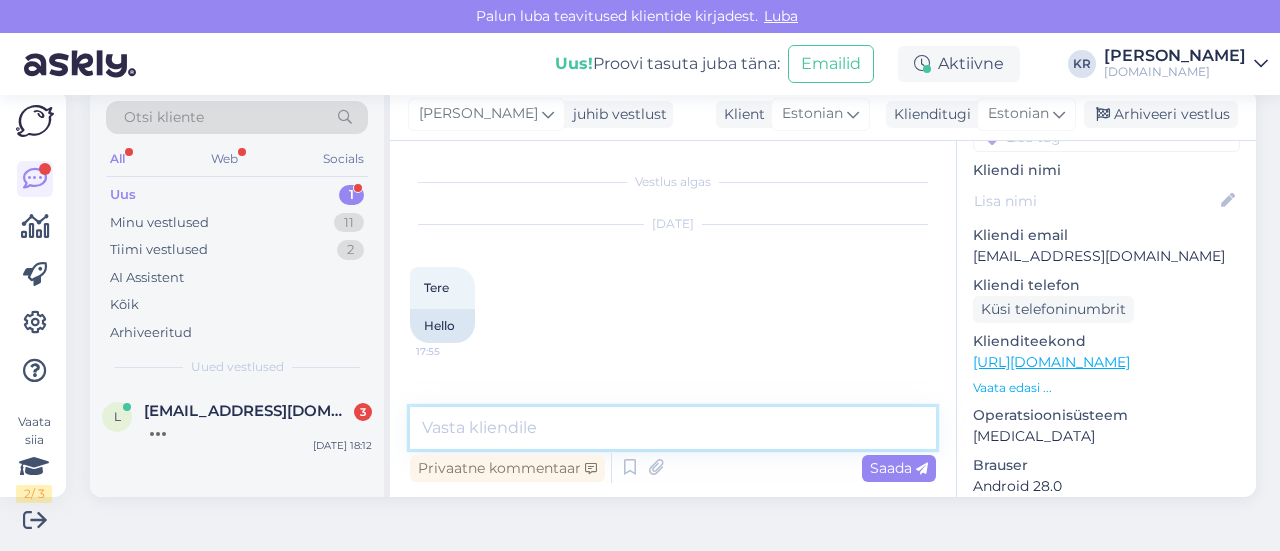 scroll, scrollTop: 61, scrollLeft: 0, axis: vertical 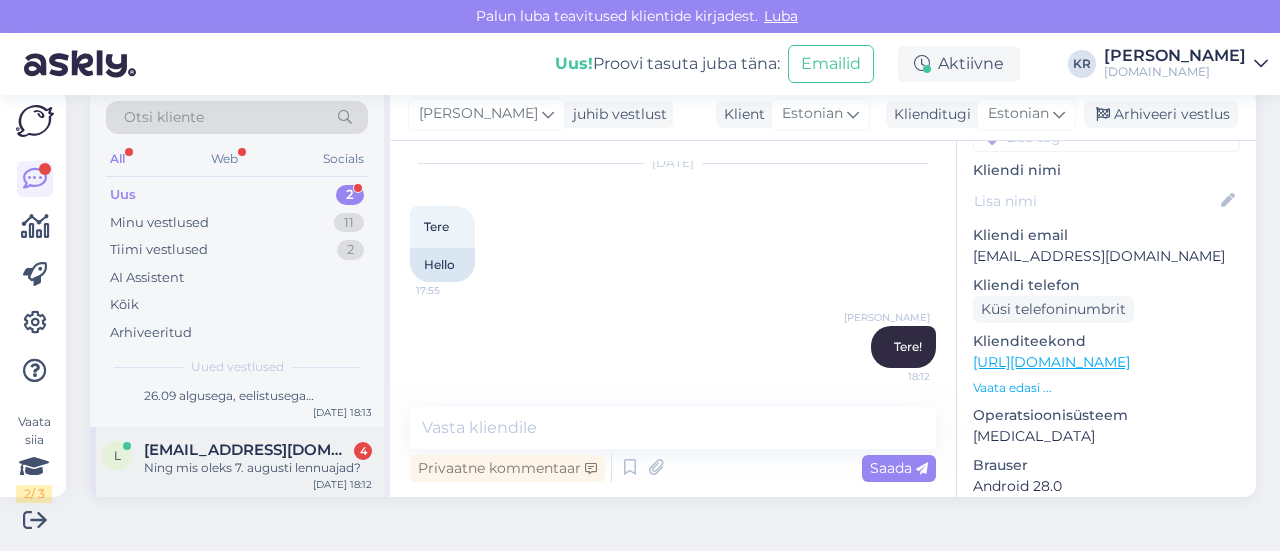 click on "Ning mis oleks 7. augusti lennuajad?" at bounding box center [258, 468] 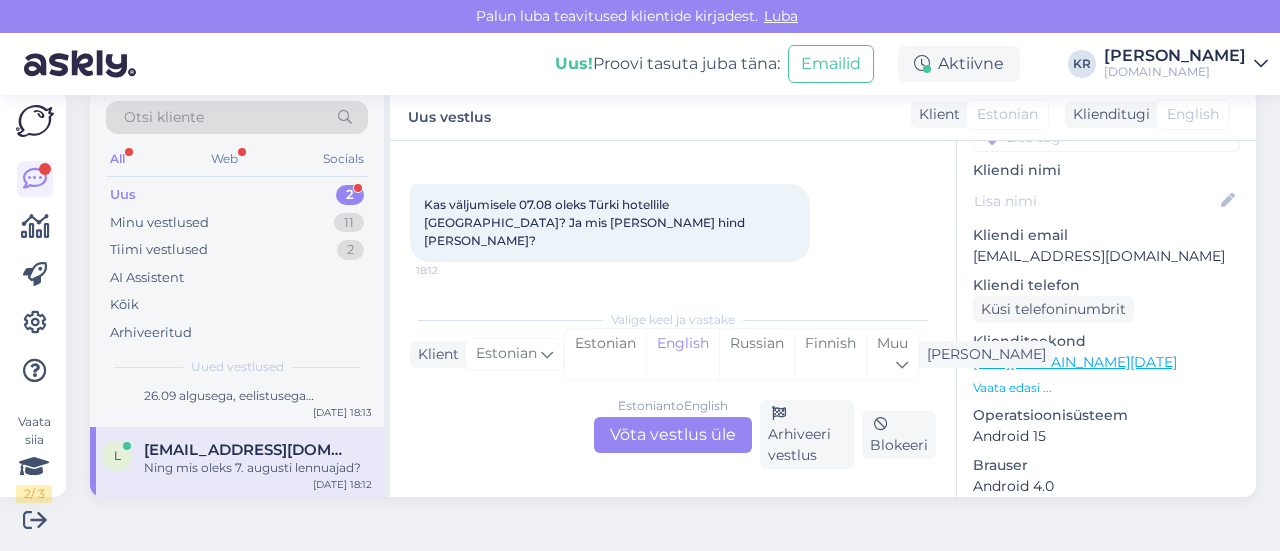 scroll, scrollTop: 200, scrollLeft: 0, axis: vertical 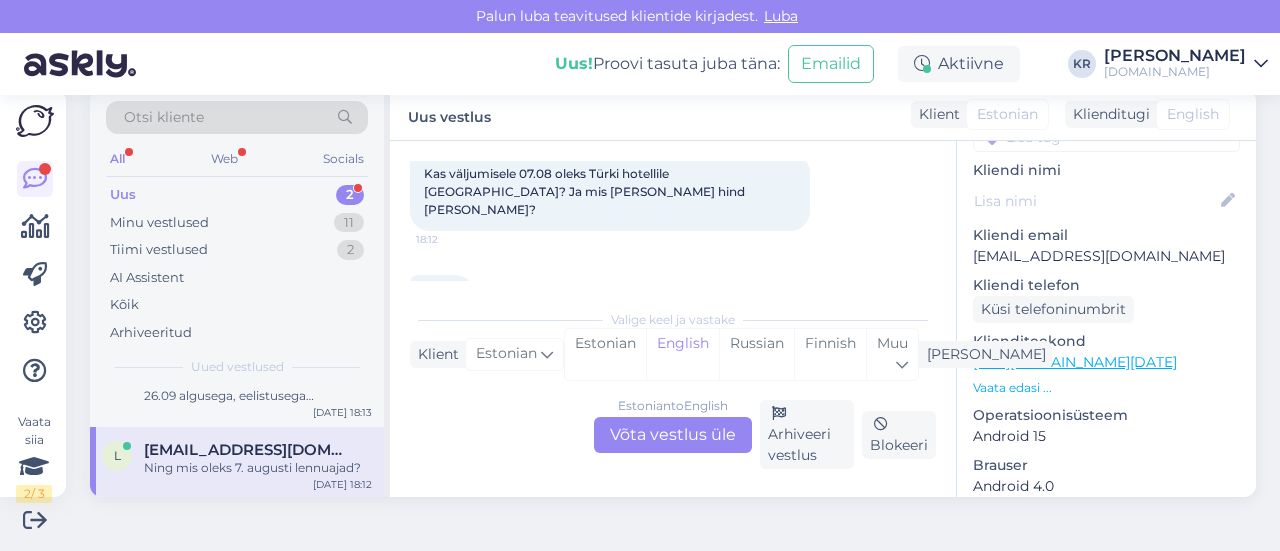 click on "Estonian  to  English Võta vestlus üle" at bounding box center [673, 435] 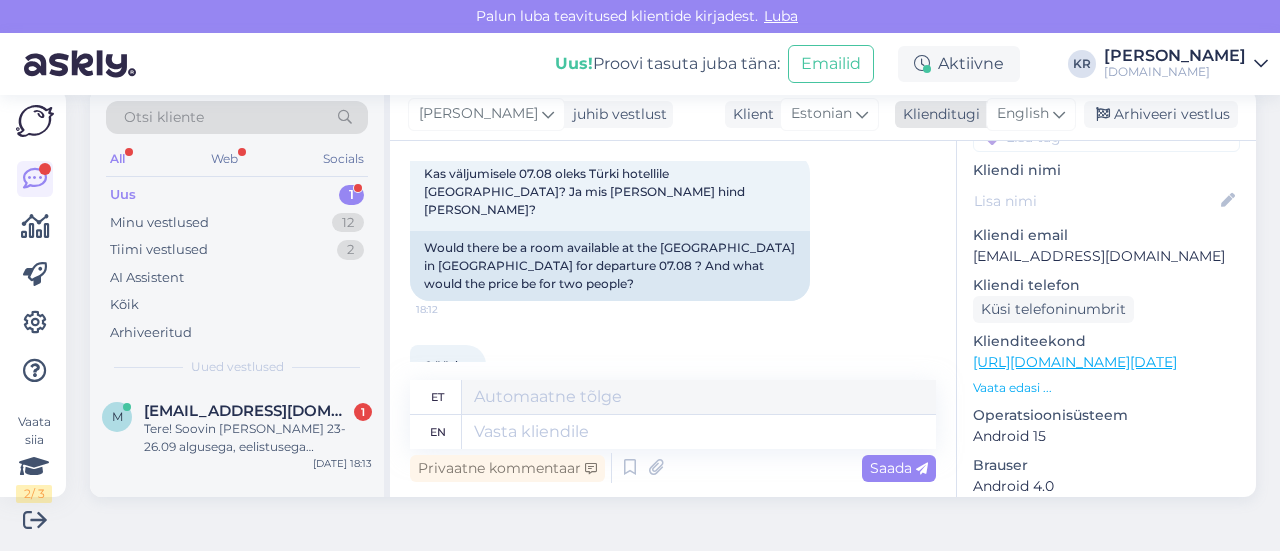 click on "English" at bounding box center (1023, 114) 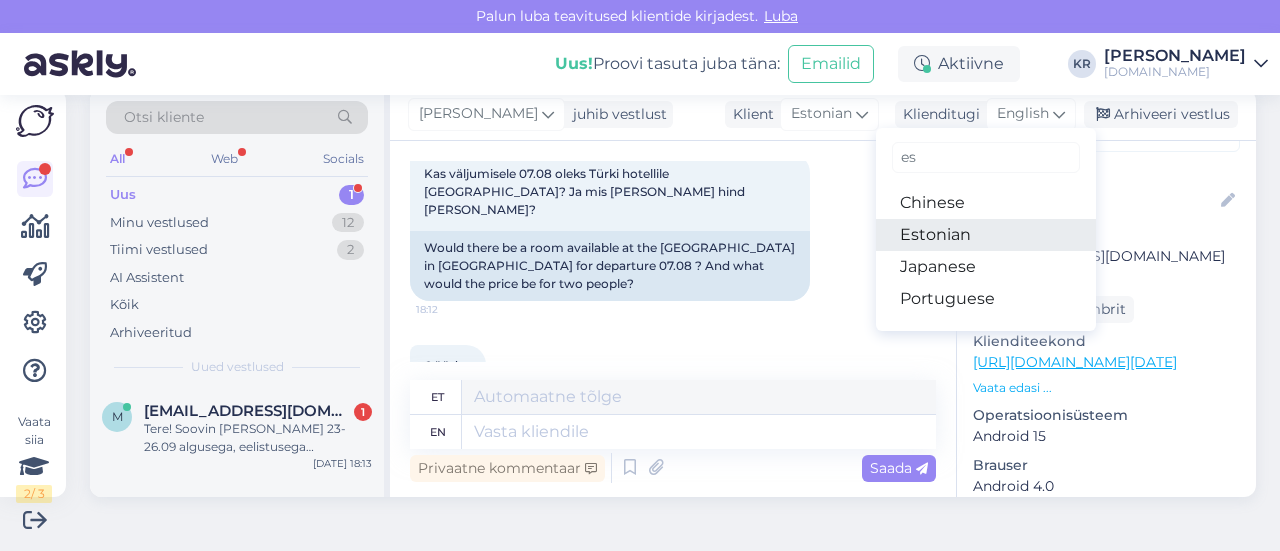 click on "Estonian" at bounding box center (986, 235) 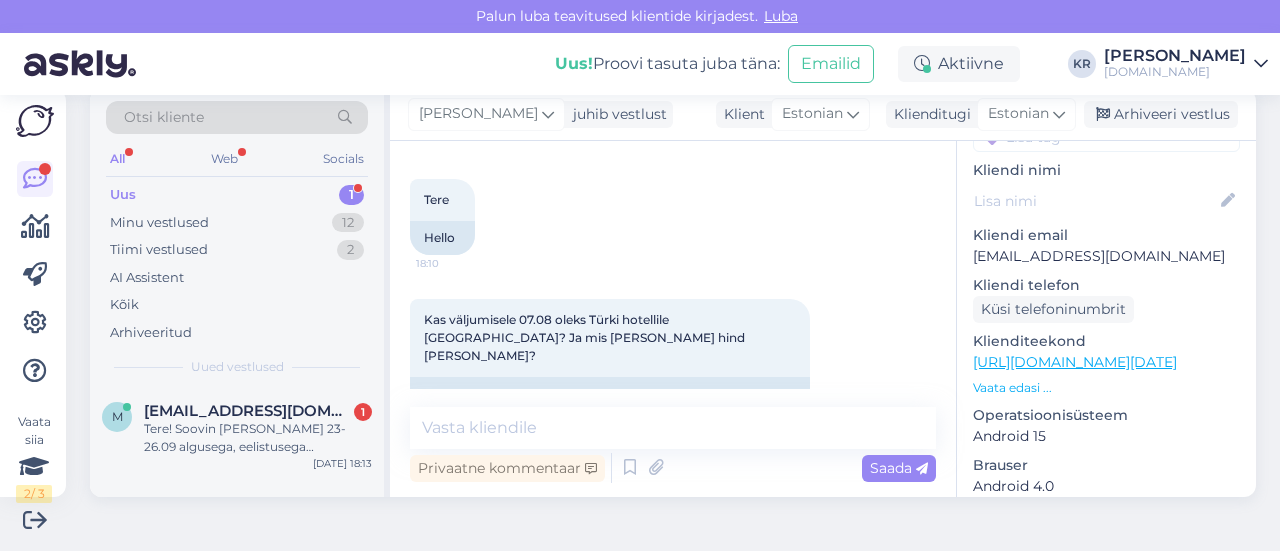 scroll, scrollTop: 0, scrollLeft: 0, axis: both 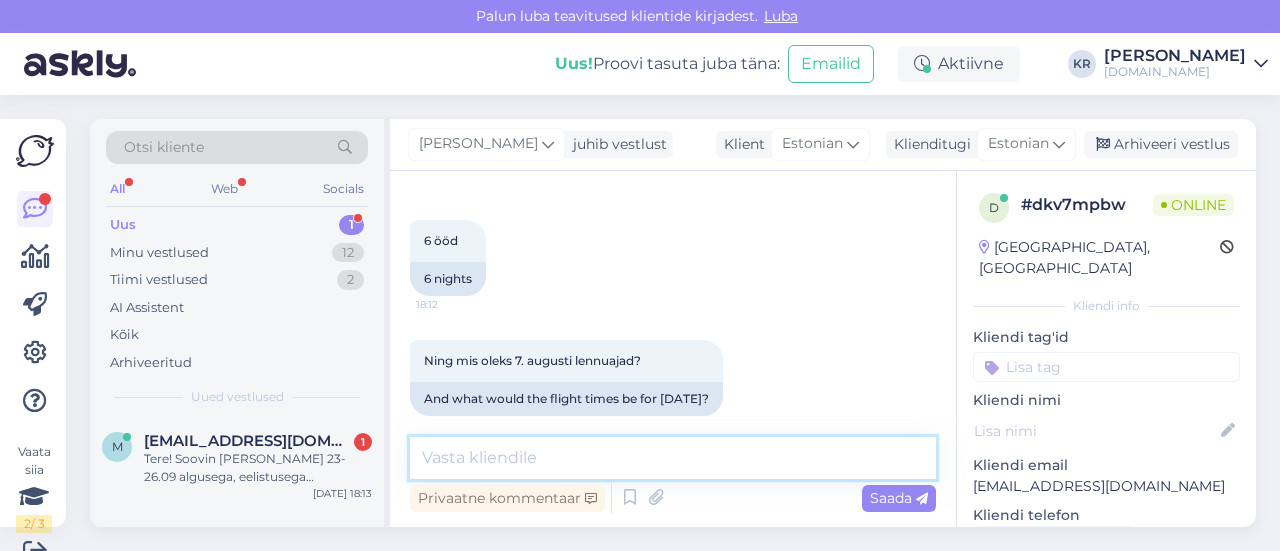 click at bounding box center (673, 458) 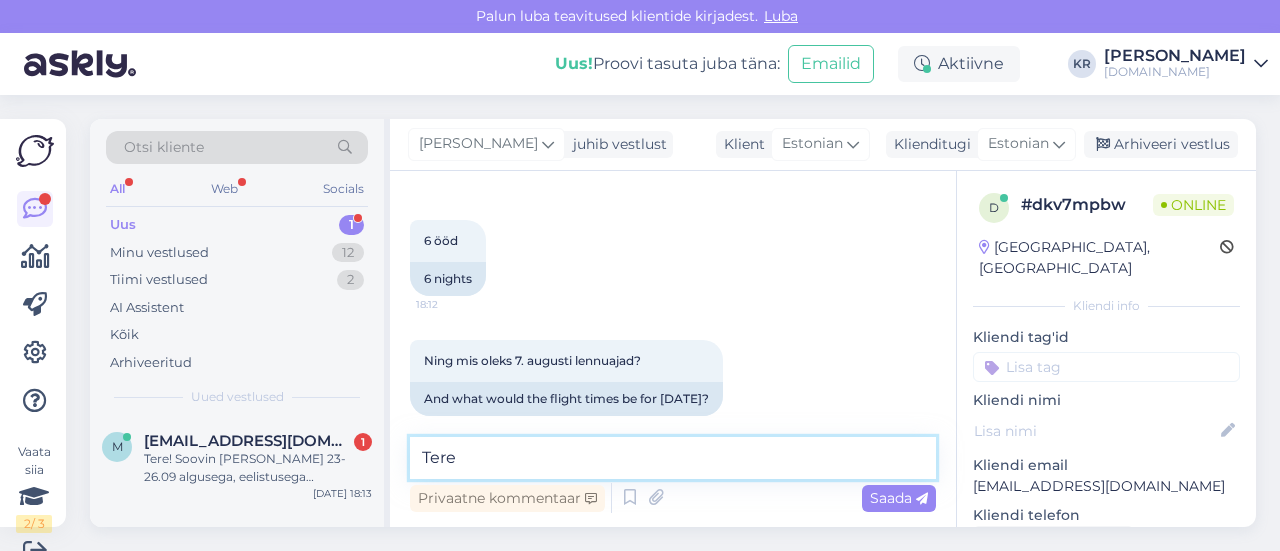 type on "Tere!" 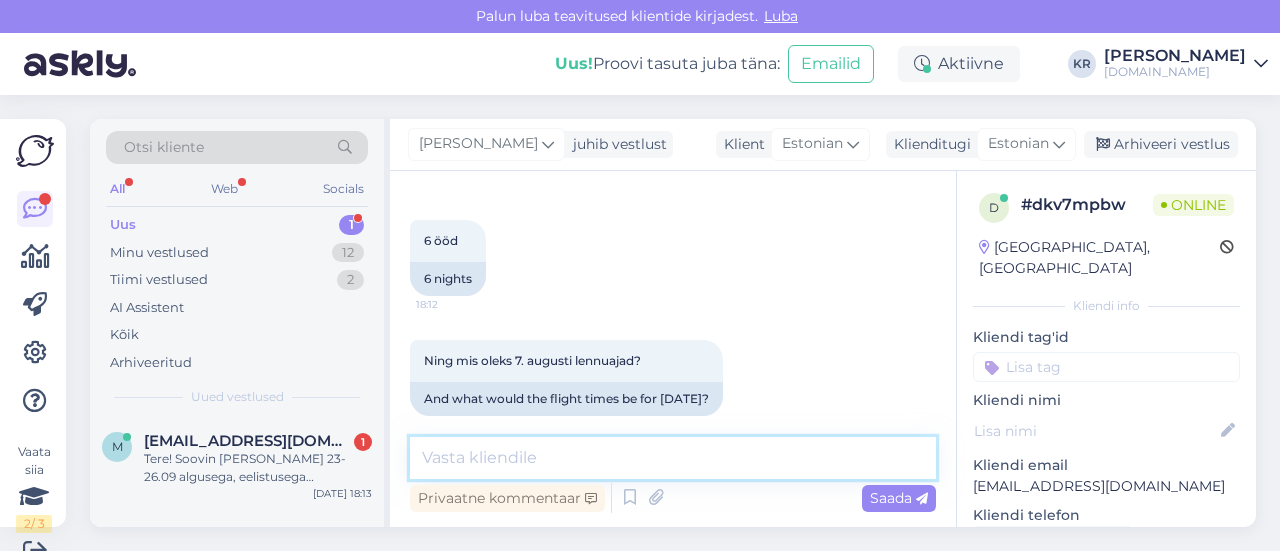scroll, scrollTop: 475, scrollLeft: 0, axis: vertical 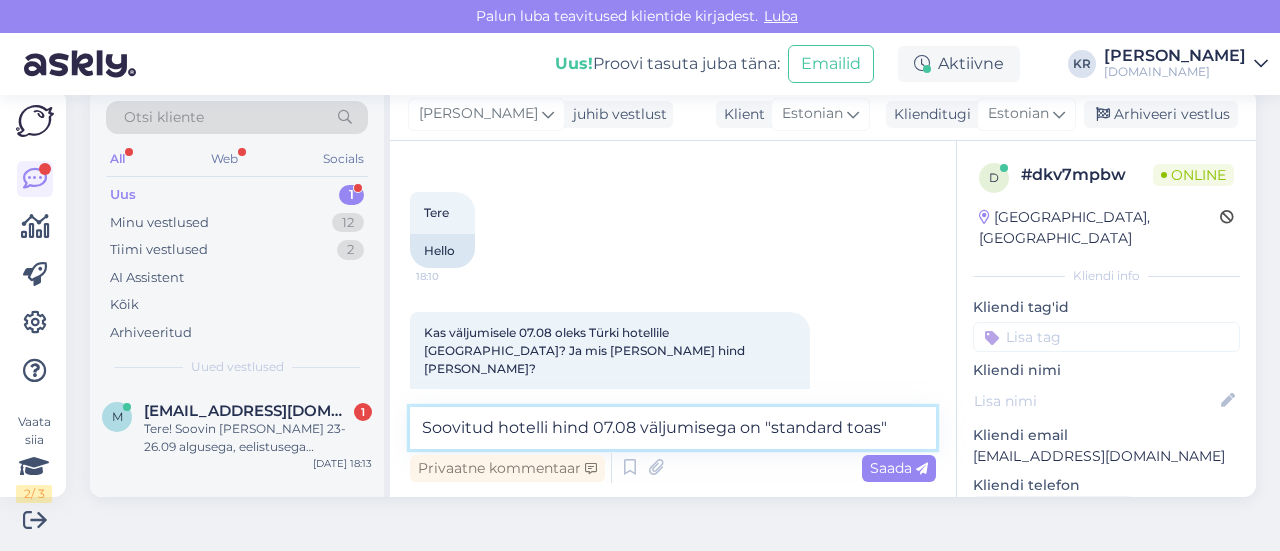 click on "Soovitud hotelli hind 07.08 väljumisega on "standard toas"" at bounding box center (673, 428) 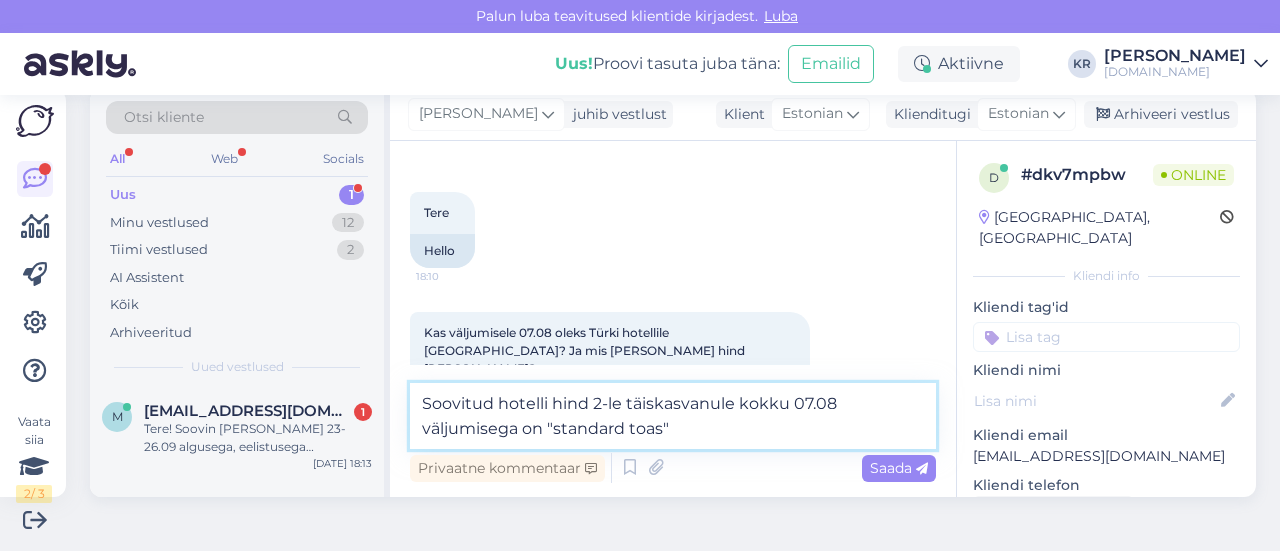 click on "Soovitud hotelli hind 2-le täiskasvanule kokku 07.08 väljumisega on "standard toas"" at bounding box center [673, 416] 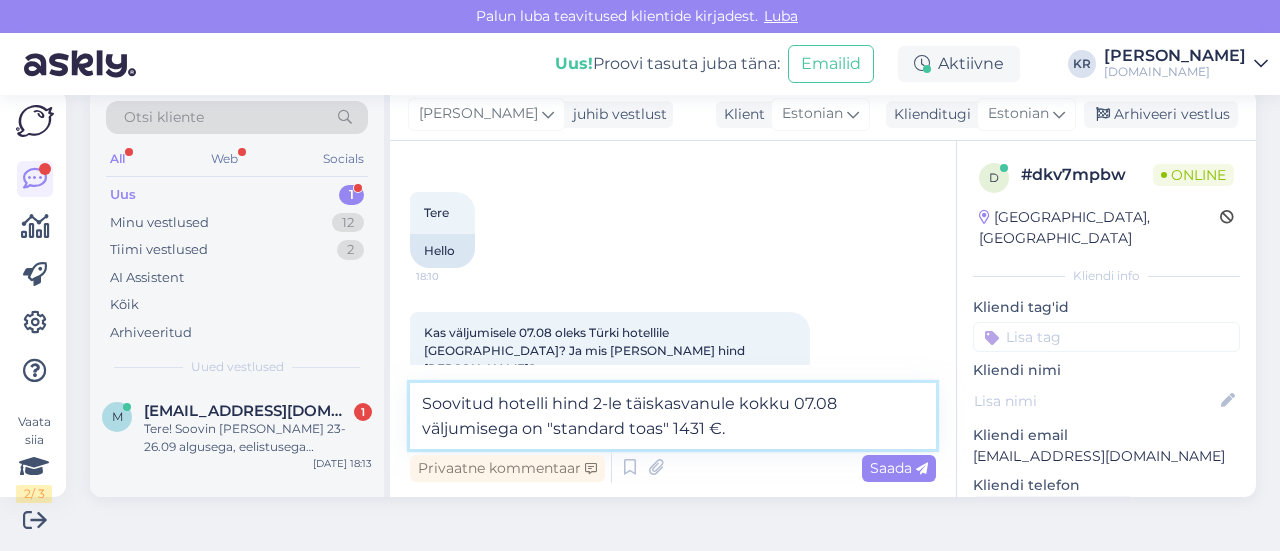 type on "Soovitud hotelli hind 2-le täiskasvanule kokku 07.08 väljumisega on "standard toas" 1431 €." 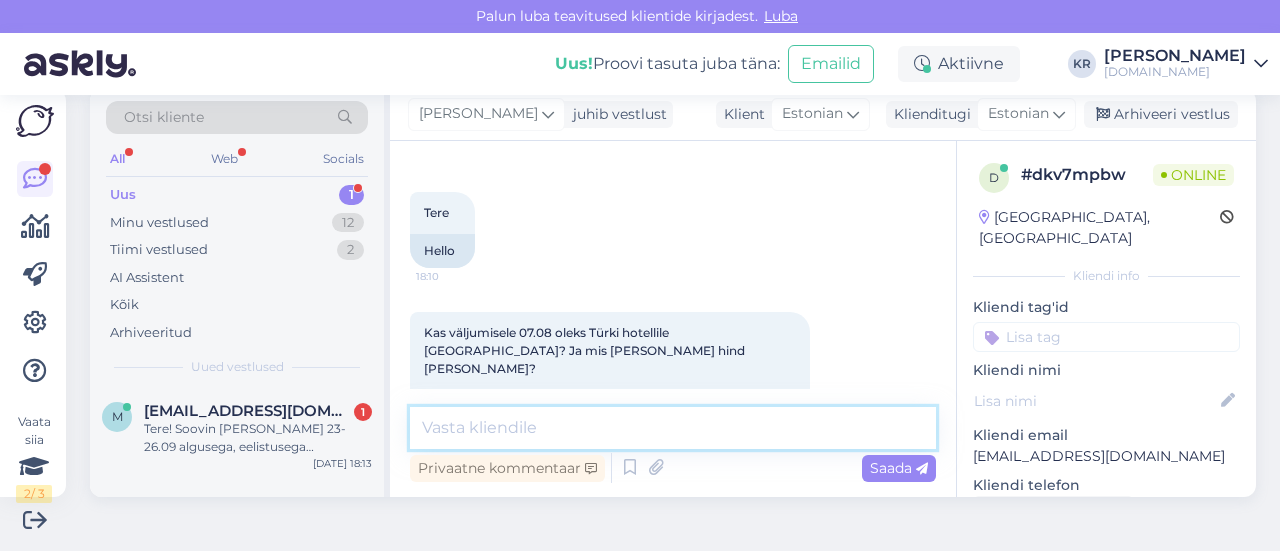 scroll, scrollTop: 579, scrollLeft: 0, axis: vertical 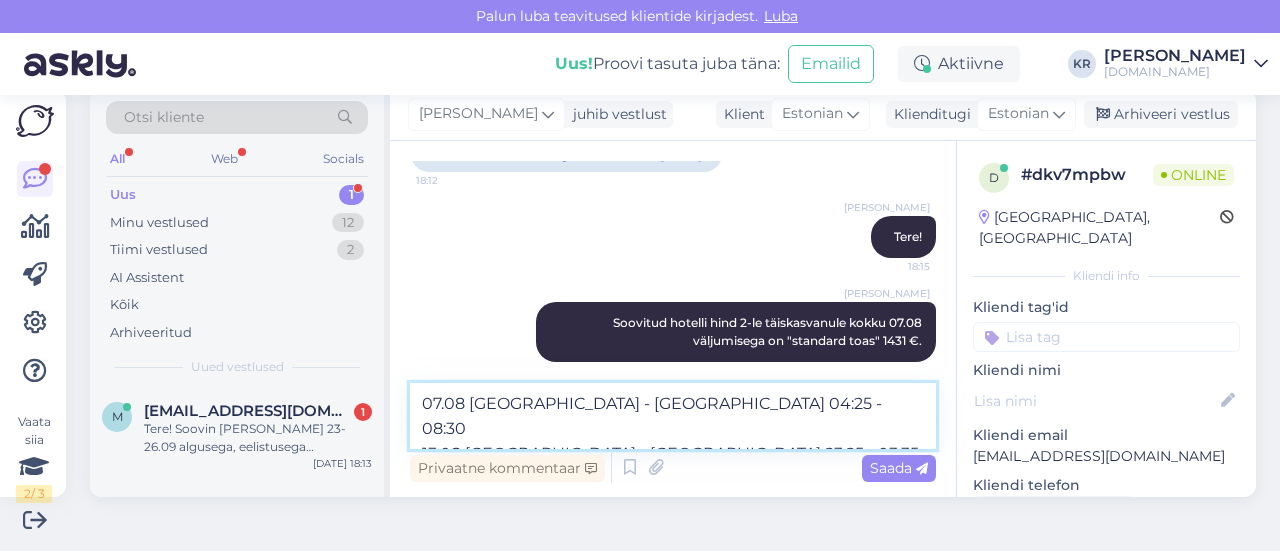 type on "07.08 [GEOGRAPHIC_DATA] - [GEOGRAPHIC_DATA] 04:25 - 08:30
13.08 [GEOGRAPHIC_DATA] - [GEOGRAPHIC_DATA] 23:25 - 03:35" 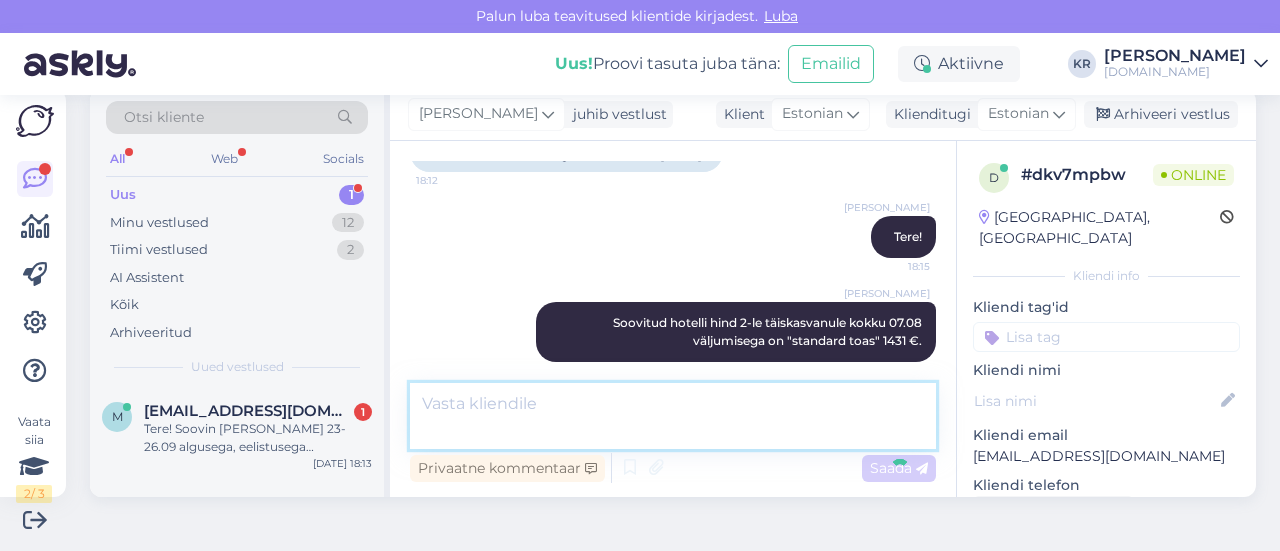 scroll, scrollTop: 683, scrollLeft: 0, axis: vertical 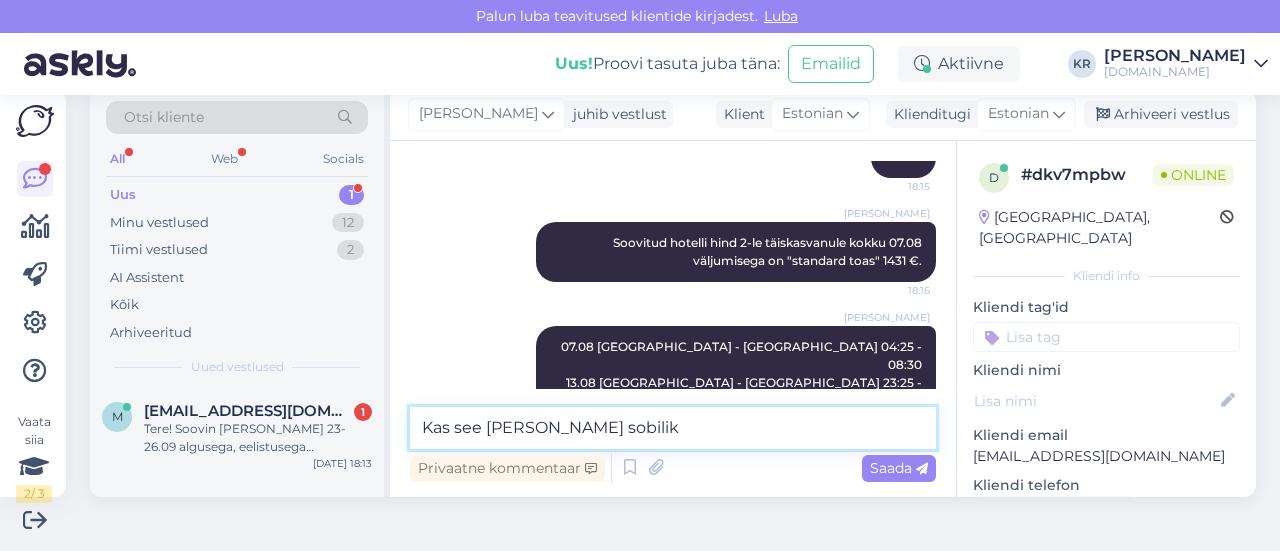 type on "Kas see [PERSON_NAME] sobilik?" 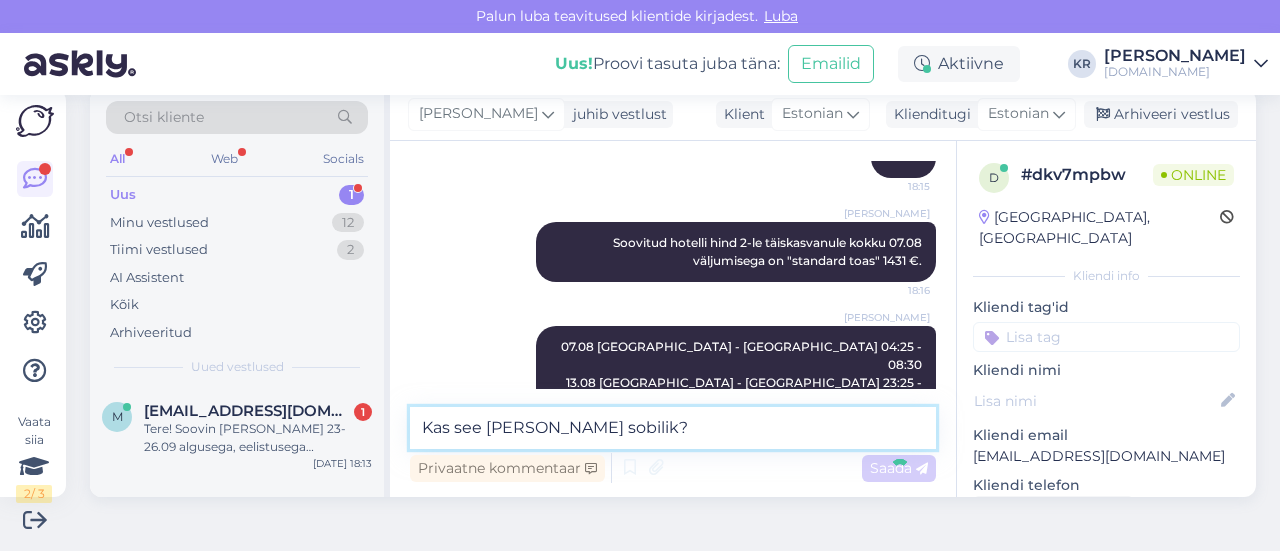 type 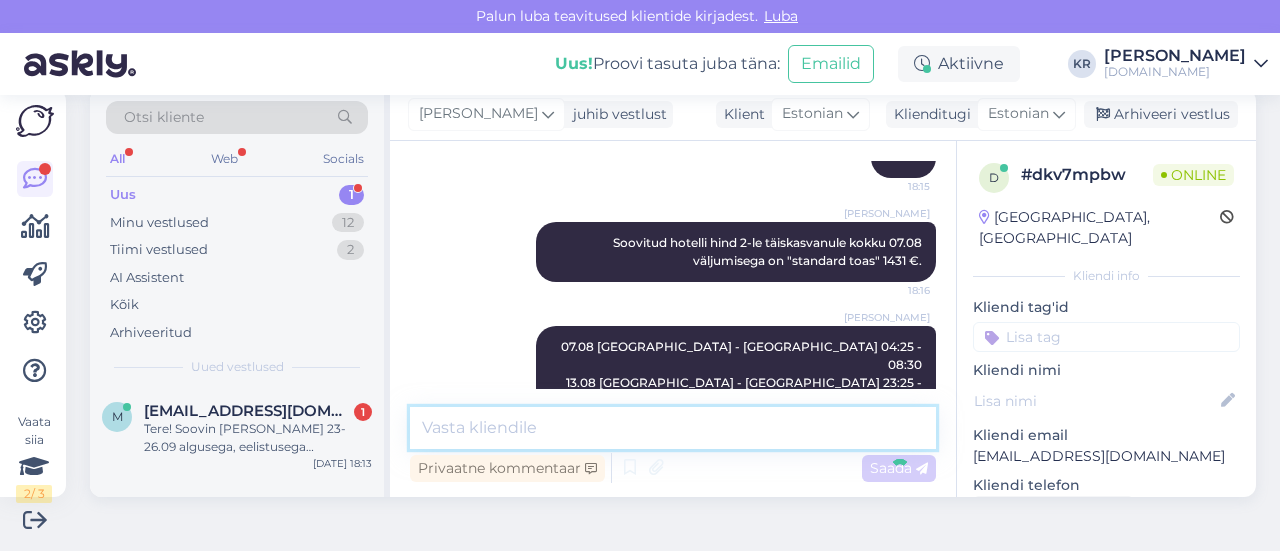 scroll, scrollTop: 769, scrollLeft: 0, axis: vertical 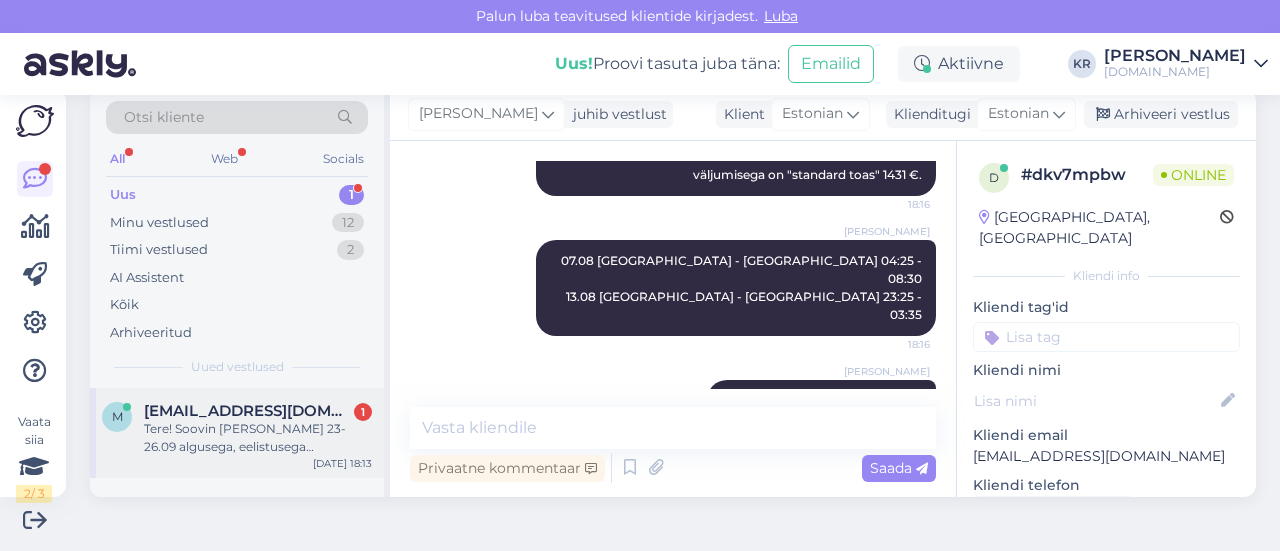 click on "Tere! Soovin [PERSON_NAME] 23-26.09 algusega, eelistusega [GEOGRAPHIC_DATA] ning ilmselt [GEOGRAPHIC_DATA]. Inimese hind võiks jääda alla 1500 euro, kõik hinnas ning mereäärne väga heas kuurortis asuv hotell. Kasuks tuleks ka kohapealne autorent ning lähedal asuv kajakirendivõimalus. Paluksin soovitust hea [PERSON_NAME] kvaliteediga hotelli osas." at bounding box center [258, 438] 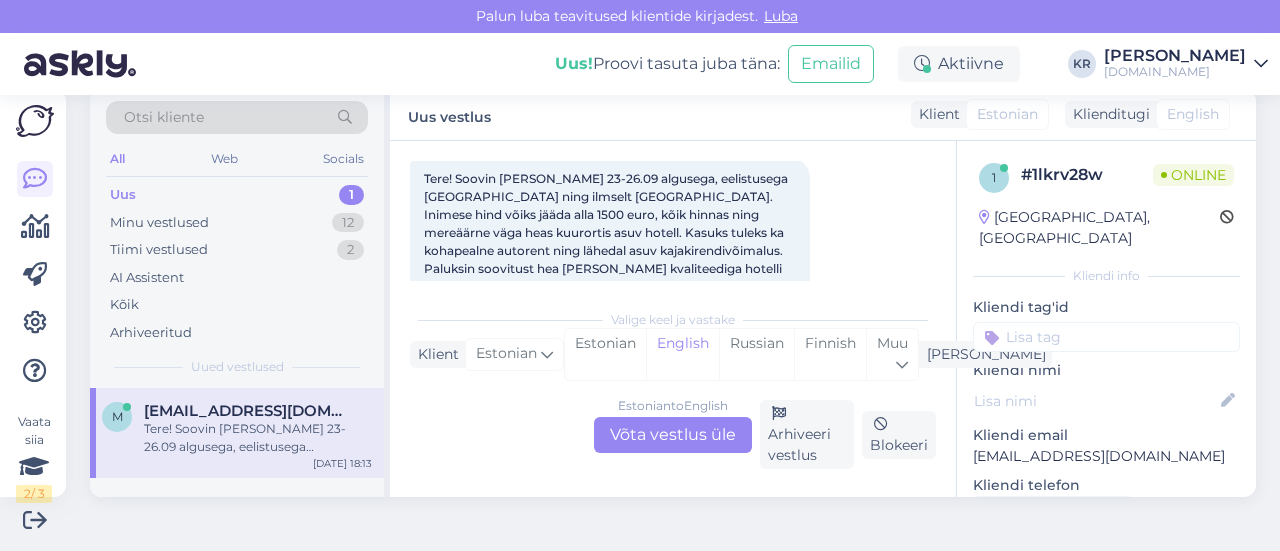 scroll, scrollTop: 139, scrollLeft: 0, axis: vertical 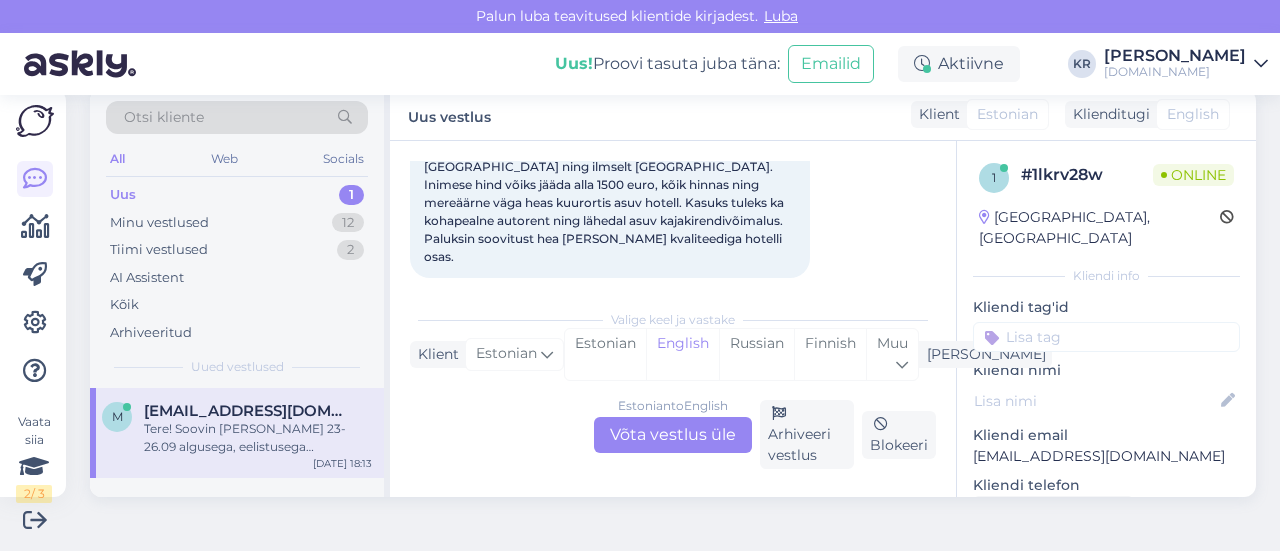 click on "Estonian  to  English Võta vestlus üle" at bounding box center (673, 435) 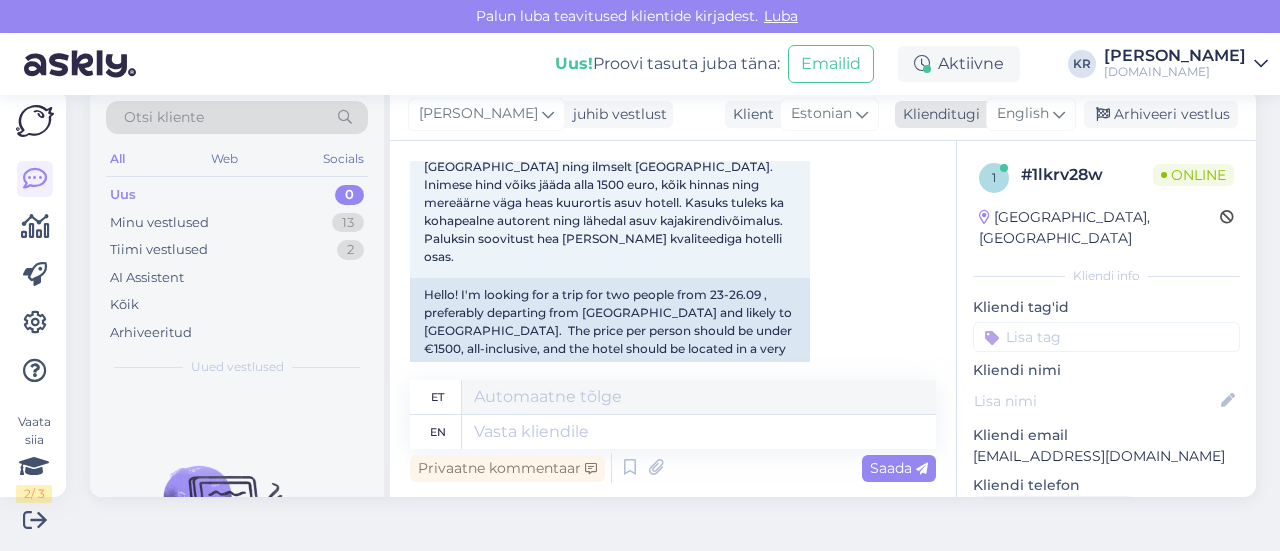 click on "English" at bounding box center (1023, 114) 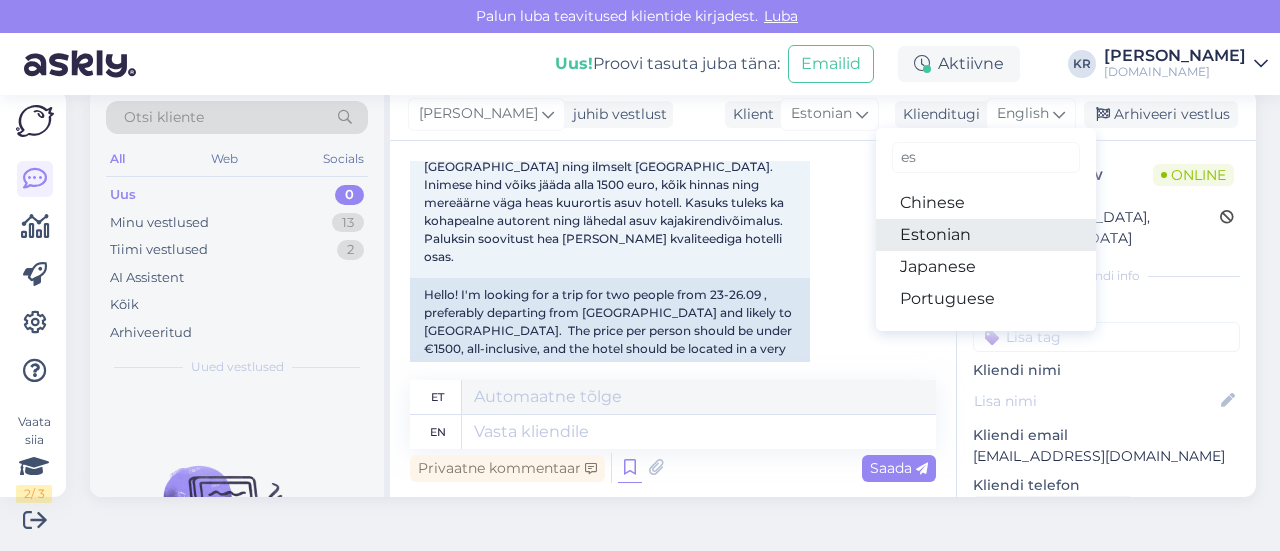 drag, startPoint x: 933, startPoint y: 232, endPoint x: 640, endPoint y: 457, distance: 369.4239 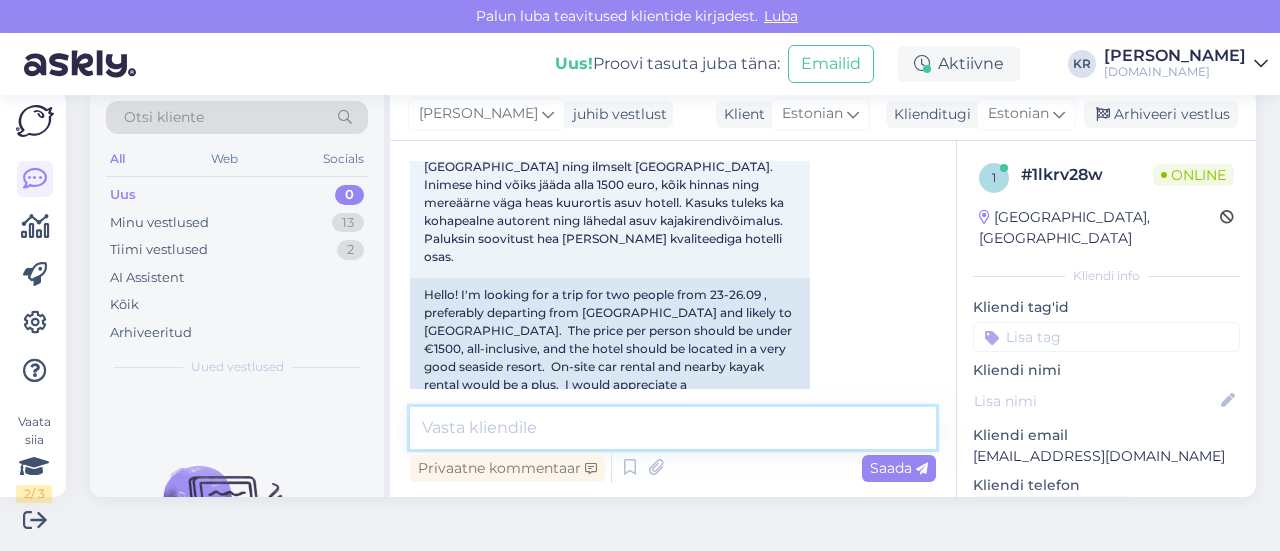 click at bounding box center [673, 428] 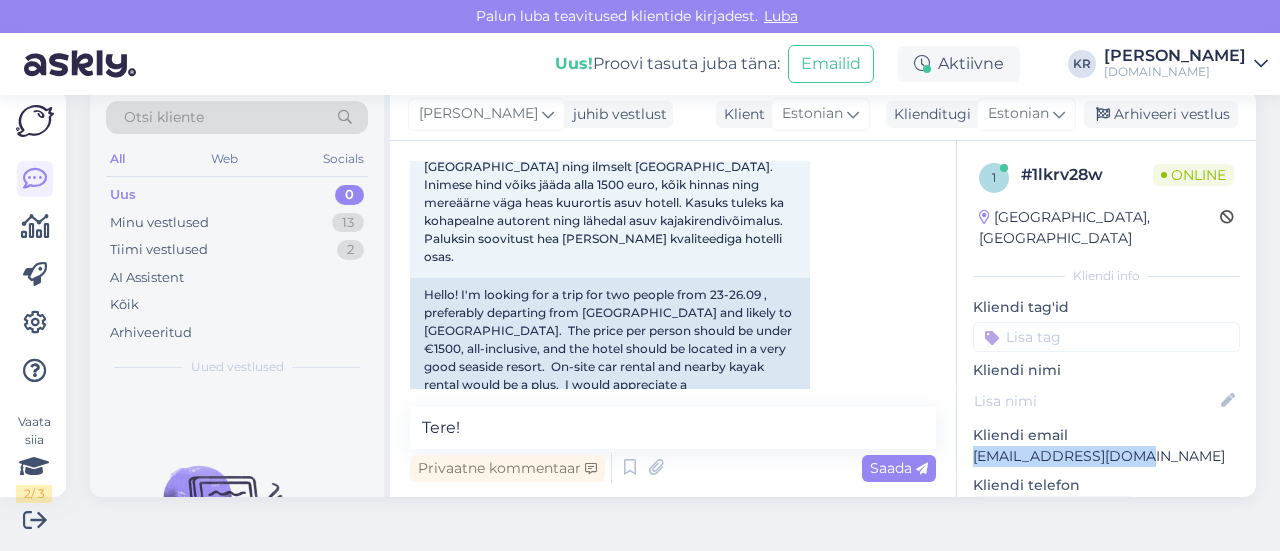 drag, startPoint x: 1136, startPoint y: 433, endPoint x: 954, endPoint y: 439, distance: 182.09888 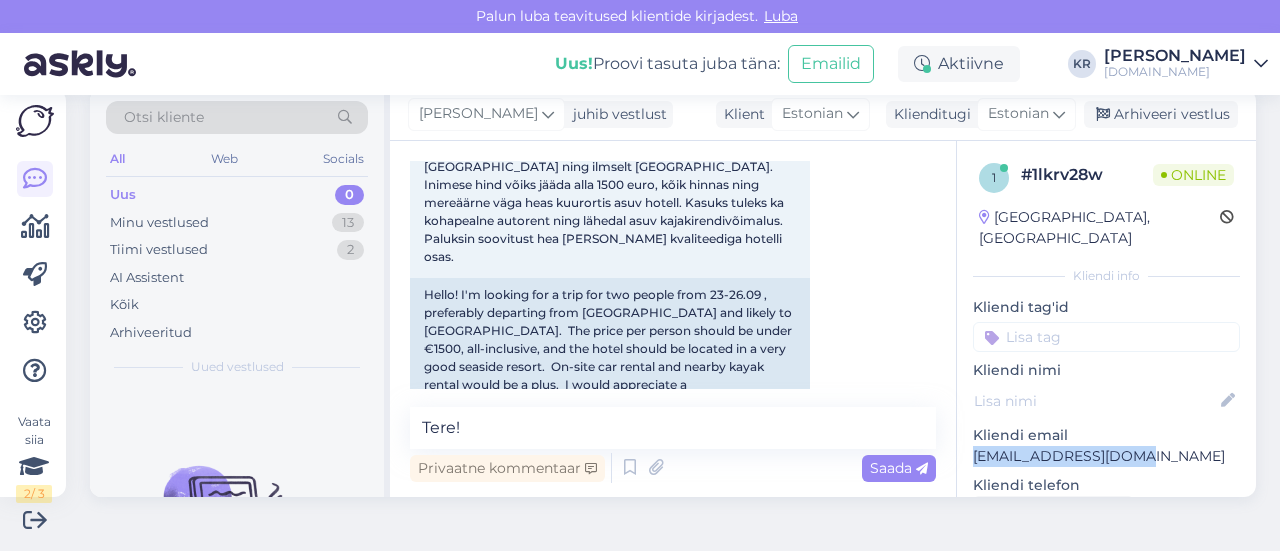 click on "1 # 1lkrv28w Online     [GEOGRAPHIC_DATA], [GEOGRAPHIC_DATA] info Kliendi tag'id  Kliendi nimi Kliendi email [EMAIL_ADDRESS][DOMAIN_NAME] Kliendi telefon Küsi telefoninumbrit Klienditeekond [URL][DOMAIN_NAME][DATE] Vaata edasi ... Operatsioonisüsteem Windows 10 [PERSON_NAME] Chrome [TECHNICAL_ID] [PERSON_NAME]" at bounding box center (1106, 562) 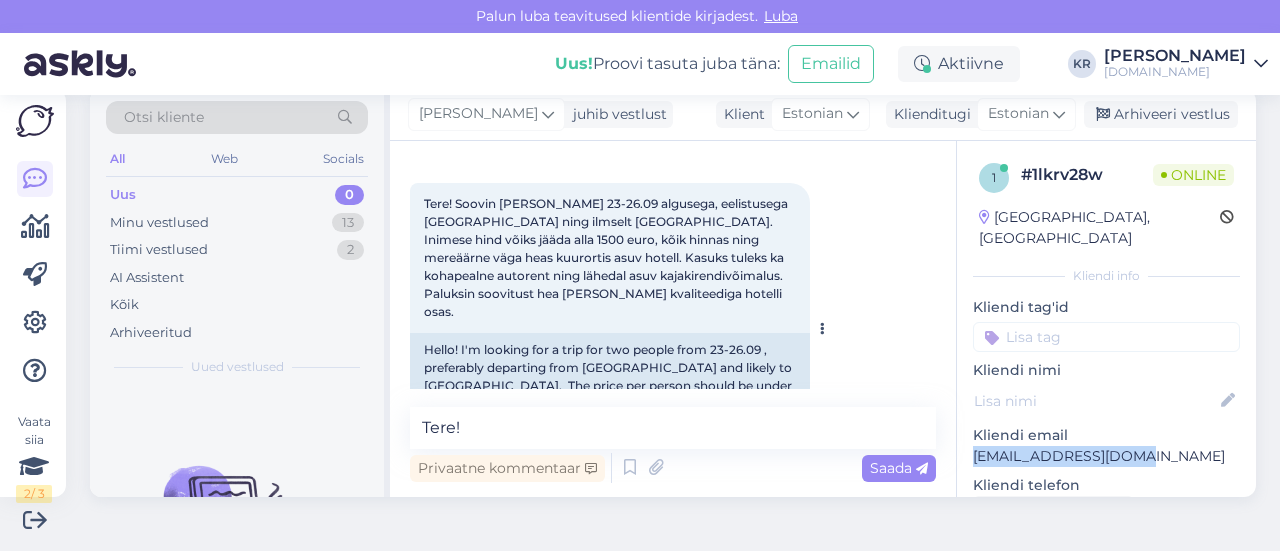 scroll, scrollTop: 0, scrollLeft: 0, axis: both 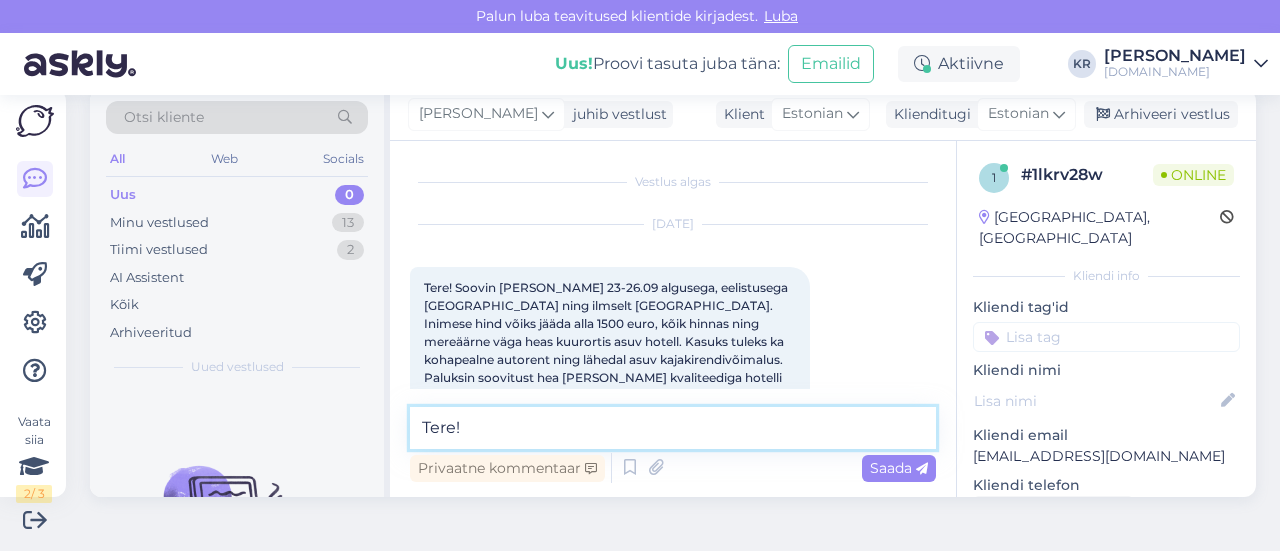 click on "Tere!" at bounding box center [673, 428] 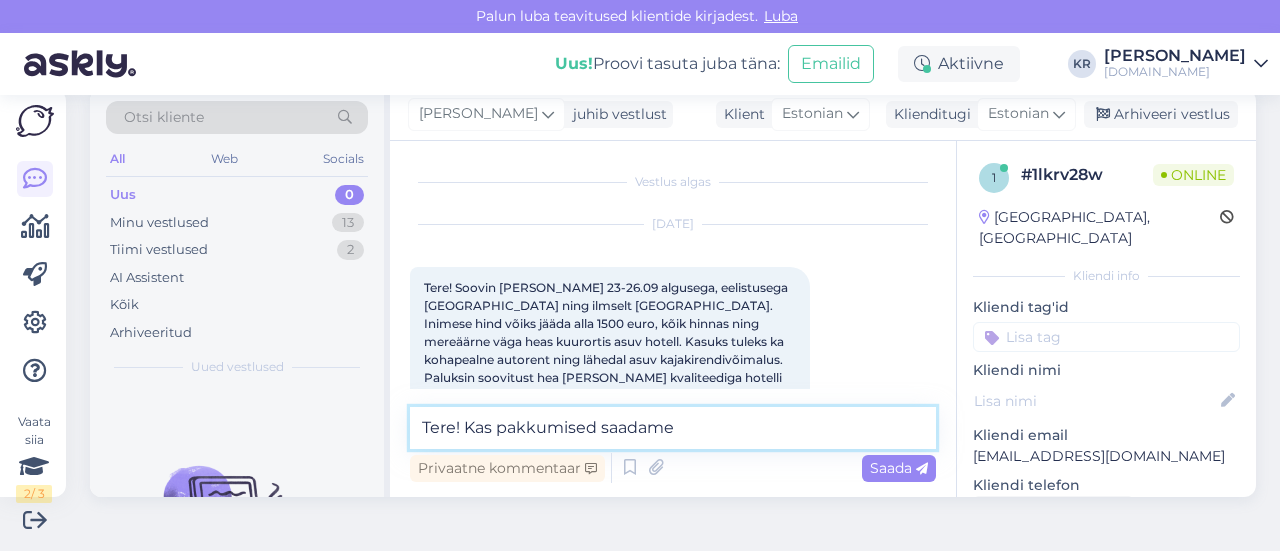 paste on "[EMAIL_ADDRESS][DOMAIN_NAME]" 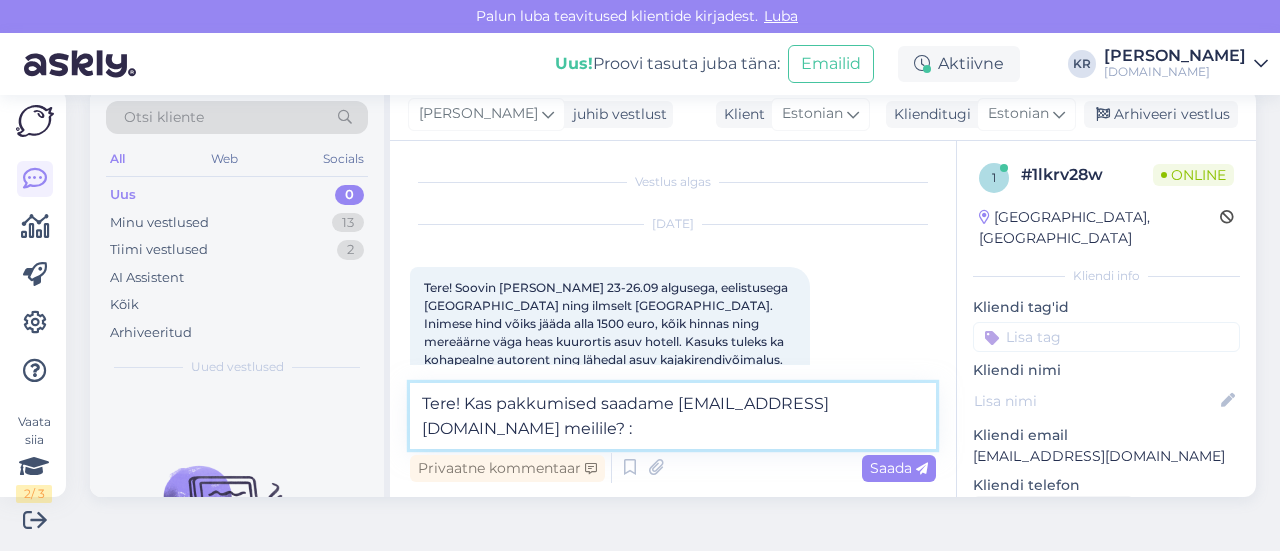 type on "Tere! Kas pakkumised saadame [EMAIL_ADDRESS][DOMAIN_NAME] meilile? :)" 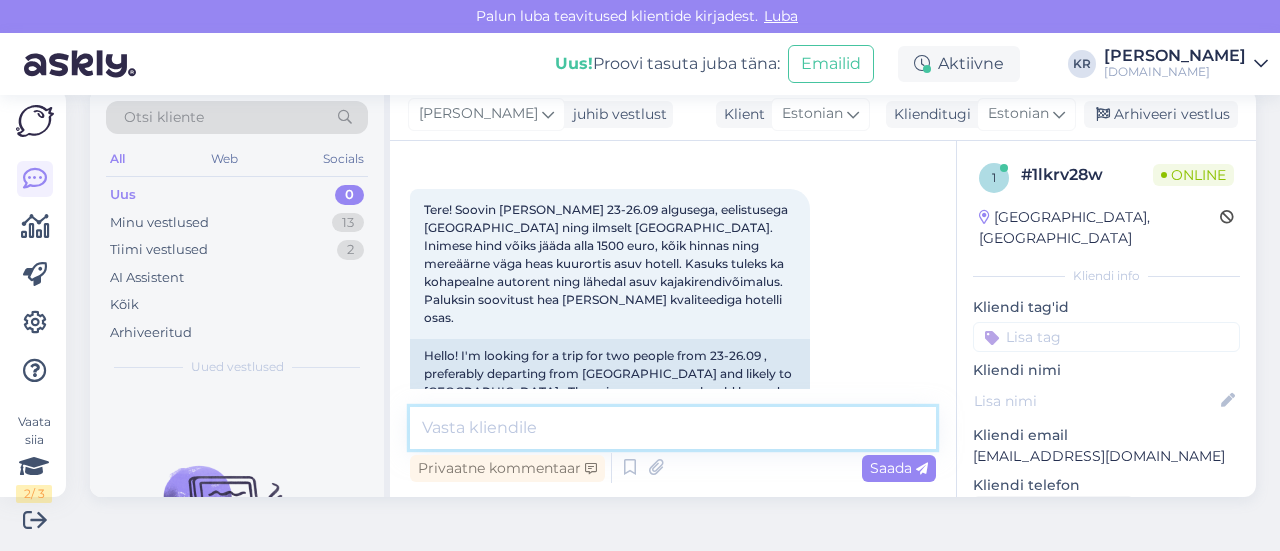 scroll, scrollTop: 77, scrollLeft: 0, axis: vertical 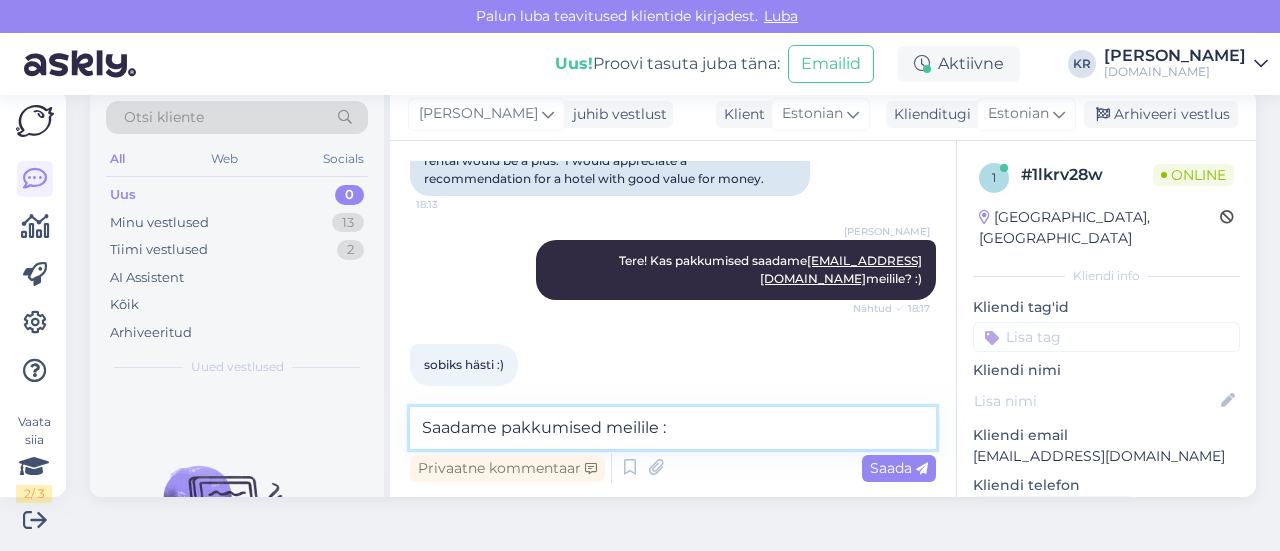 type on "Saadame pakkumised meilile :)" 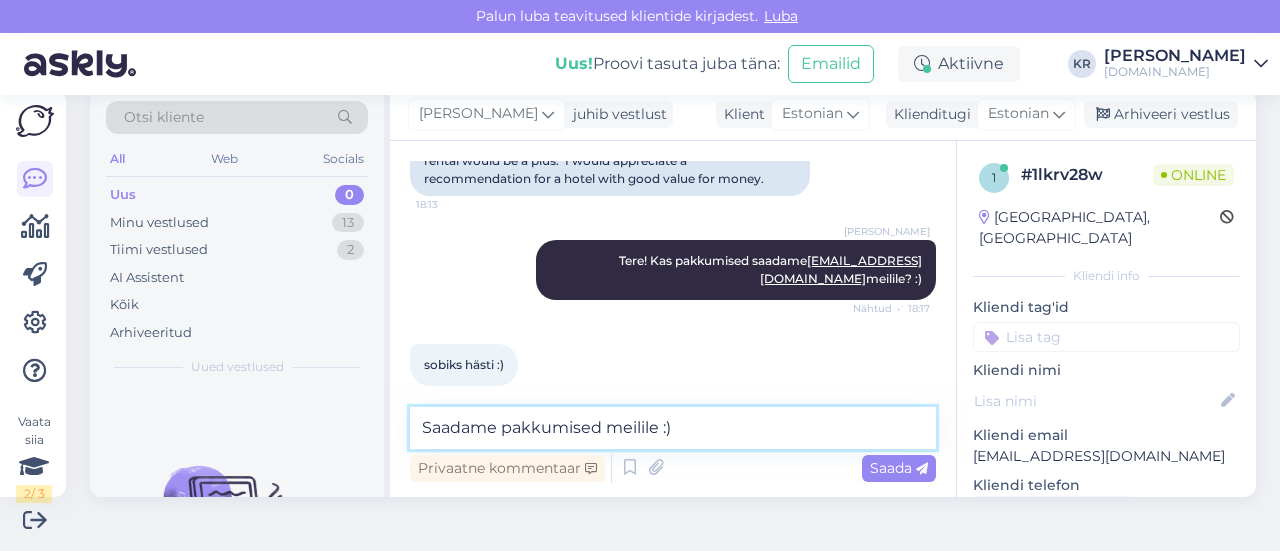 type 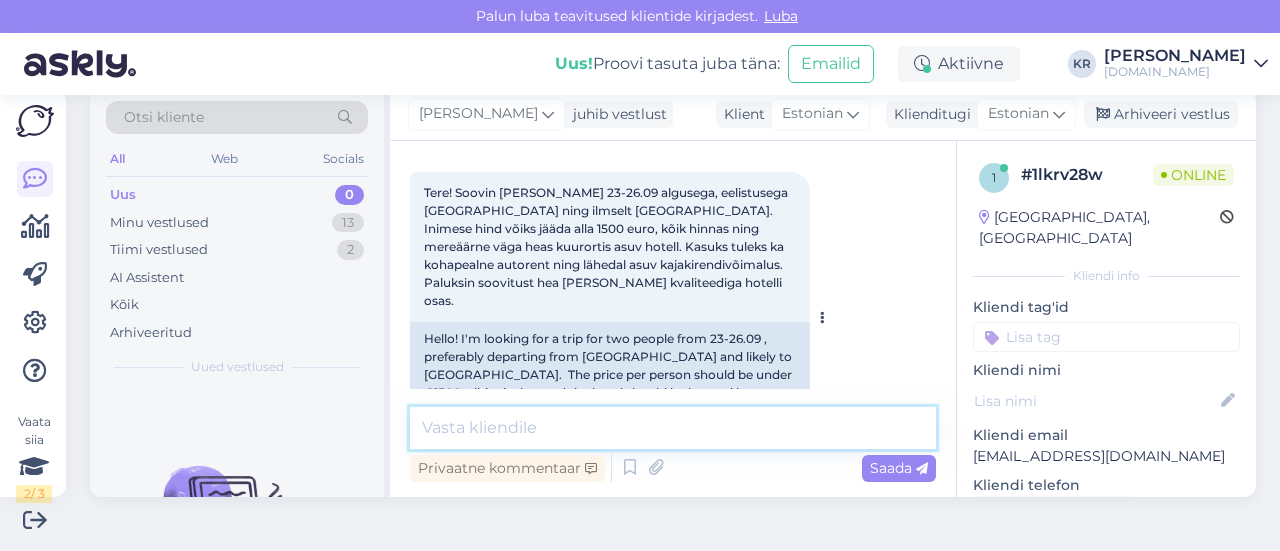 scroll, scrollTop: 0, scrollLeft: 0, axis: both 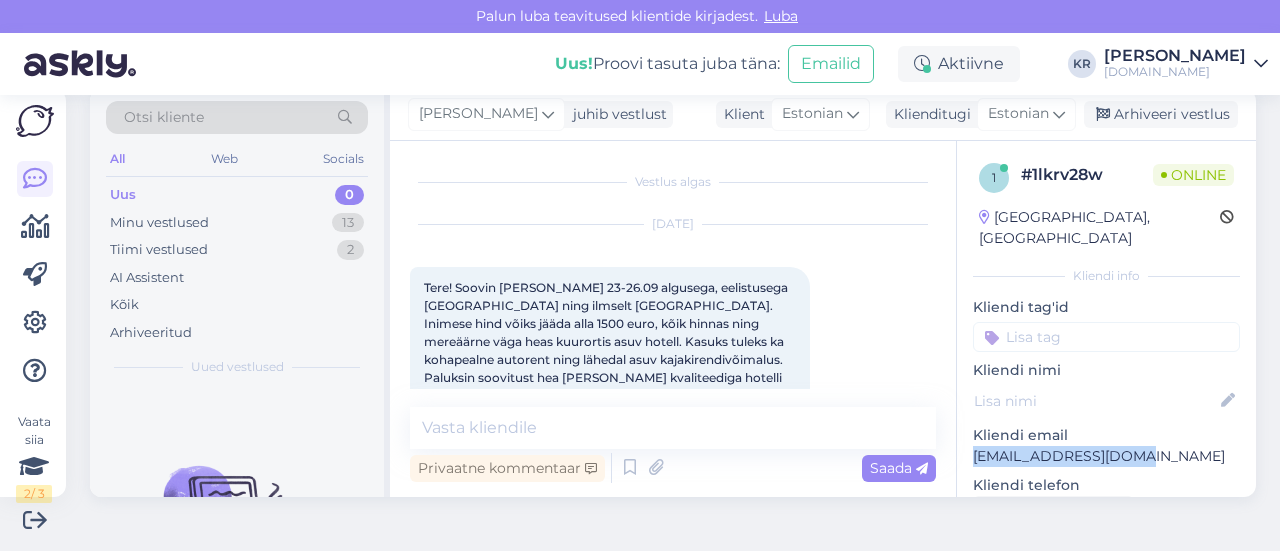 drag, startPoint x: 1144, startPoint y: 435, endPoint x: 949, endPoint y: 435, distance: 195 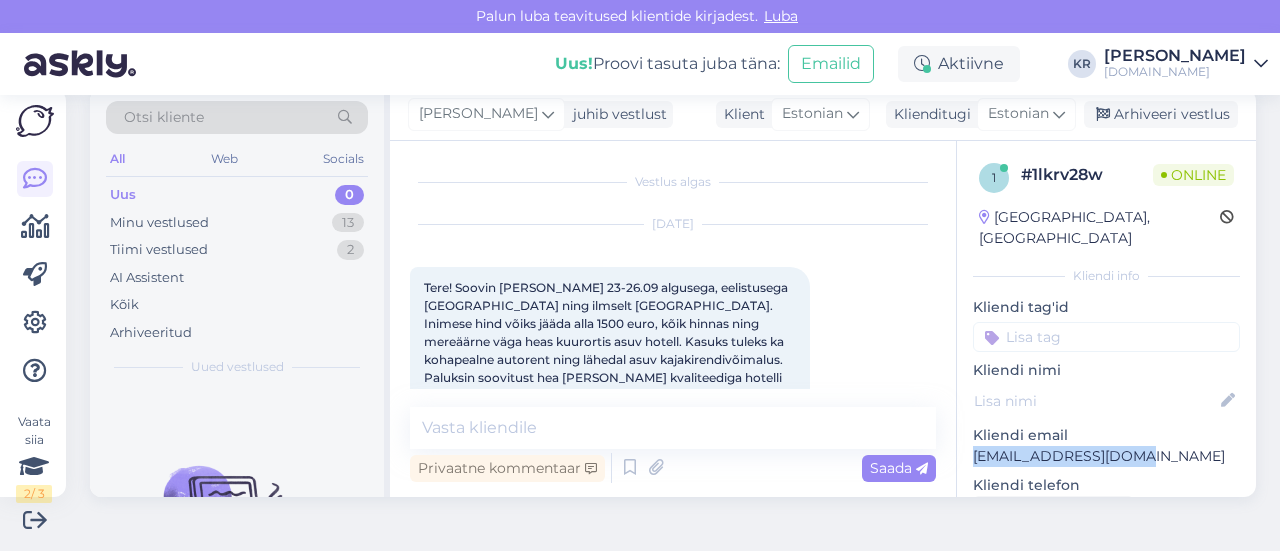 click on "1 # 1lkrv28w Online     [GEOGRAPHIC_DATA], [GEOGRAPHIC_DATA] info Kliendi tag'id  Kliendi nimi Kliendi email [EMAIL_ADDRESS][DOMAIN_NAME] Kliendi telefon Küsi telefoninumbrit Klienditeekond [URL][DOMAIN_NAME][DATE] Vaata edasi ... Operatsioonisüsteem Windows 10 [PERSON_NAME] Chrome [TECHNICAL_ID] [PERSON_NAME]" at bounding box center (1106, 562) 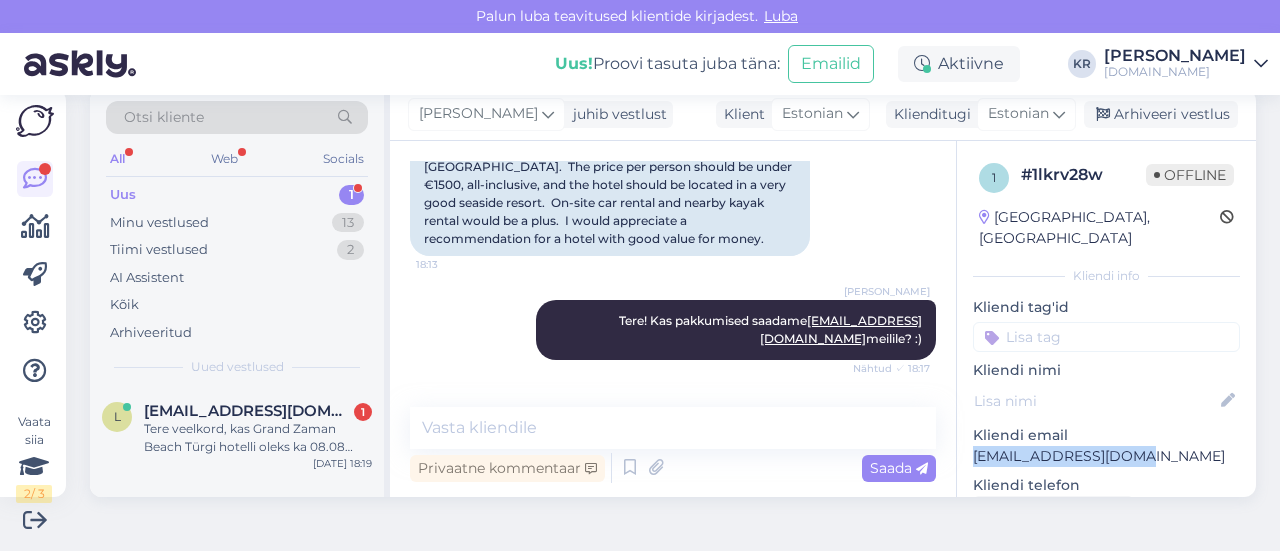 scroll, scrollTop: 449, scrollLeft: 0, axis: vertical 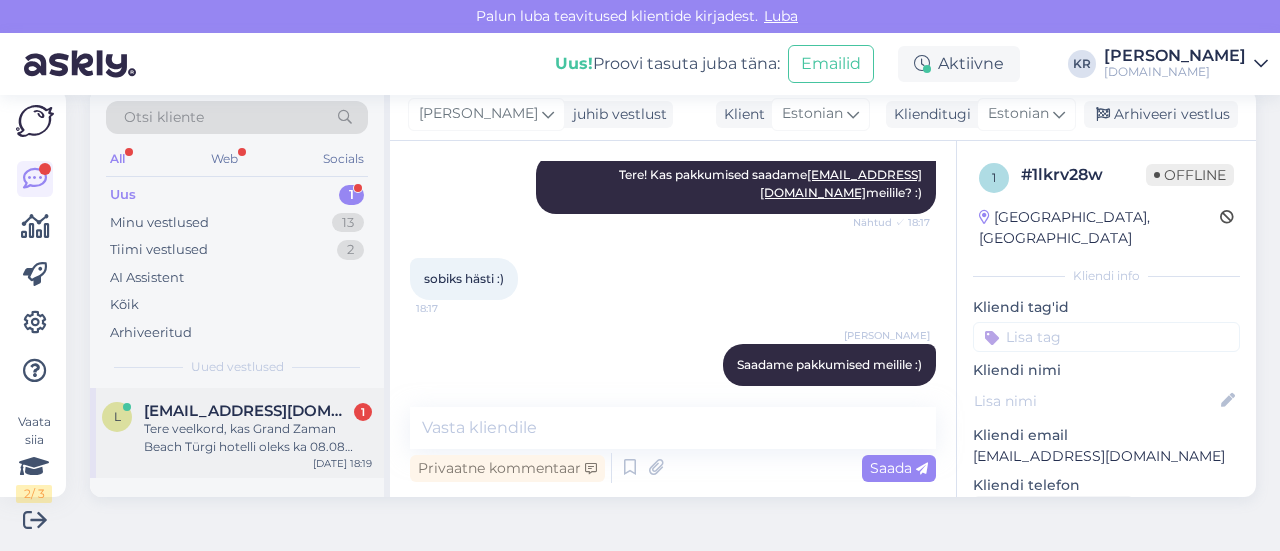 click on "Tere veelkord, kas Grand Zaman Beach Türgi hotelli oleks ka 08.08 väljumist 6 ööd? 07.08 sobis ka, aga äkki on 08.08 [PERSON_NAME]? Ja kas 08.08 on hind kallim?" at bounding box center (258, 438) 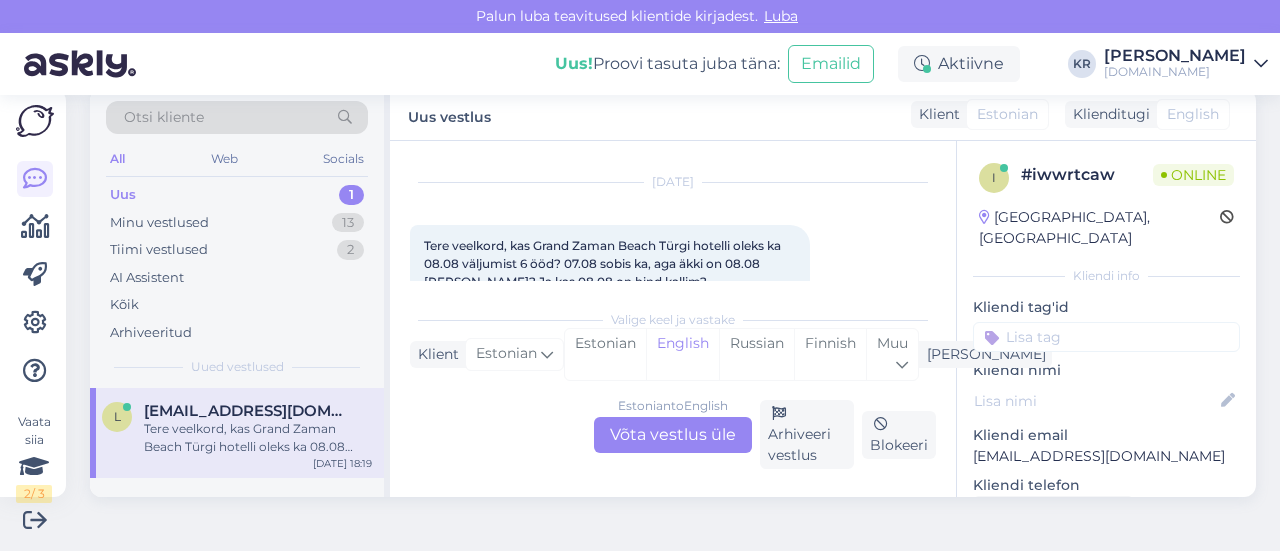 scroll, scrollTop: 85, scrollLeft: 0, axis: vertical 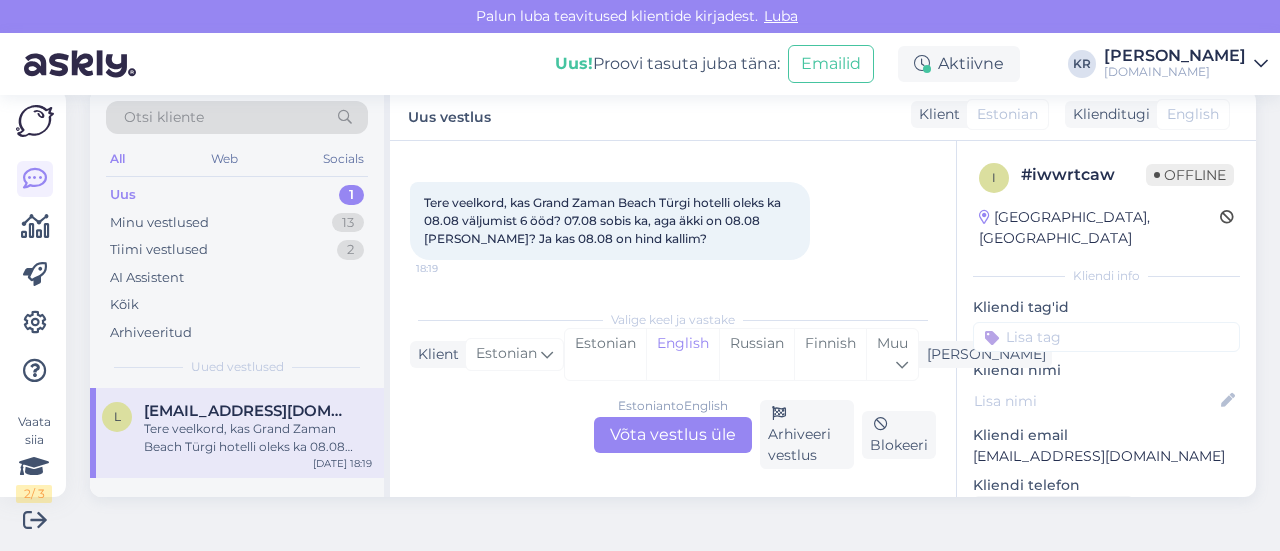 click on "Estonian  to  English Võta vestlus üle" at bounding box center [673, 435] 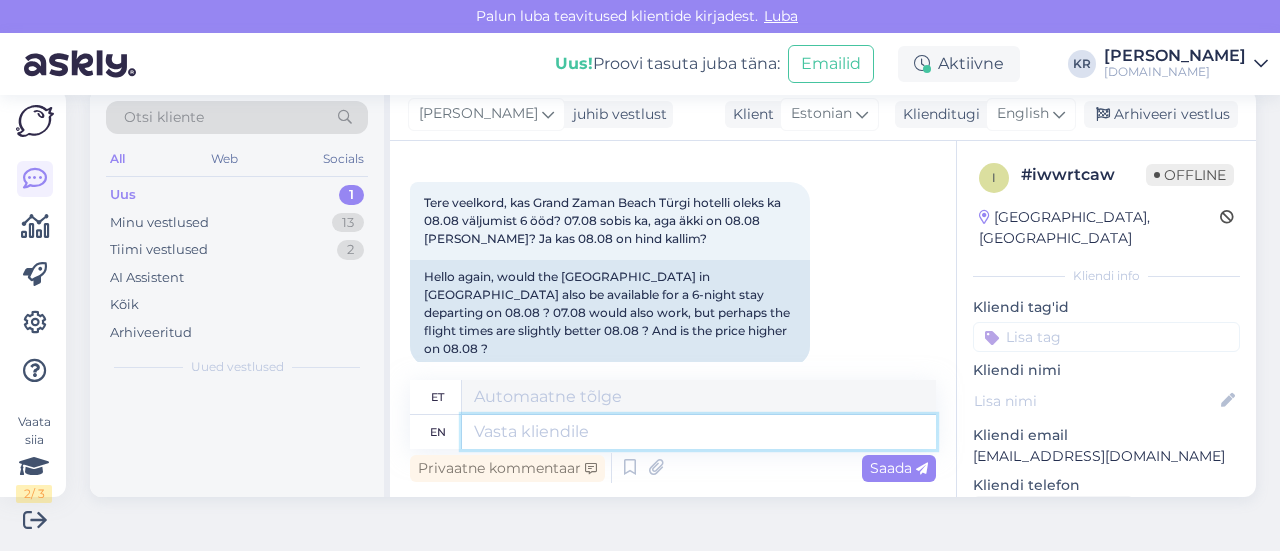 click at bounding box center (699, 432) 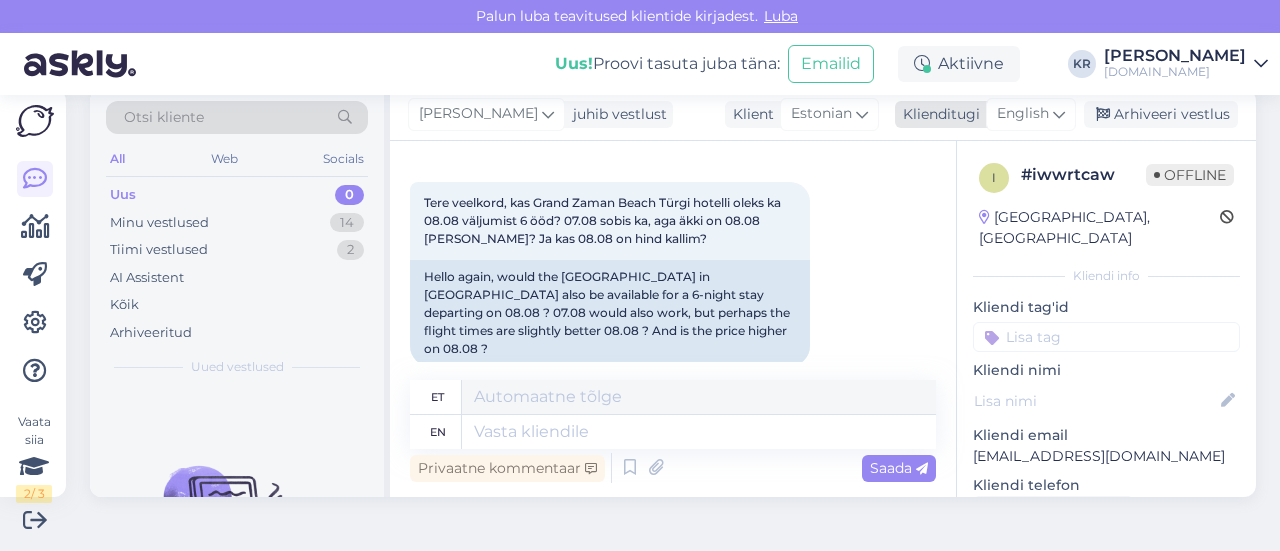 click on "English" at bounding box center [1023, 114] 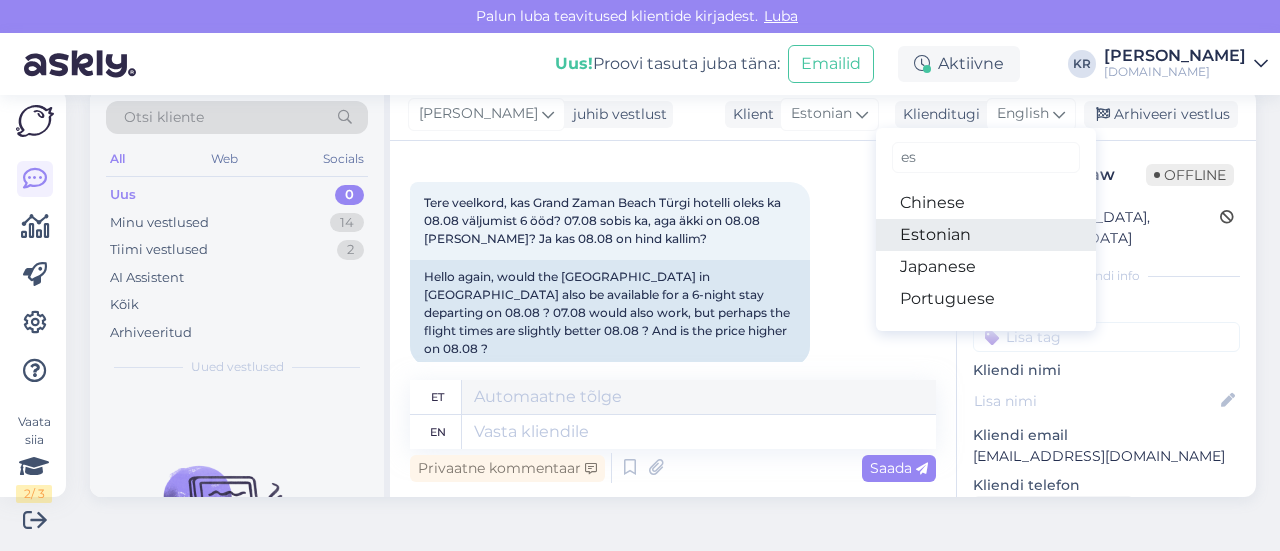 click on "Estonian" at bounding box center [986, 235] 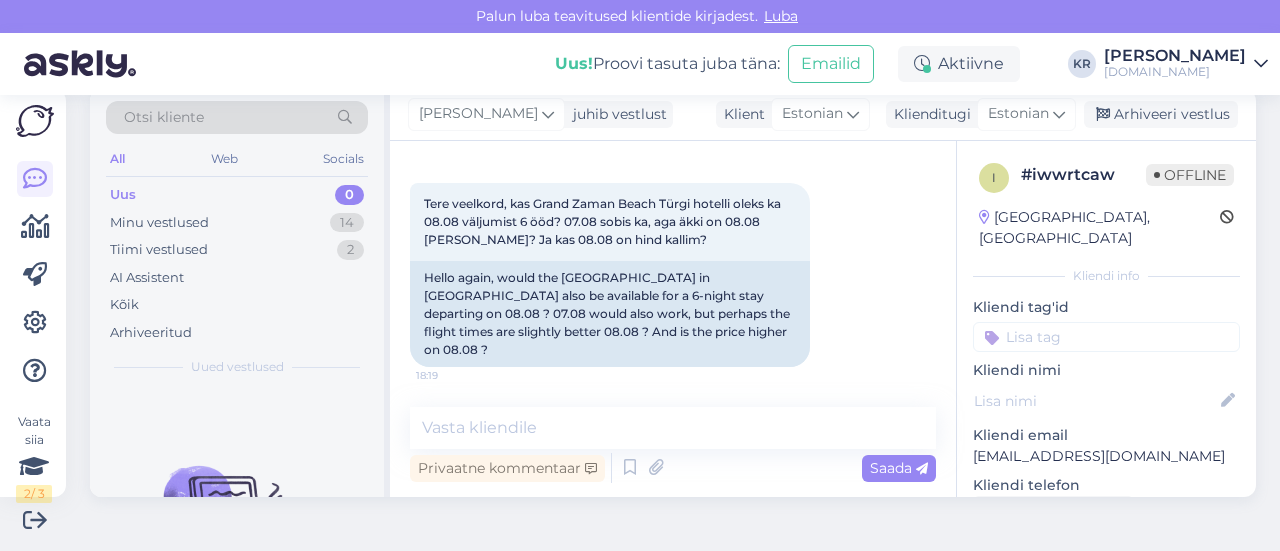 scroll, scrollTop: 65, scrollLeft: 0, axis: vertical 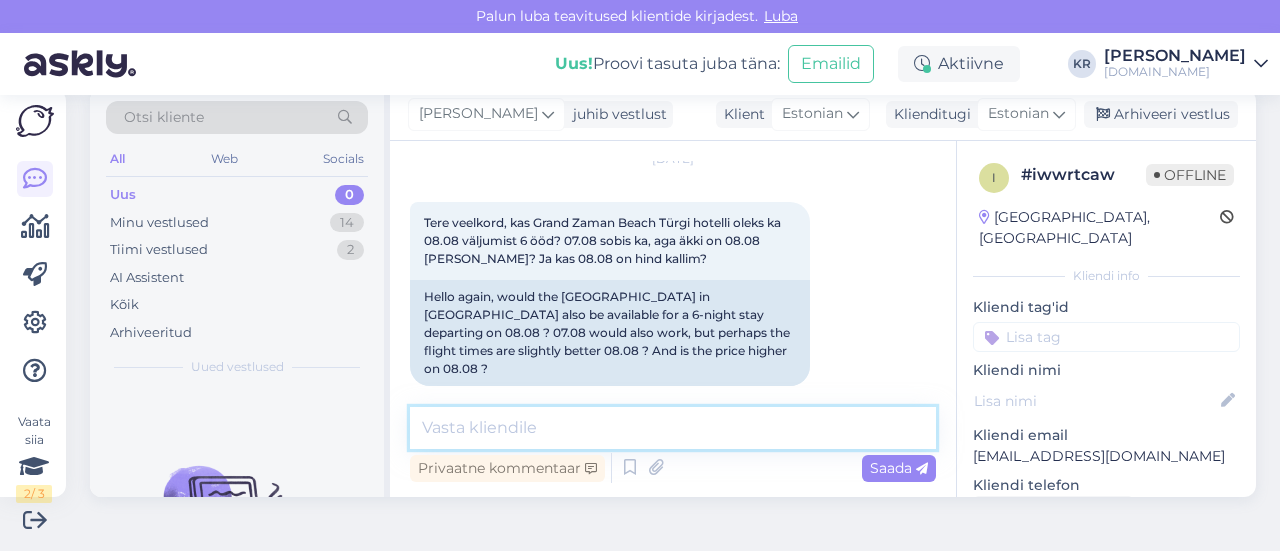 click at bounding box center (673, 428) 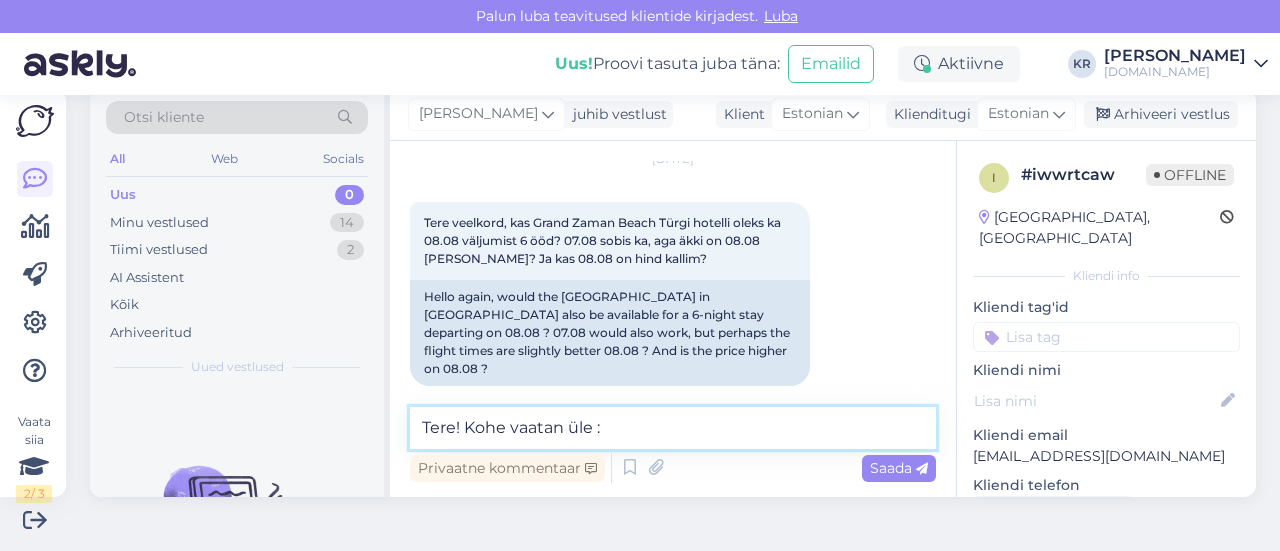 type on "Tere! Kohe vaatan üle :)" 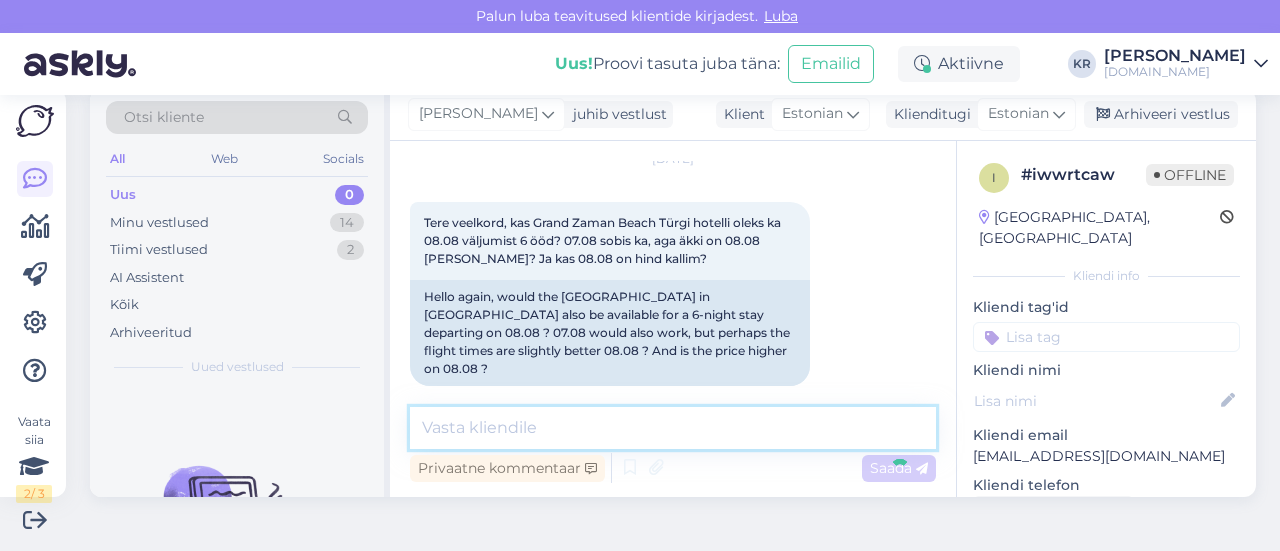 scroll, scrollTop: 151, scrollLeft: 0, axis: vertical 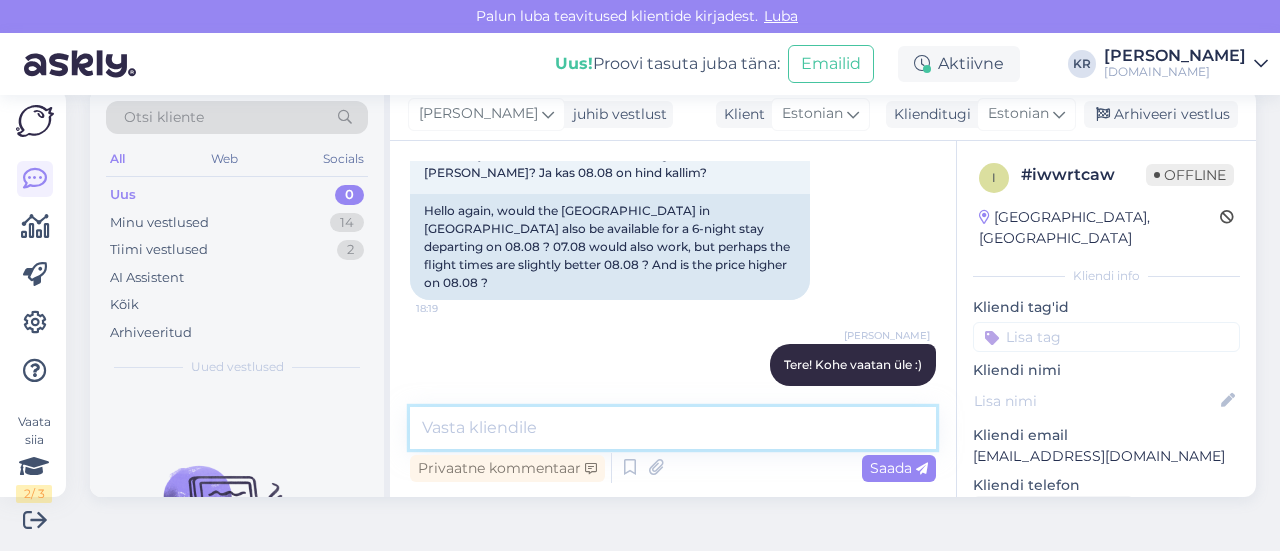 click at bounding box center [673, 428] 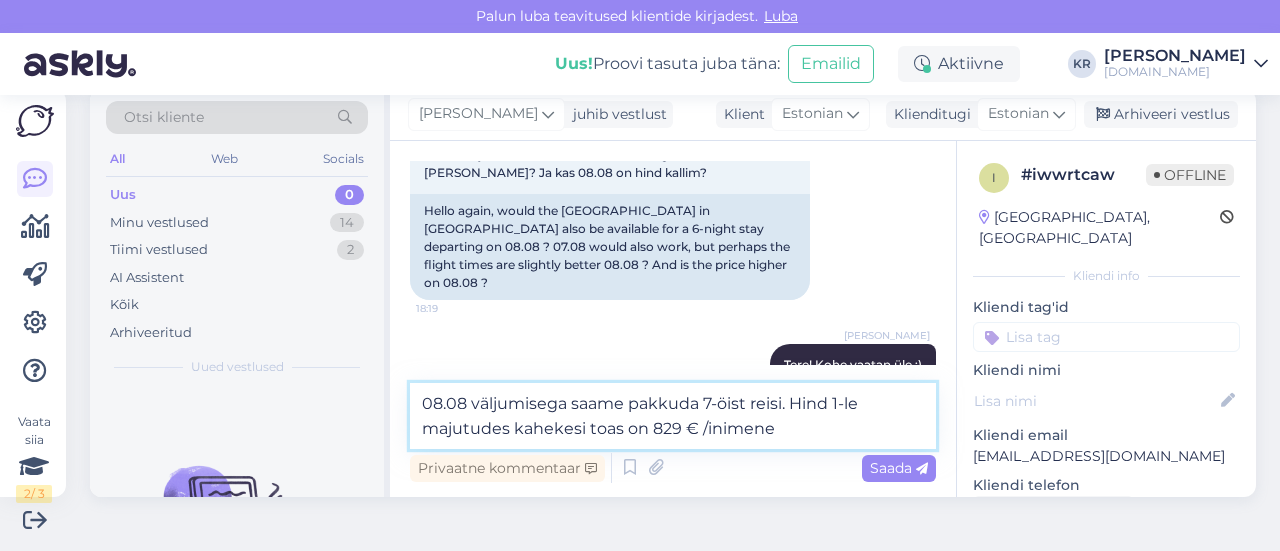 type on "08.08 väljumisega saame pakkuda 7-öist reisi. Hind 1-le majutudes kahekesi toas on 829 € /inimene." 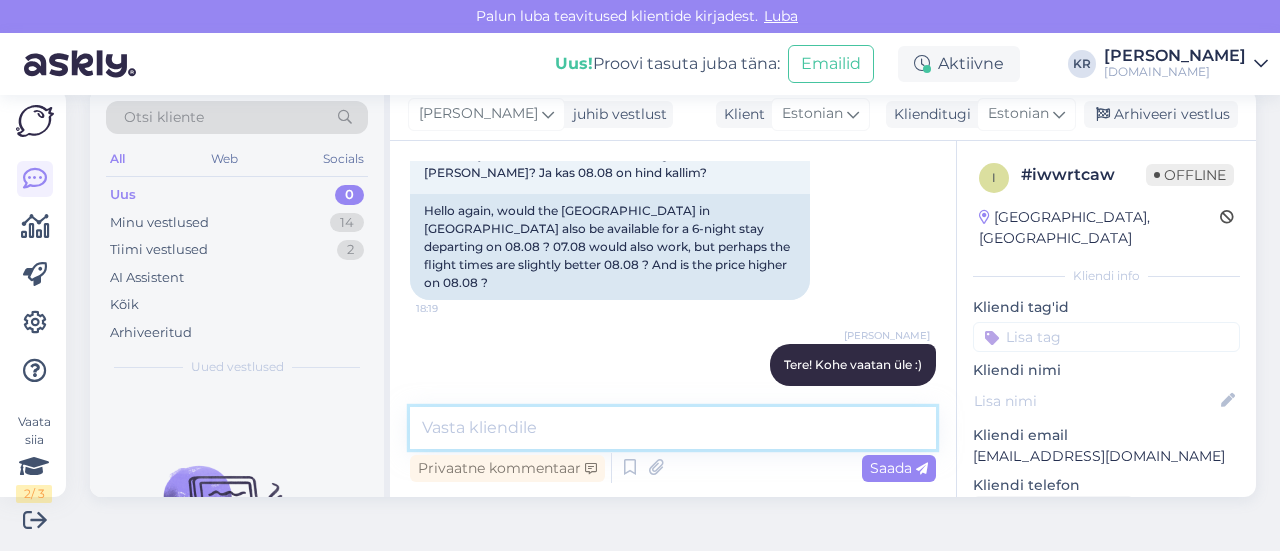 scroll, scrollTop: 255, scrollLeft: 0, axis: vertical 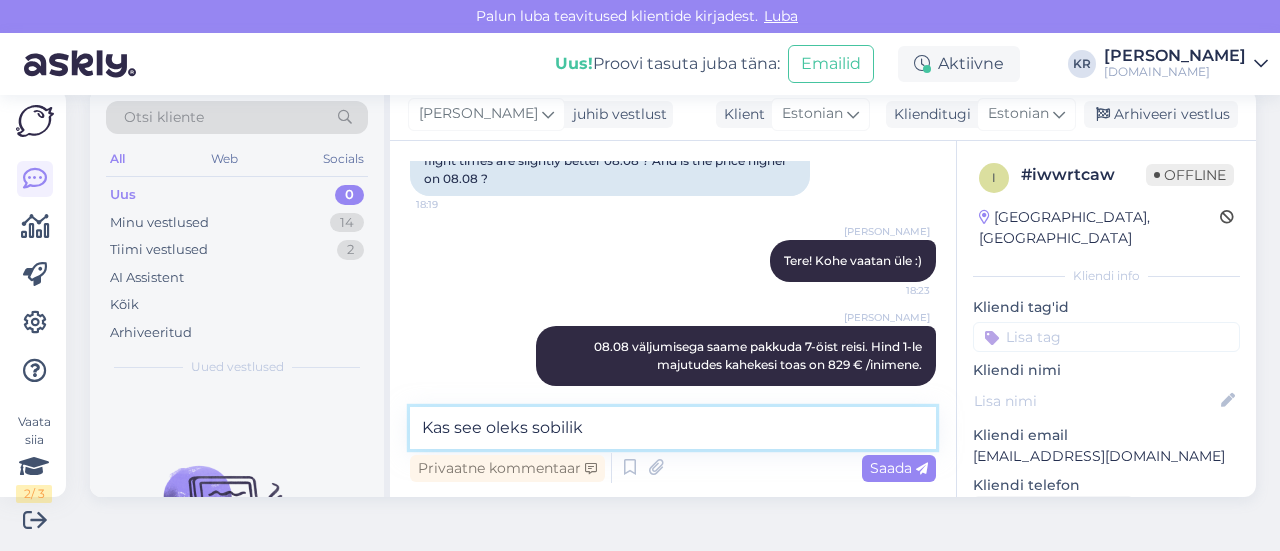 type on "Kas see oleks sobilik?" 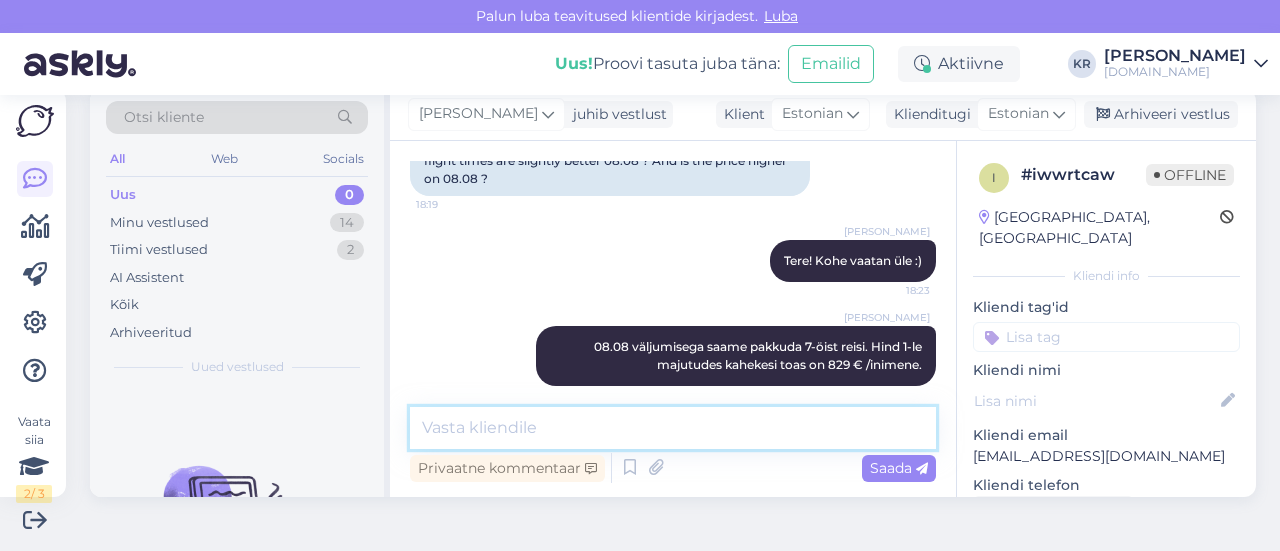 scroll, scrollTop: 341, scrollLeft: 0, axis: vertical 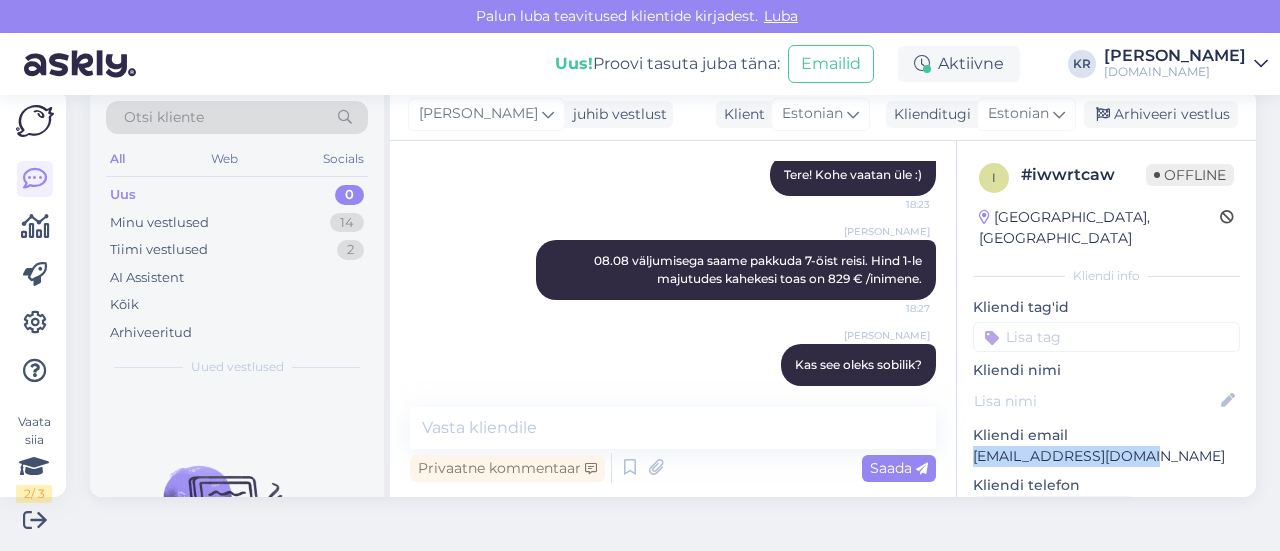 drag, startPoint x: 1082, startPoint y: 434, endPoint x: 957, endPoint y: 431, distance: 125.035995 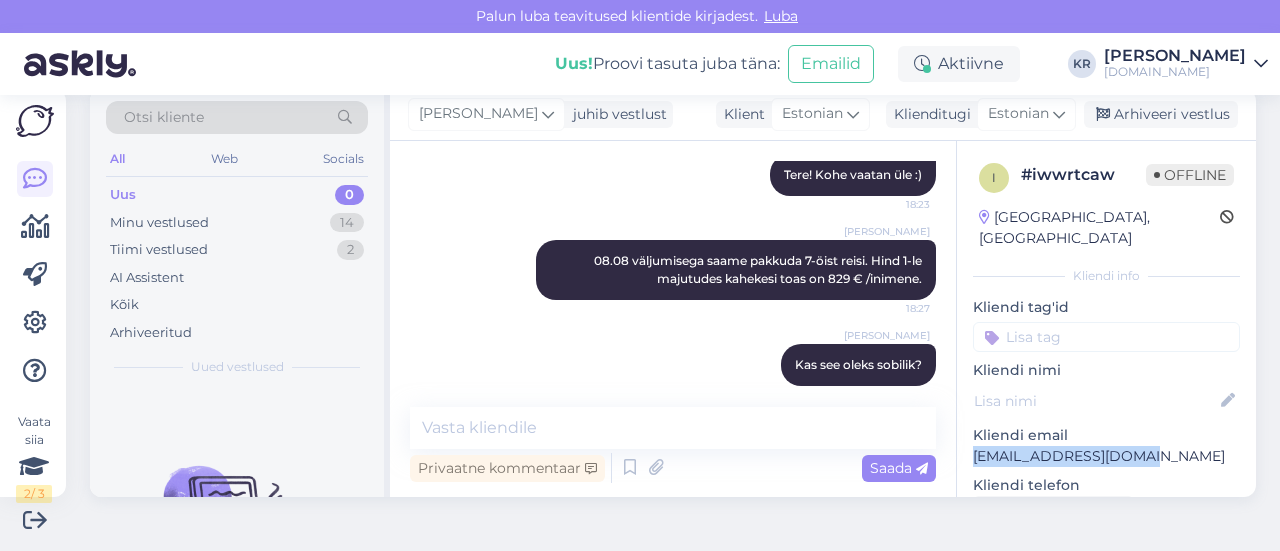 click on "[EMAIL_ADDRESS][DOMAIN_NAME]" at bounding box center [1106, 456] 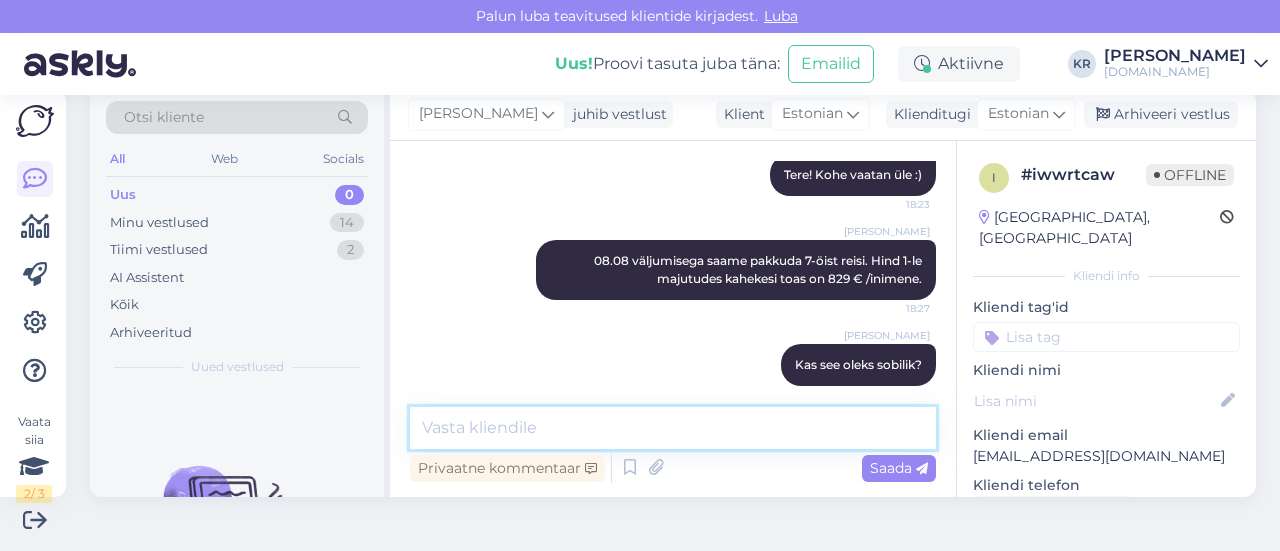 click at bounding box center (673, 428) 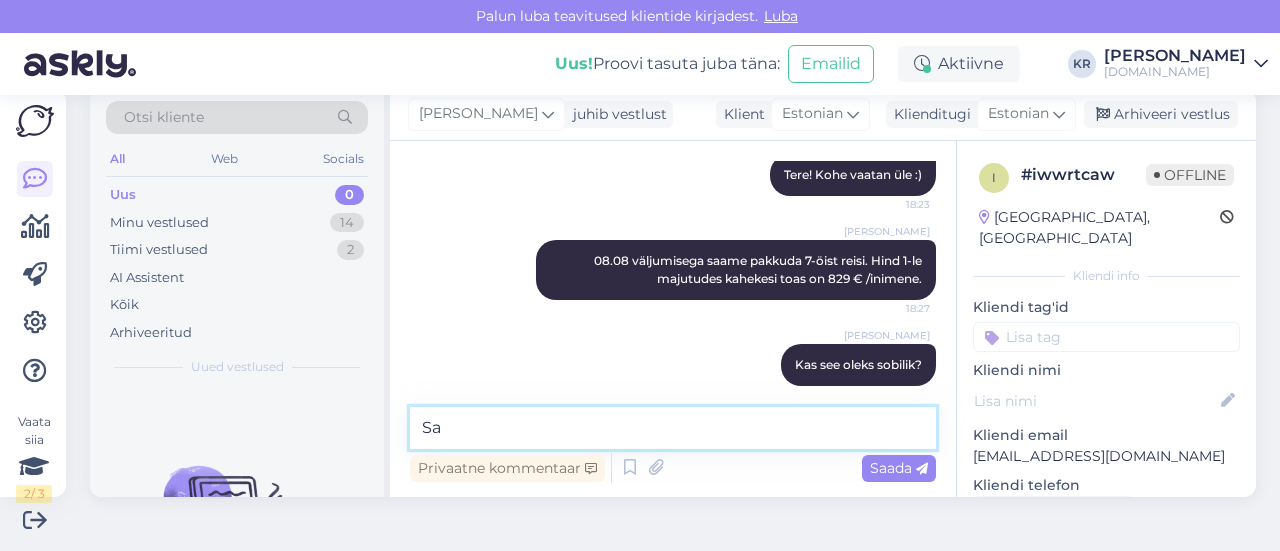 type on "S" 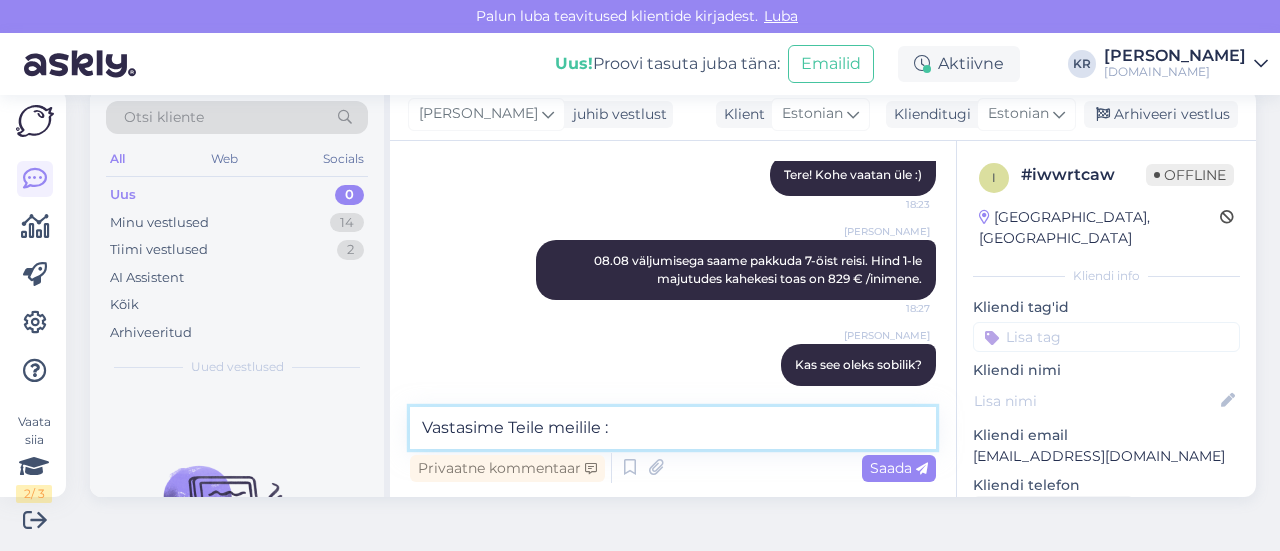 type on "Vastasime Teile meilile :)" 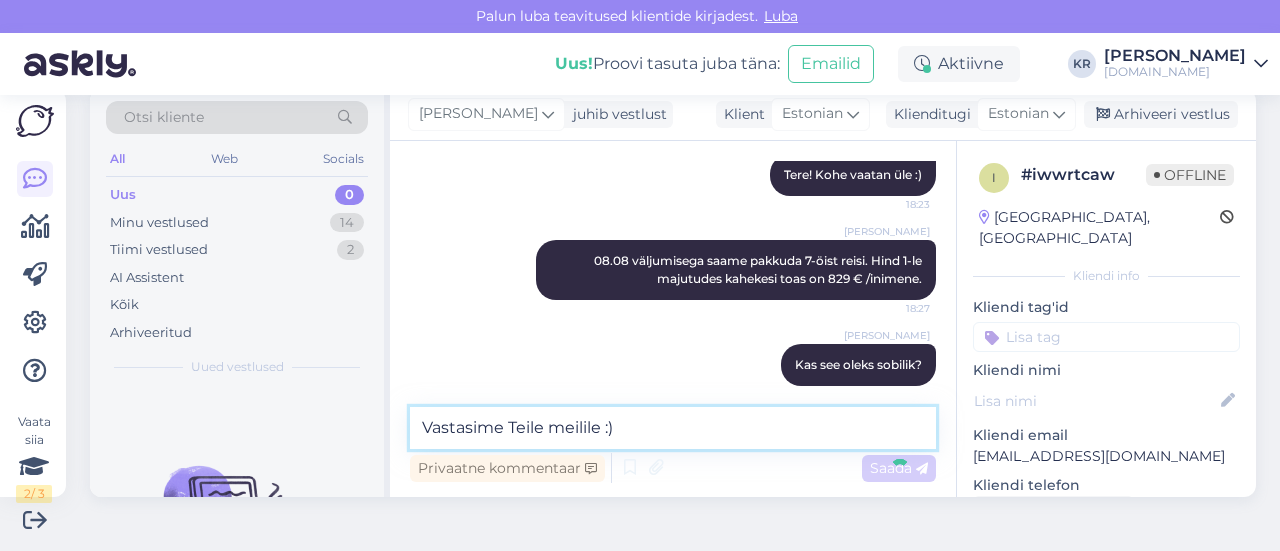 type 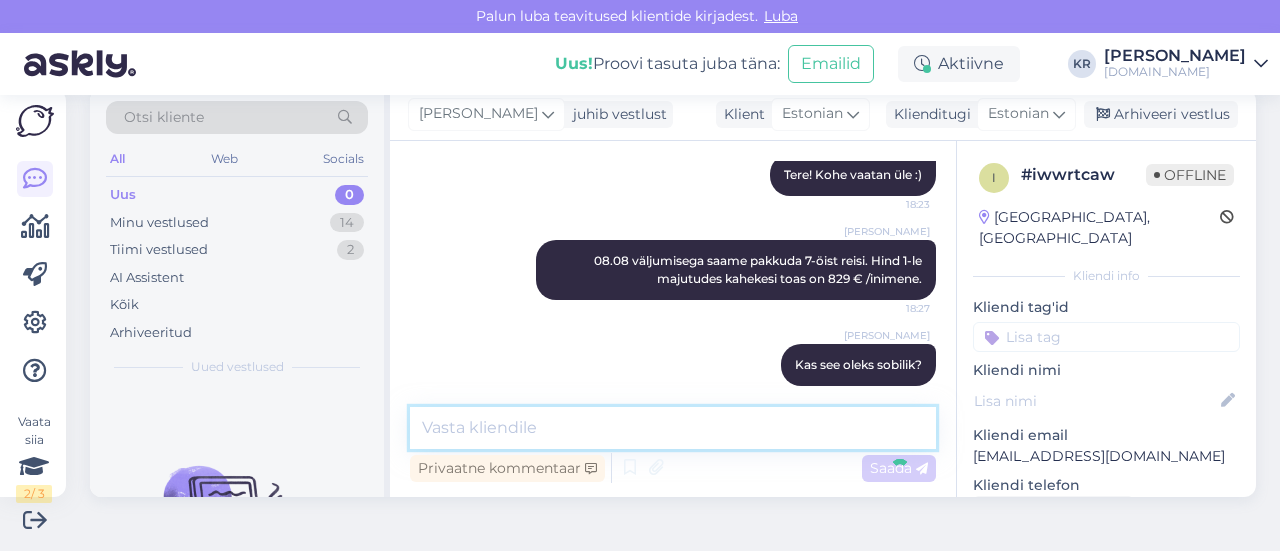 scroll, scrollTop: 427, scrollLeft: 0, axis: vertical 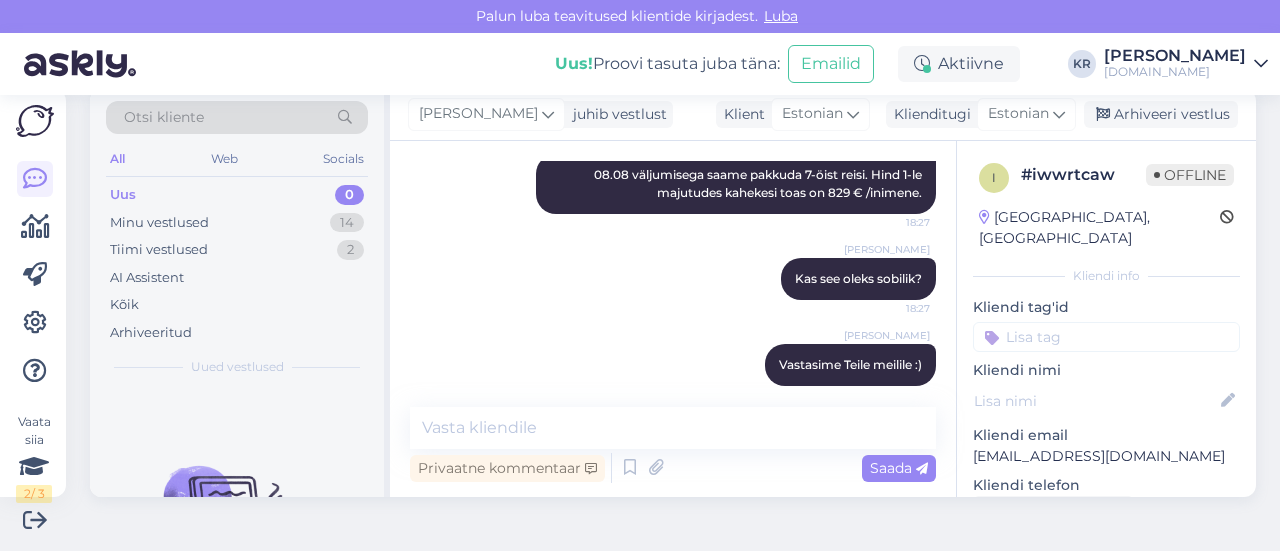 drag, startPoint x: 1146, startPoint y: 105, endPoint x: 646, endPoint y: 135, distance: 500.8992 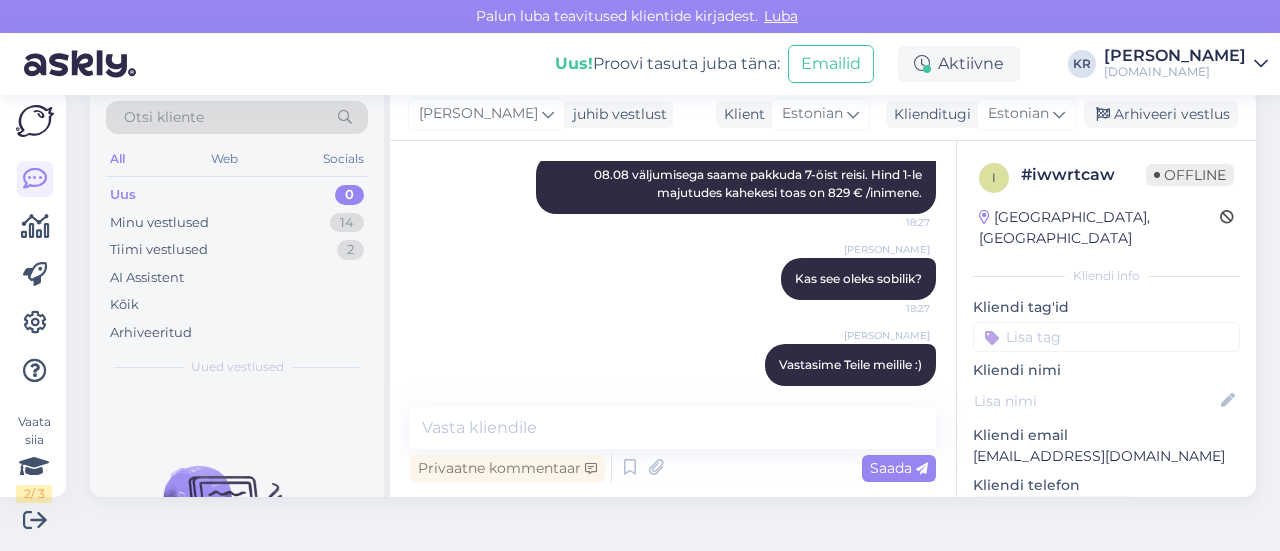 click on "Arhiveeri vestlus" at bounding box center (1161, 114) 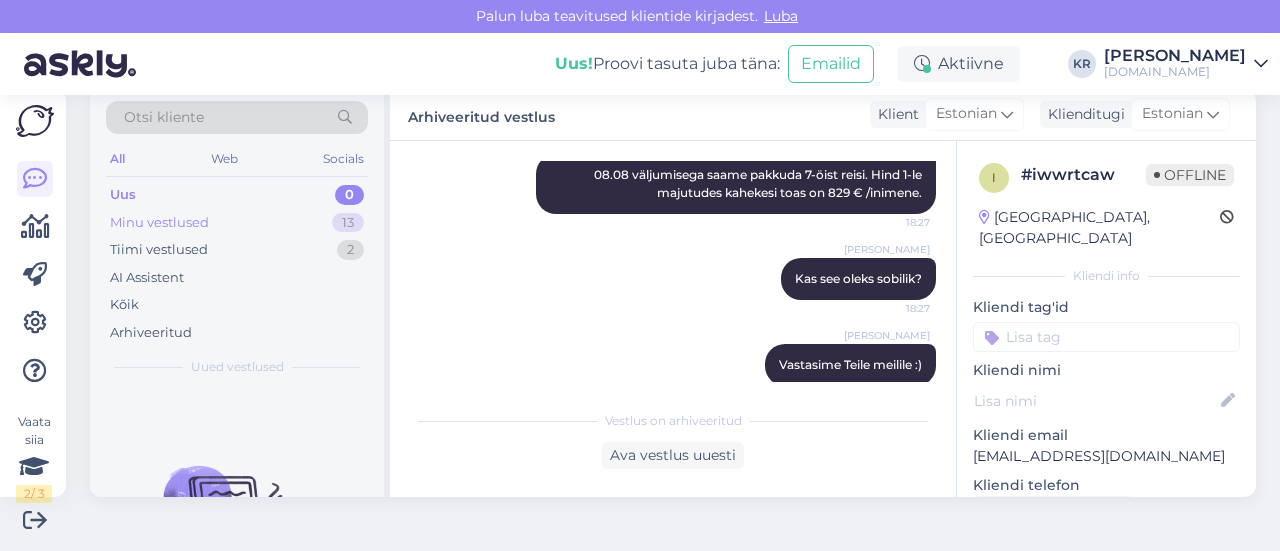 click on "Minu vestlused 13" at bounding box center (237, 223) 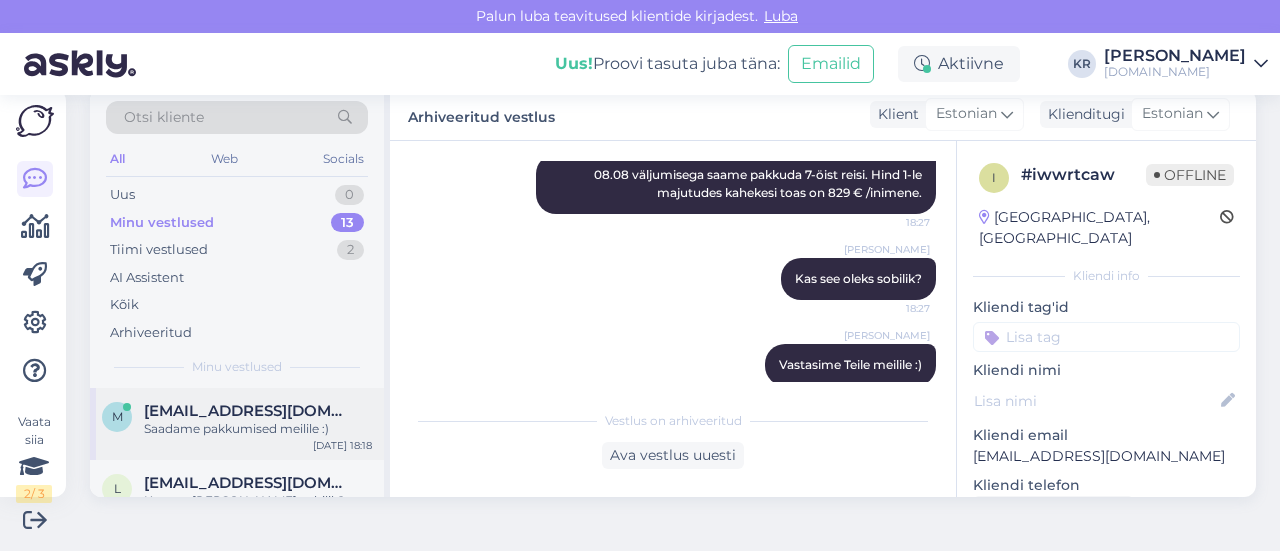 click on "Saadame pakkumised meilile :)" at bounding box center [258, 429] 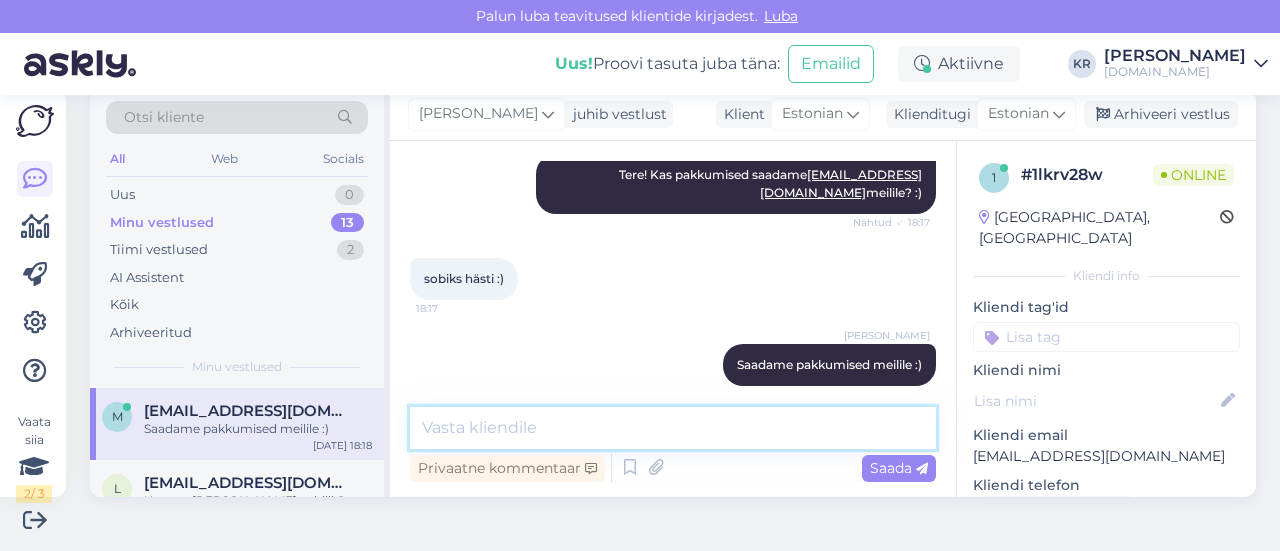 click at bounding box center [673, 428] 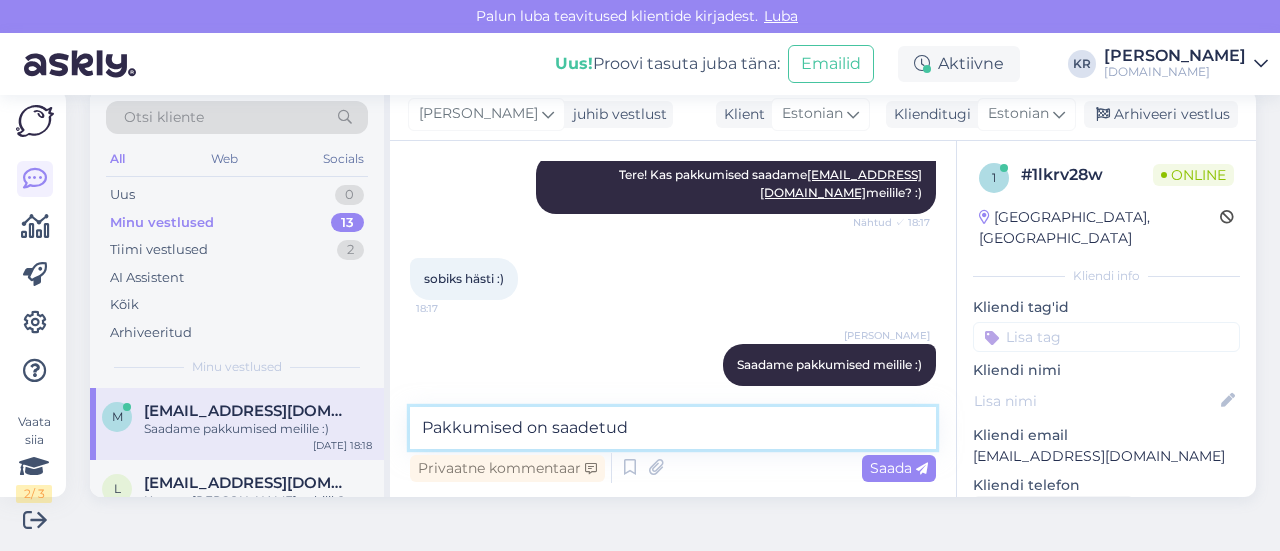type on "Pakkumised on saadetud." 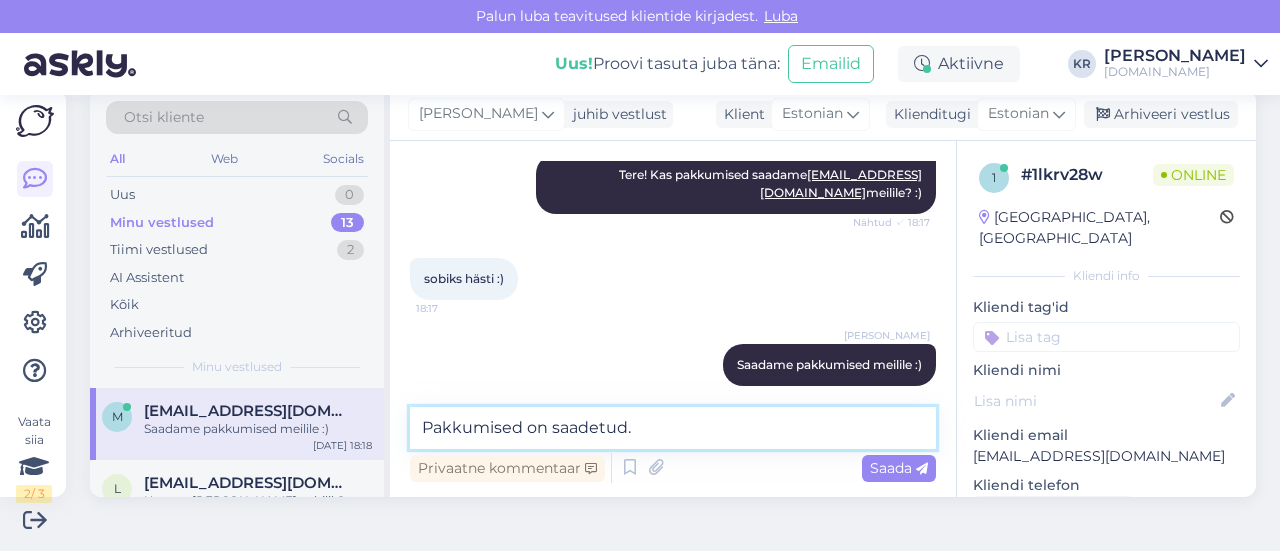 type 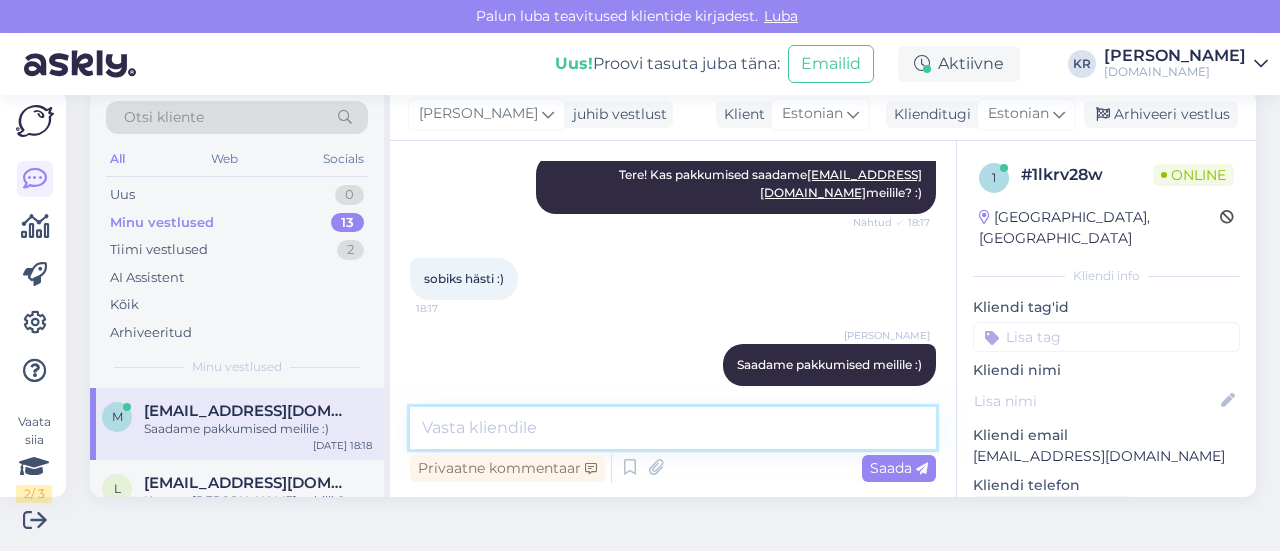 scroll, scrollTop: 535, scrollLeft: 0, axis: vertical 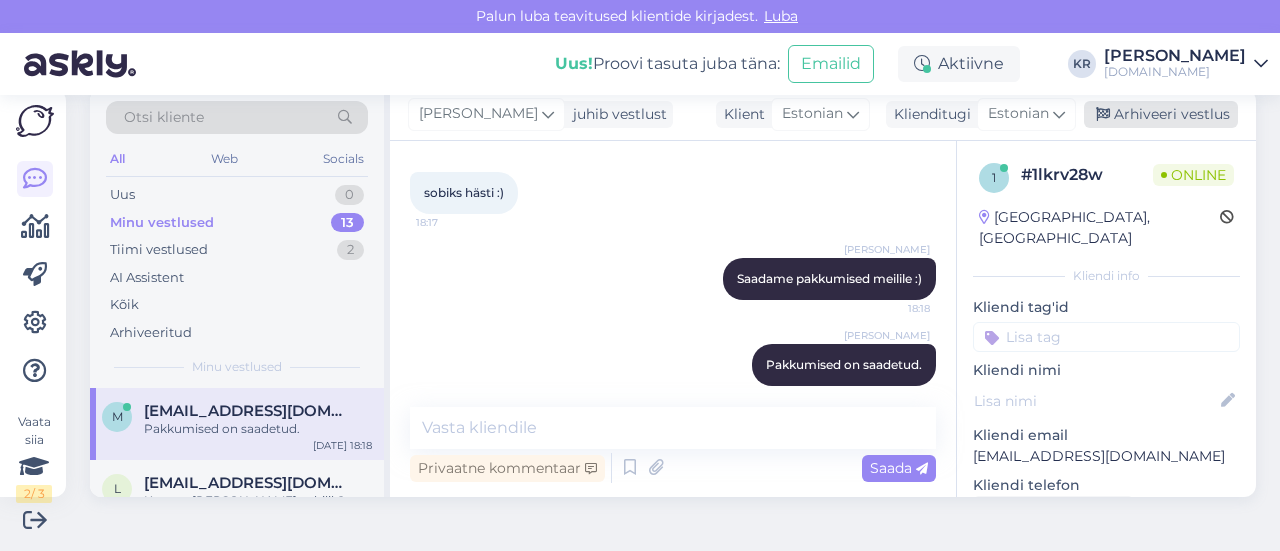 drag, startPoint x: 1113, startPoint y: 123, endPoint x: 1103, endPoint y: 126, distance: 10.440307 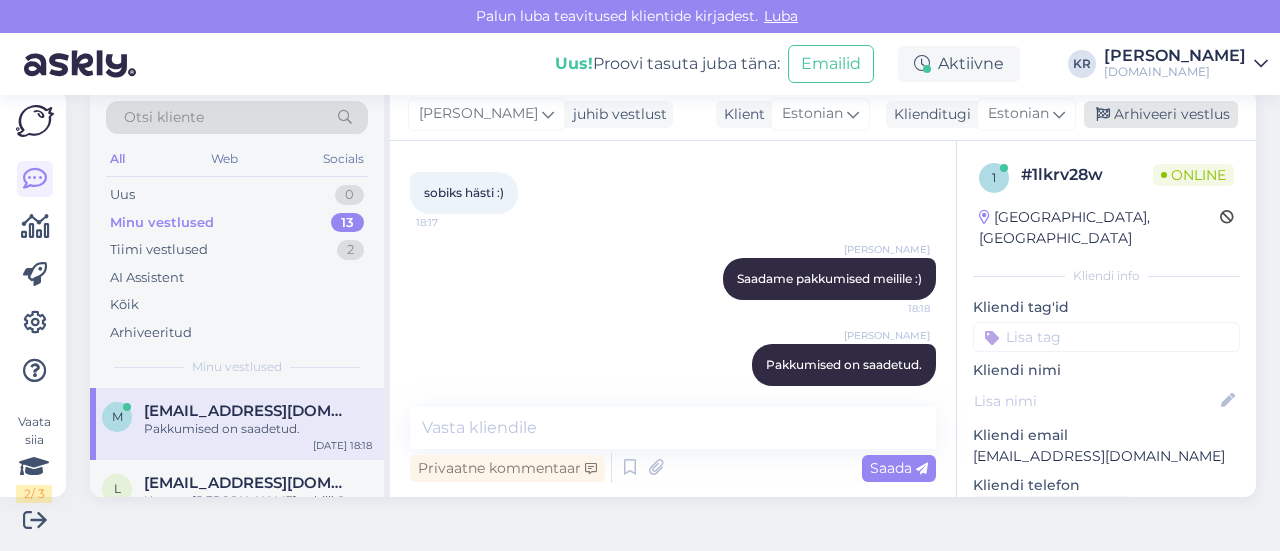 click on "Arhiveeri vestlus" at bounding box center [1161, 114] 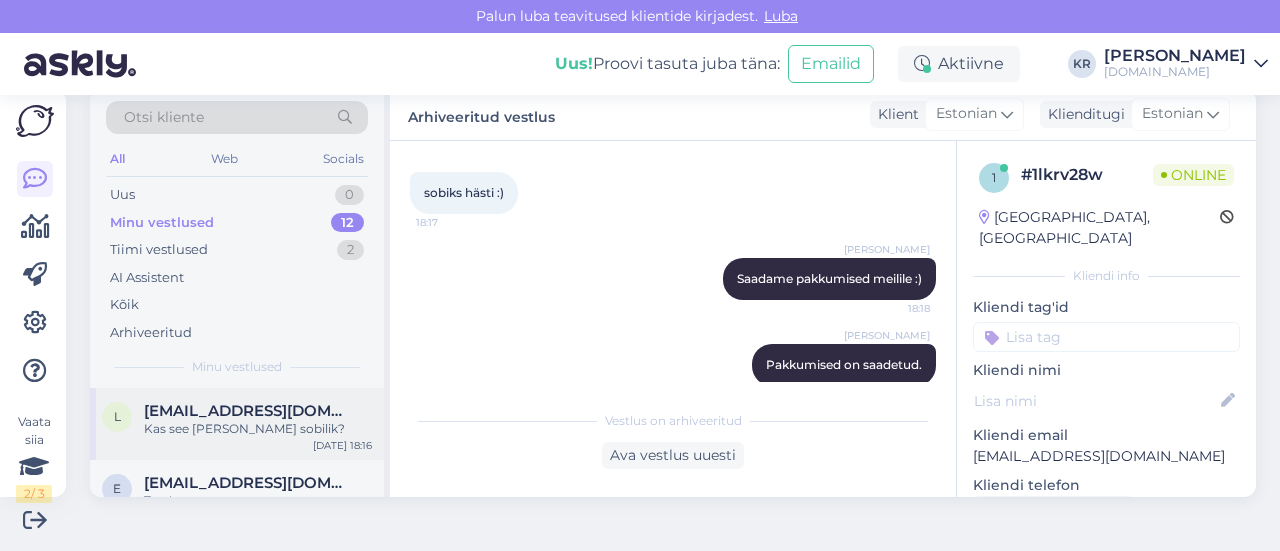 click on "Kas see [PERSON_NAME] sobilik?" at bounding box center (258, 429) 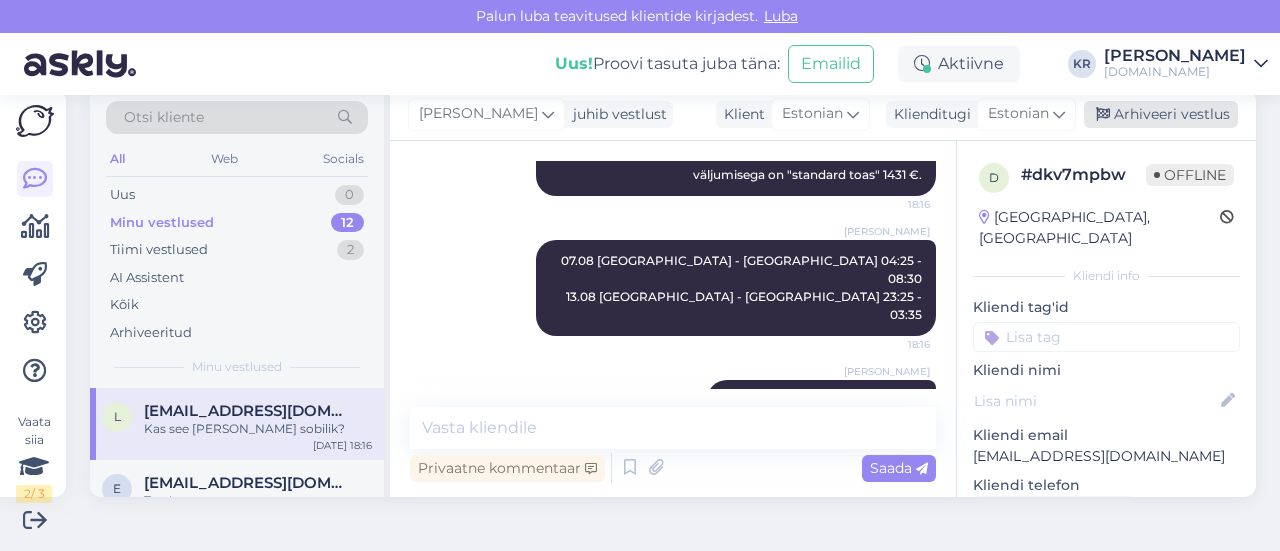 click on "Arhiveeri vestlus" at bounding box center (1161, 114) 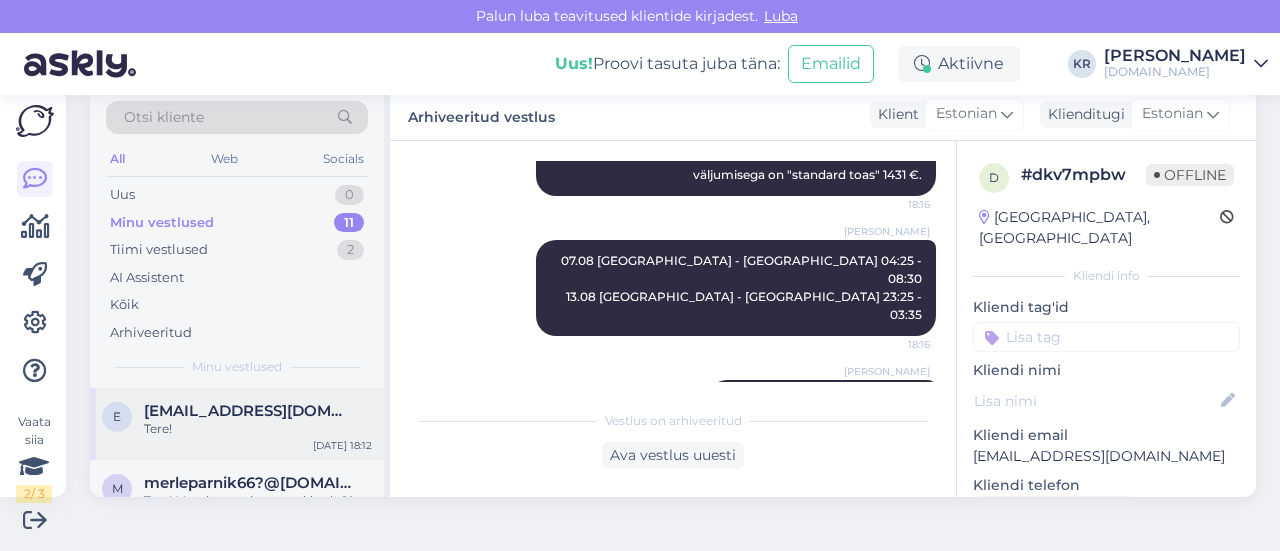 click on "Tere!" at bounding box center [258, 429] 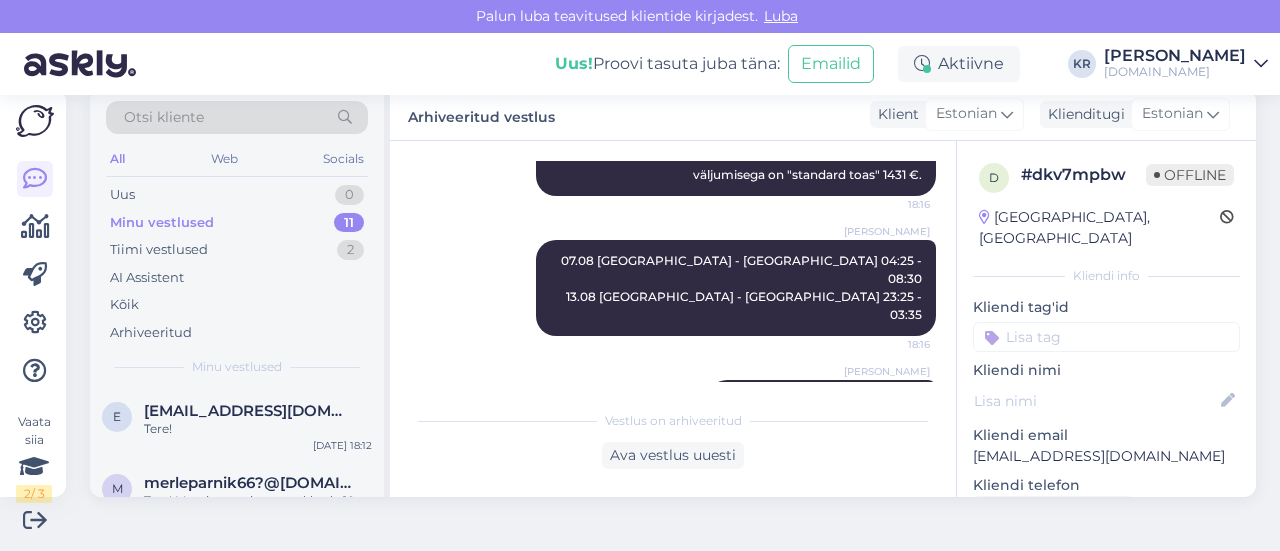 scroll, scrollTop: 61, scrollLeft: 0, axis: vertical 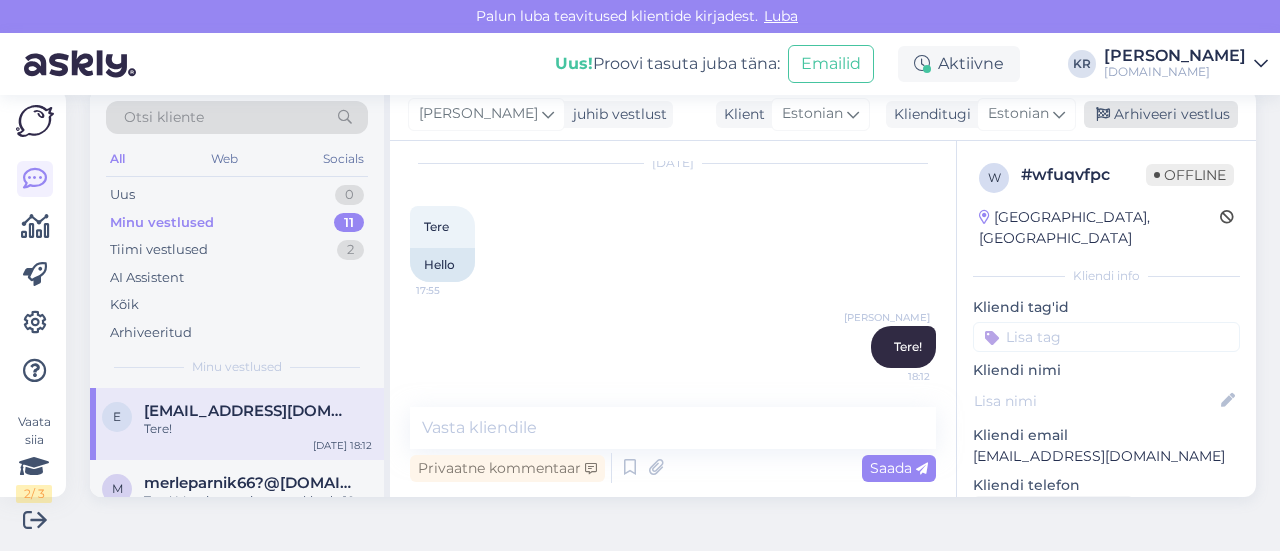 click on "Arhiveeri vestlus" at bounding box center [1161, 114] 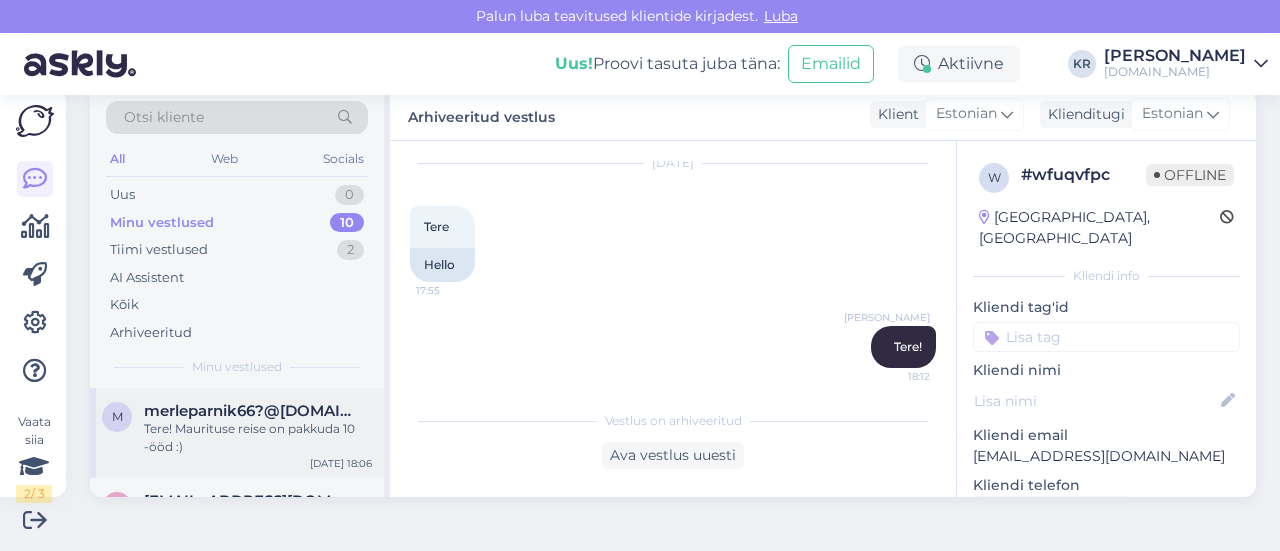 click on "Tere! Maurituse reise on pakkuda 10 -ööd :)" at bounding box center [258, 438] 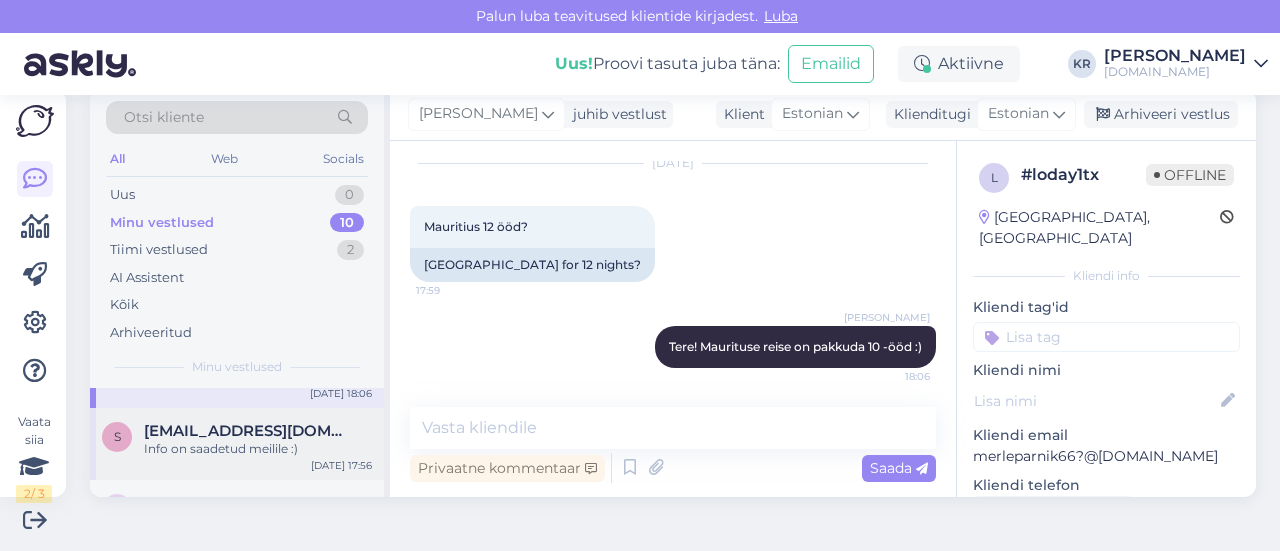 scroll, scrollTop: 100, scrollLeft: 0, axis: vertical 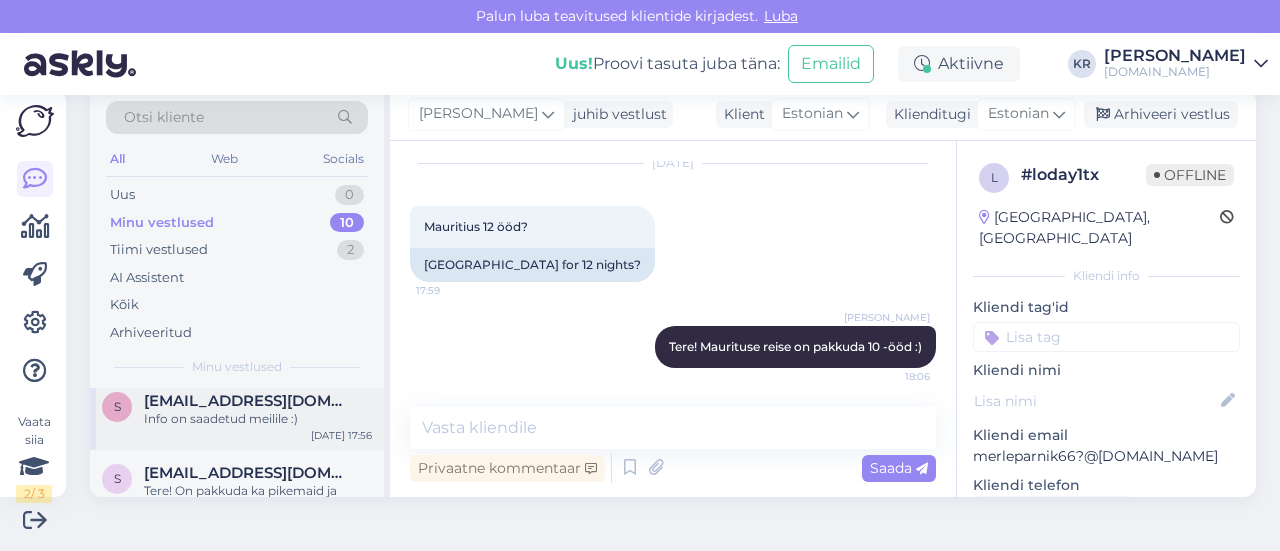 click on "s [EMAIL_ADDRESS][DOMAIN_NAME] Info on saadetud meilile :) [DATE] 17:56" at bounding box center [237, 414] 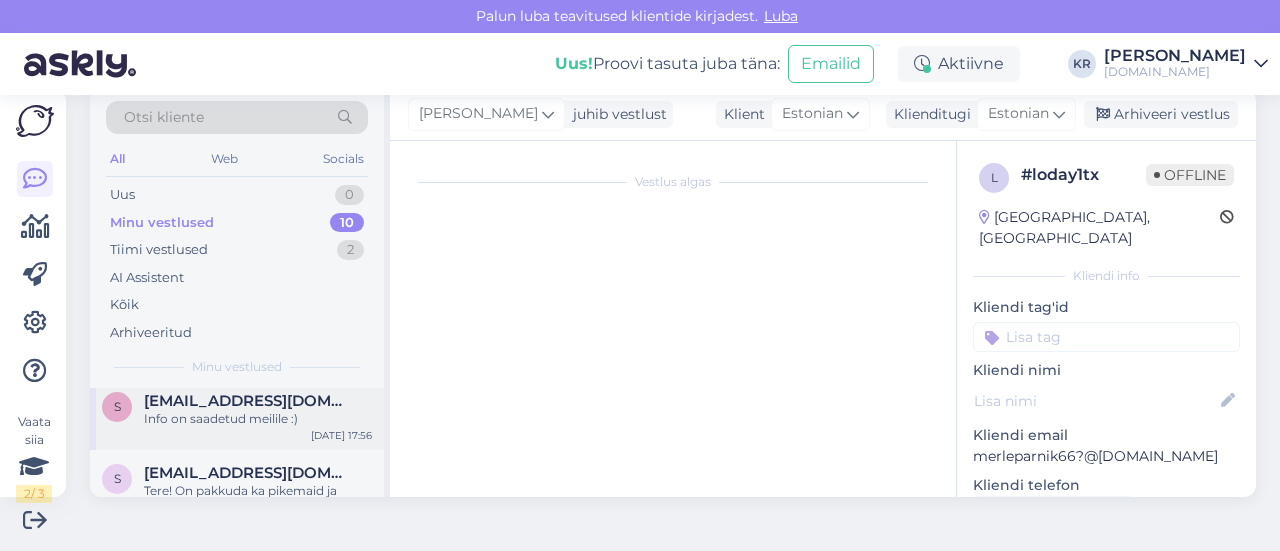 scroll, scrollTop: 1517, scrollLeft: 0, axis: vertical 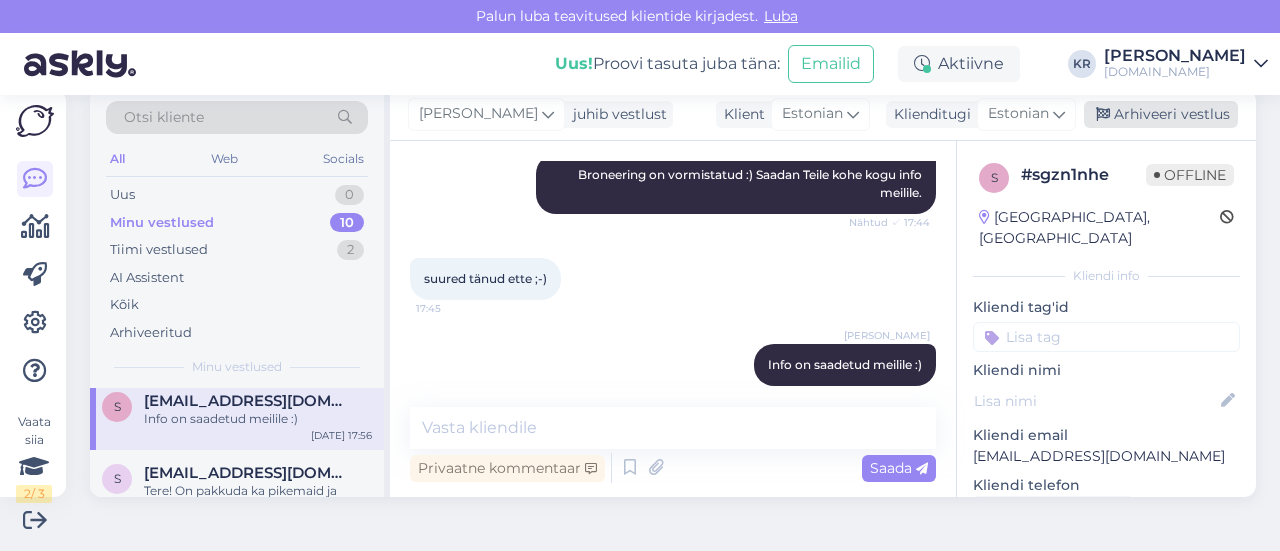 click on "Arhiveeri vestlus" at bounding box center (1161, 114) 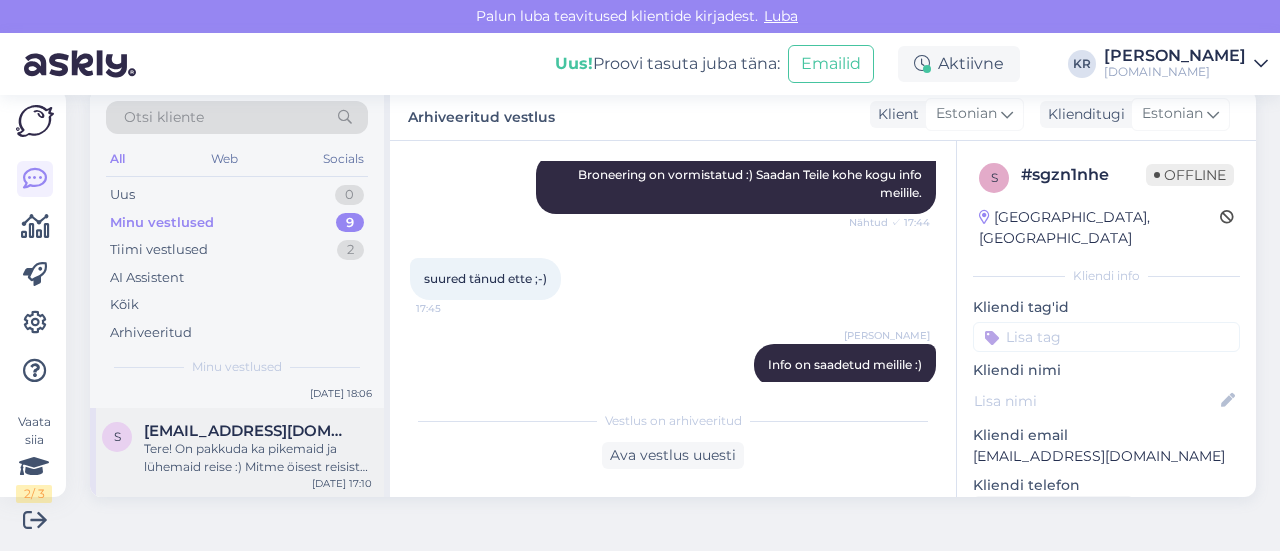 scroll, scrollTop: 100, scrollLeft: 0, axis: vertical 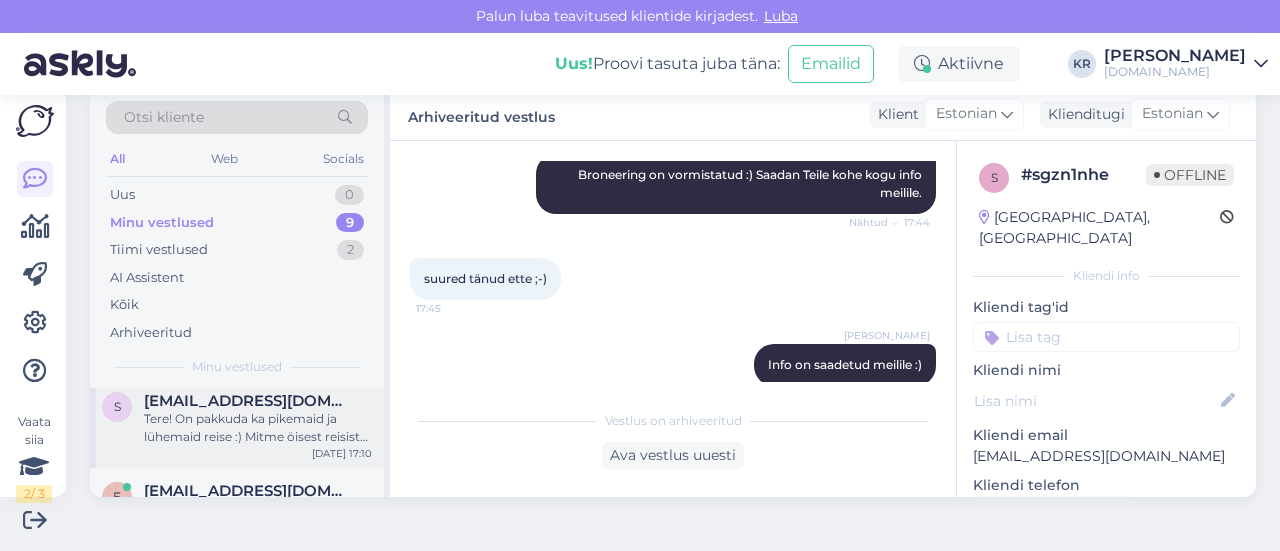 click on "Tere! On pakkuda ka pikemaid ja lühemaid reise :) Mitme öisest reisist olete huvitatud?" at bounding box center (258, 428) 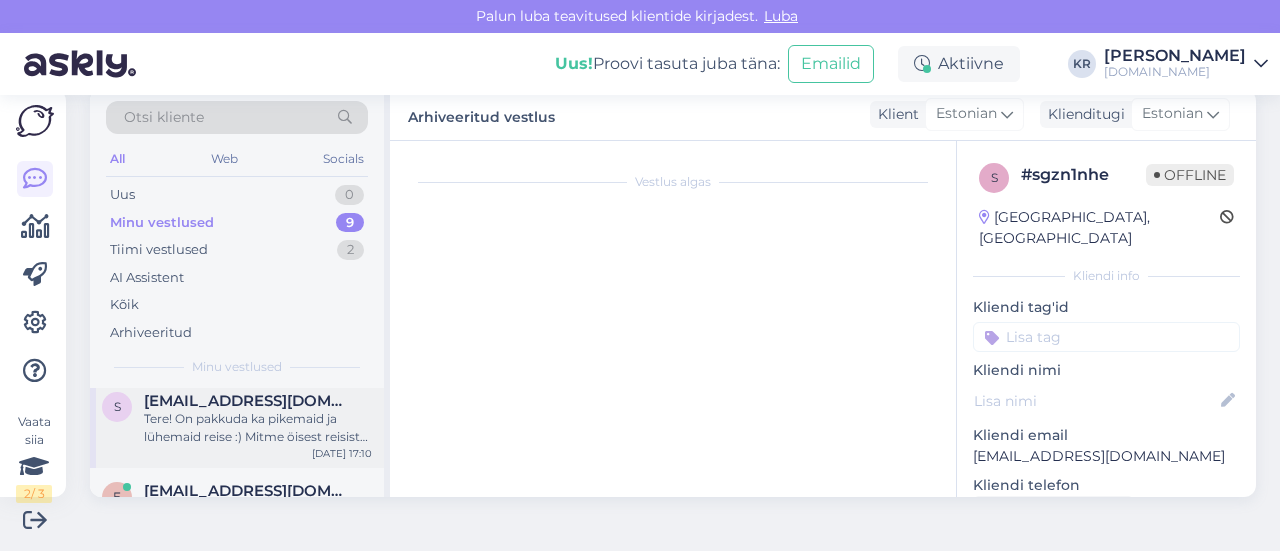 scroll, scrollTop: 447, scrollLeft: 0, axis: vertical 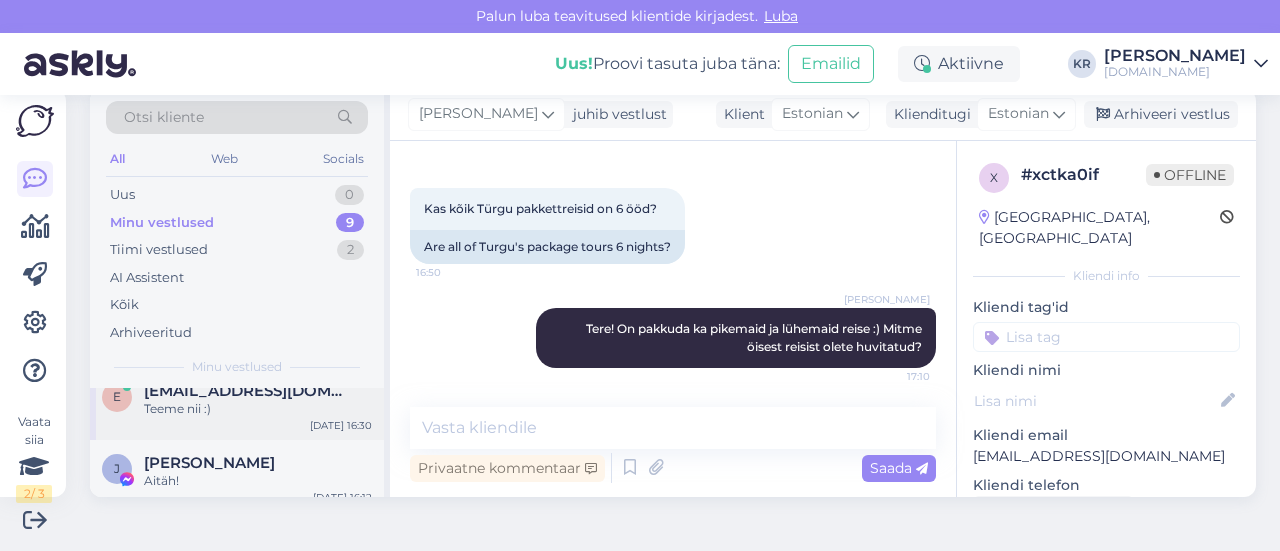 click on "e [EMAIL_ADDRESS][DOMAIN_NAME] Teeme nii :) [DATE] 16:30" at bounding box center (237, 404) 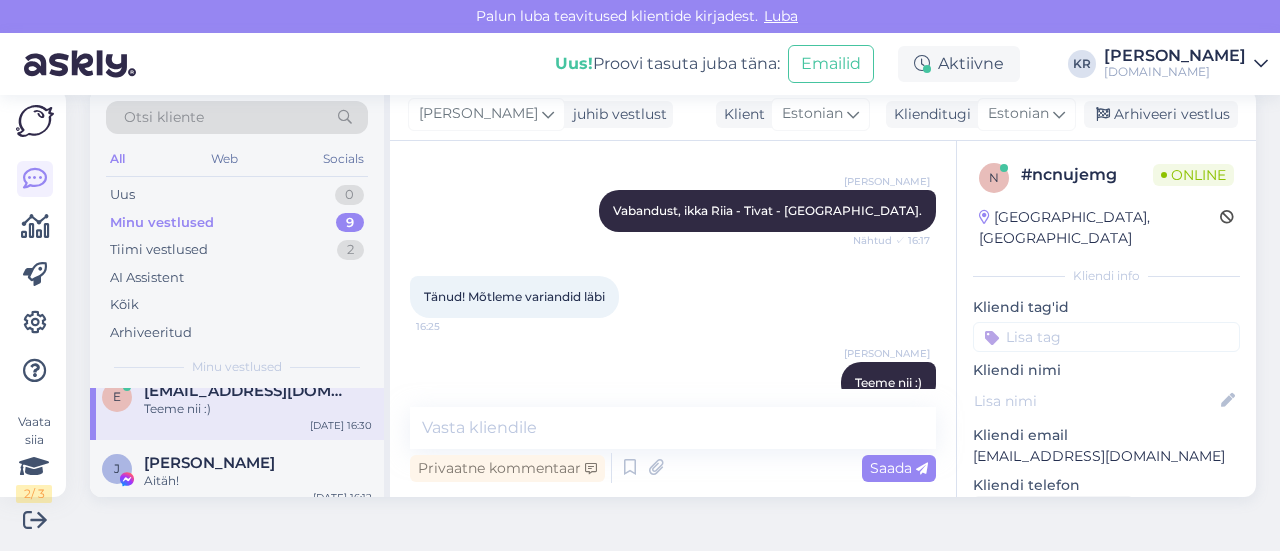 drag, startPoint x: 1112, startPoint y: 119, endPoint x: 882, endPoint y: 215, distance: 249.23082 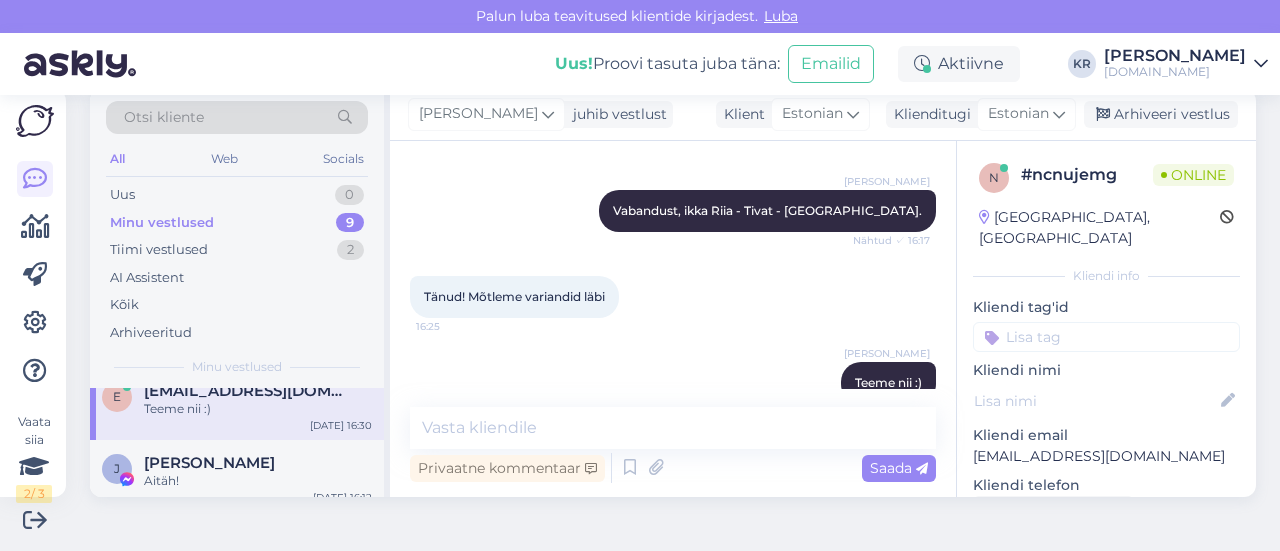 click on "Arhiveeri vestlus" at bounding box center (1161, 114) 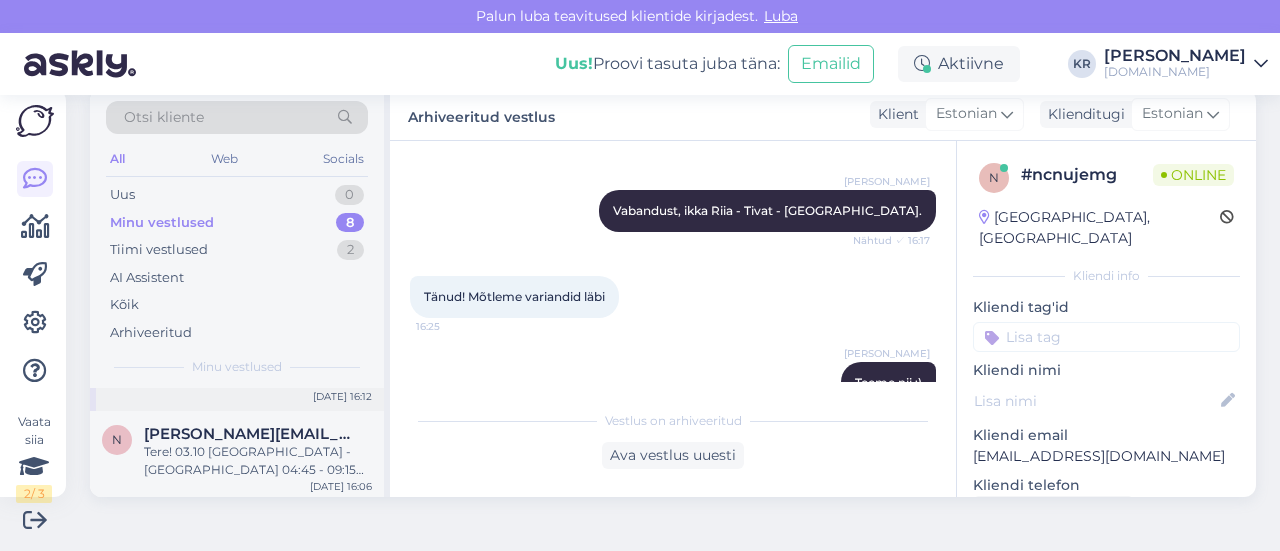 scroll, scrollTop: 200, scrollLeft: 0, axis: vertical 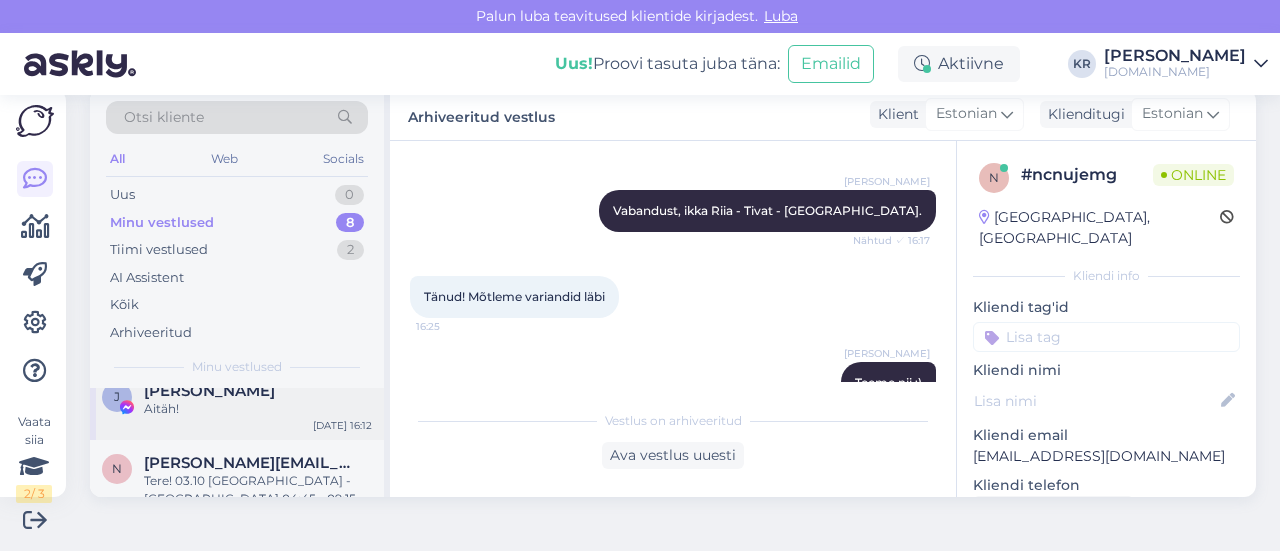 click on "J [PERSON_NAME] Aitäh! [DATE] 16:12" at bounding box center (237, 404) 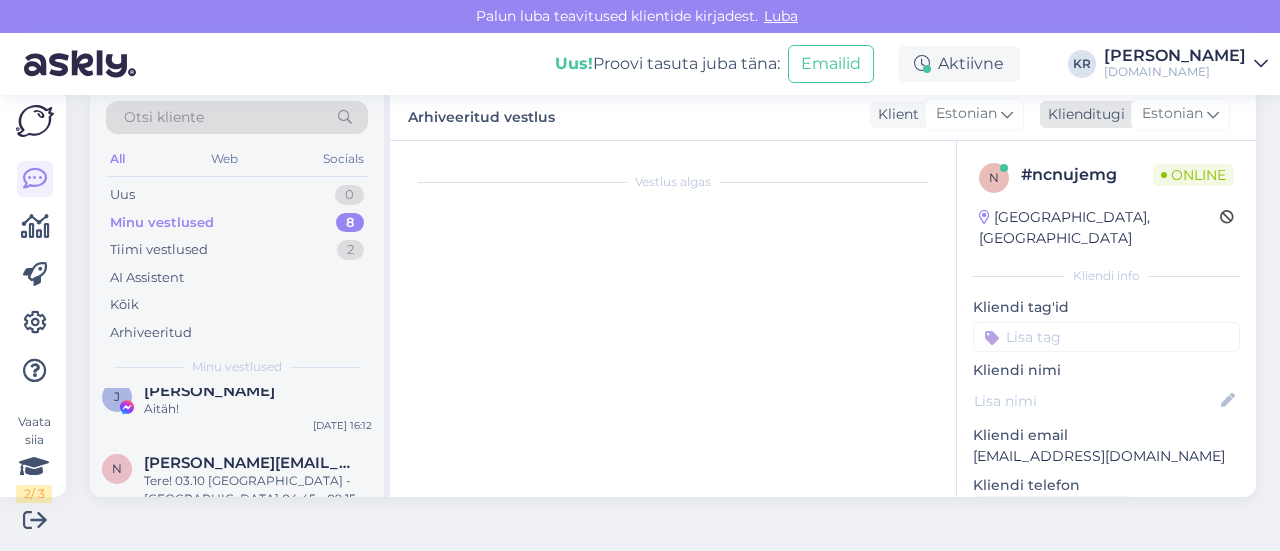 scroll, scrollTop: 8932, scrollLeft: 0, axis: vertical 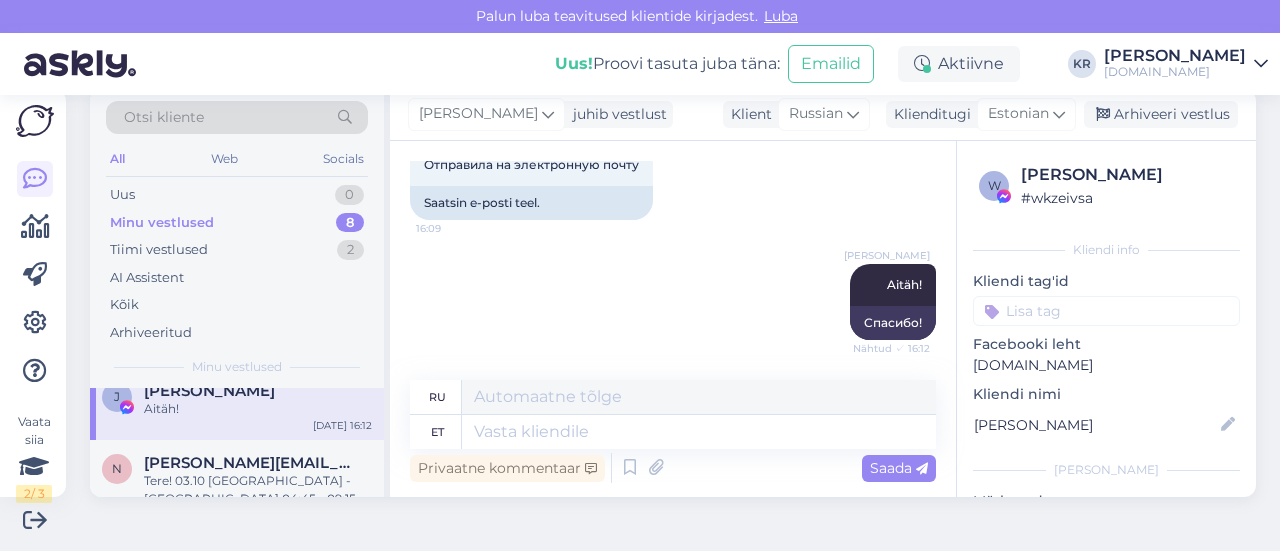 drag, startPoint x: 1128, startPoint y: 111, endPoint x: 713, endPoint y: 285, distance: 450.0011 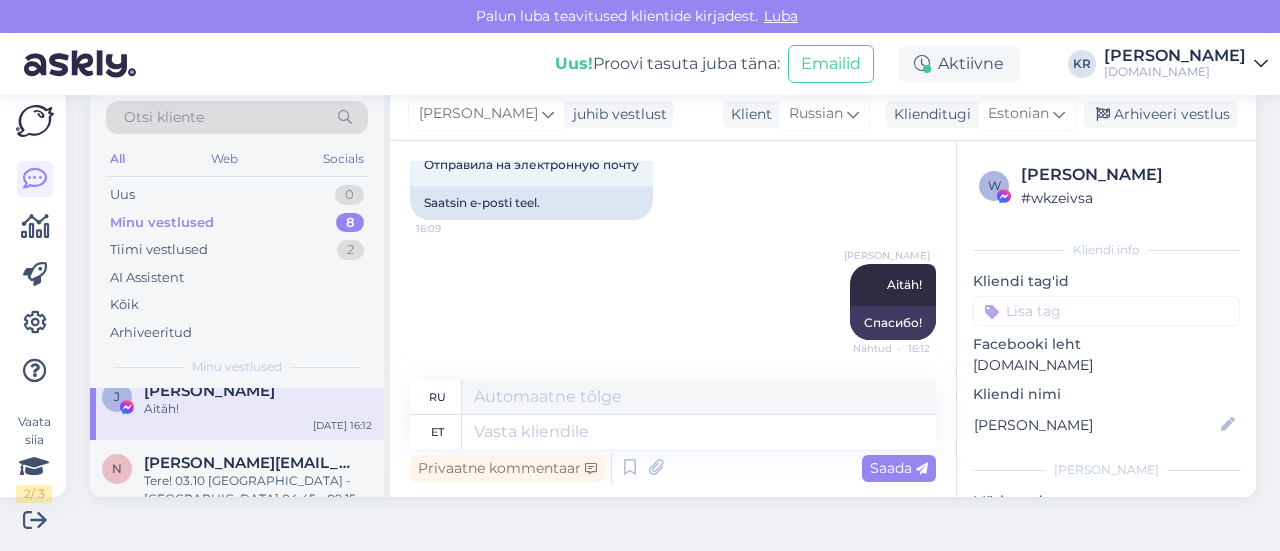 click on "Arhiveeri vestlus" at bounding box center [1161, 114] 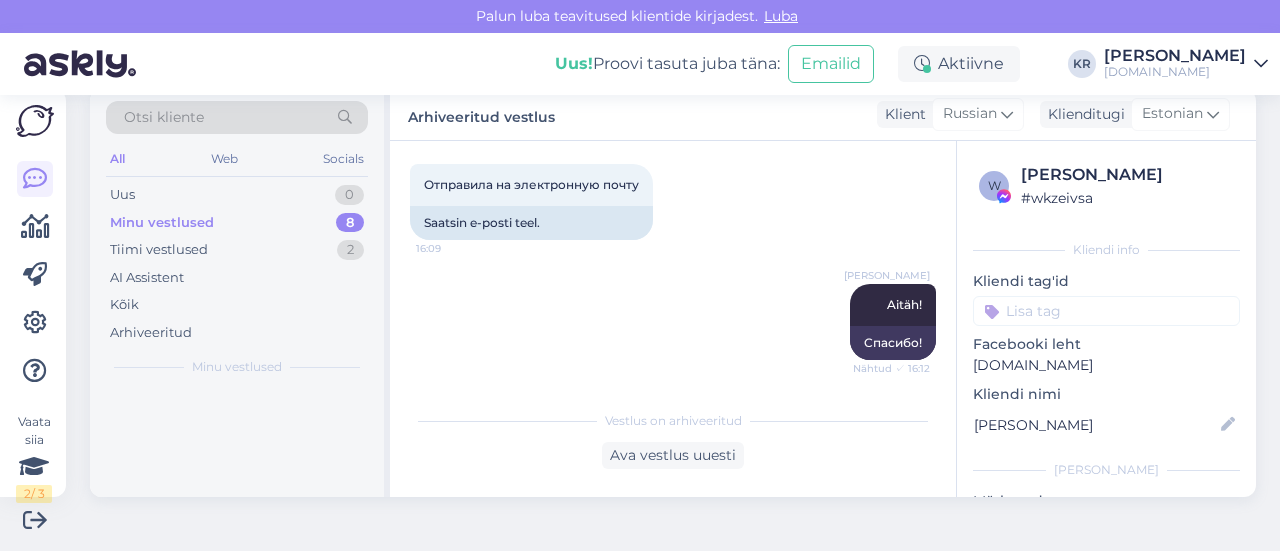 scroll, scrollTop: 0, scrollLeft: 0, axis: both 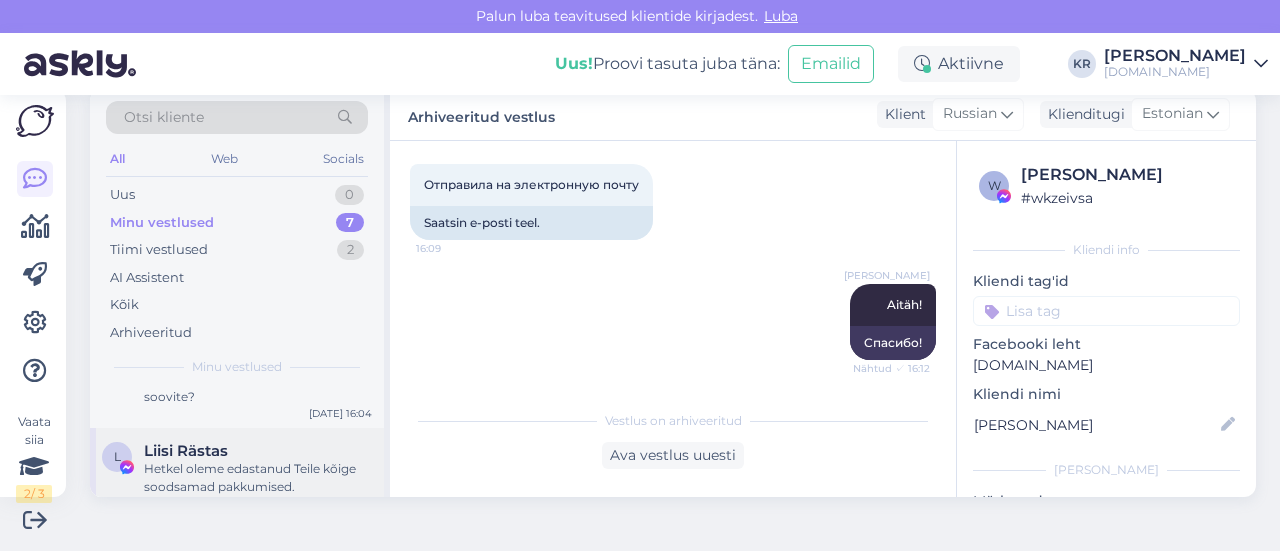 click on "Hetkel oleme edastanud Teile kõige soodsamad pakkumised." at bounding box center [258, 478] 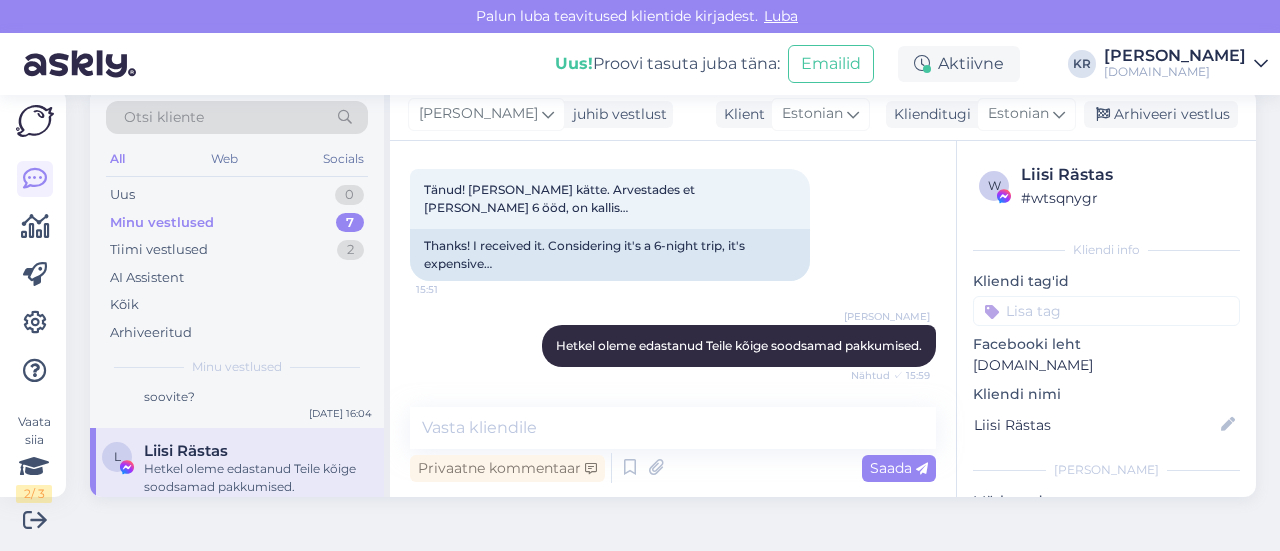 scroll, scrollTop: 1039, scrollLeft: 0, axis: vertical 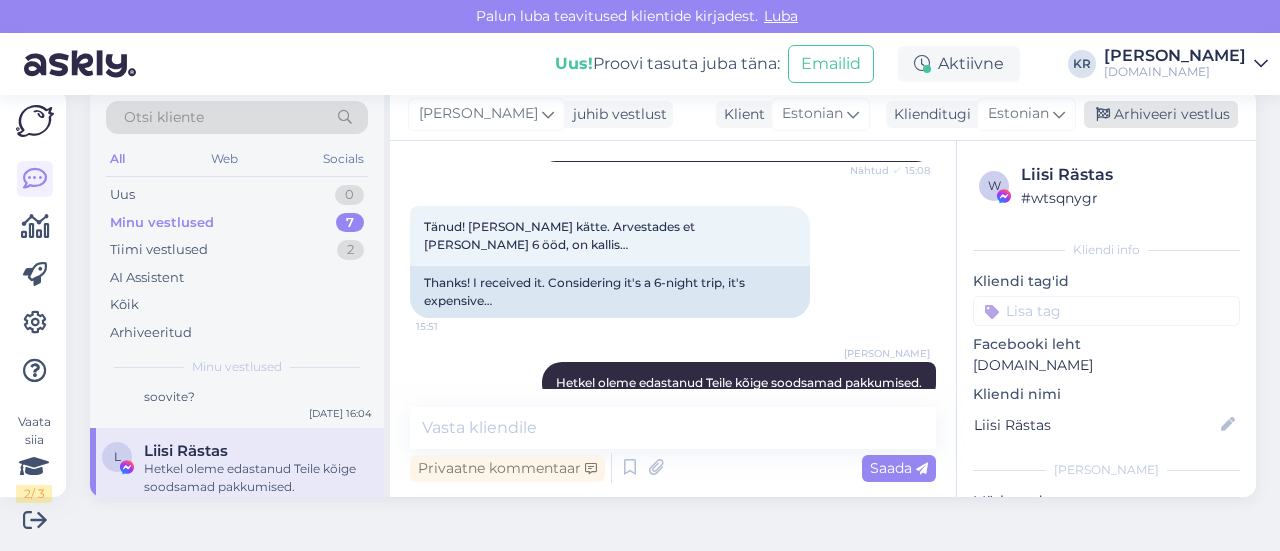click on "Arhiveeri vestlus" at bounding box center [1161, 114] 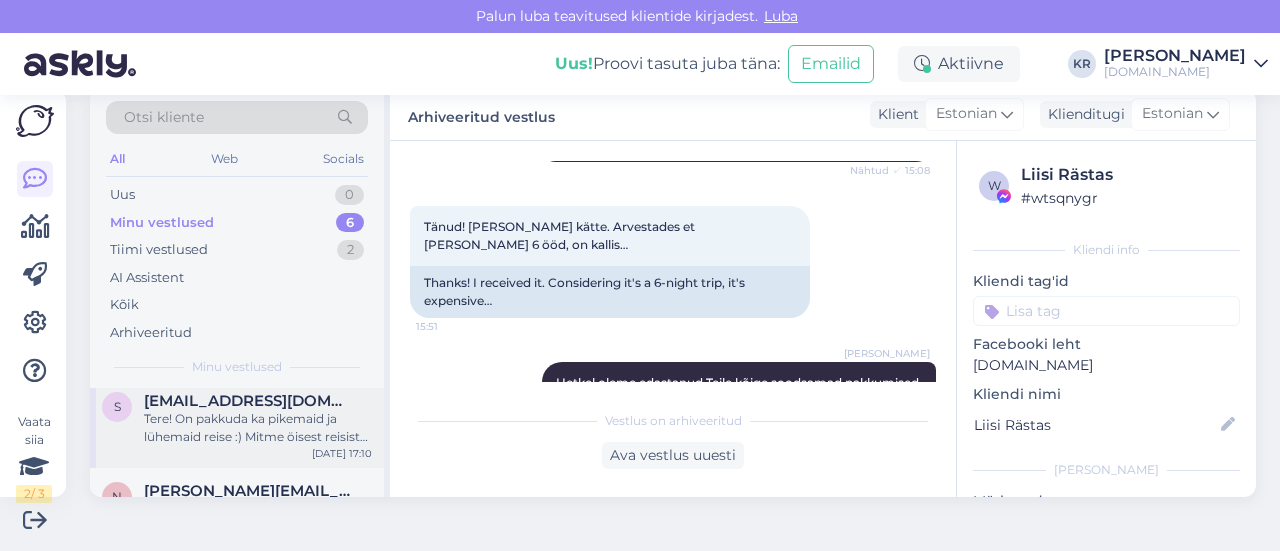 scroll, scrollTop: 0, scrollLeft: 0, axis: both 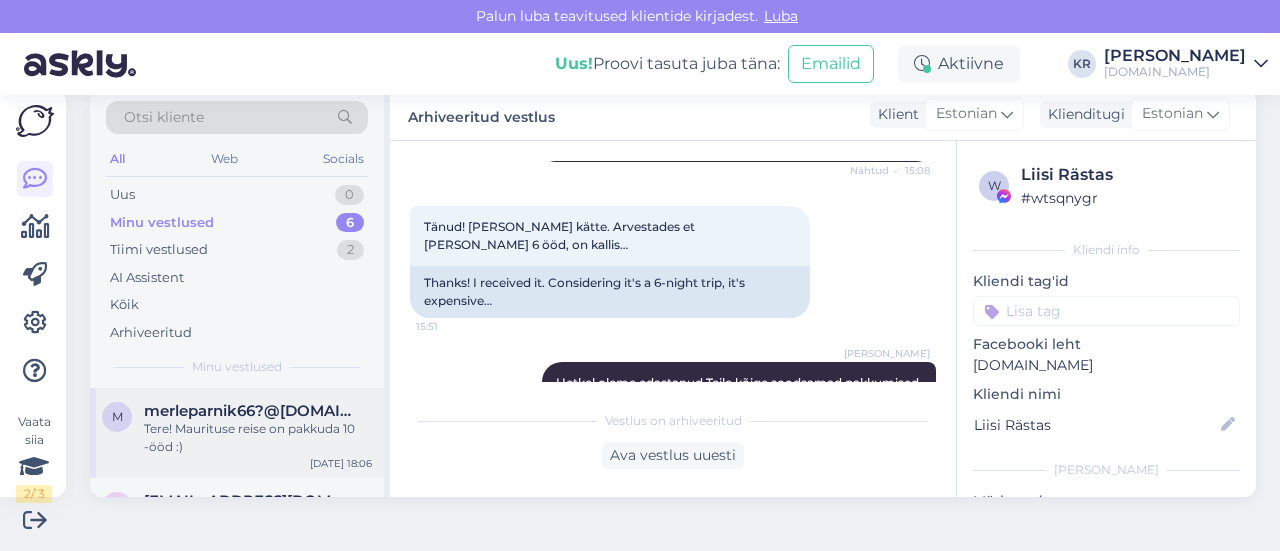 click on "Tere! Maurituse reise on pakkuda 10 -ööd :)" at bounding box center [258, 438] 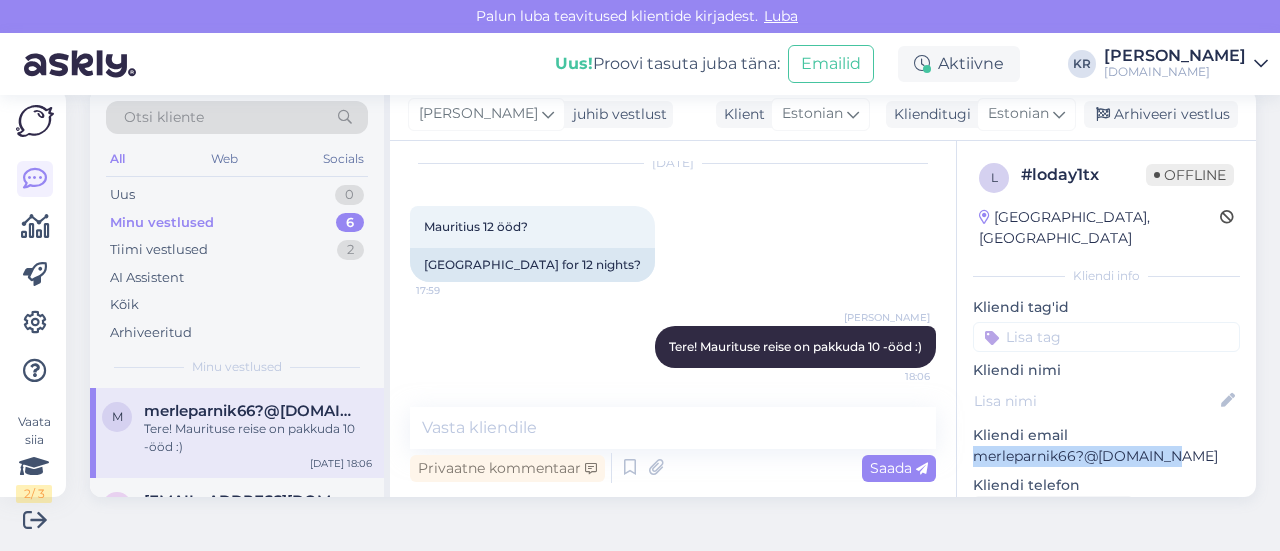 drag, startPoint x: 1162, startPoint y: 431, endPoint x: 949, endPoint y: 443, distance: 213.33775 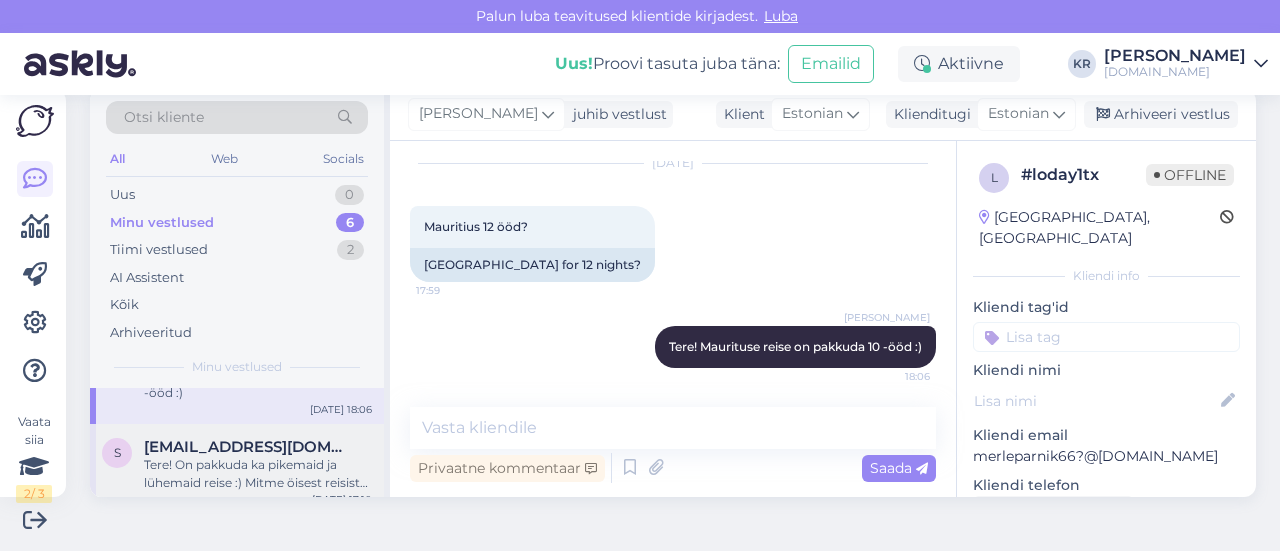 scroll, scrollTop: 100, scrollLeft: 0, axis: vertical 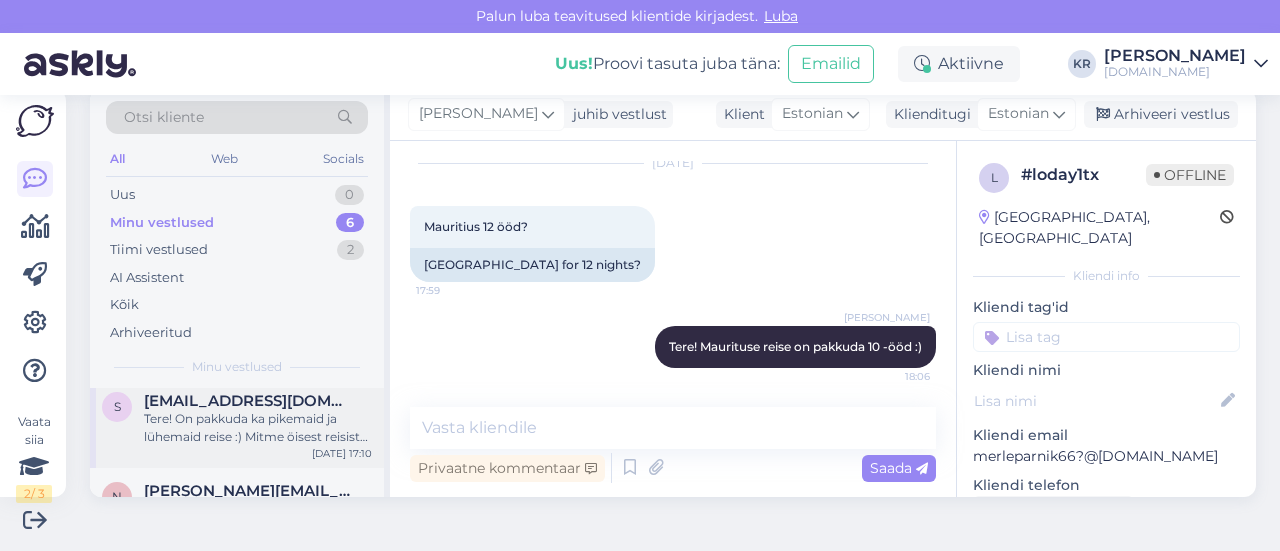 click on "Tere! On pakkuda ka pikemaid ja lühemaid reise :) Mitme öisest reisist olete huvitatud?" at bounding box center [258, 428] 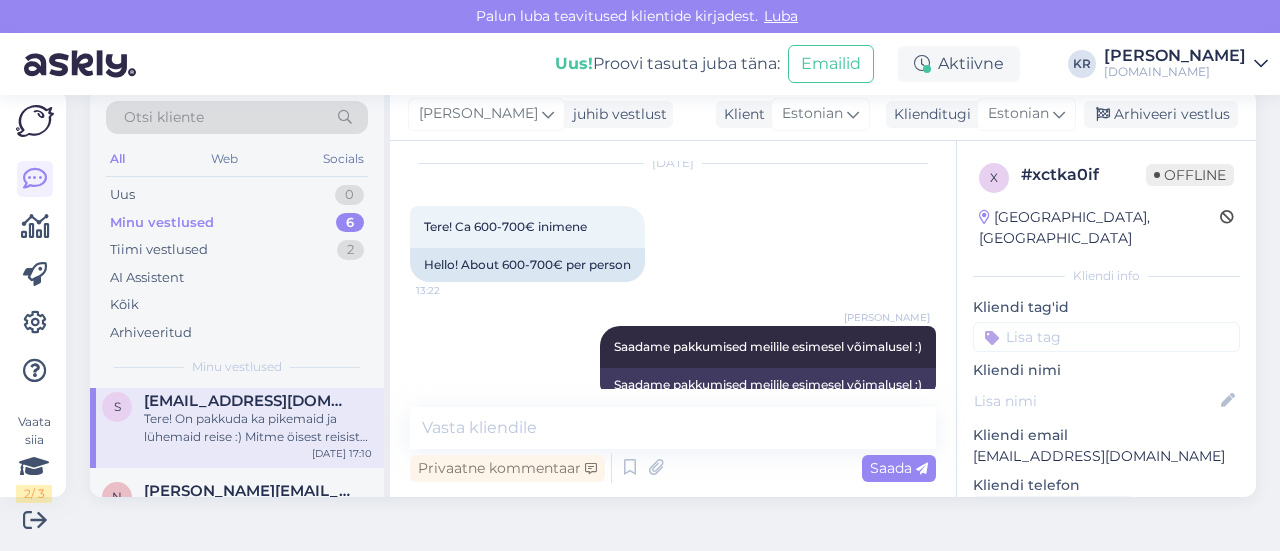 scroll, scrollTop: 447, scrollLeft: 0, axis: vertical 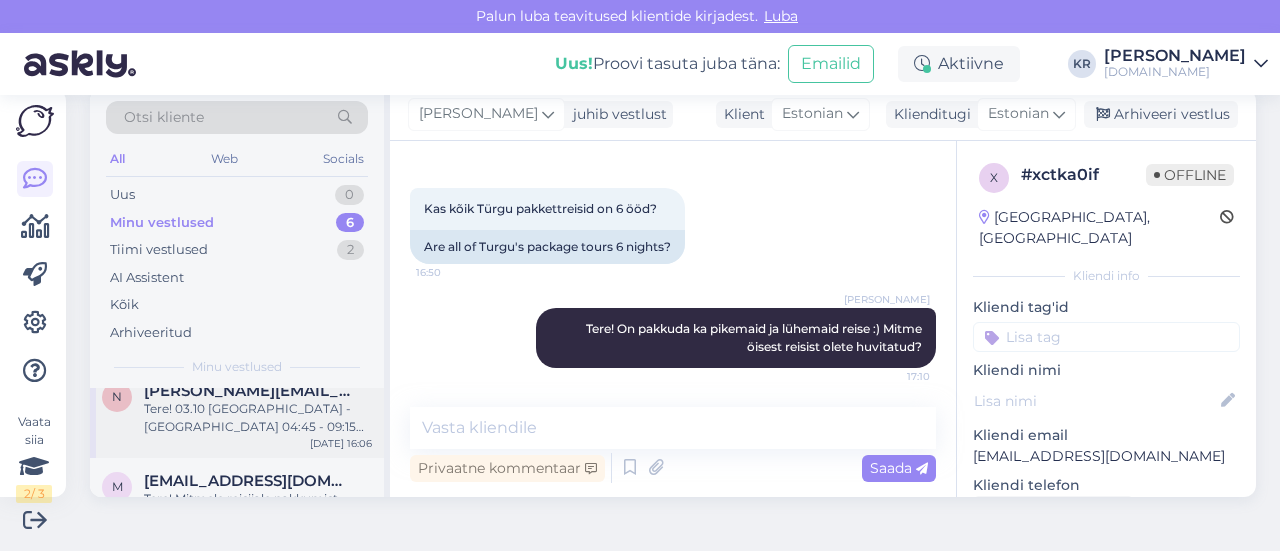click on "Tere!
03.10 [GEOGRAPHIC_DATA] - [GEOGRAPHIC_DATA] 04:45 - 09:15
10.10 [GEOGRAPHIC_DATA] - [GEOGRAPHIC_DATA] 10:15 - 14:45" at bounding box center (258, 418) 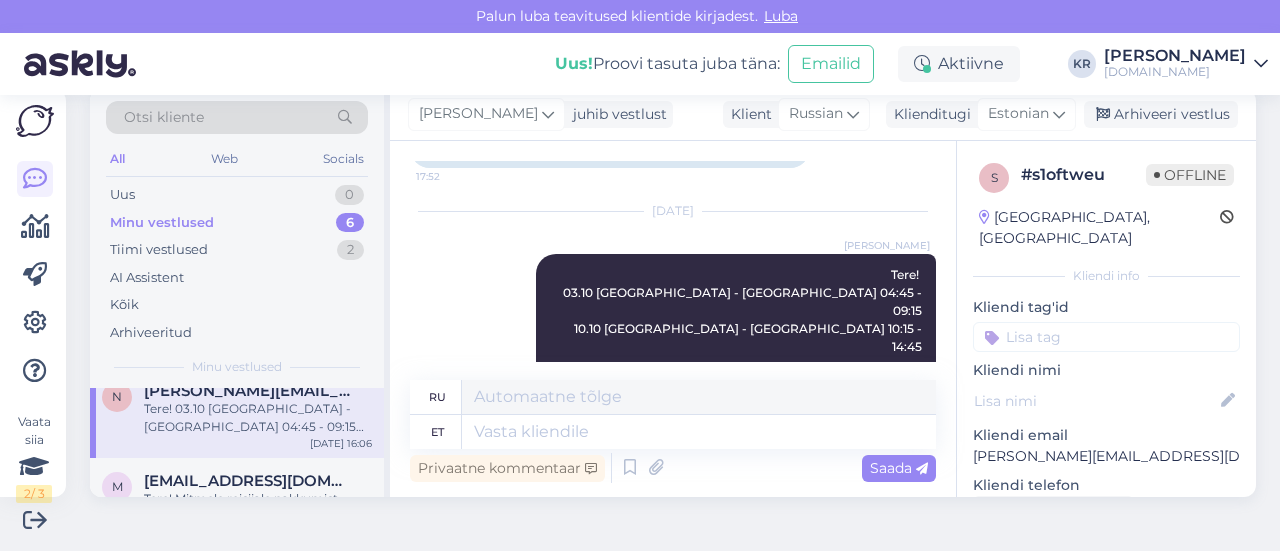 scroll, scrollTop: 1214, scrollLeft: 0, axis: vertical 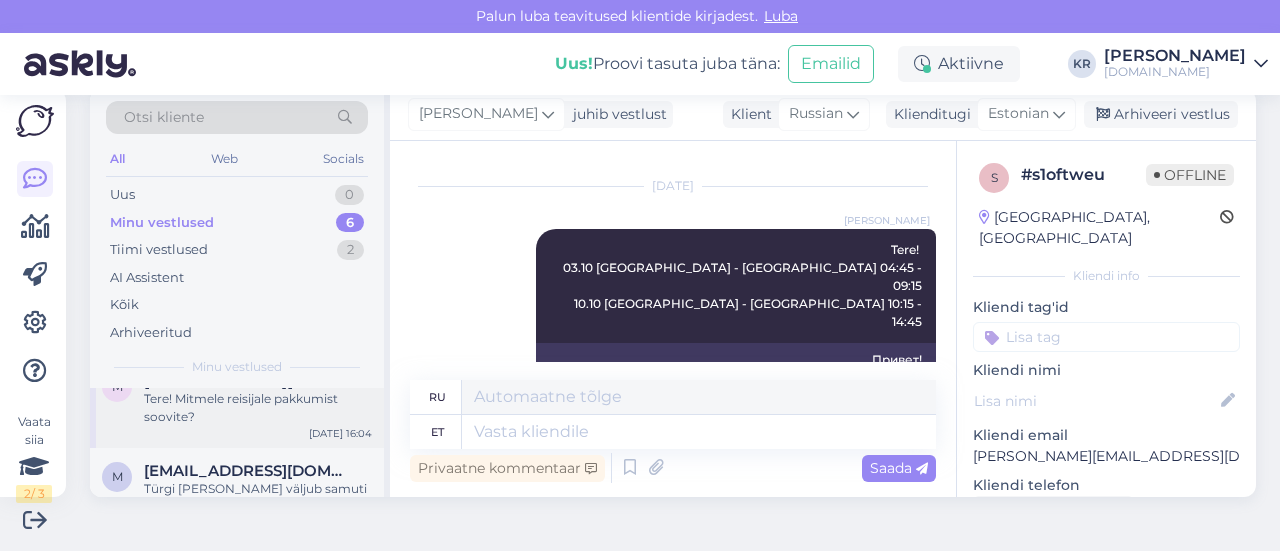 click on "Tere! Mitmele reisijale pakkumist soovite?" at bounding box center [258, 408] 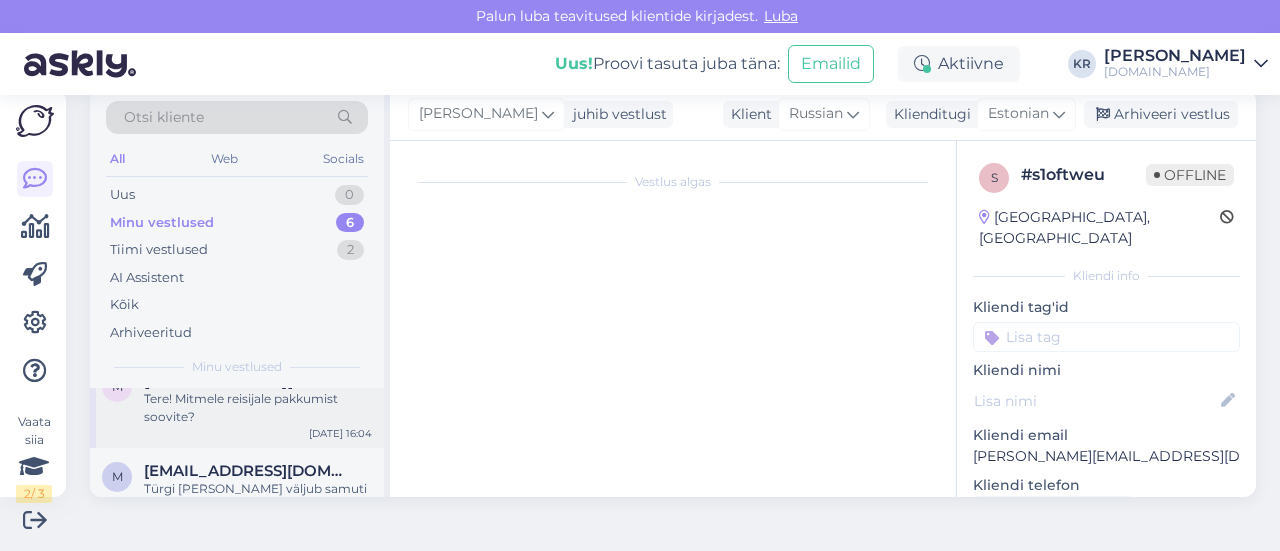 scroll, scrollTop: 176, scrollLeft: 0, axis: vertical 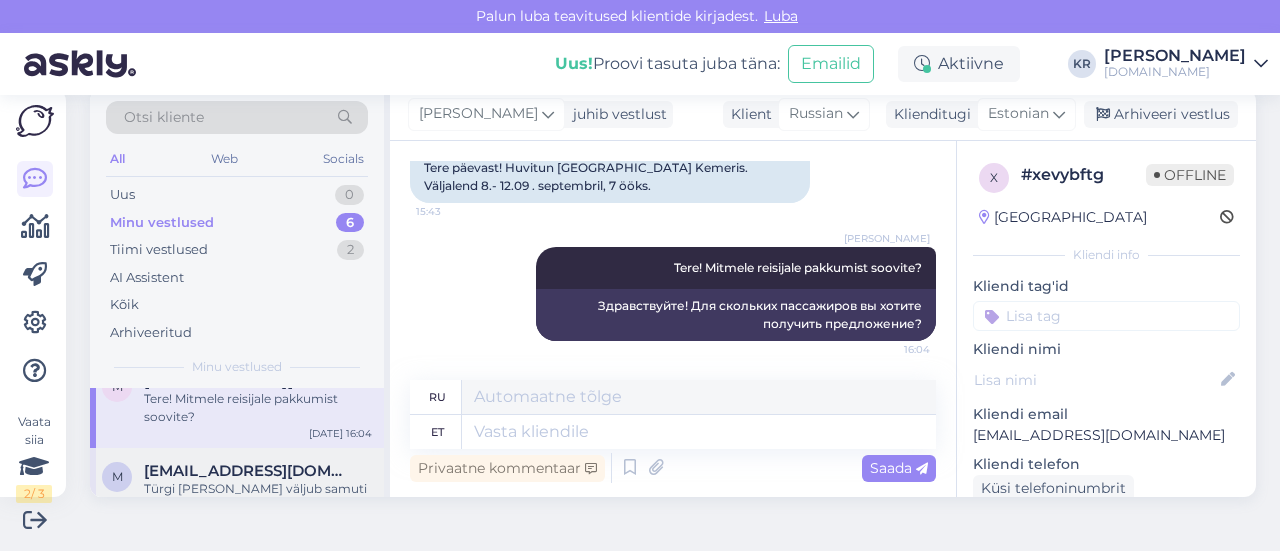 click on "[EMAIL_ADDRESS][DOMAIN_NAME]" at bounding box center (248, 471) 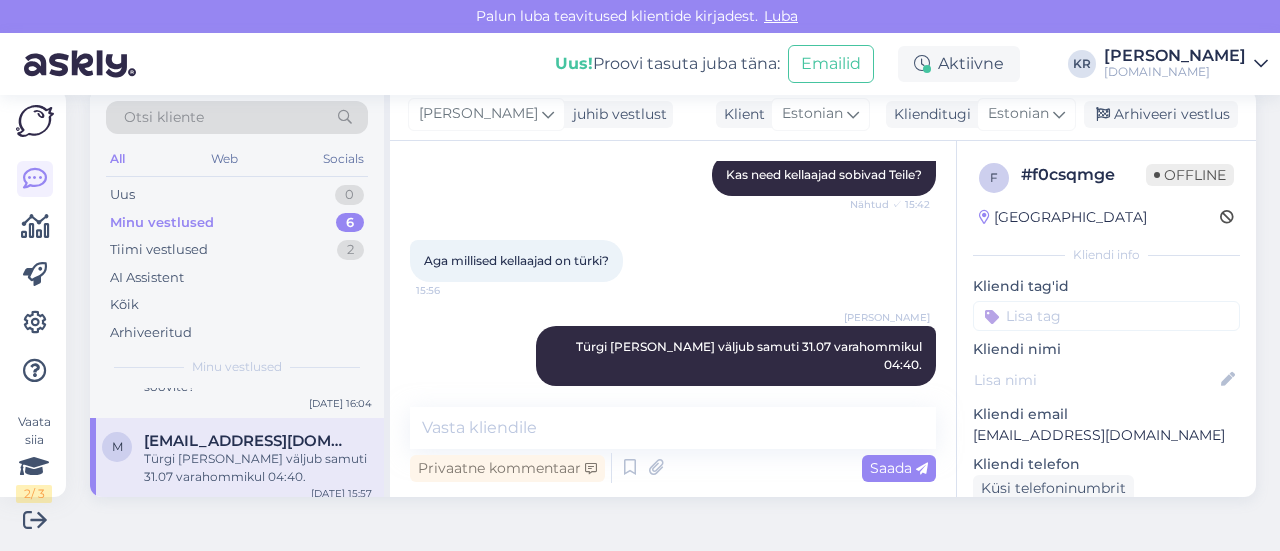 scroll, scrollTop: 0, scrollLeft: 0, axis: both 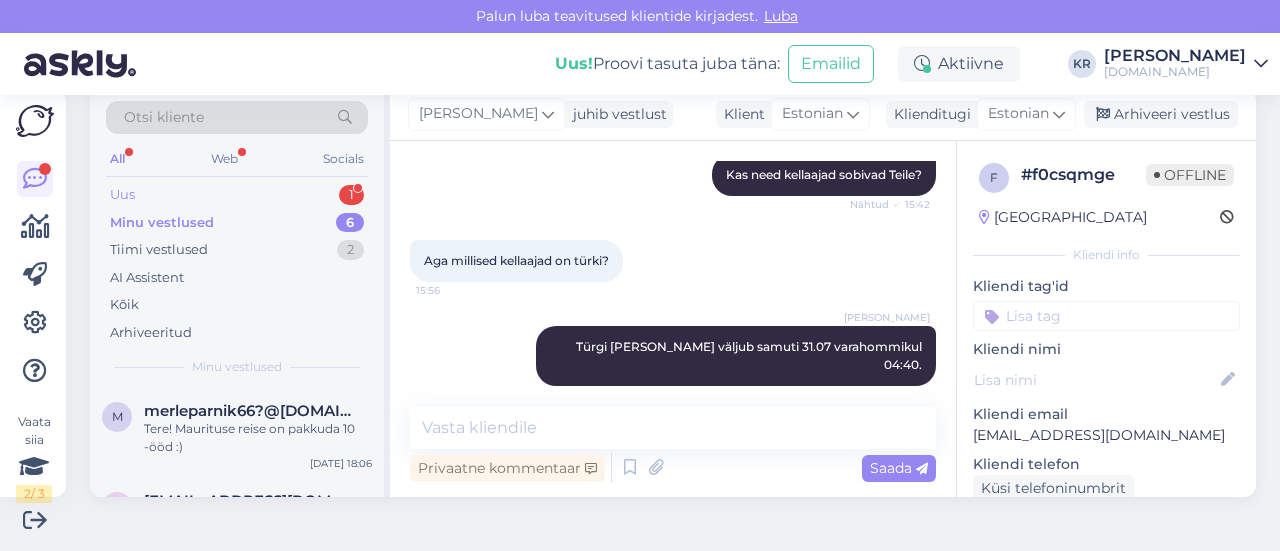 click on "Uus 1" at bounding box center (237, 195) 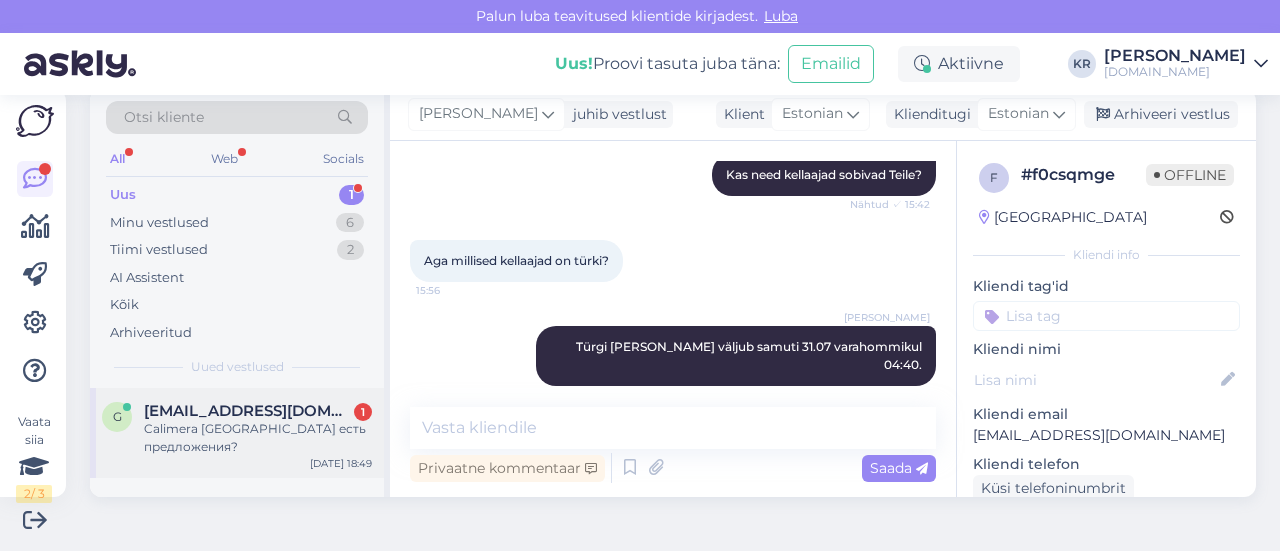 click on "Calimera [GEOGRAPHIC_DATA] есть предложения?" at bounding box center (258, 438) 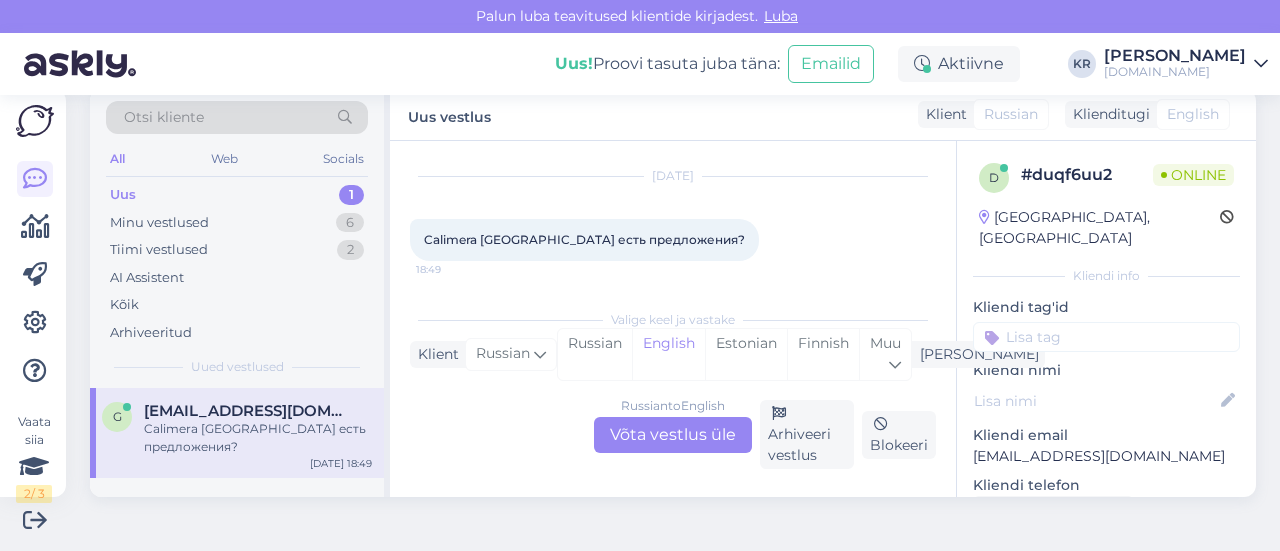 scroll, scrollTop: 49, scrollLeft: 0, axis: vertical 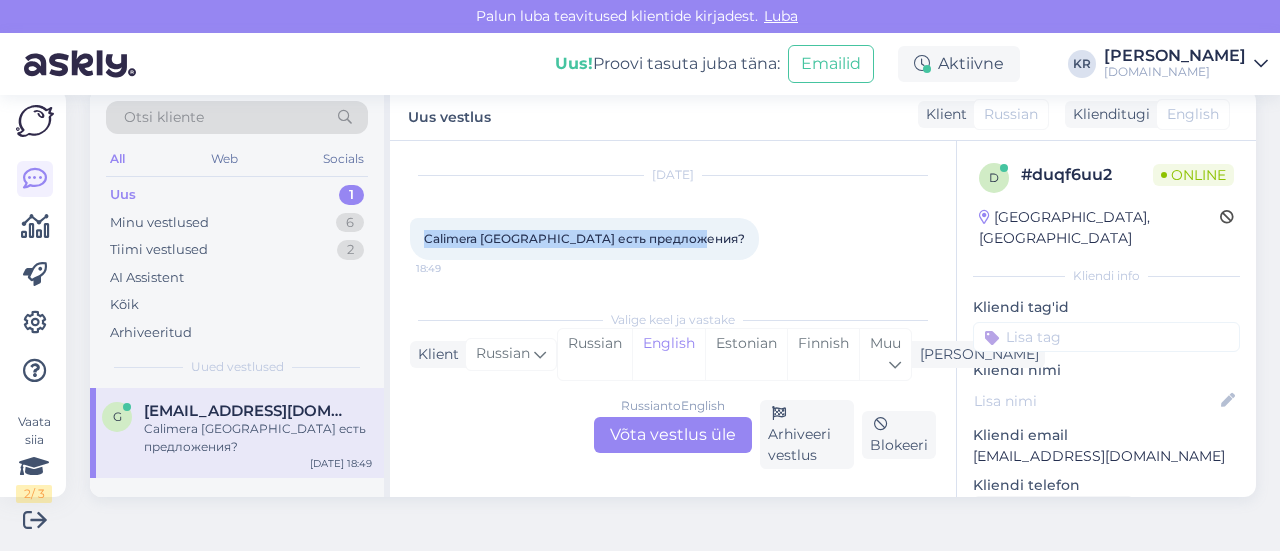 drag, startPoint x: 673, startPoint y: 237, endPoint x: 412, endPoint y: 241, distance: 261.03064 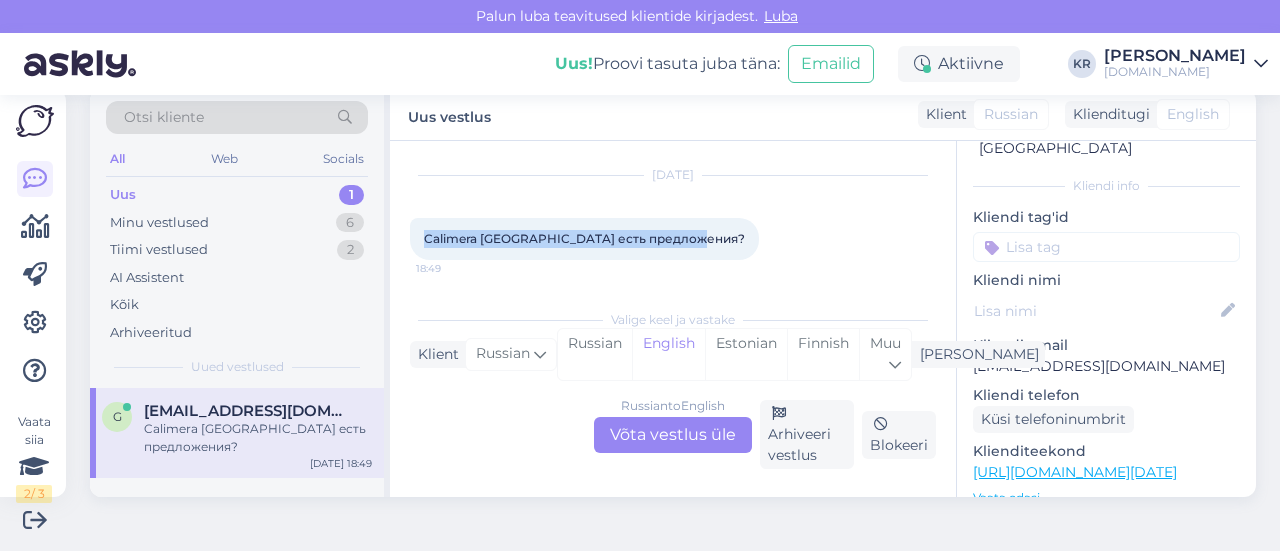 scroll, scrollTop: 200, scrollLeft: 0, axis: vertical 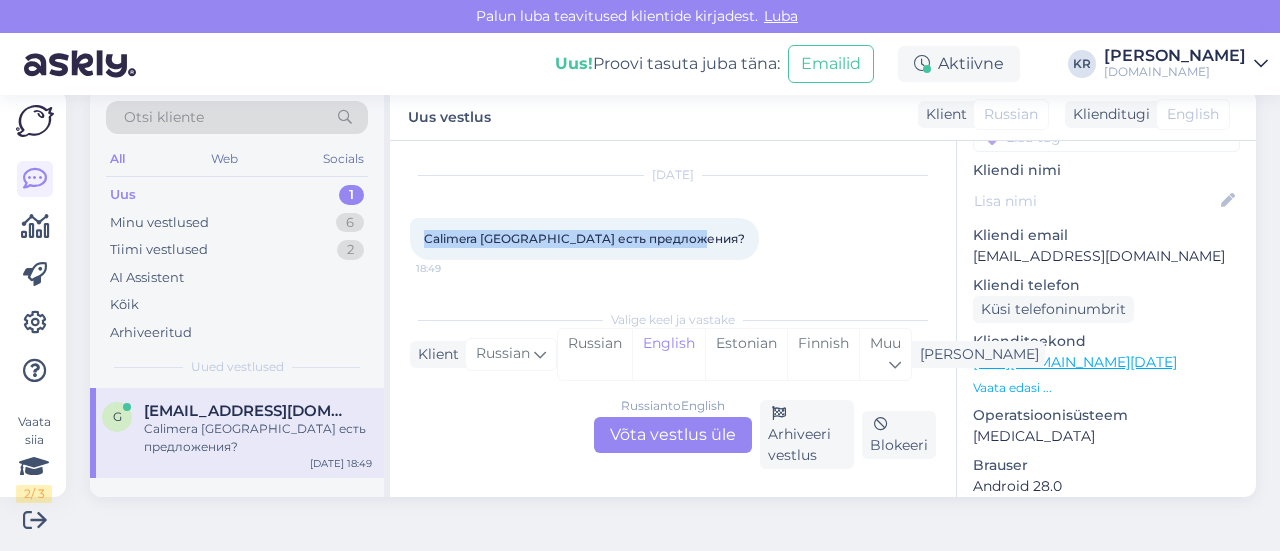 click on "[URL][DOMAIN_NAME][DATE]" at bounding box center [1075, 362] 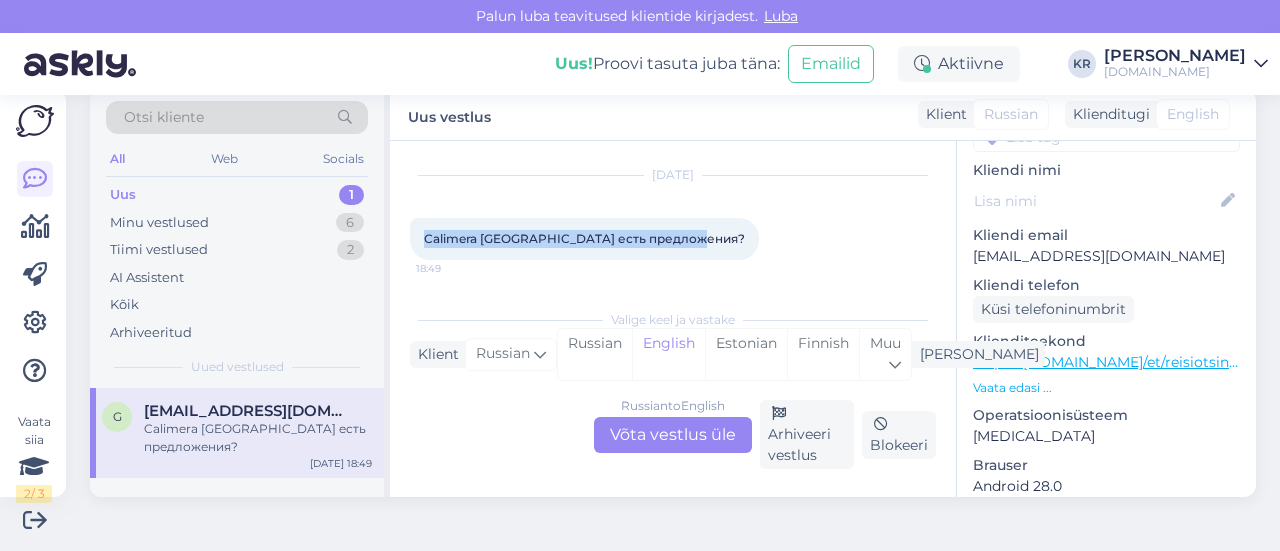 click on "Otsi kliente" at bounding box center [237, 117] 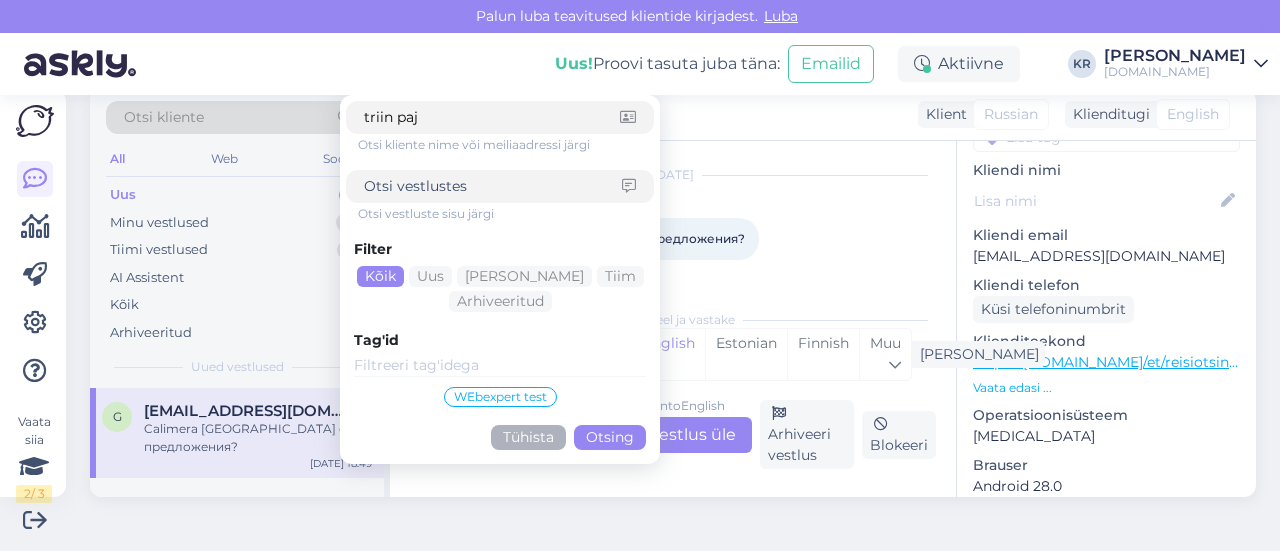 type on "triin pajo" 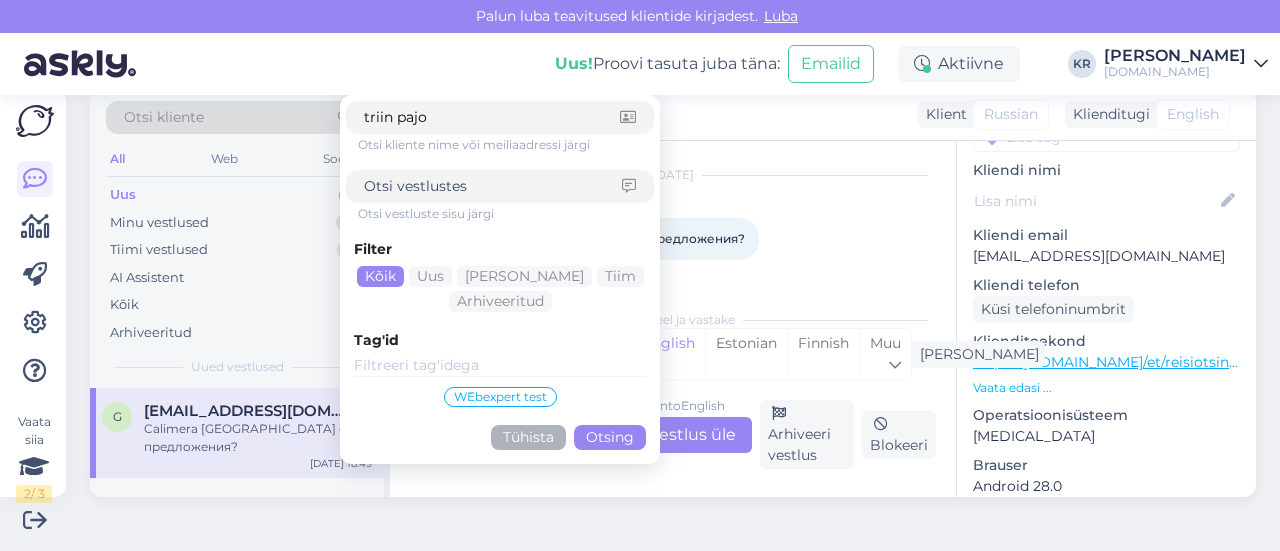 click on "Otsing" at bounding box center (610, 437) 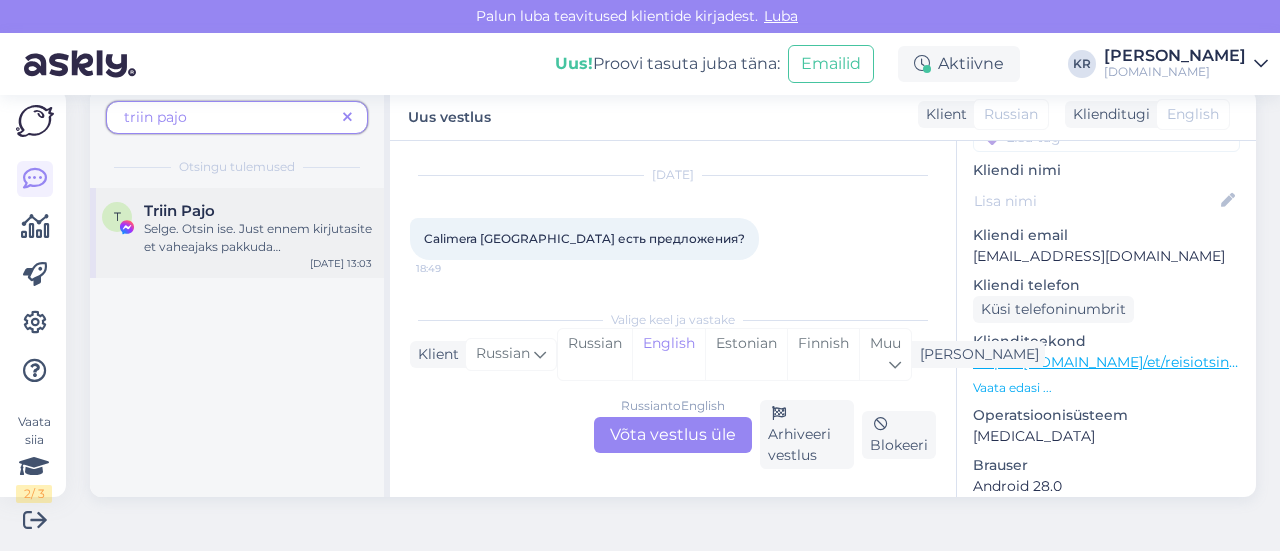 click on "Selge. Otsin ise. Just ennem kirjutasite et vaheajaks pakkuda [GEOGRAPHIC_DATA]" at bounding box center (258, 238) 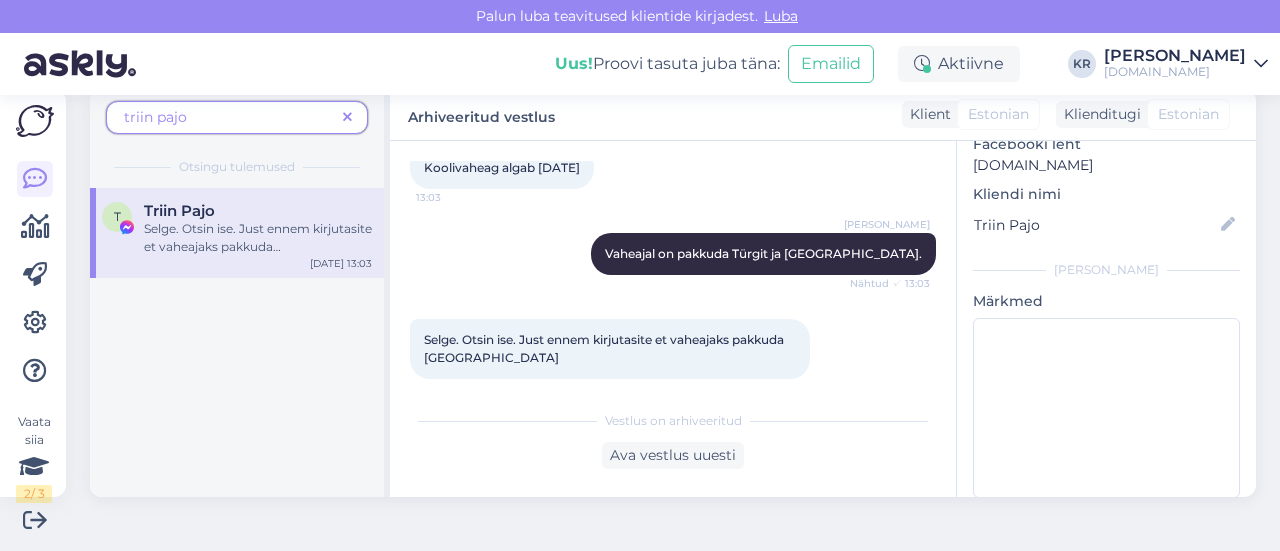 scroll, scrollTop: 228, scrollLeft: 0, axis: vertical 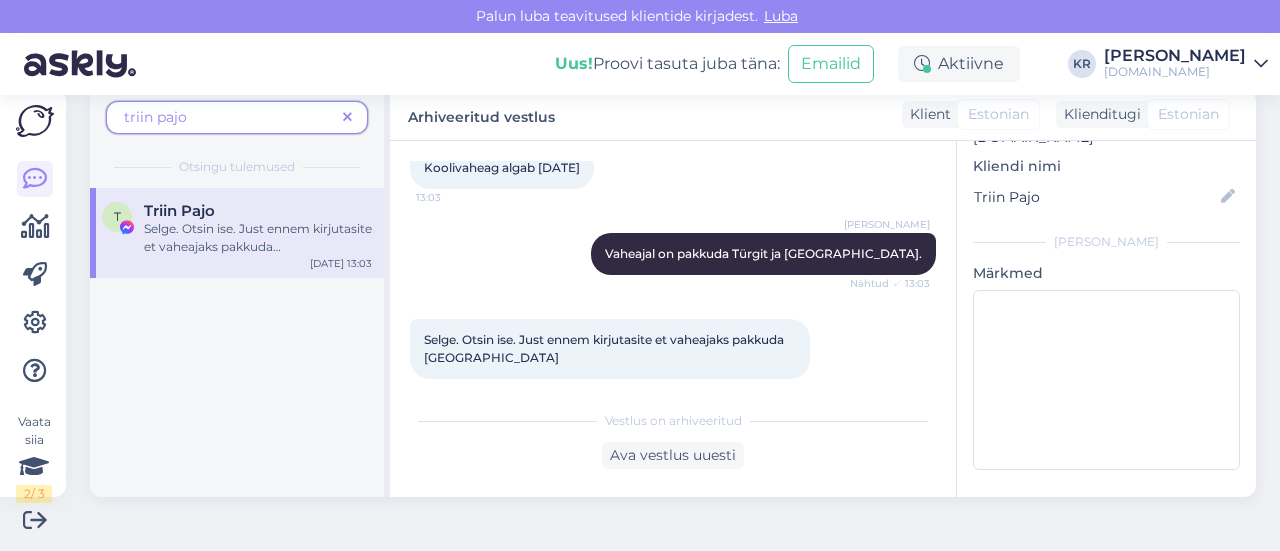 click at bounding box center (347, 118) 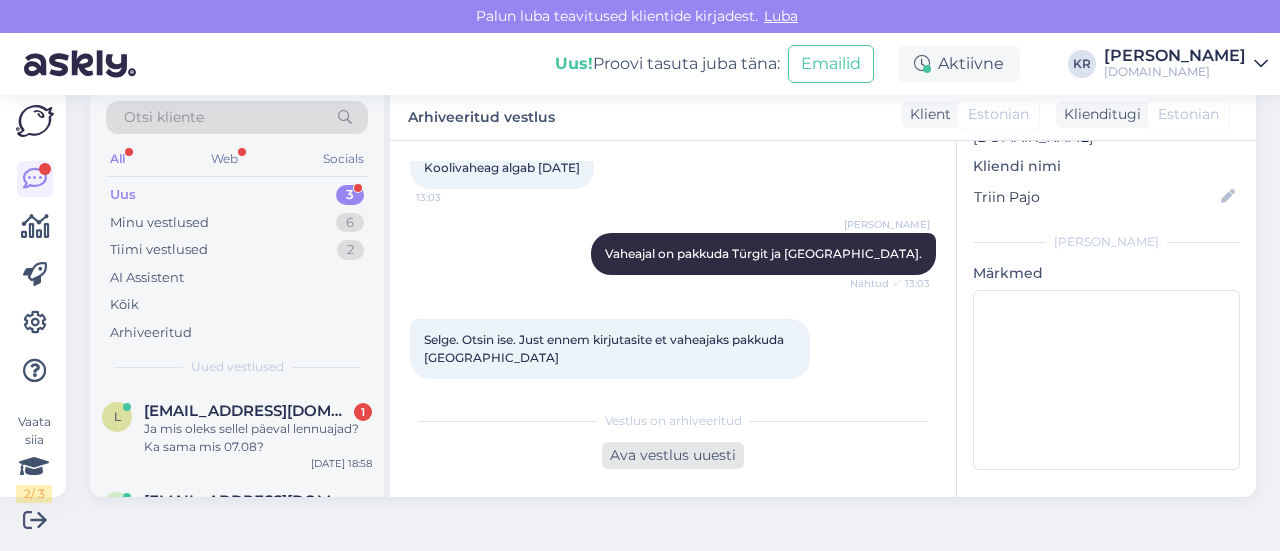 click on "Ava vestlus uuesti" at bounding box center [673, 455] 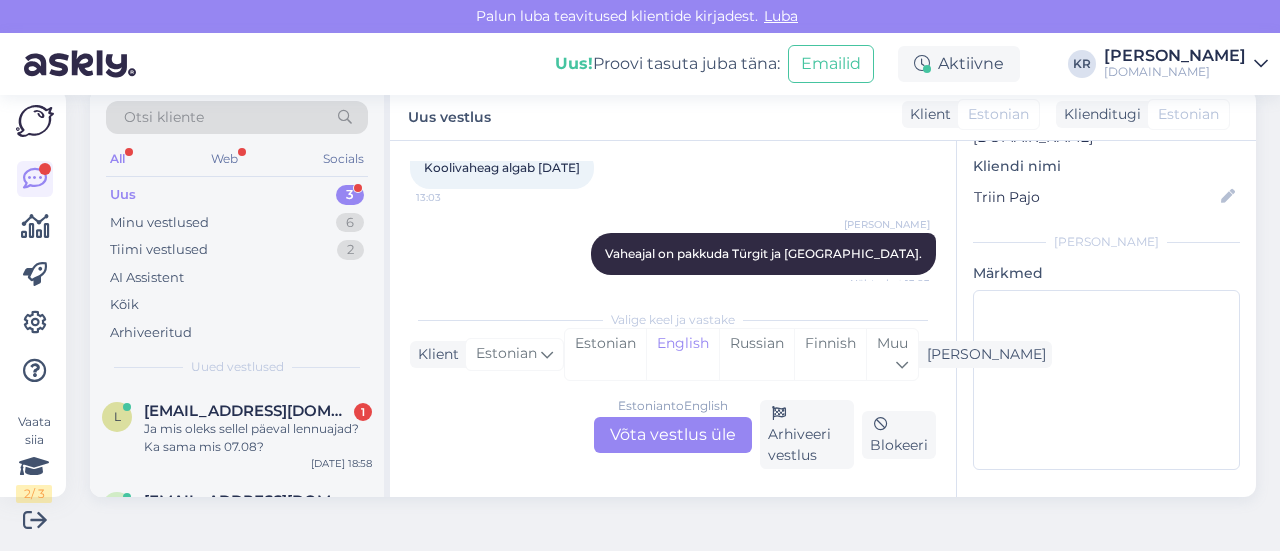 click on "Uus 3" at bounding box center (237, 195) 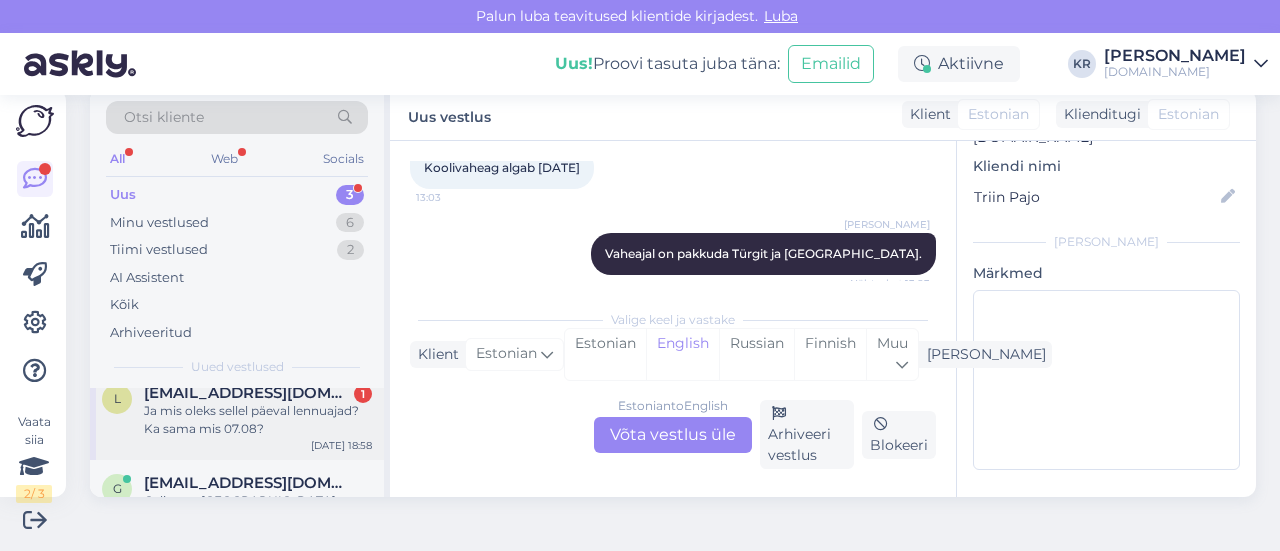 scroll, scrollTop: 0, scrollLeft: 0, axis: both 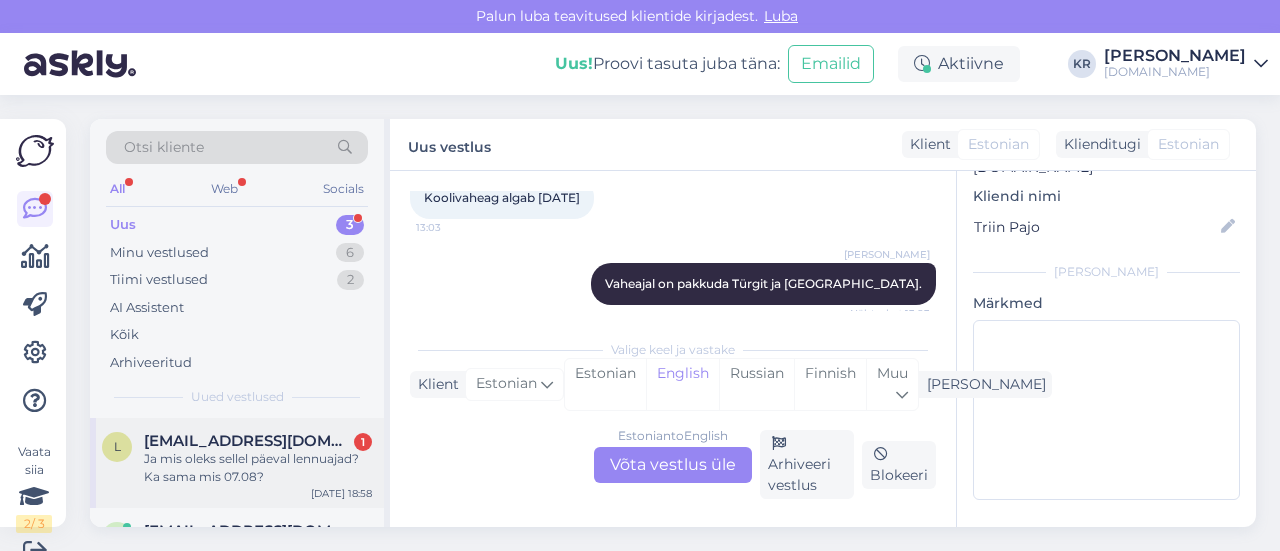 click on "Ja mis oleks sellel päeval lennuajad? Ka sama mis 07.08?" at bounding box center [258, 468] 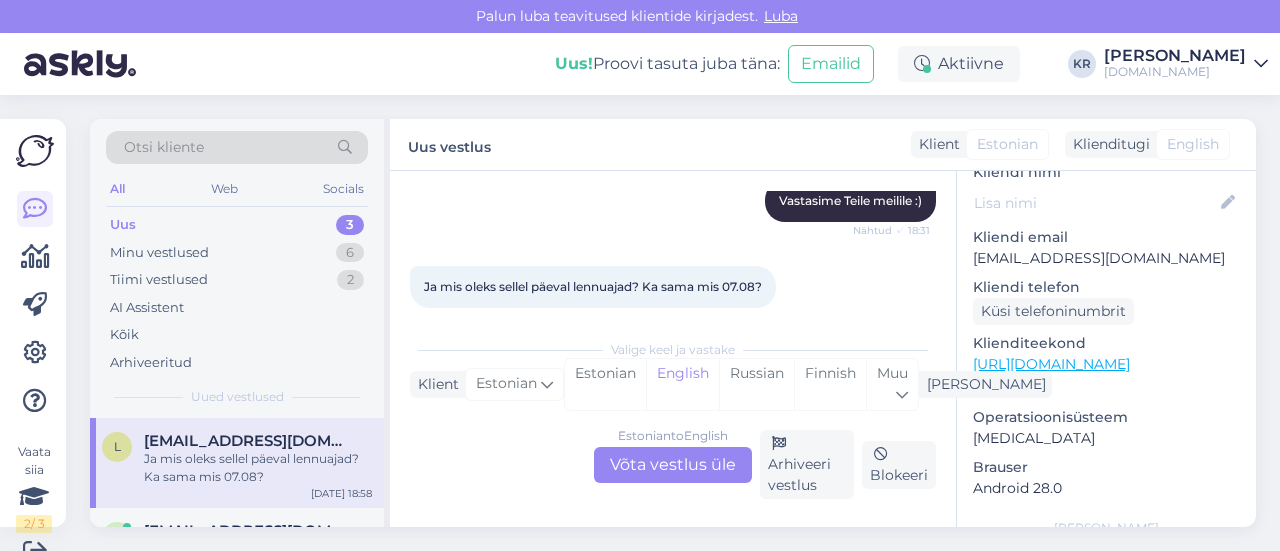 scroll, scrollTop: 30, scrollLeft: 0, axis: vertical 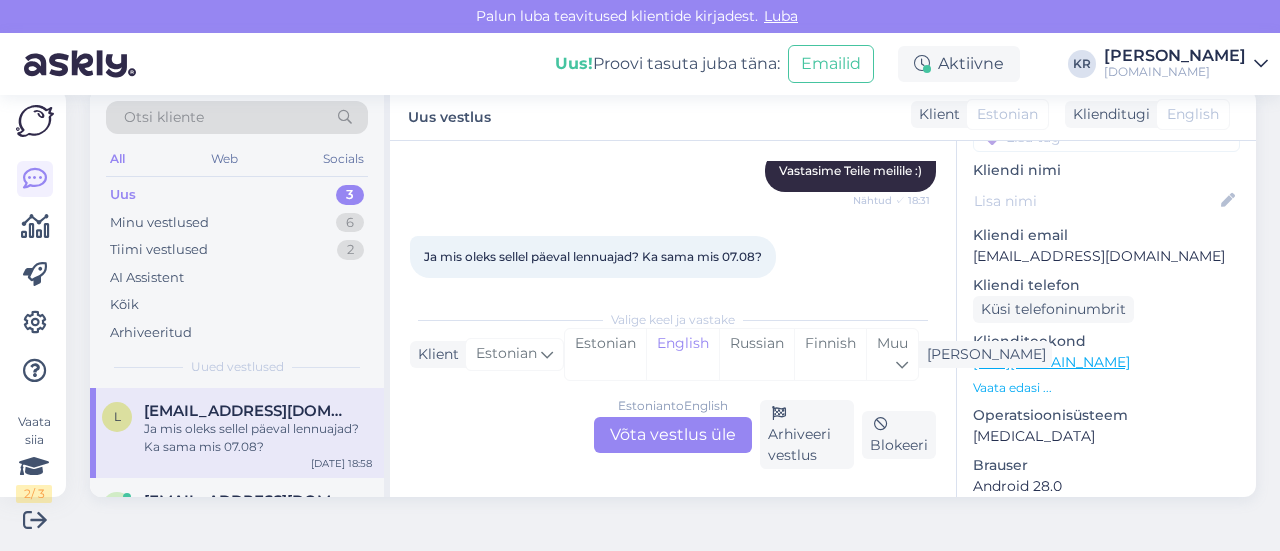 click on "Estonian  to  English Võta vestlus üle" at bounding box center [673, 435] 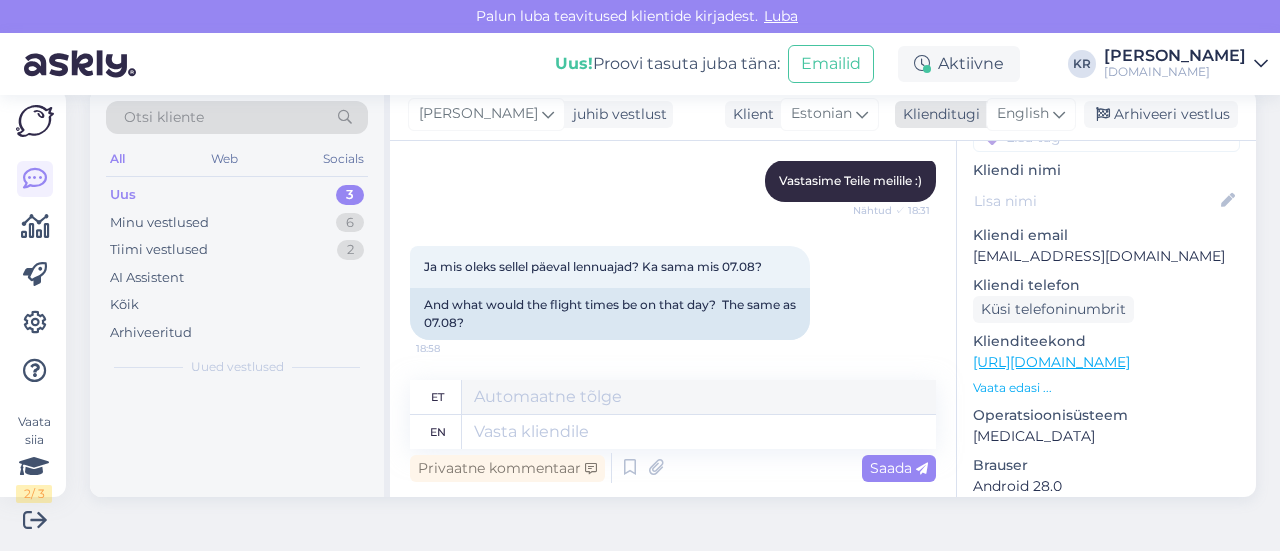 scroll, scrollTop: 592, scrollLeft: 0, axis: vertical 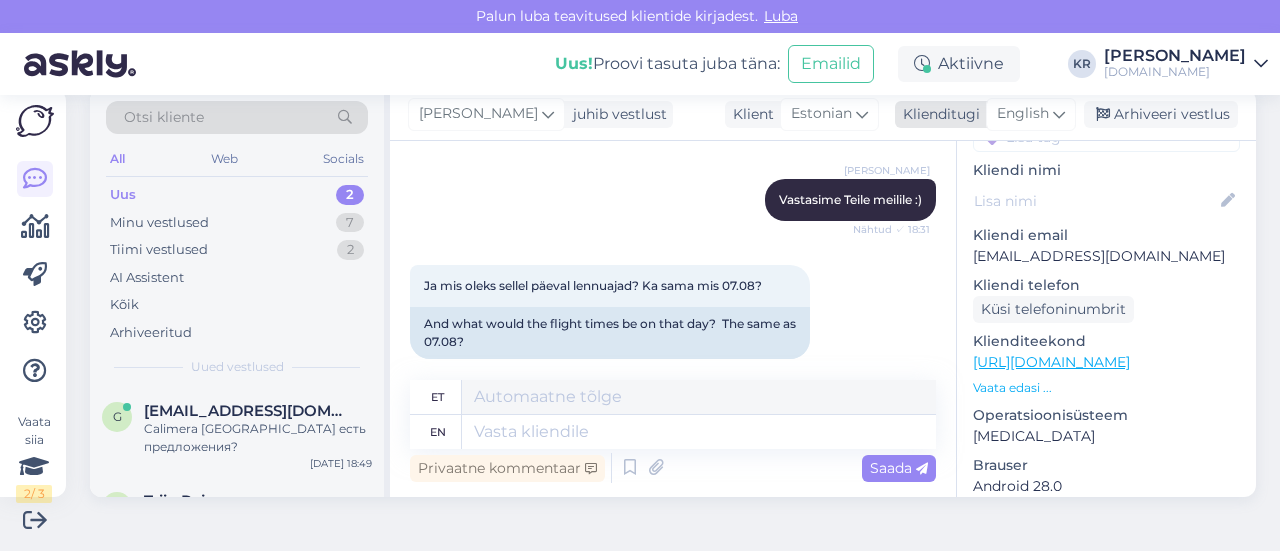 click on "English" at bounding box center (1023, 114) 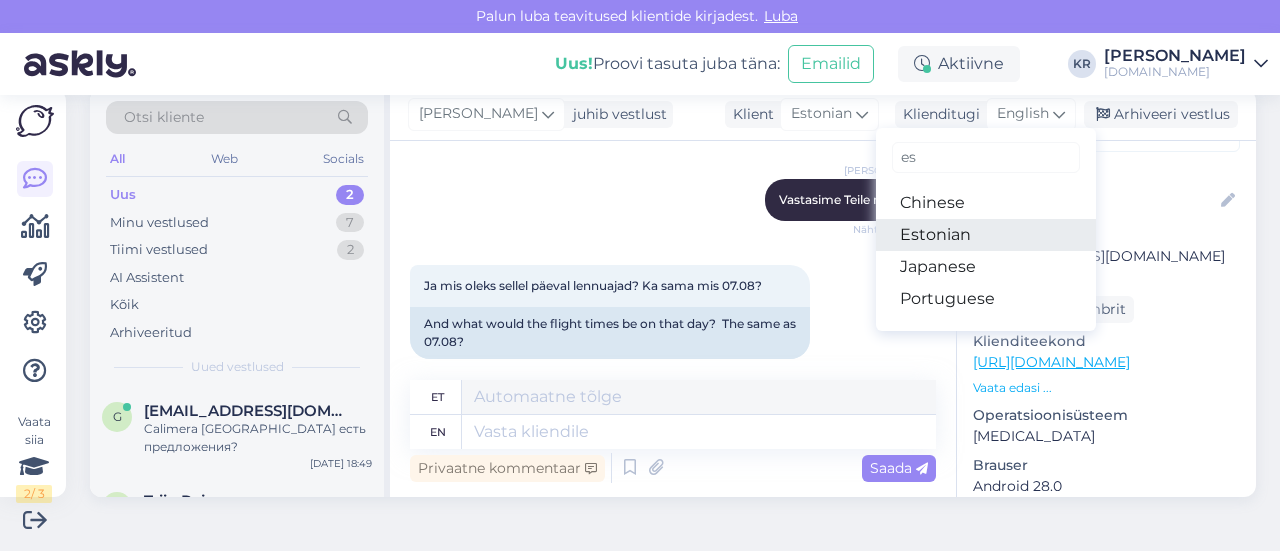 click on "Estonian" at bounding box center [986, 235] 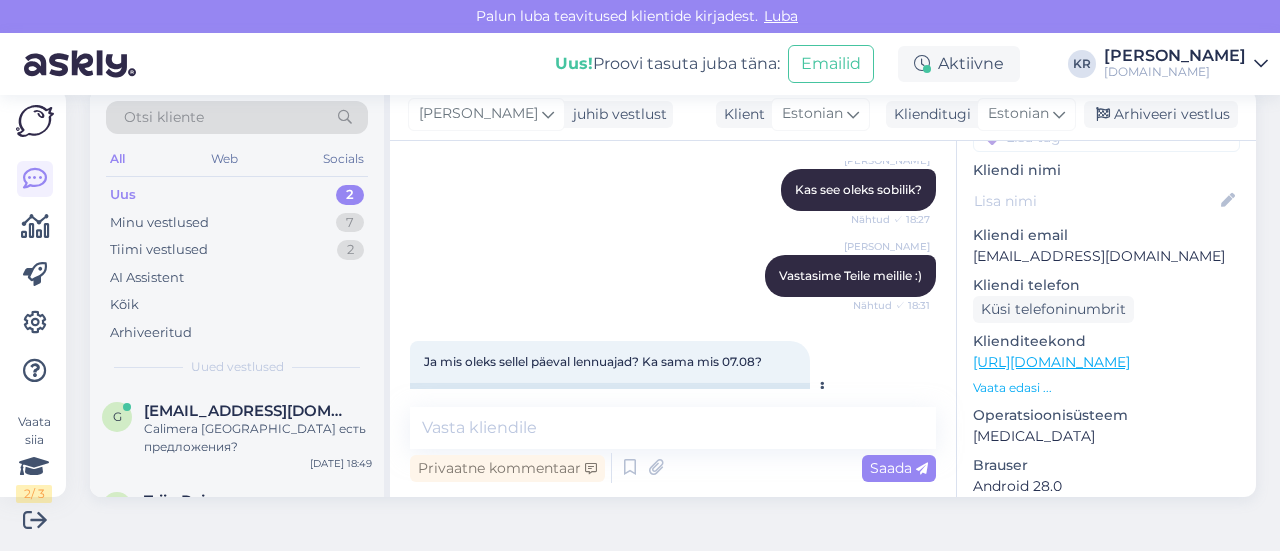 scroll, scrollTop: 565, scrollLeft: 0, axis: vertical 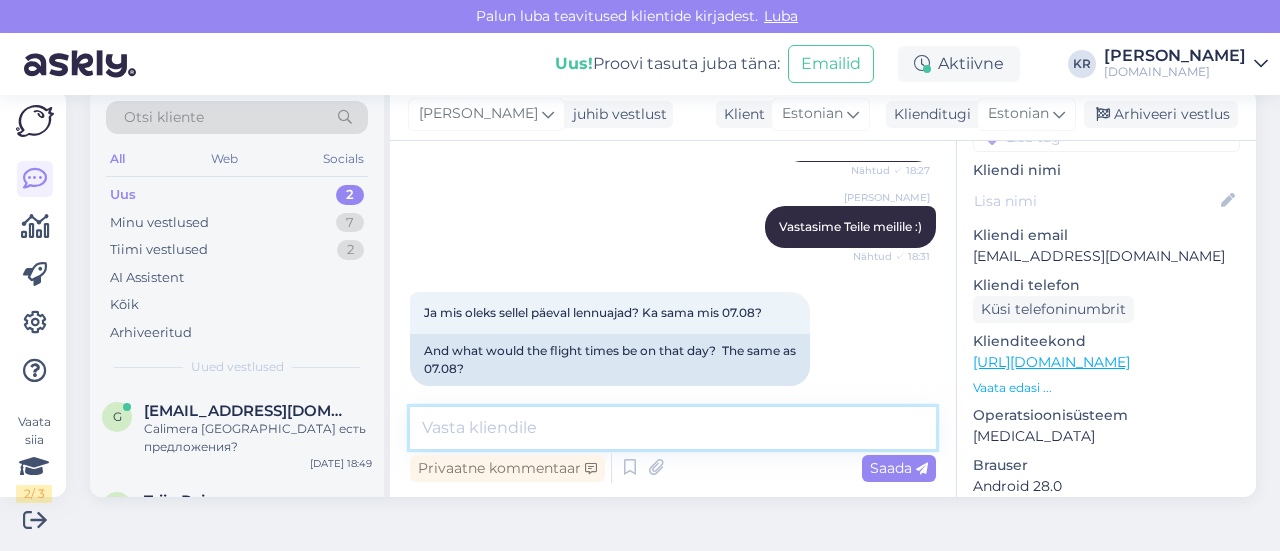 click at bounding box center (673, 428) 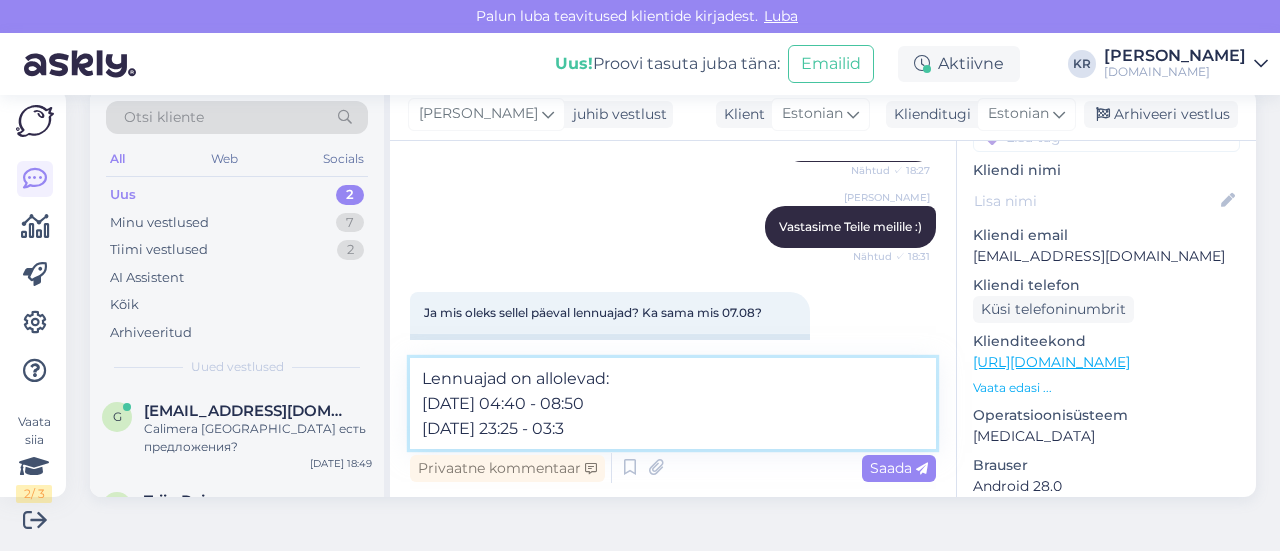 type on "Lennuajad on allolevad:
[DATE] 04:40 - 08:50
[DATE] 23:25 - 03:35" 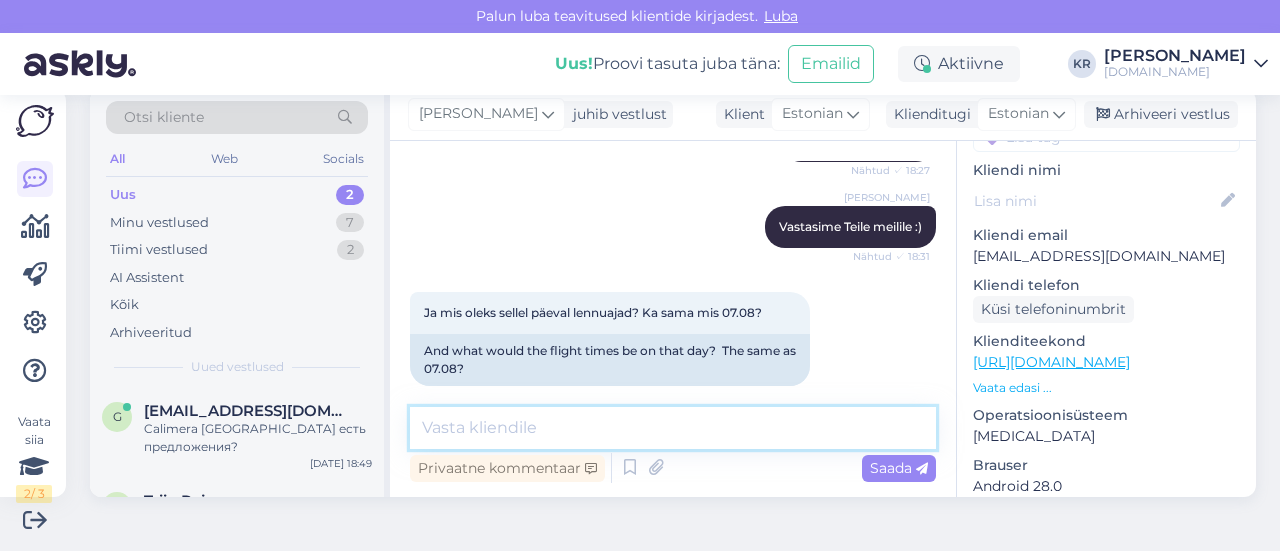 scroll, scrollTop: 687, scrollLeft: 0, axis: vertical 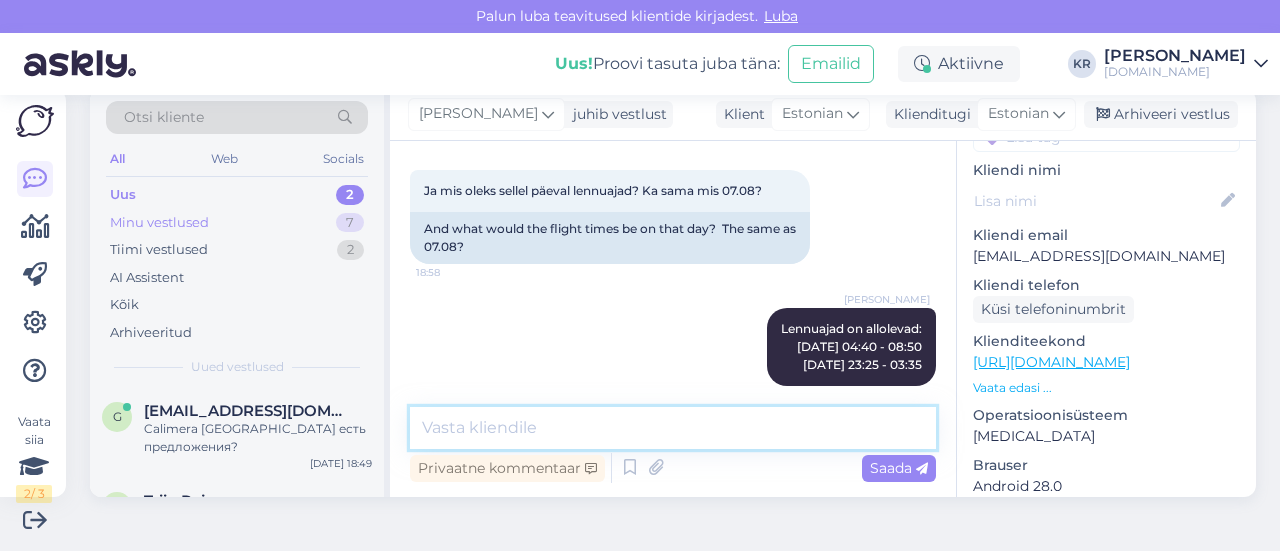 type 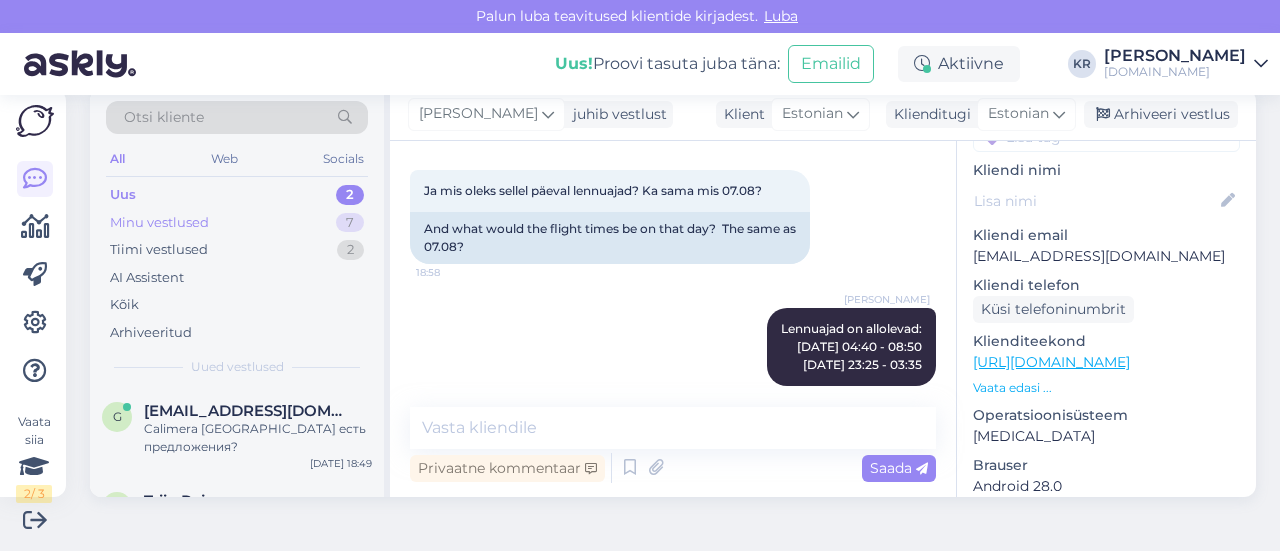 click on "Minu vestlused 7" at bounding box center (237, 223) 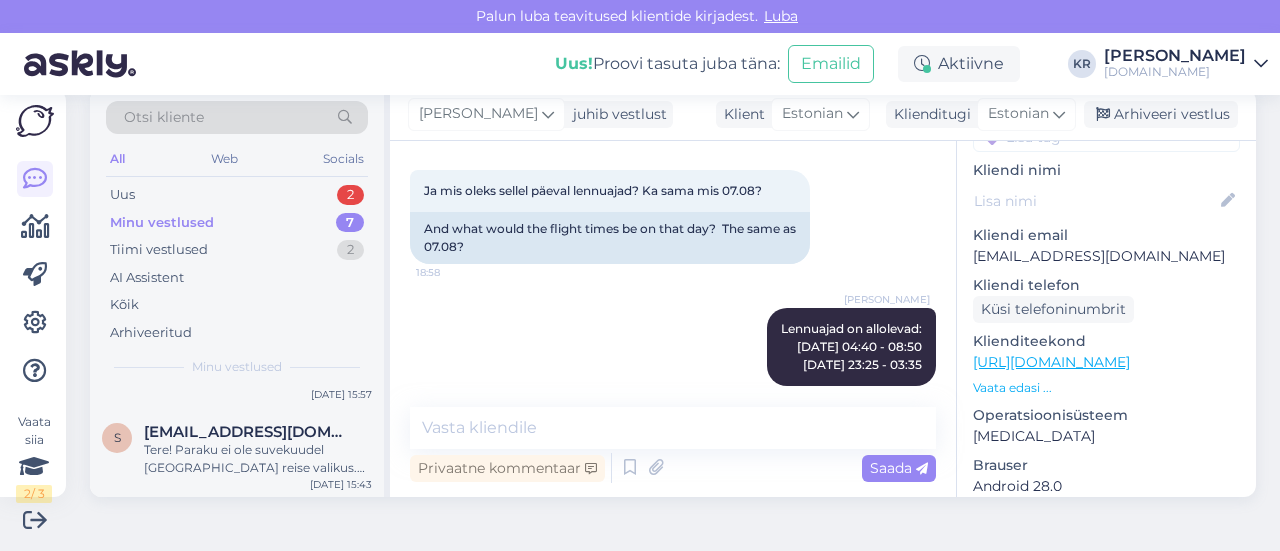 scroll, scrollTop: 0, scrollLeft: 0, axis: both 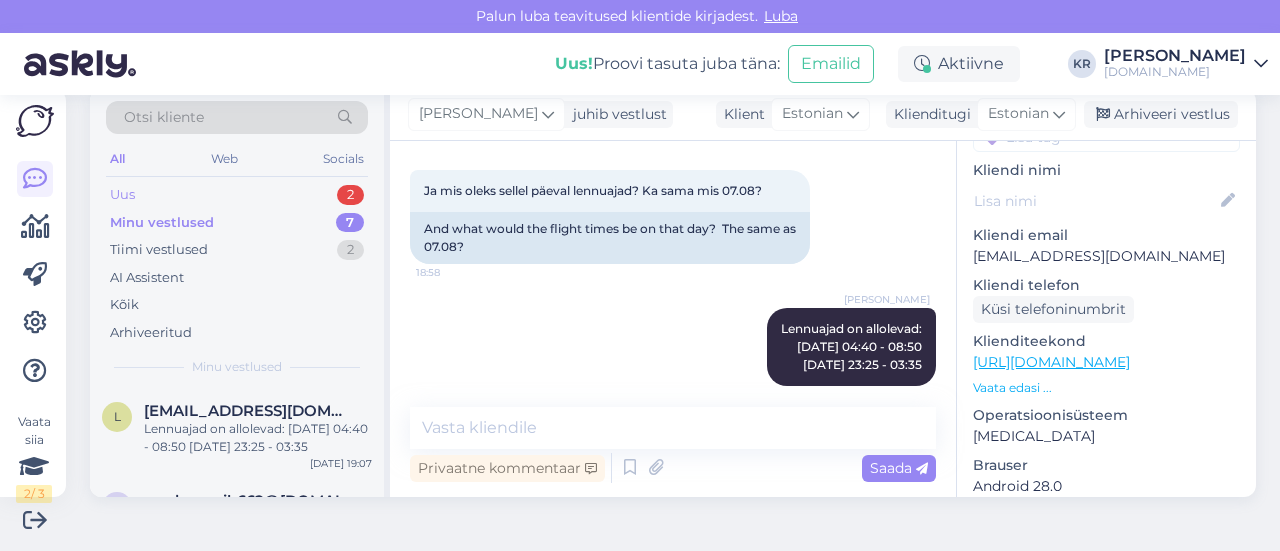 click on "Uus 2" at bounding box center [237, 195] 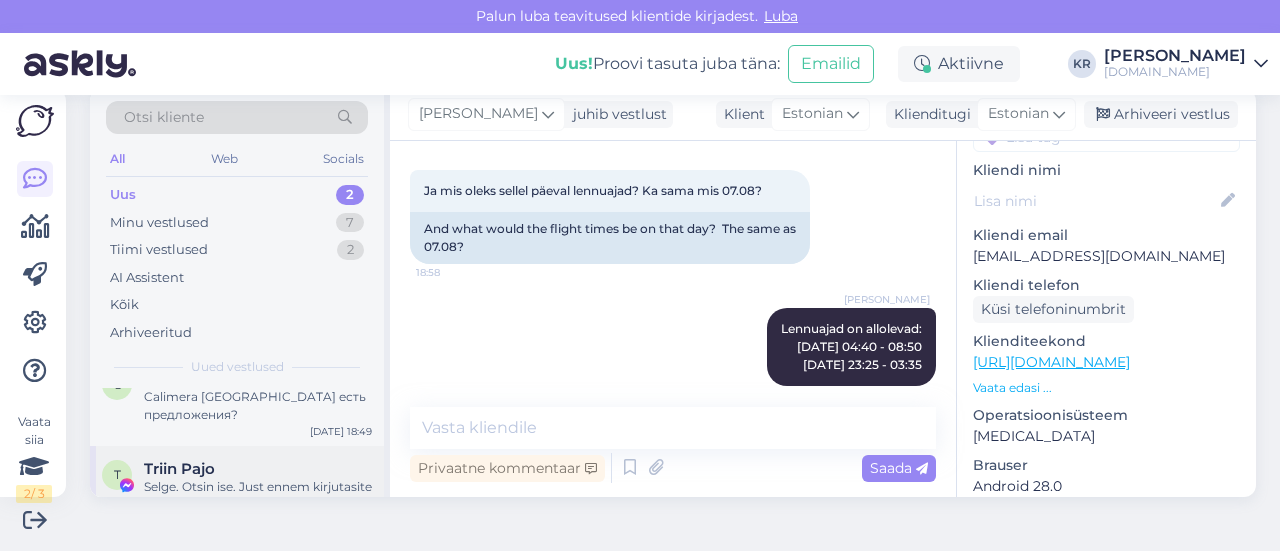 scroll, scrollTop: 0, scrollLeft: 0, axis: both 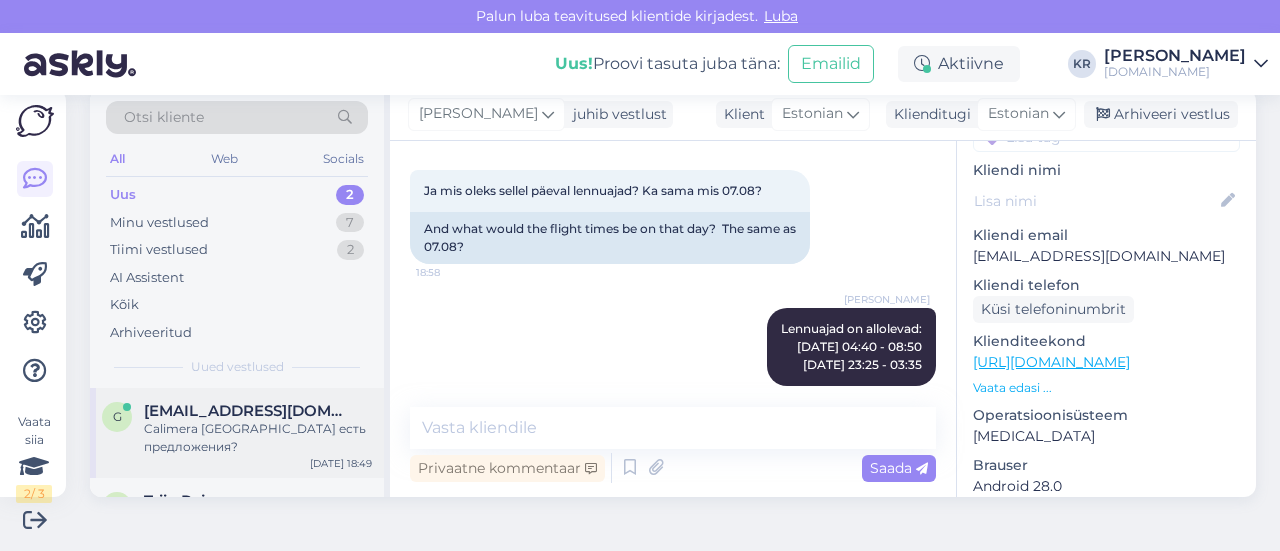 click on "Calimera [GEOGRAPHIC_DATA] есть предложения?" at bounding box center (258, 438) 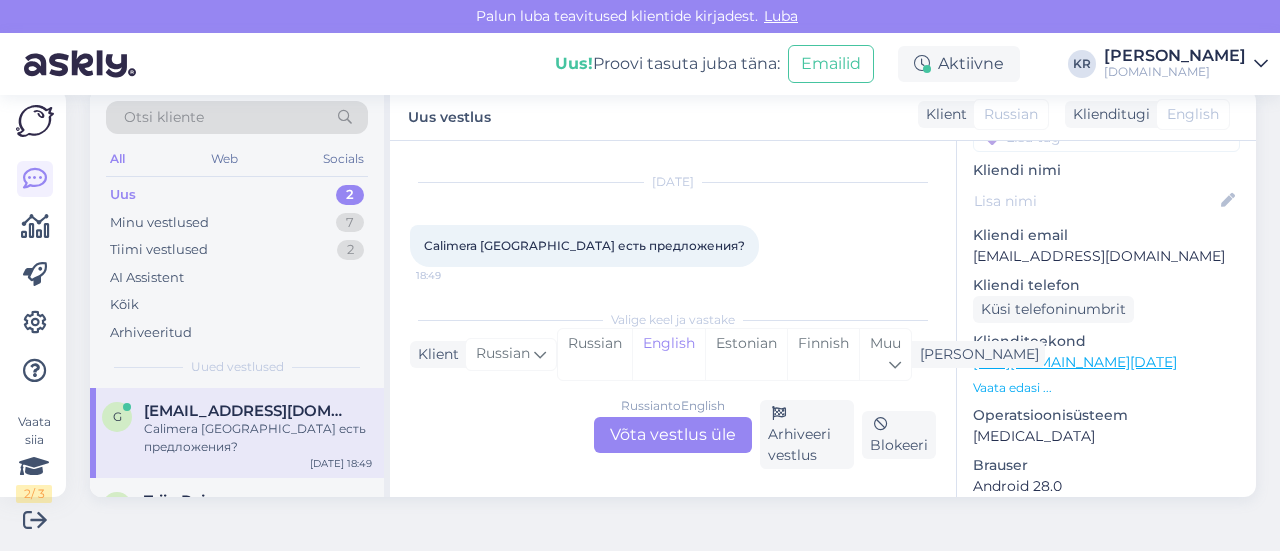 click on "Russian  to  English Võta vestlus üle" at bounding box center [673, 435] 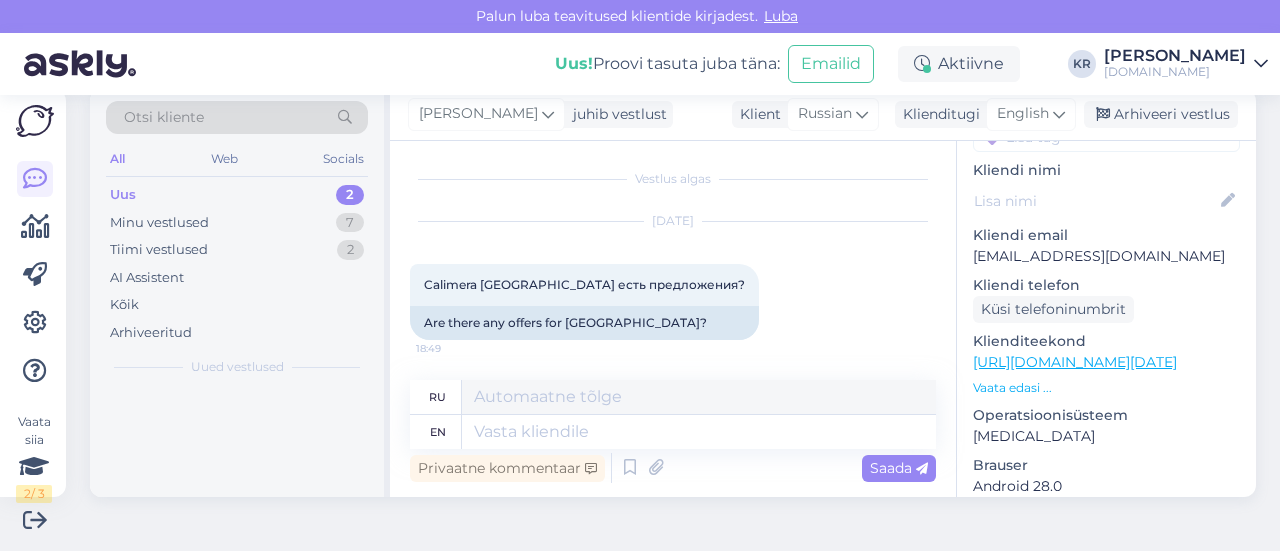 scroll, scrollTop: 2, scrollLeft: 0, axis: vertical 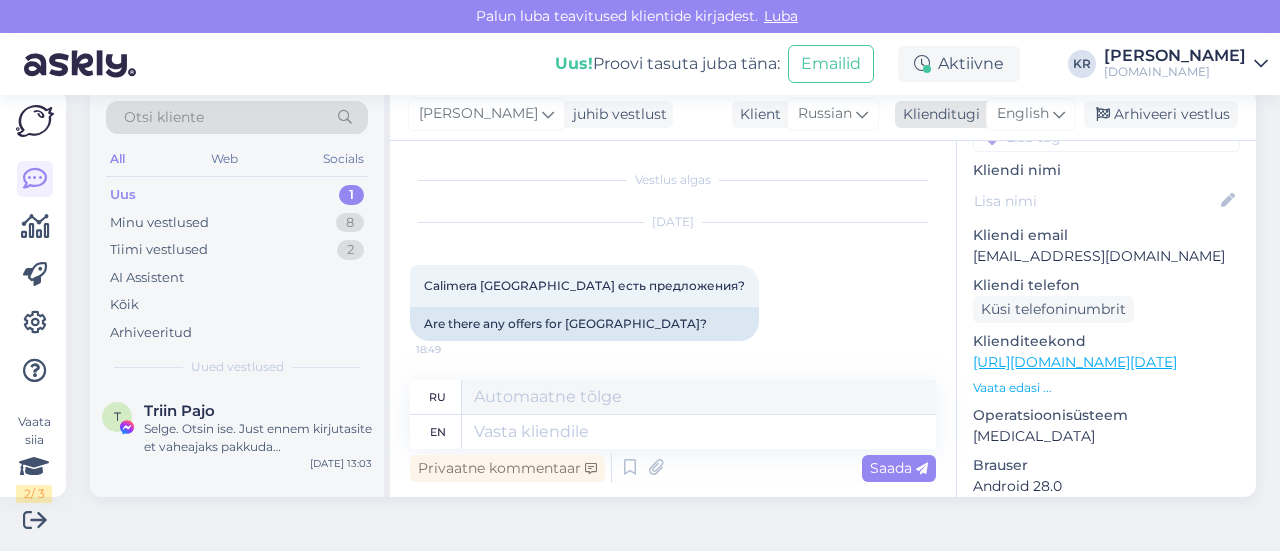 click on "English" at bounding box center [1031, 114] 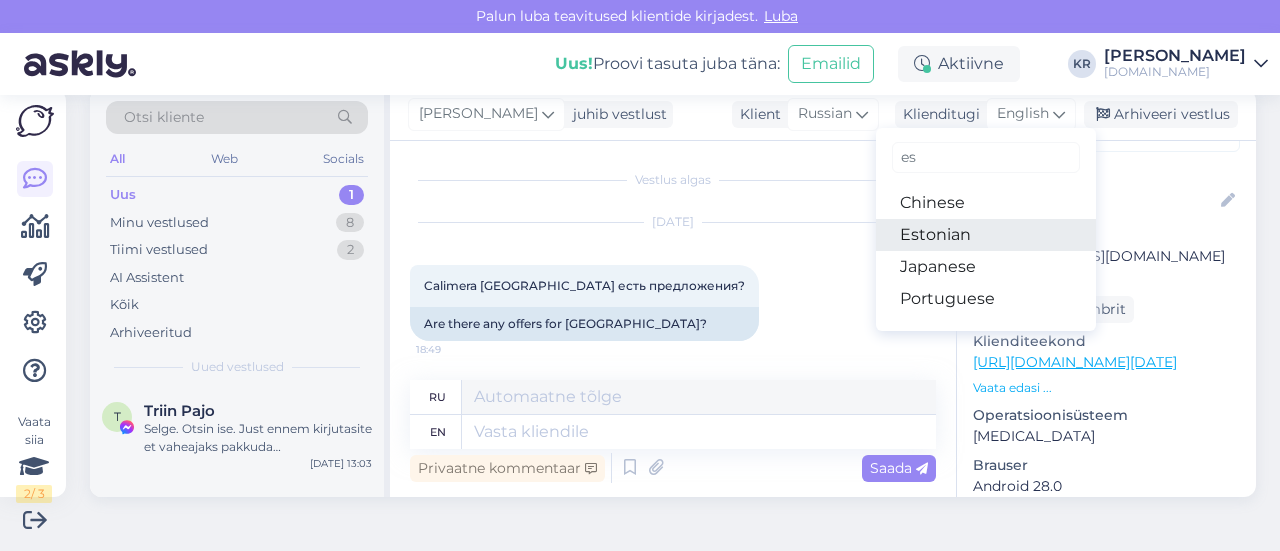drag, startPoint x: 981, startPoint y: 229, endPoint x: 911, endPoint y: 277, distance: 84.87638 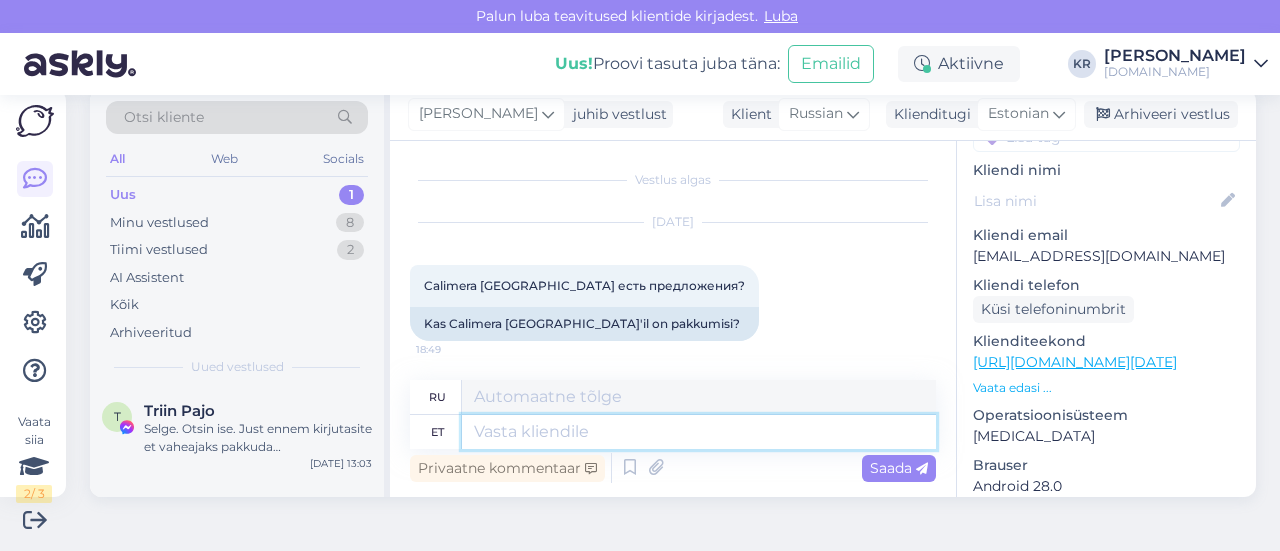 click at bounding box center [699, 432] 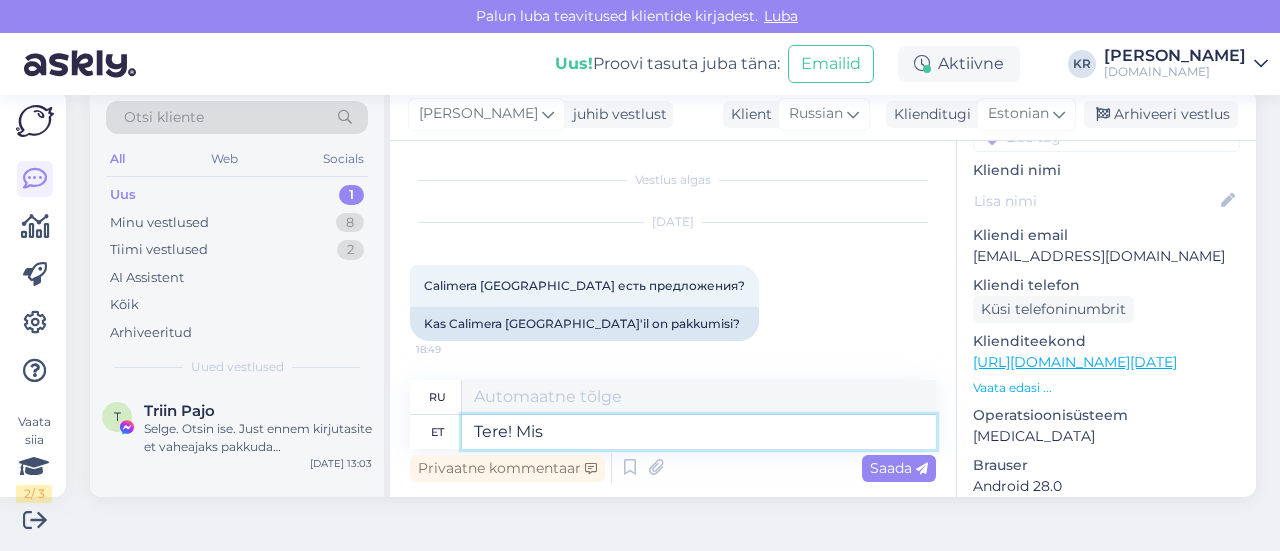 type on "Tere! Mis" 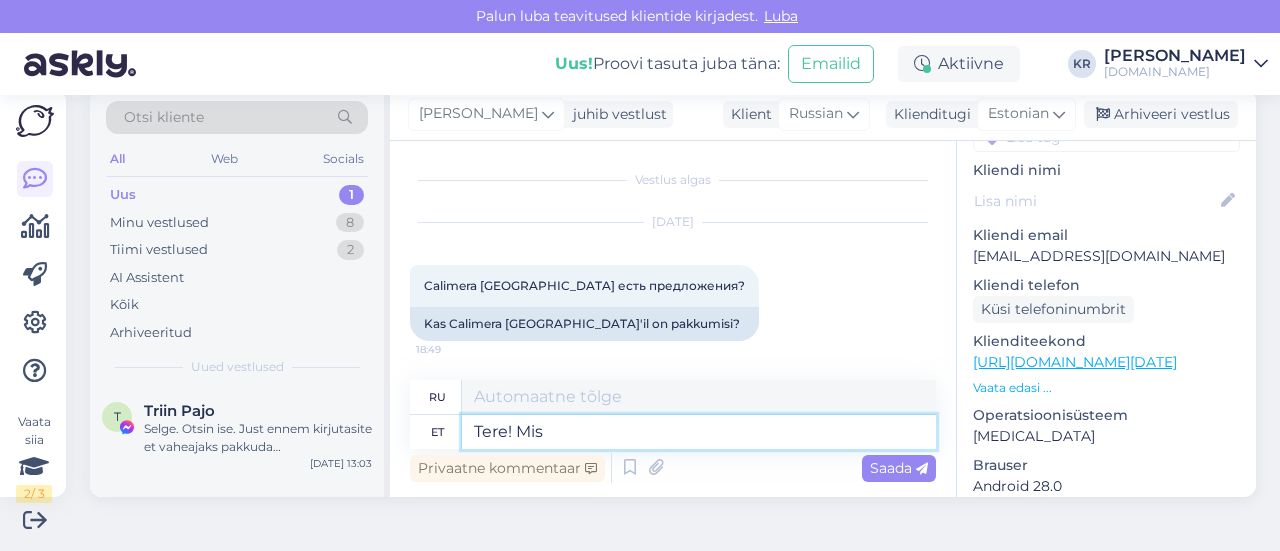 type on "Привет!" 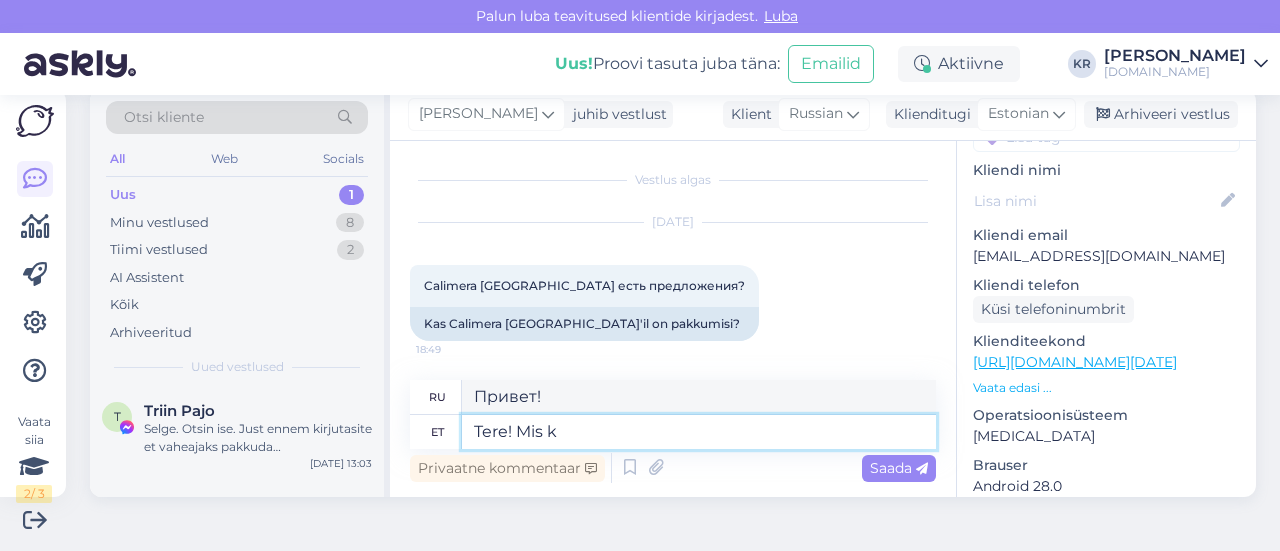 type on "Tere! Mis ku" 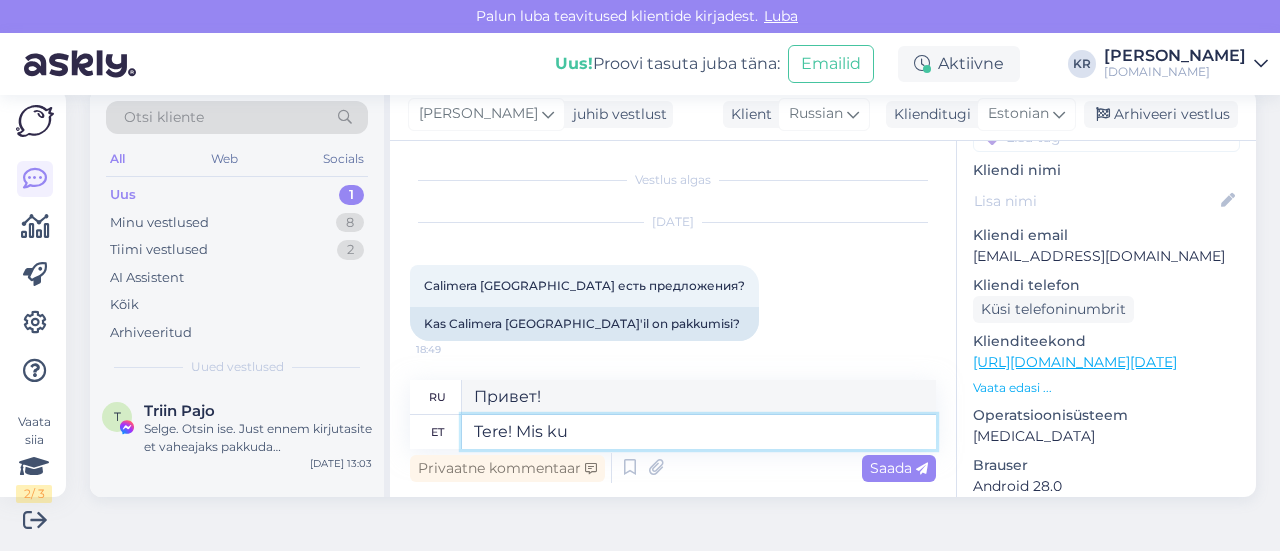 type on "Привет! Что" 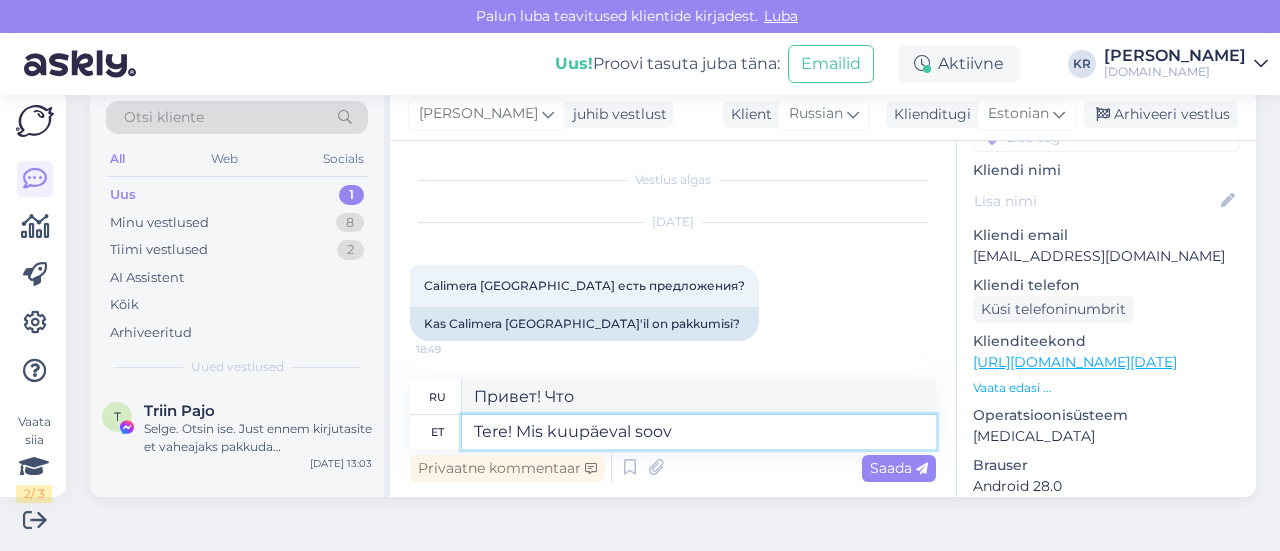 type on "Tere! Mis kuupäeval soovi" 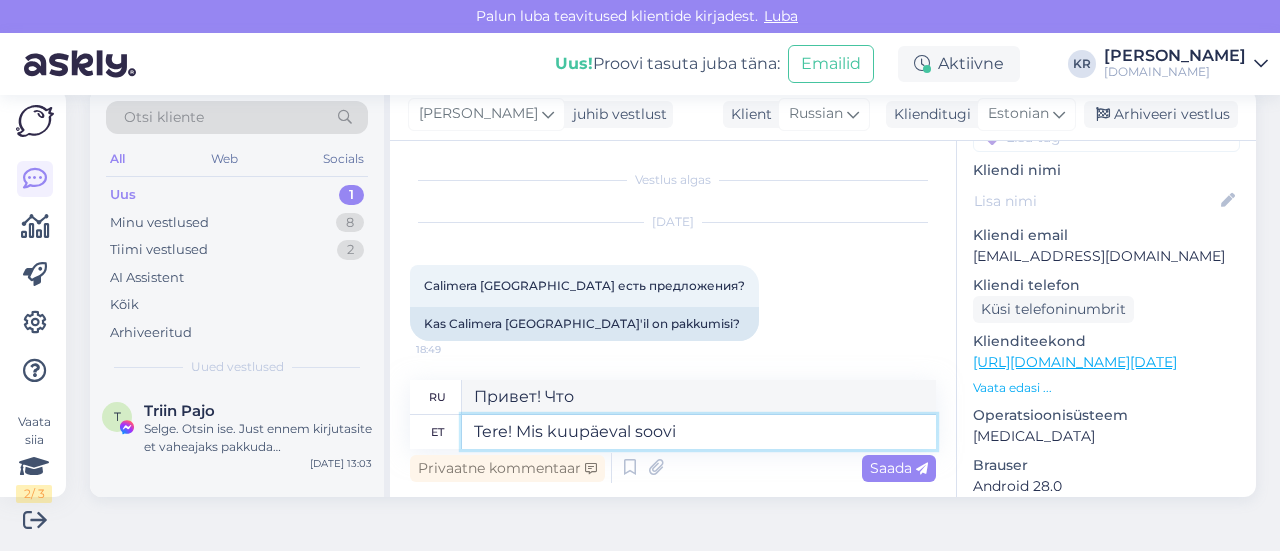 type on "Привет! Какого числа?" 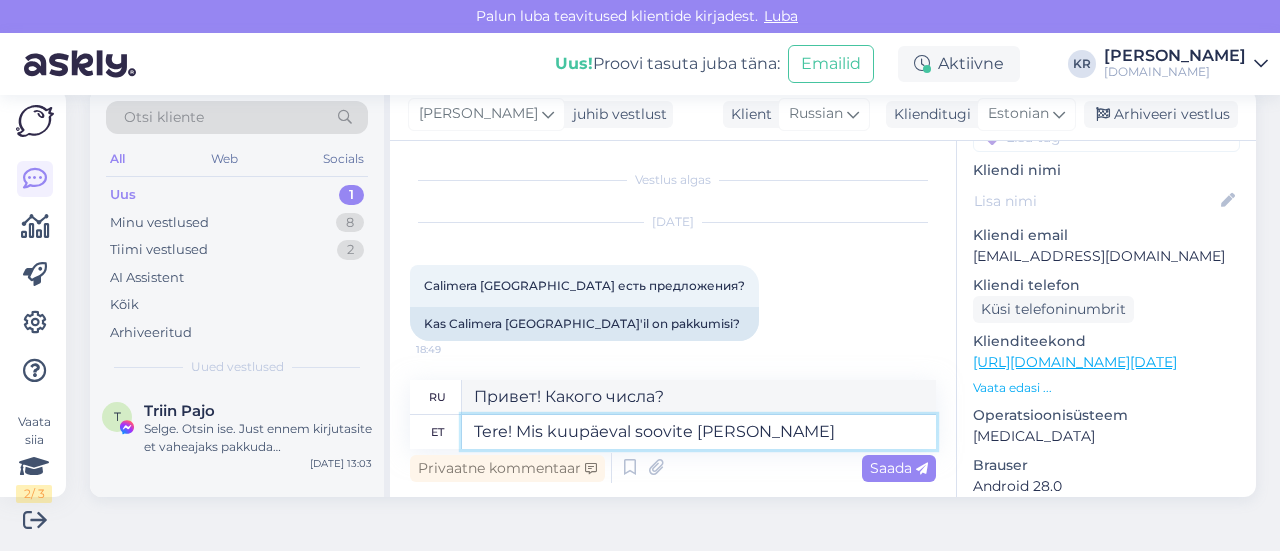 type on "Tere! Mis kuupäeval soovite reisi" 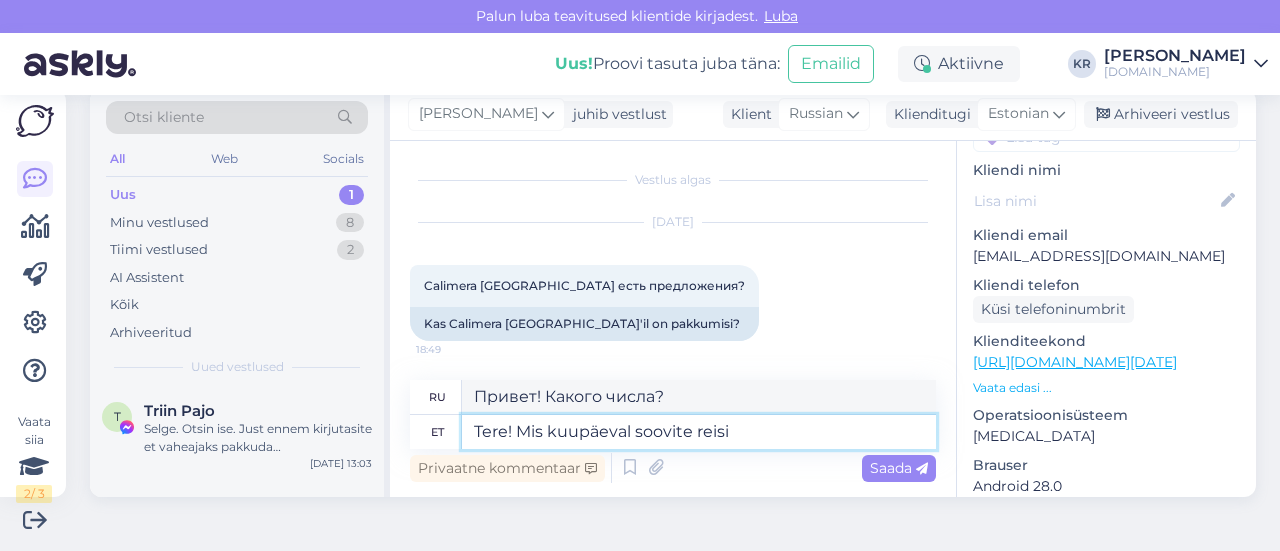 type on "Здравствуйте! На какую дату вы хотите?" 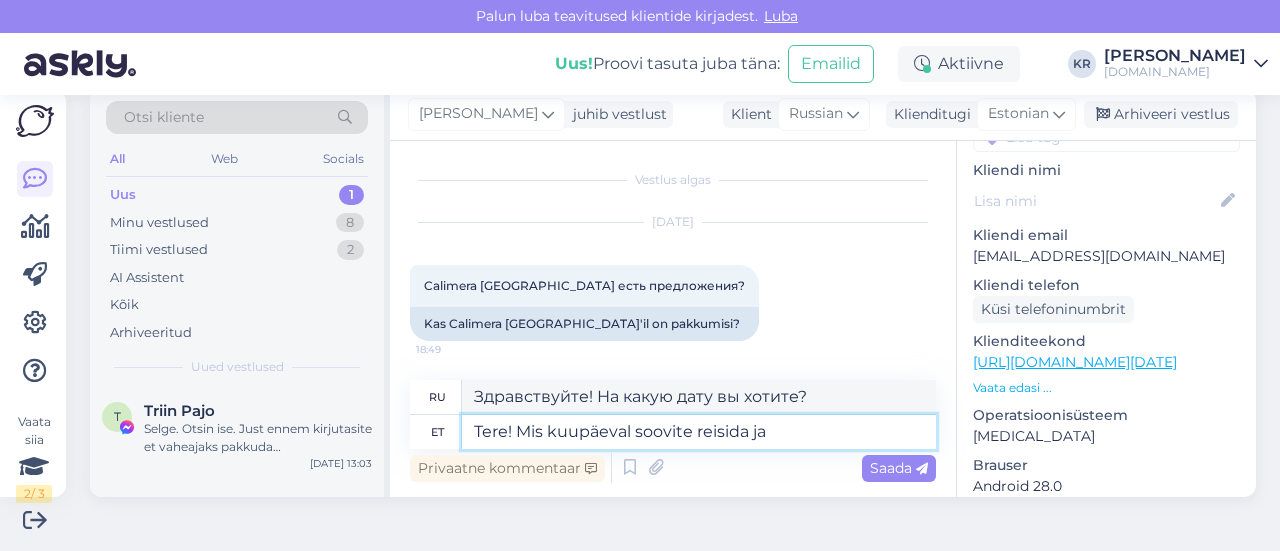 type on "Tere! Mis kuupäeval soovite reisida ja" 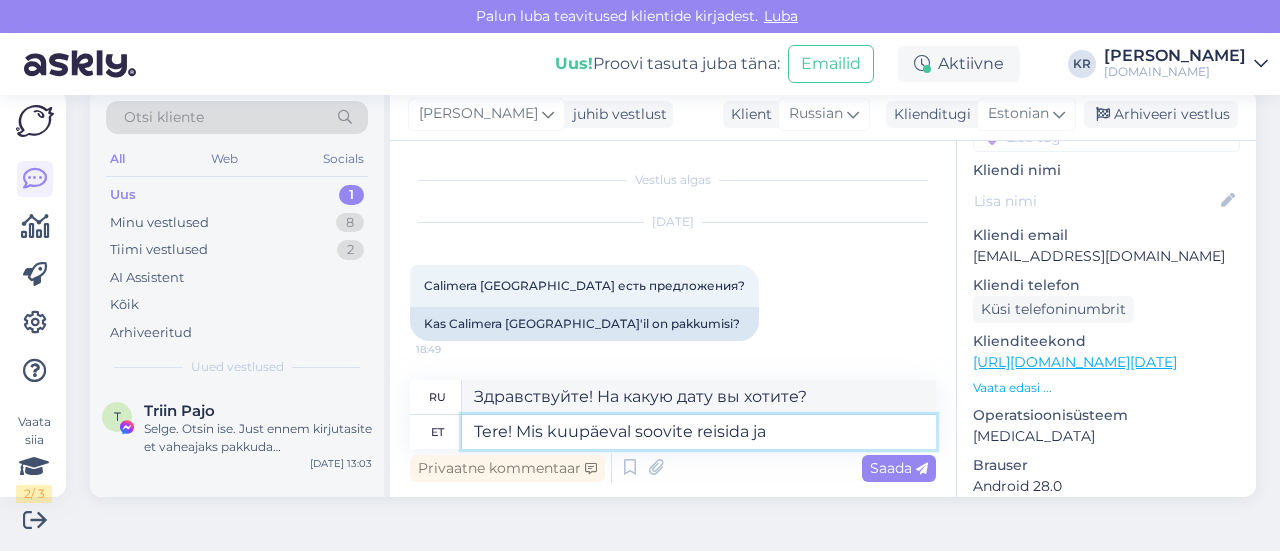 type on "Здравствуйте! На какую дату вы хотите поехать?" 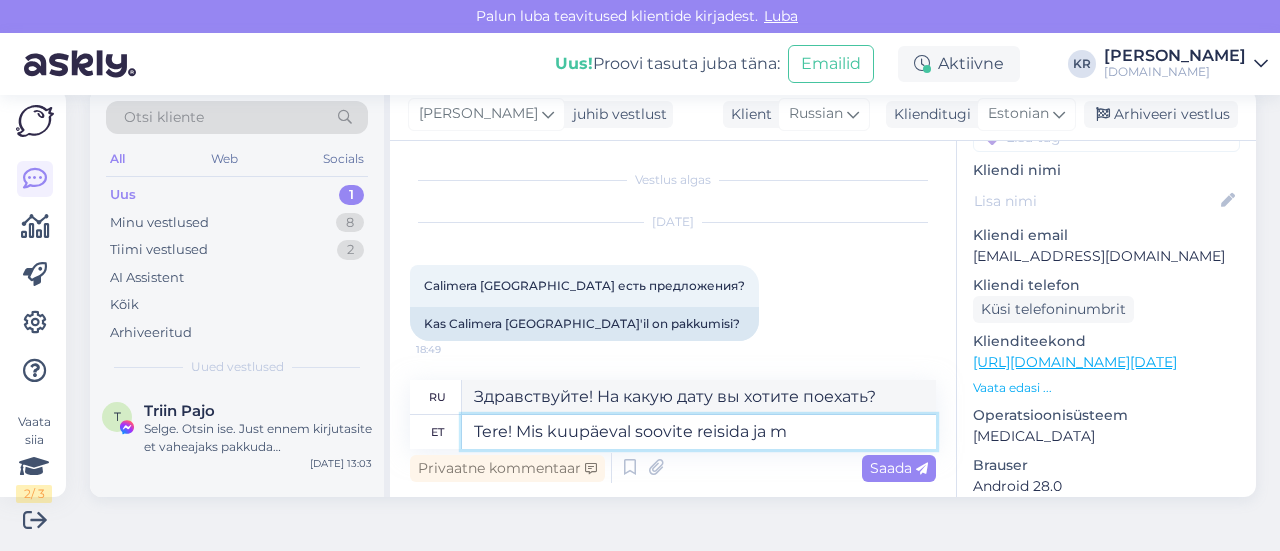 type on "Tere! Mis kuupäeval soovite reisida ja mi" 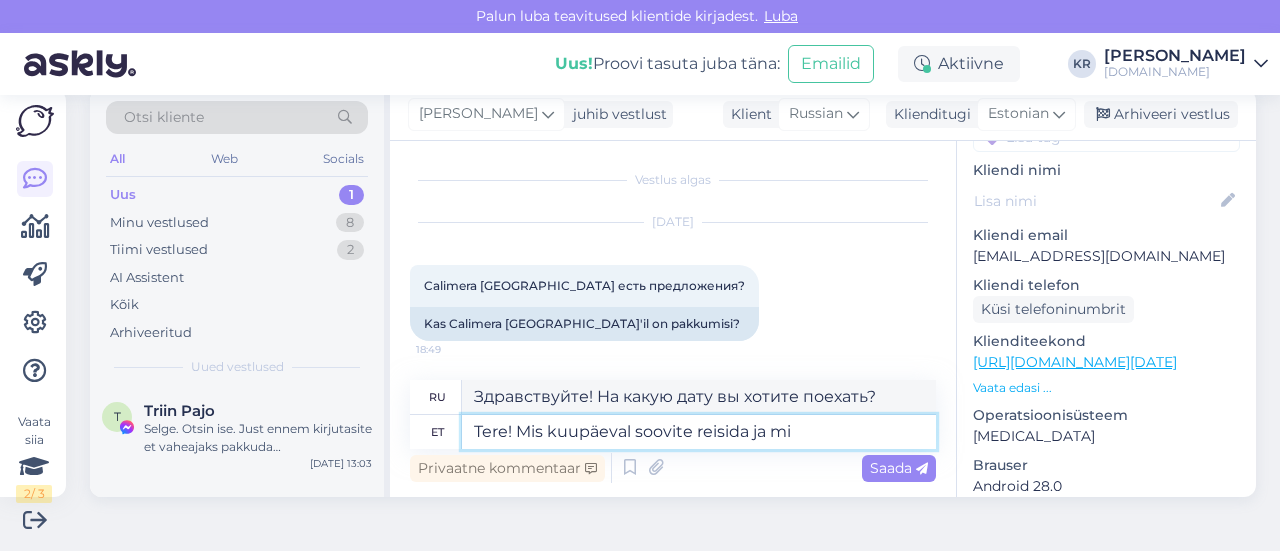 type on "Здравствуйте! На какую дату вы хотите поехать и" 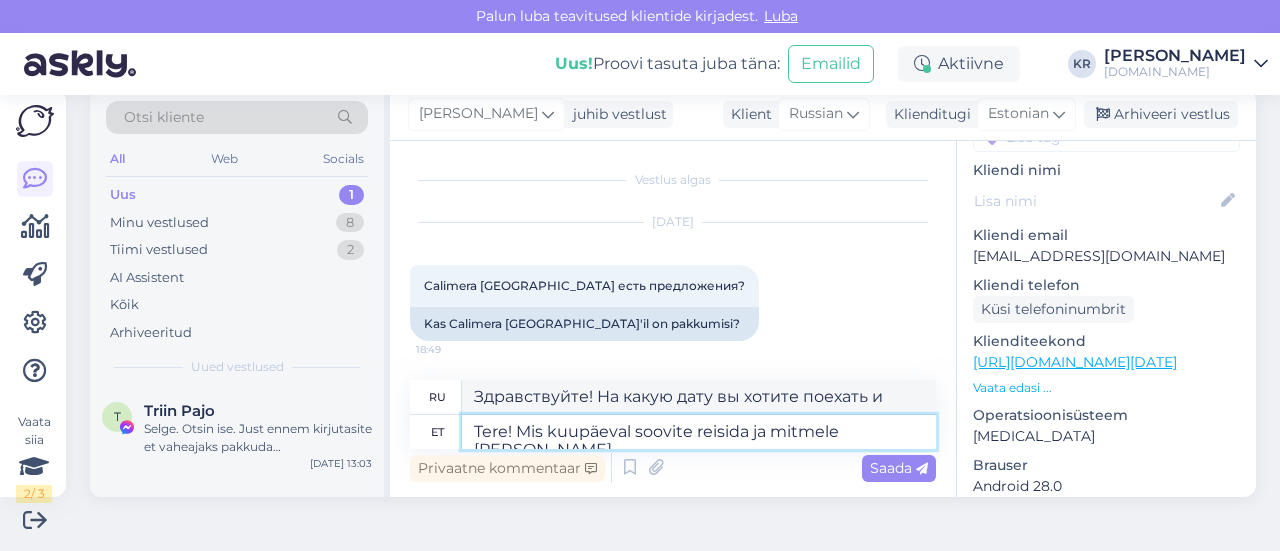 type on "Tere! Mis kuupäeval soovite reisida ja mitmele reisi" 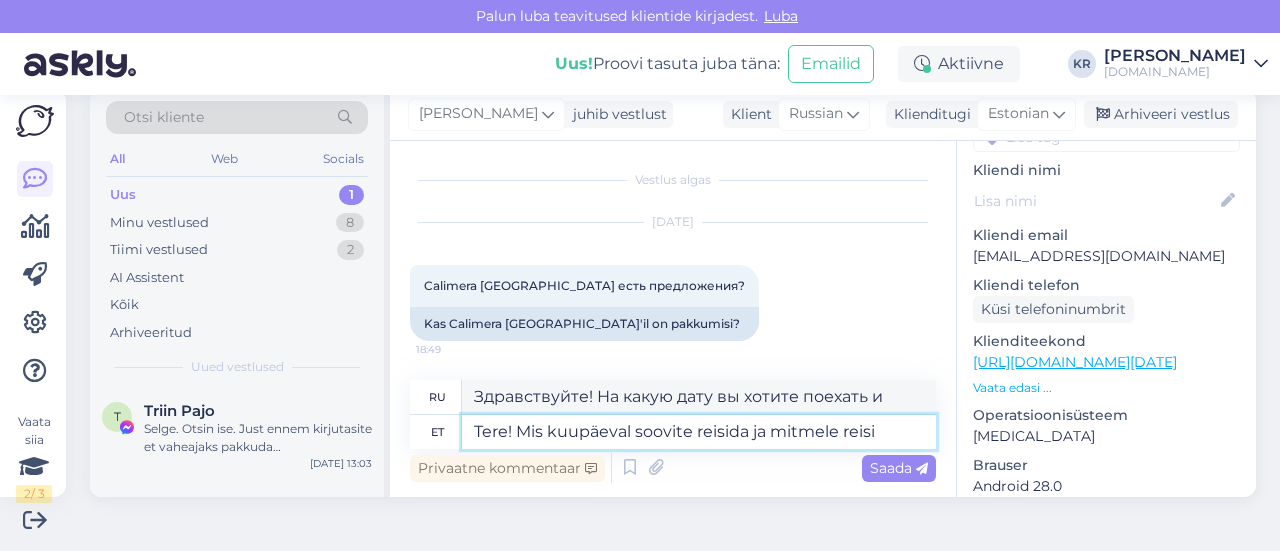 type on "Здравствуйте! На какую дату вы хотите поехать и на сколько человек?" 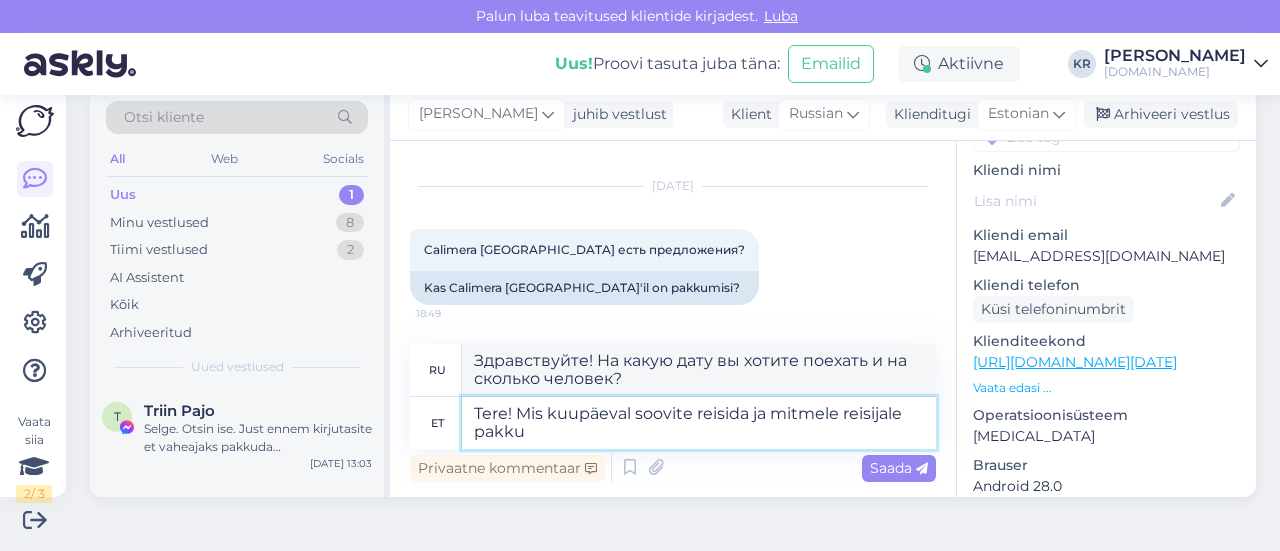 type on "Tere! Mis kuupäeval soovite reisida ja mitmele reisijale pakkum" 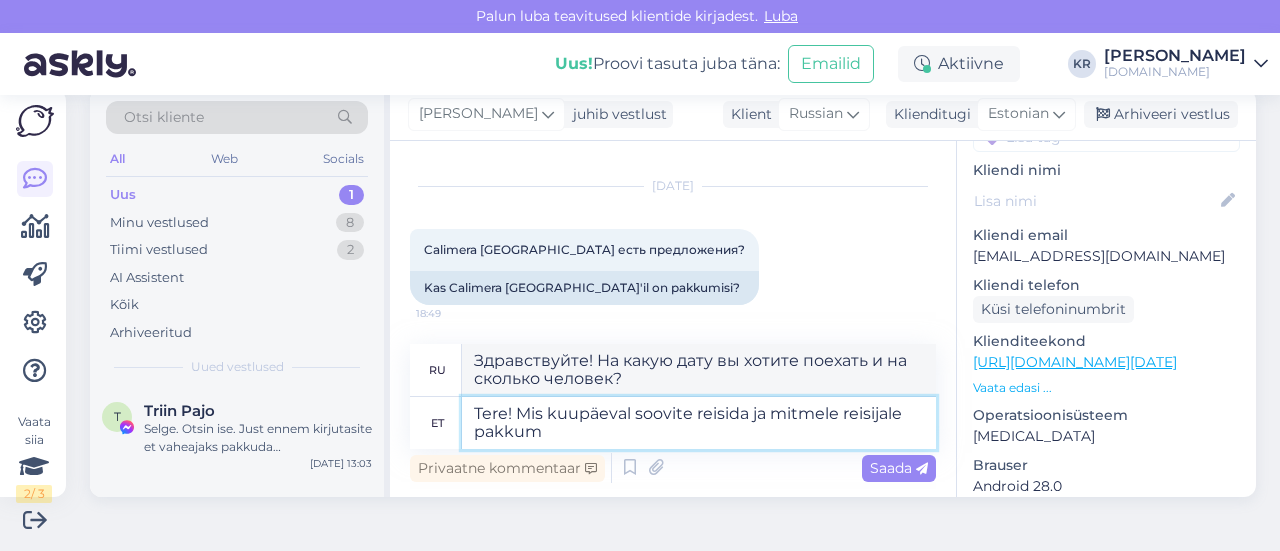 type on "Здравствуйте! На какую дату вы планируете поездку и сколько человек будет путешествовать?" 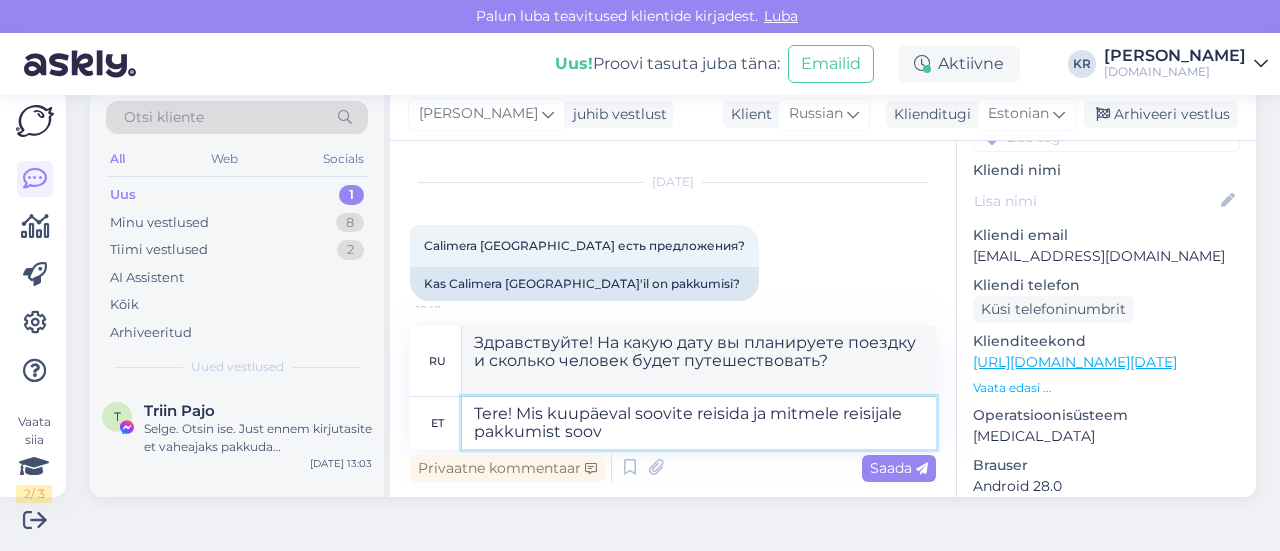 type on "Tere! Mis kuupäeval soovite reisida ja mitmele reisijale pakkumist soovi" 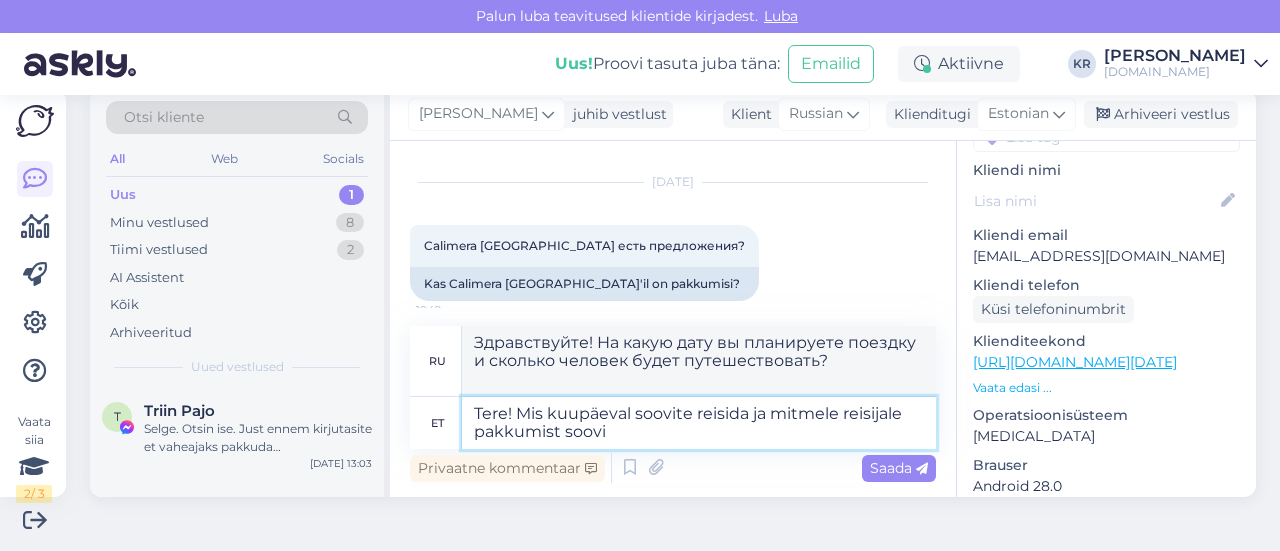type on "Здравствуйте! На какую дату вы хотите поездку и для скольких пассажиров?" 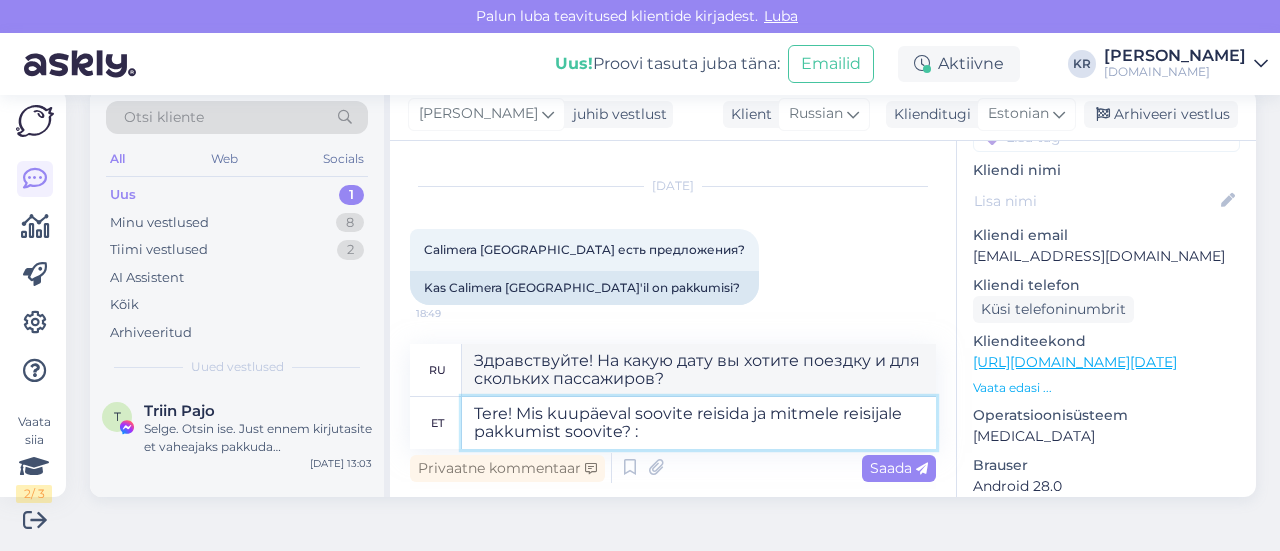 type on "Tere! Mis kuupäeval soovite reisida ja mitmele reisijale pakkumist soovite? :)" 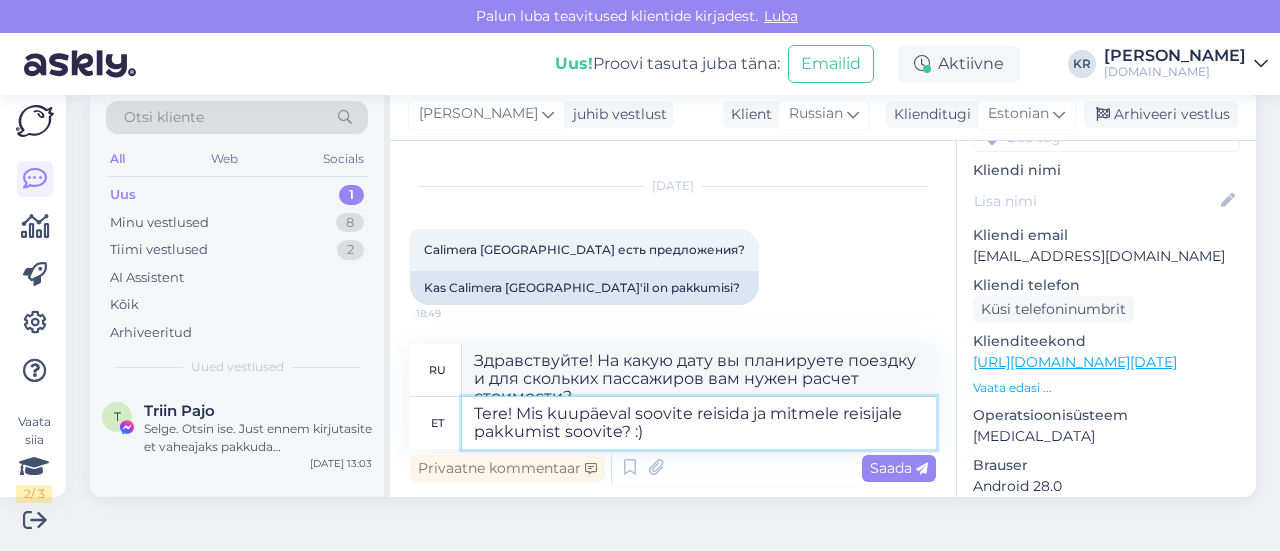 scroll, scrollTop: 42, scrollLeft: 0, axis: vertical 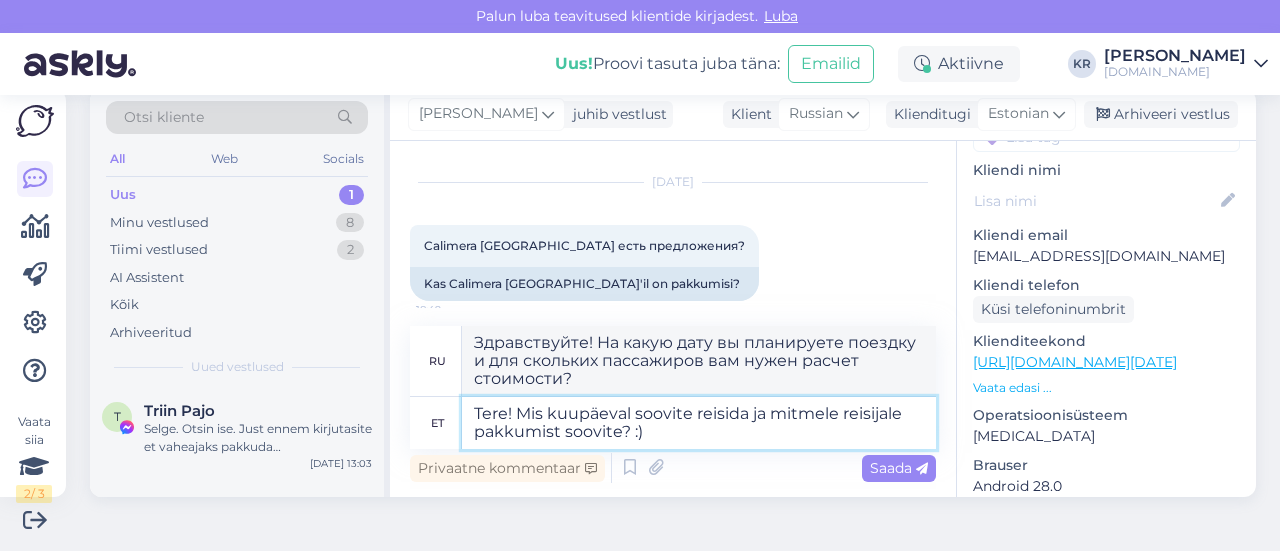 type on "Здравствуйте! На какую дату вы планируете поездку и для скольких человек вам нужен расчет стоимости? :)" 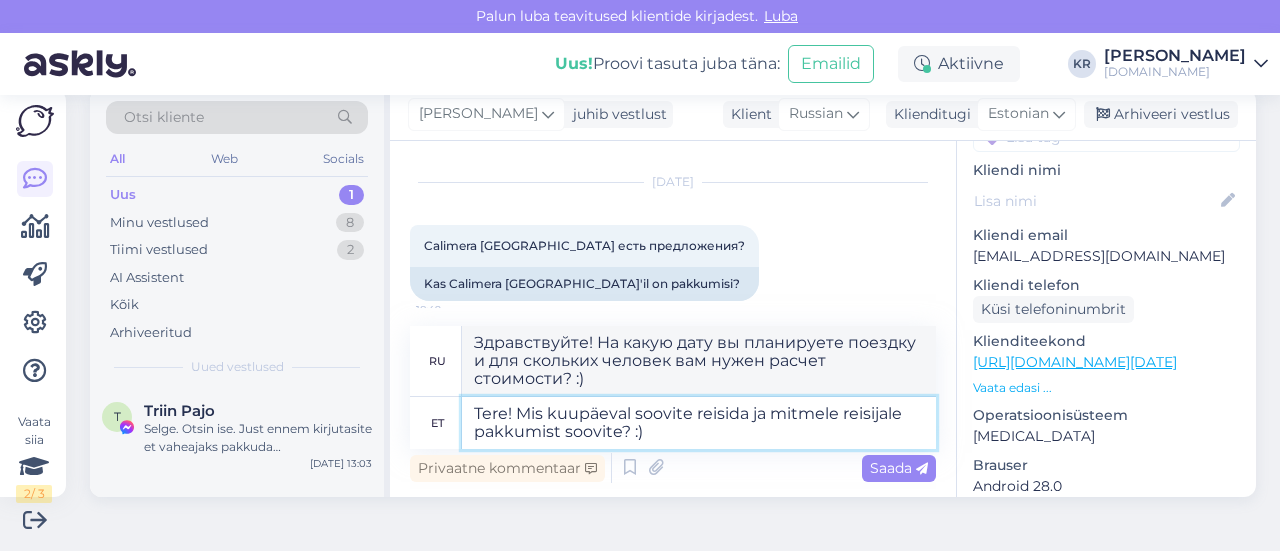type 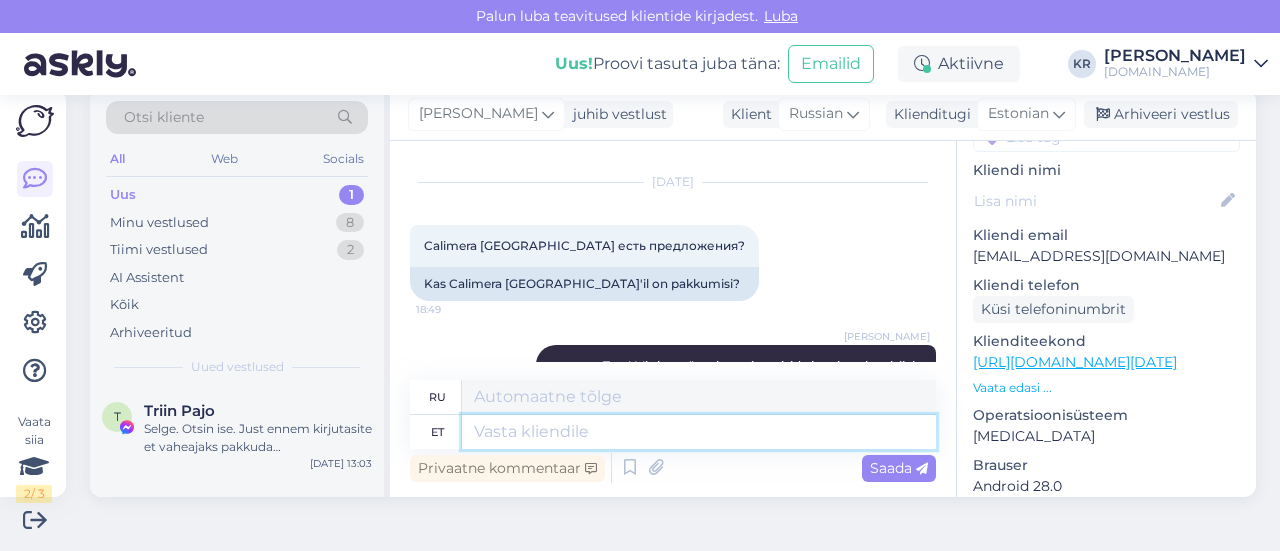 scroll, scrollTop: 158, scrollLeft: 0, axis: vertical 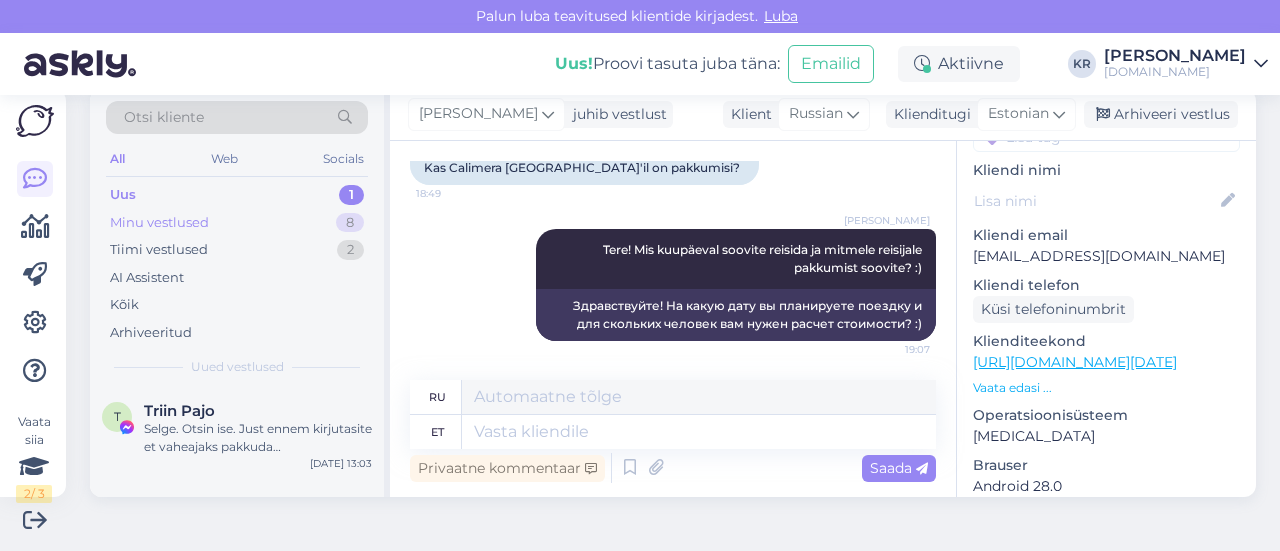 click on "Minu vestlused 8" at bounding box center [237, 223] 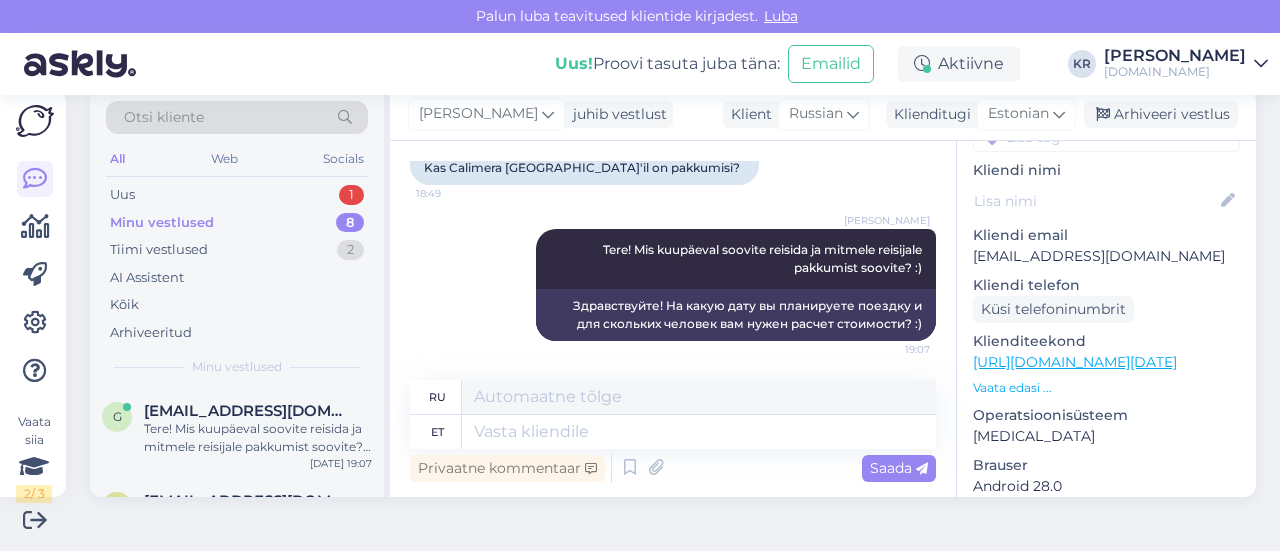 click on "Minu vestlused 8" at bounding box center [237, 223] 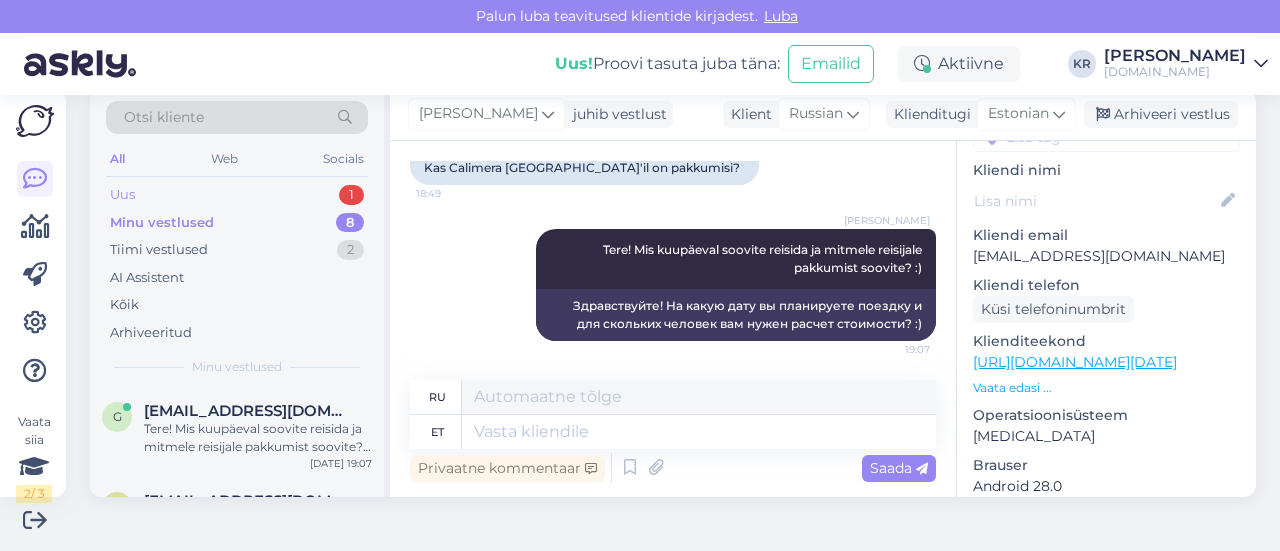 click on "Uus 1" at bounding box center (237, 195) 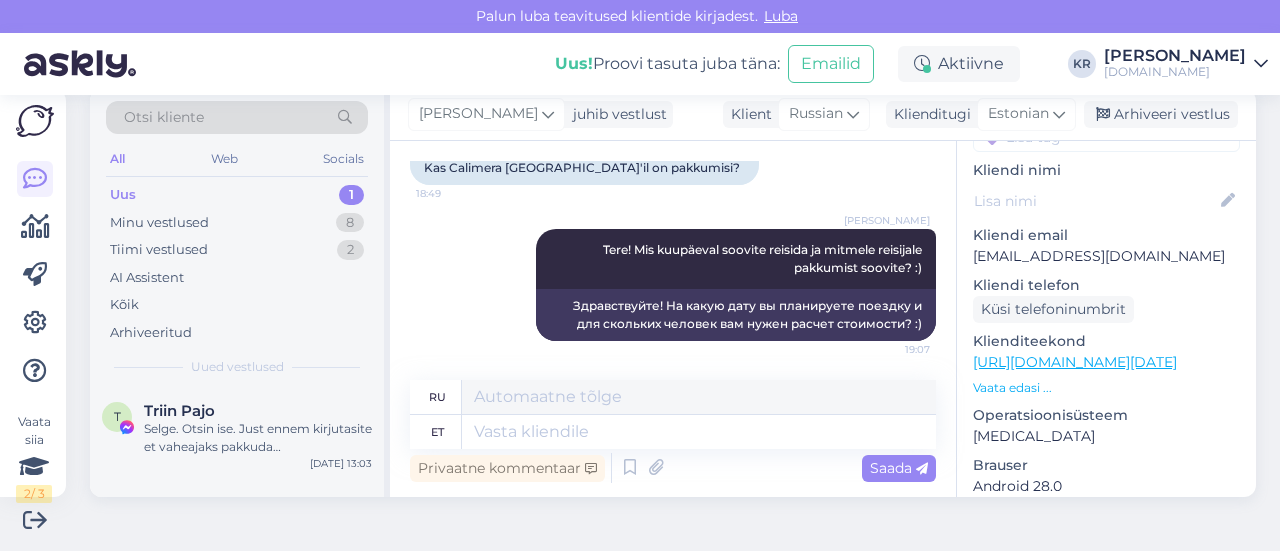 click on "Uus 1" at bounding box center [237, 195] 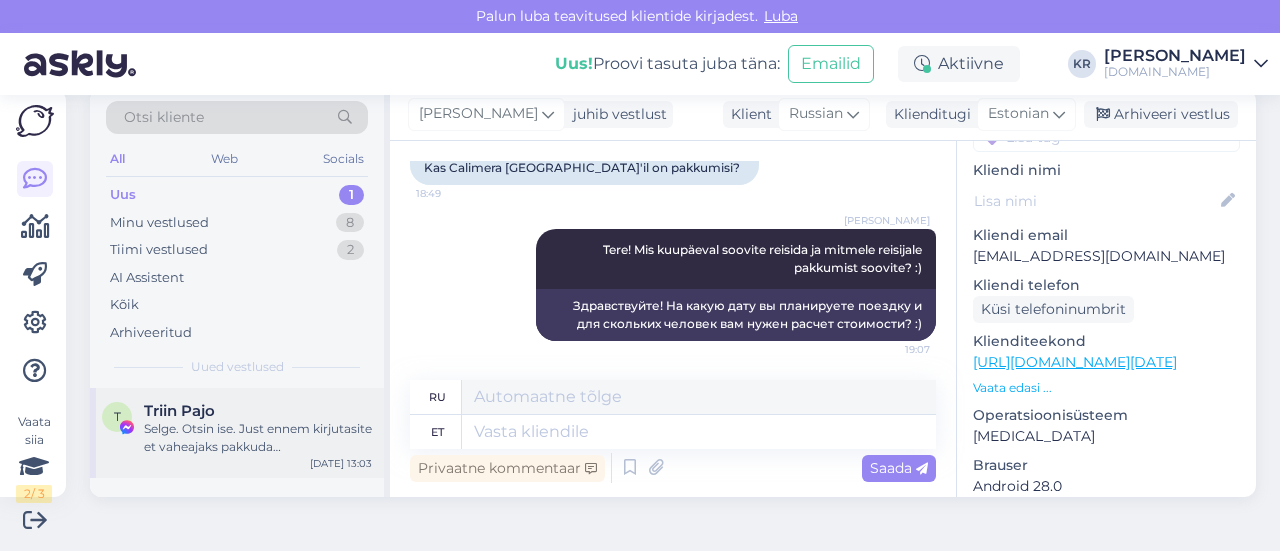 click on "Selge. Otsin ise. Just ennem kirjutasite et vaheajaks pakkuda [GEOGRAPHIC_DATA]" at bounding box center [258, 438] 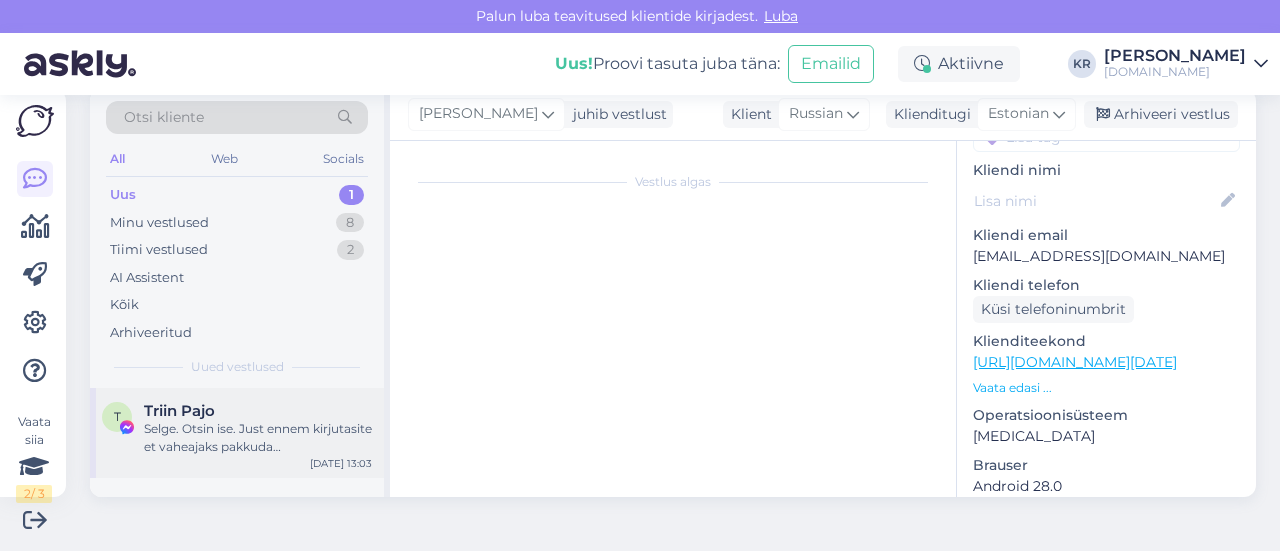 scroll, scrollTop: 1071, scrollLeft: 0, axis: vertical 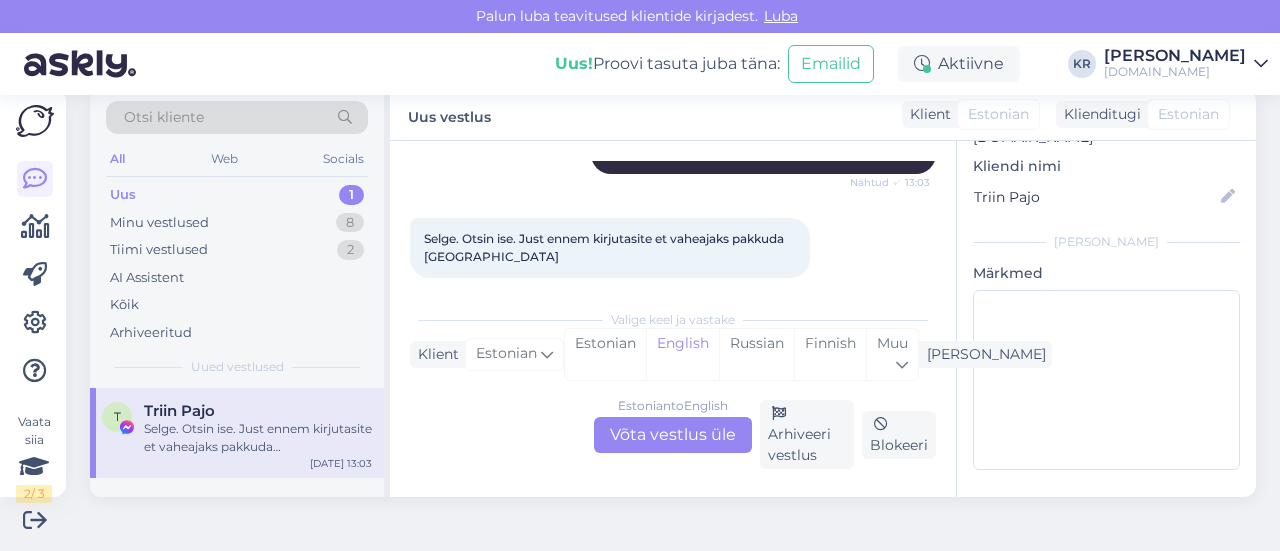 click on "Estonian  to  English Võta vestlus üle" at bounding box center [673, 435] 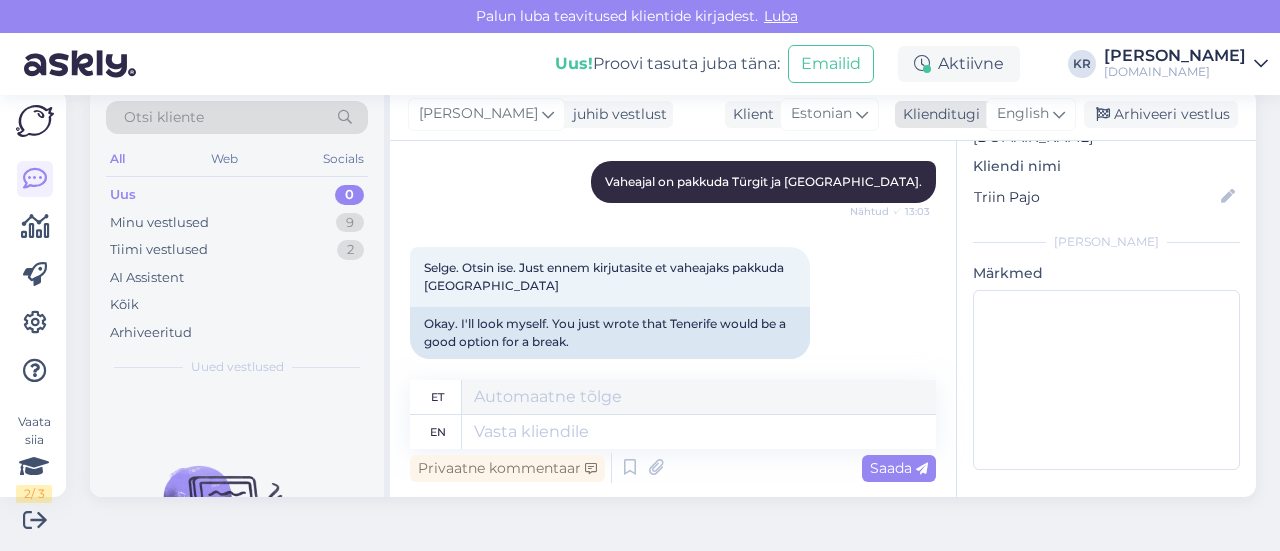 click at bounding box center [1059, 114] 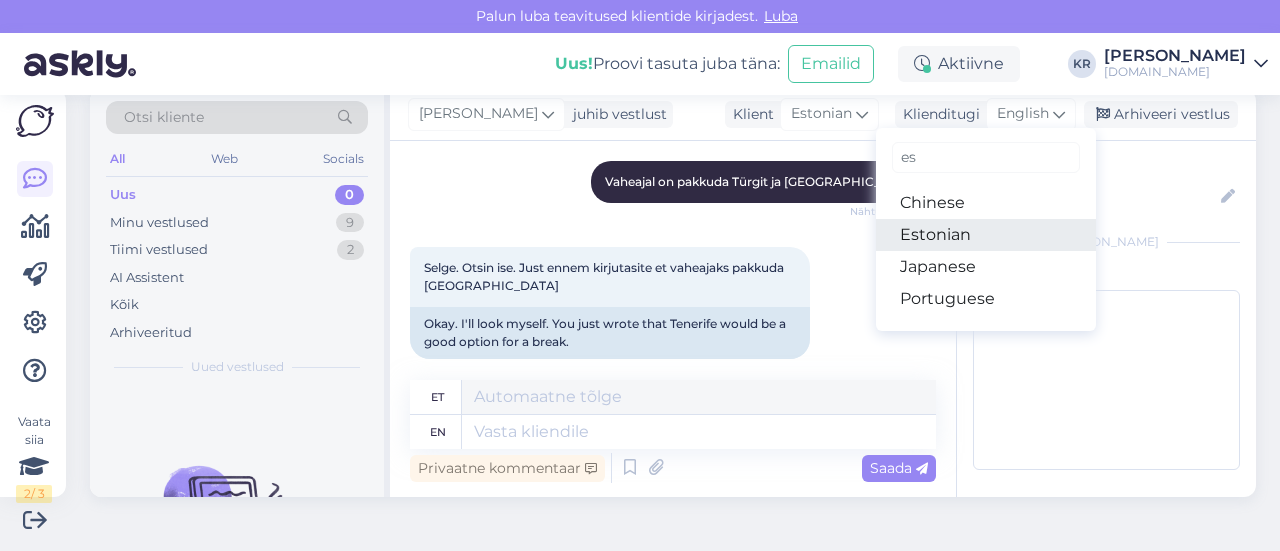 click on "Estonian" at bounding box center (986, 235) 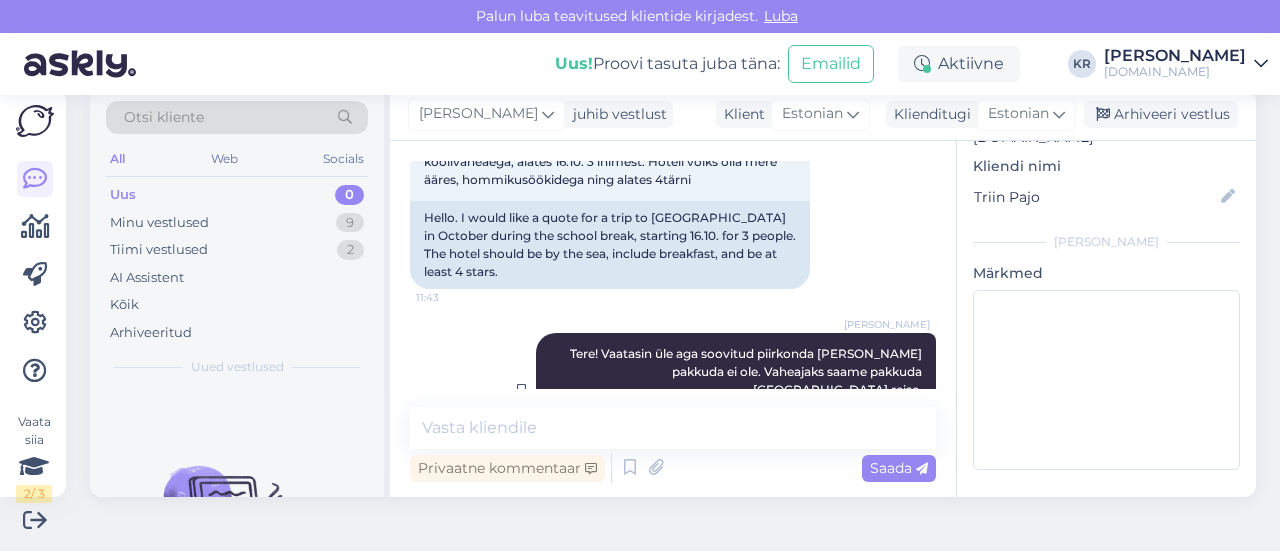 scroll, scrollTop: 0, scrollLeft: 0, axis: both 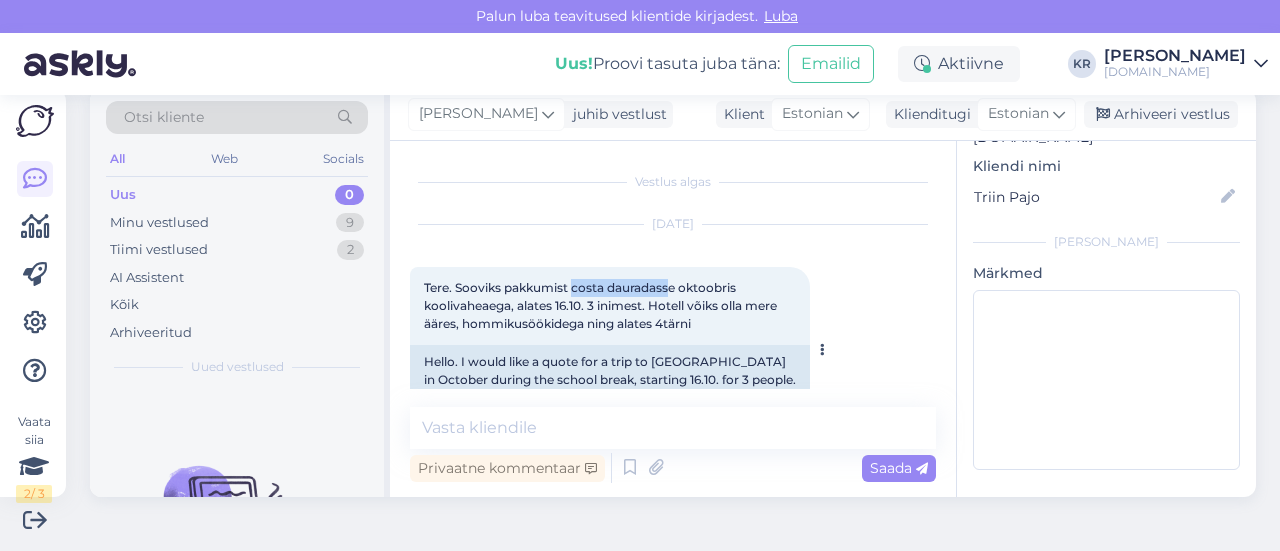 drag, startPoint x: 674, startPoint y: 284, endPoint x: 572, endPoint y: 289, distance: 102.122475 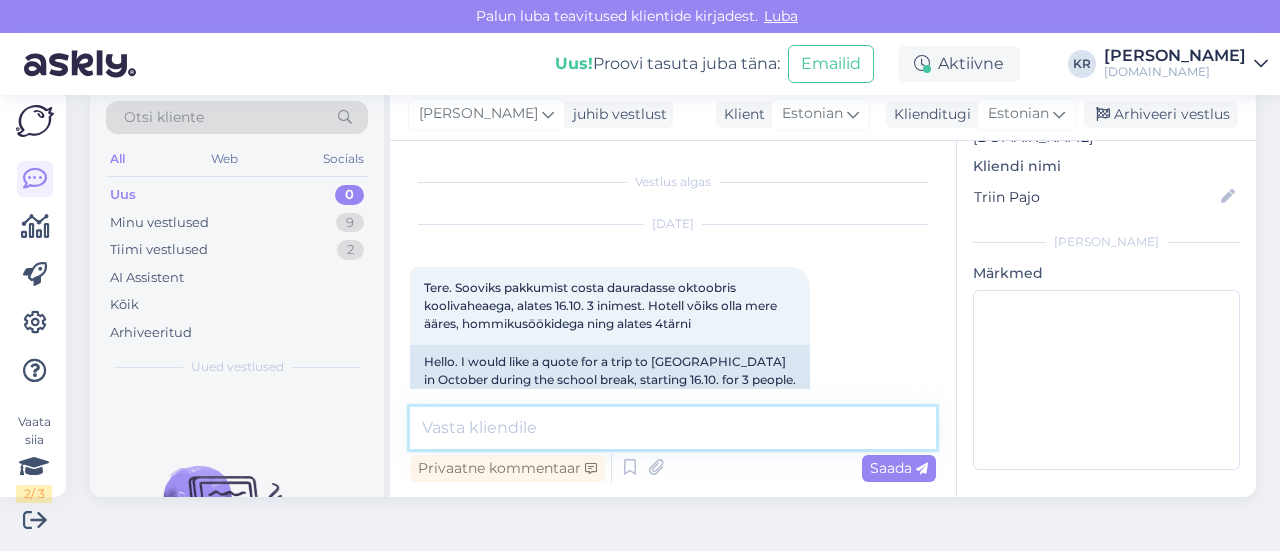 click at bounding box center (673, 428) 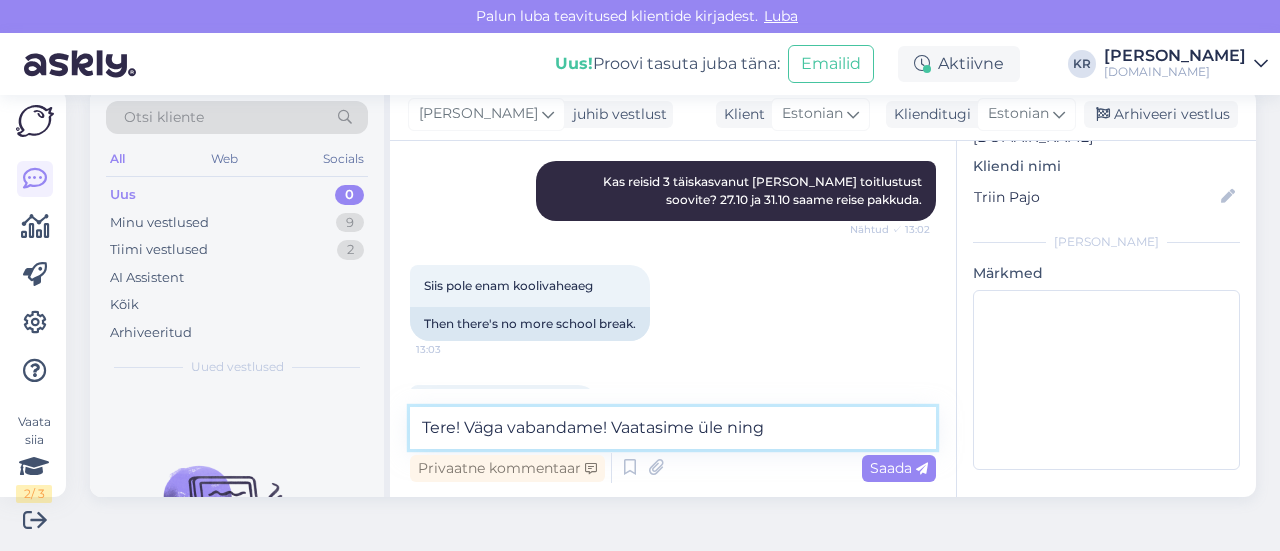 scroll, scrollTop: 1117, scrollLeft: 0, axis: vertical 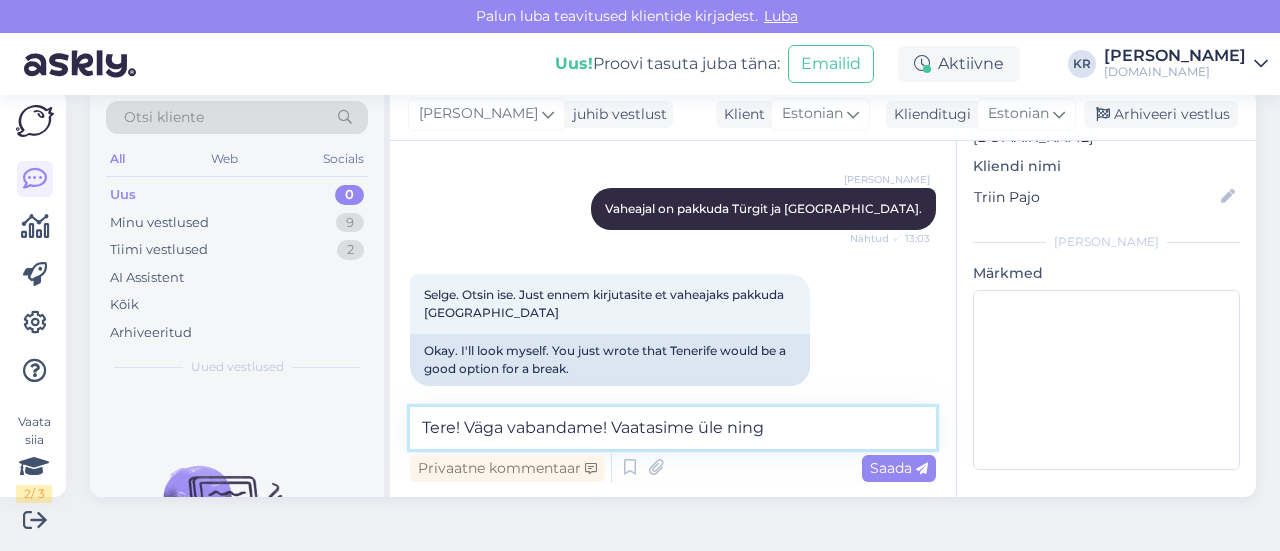 drag, startPoint x: 467, startPoint y: 427, endPoint x: 608, endPoint y: 418, distance: 141.28694 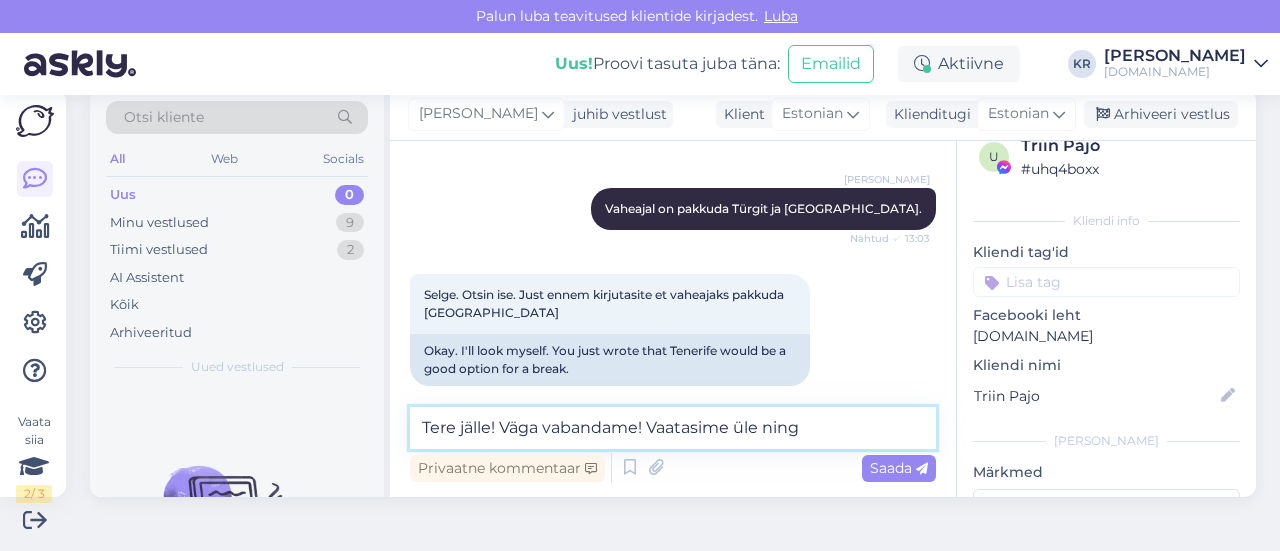 scroll, scrollTop: 0, scrollLeft: 0, axis: both 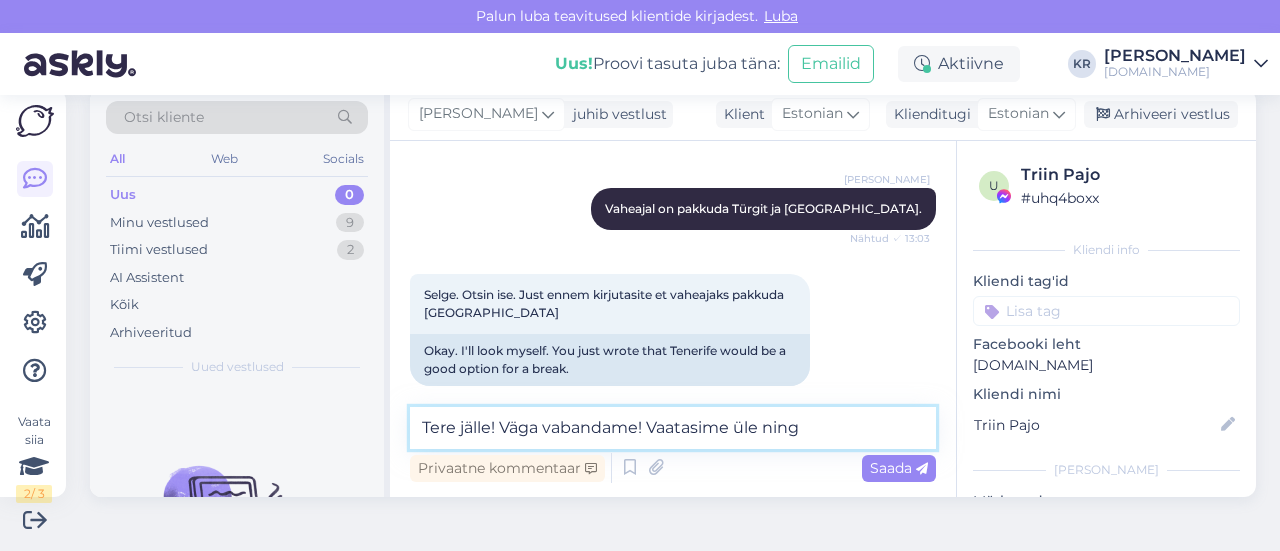 drag, startPoint x: 652, startPoint y: 426, endPoint x: 800, endPoint y: 419, distance: 148.16545 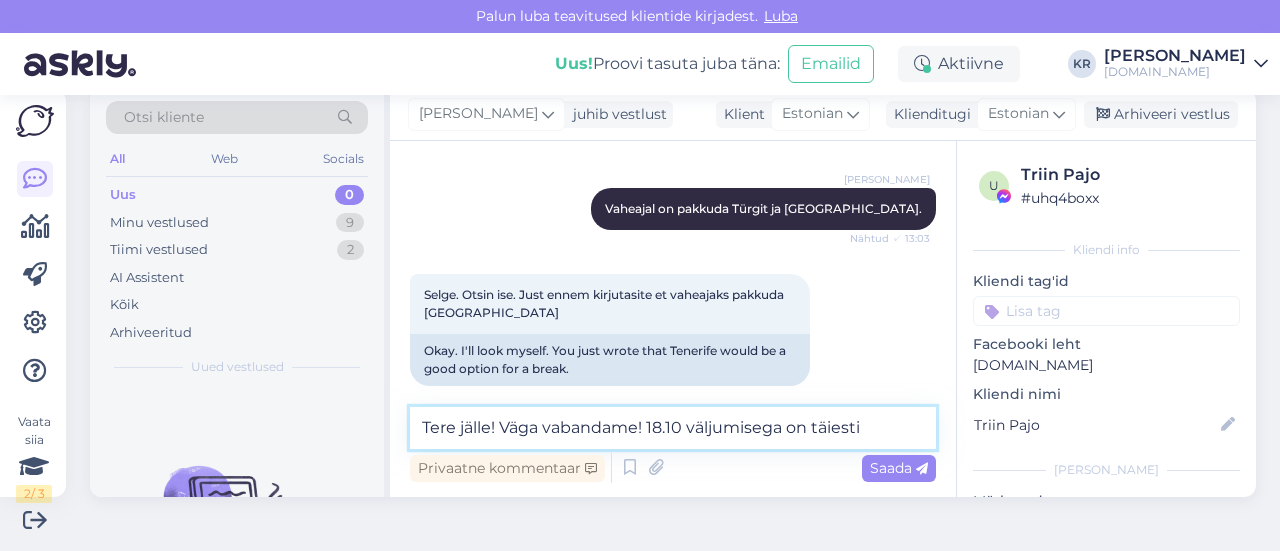 paste on "Costa Dorada" 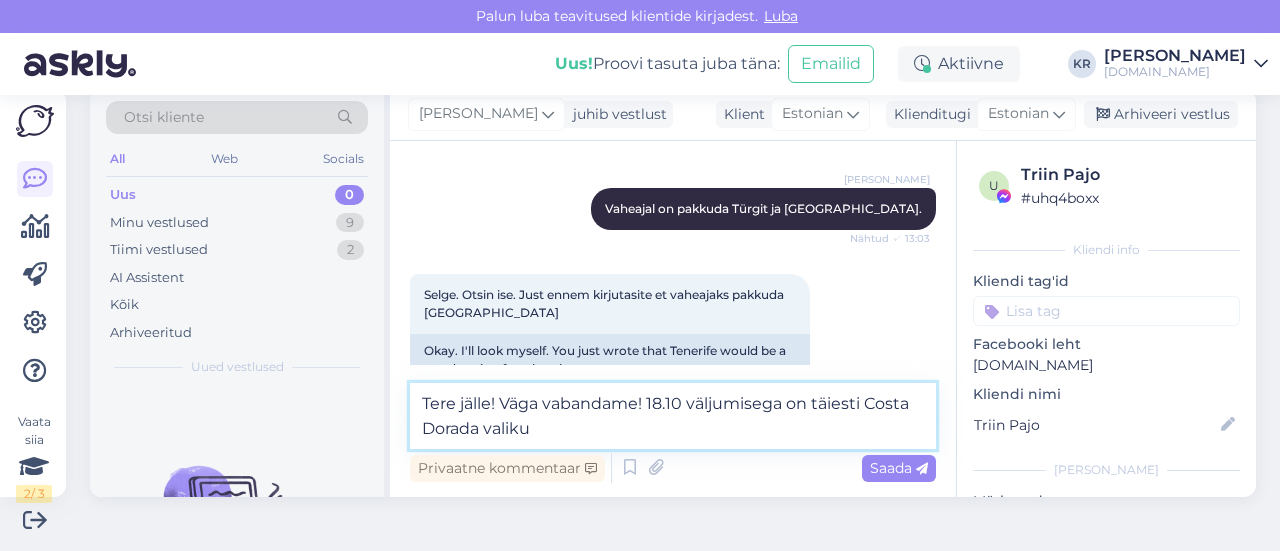 click on "Tere jälle! Väga vabandame! 18.10 väljumisega on täiesti Costa Dorada valiku" at bounding box center (673, 416) 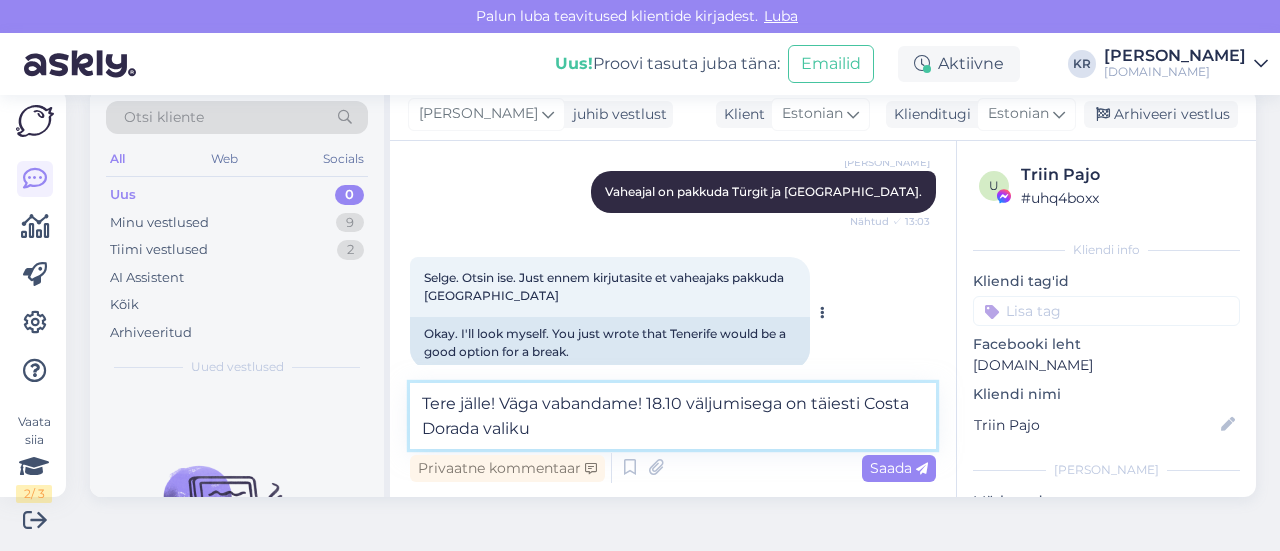 scroll, scrollTop: 1141, scrollLeft: 0, axis: vertical 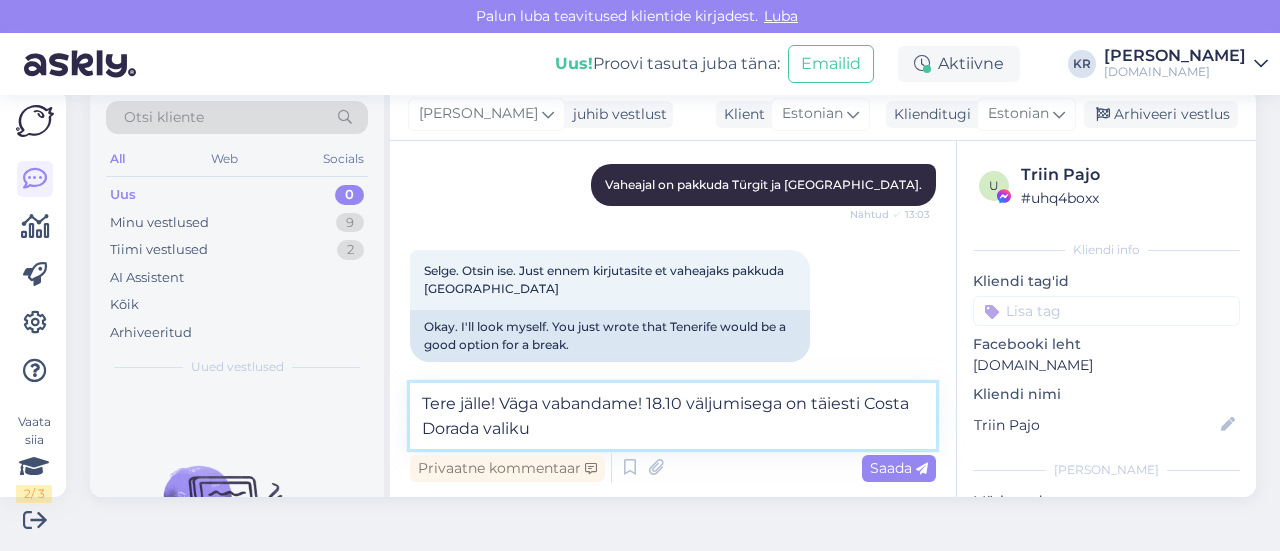 click on "Tere jälle! Väga vabandame! 18.10 väljumisega on täiesti Costa Dorada valiku" at bounding box center (673, 416) 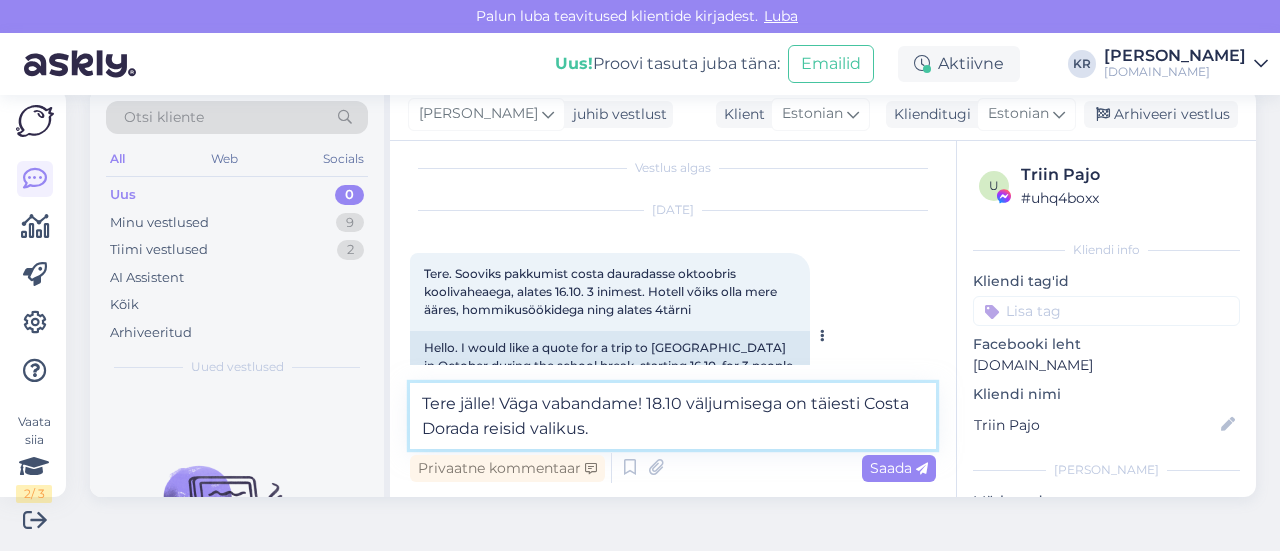 scroll, scrollTop: 0, scrollLeft: 0, axis: both 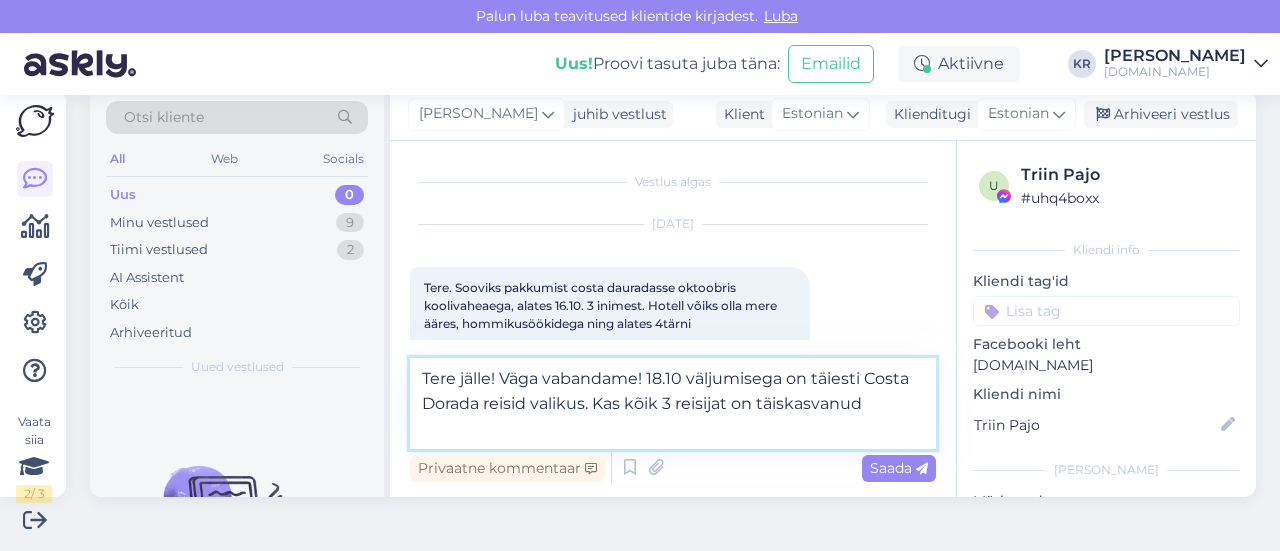 type on "Tere jälle! Väga vabandame! 18.10 väljumisega on täiesti Costa Dorada reisid valikus. Kas kõik 3 reisijat on täiskasvanud?" 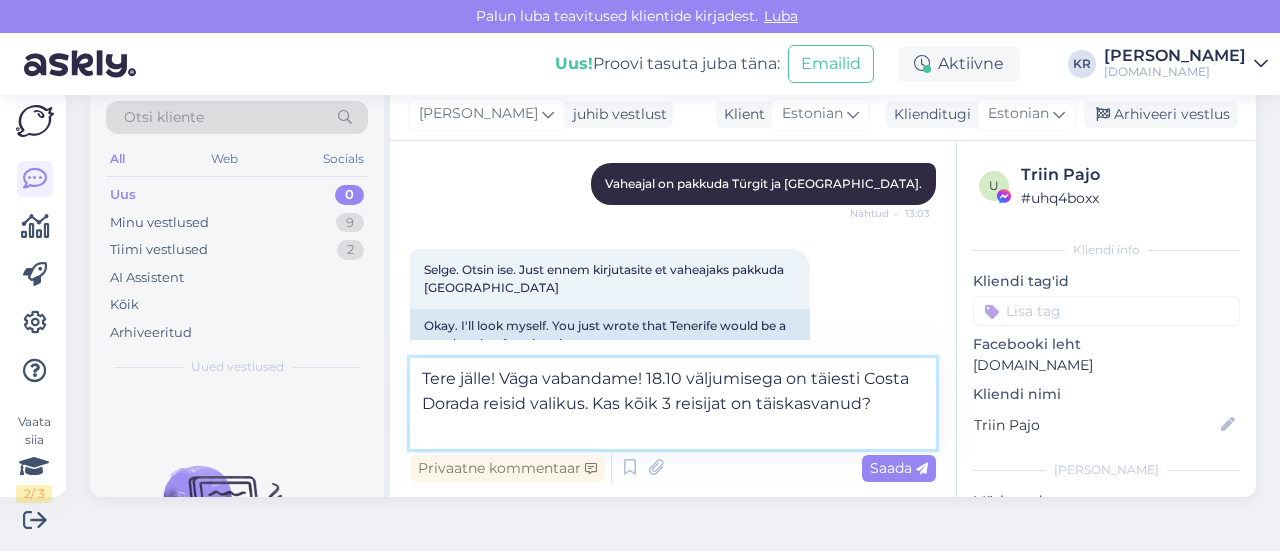 scroll, scrollTop: 1166, scrollLeft: 0, axis: vertical 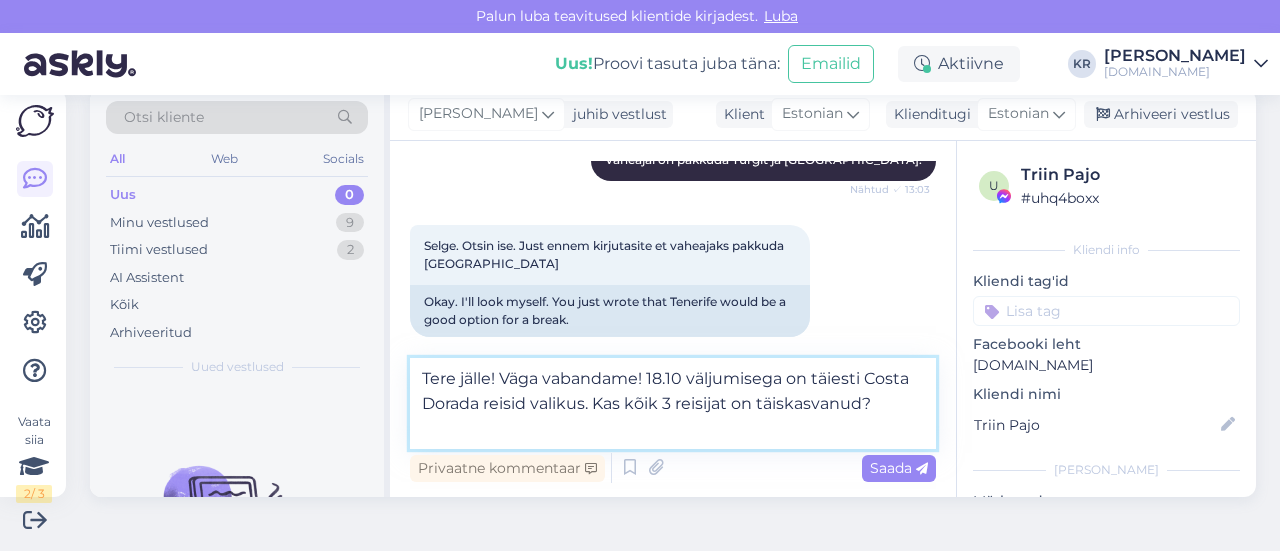 click on "Tere jälle! Väga vabandame! 18.10 väljumisega on täiesti Costa Dorada reisid valikus. Kas kõik 3 reisijat on täiskasvanud?" at bounding box center (673, 403) 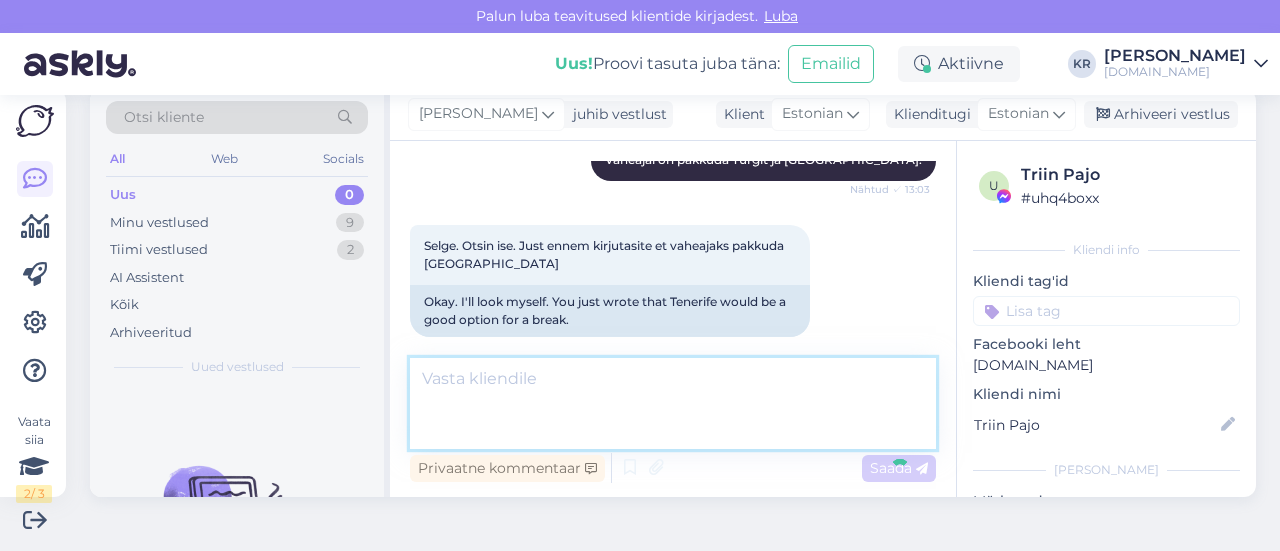 scroll, scrollTop: 1239, scrollLeft: 0, axis: vertical 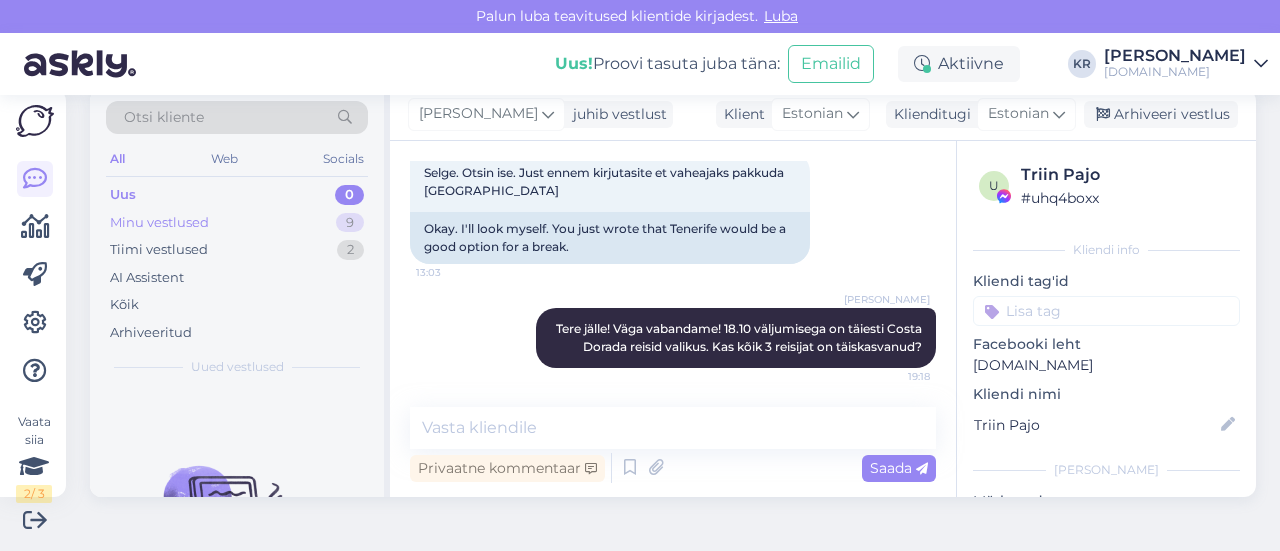 click on "Minu vestlused 9" at bounding box center [237, 223] 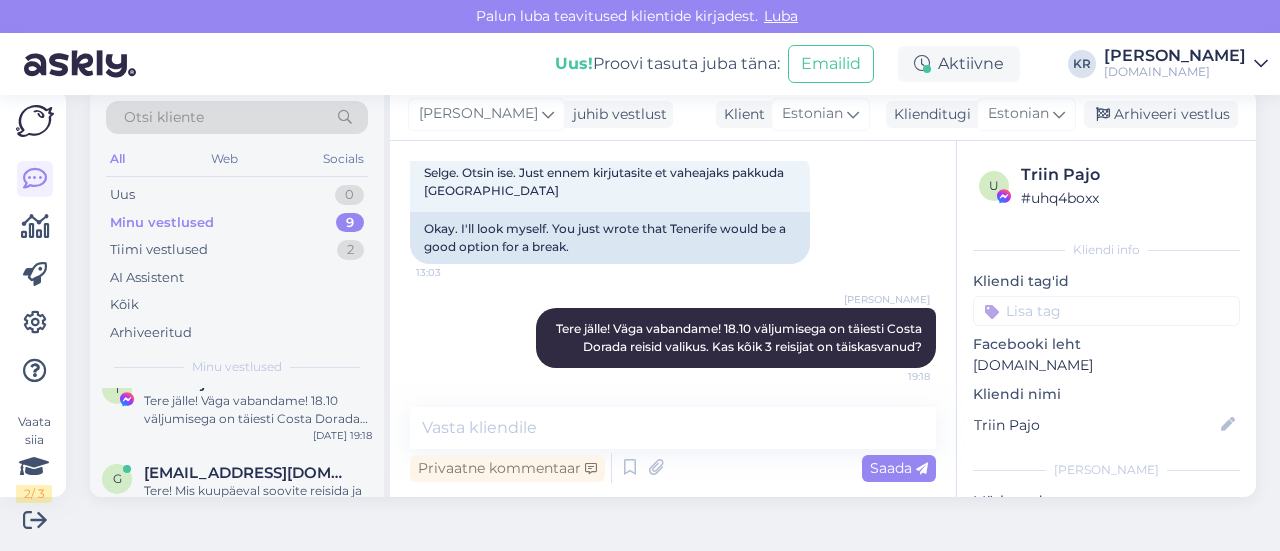 scroll, scrollTop: 0, scrollLeft: 0, axis: both 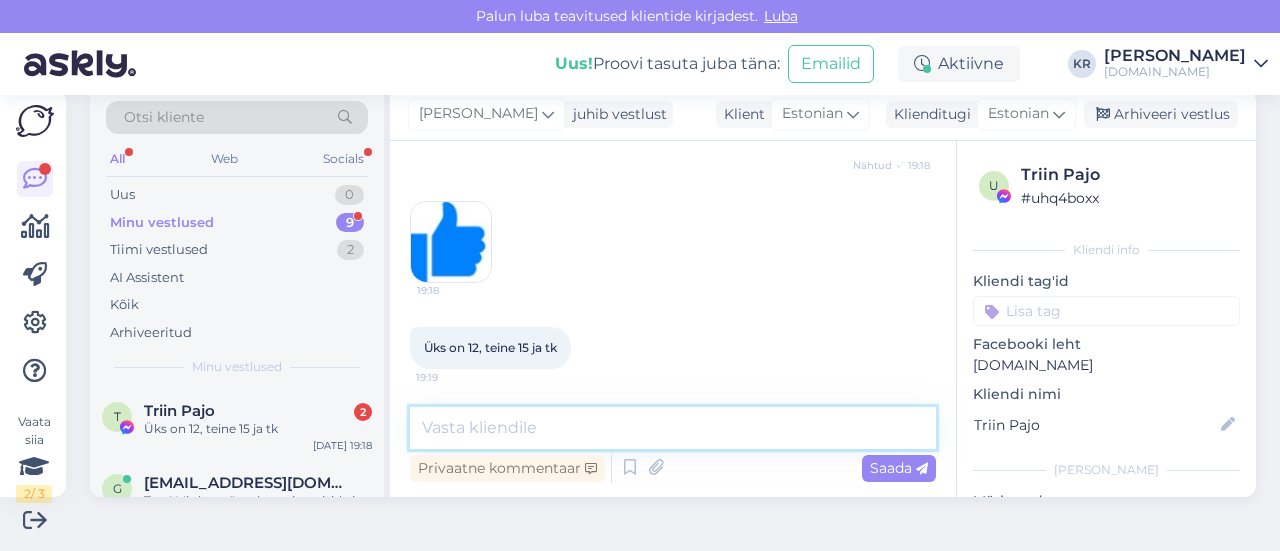 click at bounding box center [673, 428] 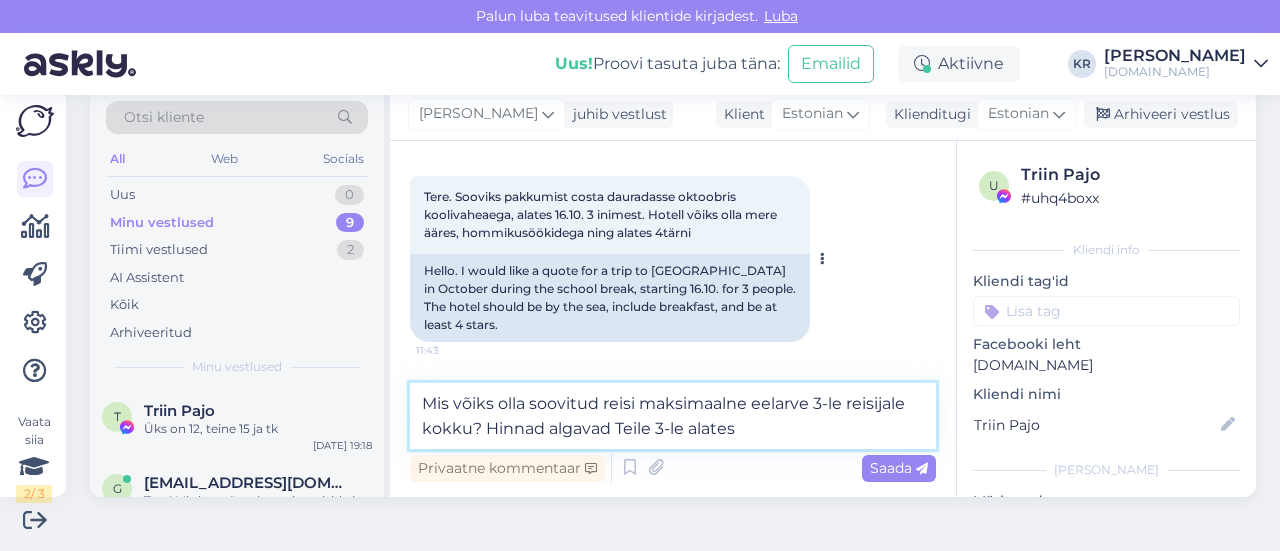 scroll, scrollTop: 50, scrollLeft: 0, axis: vertical 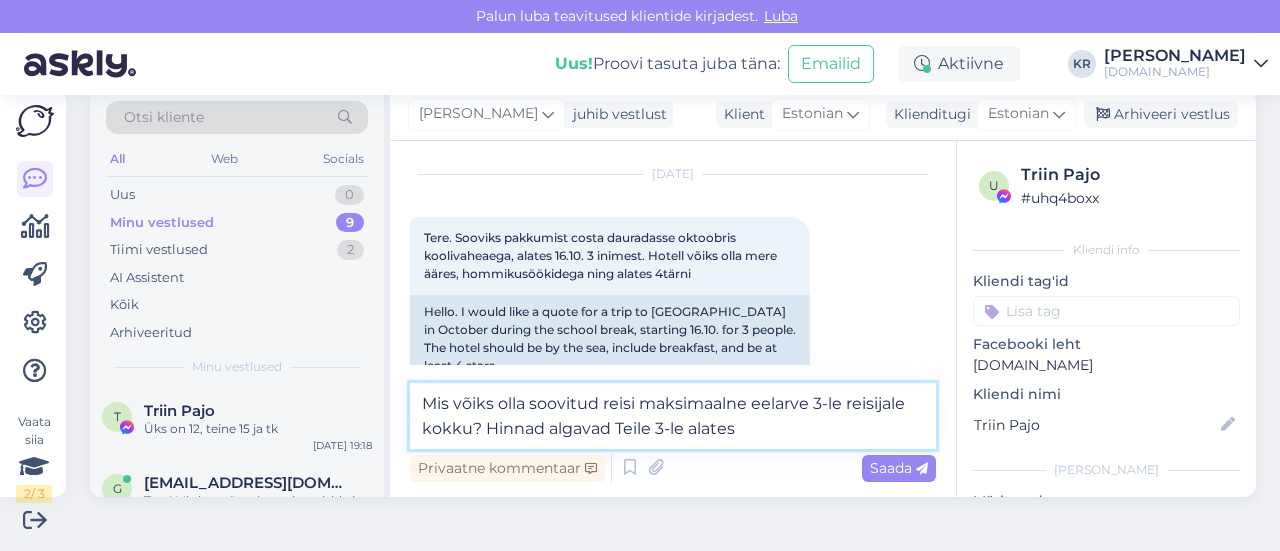 click on "Mis võiks olla soovitud reisi maksimaalne eelarve 3-le reisijale kokku? Hinnad algavad Teile 3-le alates" at bounding box center (673, 416) 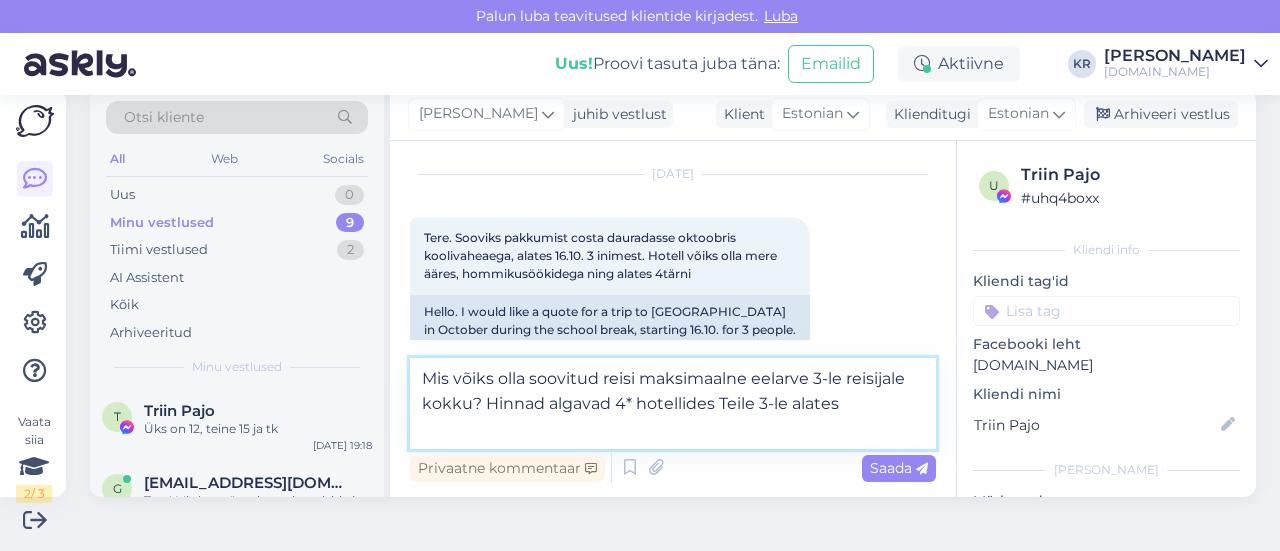 click on "Mis võiks olla soovitud reisi maksimaalne eelarve 3-le reisijale kokku? Hinnad algavad 4* hotellides Teile 3-le alates" at bounding box center [673, 403] 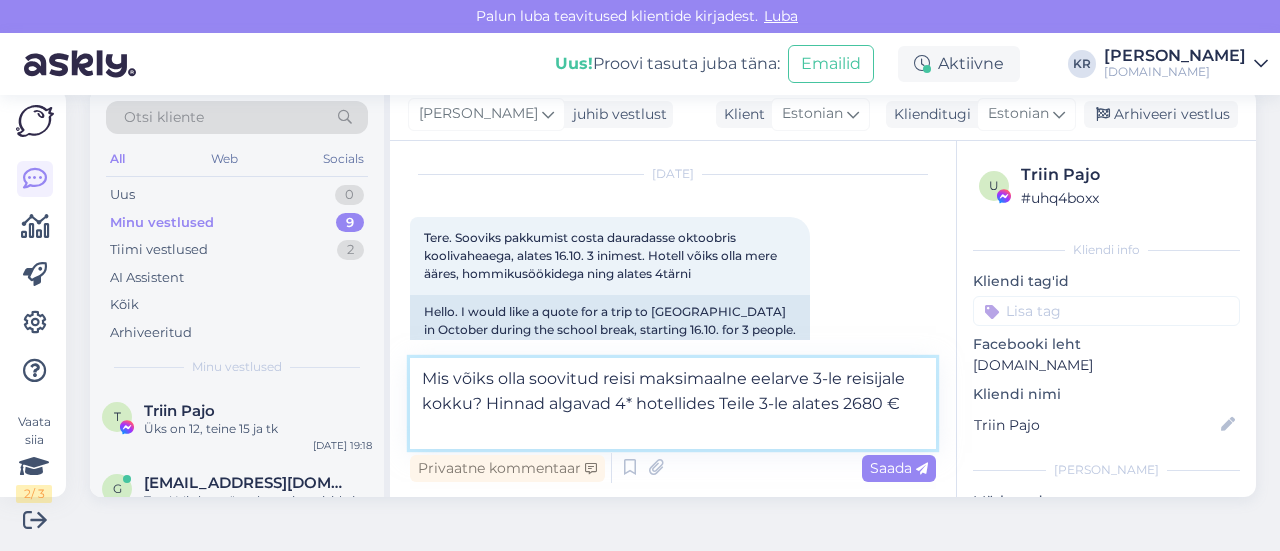 type on "Mis võiks olla soovitud reisi maksimaalne eelarve 3-le reisijale kokku? Hinnad algavad 4* hotellides Teile 3-le alates 2680 €." 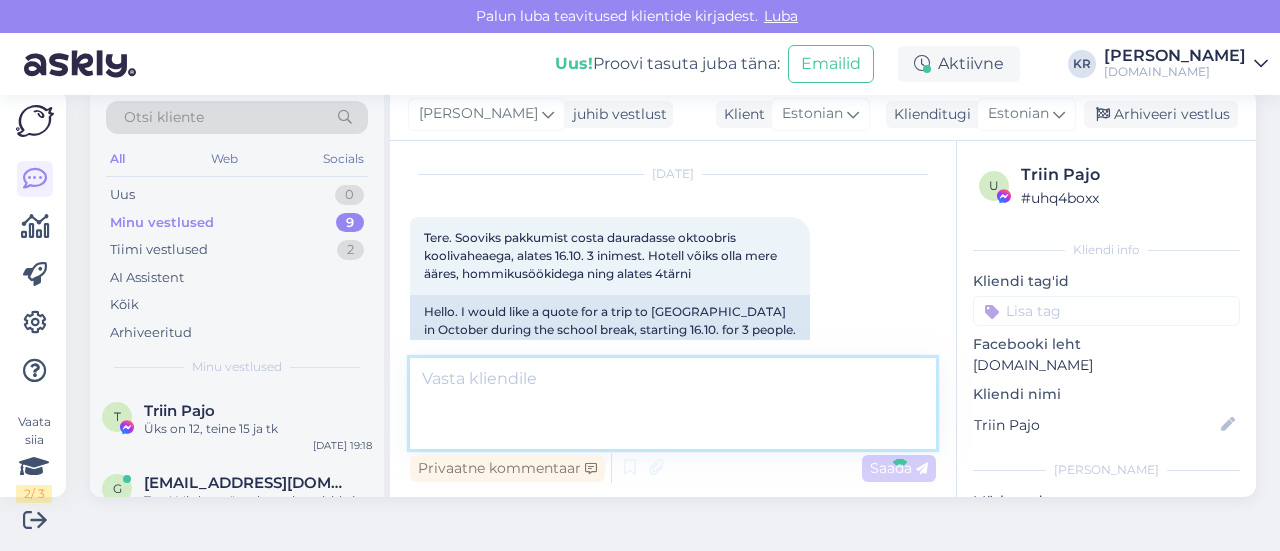 scroll, scrollTop: 1554, scrollLeft: 0, axis: vertical 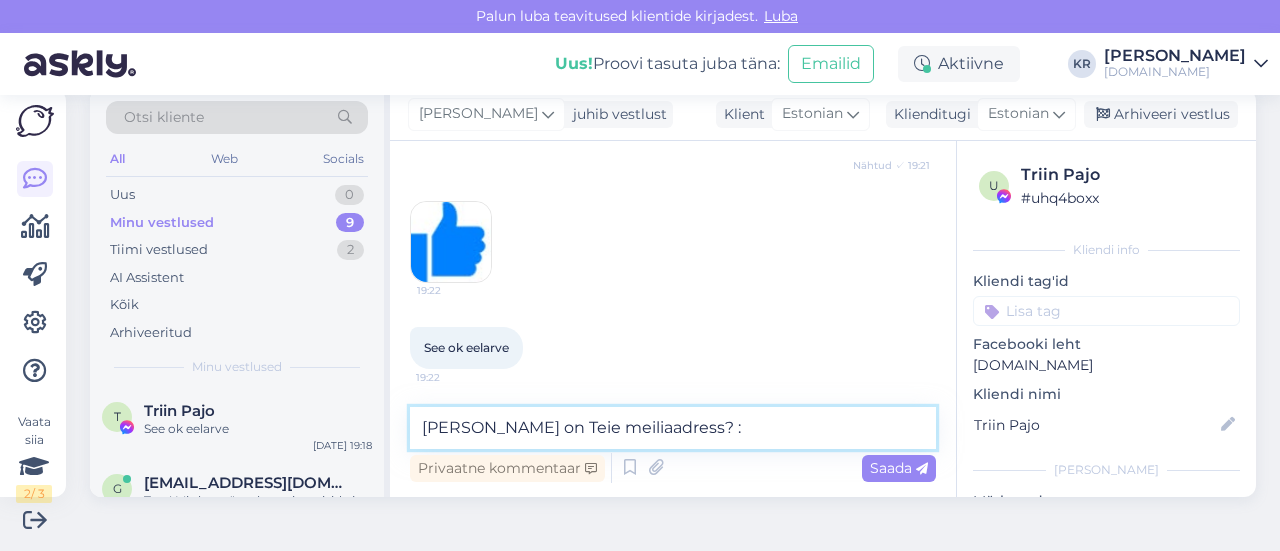 type on "[PERSON_NAME] on Teie meiliaadress? :)" 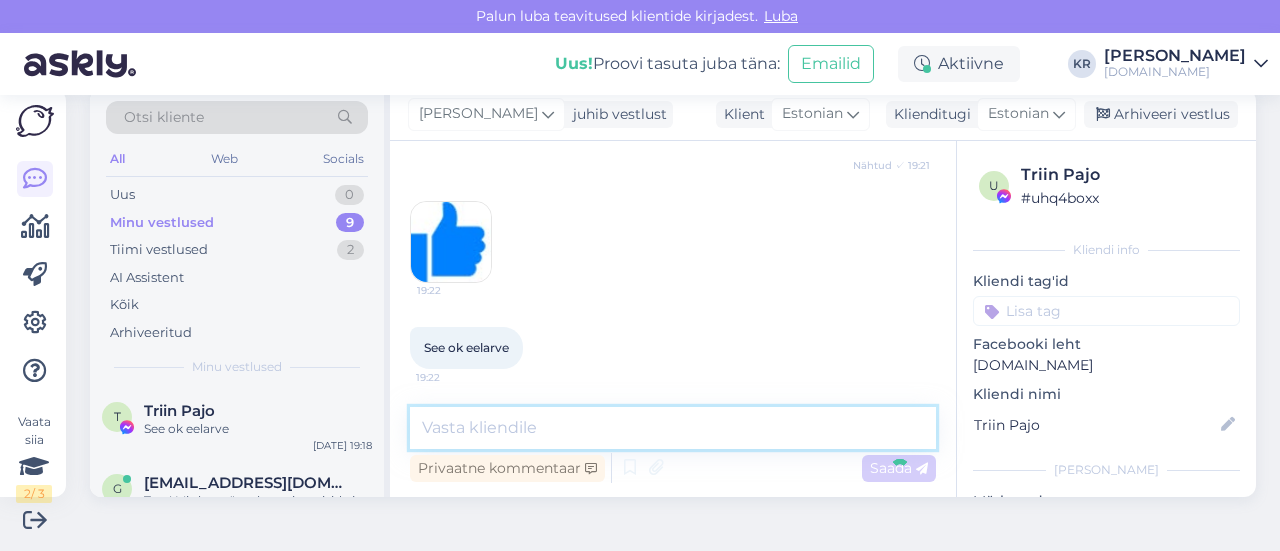 scroll, scrollTop: 1852, scrollLeft: 0, axis: vertical 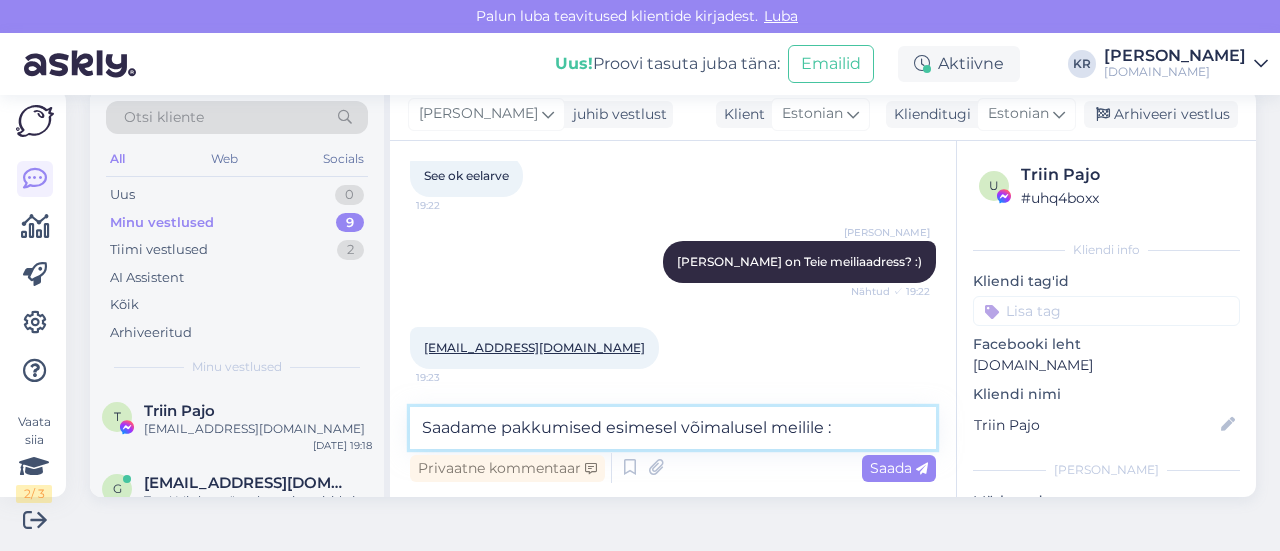 type on "Saadame pakkumised esimesel võimalusel meilile :)" 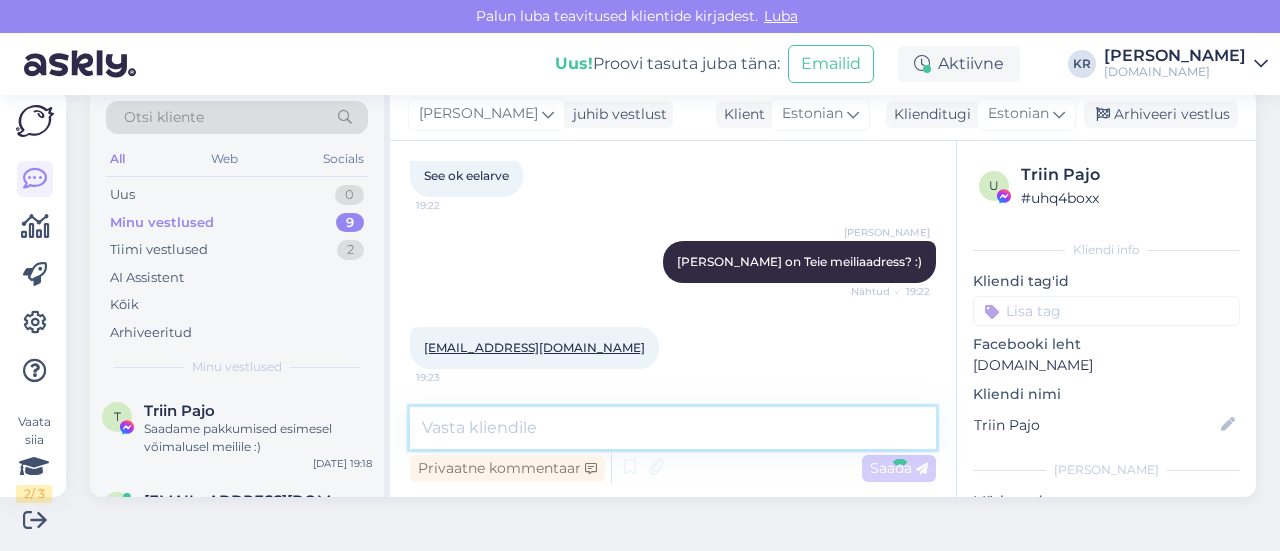 scroll, scrollTop: 2024, scrollLeft: 0, axis: vertical 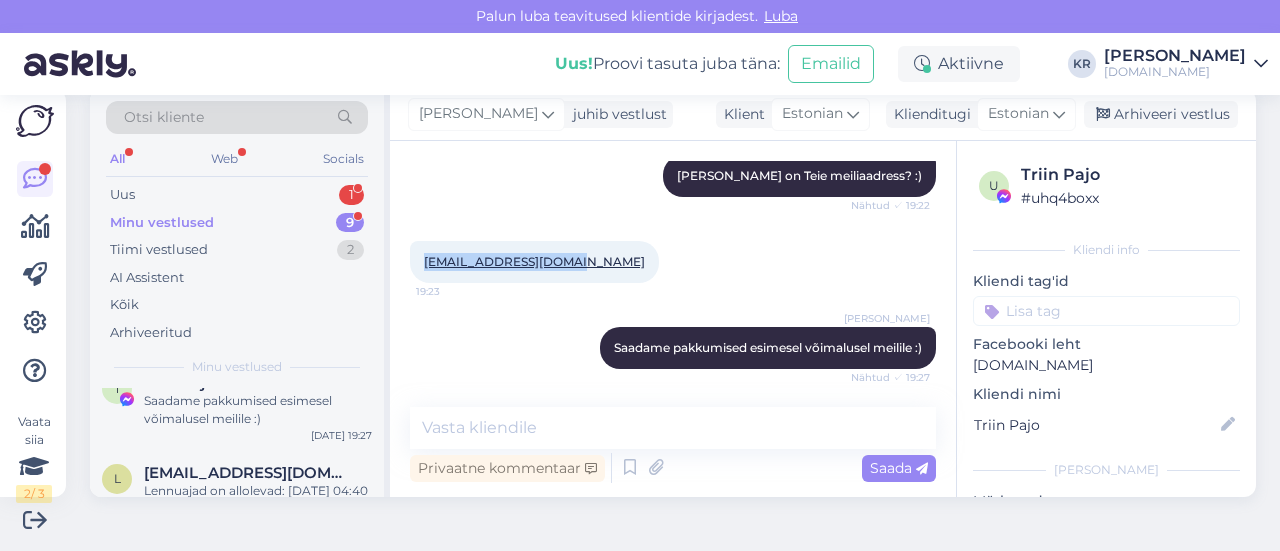 drag, startPoint x: 571, startPoint y: 261, endPoint x: 417, endPoint y: 263, distance: 154.01299 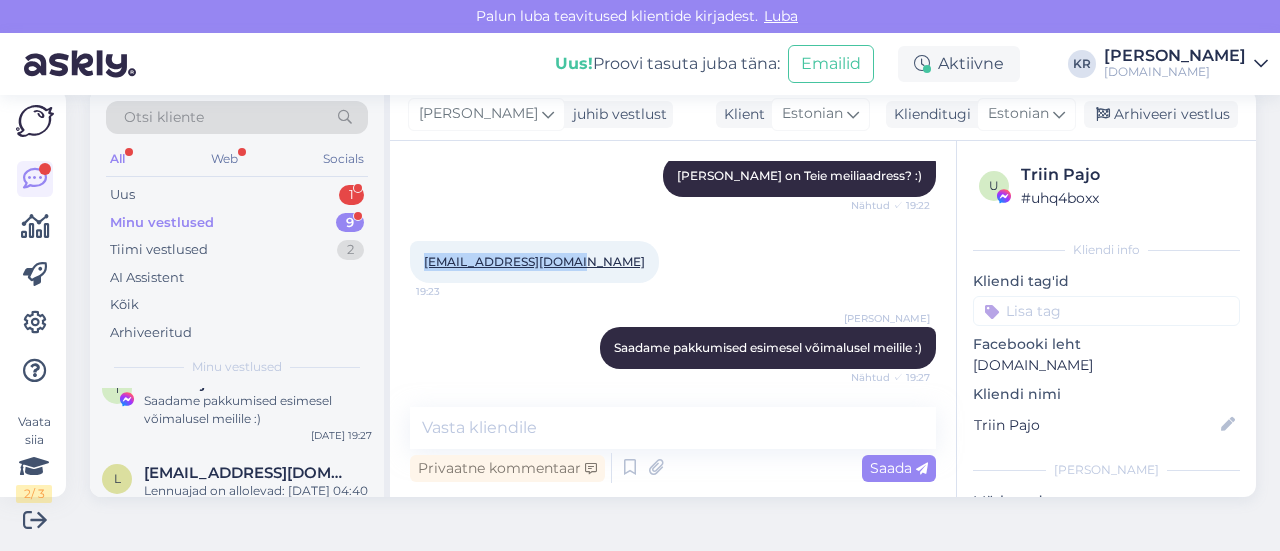 click on "[EMAIL_ADDRESS][DOMAIN_NAME] 19:23" at bounding box center (534, 262) 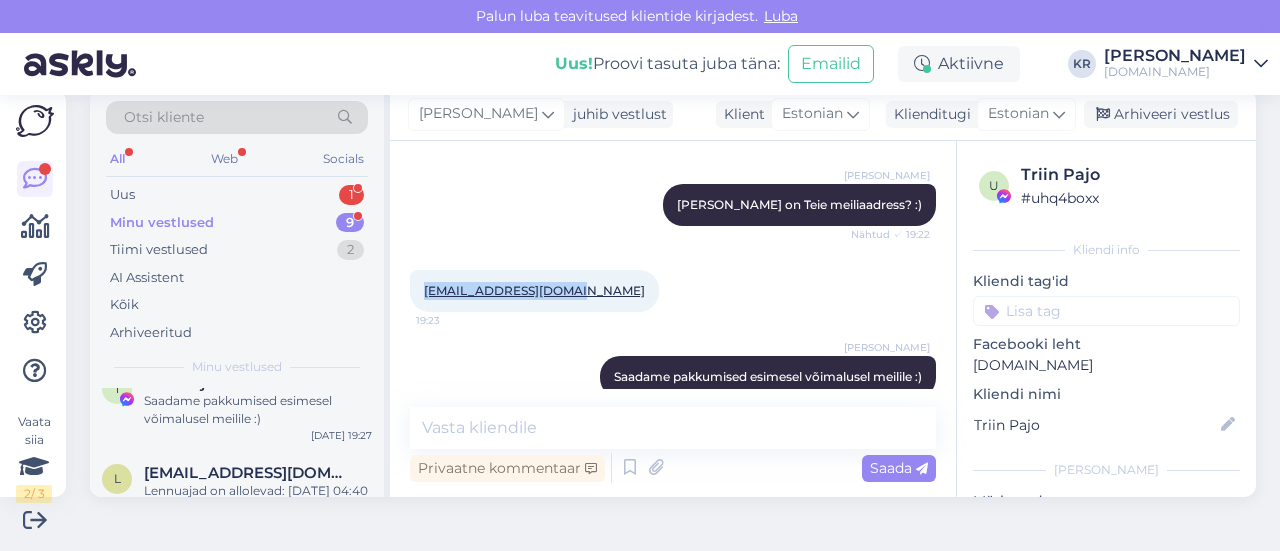 scroll, scrollTop: 2024, scrollLeft: 0, axis: vertical 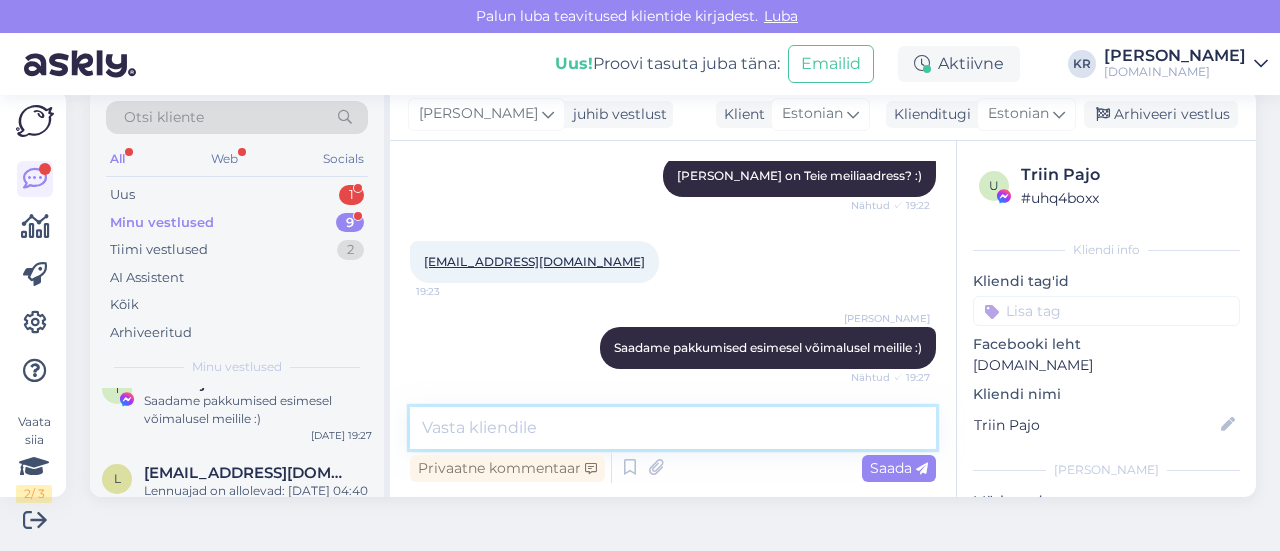 click at bounding box center (673, 428) 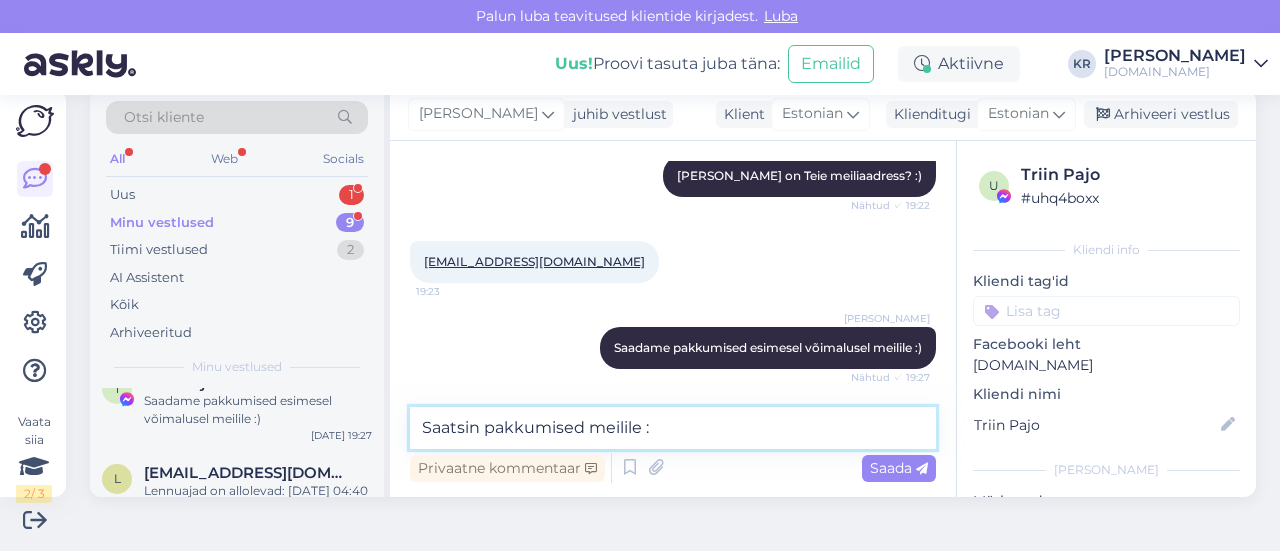 type on "Saatsin pakkumised meilile :)" 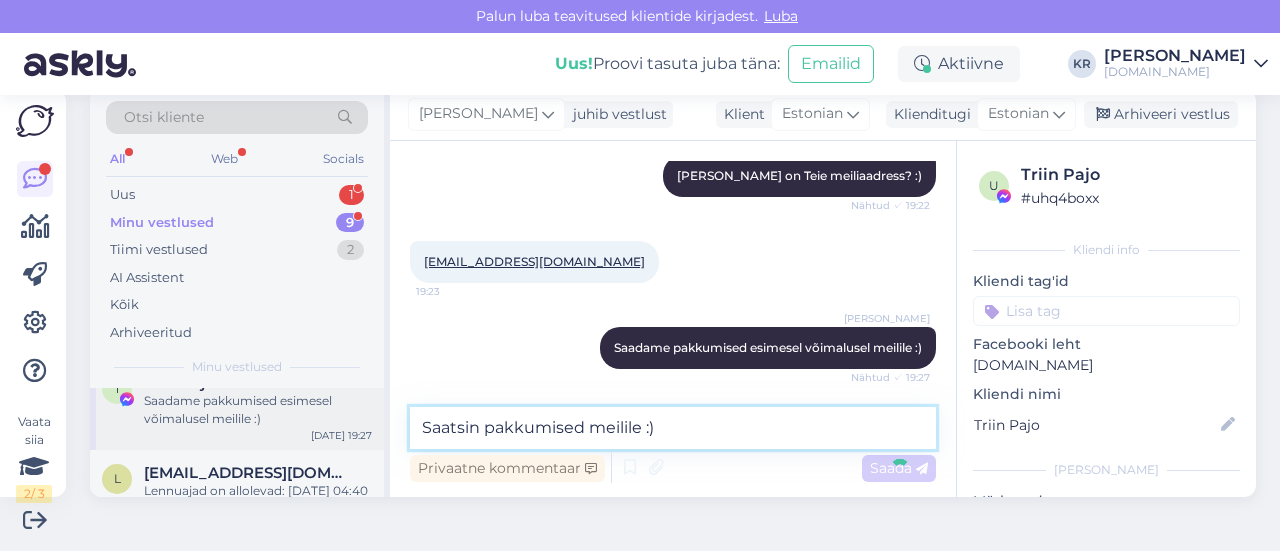 type 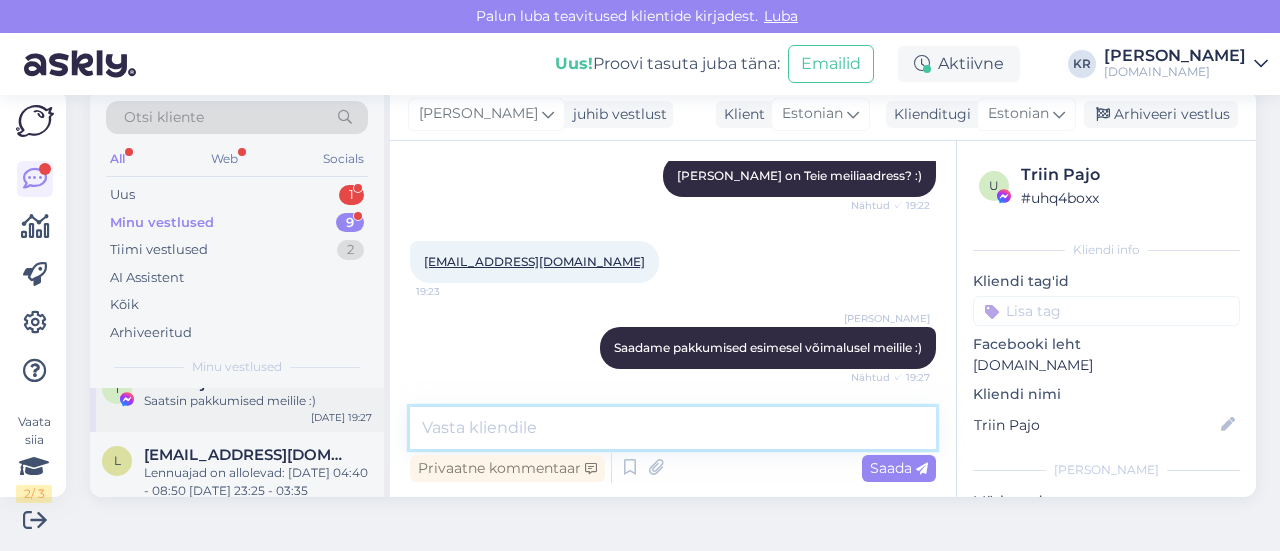 scroll, scrollTop: 2110, scrollLeft: 0, axis: vertical 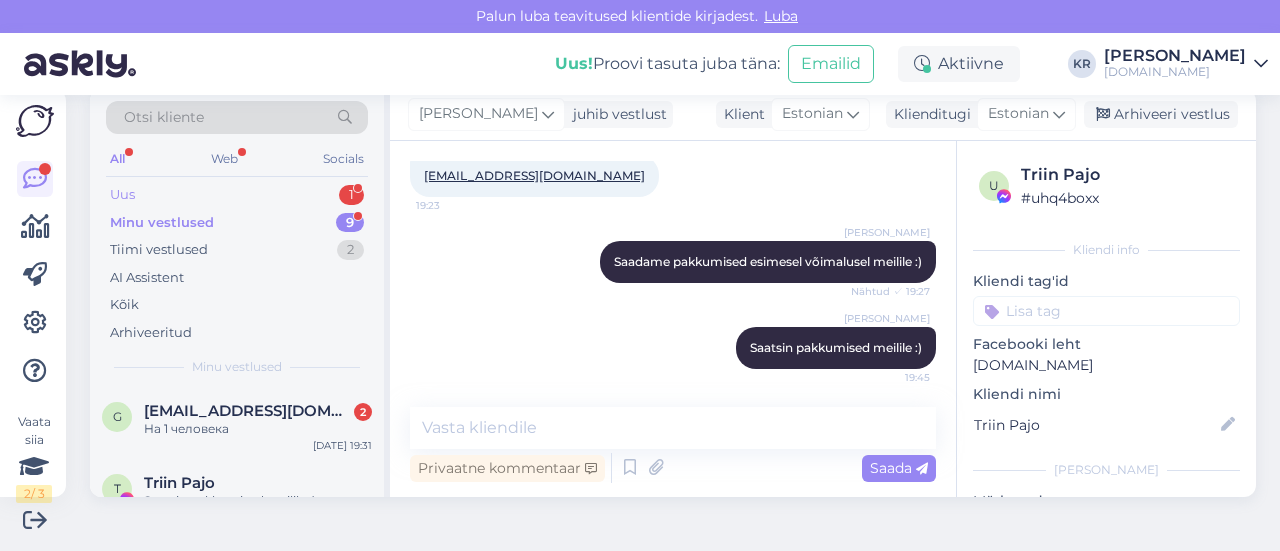 click on "Uus 1" at bounding box center (237, 195) 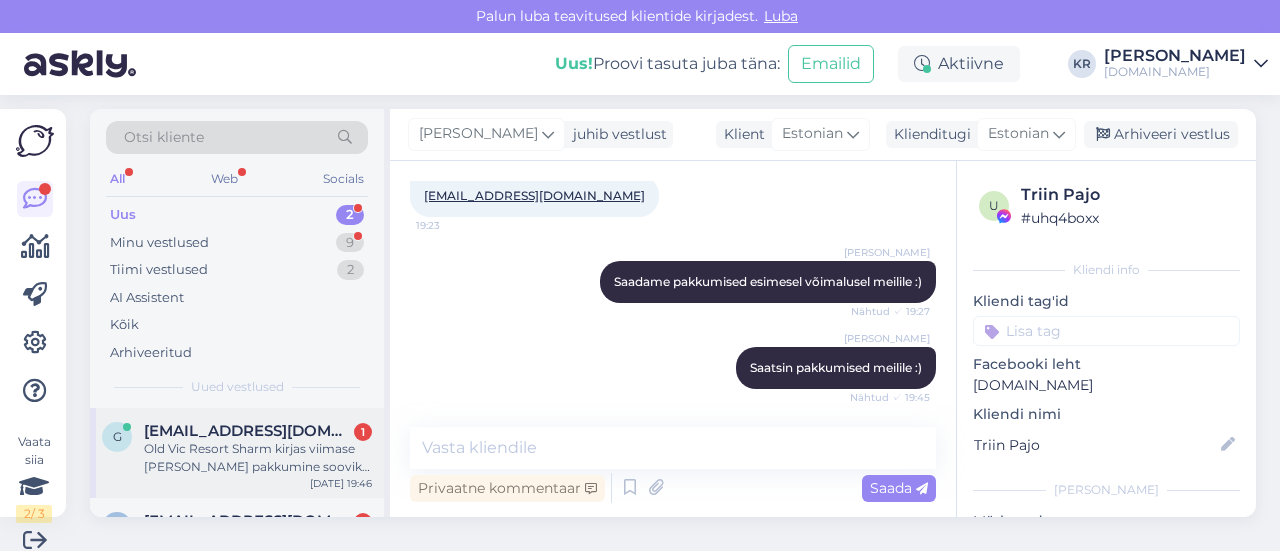 scroll, scrollTop: 0, scrollLeft: 0, axis: both 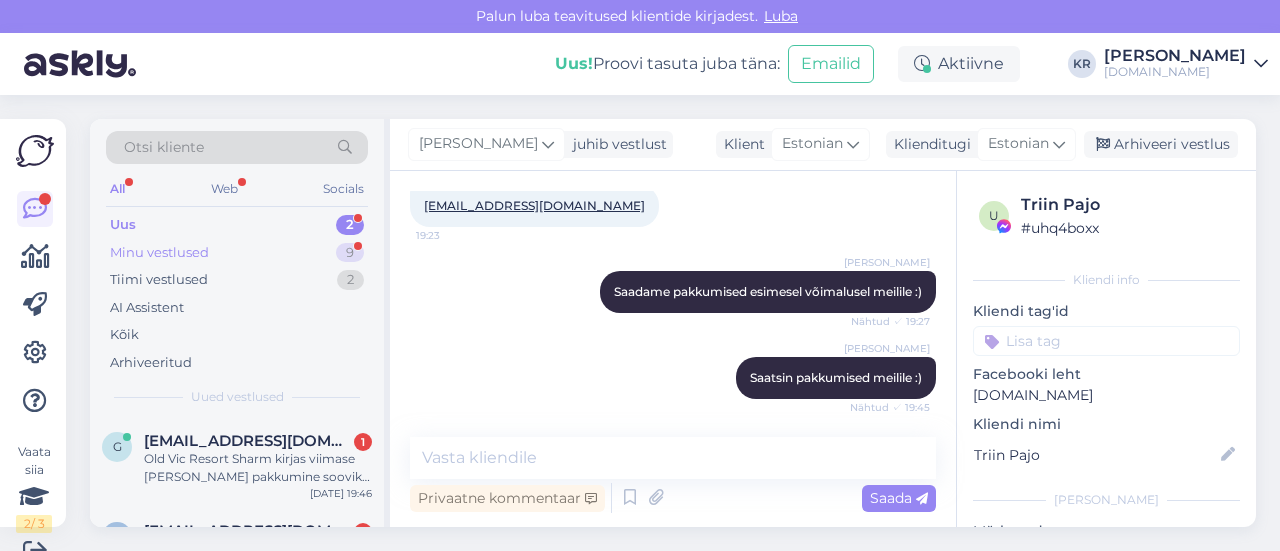 click on "Minu vestlused 9" at bounding box center [237, 253] 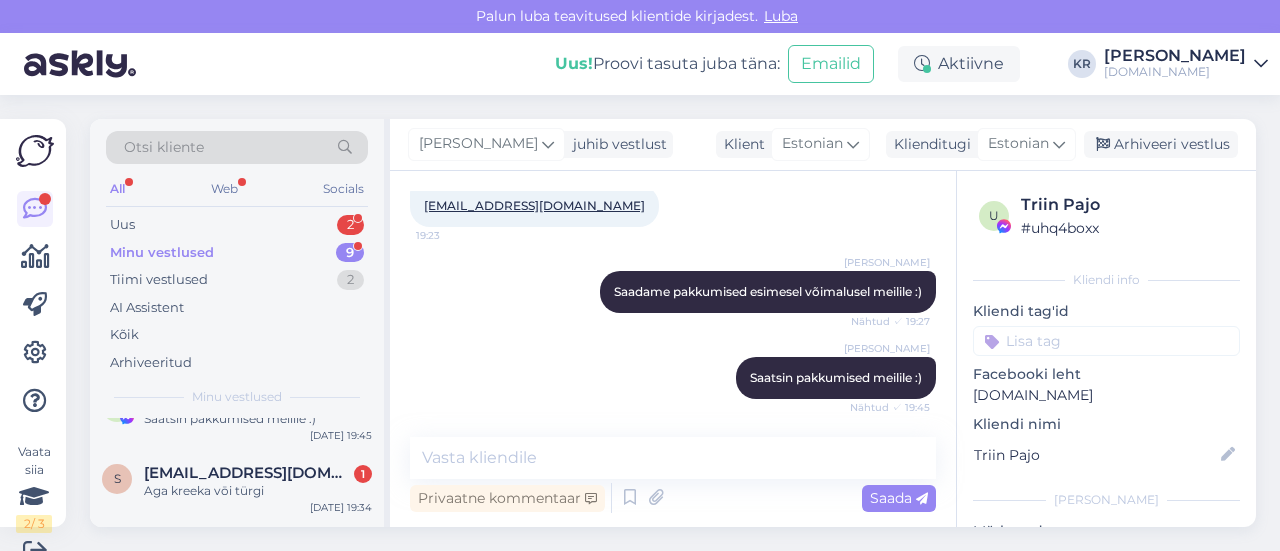 scroll, scrollTop: 0, scrollLeft: 0, axis: both 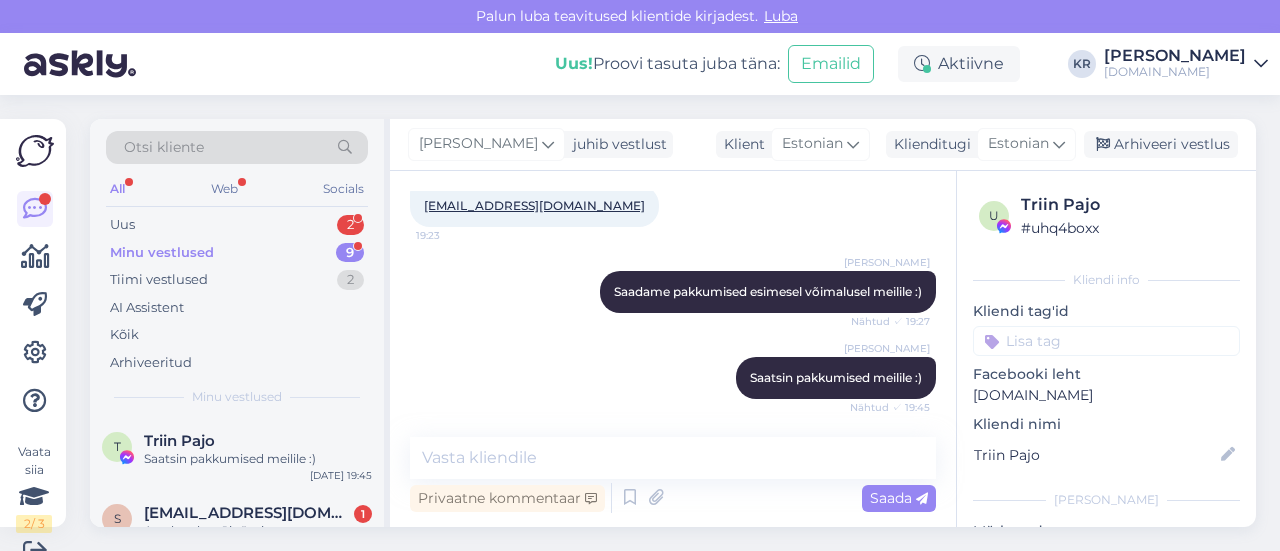 click on "Minu vestlused 9" at bounding box center (237, 253) 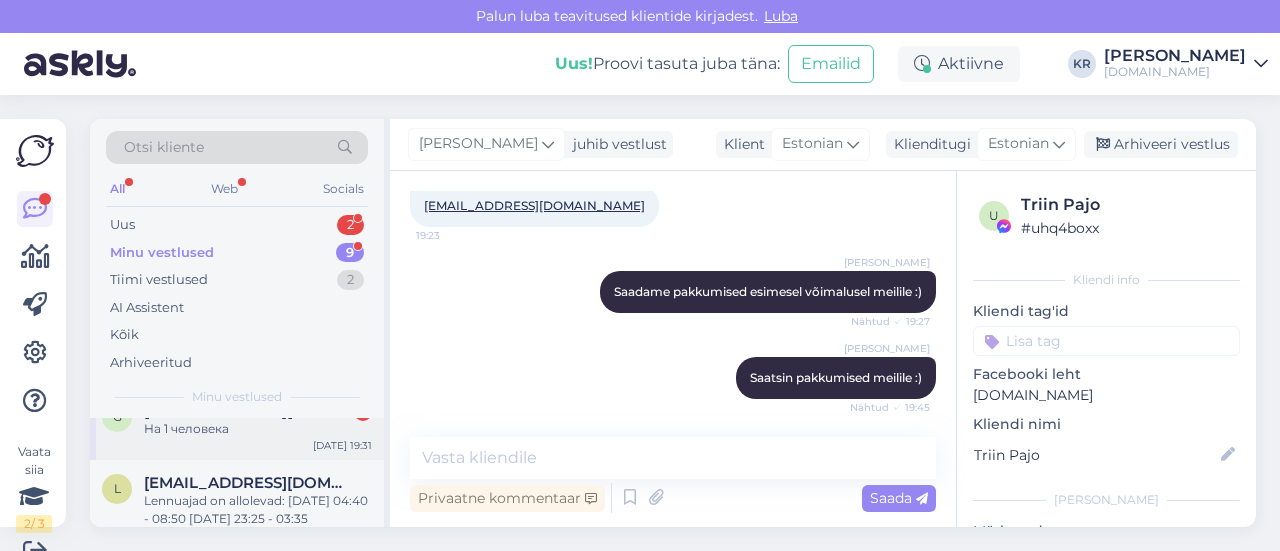 scroll, scrollTop: 100, scrollLeft: 0, axis: vertical 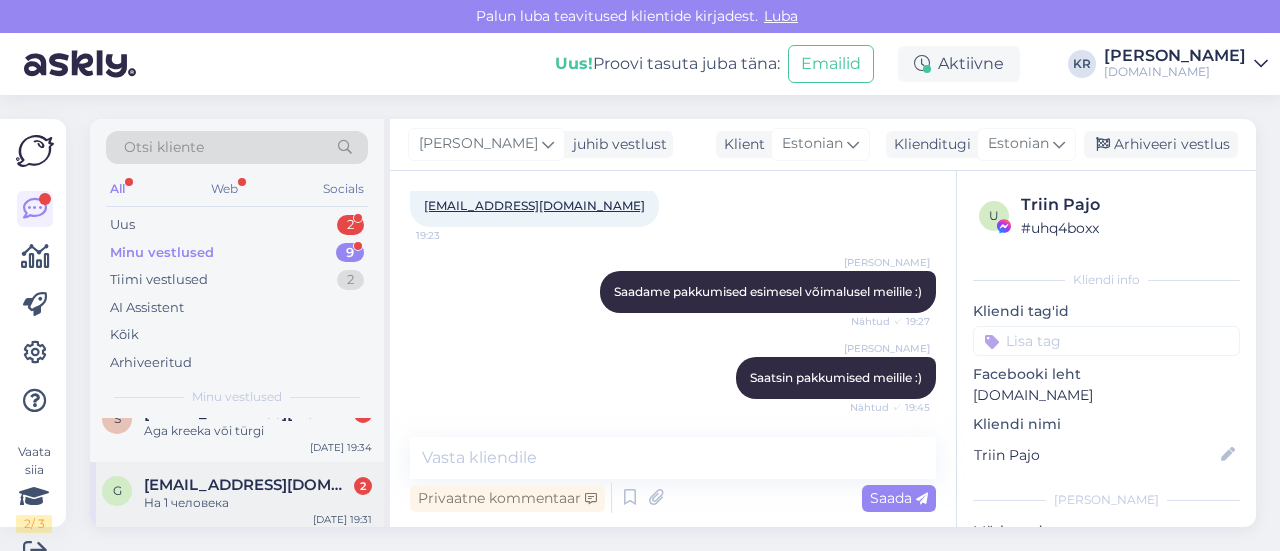 click on "[EMAIL_ADDRESS][DOMAIN_NAME]" at bounding box center (248, 485) 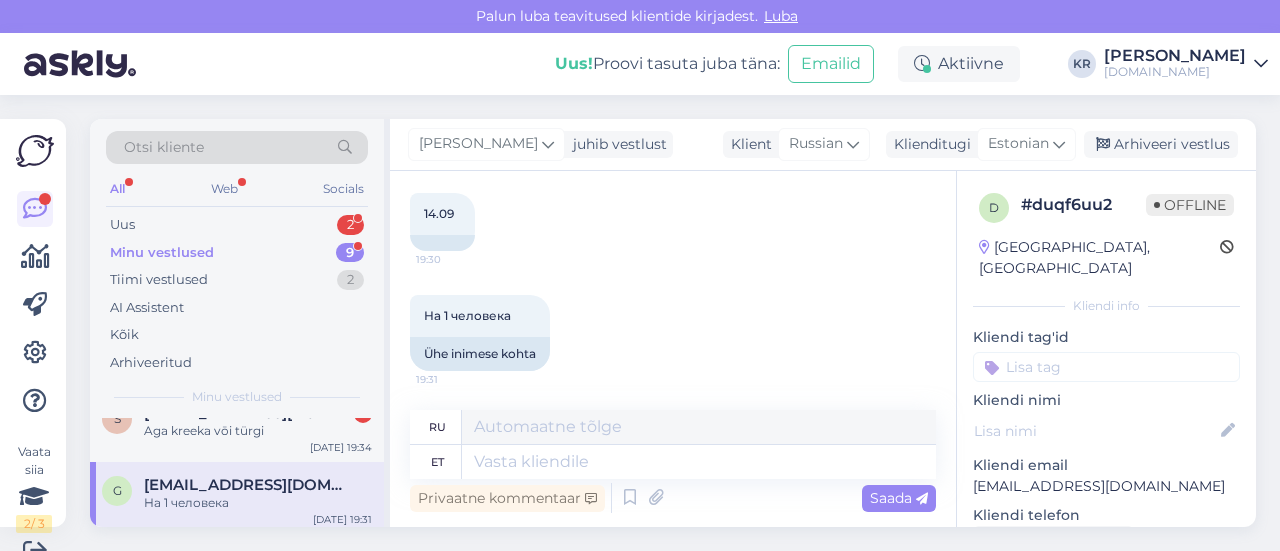 scroll, scrollTop: 30, scrollLeft: 0, axis: vertical 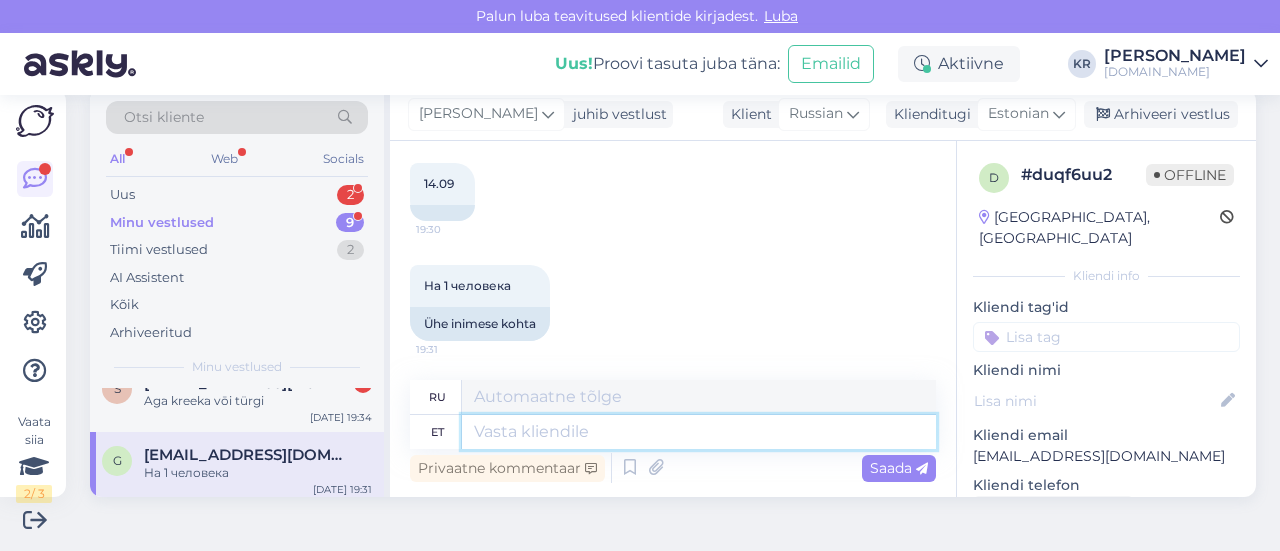 click at bounding box center (699, 432) 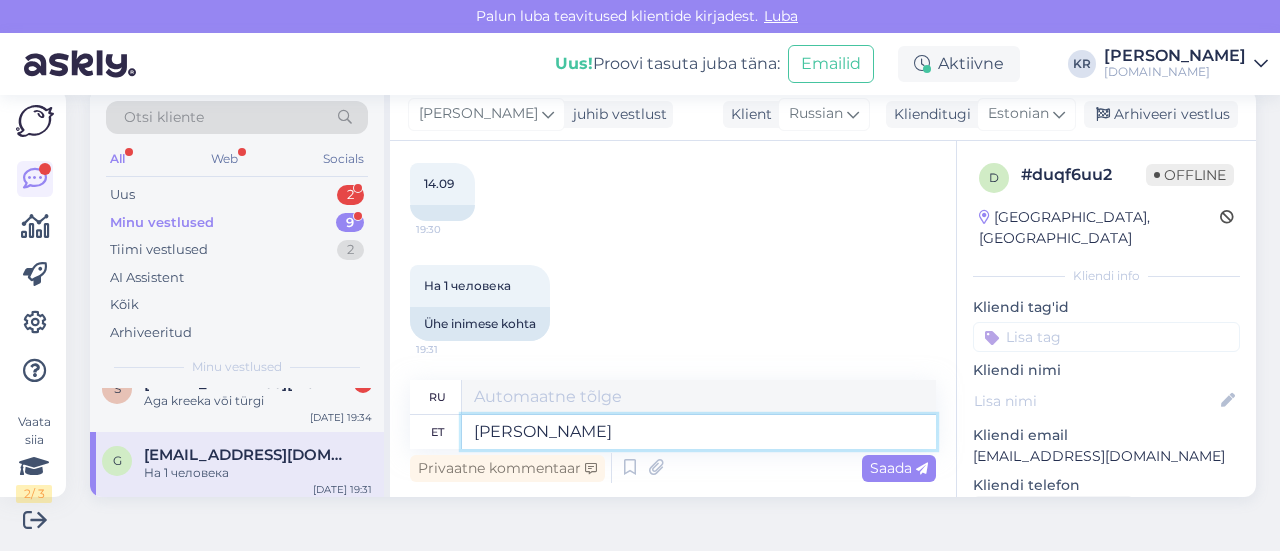 type on "Soovitud hot" 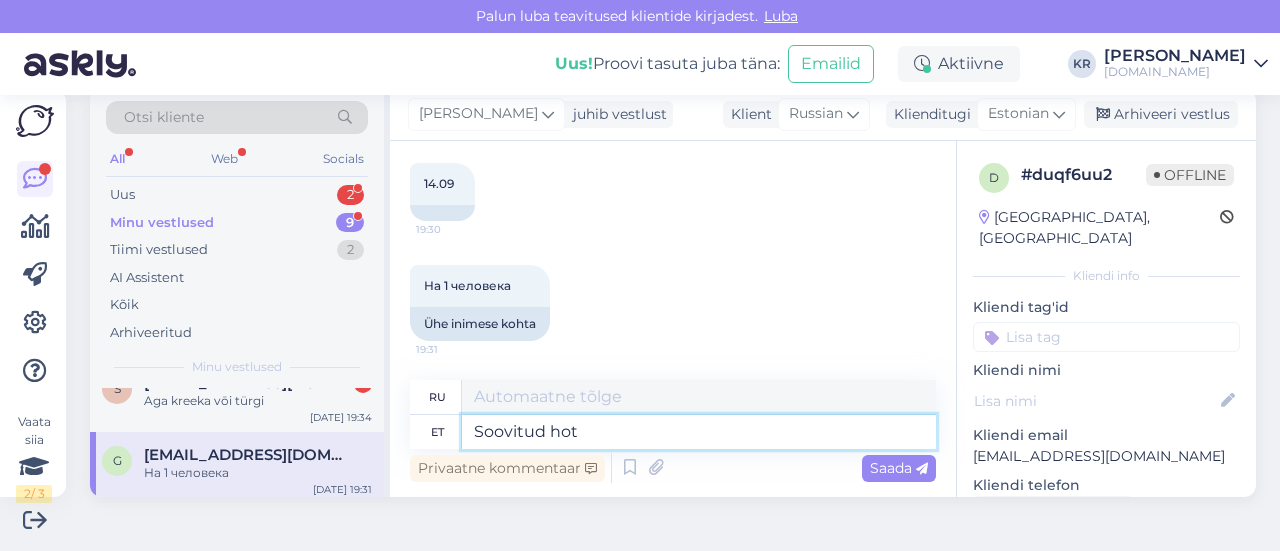 type on "Желаемый" 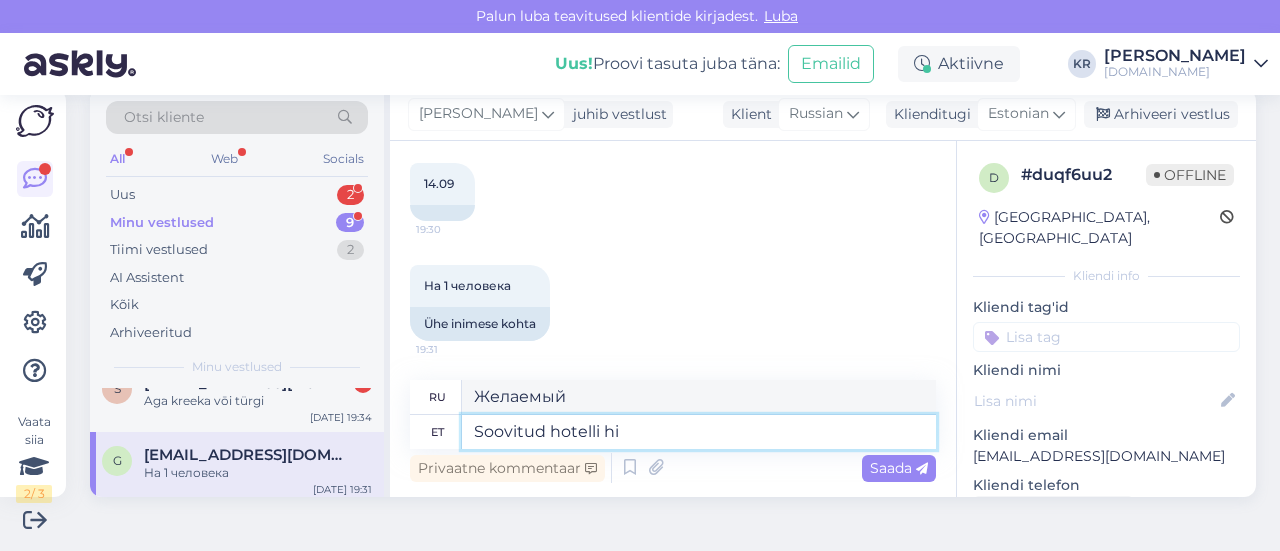 type on "Soovitud hotelli hin" 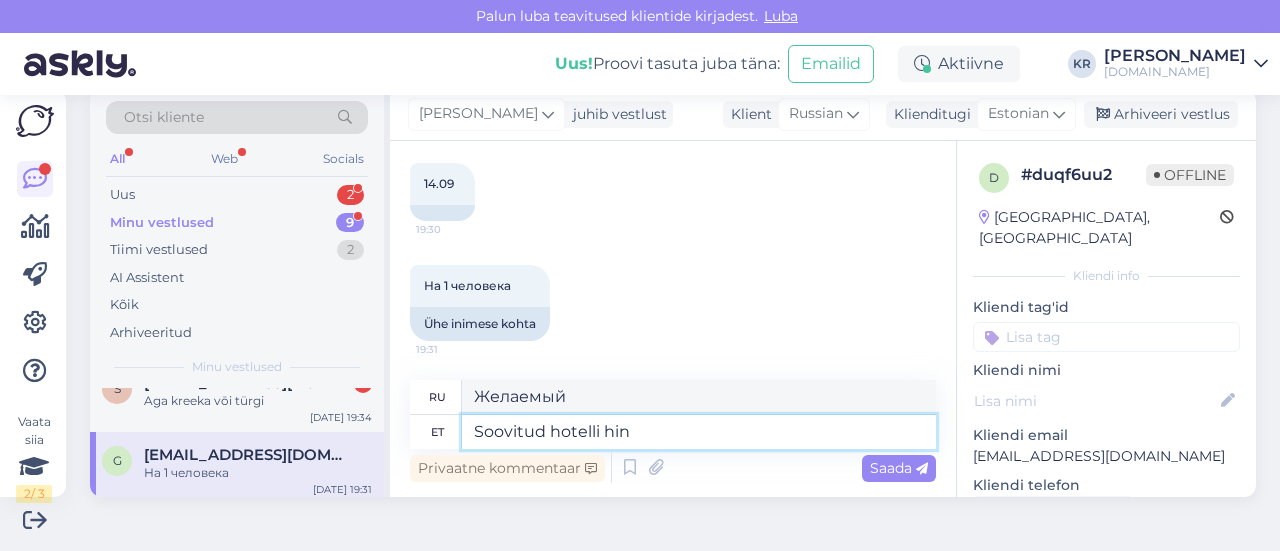 type on "Желаемый отель" 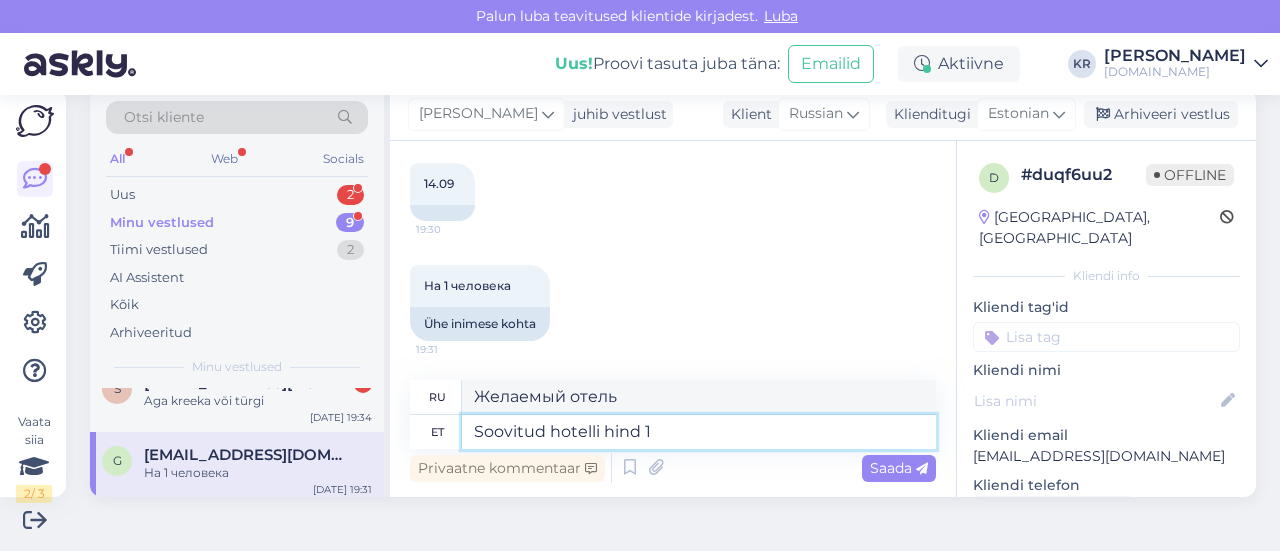 type on "Soovitud hotelli hind 1-" 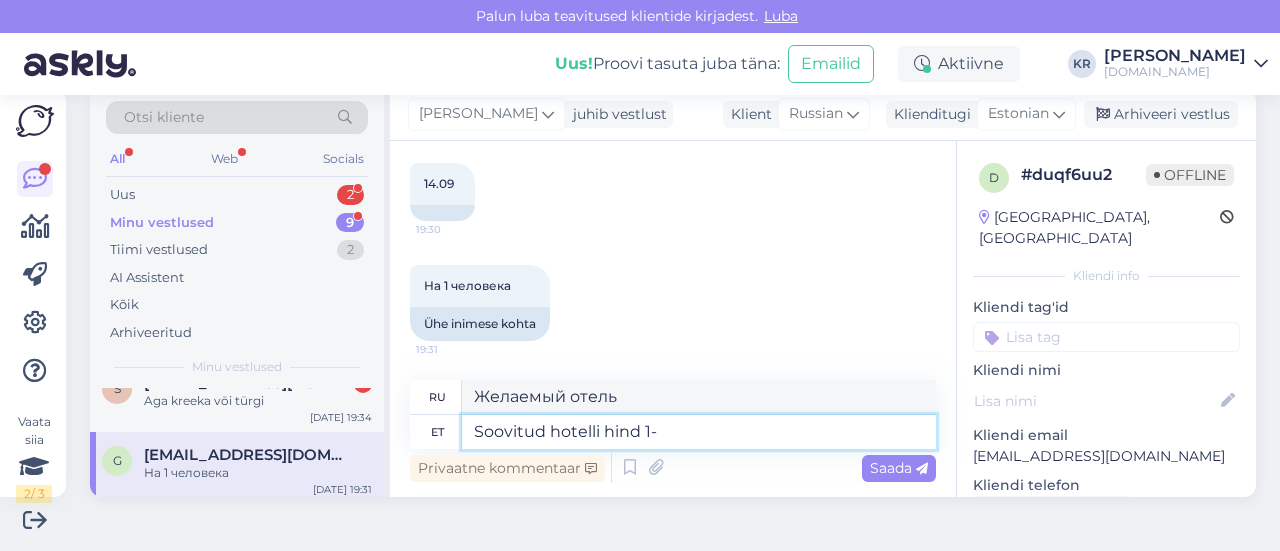 type on "Цена желаемого отеля." 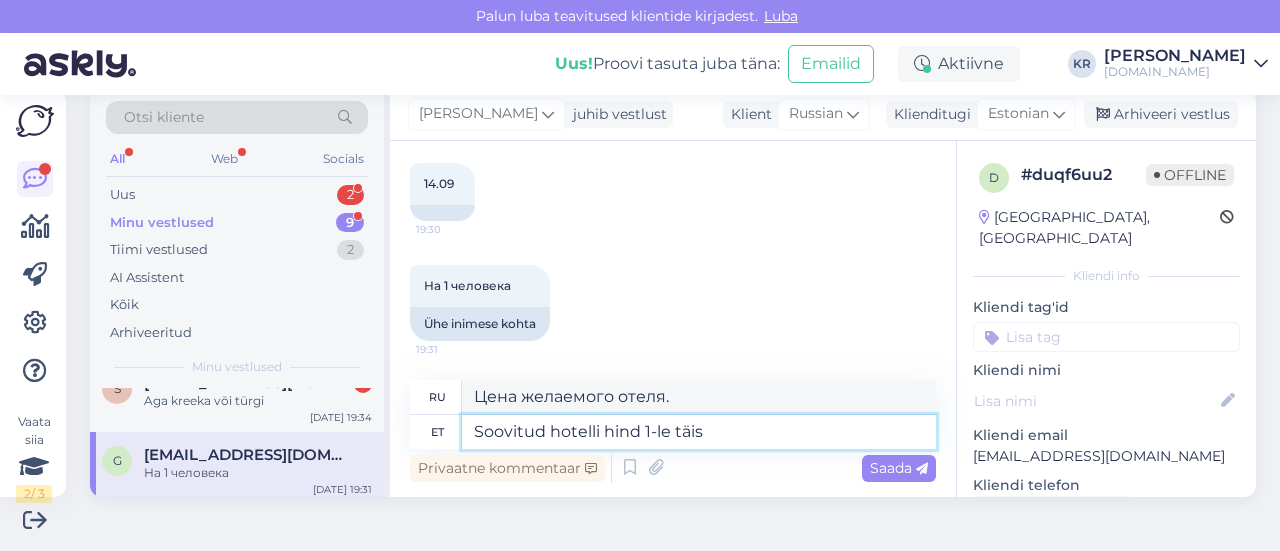 type on "Soovitud hotelli hind 1-le täisk" 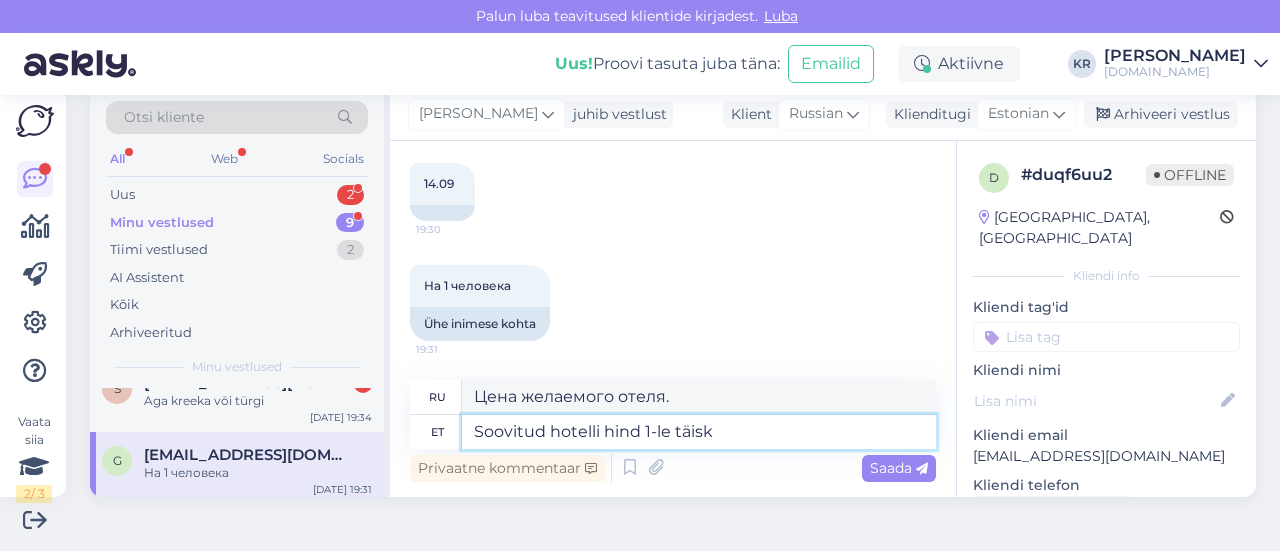 type on "Цена за номер в отеле на 1 человека" 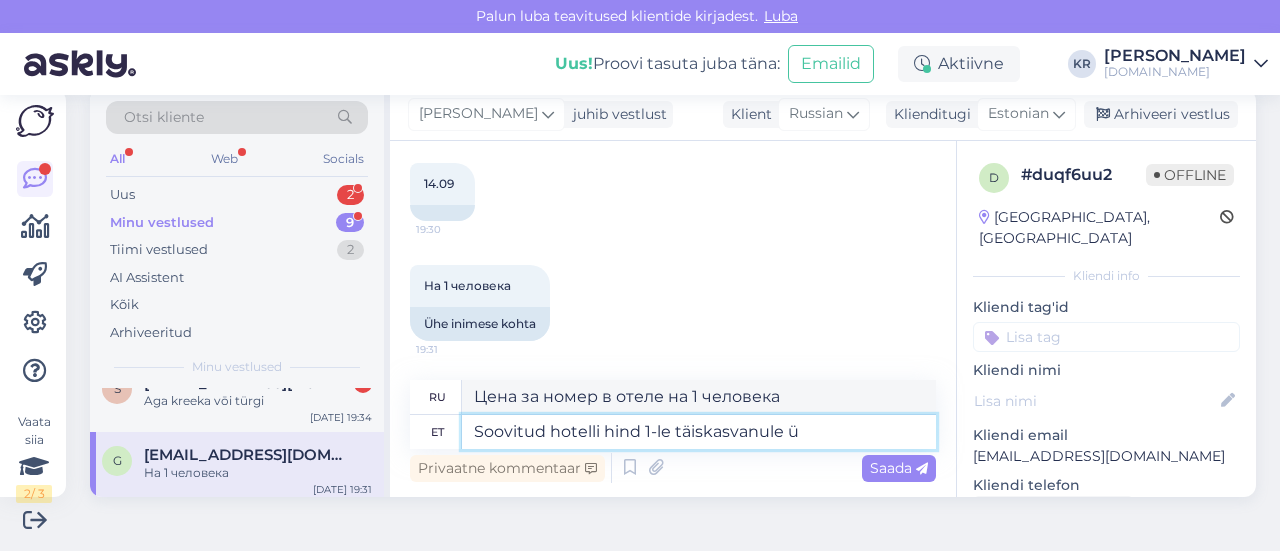 type on "Soovitud hotelli hind 1-le täiskasvanule ük" 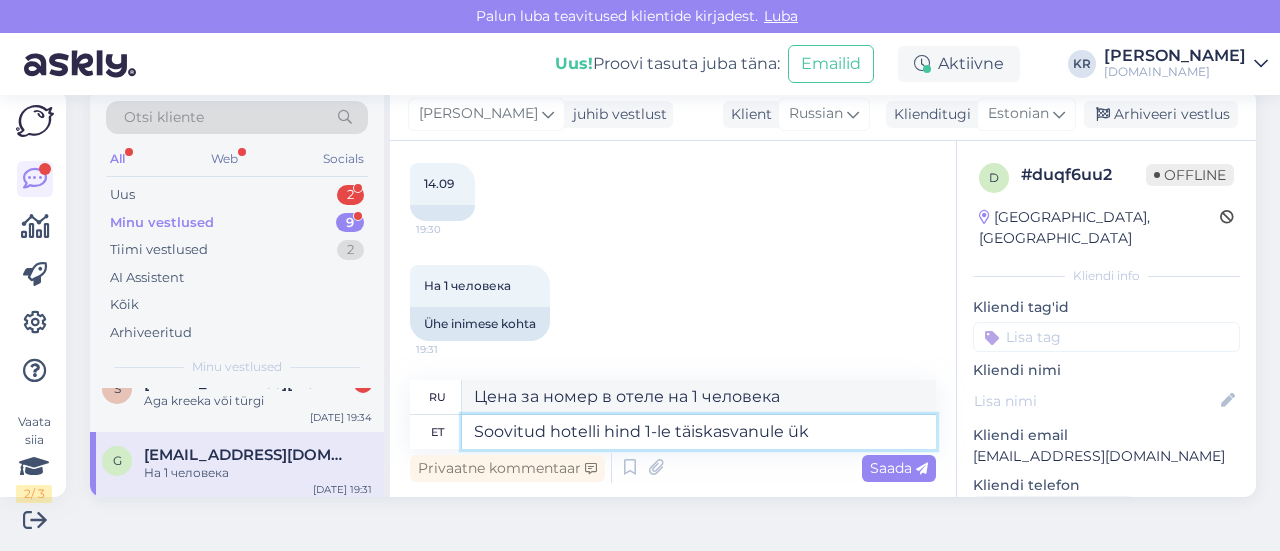 type on "Цена за номер в выбранном отеле для 1 взрослого." 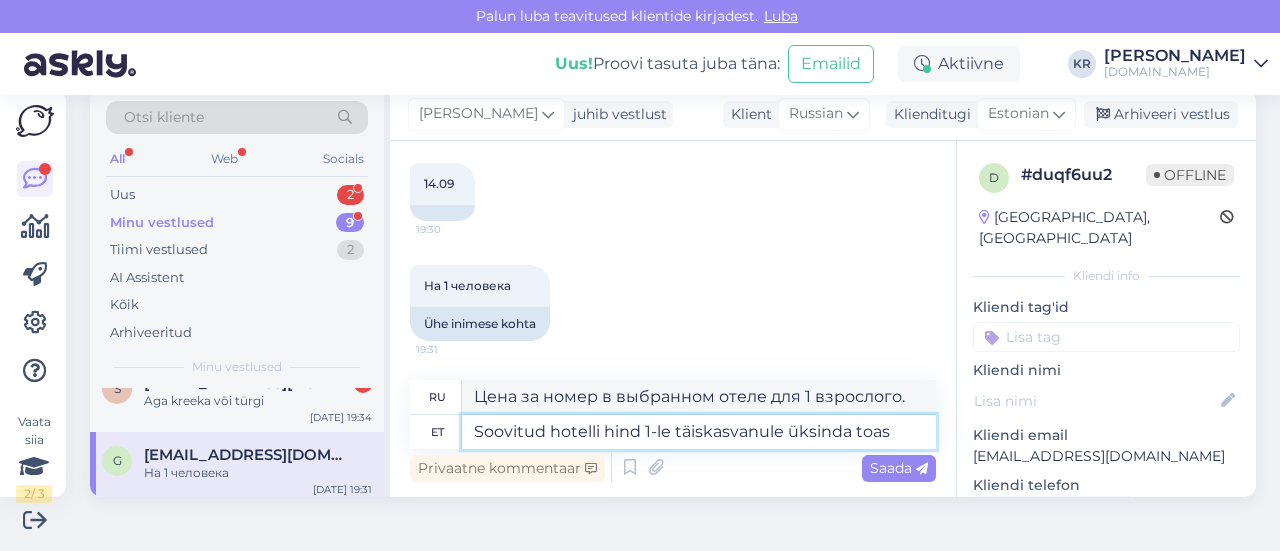 type on "Soovitud hotelli hind 1-le täiskasvanule üksinda toas o" 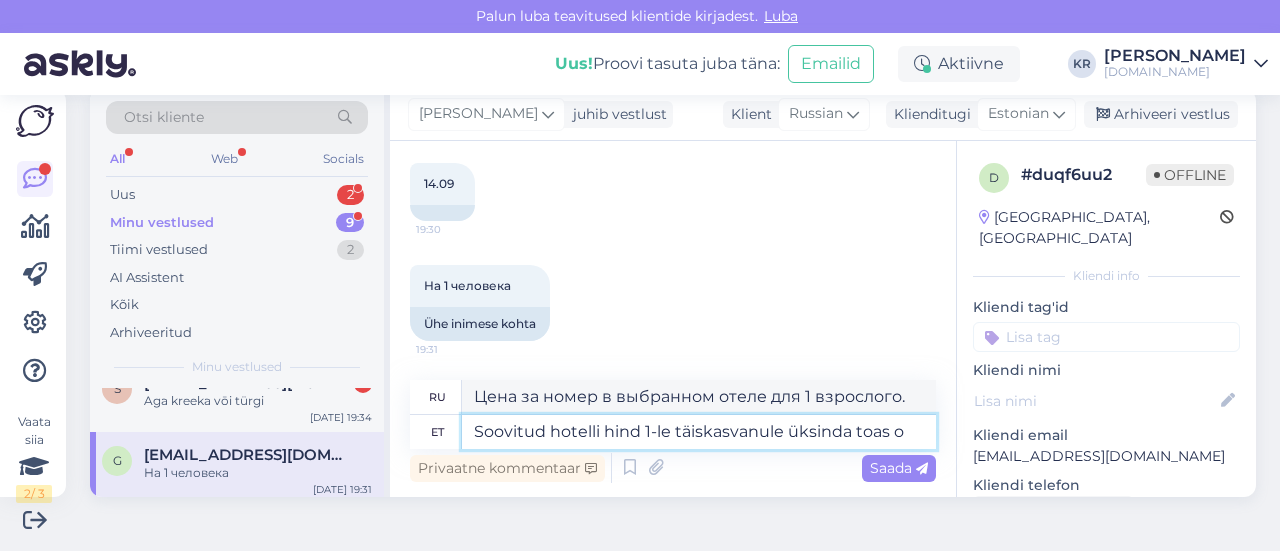 type on "Цена за номер в выбранном отеле для 1 взрослого человека, проживающего в одиночку." 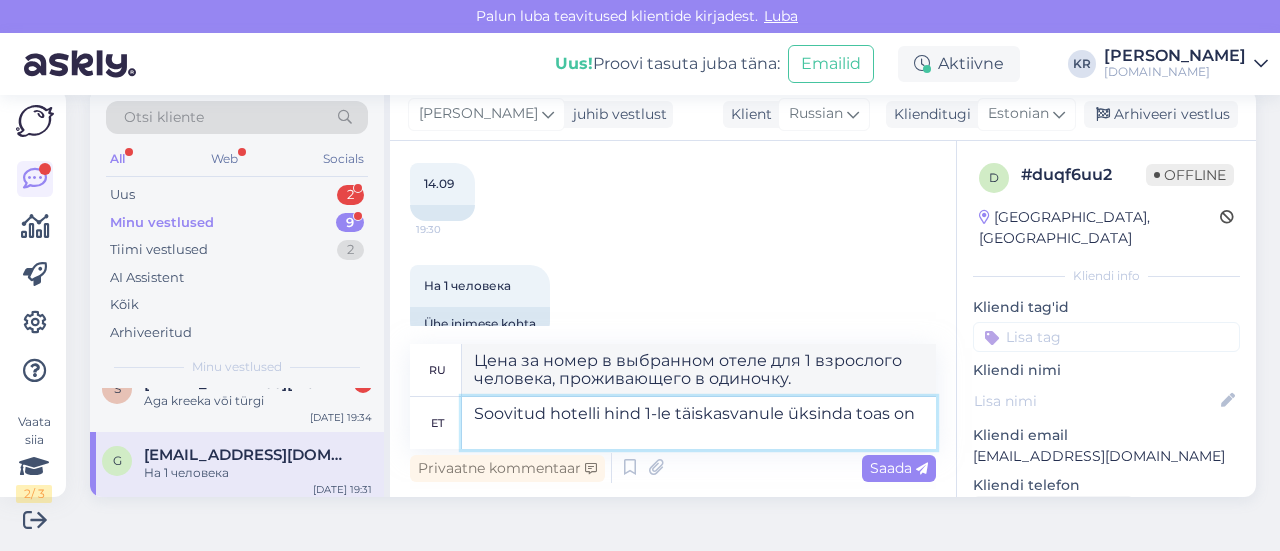 type on "Soovitud hotelli hind 1-le täiskasvanule üksinda toas on" 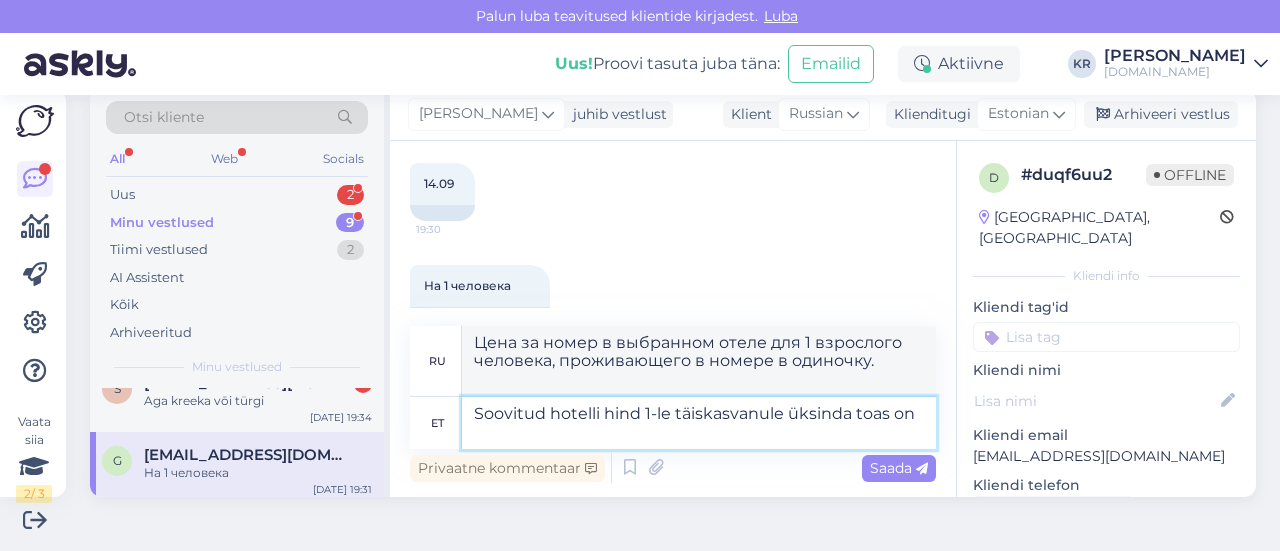 type on "Желаемая цена за номер в отеле для 1 взрослого человека, проживающего в номере в одиночку, составляет:" 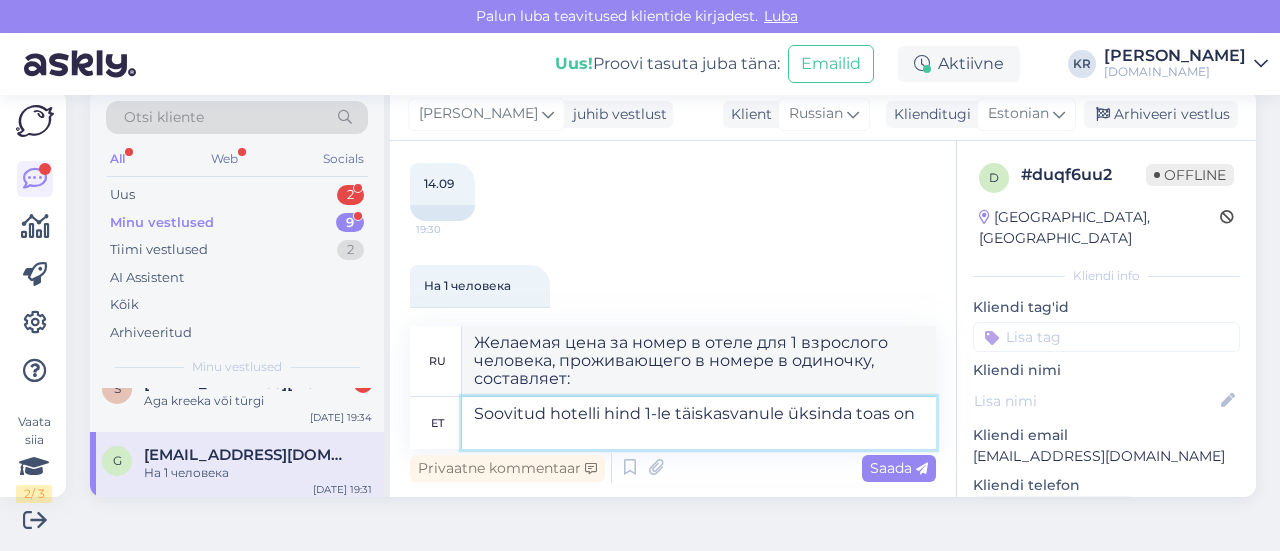 drag, startPoint x: 520, startPoint y: 432, endPoint x: 418, endPoint y: 411, distance: 104.13933 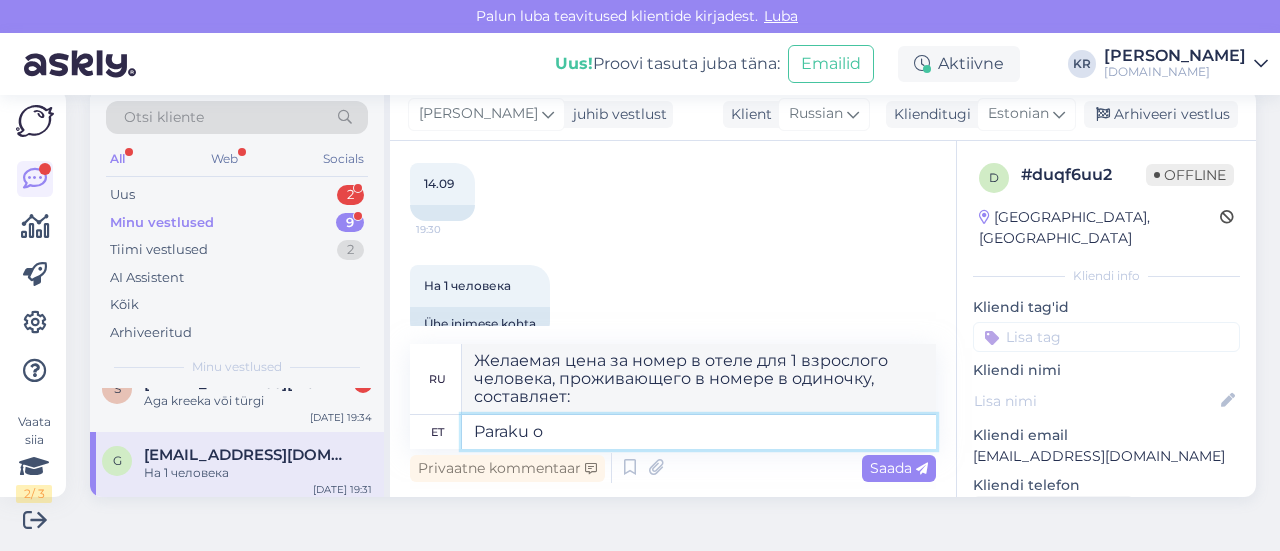 type on "Paraku on" 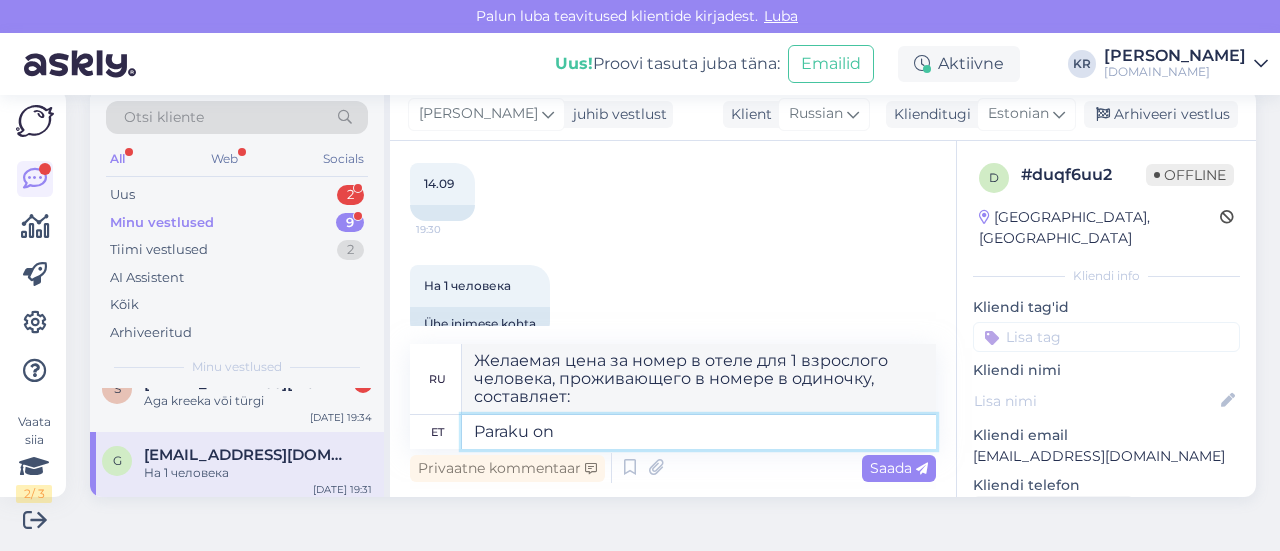 type on "К сожалению" 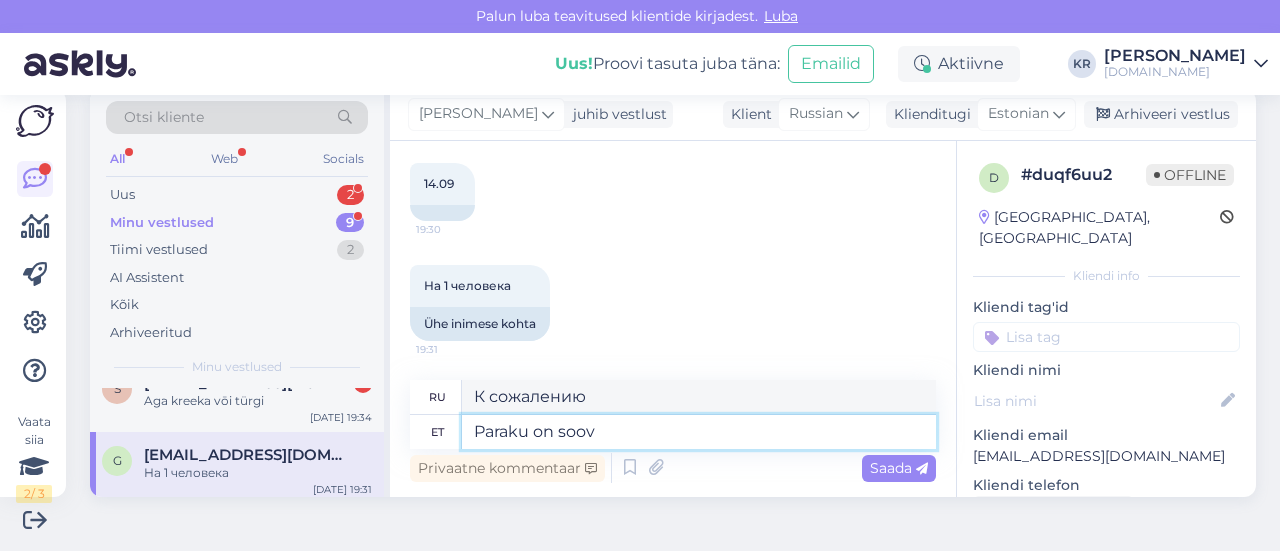 type on "Paraku on soovi" 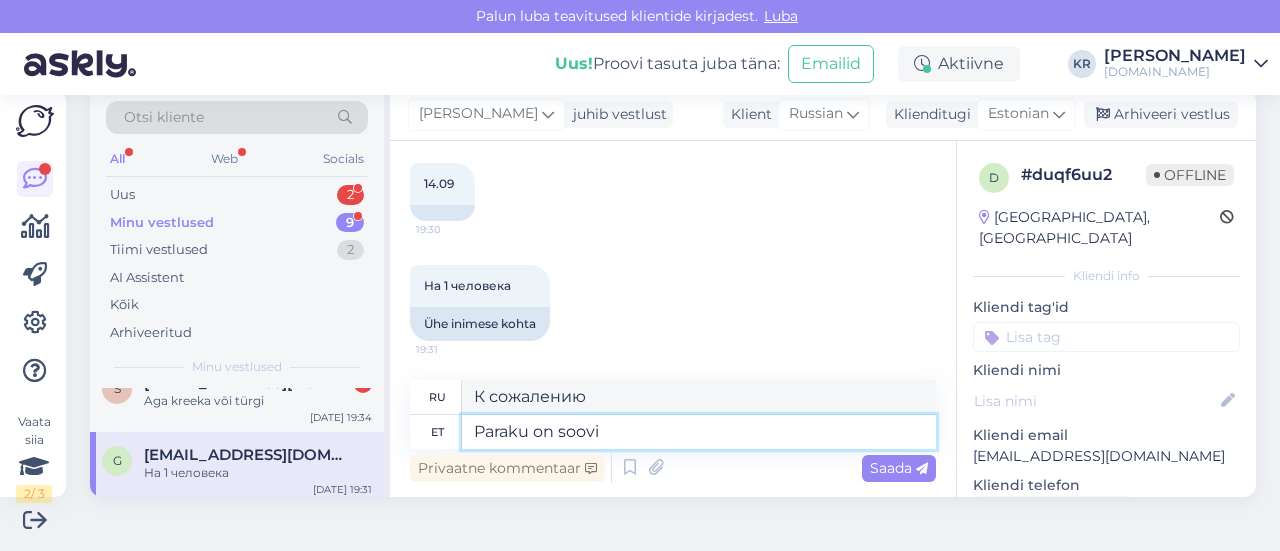 type on "К сожалению," 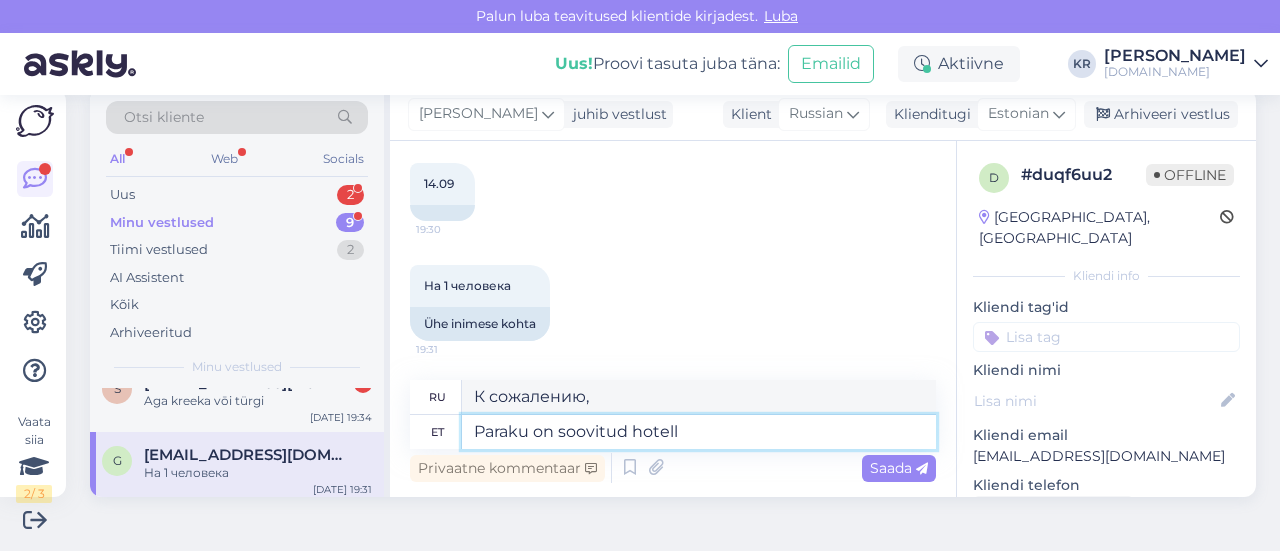 type on "Paraku on soovitud hotell 1" 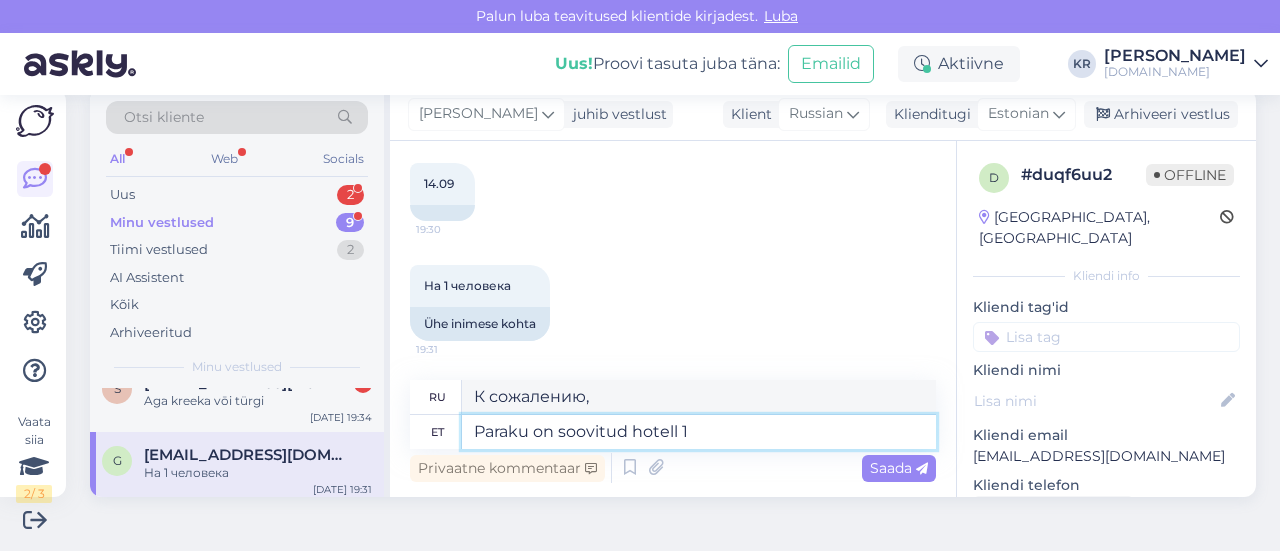 type on "К сожалению, желаемого не найдено." 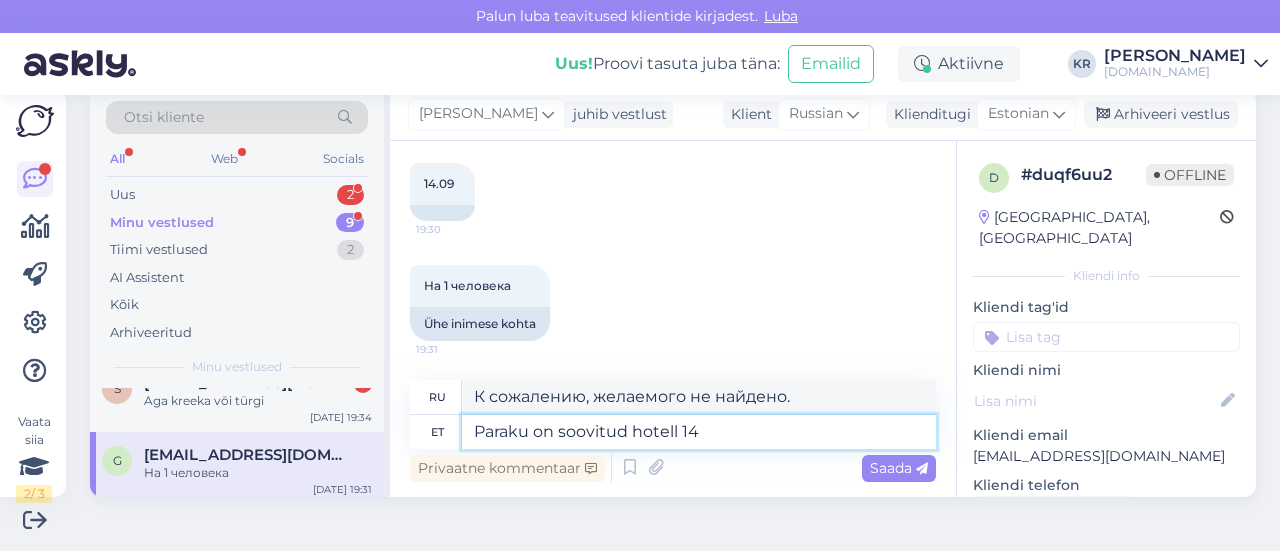 type on "Paraku on soovitud hotell 14." 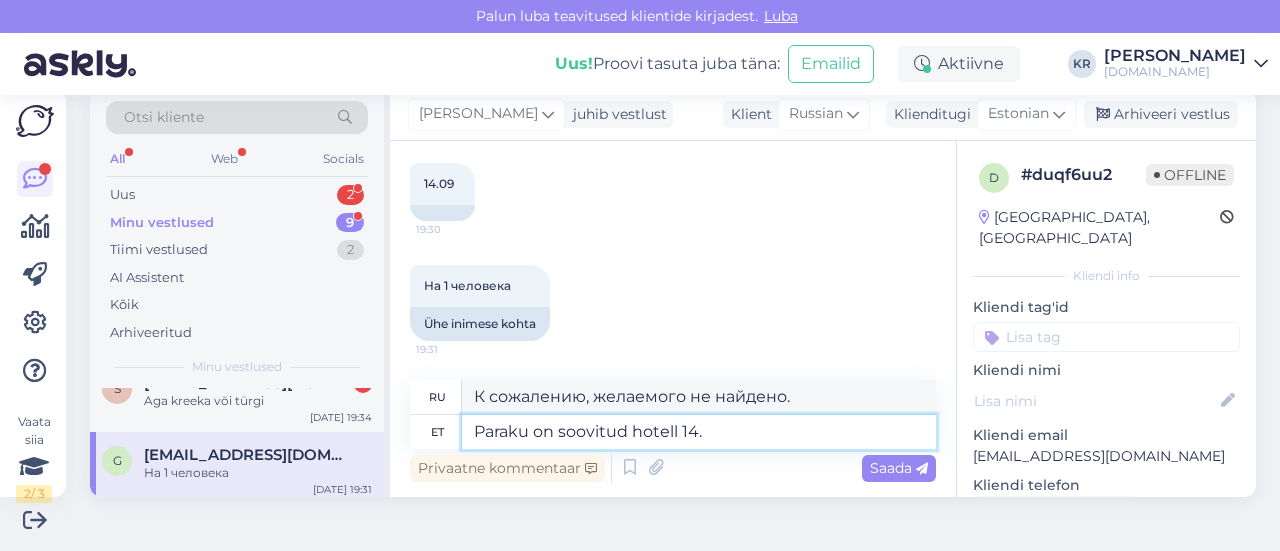 type on "К сожалению, желаемый отель" 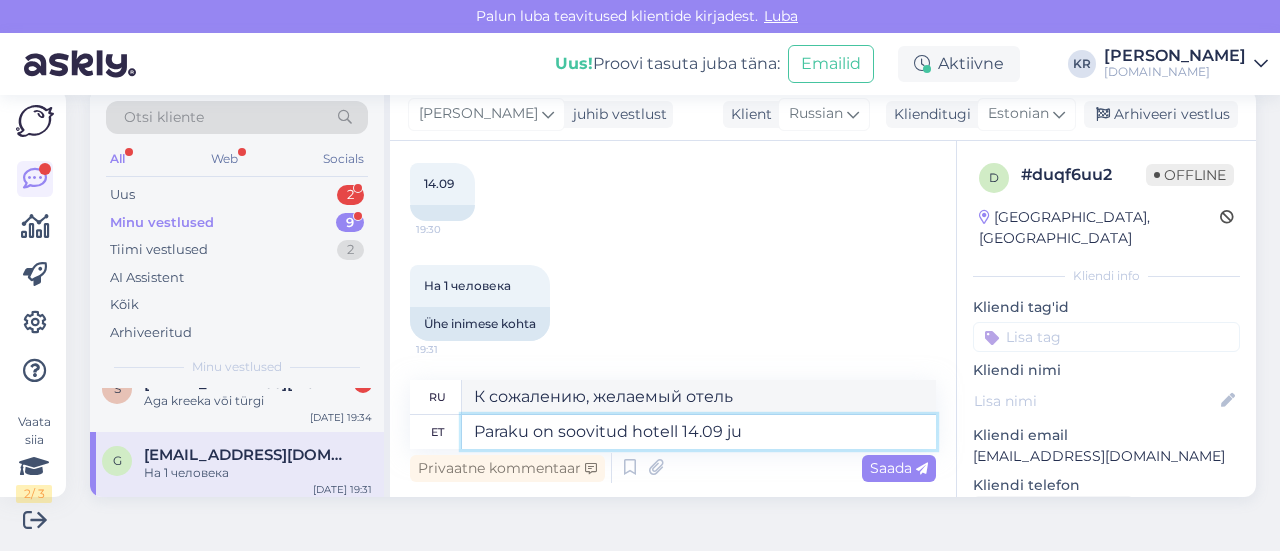 type on "Paraku on soovitud hotell 14.09 jub" 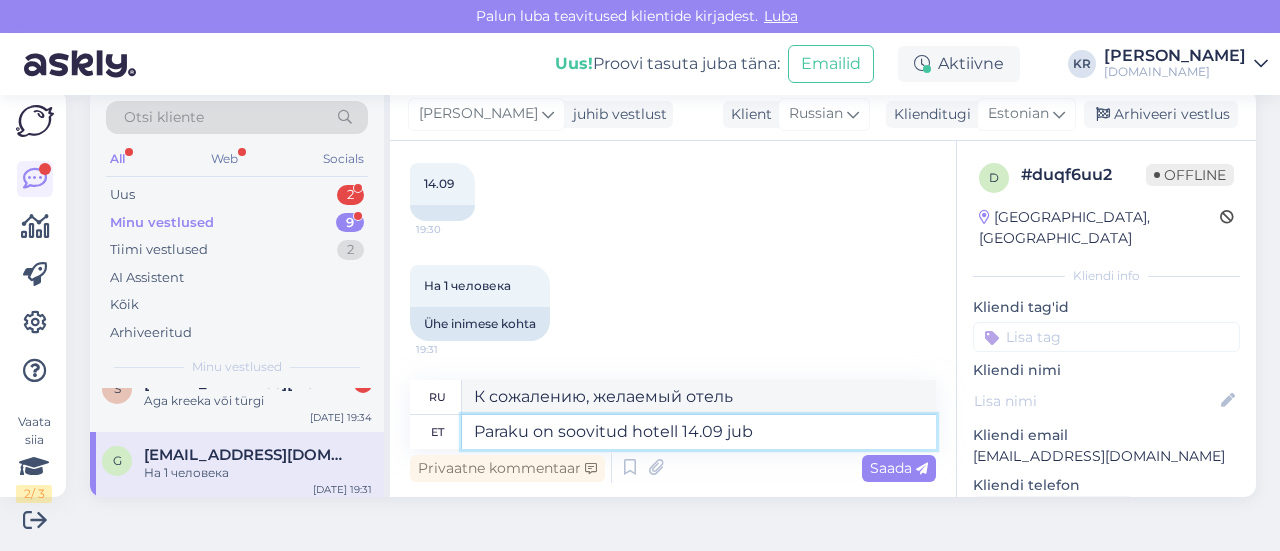 type on "К сожалению, желаемый отель недоступен 14.09" 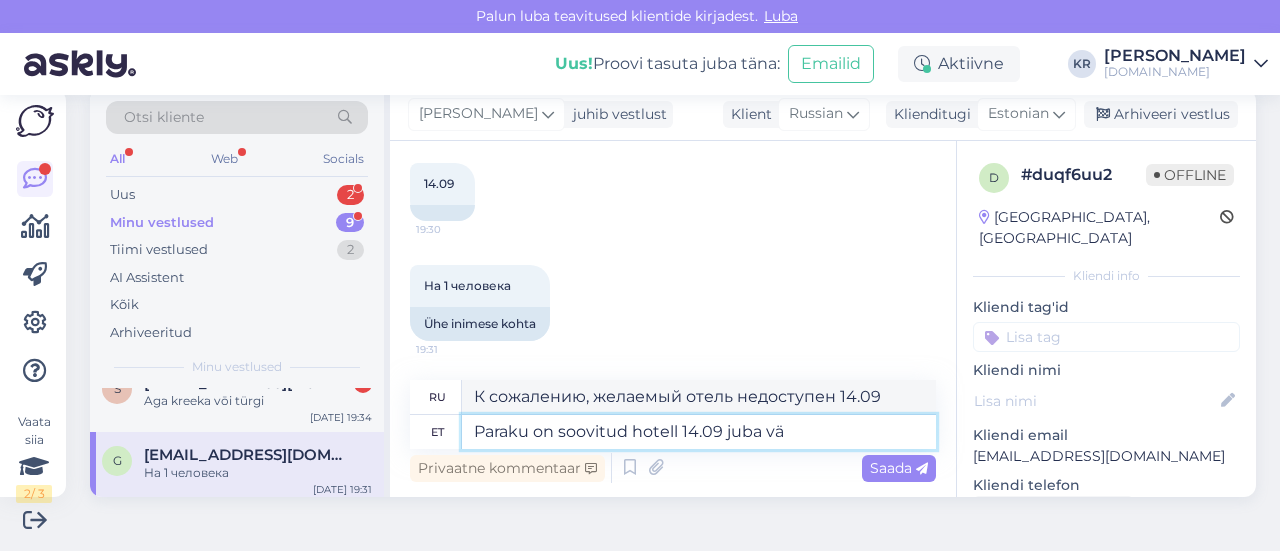 type on "Paraku on soovitud hotell 14.09 [PERSON_NAME]" 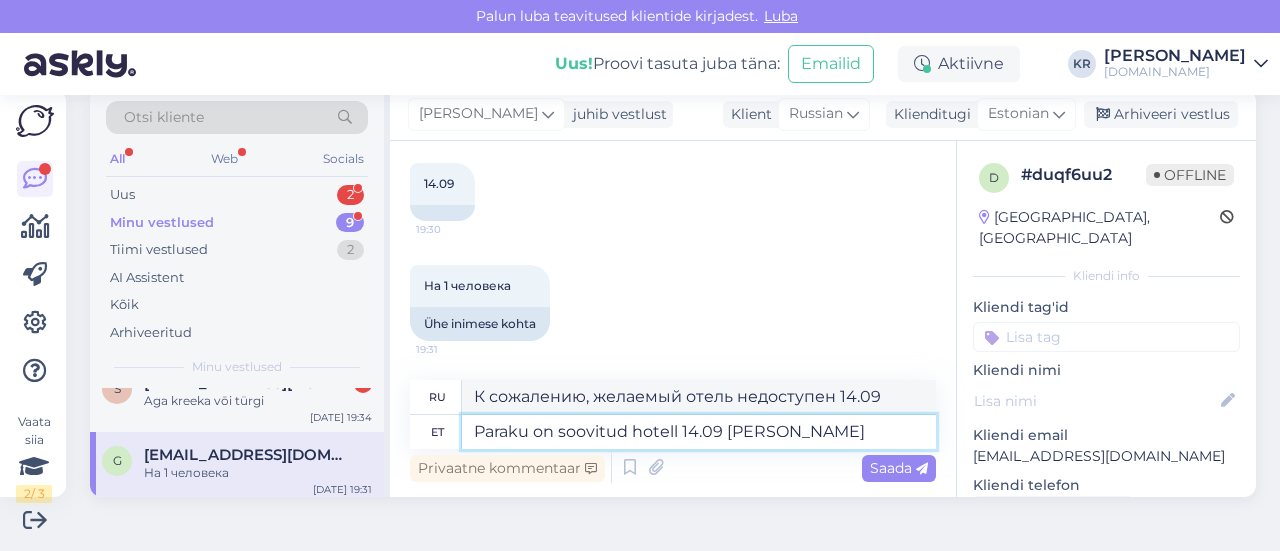 type on "К сожалению, желаемый отель уже занят 14.09" 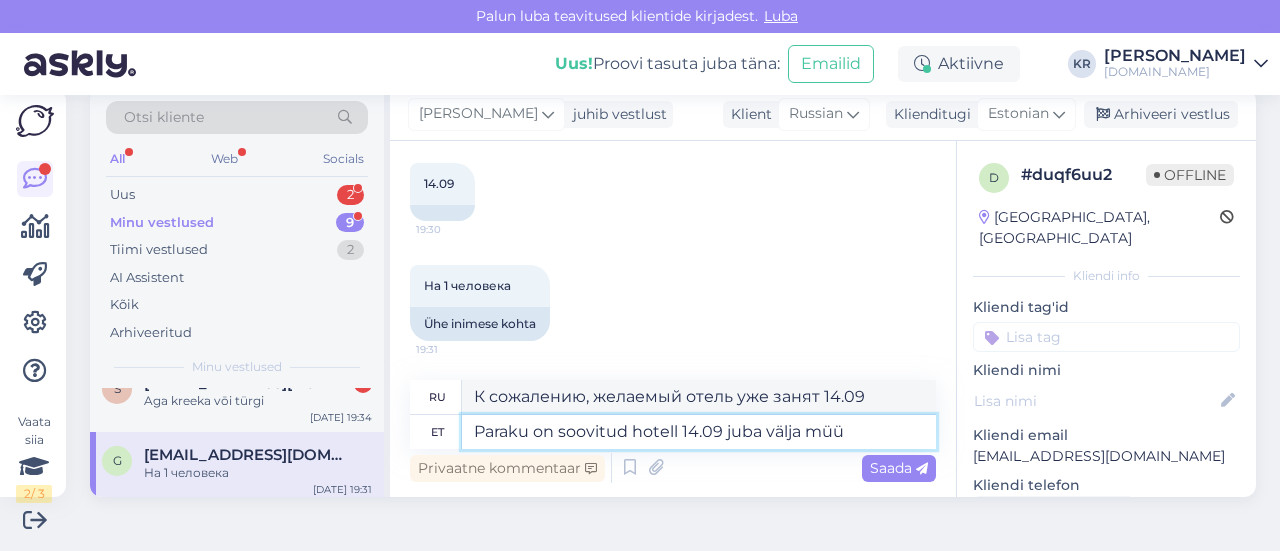 type on "Paraku on soovitud hotell 14.09 juba välja müüd" 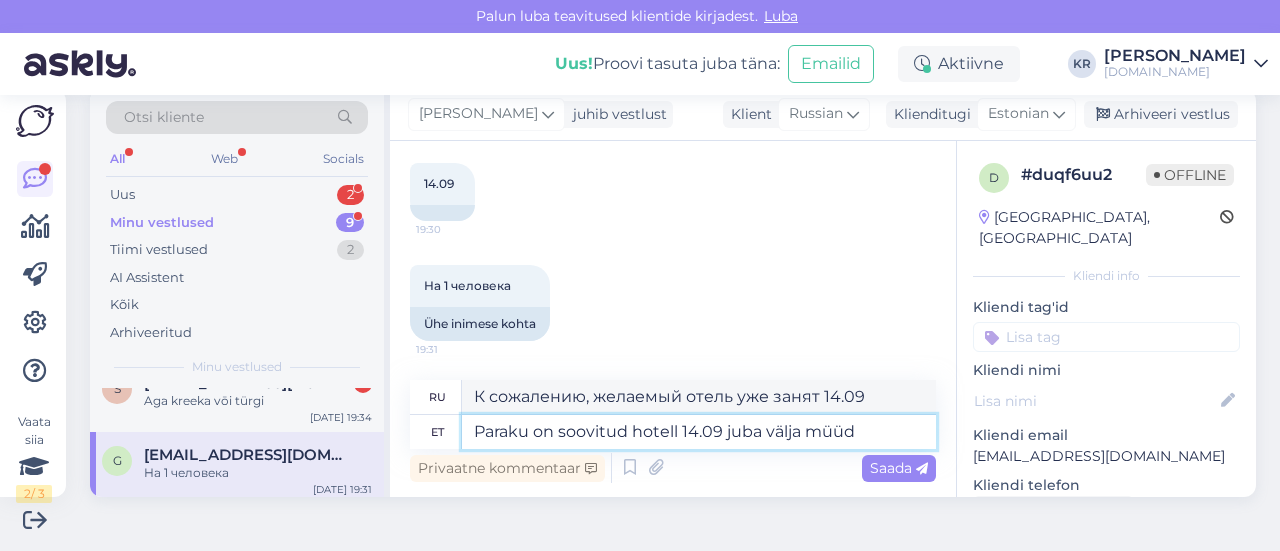type on "К сожалению, желаемый отель 14.09 уже забронирован." 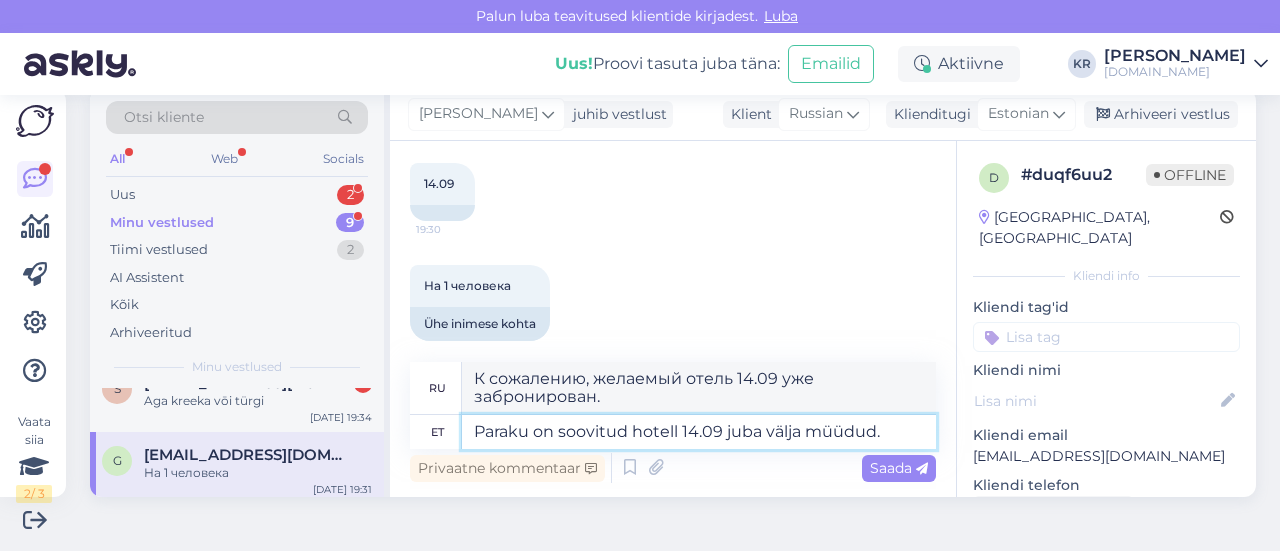 type on "Paraku on soovitud hotell 14.09 juba välja müüdud." 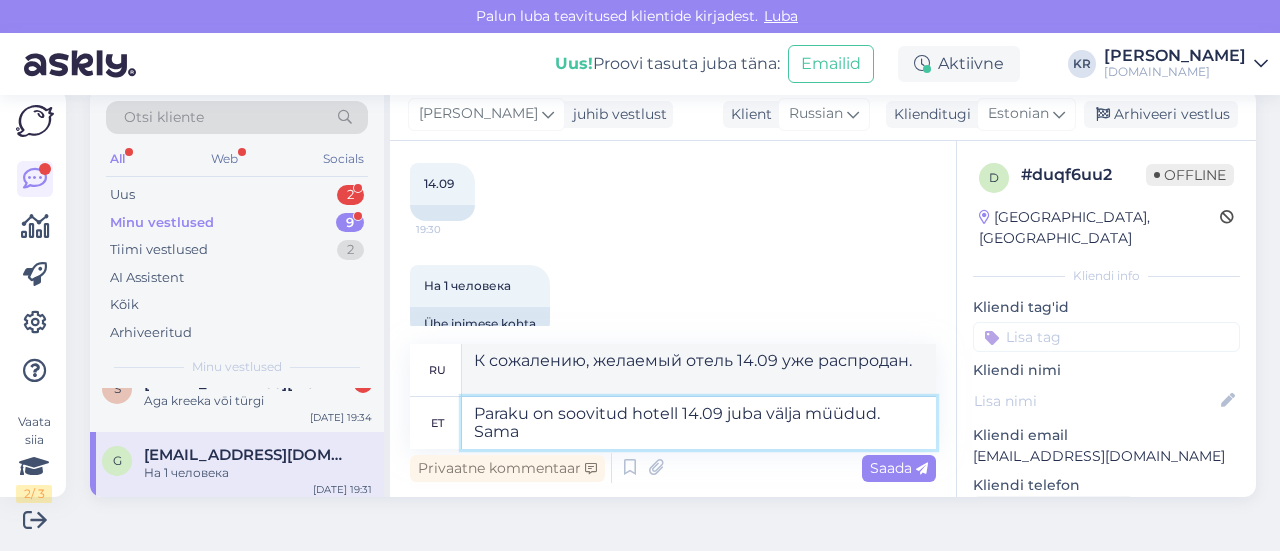 type on "Paraku on soovitud hotell 14.09 juba välja müüdud. Sama" 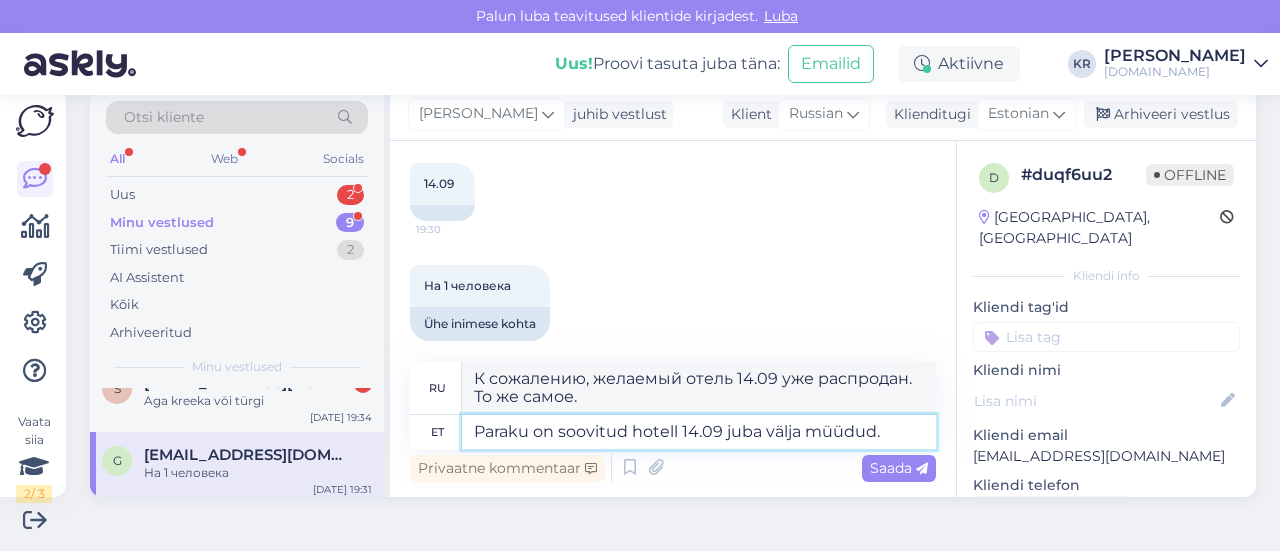 type on "Paraku on soovitud hotell 14.09 juba välja müüdud. S" 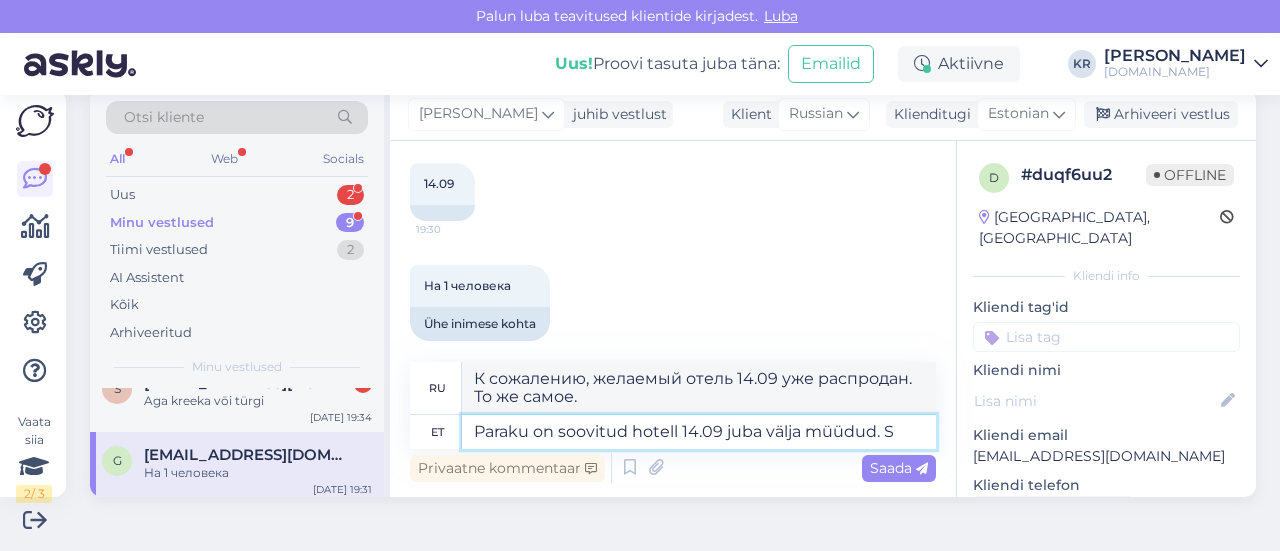 type on "К сожалению, желаемый отель 14.09 уже распродан." 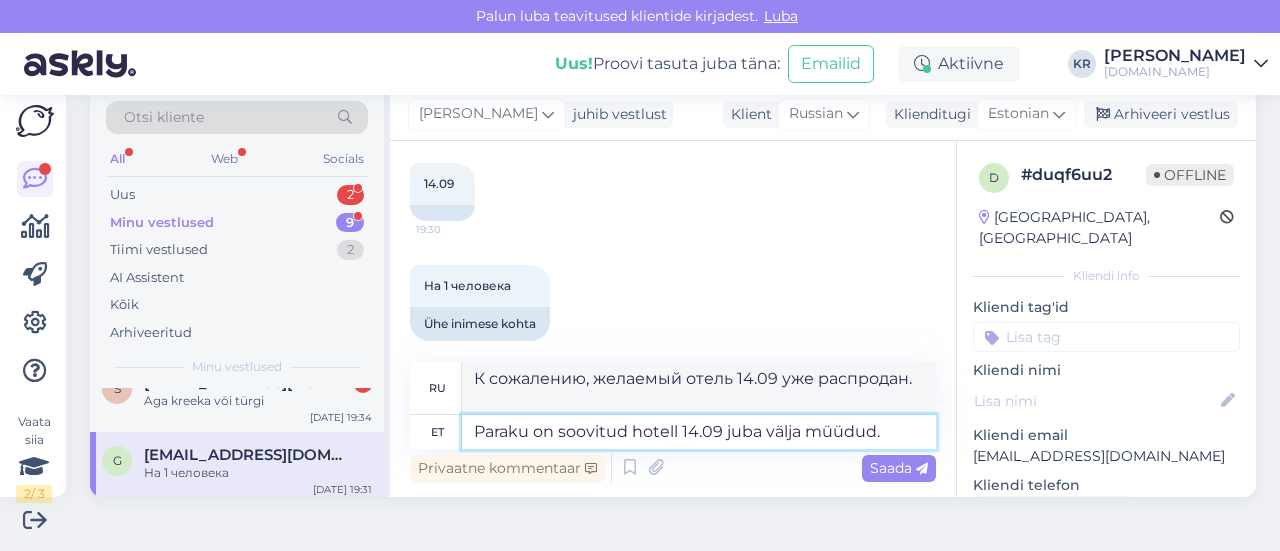 drag, startPoint x: 681, startPoint y: 438, endPoint x: 725, endPoint y: 426, distance: 45.607018 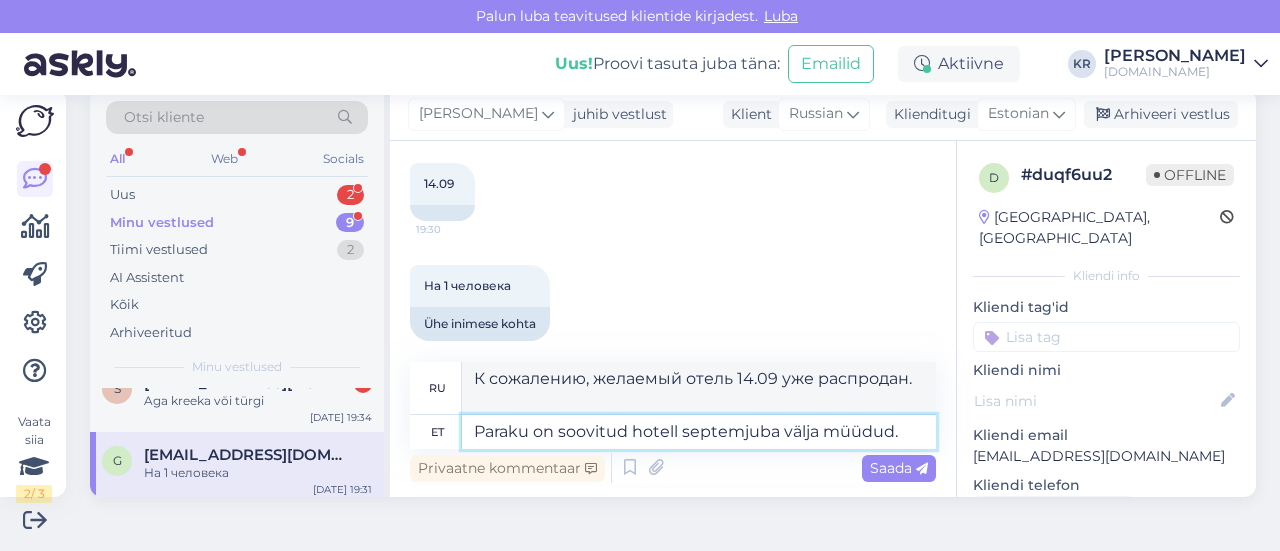 type on "Paraku on soovitud hotell septembjuba välja müüdud." 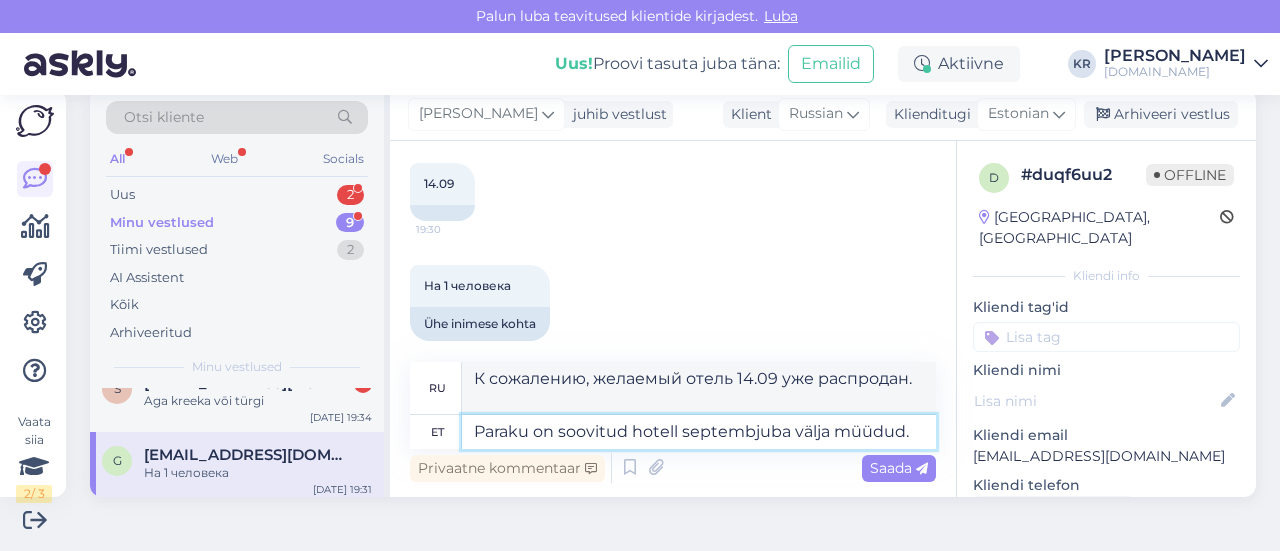 type on "К сожалению, желаемый отель уже распродан." 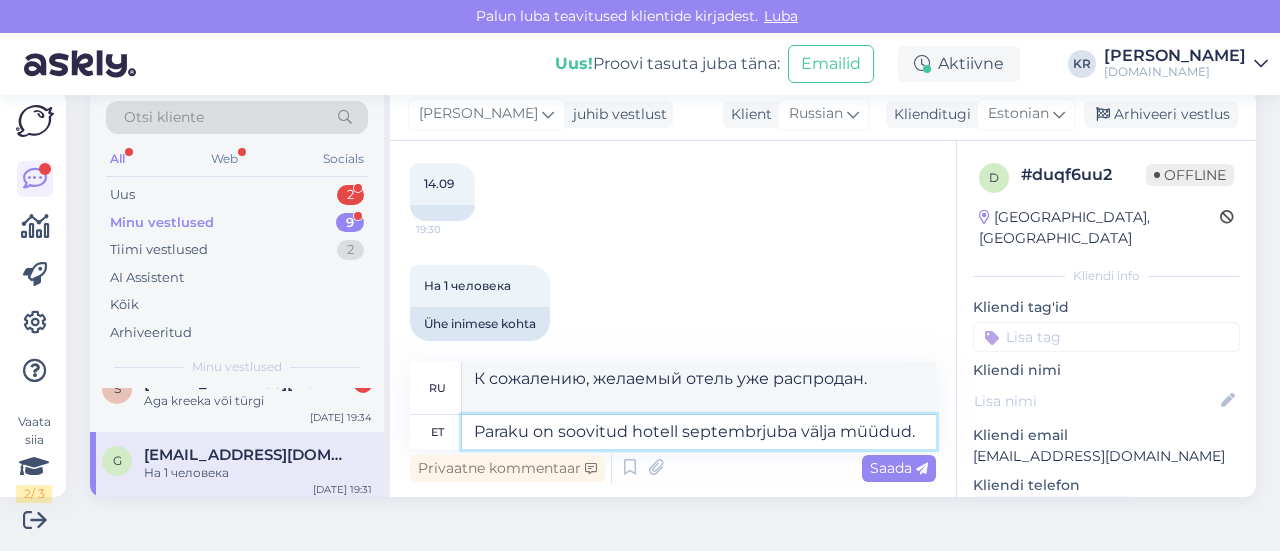 type 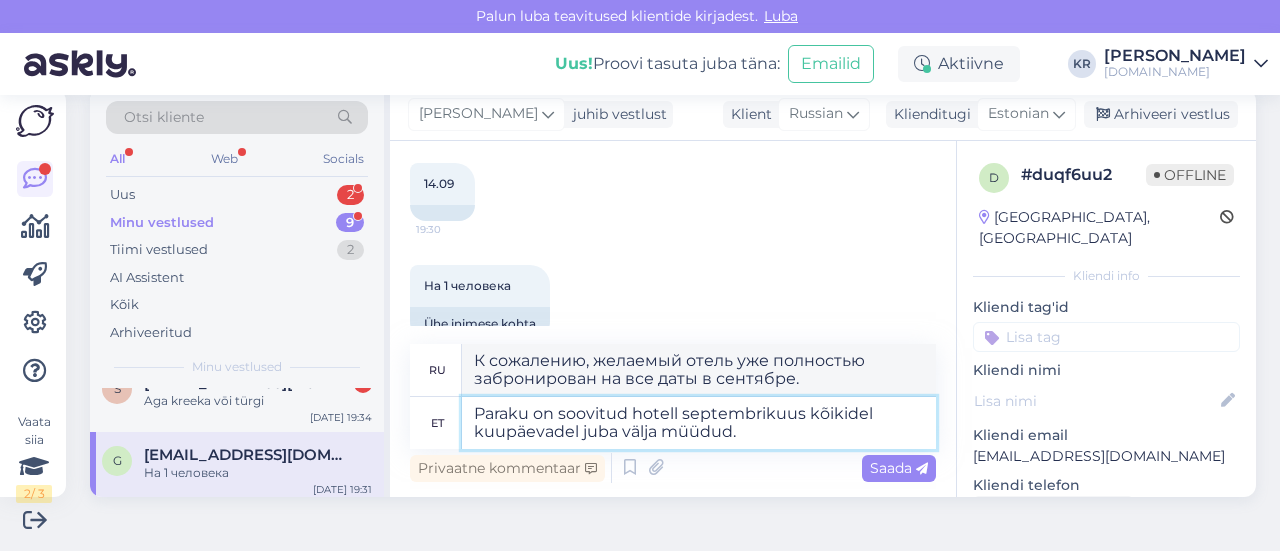 click on "Paraku on soovitud hotell septembrikuus kõikidel kuupäevadel juba välja müüdud." at bounding box center [699, 423] 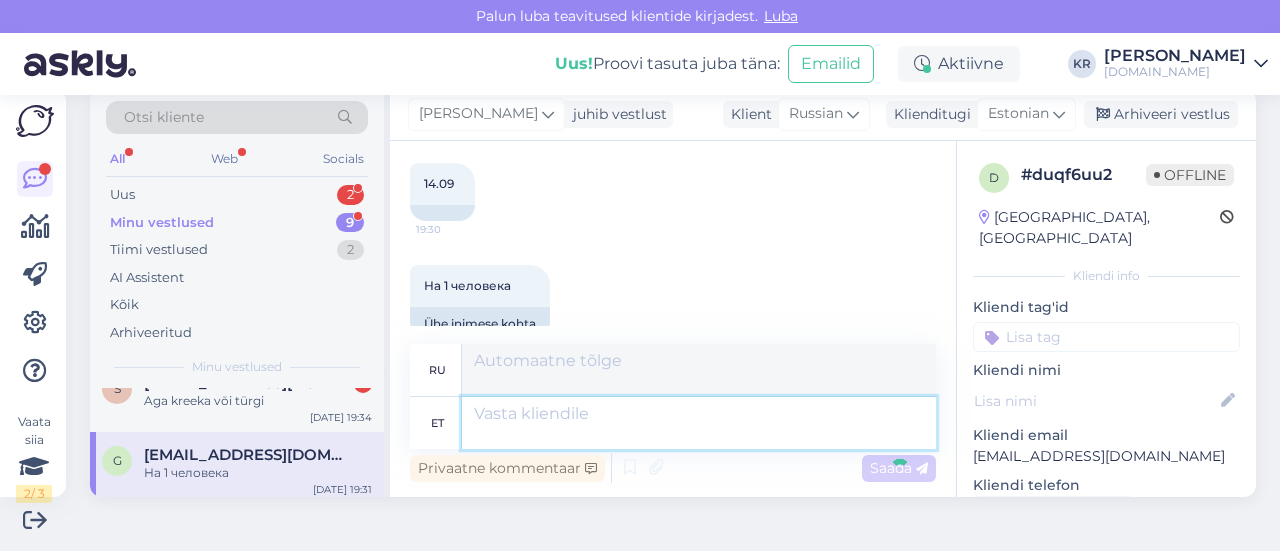 scroll, scrollTop: 536, scrollLeft: 0, axis: vertical 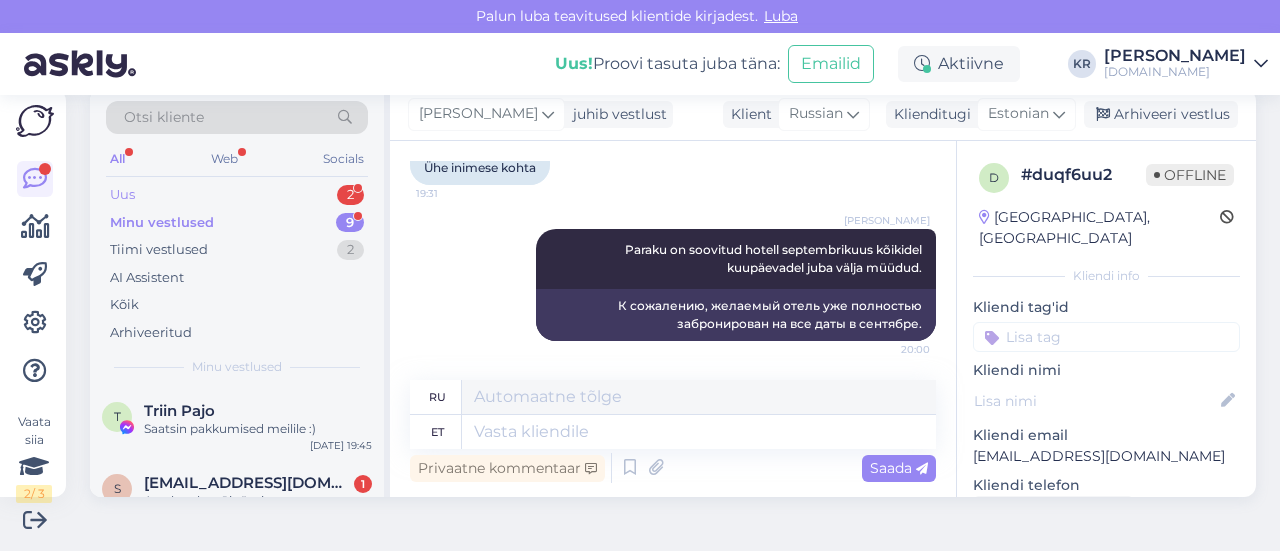click on "Uus 2" at bounding box center [237, 195] 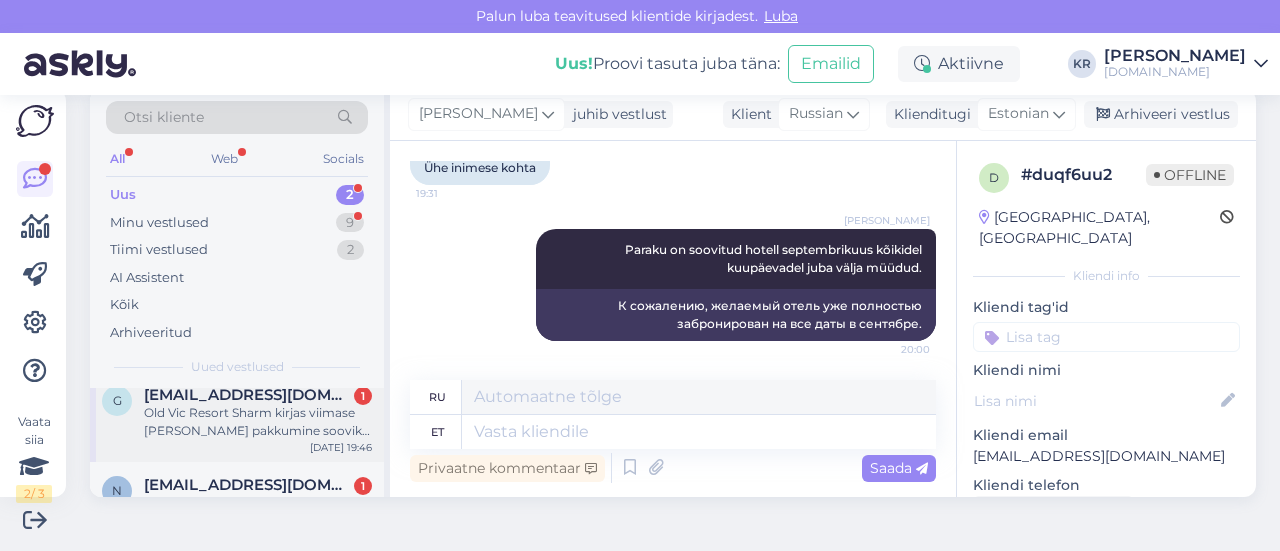 scroll, scrollTop: 69, scrollLeft: 0, axis: vertical 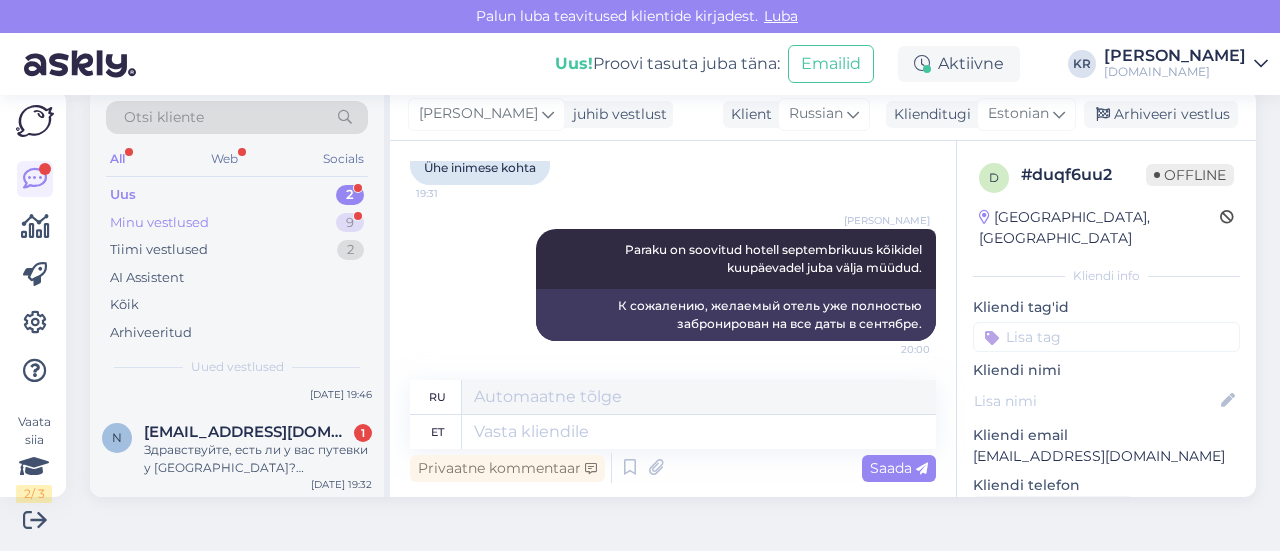 click on "Minu vestlused 9" at bounding box center [237, 223] 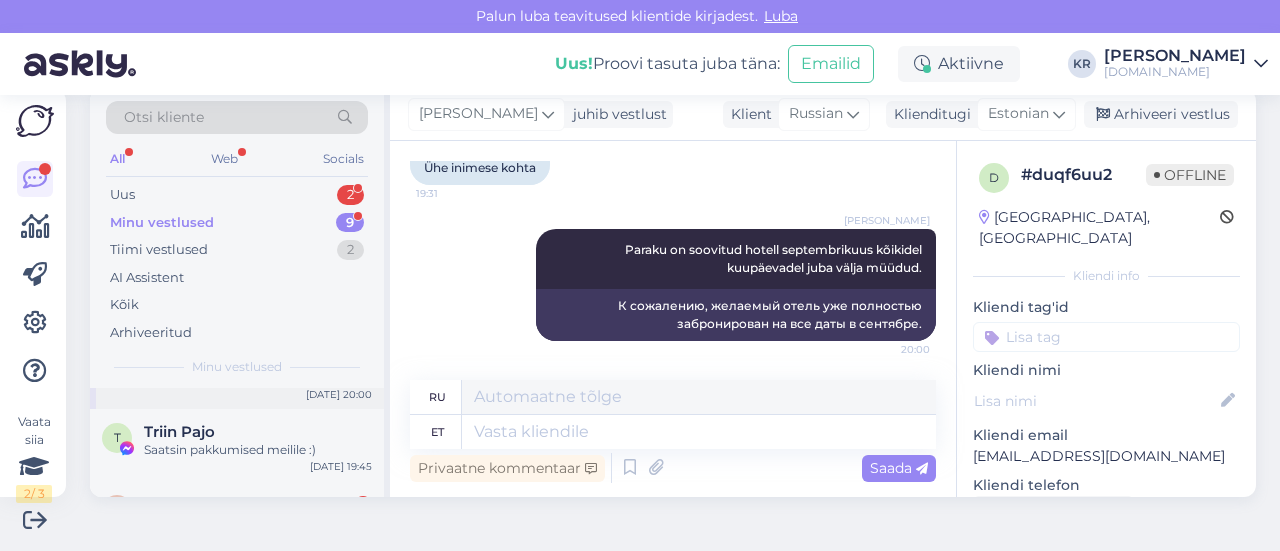 scroll, scrollTop: 100, scrollLeft: 0, axis: vertical 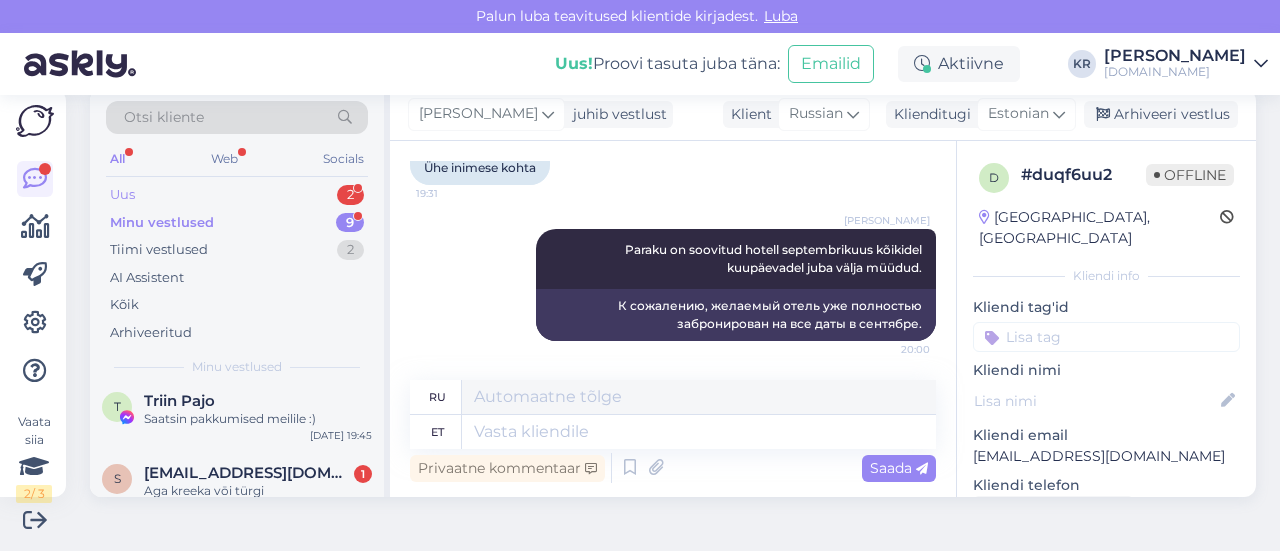 click on "Uus 2" at bounding box center (237, 195) 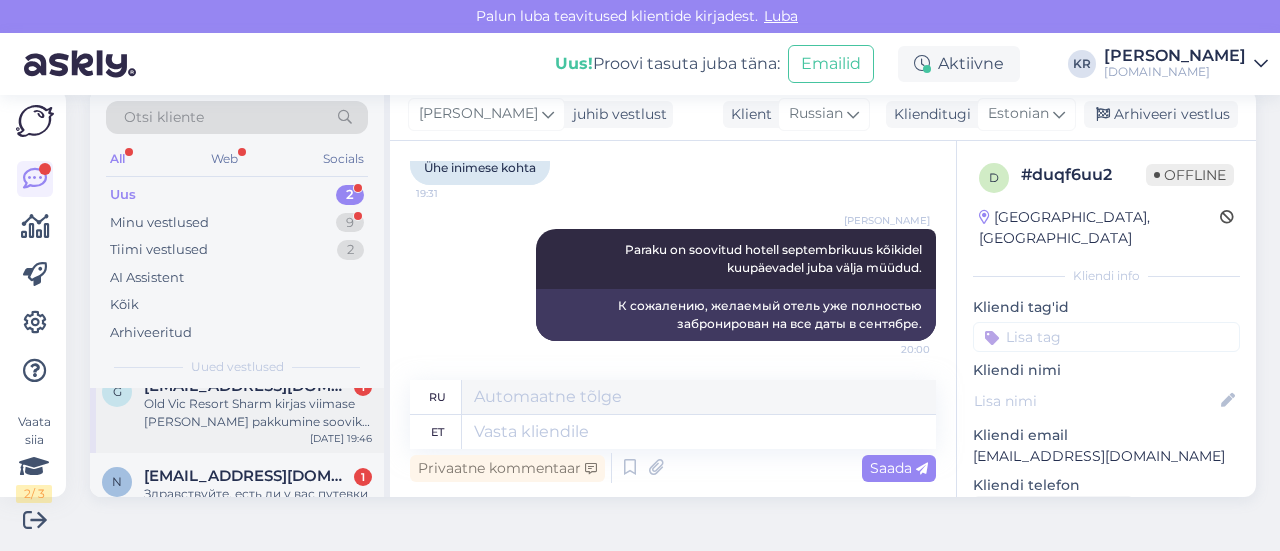 scroll, scrollTop: 69, scrollLeft: 0, axis: vertical 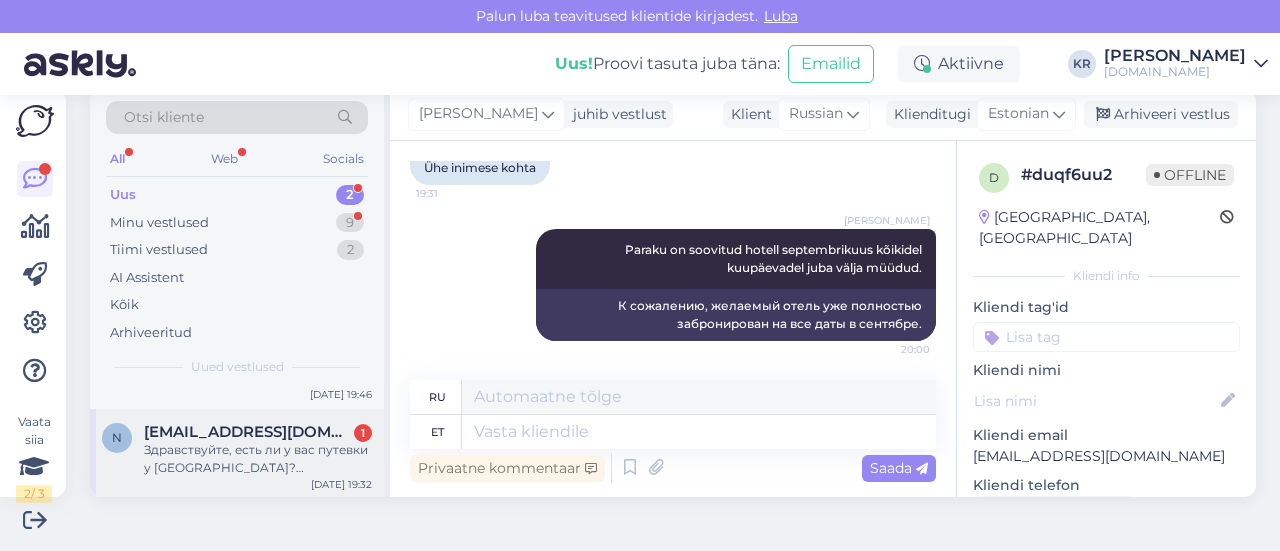 click on "Здравствуйте, есть ли у вас путевки у [GEOGRAPHIC_DATA]? [GEOGRAPHIC_DATA]" at bounding box center (258, 459) 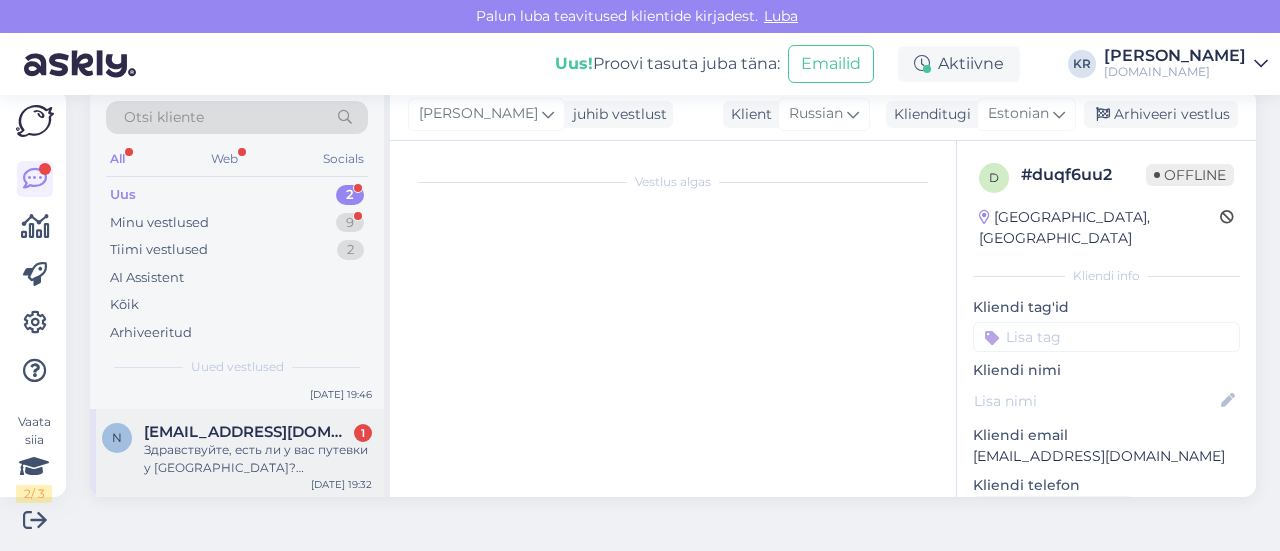 scroll, scrollTop: 42, scrollLeft: 0, axis: vertical 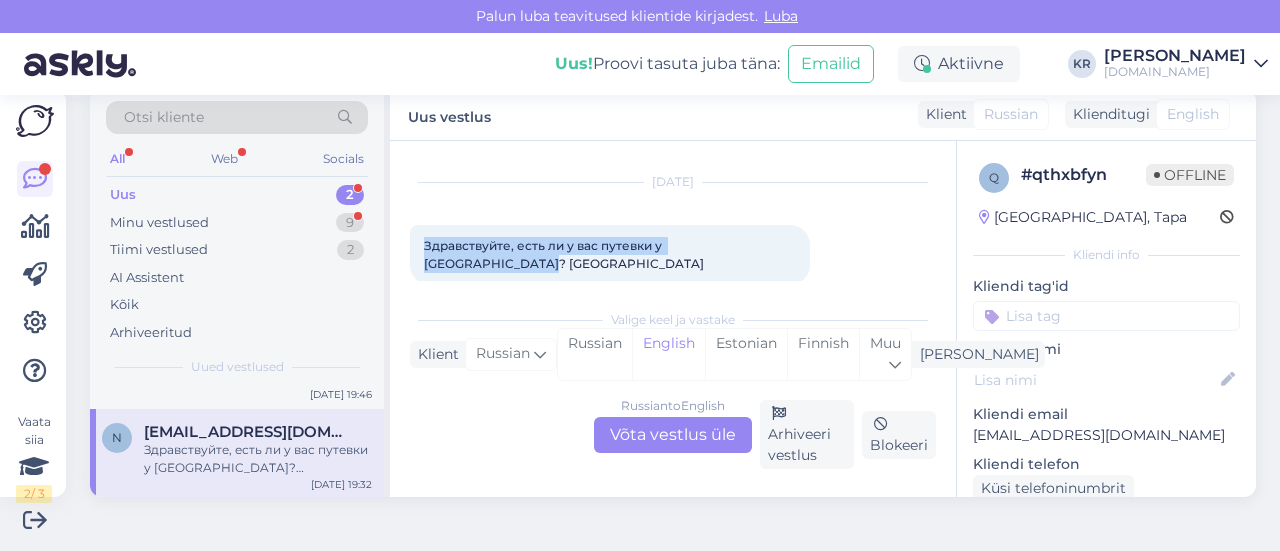 drag, startPoint x: 790, startPoint y: 237, endPoint x: 420, endPoint y: 249, distance: 370.19455 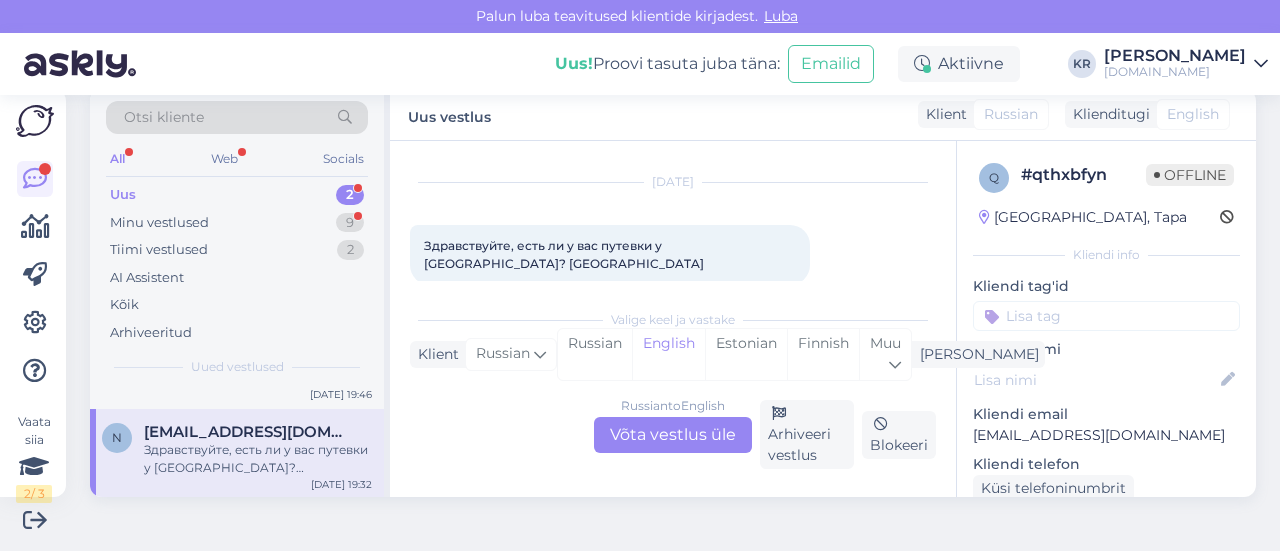 click on "Russian  to  English Võta vestlus üle" at bounding box center [673, 435] 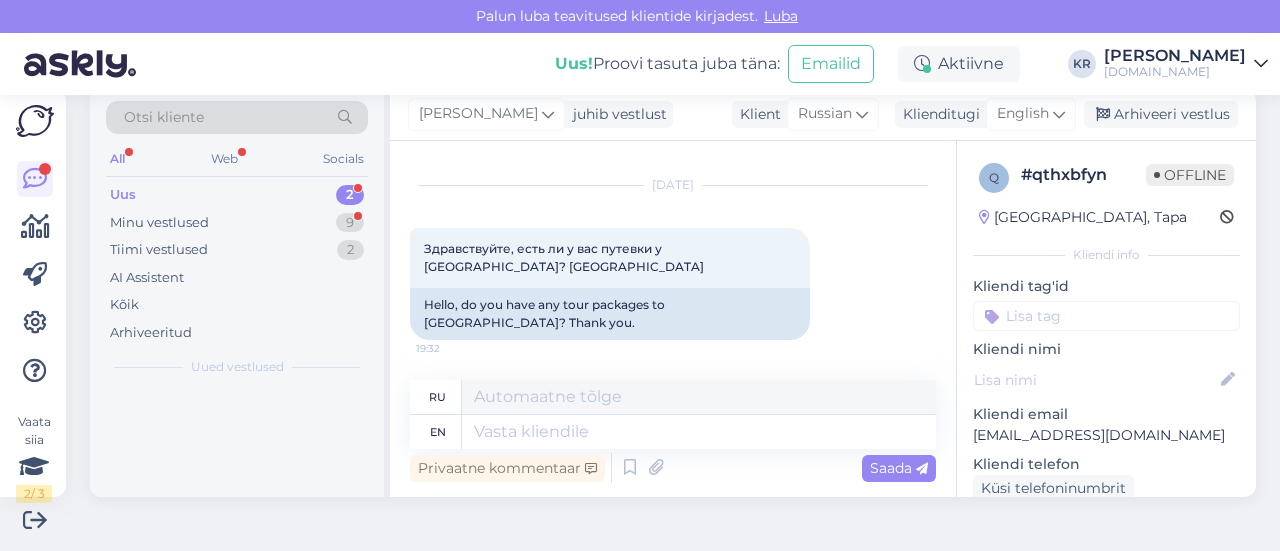 scroll, scrollTop: 2, scrollLeft: 0, axis: vertical 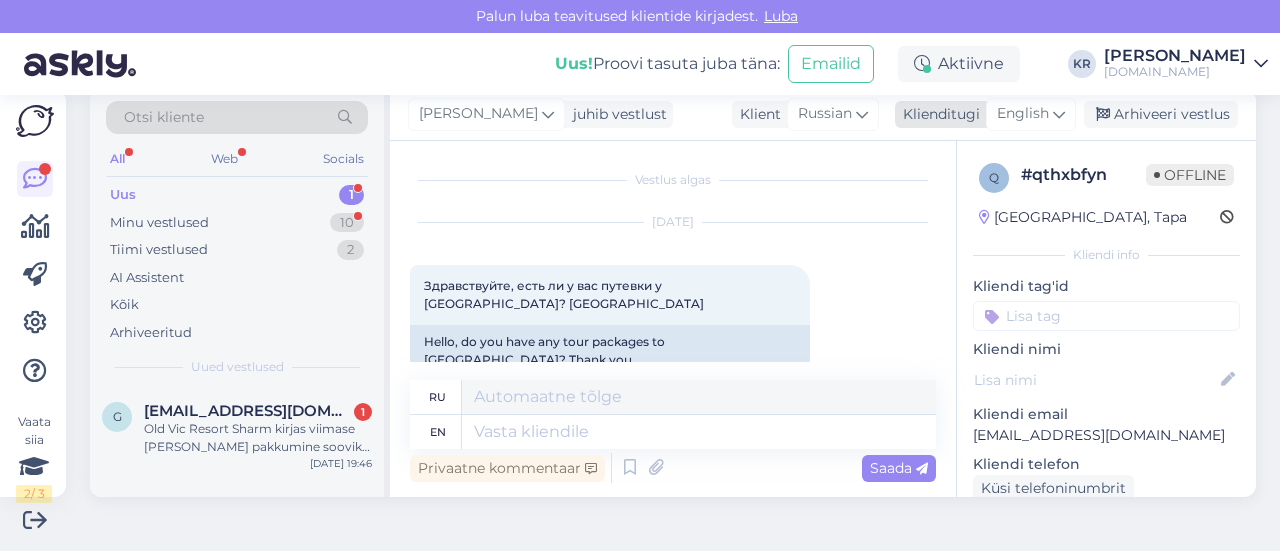 click on "English" at bounding box center (1023, 114) 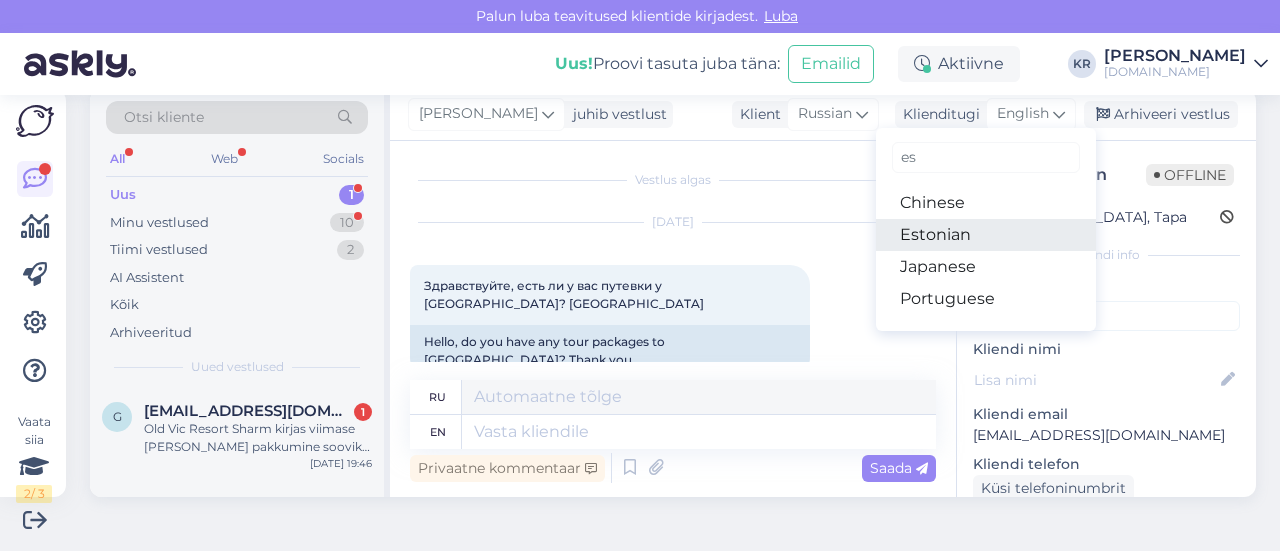 click on "Estonian" at bounding box center (986, 235) 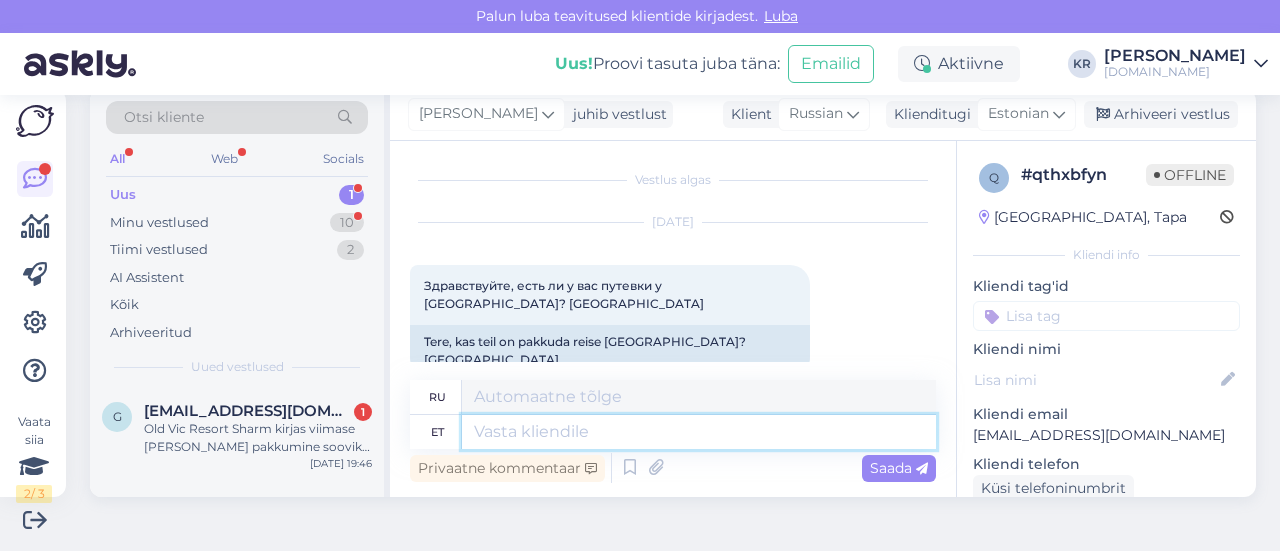click at bounding box center (699, 432) 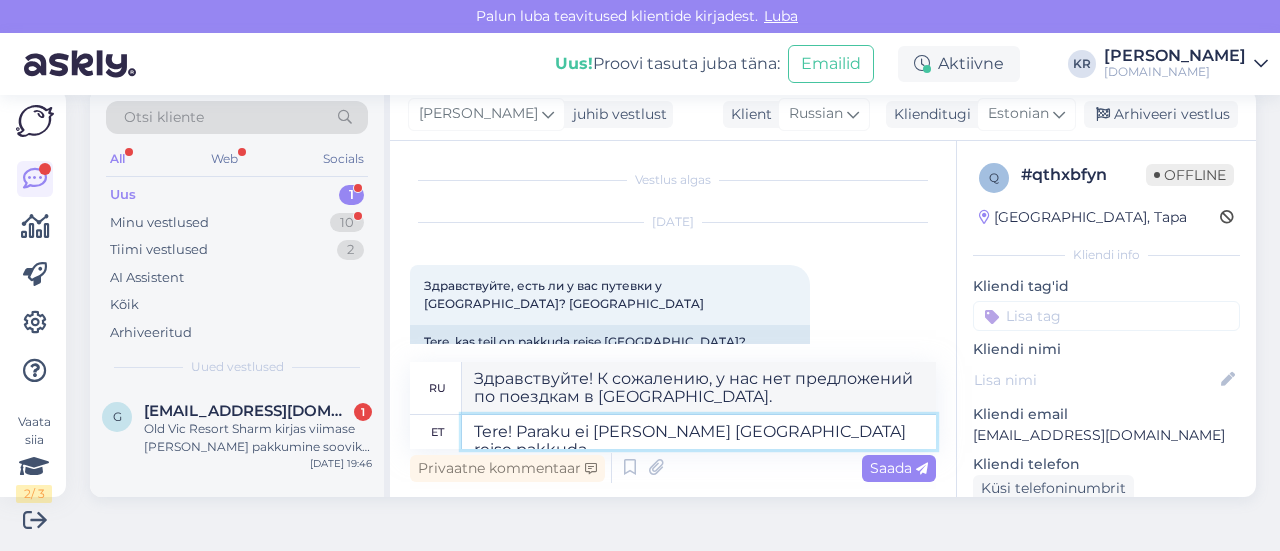 scroll, scrollTop: 20, scrollLeft: 0, axis: vertical 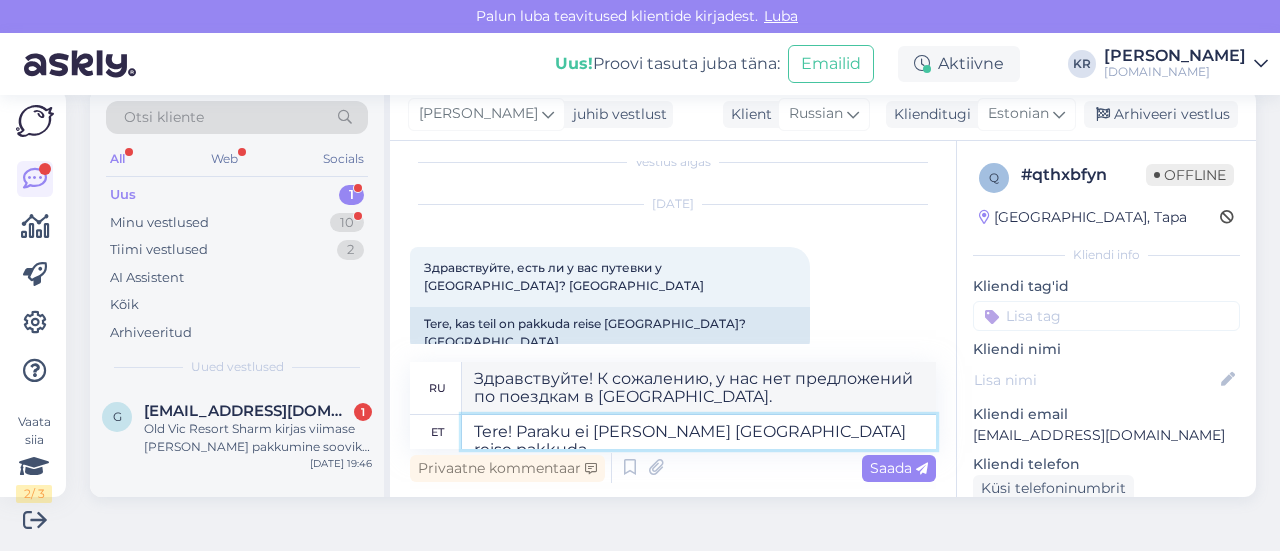 click on "Tere! Paraku ei [PERSON_NAME] [GEOGRAPHIC_DATA] reise pakkuda." at bounding box center [699, 432] 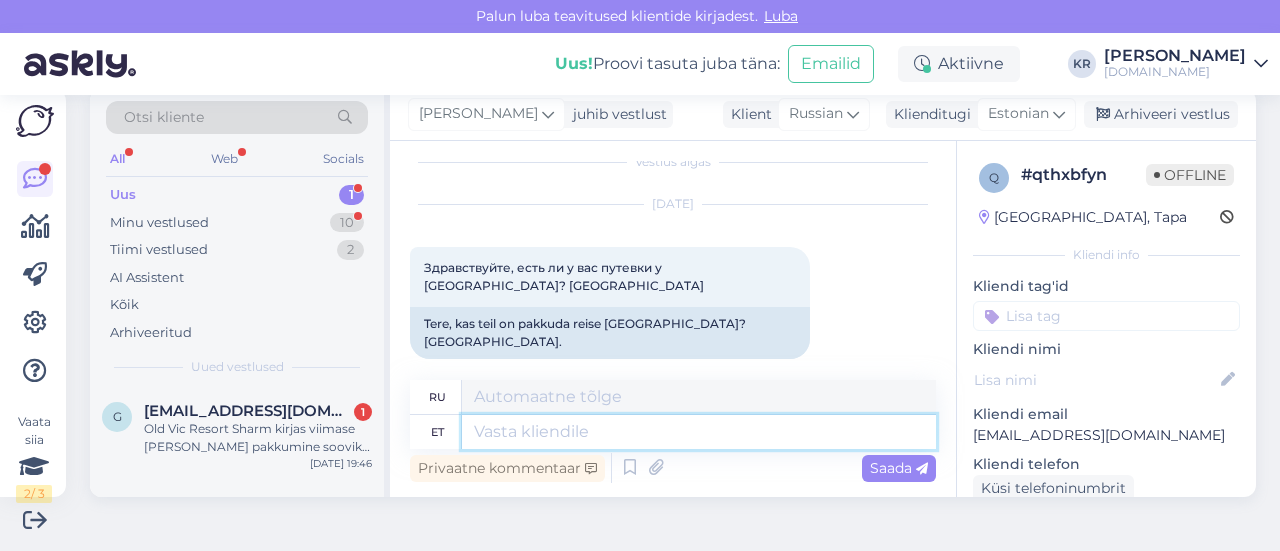 scroll, scrollTop: 140, scrollLeft: 0, axis: vertical 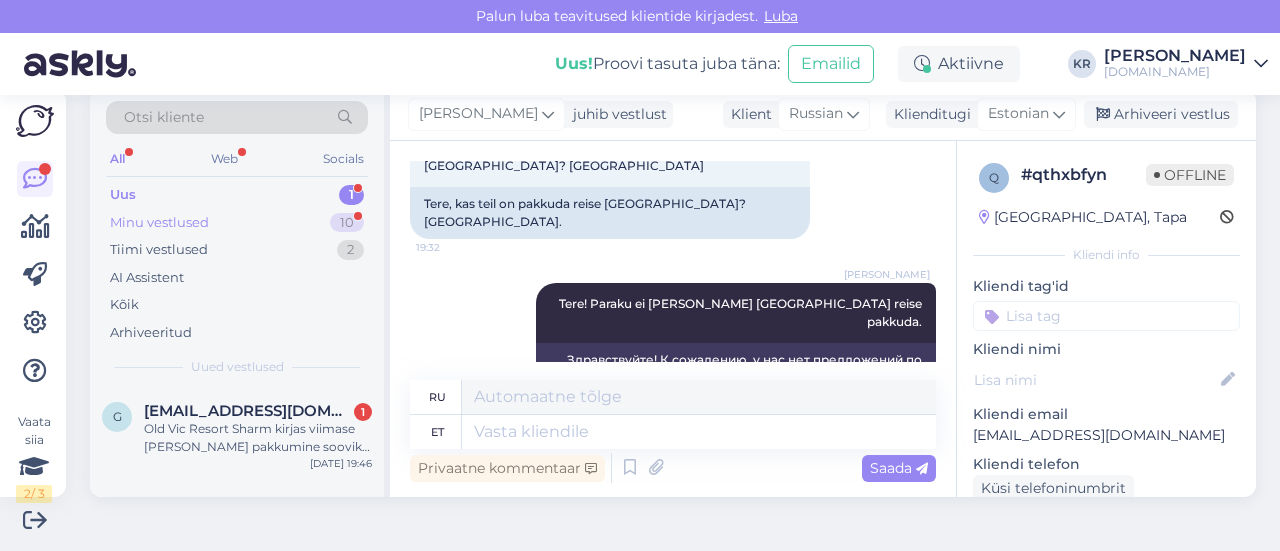 click on "Minu vestlused 10" at bounding box center (237, 223) 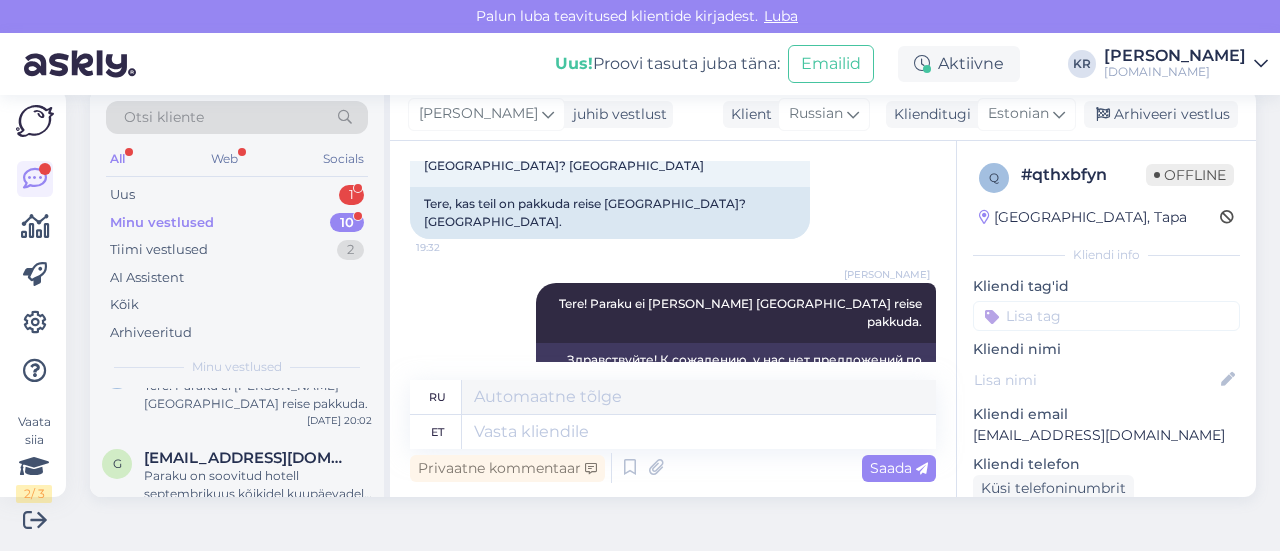 scroll, scrollTop: 0, scrollLeft: 0, axis: both 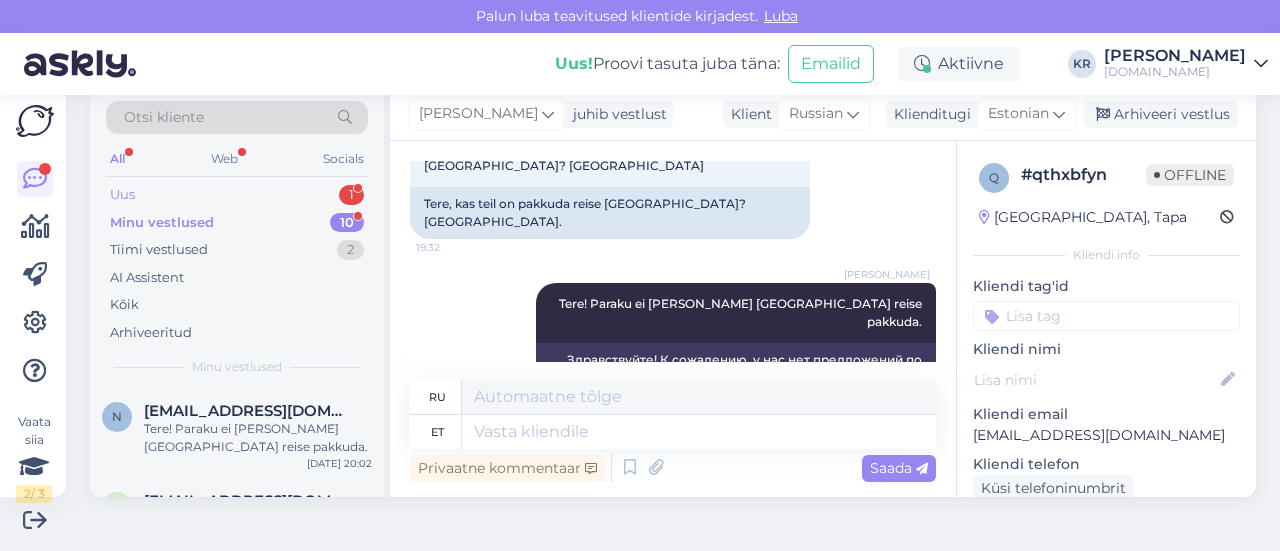 click on "Uus 1" at bounding box center (237, 195) 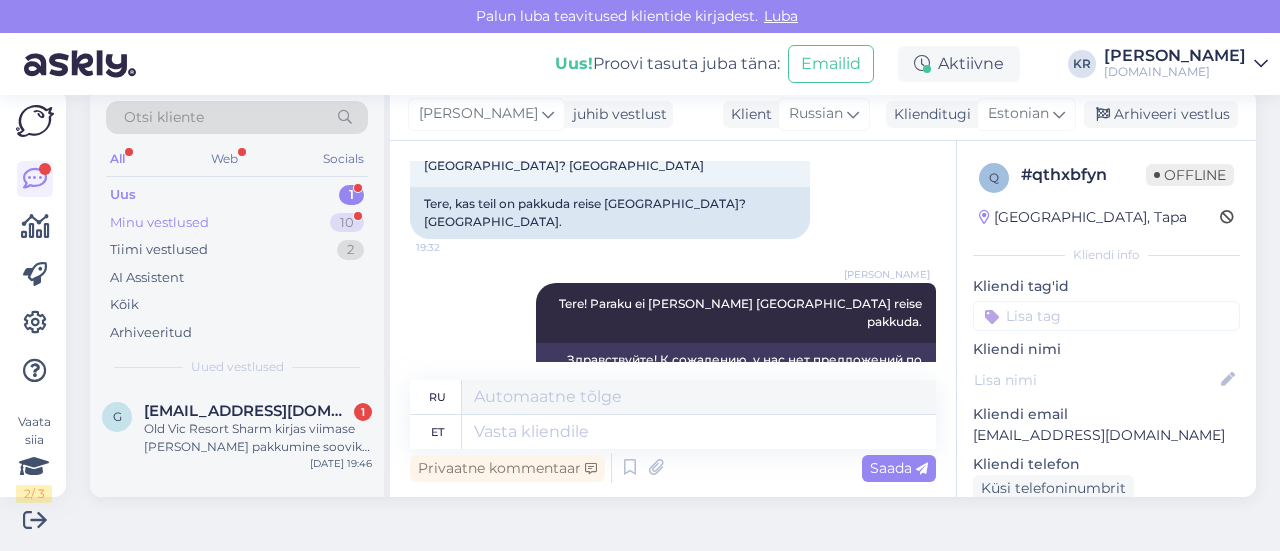 click on "Minu vestlused 10" at bounding box center (237, 223) 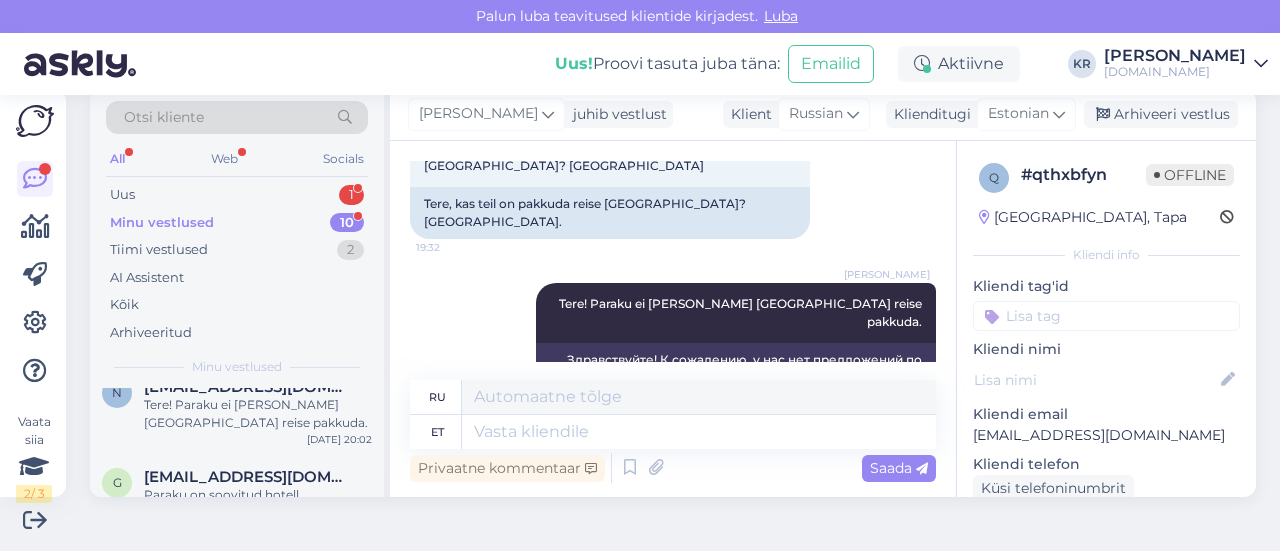 scroll, scrollTop: 0, scrollLeft: 0, axis: both 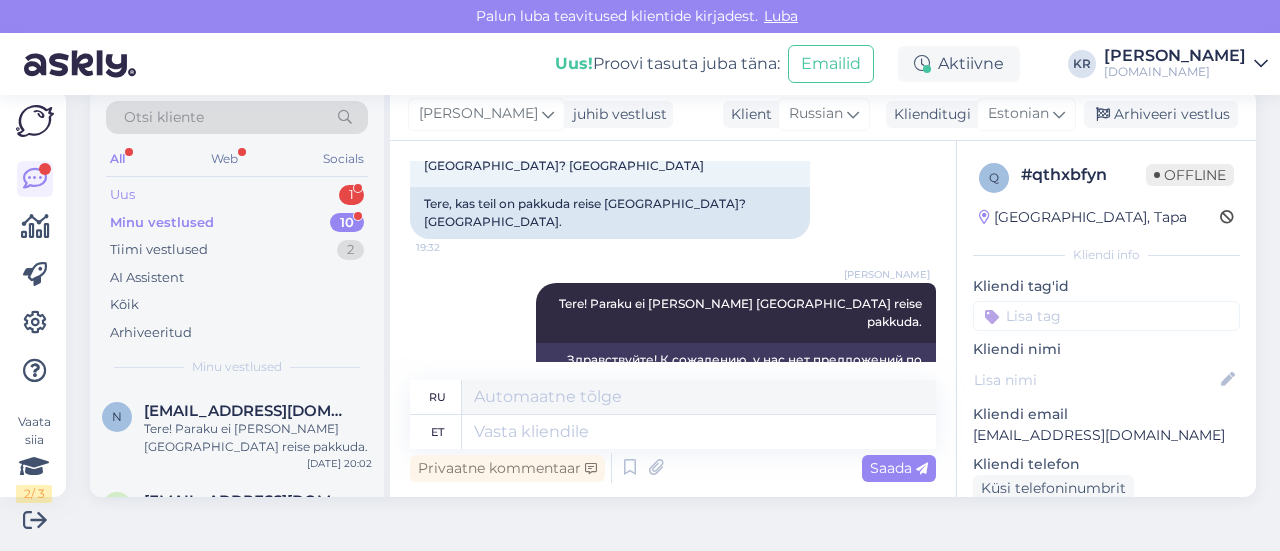 click on "Uus 1" at bounding box center [237, 195] 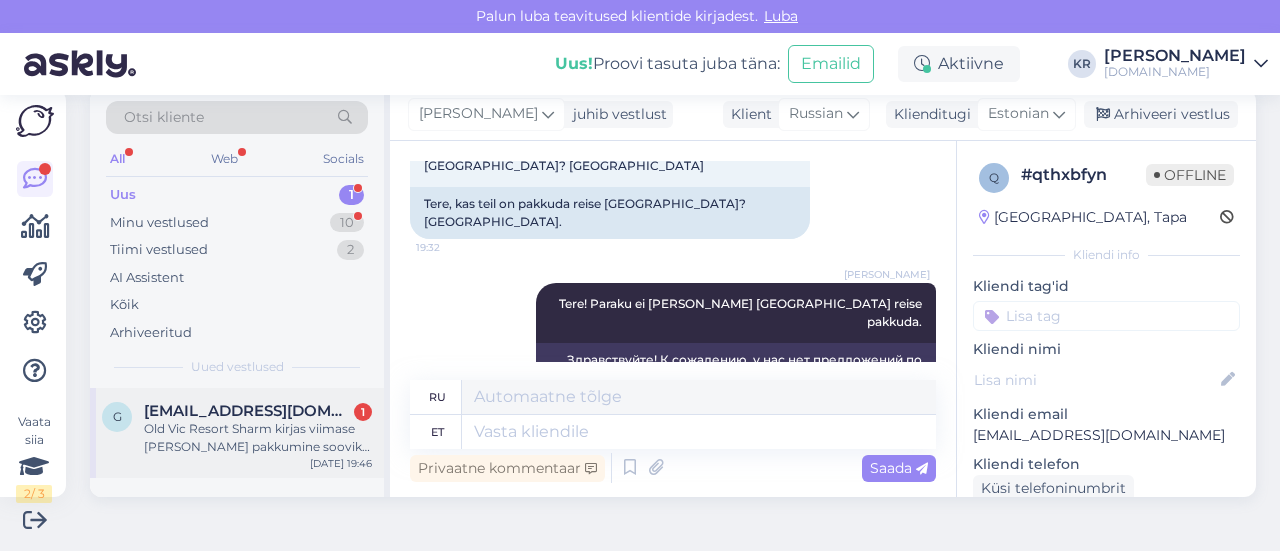 click on "Old Vic Resort Sharm kirjas viimase [PERSON_NAME] pakkumine sooviks rohkem infot millal väljumine mis kellaajad jne..." at bounding box center (258, 438) 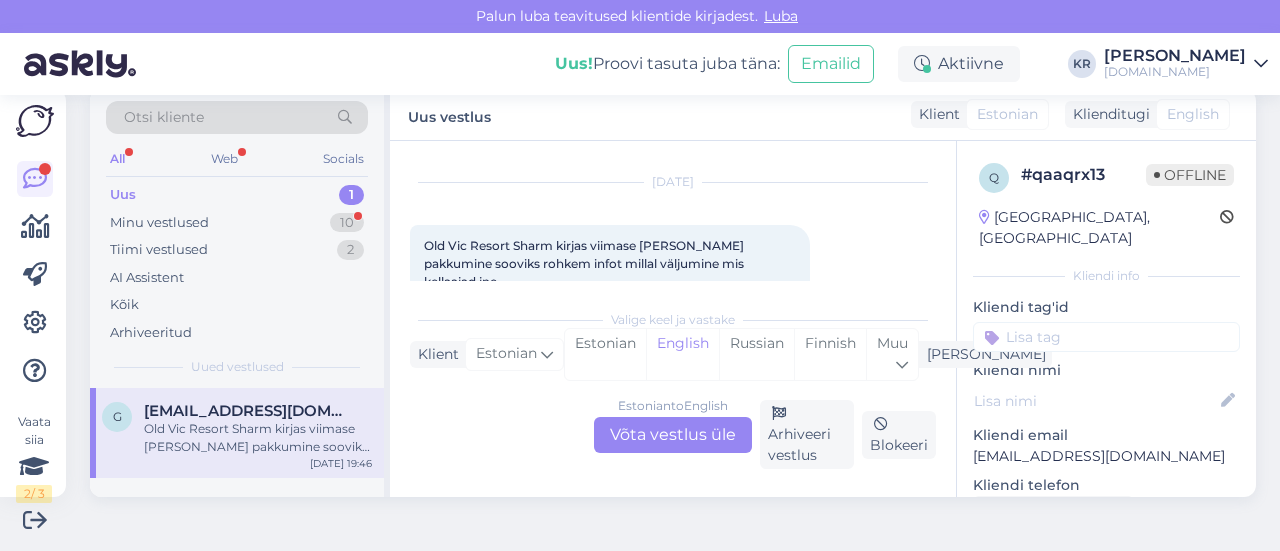 scroll, scrollTop: 67, scrollLeft: 0, axis: vertical 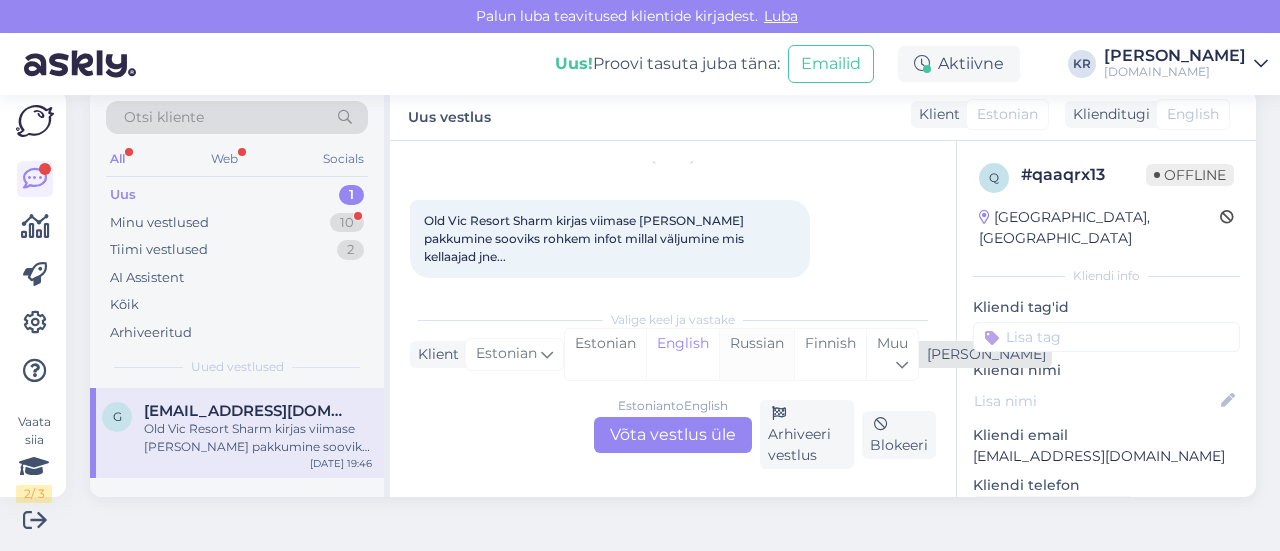 drag, startPoint x: 653, startPoint y: 435, endPoint x: 742, endPoint y: 363, distance: 114.47707 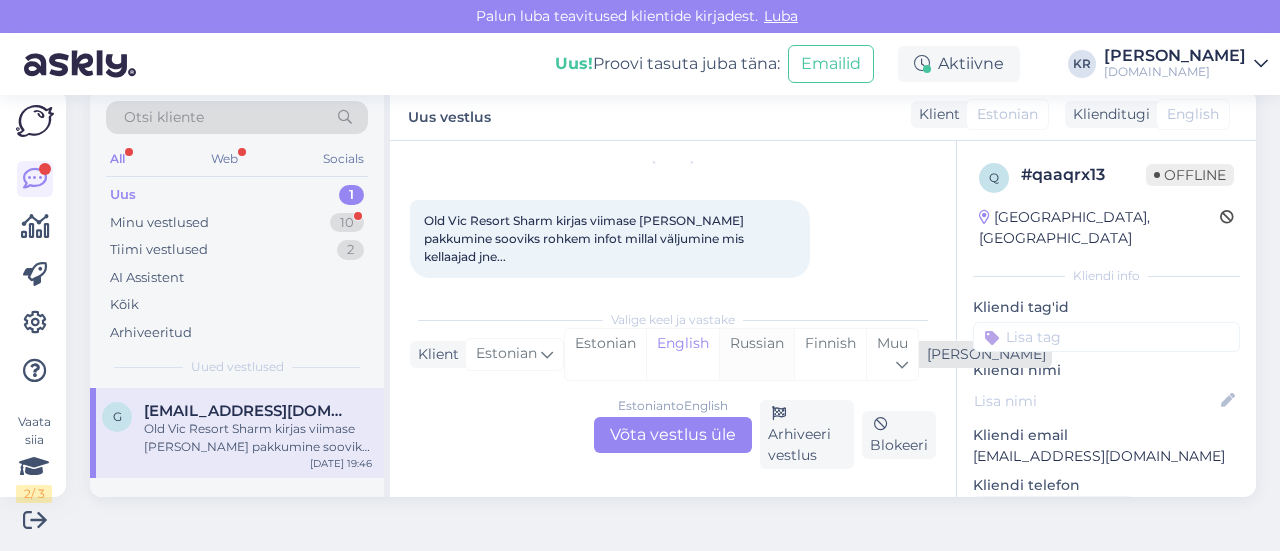click on "Estonian  to  English Võta vestlus üle" at bounding box center (673, 435) 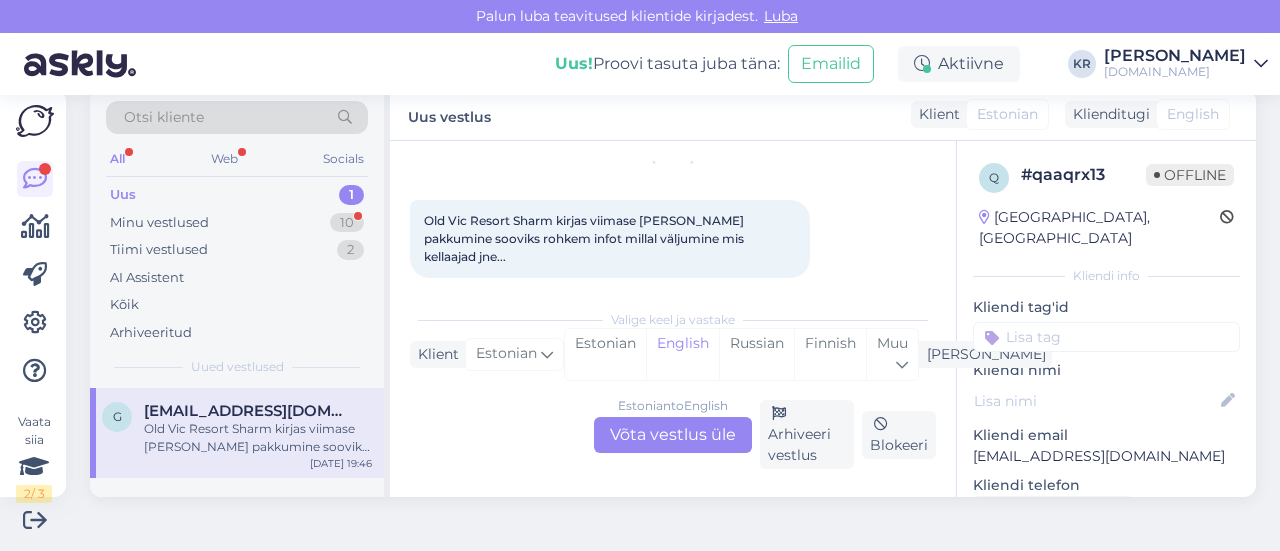scroll, scrollTop: 56, scrollLeft: 0, axis: vertical 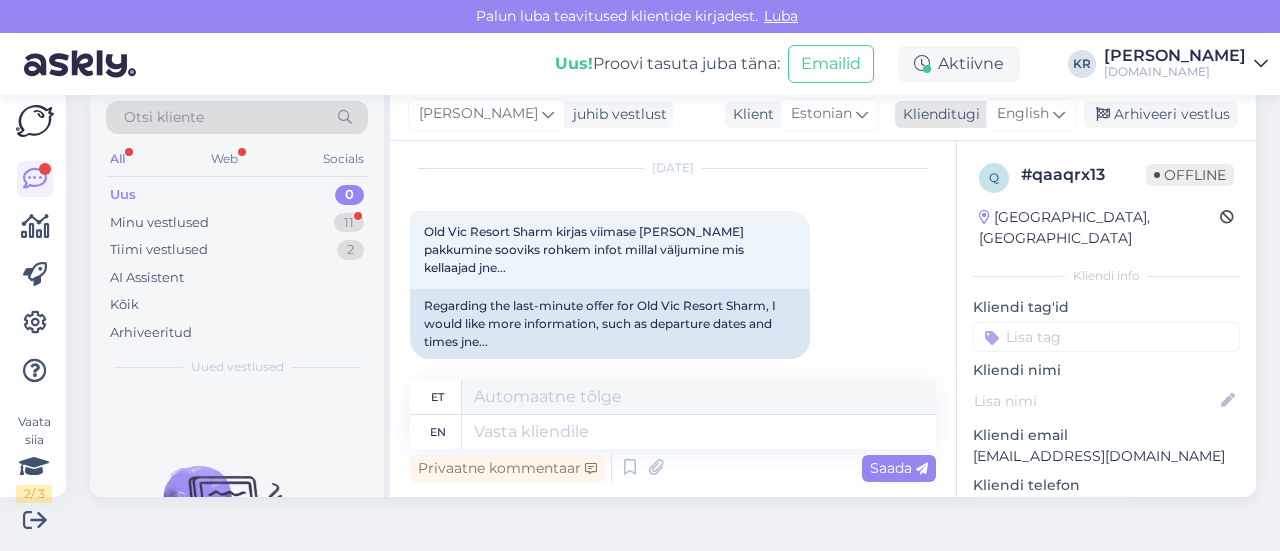 click at bounding box center [1059, 114] 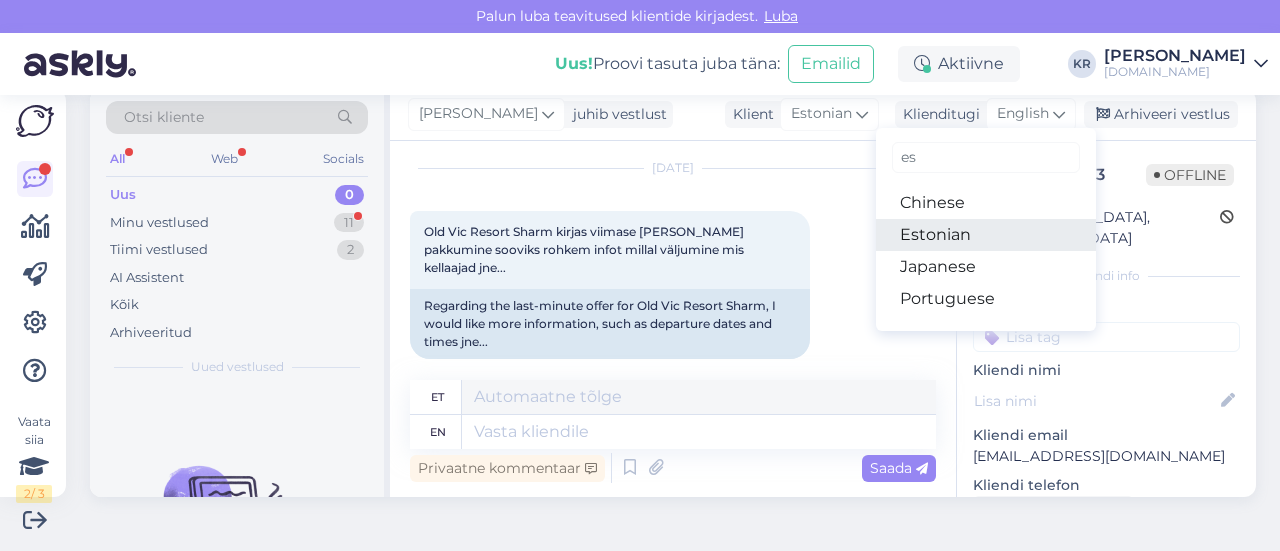 click on "Estonian" at bounding box center (986, 235) 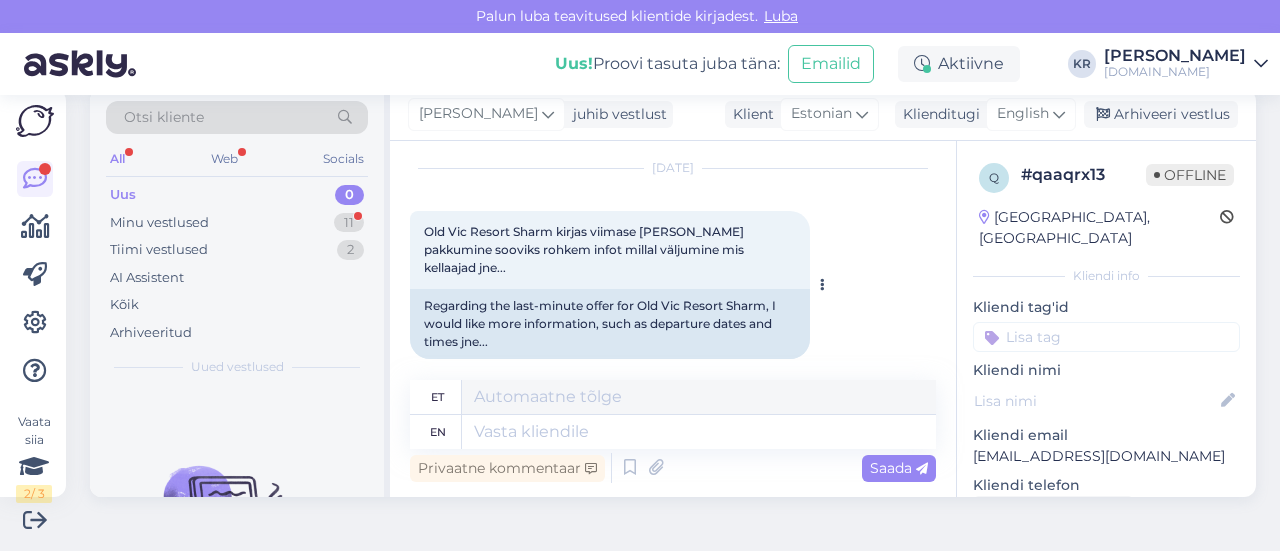 scroll, scrollTop: 29, scrollLeft: 0, axis: vertical 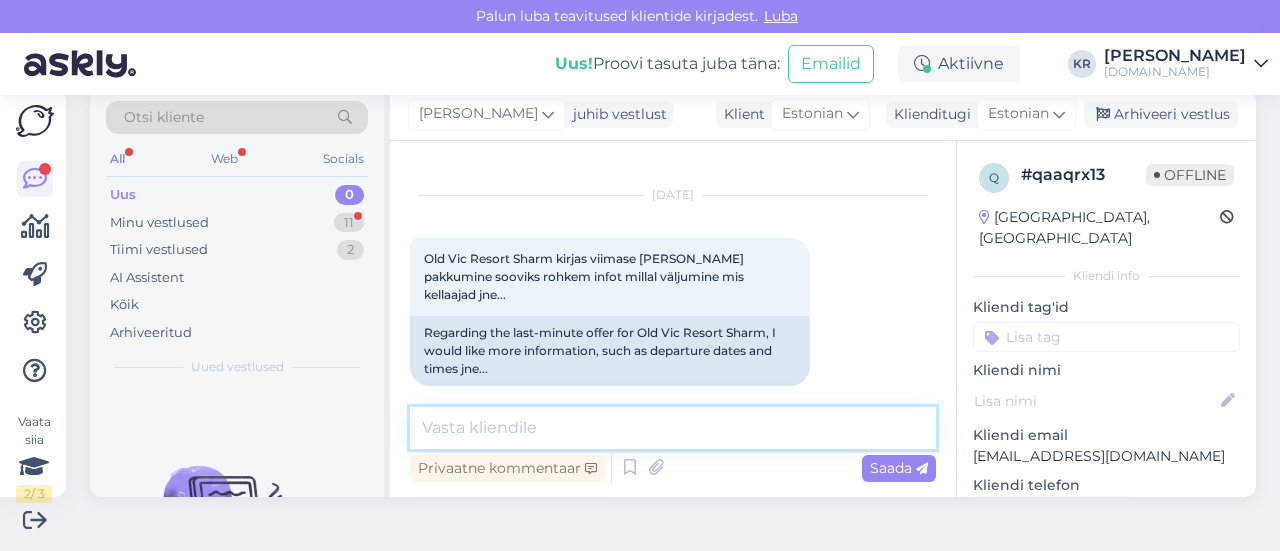 click at bounding box center [673, 428] 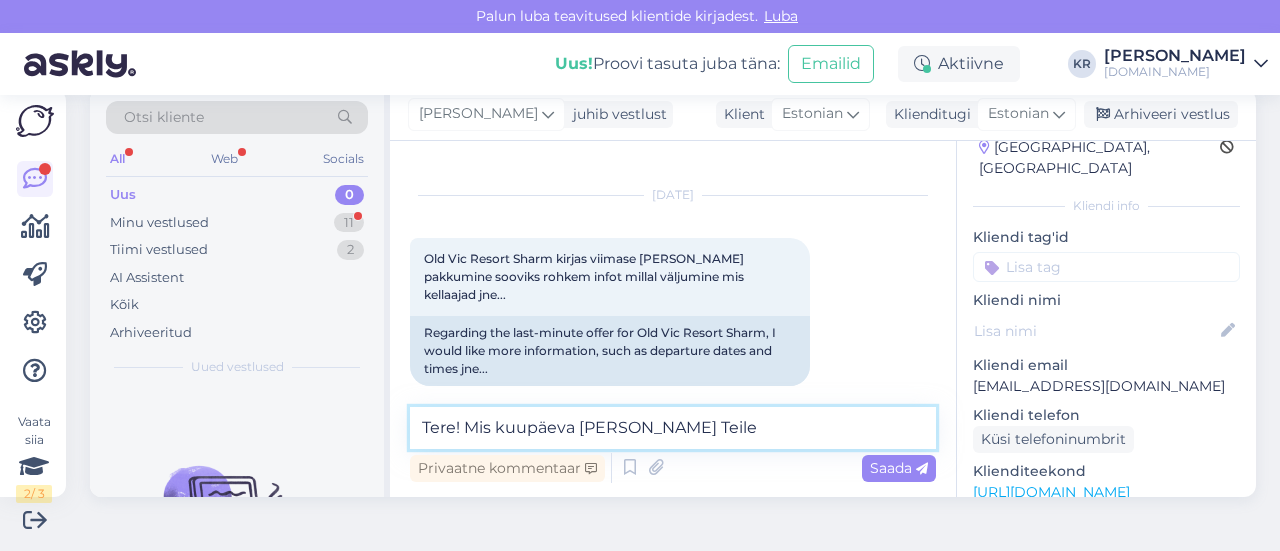 scroll, scrollTop: 100, scrollLeft: 0, axis: vertical 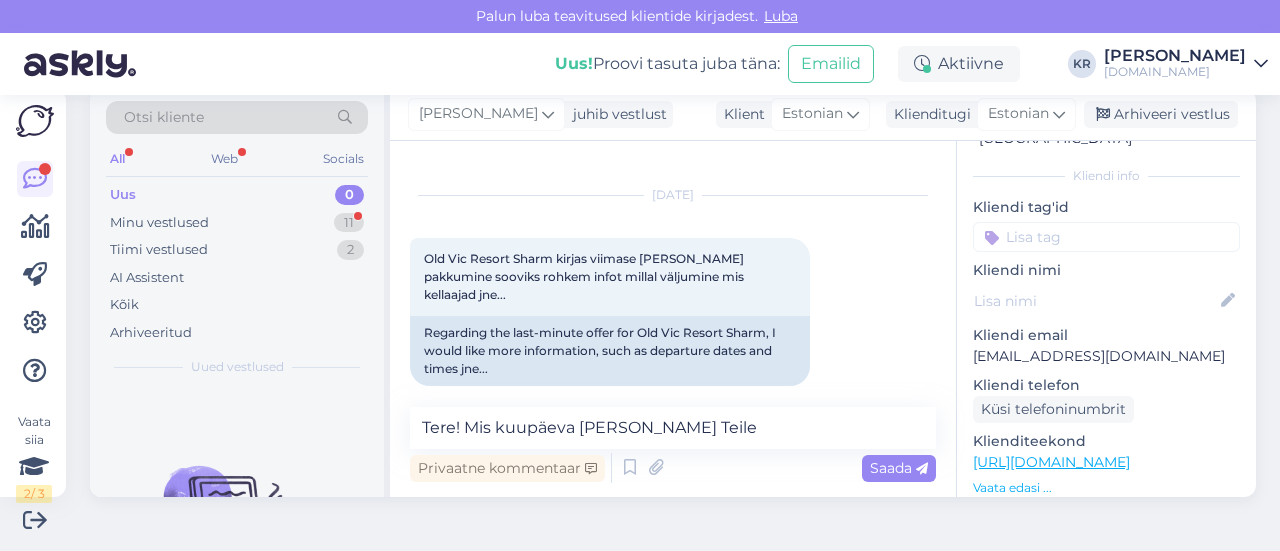 click on "[URL][DOMAIN_NAME]" at bounding box center (1051, 462) 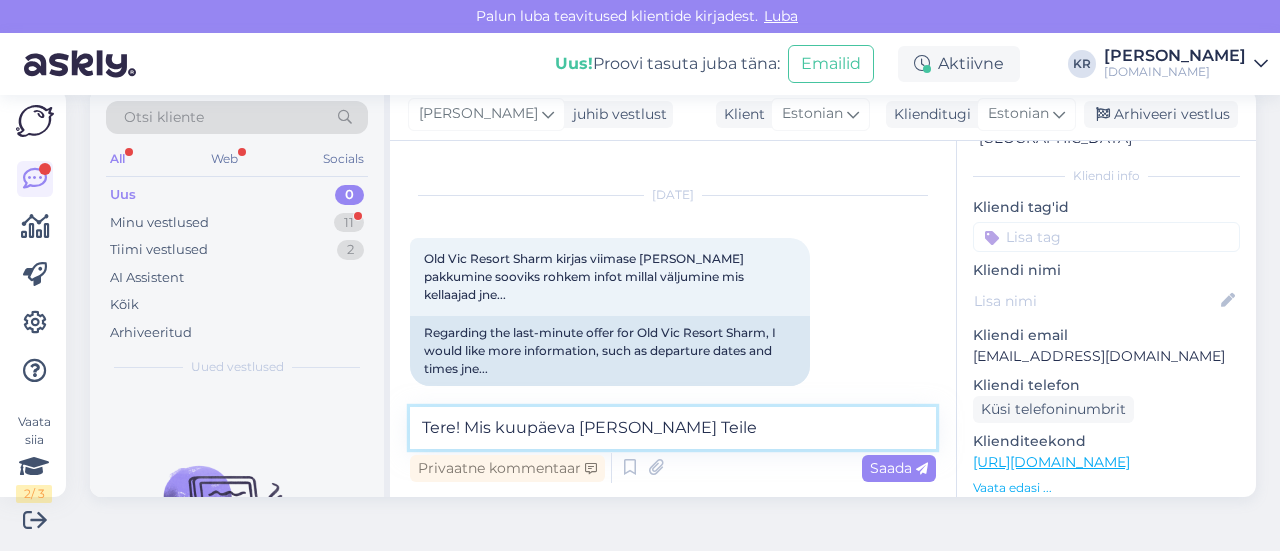 drag, startPoint x: 598, startPoint y: 433, endPoint x: 466, endPoint y: 433, distance: 132 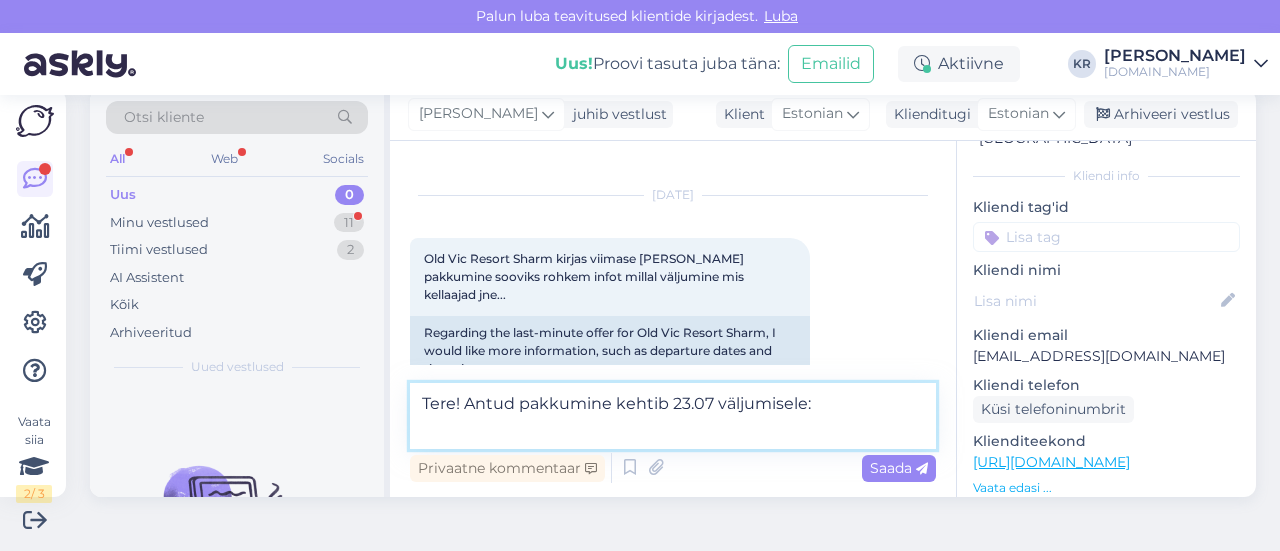 scroll, scrollTop: 67, scrollLeft: 0, axis: vertical 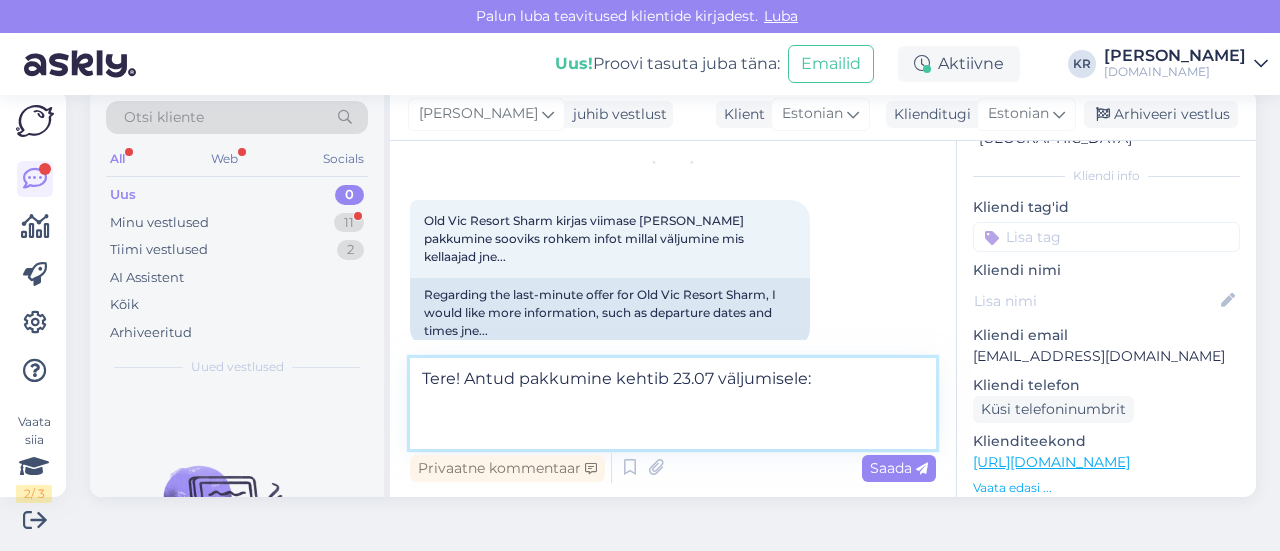 paste on "Reisi lennuajad on allolevad (lennuajad võivad muutuda!):
23.07 [GEOGRAPHIC_DATA] - Sharm El Sheikh 04:40 - 09:50
30.07 Sharm [GEOGRAPHIC_DATA] - [GEOGRAPHIC_DATA] 22:00 - 03:40 +1" 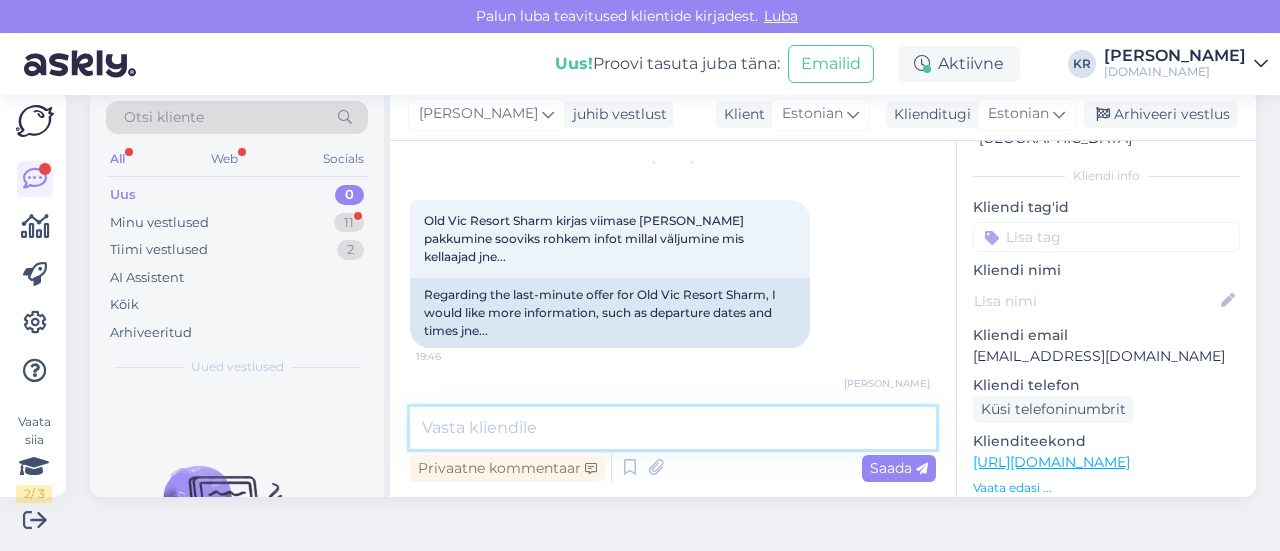 scroll, scrollTop: 187, scrollLeft: 0, axis: vertical 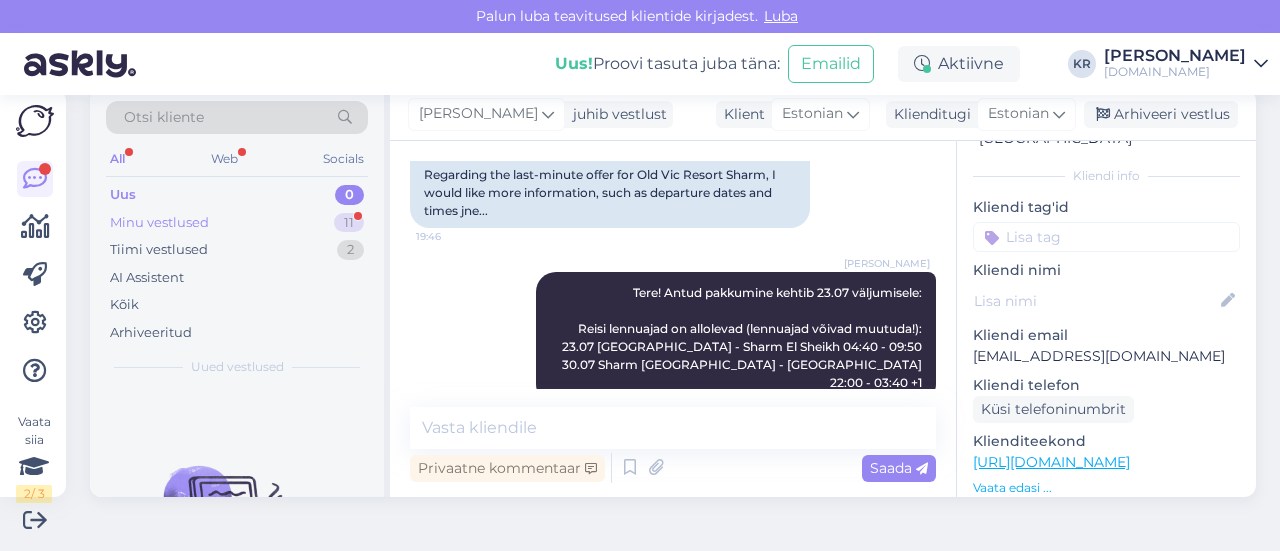 click on "Minu vestlused" at bounding box center [159, 223] 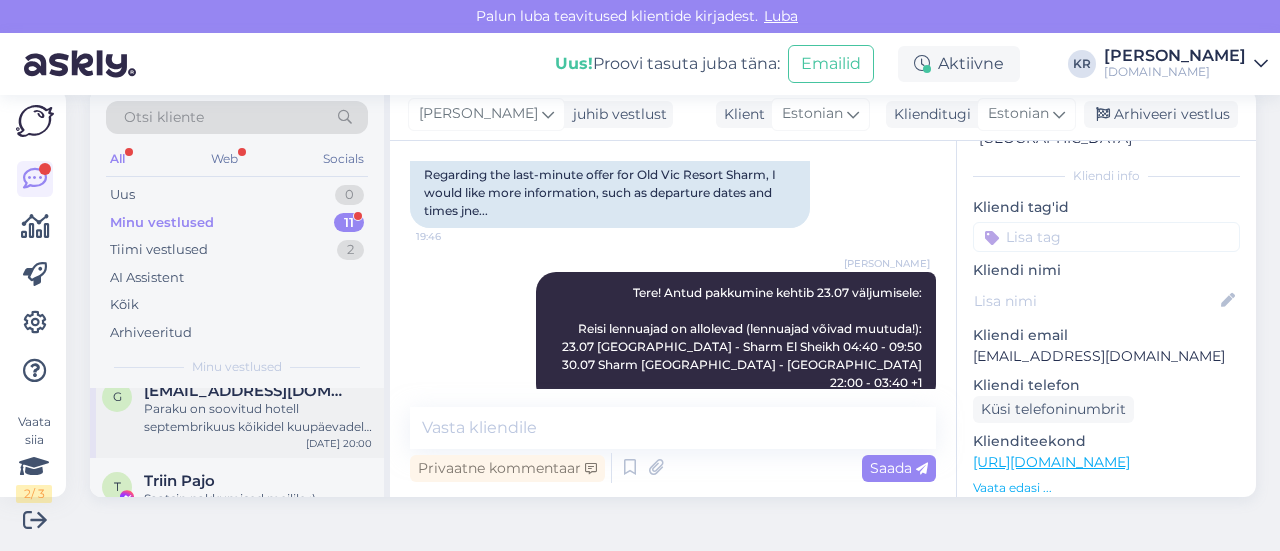 scroll, scrollTop: 300, scrollLeft: 0, axis: vertical 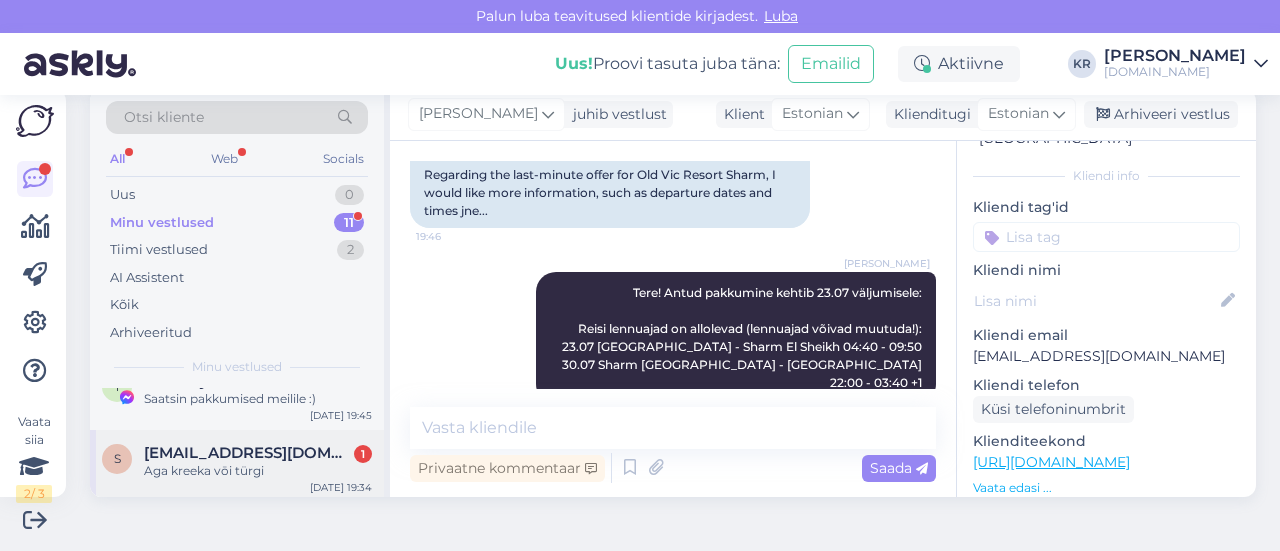 click on "[EMAIL_ADDRESS][DOMAIN_NAME]" at bounding box center [248, 453] 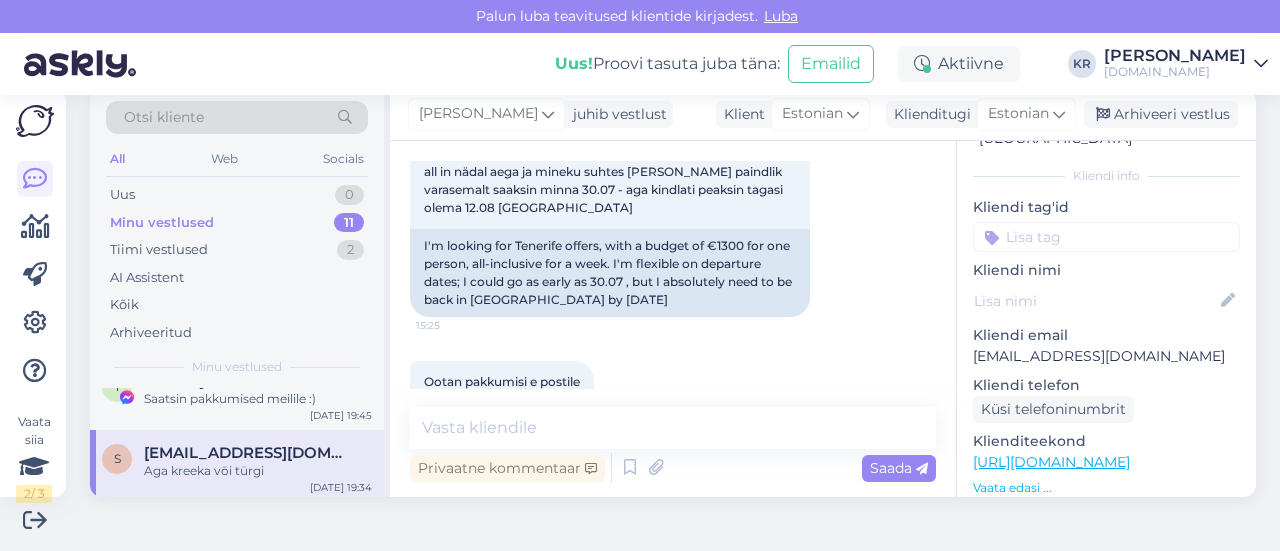 scroll, scrollTop: 93, scrollLeft: 0, axis: vertical 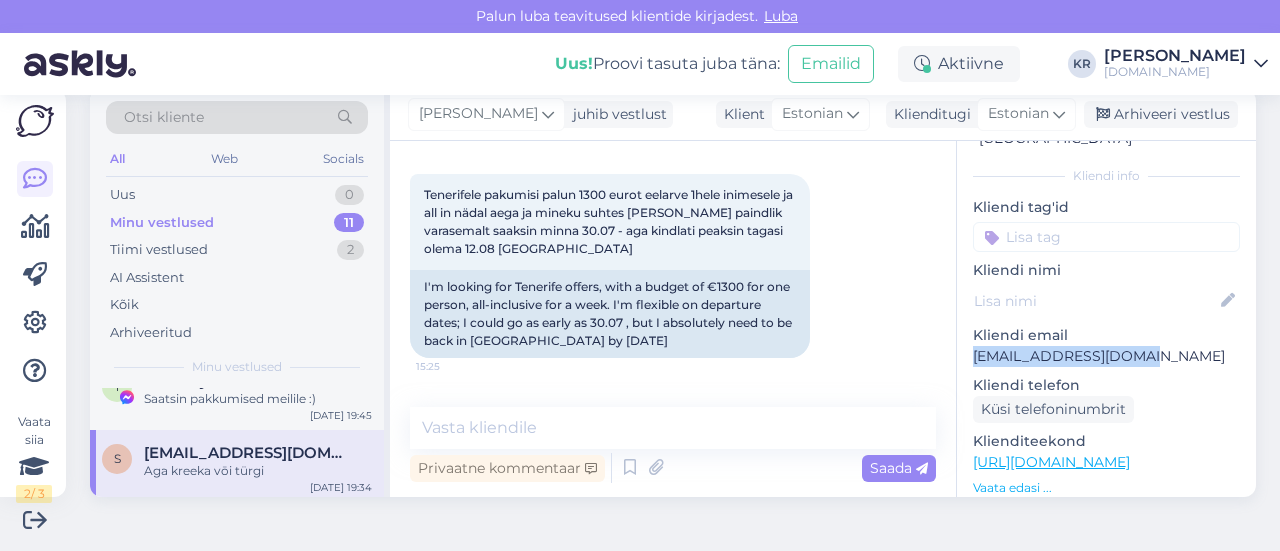 drag, startPoint x: 1144, startPoint y: 332, endPoint x: 980, endPoint y: 329, distance: 164.02744 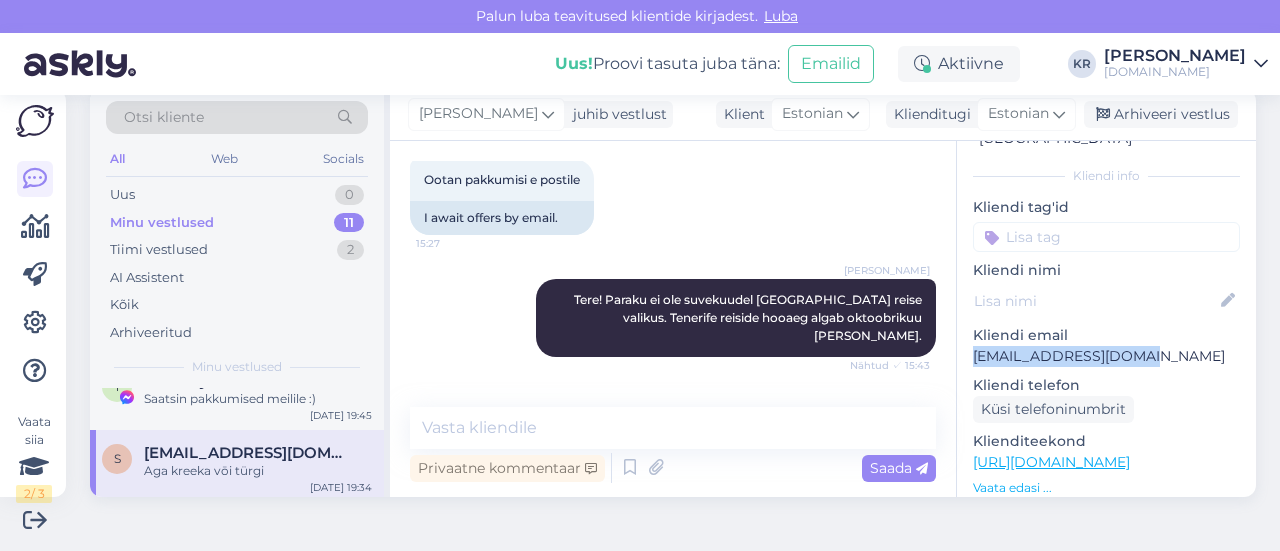 scroll, scrollTop: 393, scrollLeft: 0, axis: vertical 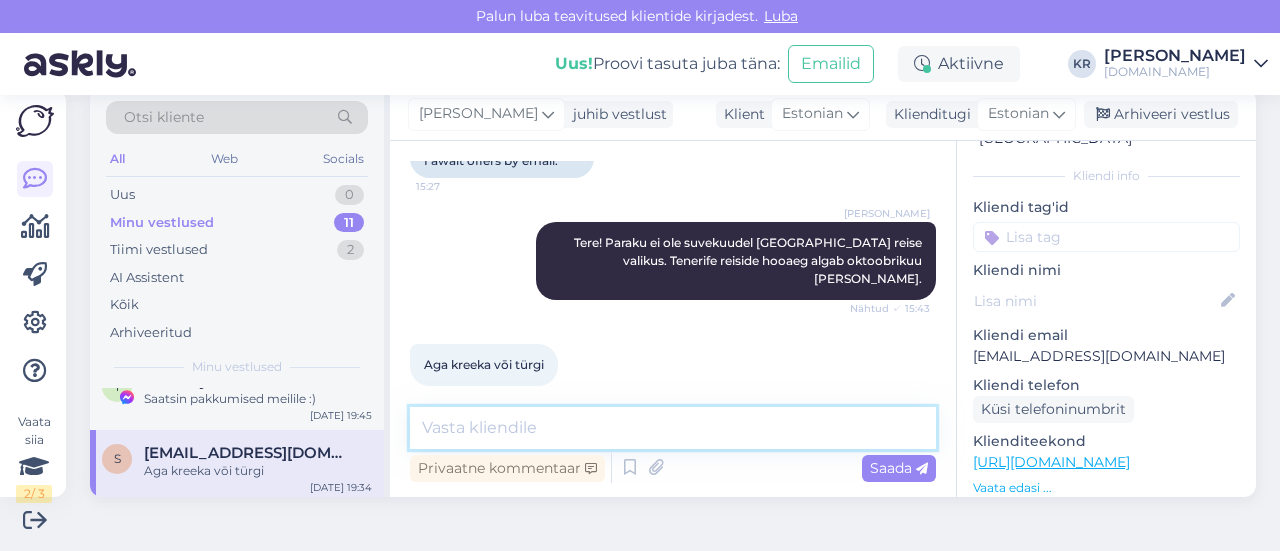 click at bounding box center [673, 428] 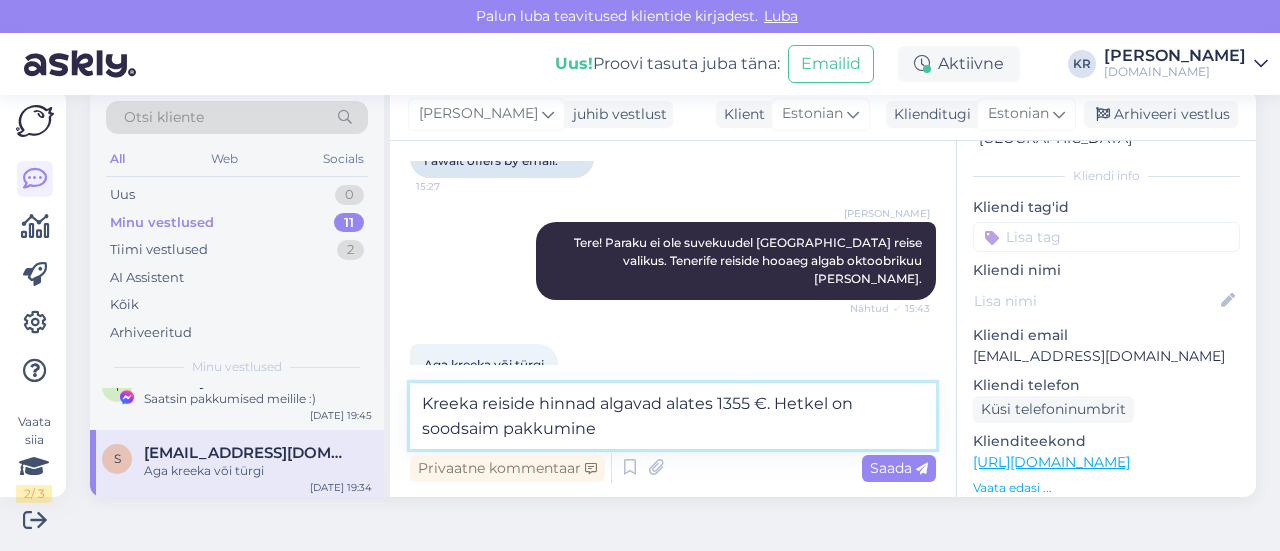 paste on "[PERSON_NAME] (4)" 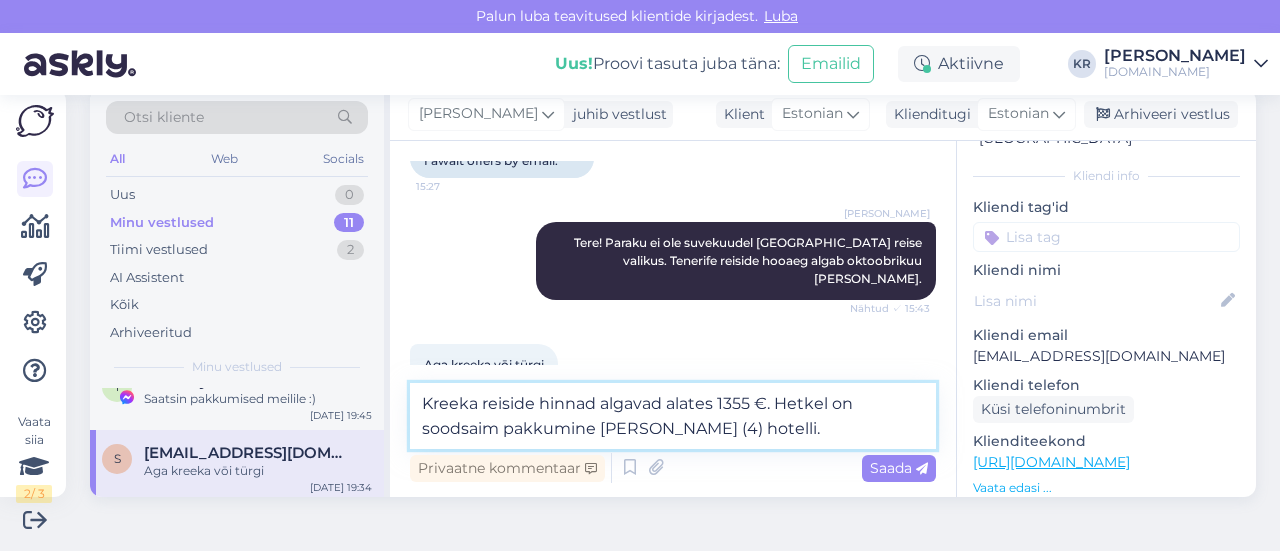 click on "Kreeka reiside hinnad algavad alates 1355 €. Hetkel on soodsaim pakkumine [PERSON_NAME] (4) hotelli." at bounding box center [673, 416] 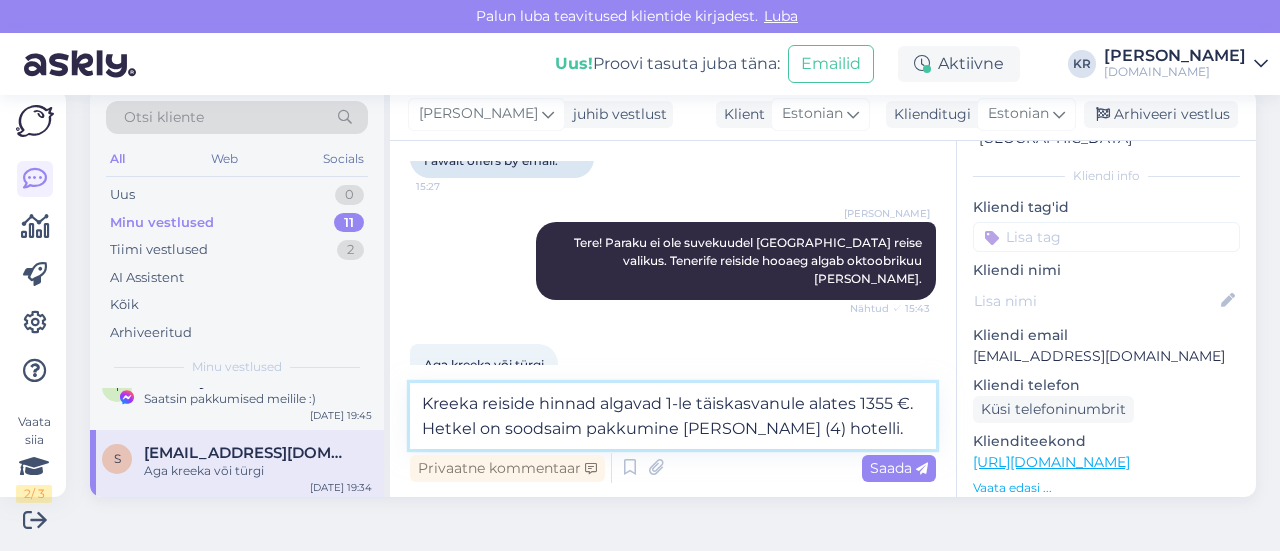 click on "Kreeka reiside hinnad algavad 1-le täiskasvanule alates 1355 €. Hetkel on soodsaim pakkumine [PERSON_NAME] (4) hotelli." at bounding box center [673, 416] 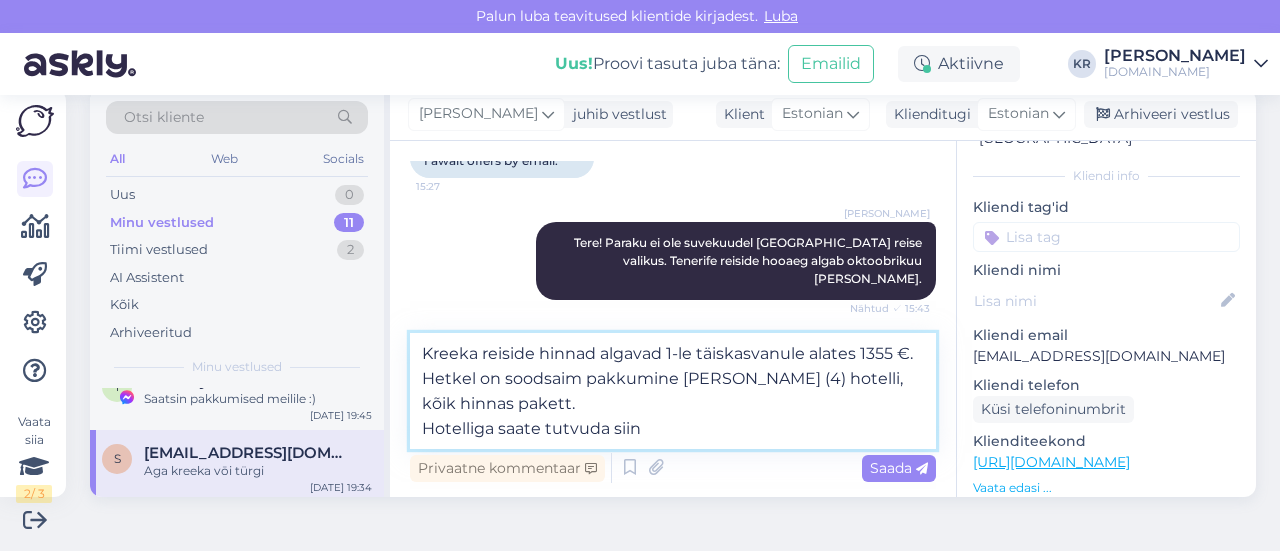 paste on "[URL][DOMAIN_NAME]" 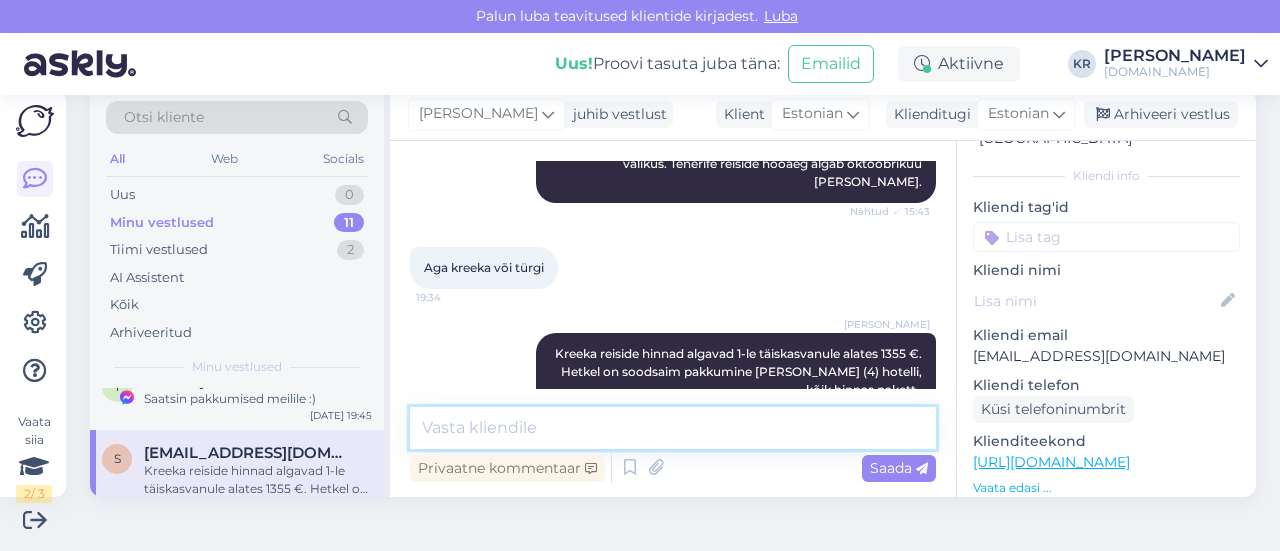 scroll, scrollTop: 533, scrollLeft: 0, axis: vertical 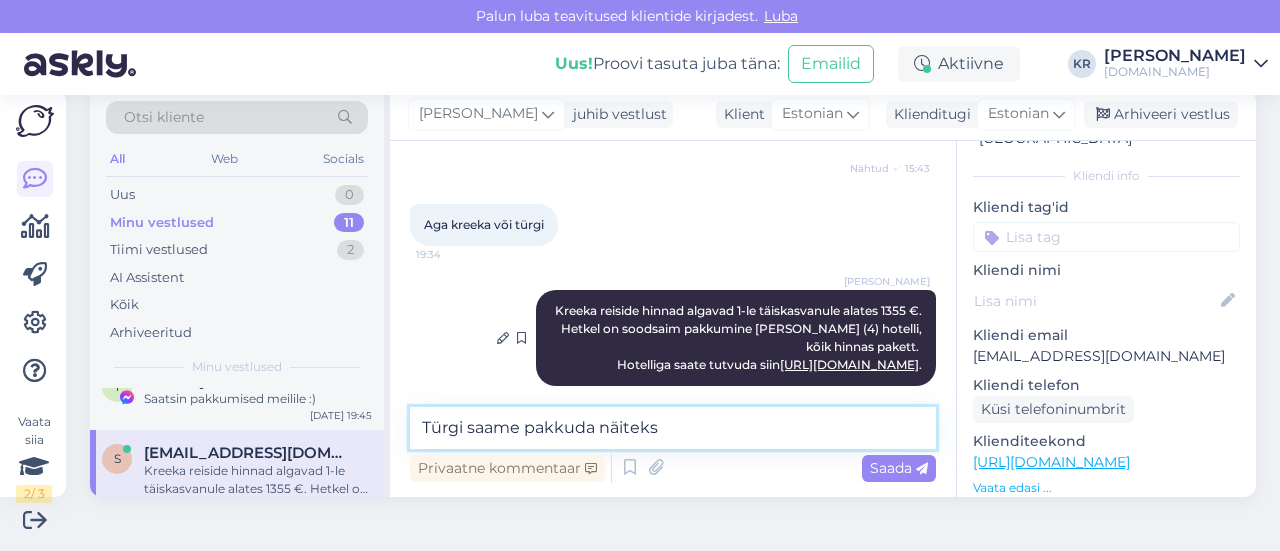 paste on "[GEOGRAPHIC_DATA] (5-)" 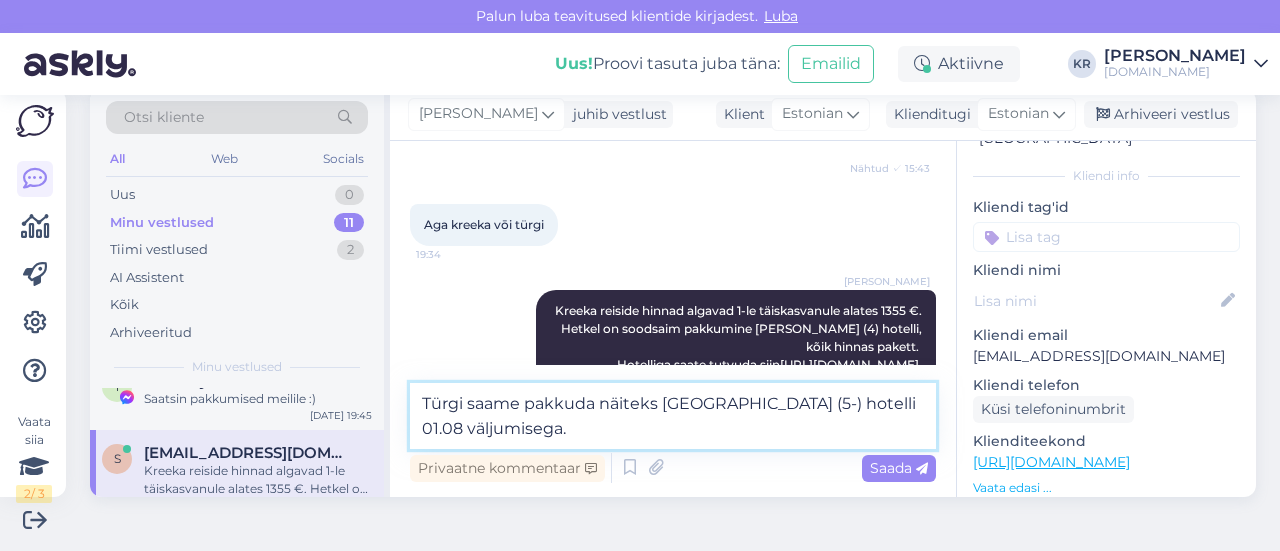 click on "Türgi saame pakkuda näiteks [GEOGRAPHIC_DATA] (5-) hotelli 01.08 väljumisega." at bounding box center (673, 416) 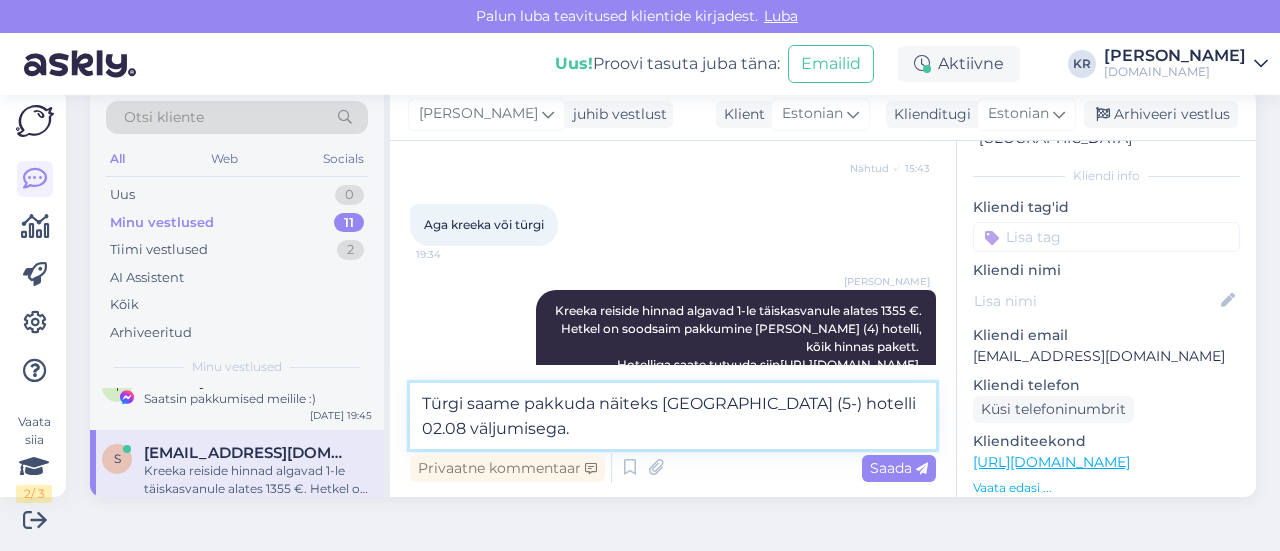 click on "Türgi saame pakkuda näiteks [GEOGRAPHIC_DATA] (5-) hotelli 02.08 väljumisega." at bounding box center (673, 416) 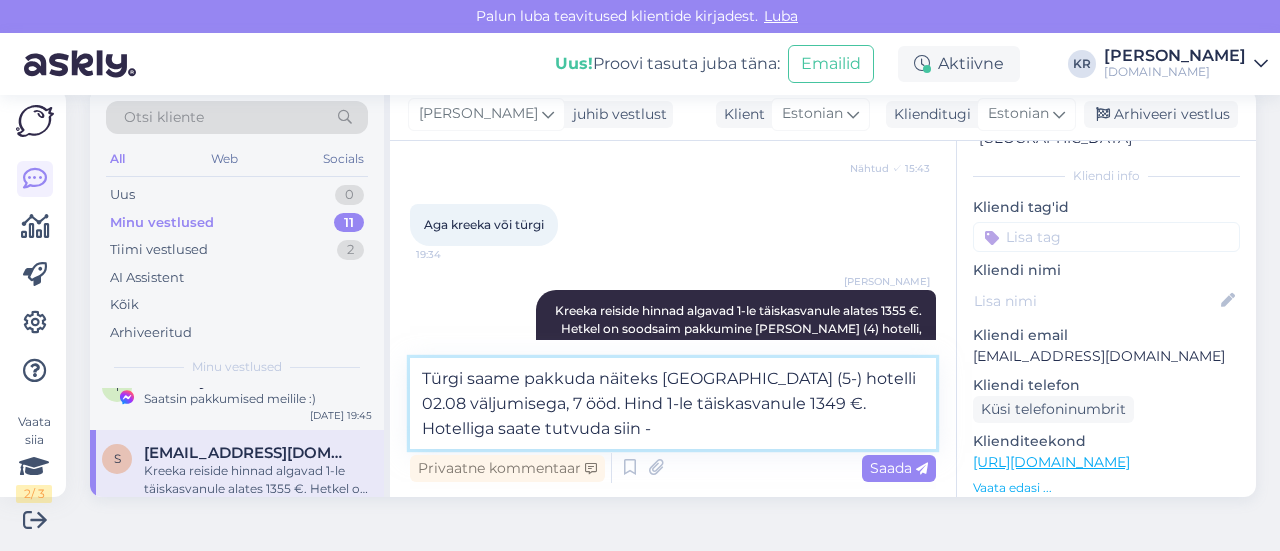 paste on "[URL][DOMAIN_NAME]" 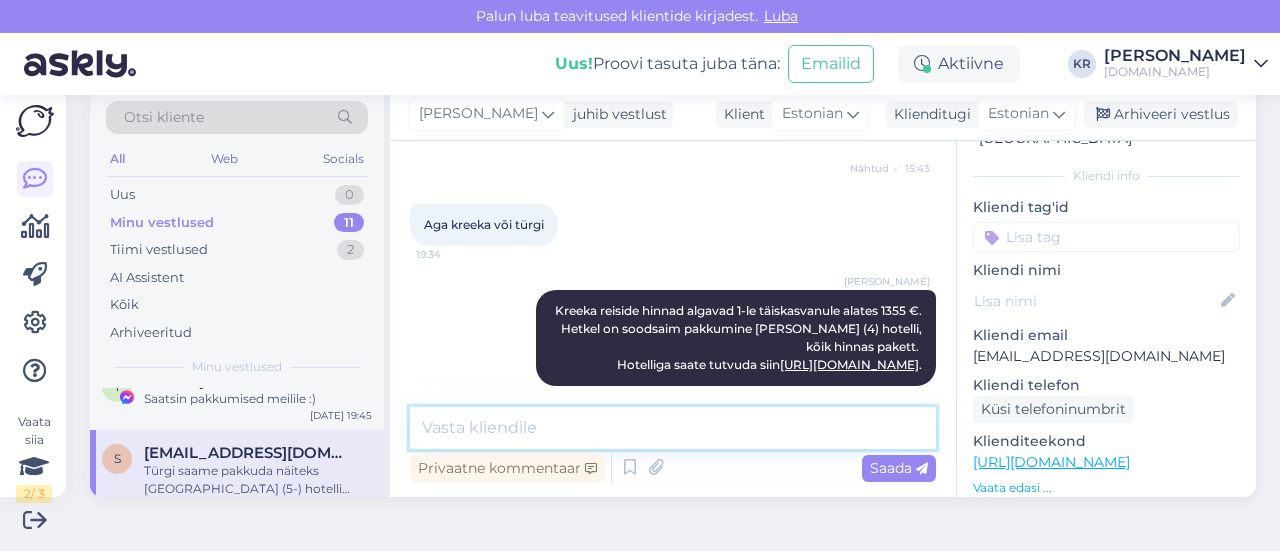 scroll, scrollTop: 655, scrollLeft: 0, axis: vertical 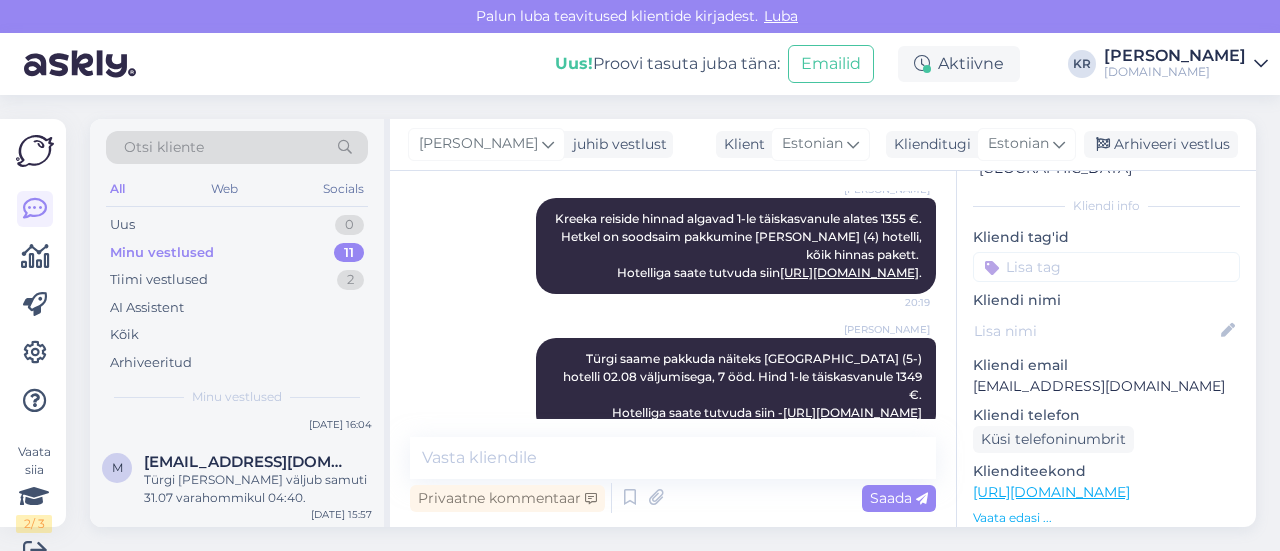 click on "Otsi kliente All Web Socials Uus 0 Minu vestlused 11 Tiimi vestlused 2 AI Assistent Kõik Arhiveeritud Minu vestlused g [EMAIL_ADDRESS][DOMAIN_NAME] Tere! Antud pakkumine kehtib 23.07 väljumisele:
Reisi lennuajad on allolevad (lennuajad võivad muutuda!):
23.07 [GEOGRAPHIC_DATA] - Sharm El Sheikh 04:40 - 09:50
30.07 Sharm [GEOGRAPHIC_DATA] - [GEOGRAPHIC_DATA] 22:00 - 03:40 +1
[DATE] 20:13  n [EMAIL_ADDRESS][DOMAIN_NAME] Tere! Paraku ei [PERSON_NAME] [GEOGRAPHIC_DATA] reise pakkuda.  [DATE] 20:02  g [EMAIL_ADDRESS][DOMAIN_NAME] Paraku on soovitud hotell septembrikuus kõikidel kuupäevadel juba välja müüdud.  [DATE] 20:00  T Triin Pajo Saatsin pakkumised meilile :) [DATE] 19:45  s [EMAIL_ADDRESS][DOMAIN_NAME] Türgi saame pakkuda näiteks [GEOGRAPHIC_DATA] (5-) hotelli 02.08 väljumisega, 7 ööd. Hind 1-le täiskasvanule 1349 €.
Hotelliga saate tutvuda siin - [URL][DOMAIN_NAME] [DATE] 19:34  l [EMAIL_ADDRESS][DOMAIN_NAME] Lennuajad on allolevad:
[DATE] 04:40 - 08:50
[DATE] 23:25 - 03:35 [DATE] 19:07  m merleparnik66?@[DOMAIN_NAME] Tere! Maurituse reise on pakkuda 10 -ööd :) s N" at bounding box center (679, 323) 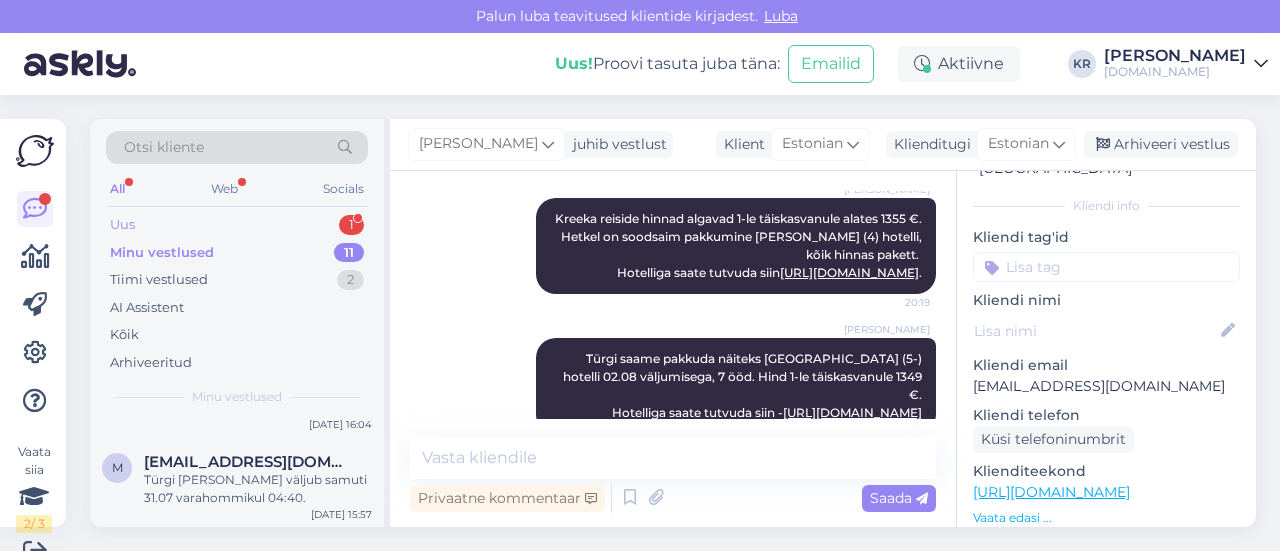 click on "Uus 1" at bounding box center (237, 225) 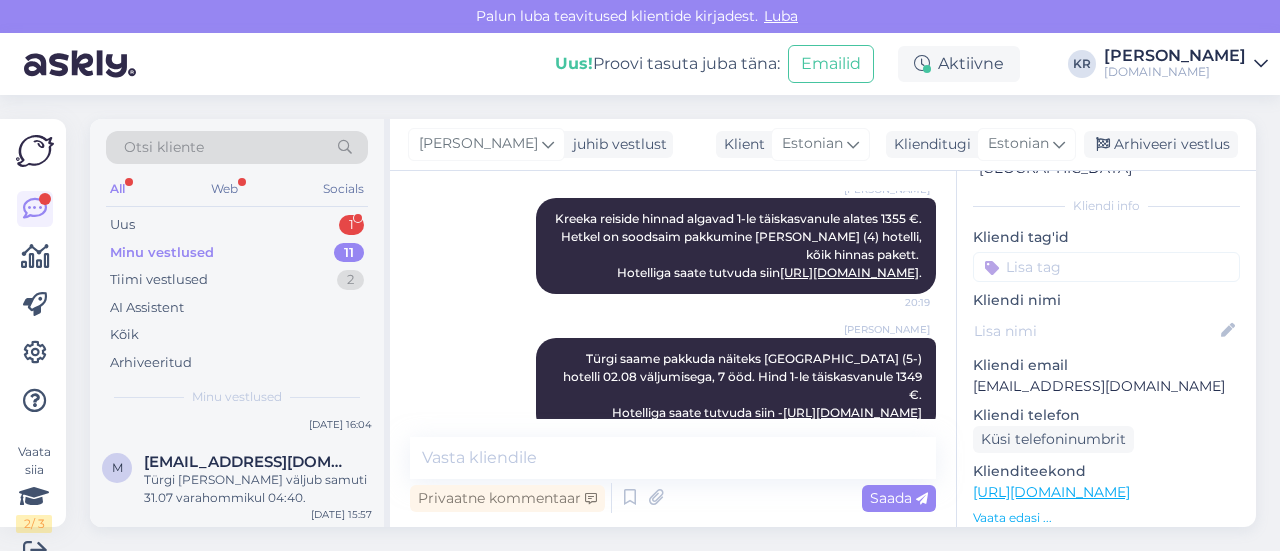 scroll, scrollTop: 0, scrollLeft: 0, axis: both 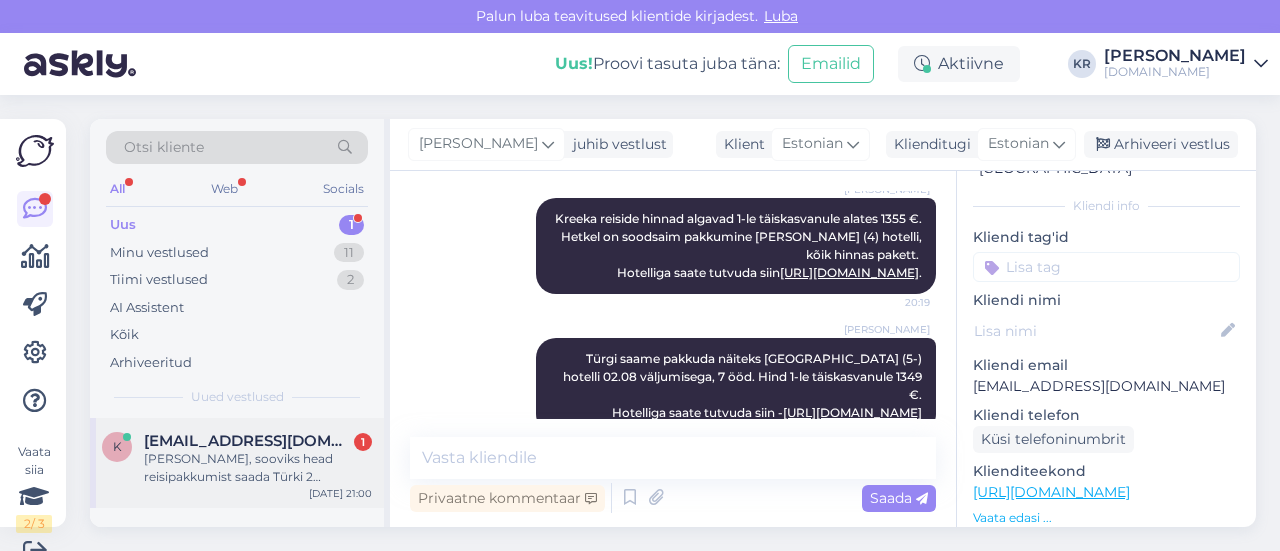 click on "[PERSON_NAME], sooviks head reisipakkumist saada Türki  2 täiskasvanut 1 ja laps vanuses 13aastat. Reisi alguskuupäev võiks olla kas 19, 20 või [DATE] aasta [DATE], 7 ööd vähemalt. Äkki on Teil pakkuda [PERSON_NAME] head viimasehetke pakkumist. Hotell võiks olla kindlasti 5 tärni [PERSON_NAME] hinna sees. Ootan kiiremas korras [PERSON_NAME] tagasisidet, kuna muidu hommseks pean teisele reisikorraldajale ära vastama, kas nõustun pakkumisega või ei. Hind võiks olla 1 inimene alla 1000 euro, oleks suurepärane." at bounding box center [258, 468] 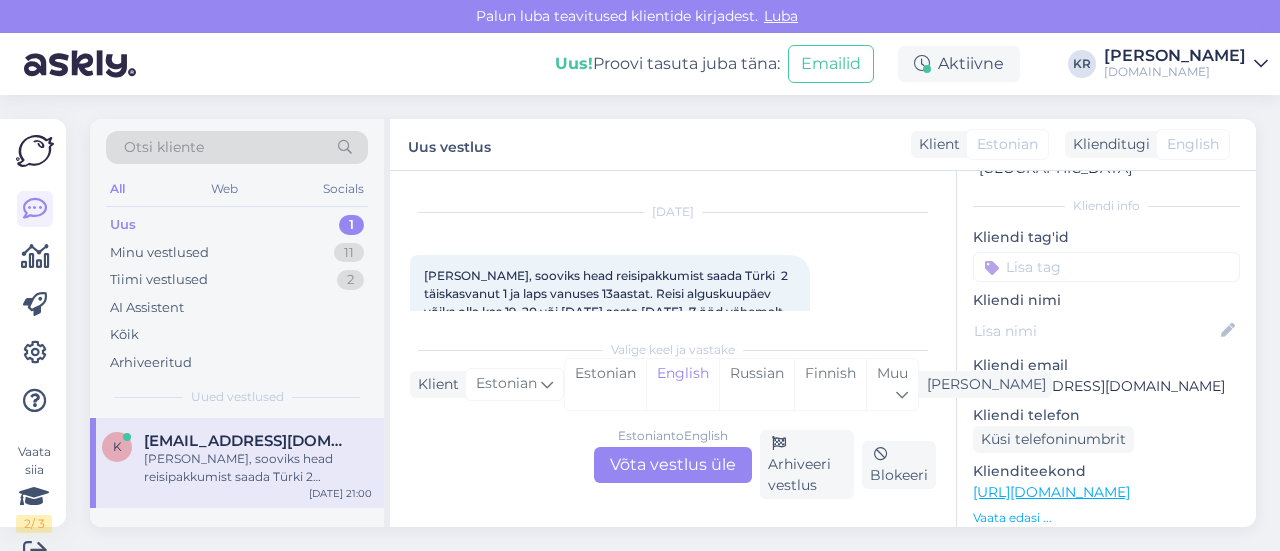 scroll, scrollTop: 30, scrollLeft: 0, axis: vertical 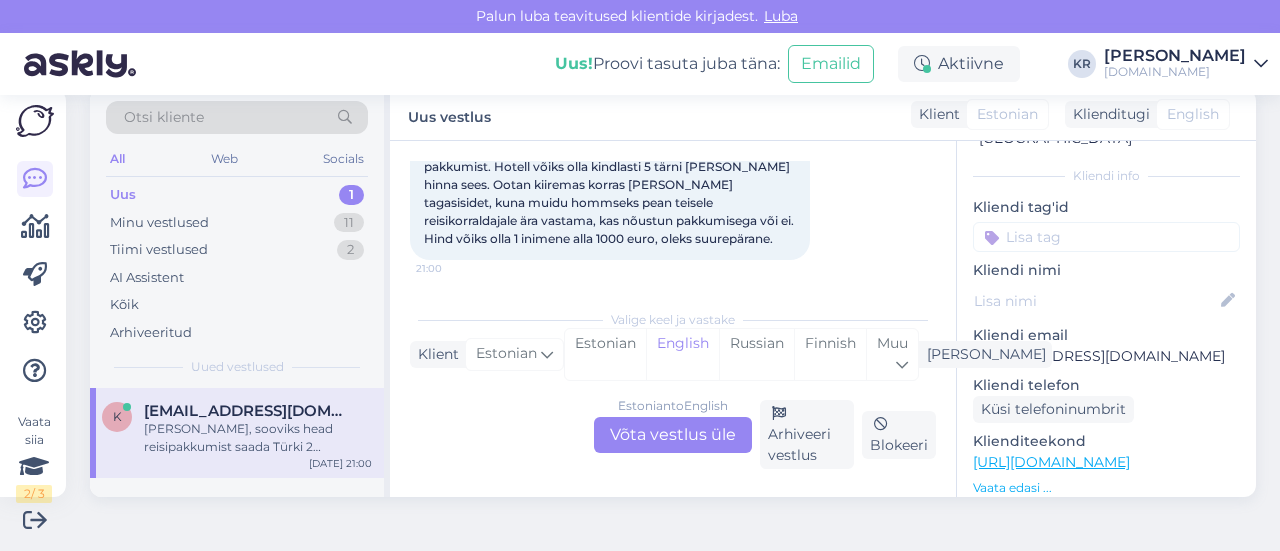 click on "Estonian  to  English Võta vestlus üle" at bounding box center (673, 435) 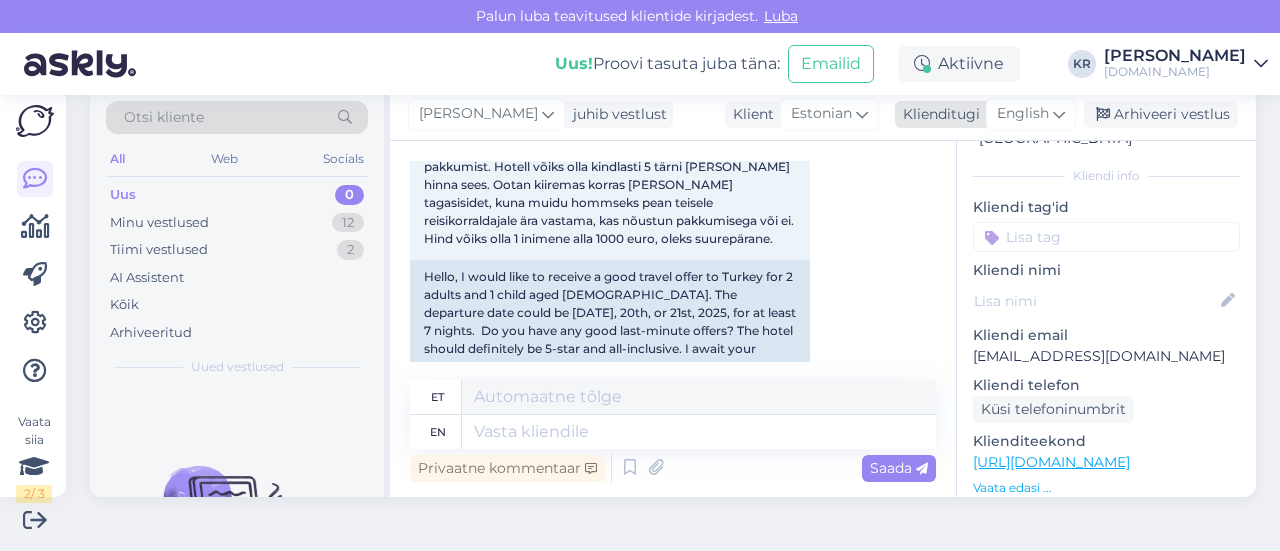click on "English" at bounding box center [1023, 114] 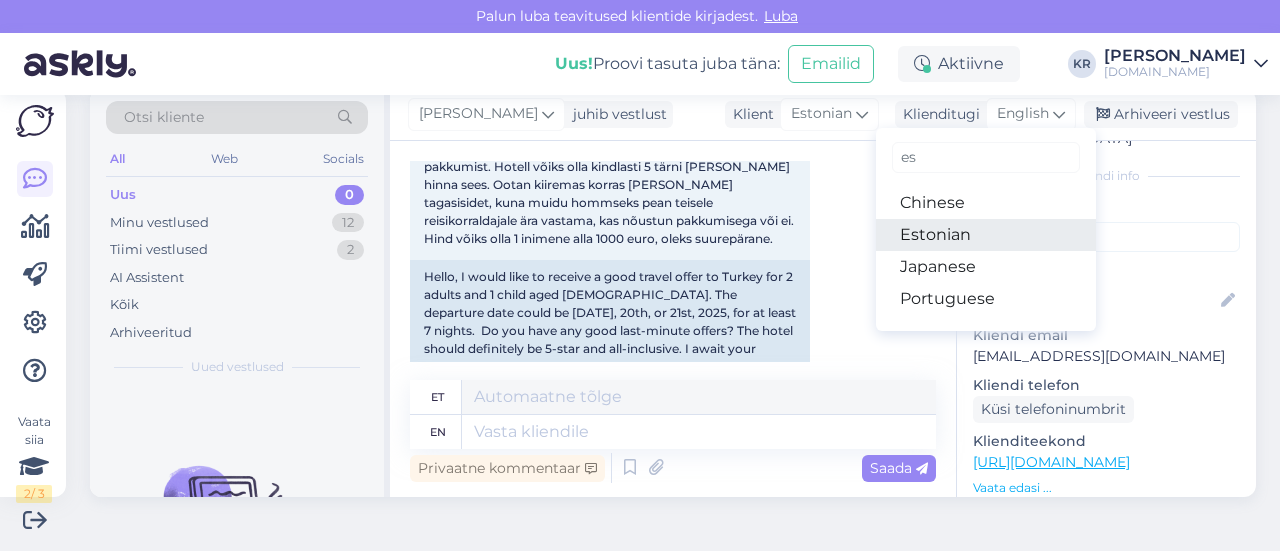 click on "Estonian" at bounding box center [986, 235] 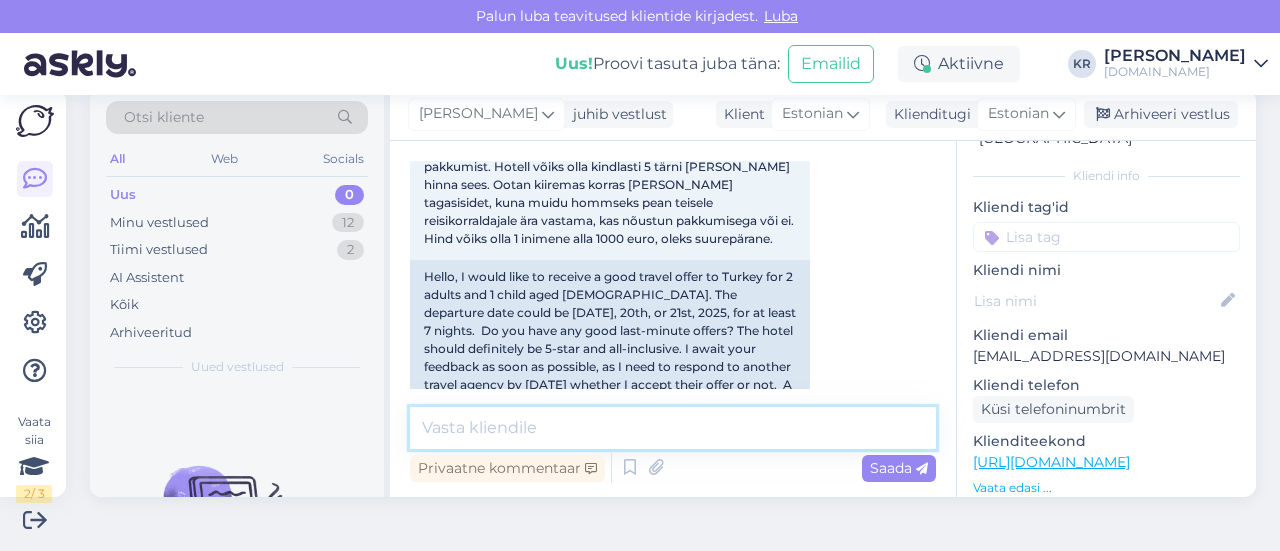 drag, startPoint x: 619, startPoint y: 435, endPoint x: 626, endPoint y: 425, distance: 12.206555 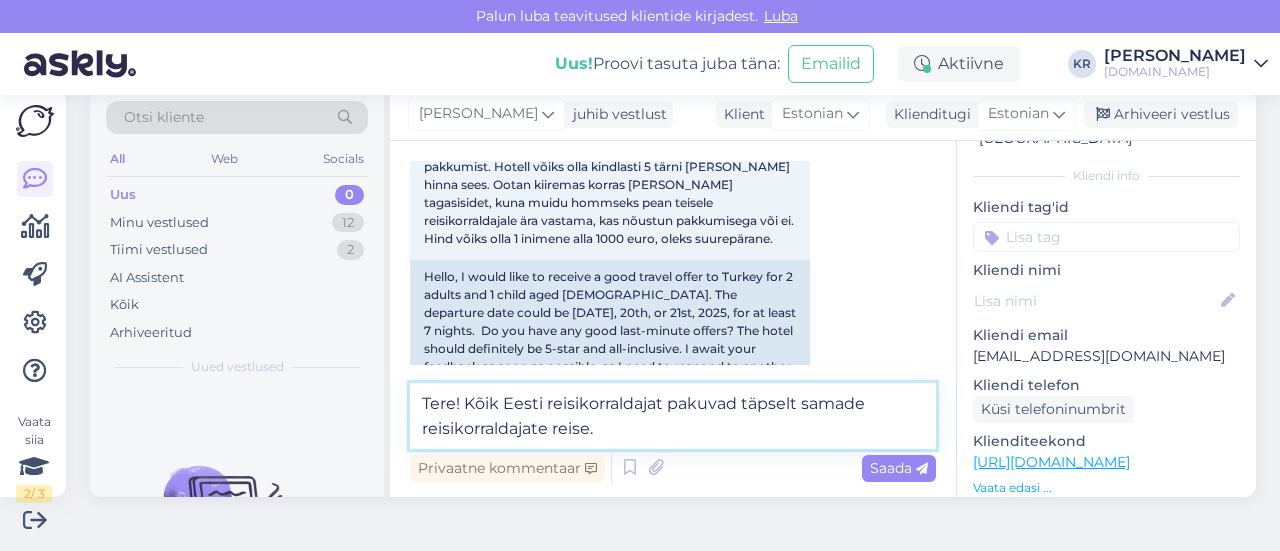 scroll, scrollTop: 0, scrollLeft: 0, axis: both 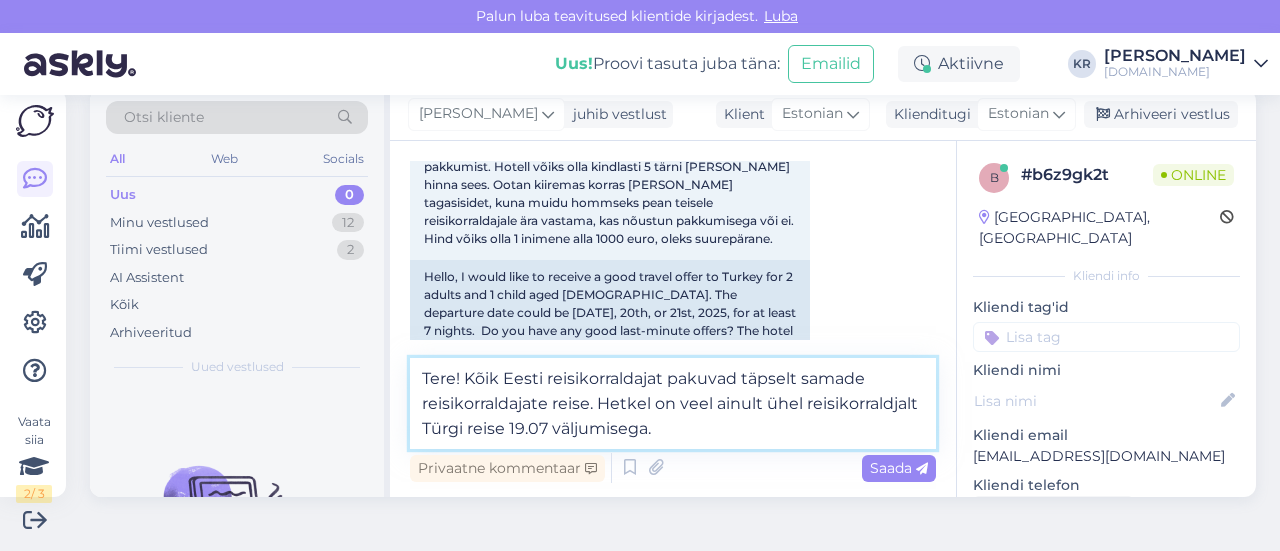 click on "Tere! Kõik Eesti reisikorraldajat pakuvad täpselt samade reisikorraldajate reise. Hetkel on veel ainult ühel reisikorraldjalt Türgi reise 19.07 väljumisega." at bounding box center [673, 403] 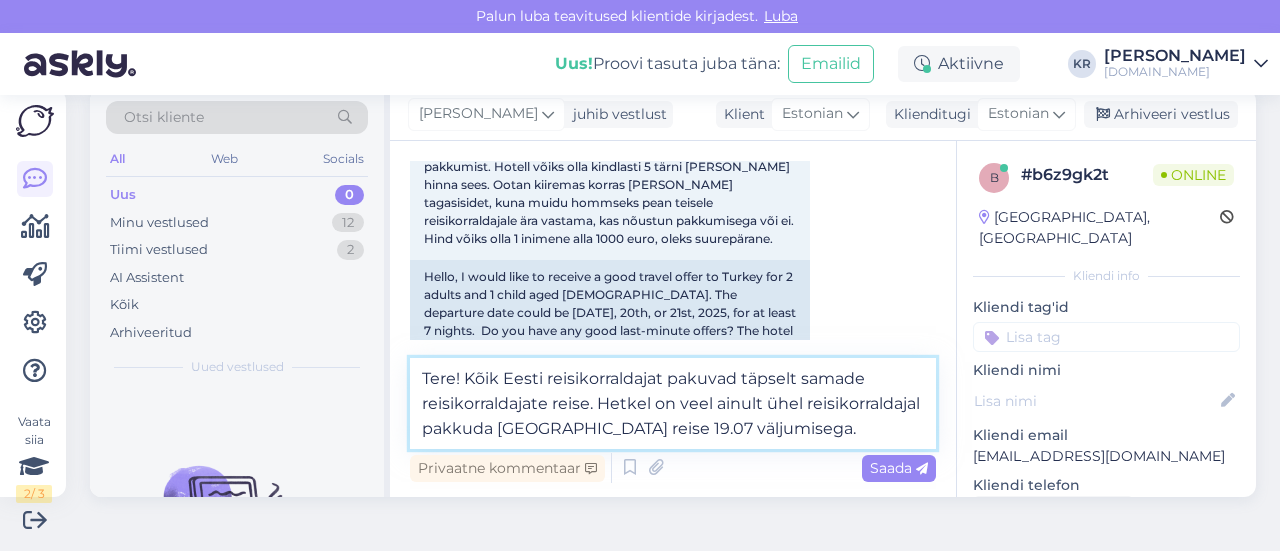 click on "Tere! Kõik Eesti reisikorraldajat pakuvad täpselt samade reisikorraldajate reise. Hetkel on veel ainult ühel reisikorraldajal pakkuda [GEOGRAPHIC_DATA] reise 19.07 väljumisega." at bounding box center [673, 403] 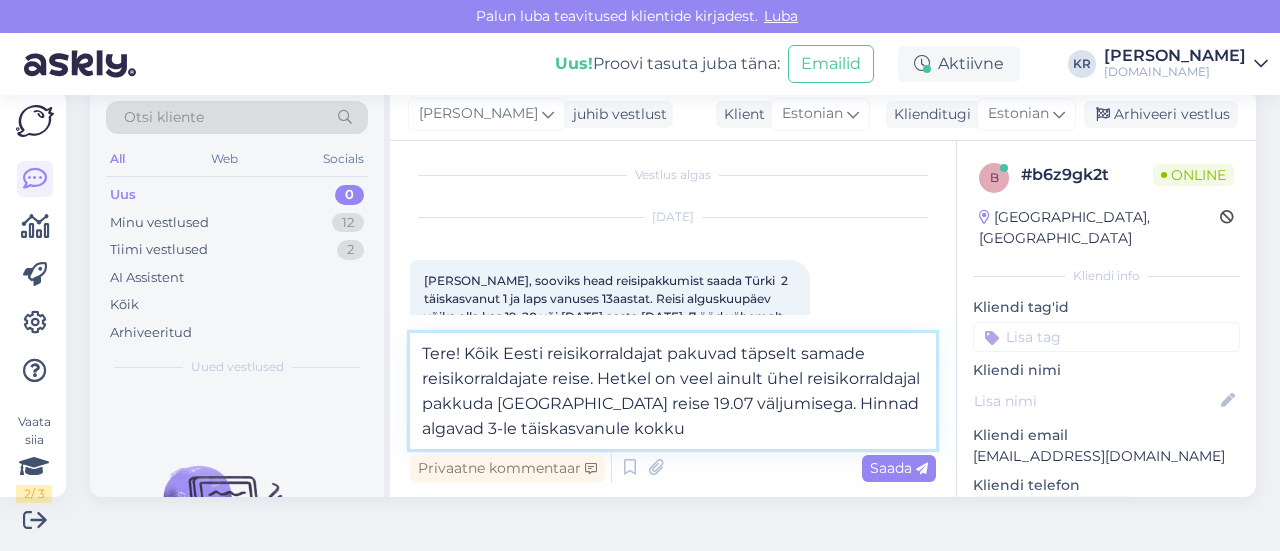 scroll, scrollTop: 0, scrollLeft: 0, axis: both 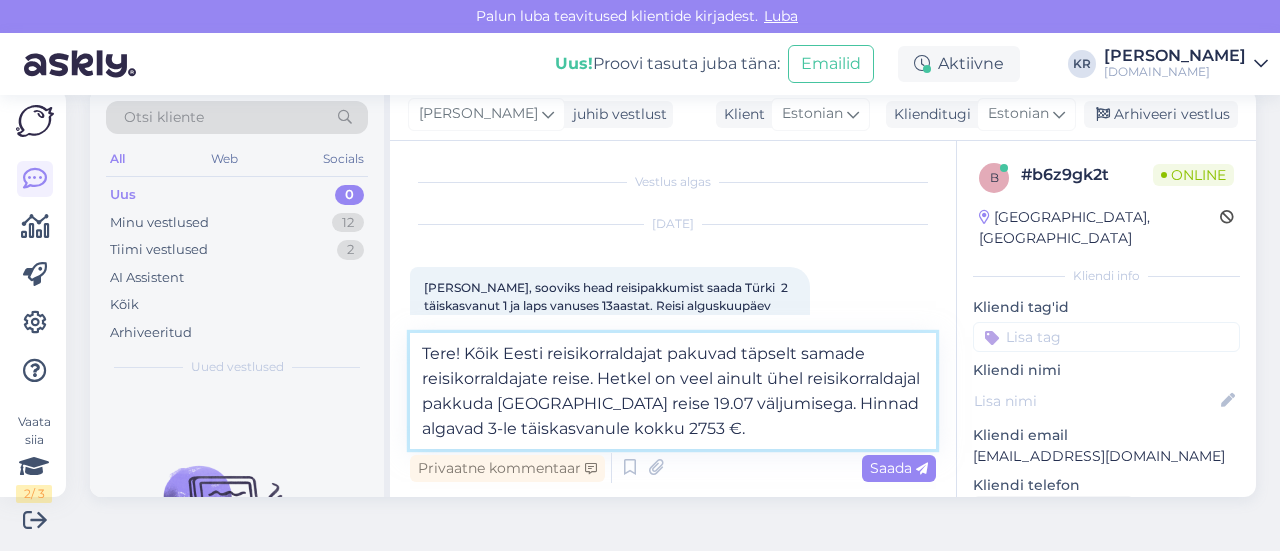 drag, startPoint x: 666, startPoint y: 351, endPoint x: 549, endPoint y: 348, distance: 117.03845 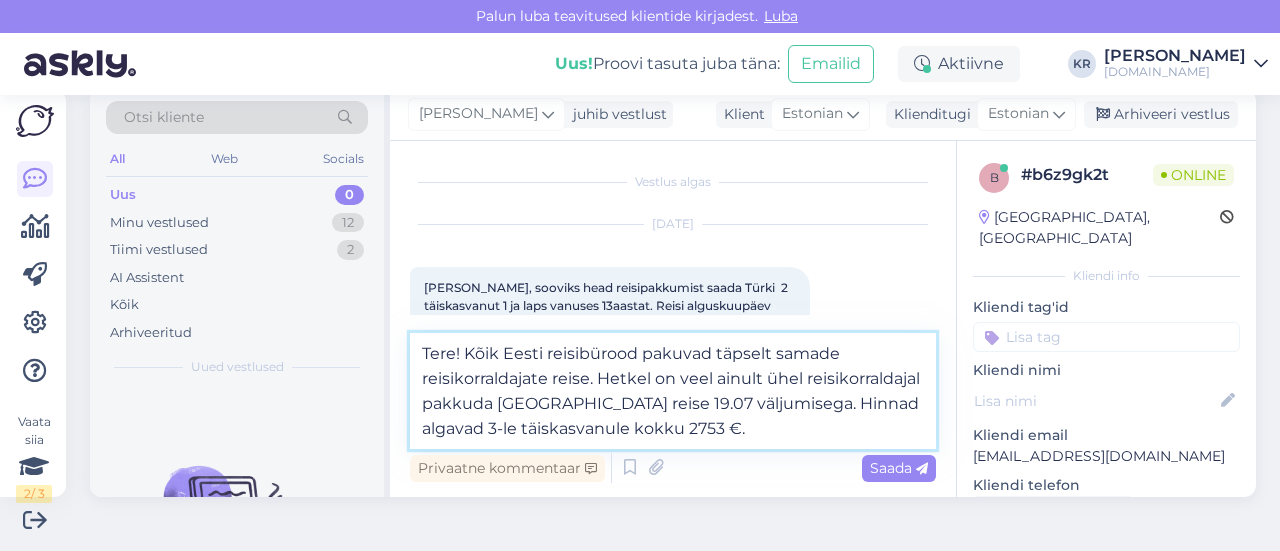 drag, startPoint x: 693, startPoint y: 427, endPoint x: 587, endPoint y: 429, distance: 106.01887 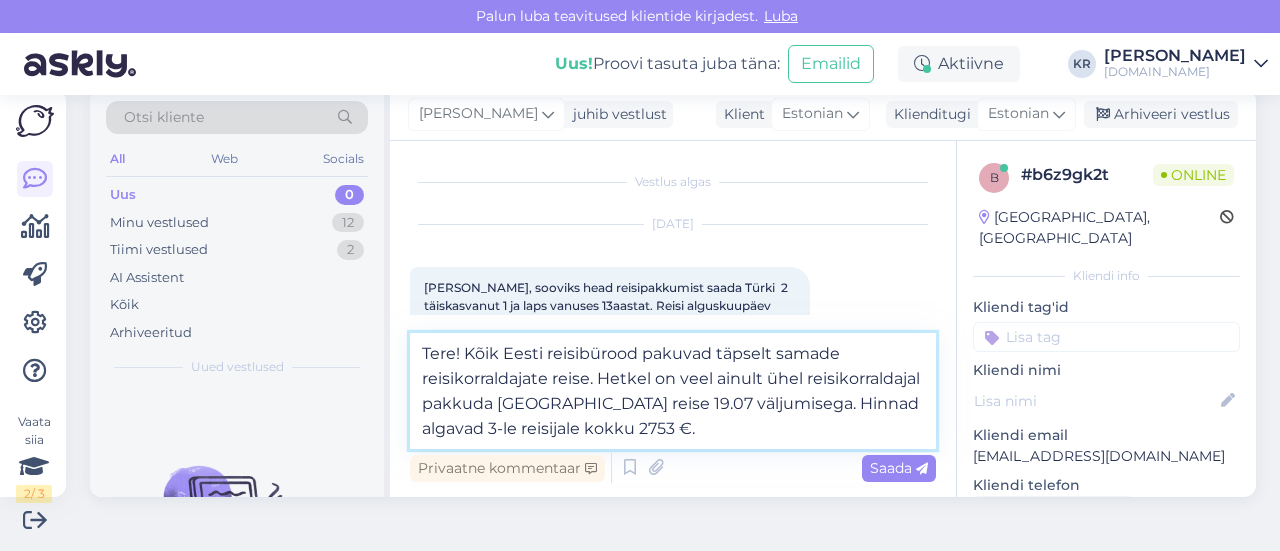 scroll, scrollTop: 100, scrollLeft: 0, axis: vertical 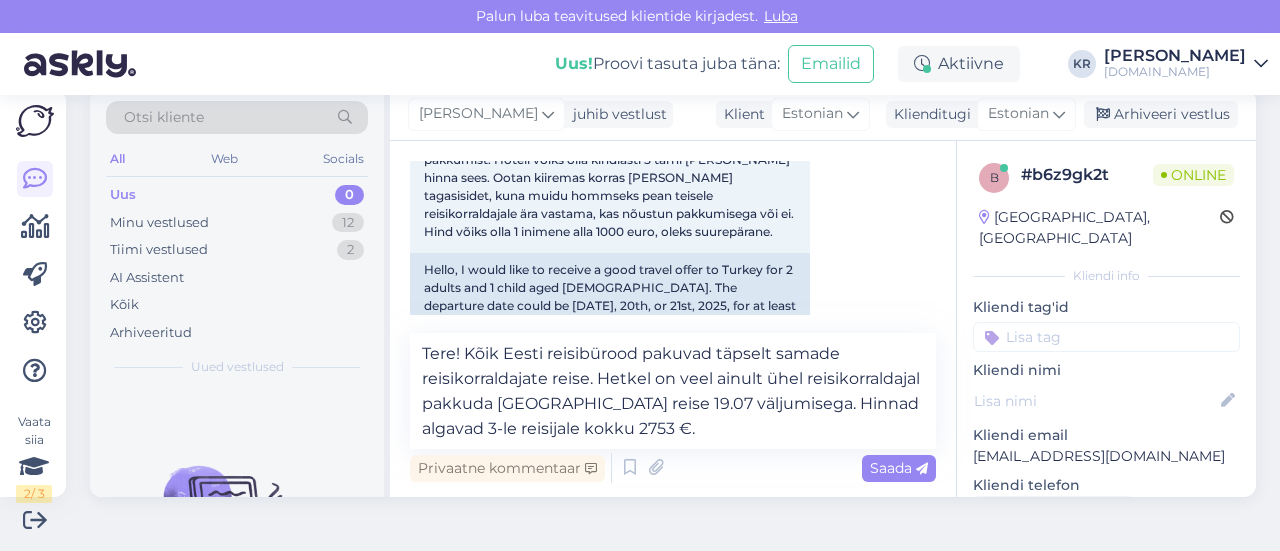 click on "Saada" at bounding box center [899, 468] 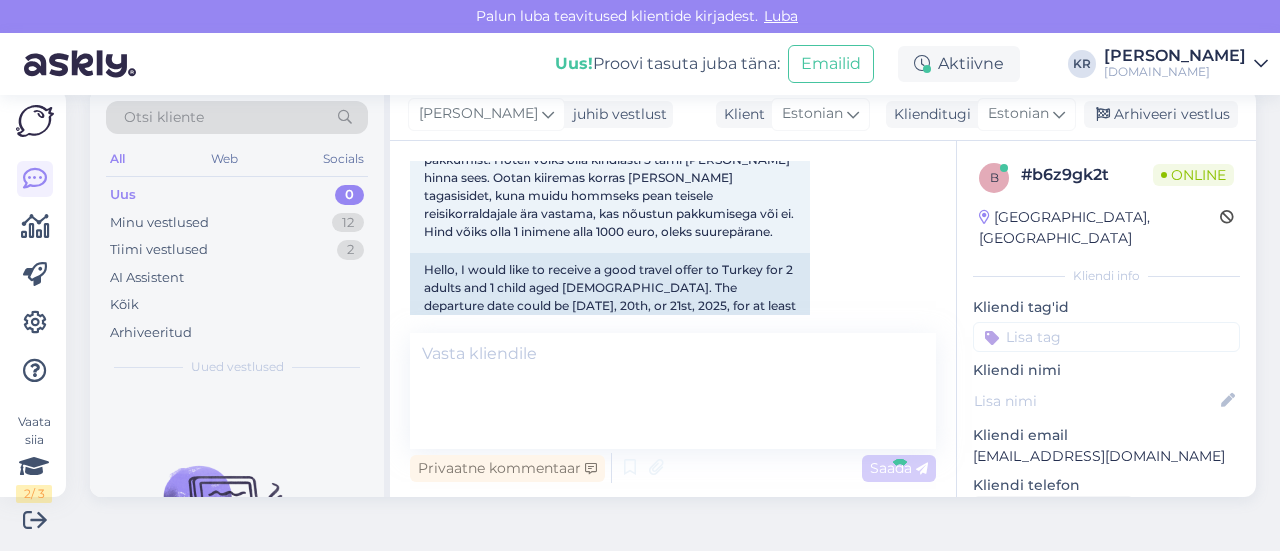 scroll, scrollTop: 385, scrollLeft: 0, axis: vertical 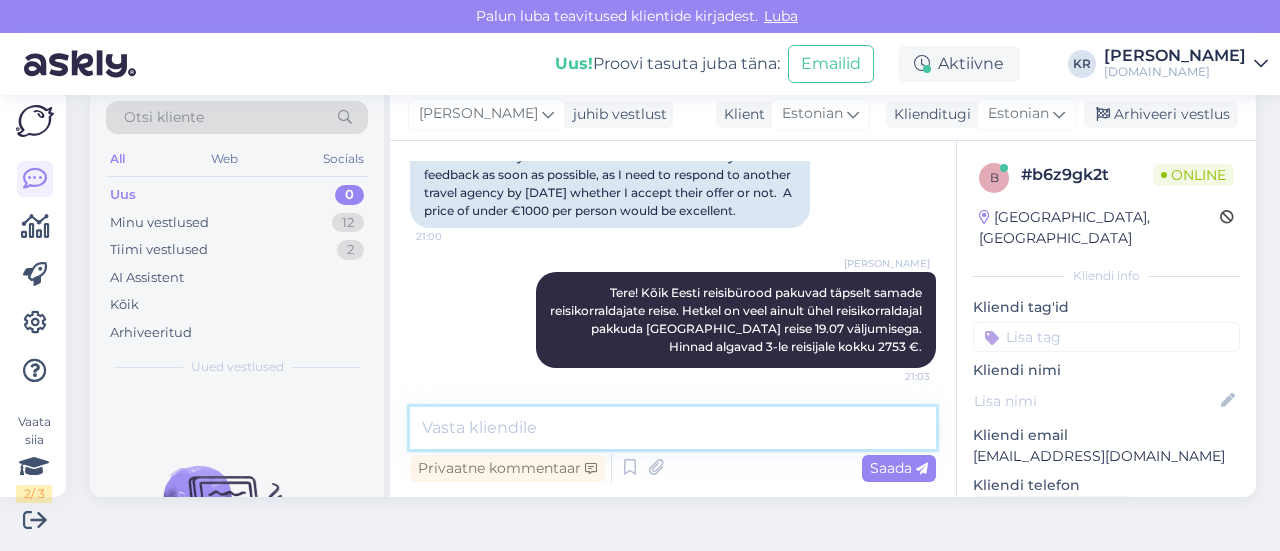 click at bounding box center [673, 428] 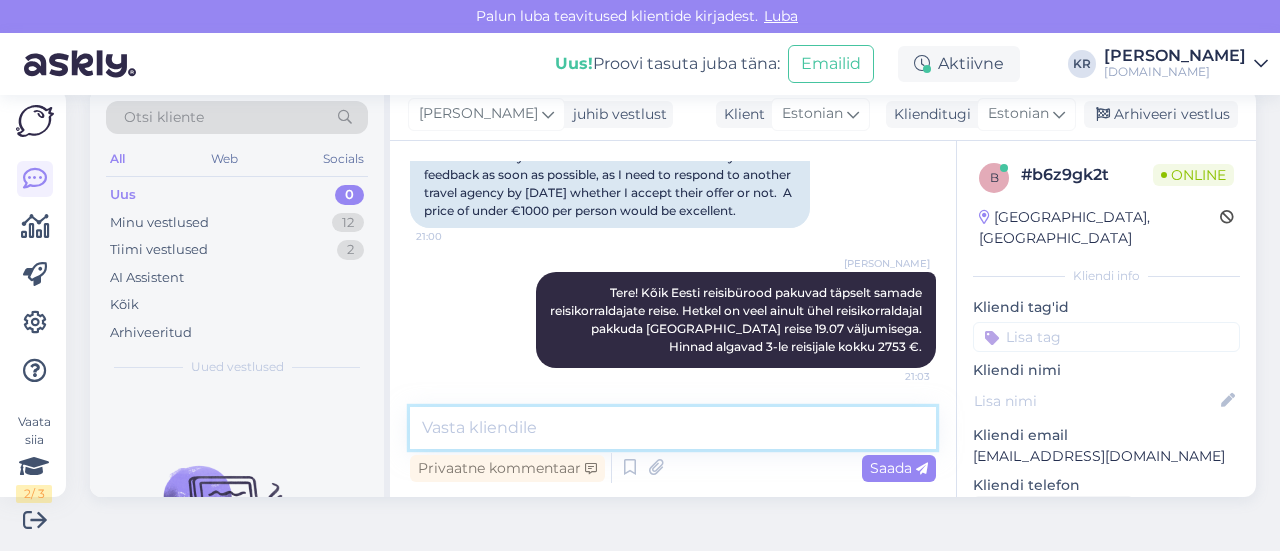 scroll, scrollTop: 471, scrollLeft: 0, axis: vertical 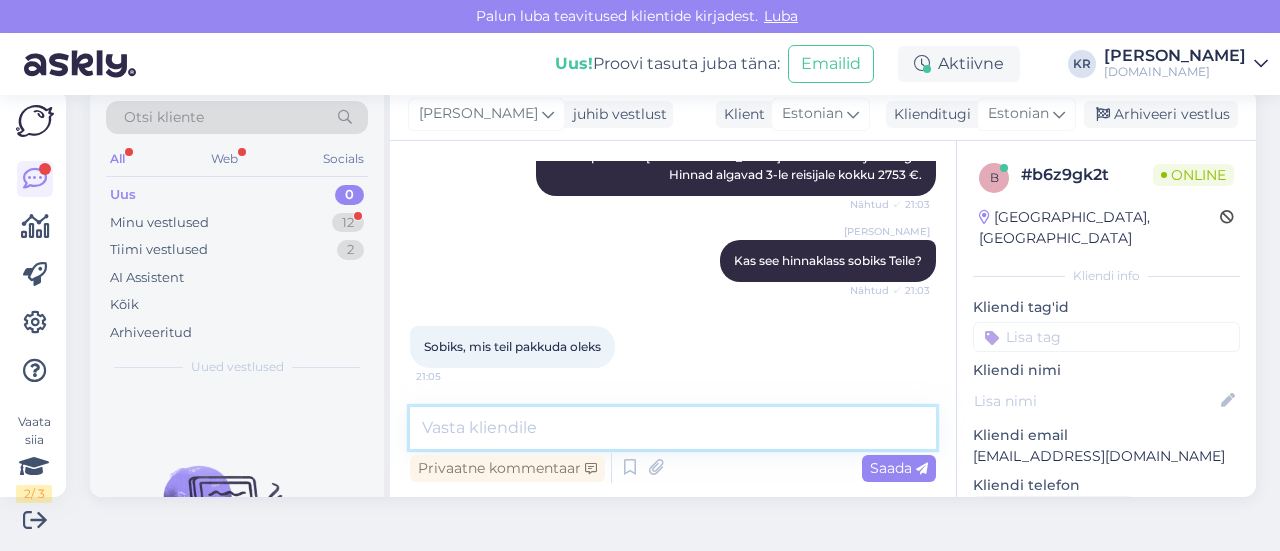 click at bounding box center (673, 428) 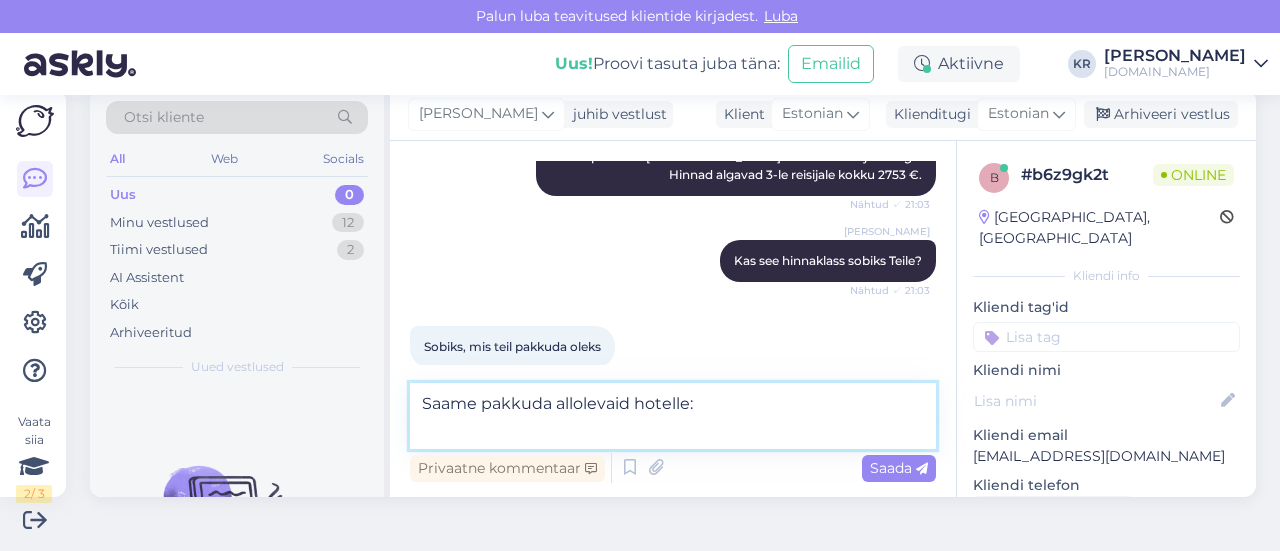 scroll, scrollTop: 578, scrollLeft: 0, axis: vertical 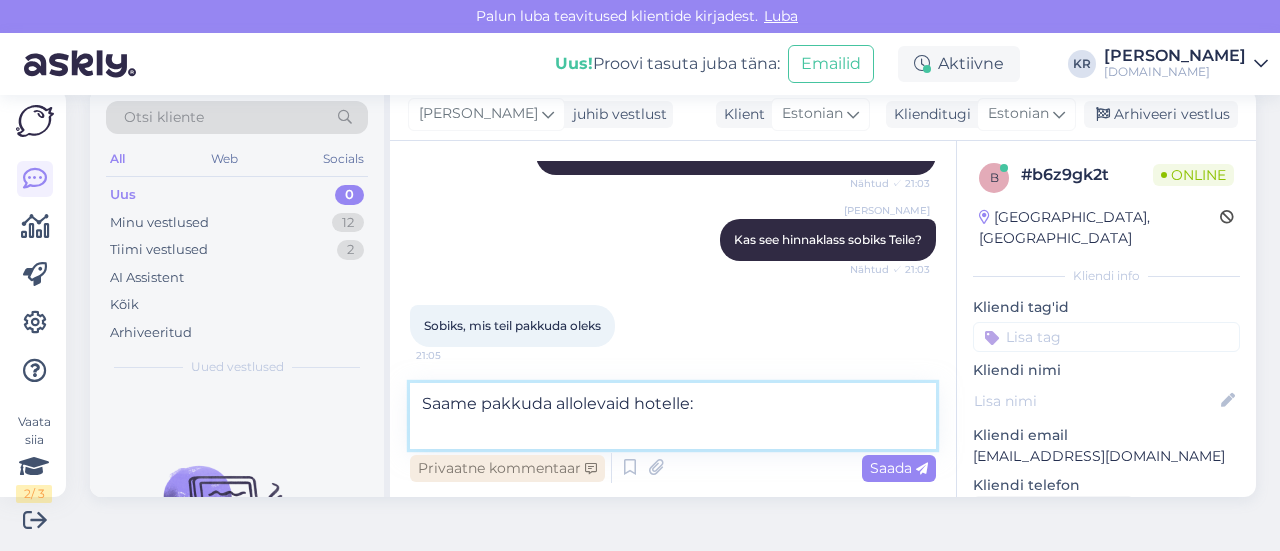 paste on "Grand Kolibri Prestige & Spa (5)" 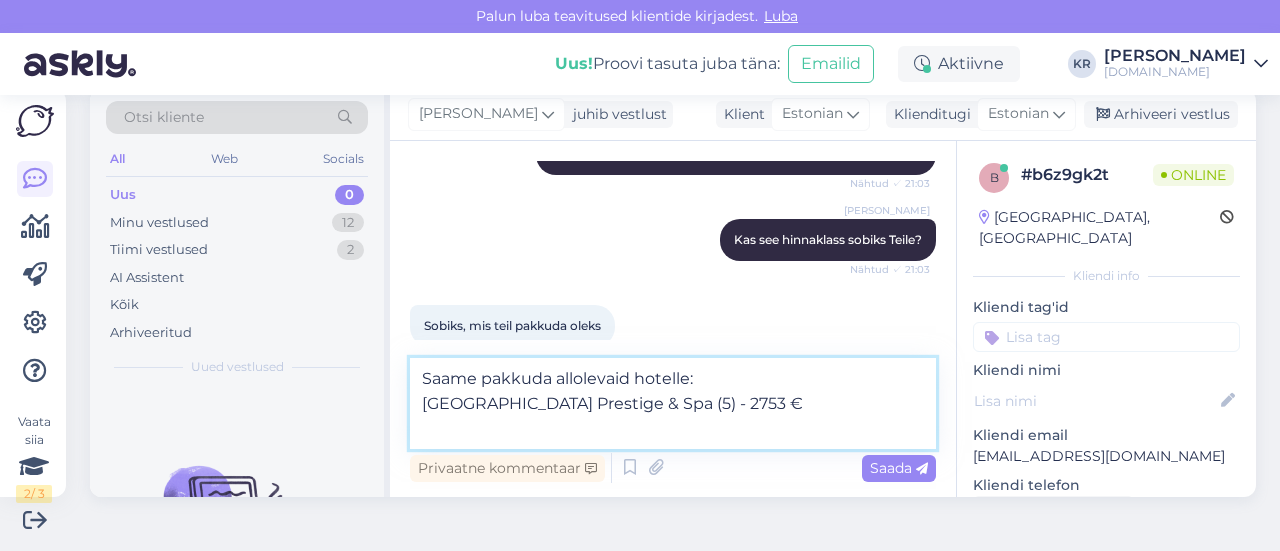 paste on "Xoria Deluxe (5)" 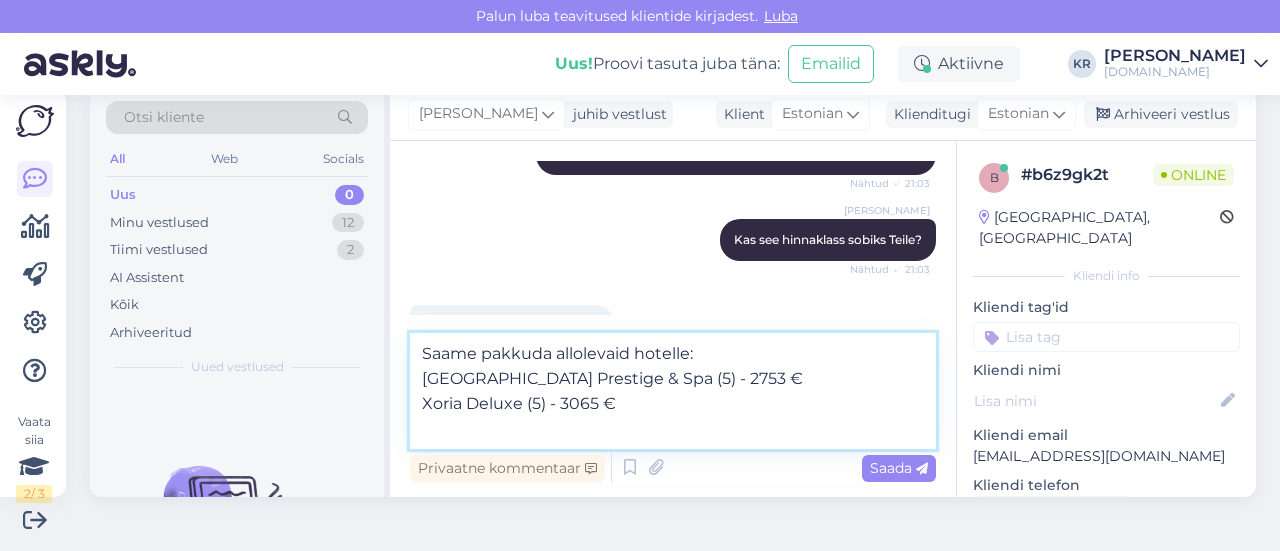 click on "Saame pakkuda allolevaid hotelle:
[GEOGRAPHIC_DATA] Prestige & Spa (5) - 2753 €
Xoria Deluxe (5) - 3065 €" at bounding box center (673, 391) 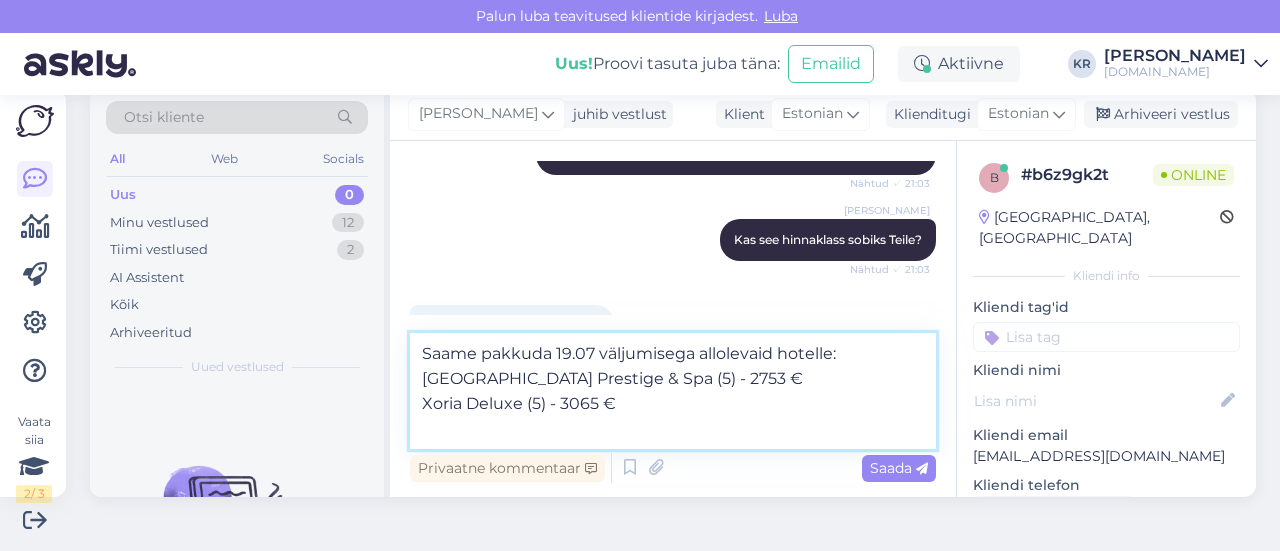 click on "Saame pakkuda 19.07 väljumisega allolevaid hotelle:
[GEOGRAPHIC_DATA] Prestige & Spa (5) - 2753 €
Xoria Deluxe (5) - 3065 €" at bounding box center [673, 391] 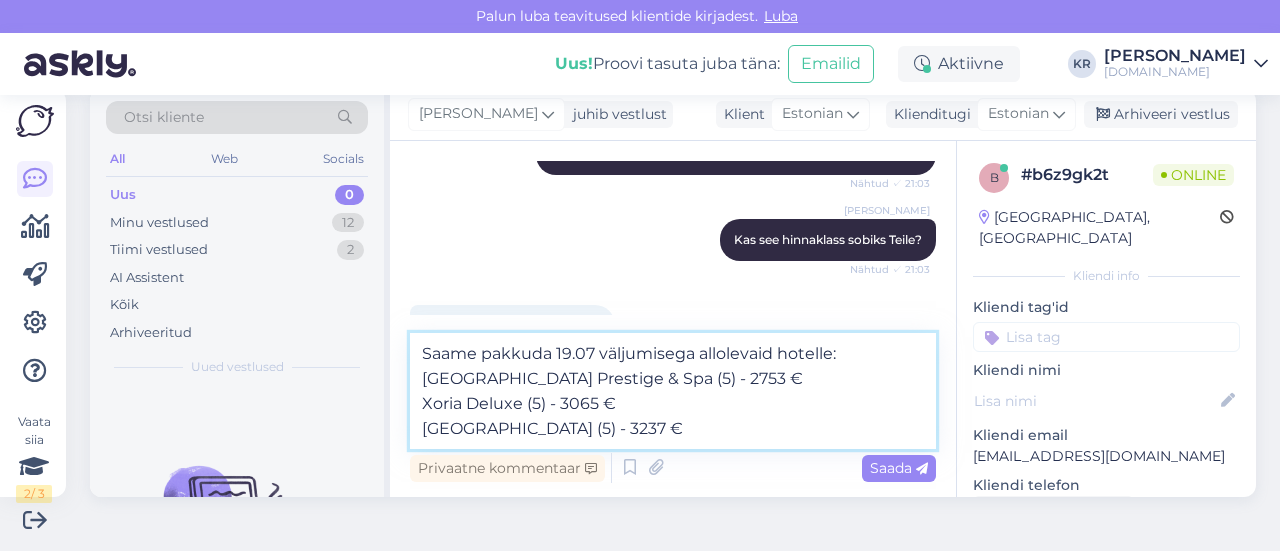 click on "Saame pakkuda 19.07 väljumisega allolevaid hotelle:
[GEOGRAPHIC_DATA] Prestige & Spa (5) - 2753 €
Xoria Deluxe (5) - 3065 €
[GEOGRAPHIC_DATA] (5) - 3237 €" at bounding box center (673, 391) 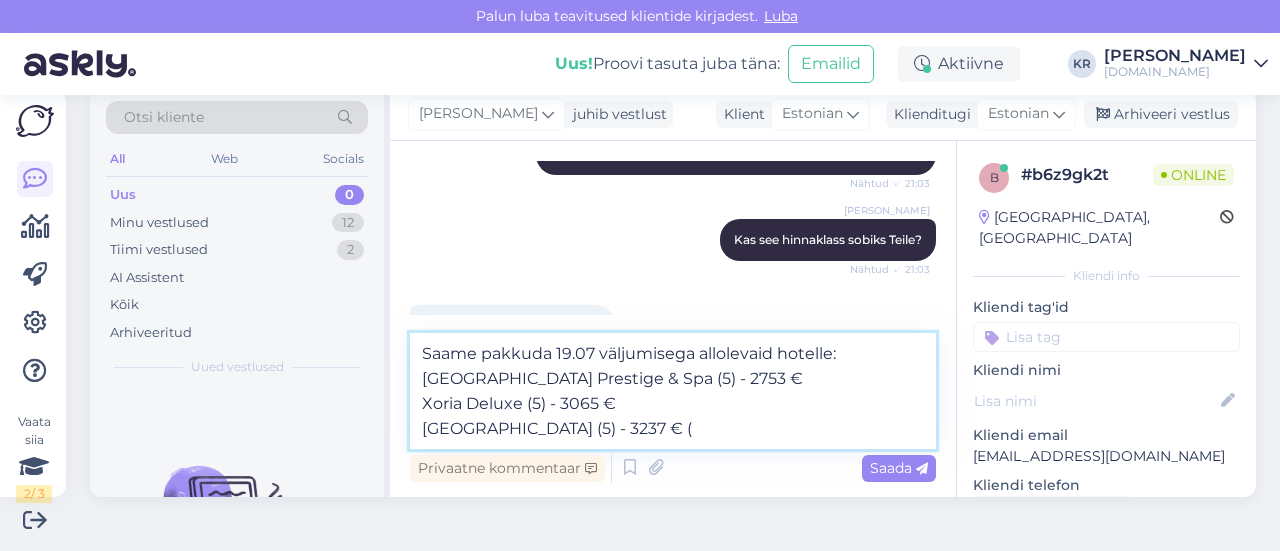 paste on "[URL][DOMAIN_NAME]" 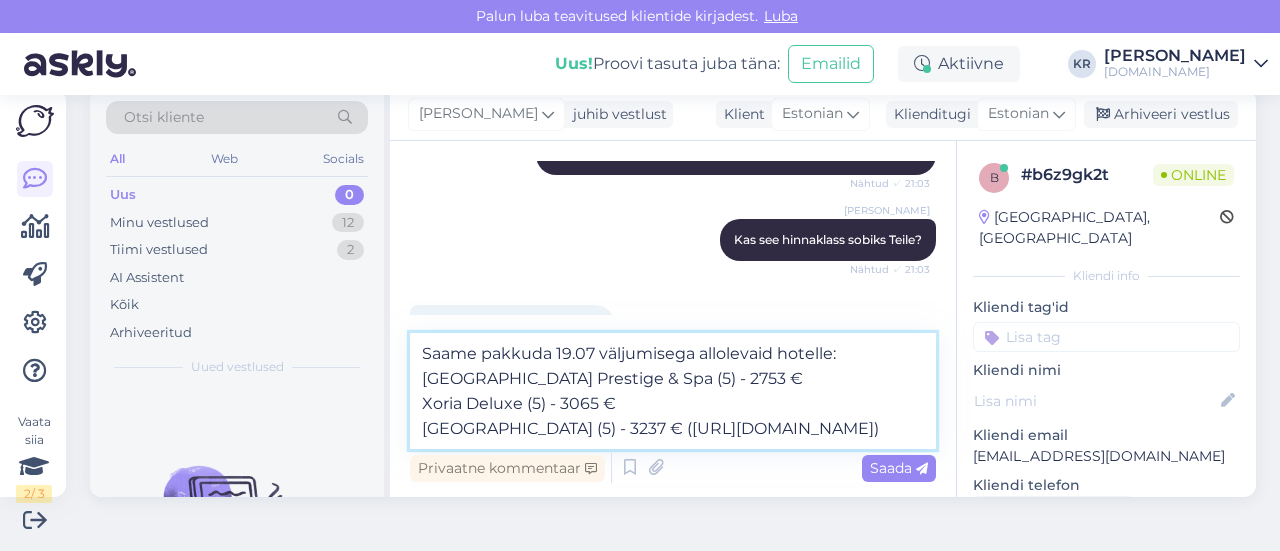 click on "Saame pakkuda 19.07 väljumisega allolevaid hotelle:
[GEOGRAPHIC_DATA] Prestige & Spa (5) - 2753 €
Xoria Deluxe (5) - 3065 €
[GEOGRAPHIC_DATA] (5) - 3237 € ([URL][DOMAIN_NAME])" at bounding box center [673, 391] 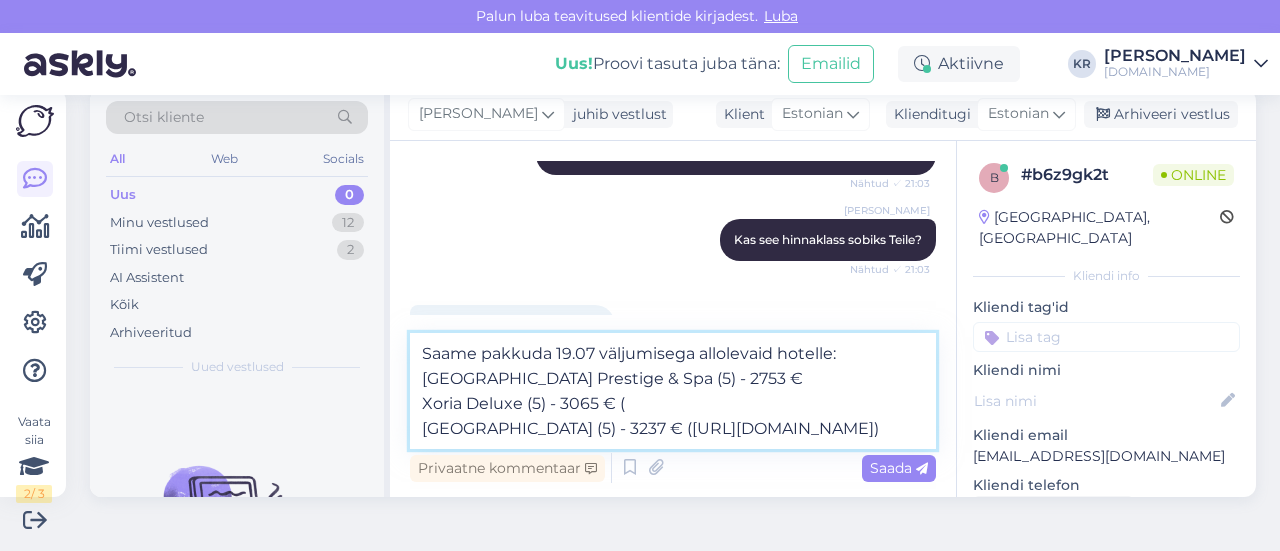 paste on "[URL][DOMAIN_NAME]" 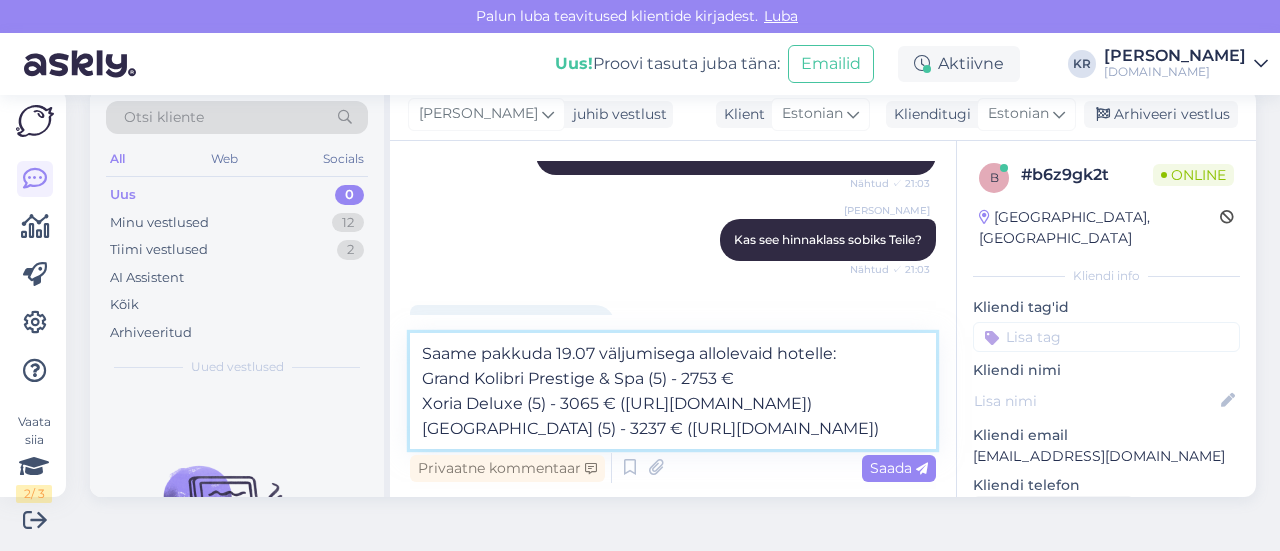 click on "Saame pakkuda 19.07 väljumisega allolevaid hotelle:
Grand Kolibri Prestige & Spa (5) - 2753 €
Xoria Deluxe (5) - 3065 € ([URL][DOMAIN_NAME])
[GEOGRAPHIC_DATA] (5) - 3237 € ([URL][DOMAIN_NAME])" at bounding box center [673, 391] 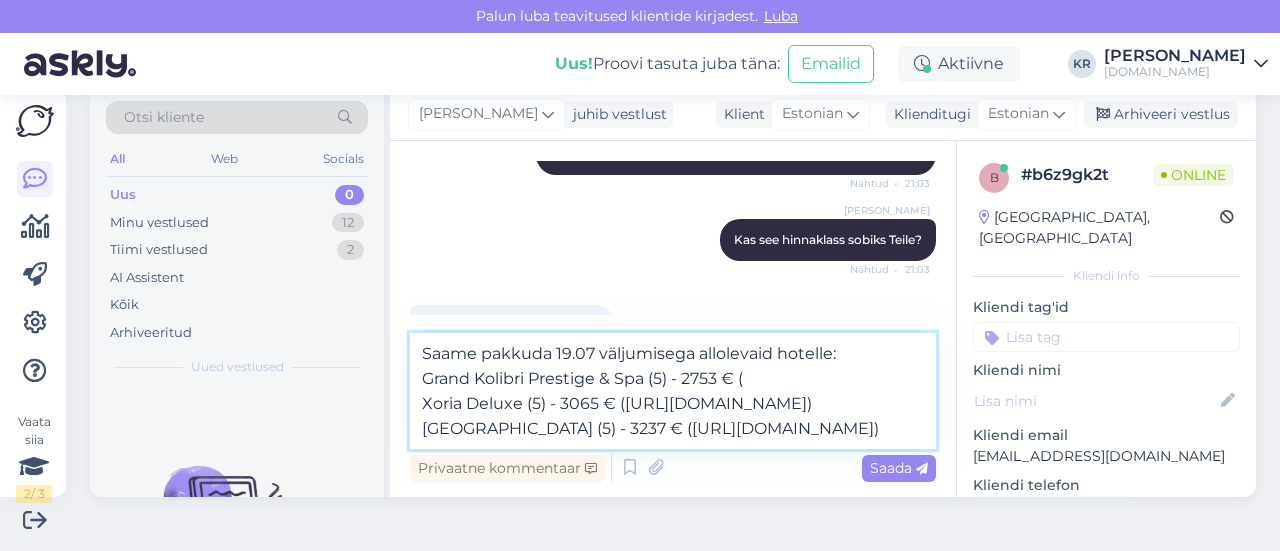 paste on "[URL][DOMAIN_NAME]" 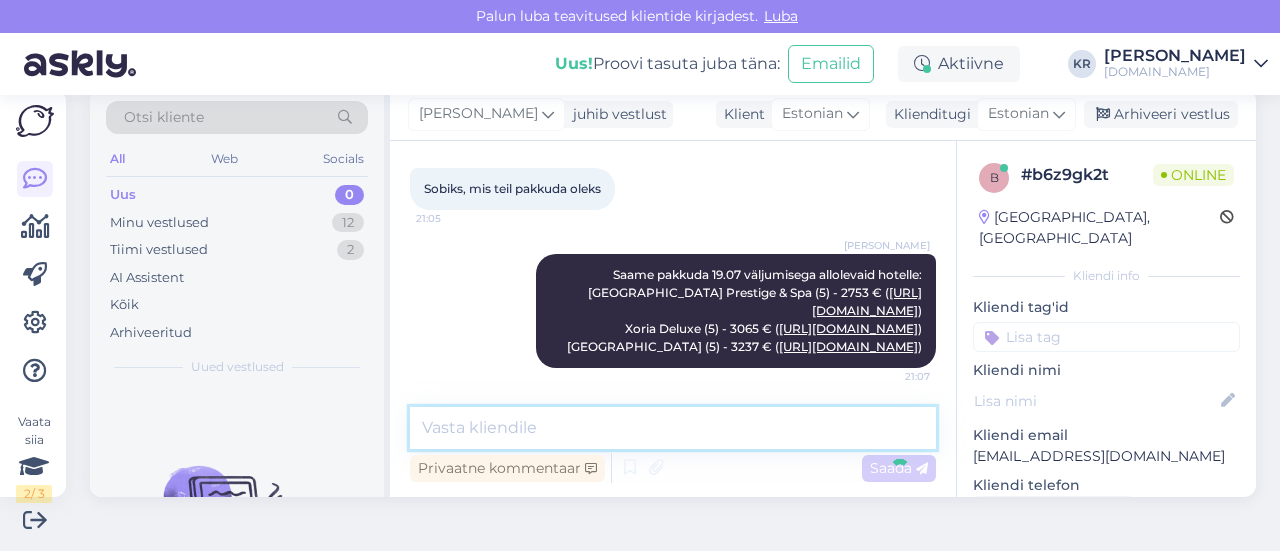 scroll, scrollTop: 801, scrollLeft: 0, axis: vertical 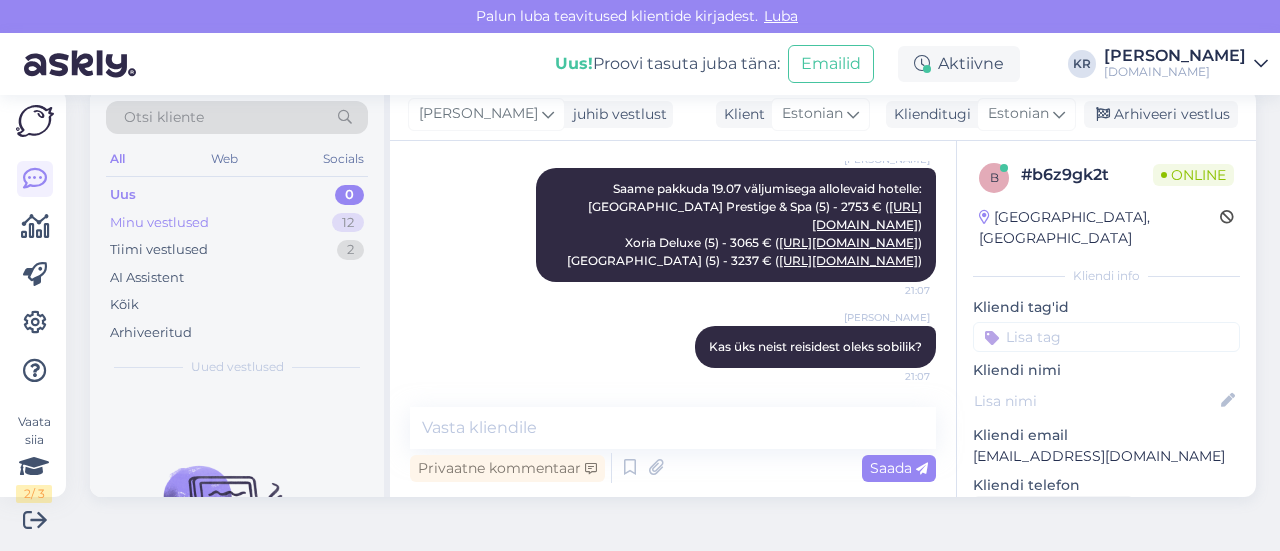 click on "Minu vestlused 12" at bounding box center [237, 223] 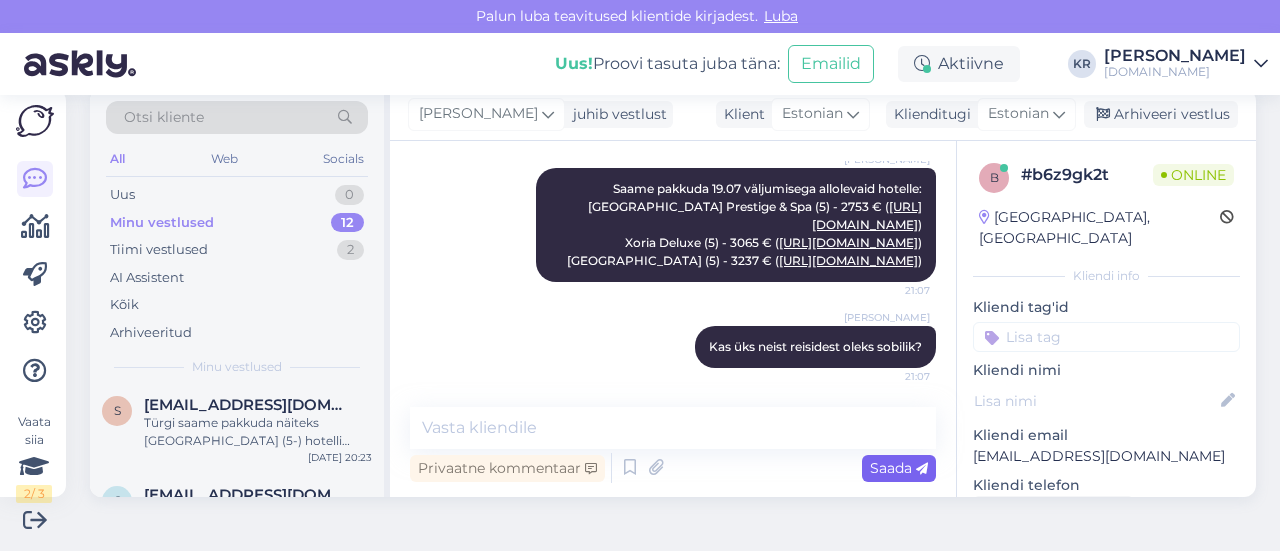 scroll, scrollTop: 0, scrollLeft: 0, axis: both 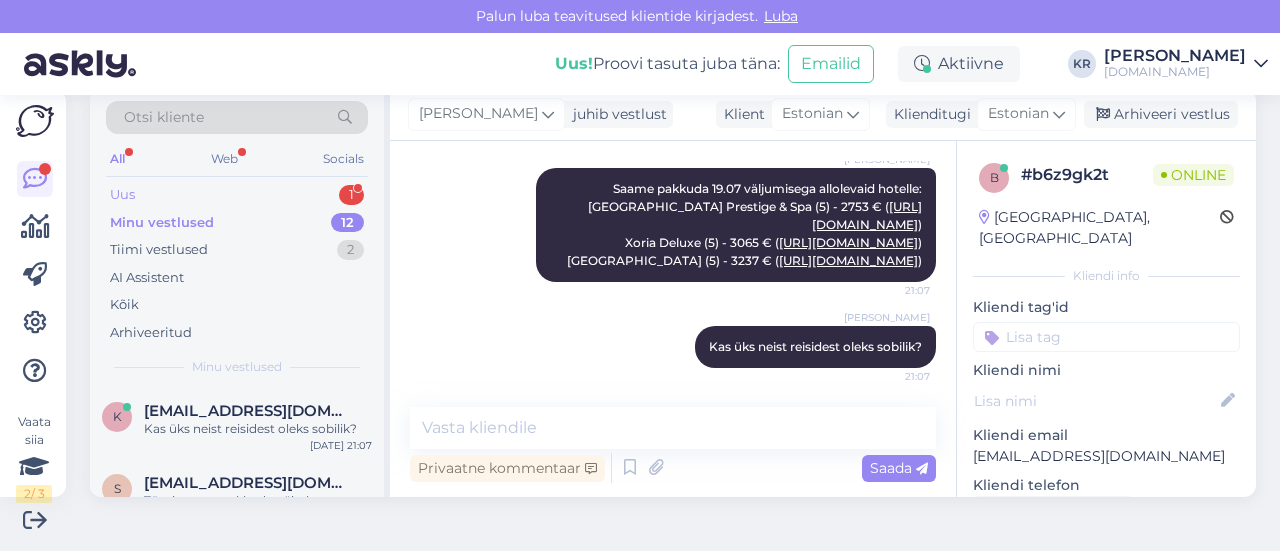 click on "Uus 1" at bounding box center [237, 195] 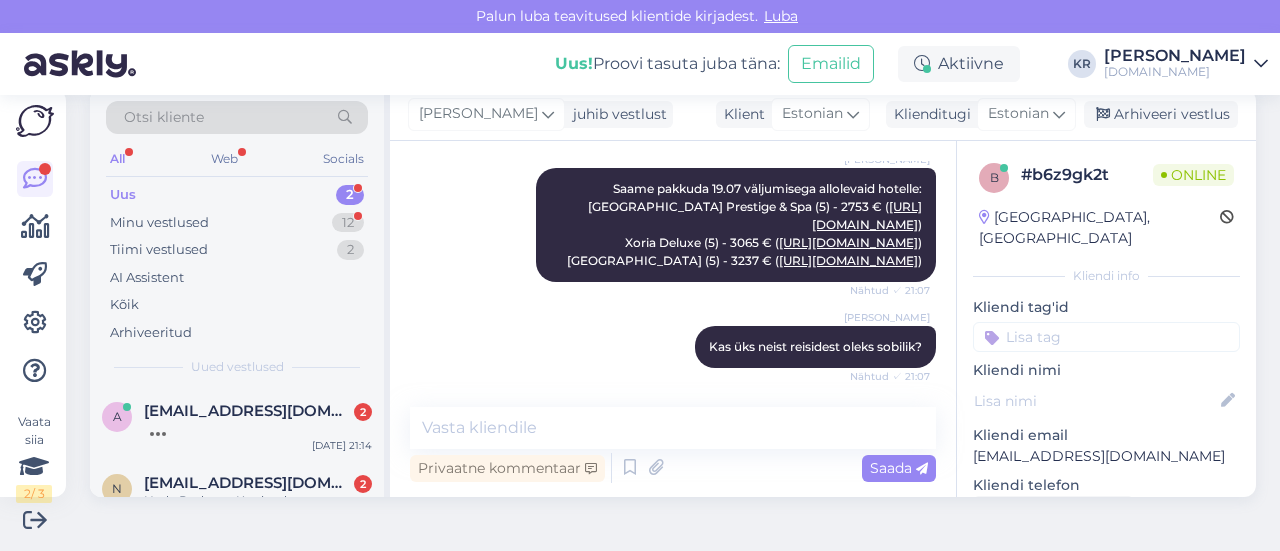 scroll, scrollTop: 887, scrollLeft: 0, axis: vertical 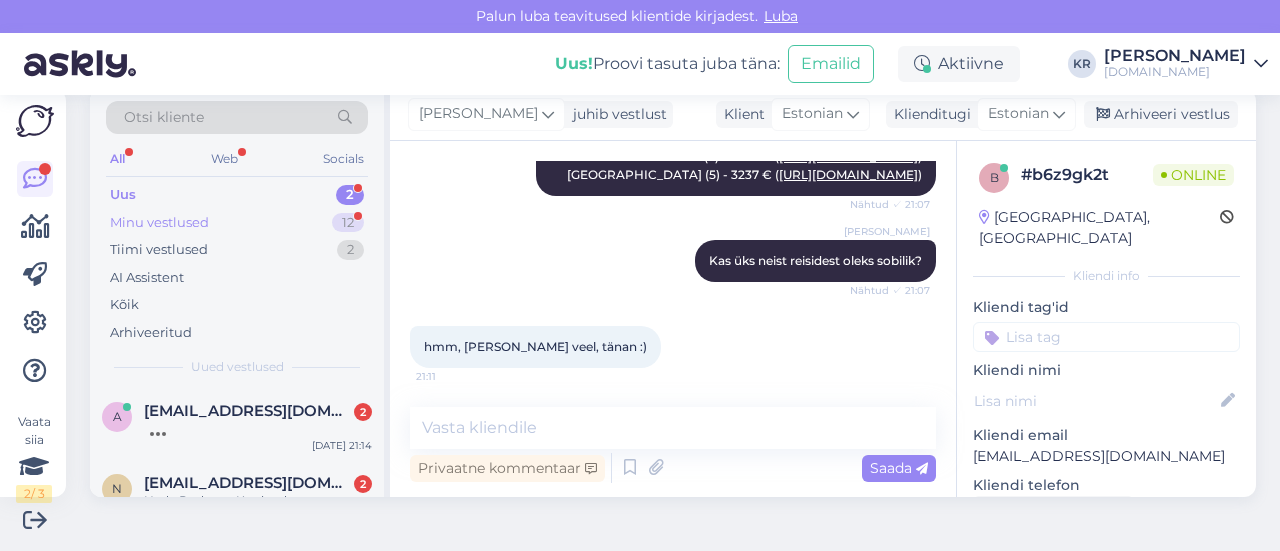 click on "Minu vestlused" at bounding box center [159, 223] 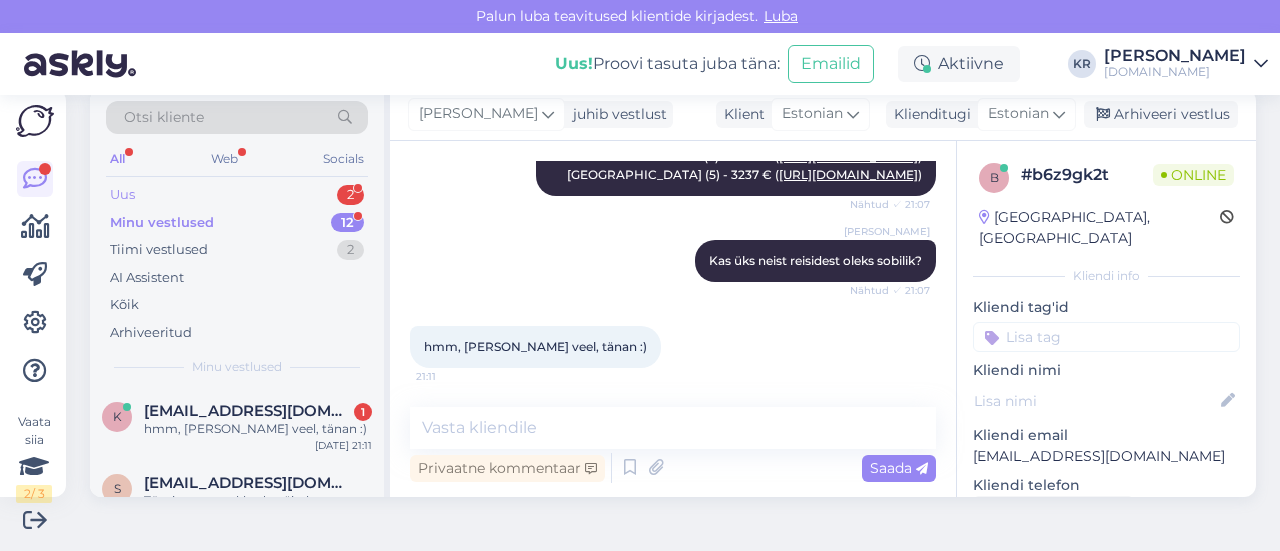 click on "Uus 2" at bounding box center [237, 195] 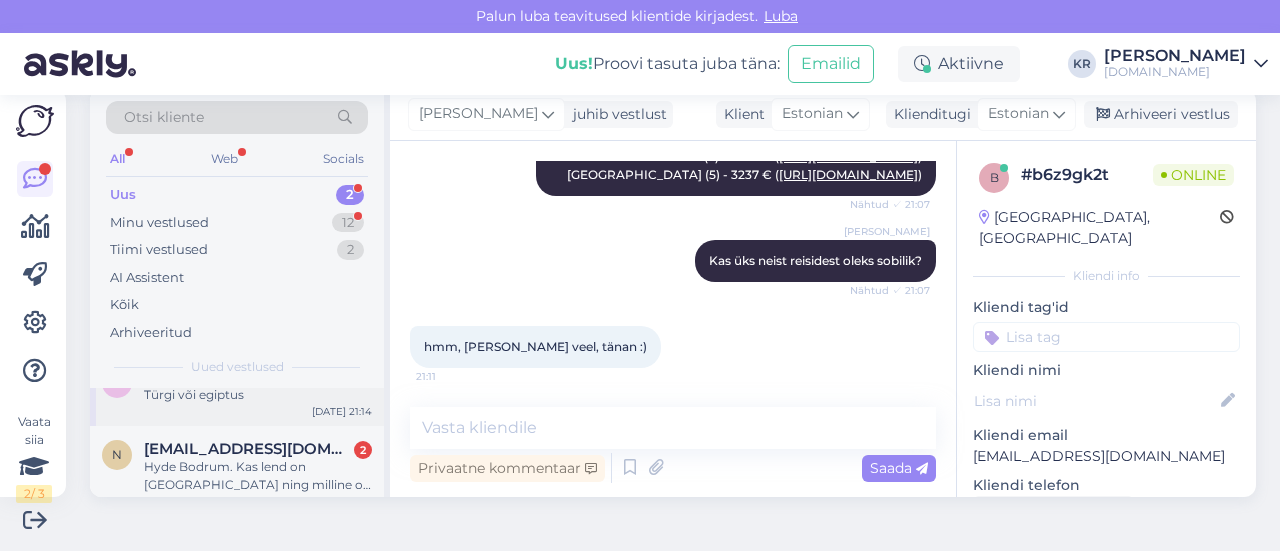 scroll, scrollTop: 51, scrollLeft: 0, axis: vertical 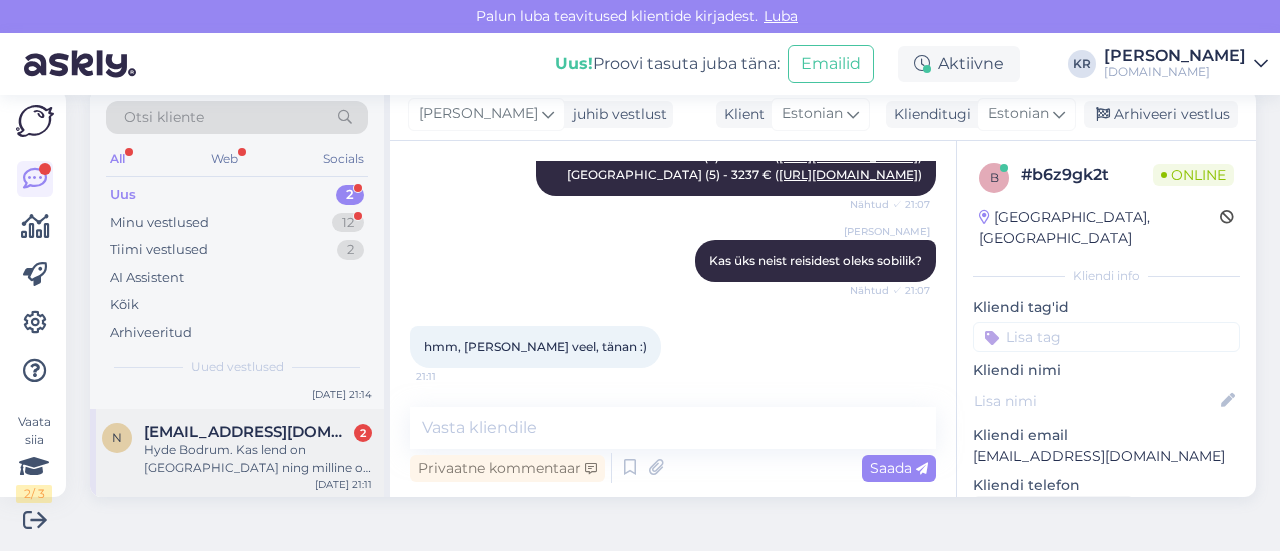 click on "Hyde Bodrum. Kas lend on [GEOGRAPHIC_DATA] ning milline on lennukava oktoobris?" at bounding box center (258, 459) 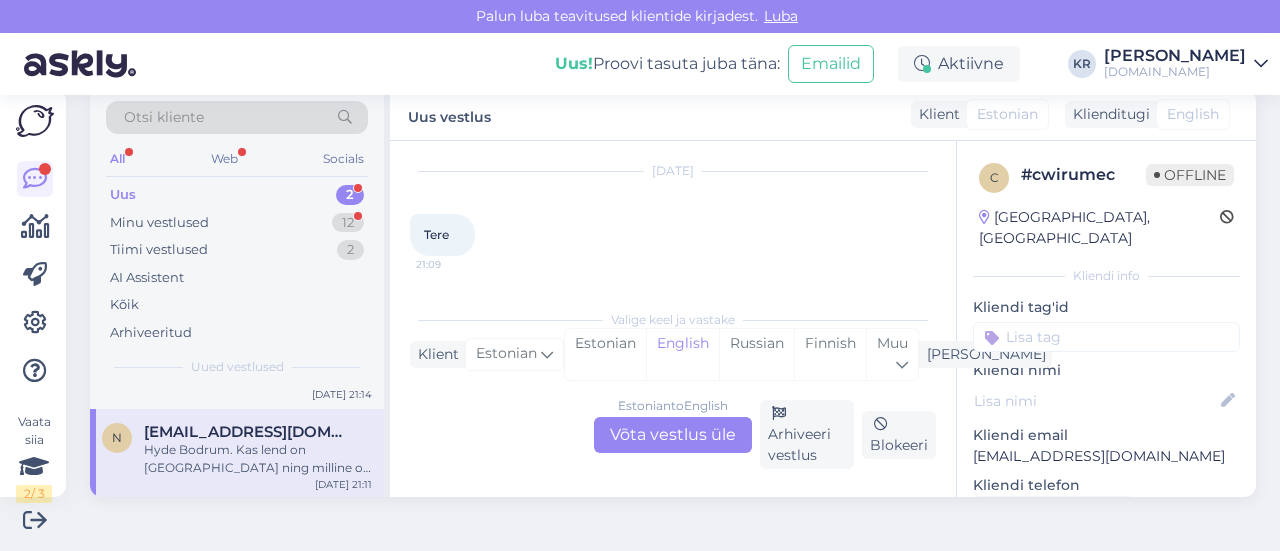 scroll, scrollTop: 153, scrollLeft: 0, axis: vertical 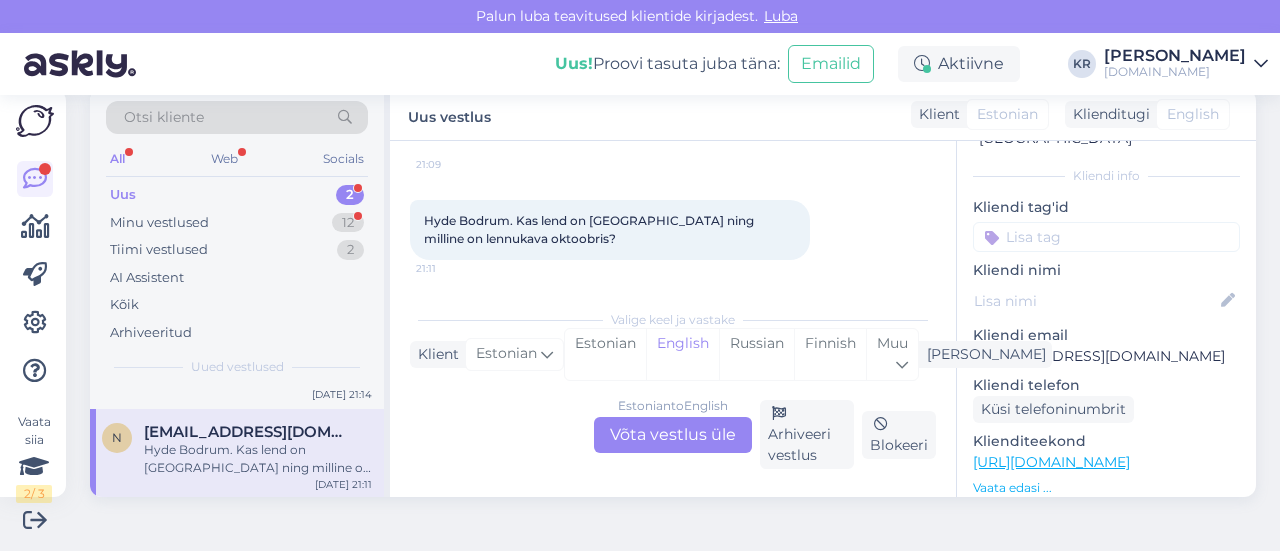 click on "[URL][DOMAIN_NAME]" at bounding box center (1051, 462) 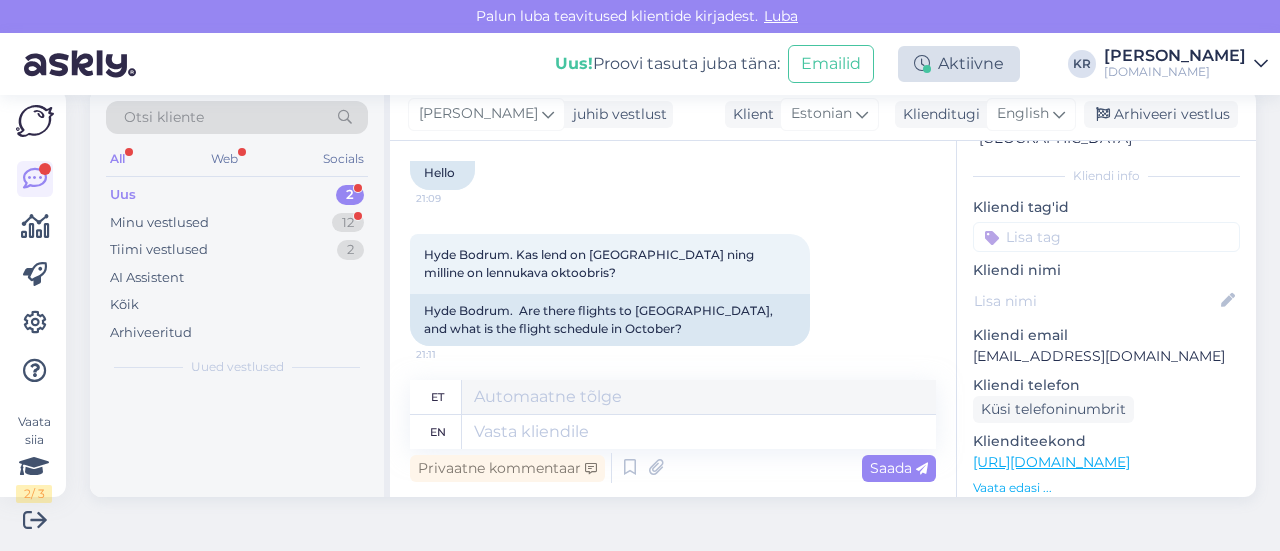 scroll, scrollTop: 158, scrollLeft: 0, axis: vertical 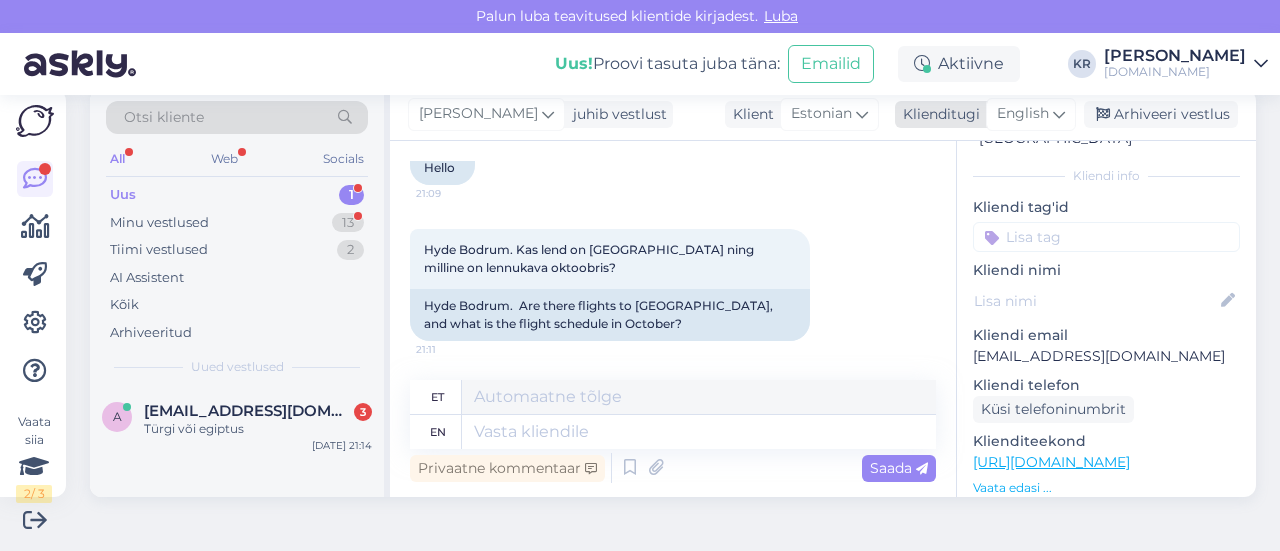 click on "English" at bounding box center [1031, 114] 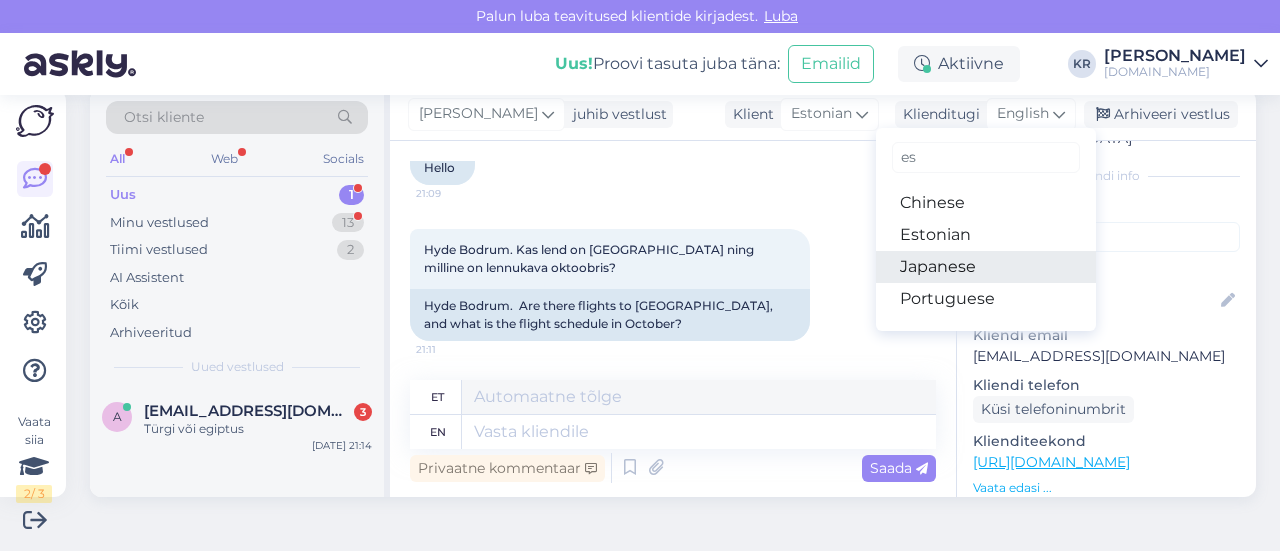 click on "Japanese" at bounding box center [986, 267] 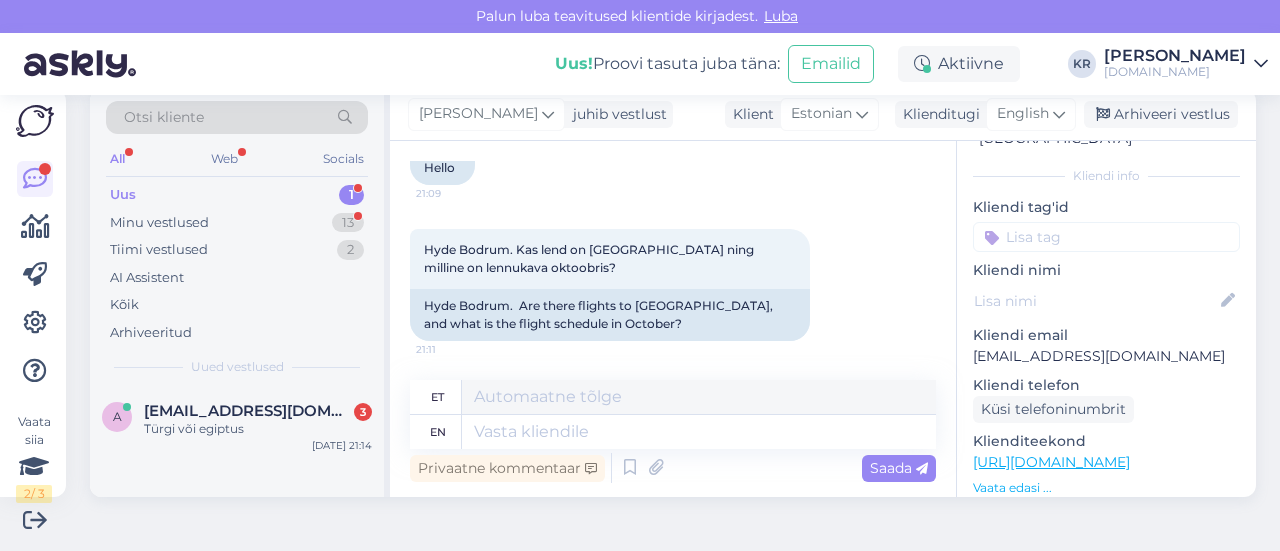 click on "English" at bounding box center [1023, 114] 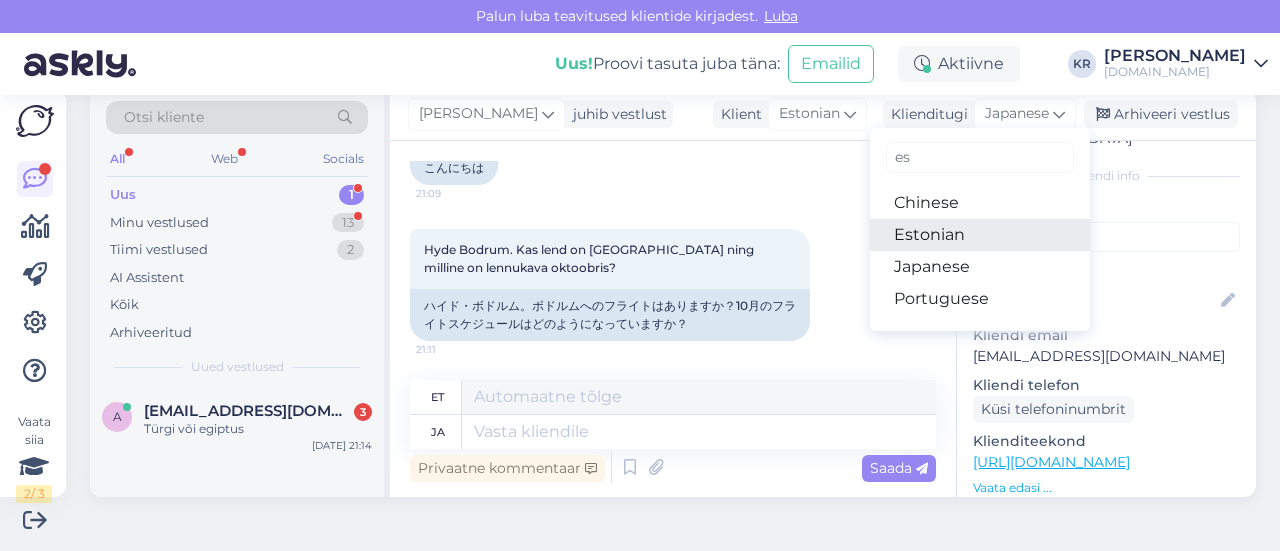 click on "Estonian" at bounding box center [980, 235] 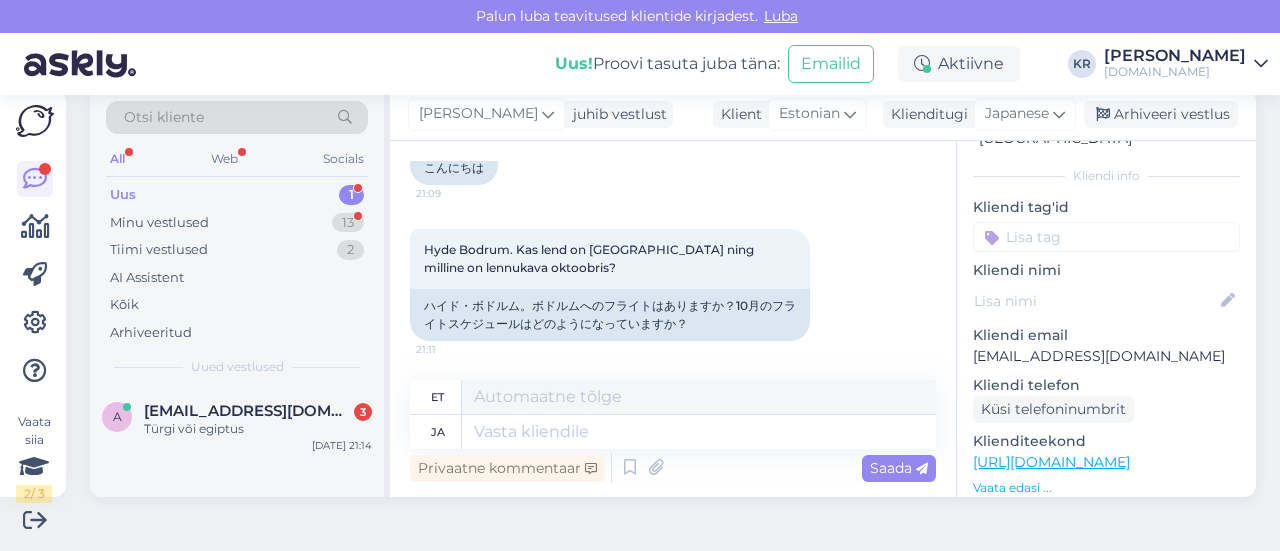 scroll, scrollTop: 131, scrollLeft: 0, axis: vertical 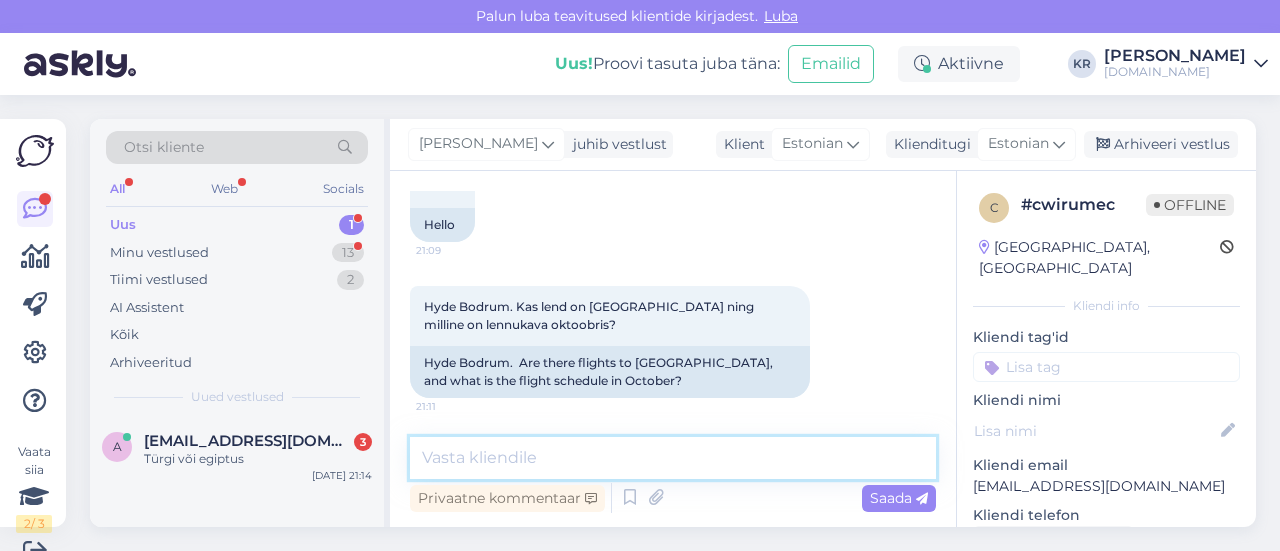 click at bounding box center [673, 458] 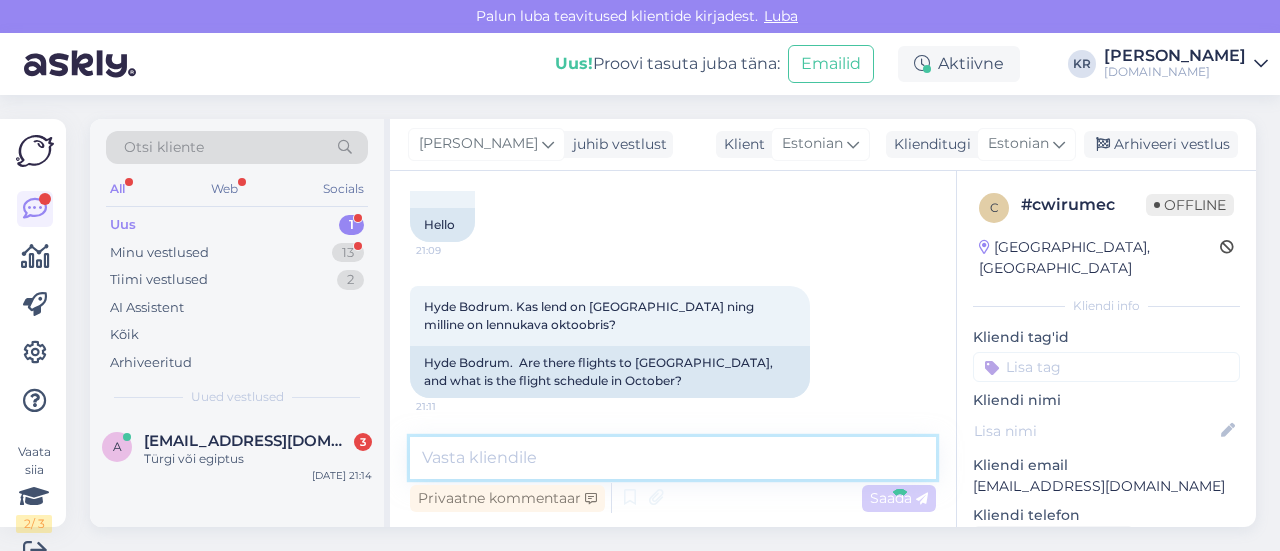 scroll, scrollTop: 217, scrollLeft: 0, axis: vertical 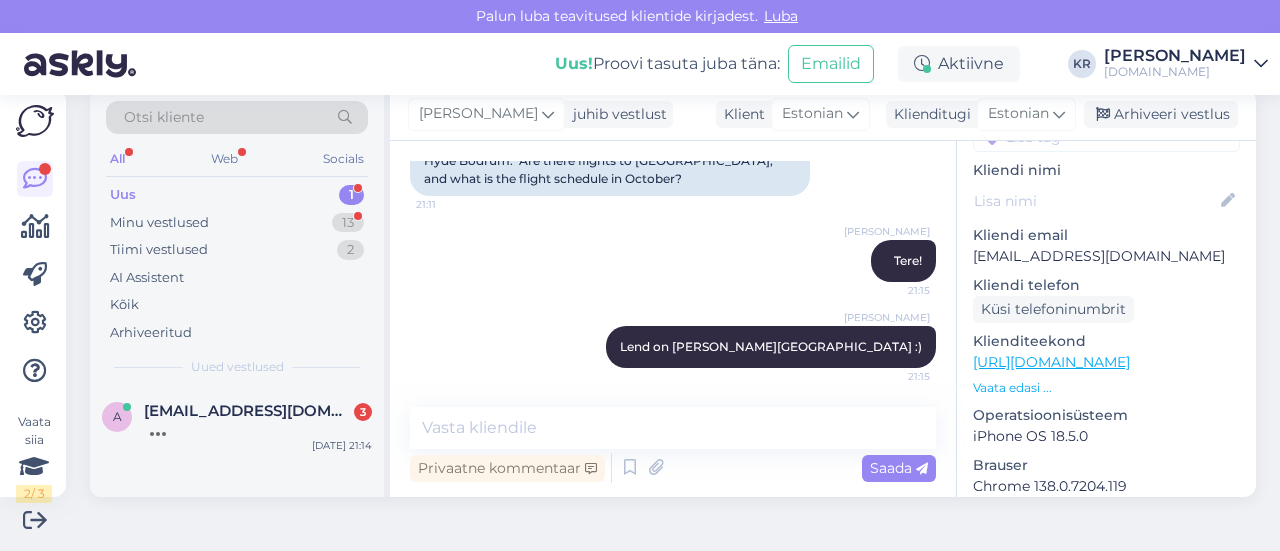 click on "[URL][DOMAIN_NAME]" at bounding box center (1051, 362) 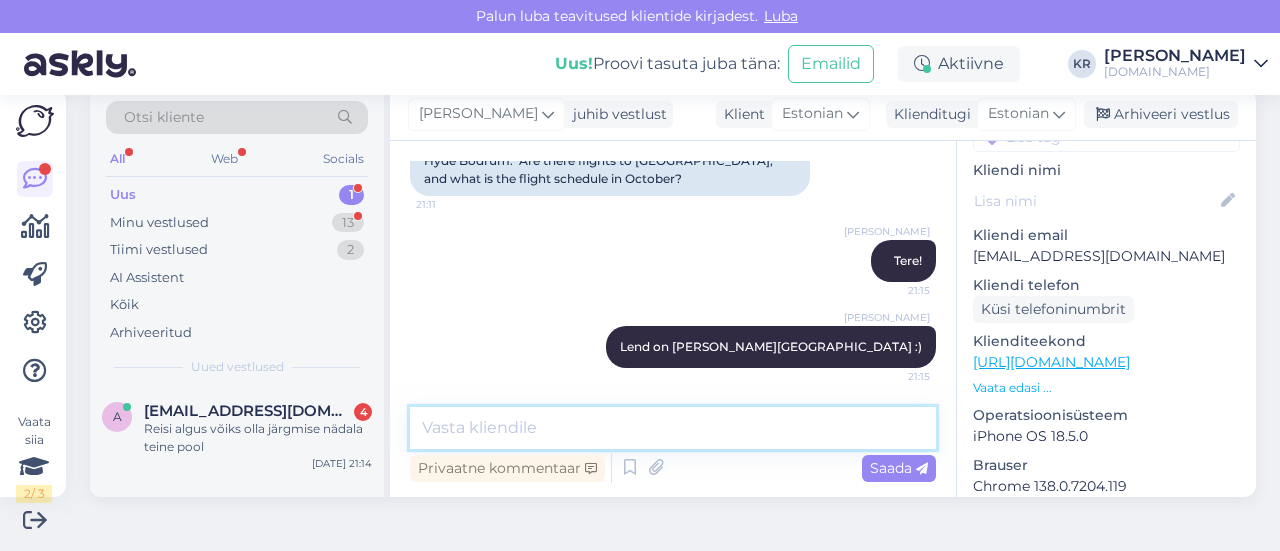 click at bounding box center [673, 428] 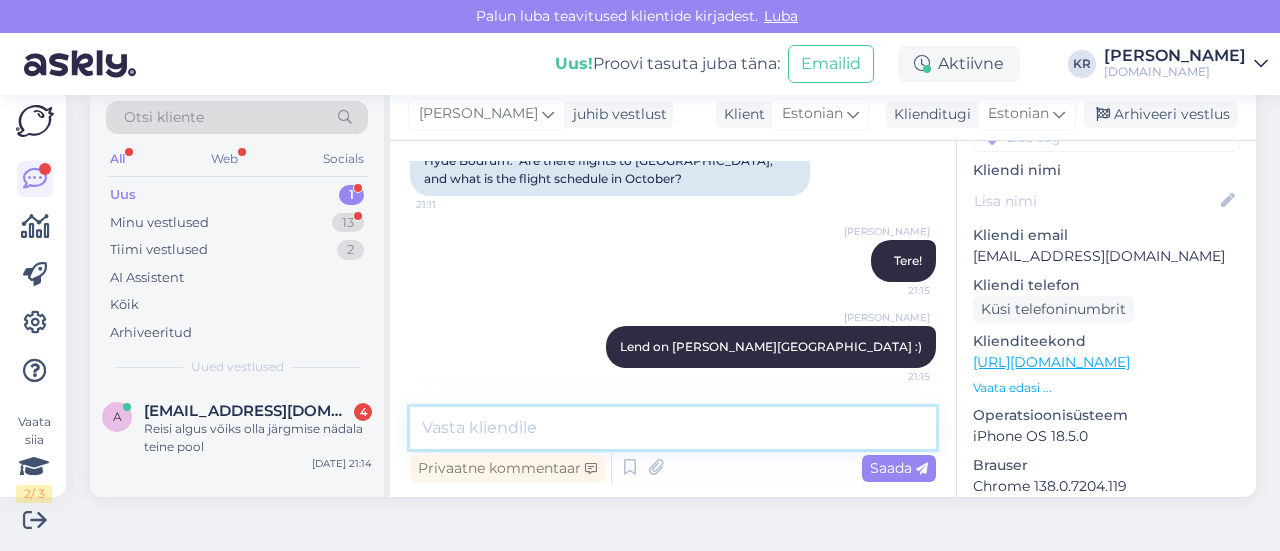scroll, scrollTop: 389, scrollLeft: 0, axis: vertical 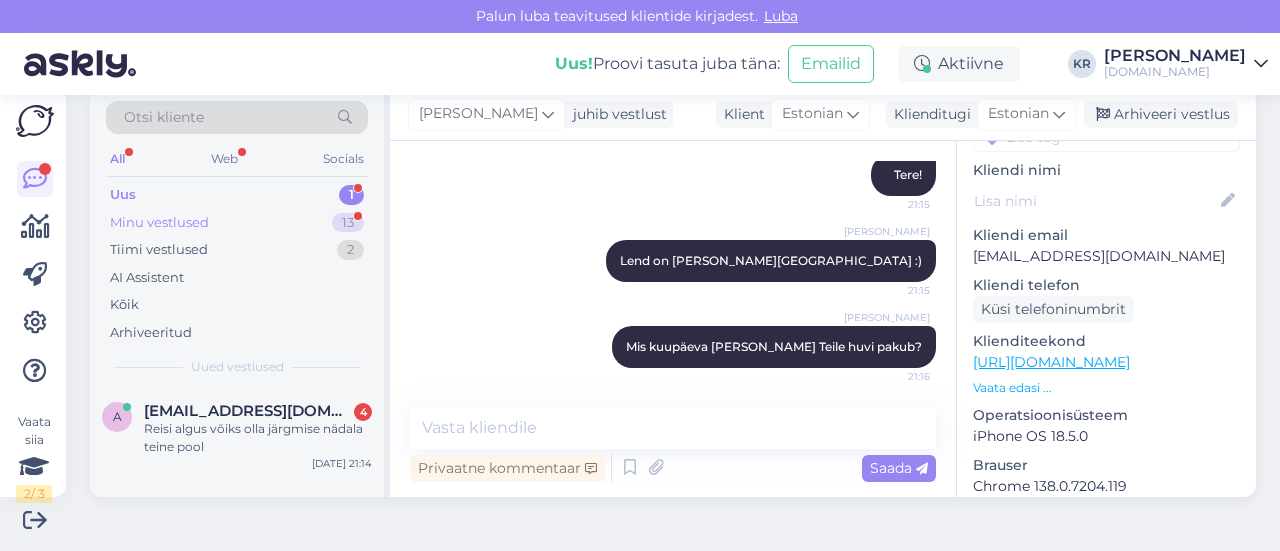 click on "Minu vestlused" at bounding box center (159, 223) 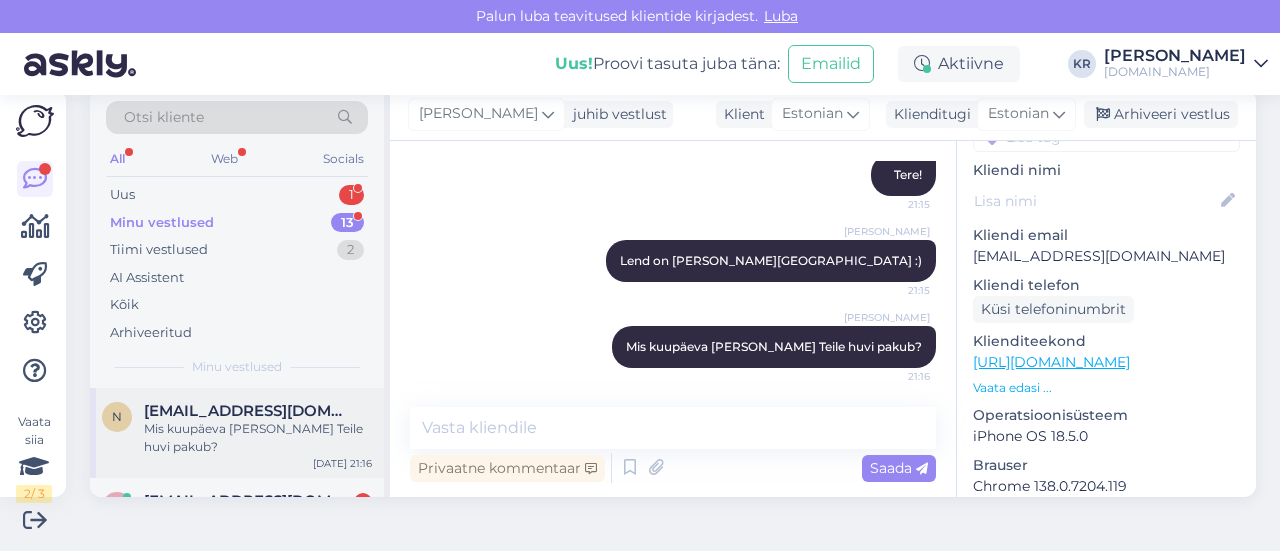 scroll, scrollTop: 100, scrollLeft: 0, axis: vertical 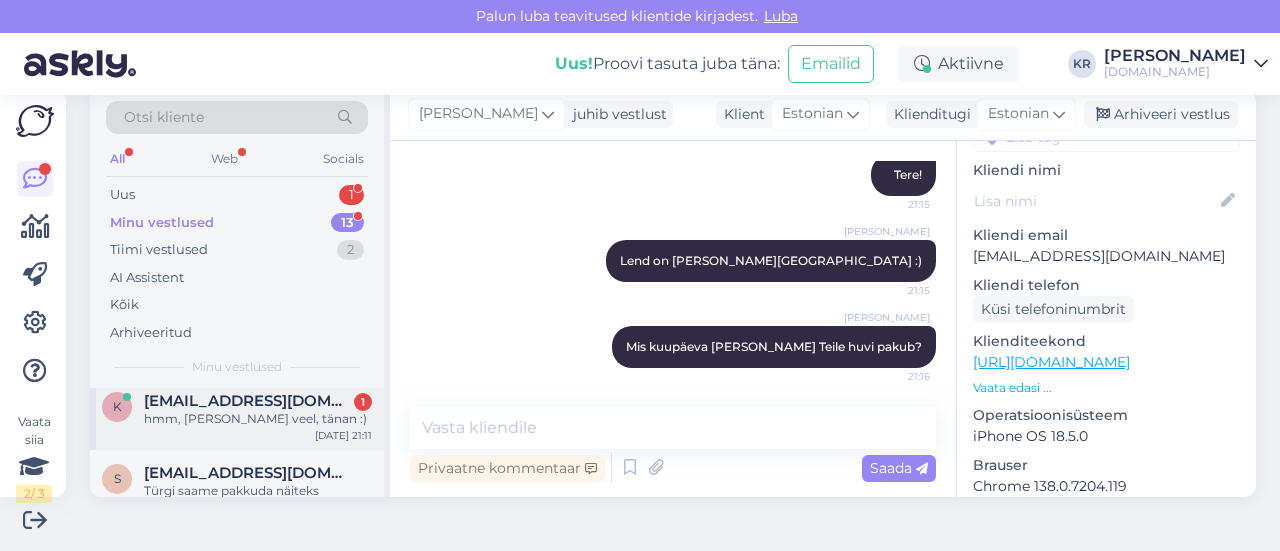 click on "k [EMAIL_ADDRESS][DOMAIN_NAME] 1 hmm, [PERSON_NAME] veel, tänan :) [DATE] 21:11" at bounding box center [237, 414] 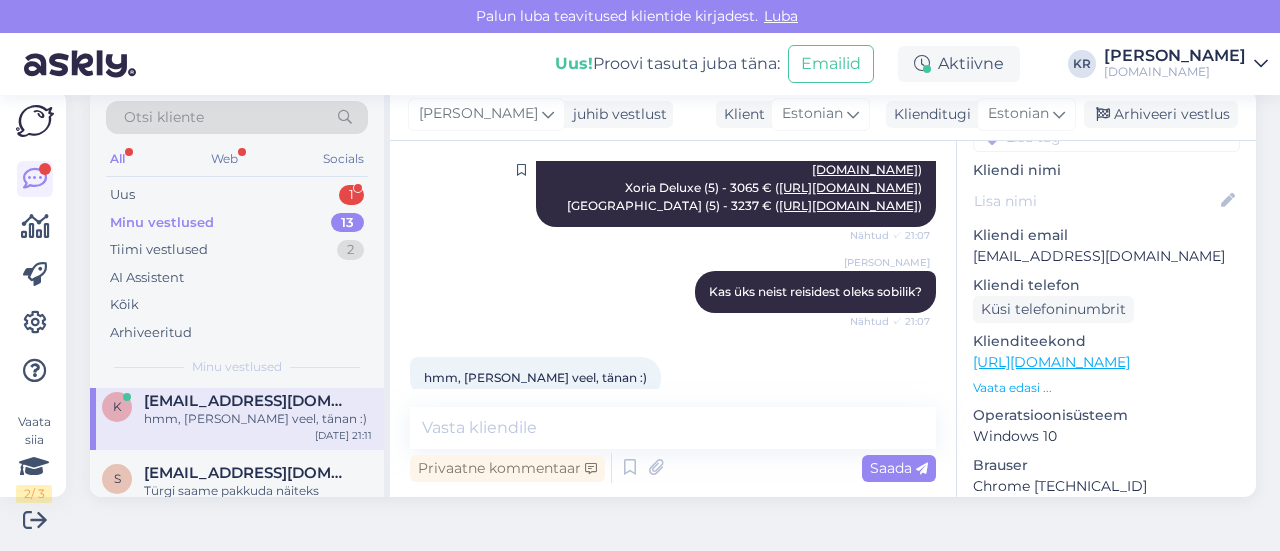scroll, scrollTop: 887, scrollLeft: 0, axis: vertical 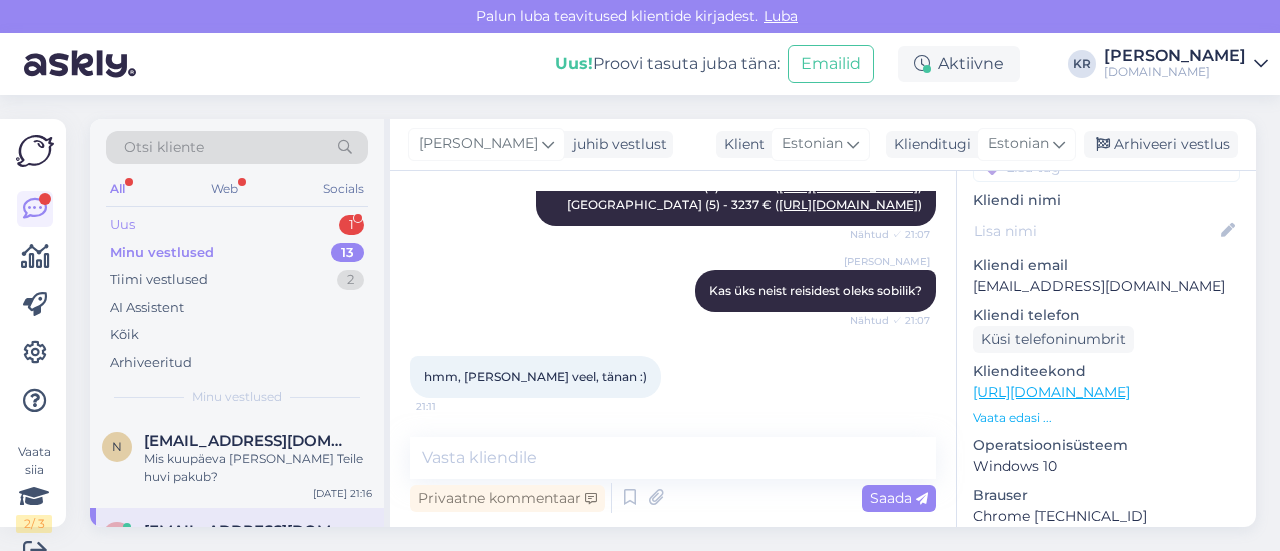 click on "Uus 1" at bounding box center (237, 225) 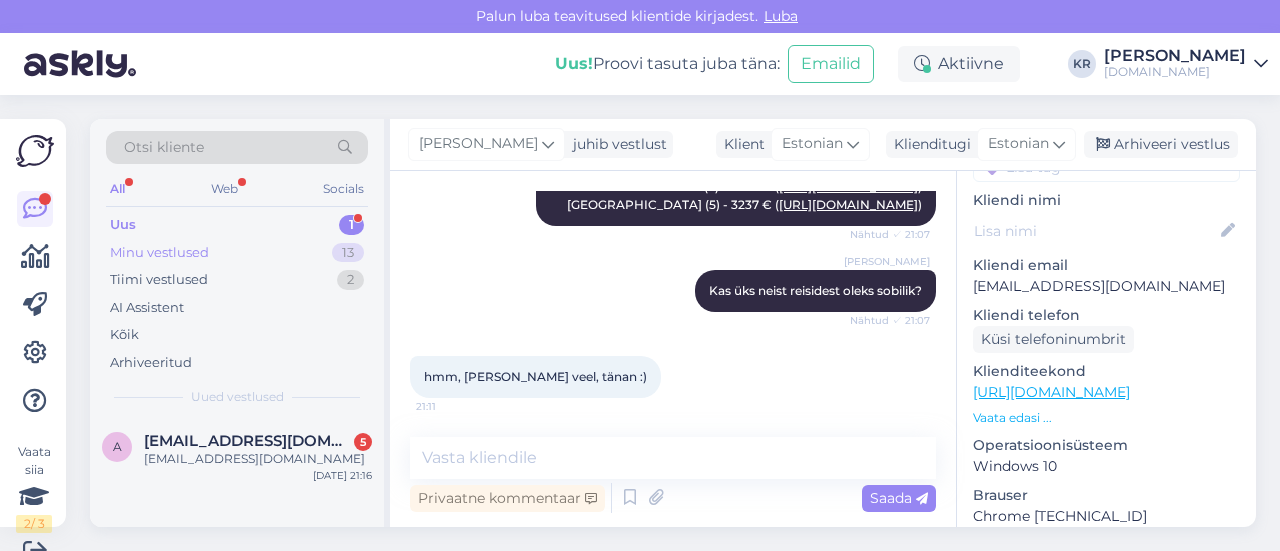click on "Minu vestlused 13" at bounding box center [237, 253] 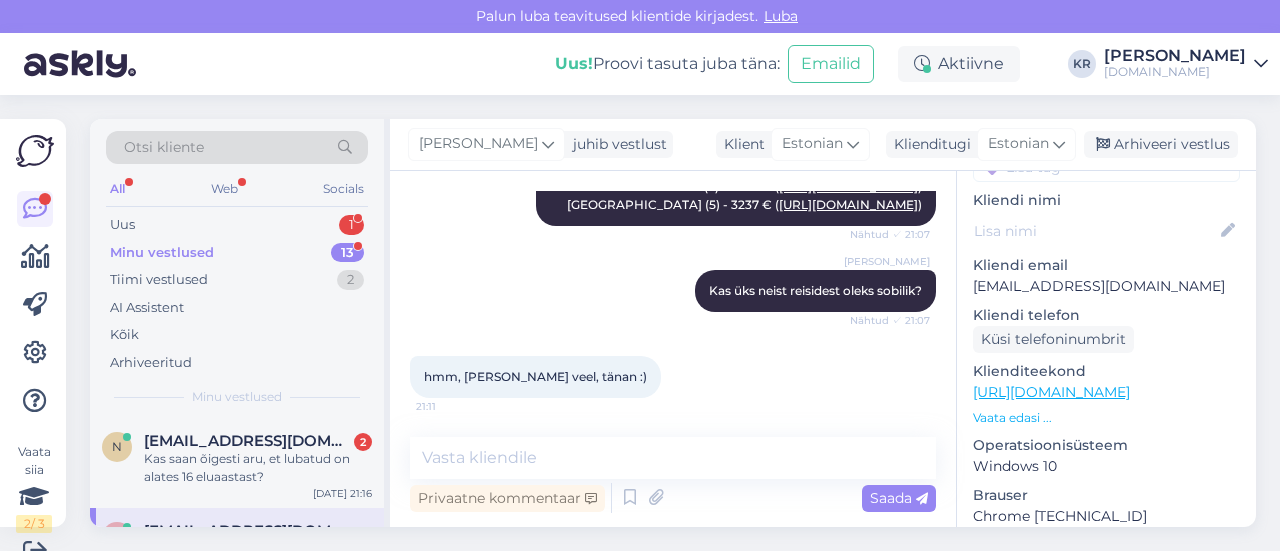 click on "Minu vestlused 13" at bounding box center [237, 253] 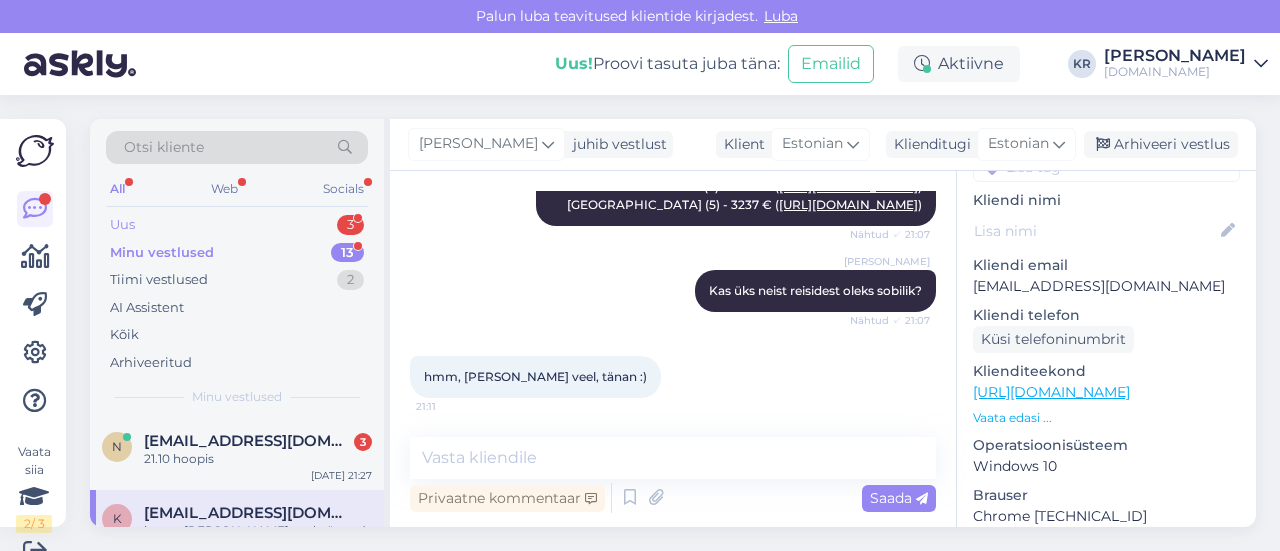 click on "Uus 3" at bounding box center [237, 225] 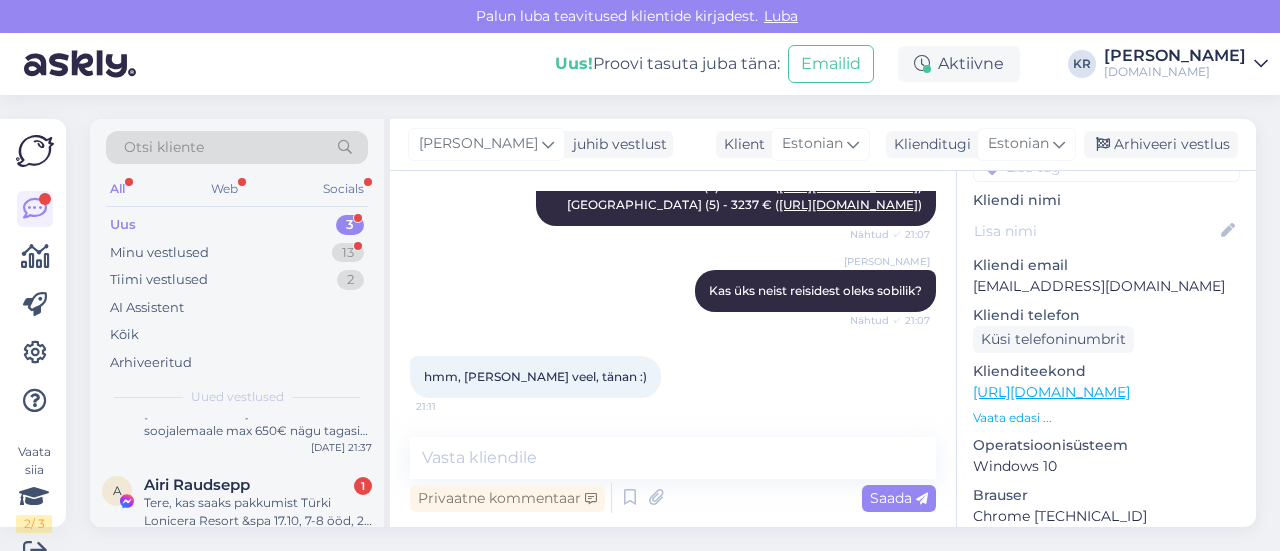 scroll, scrollTop: 0, scrollLeft: 0, axis: both 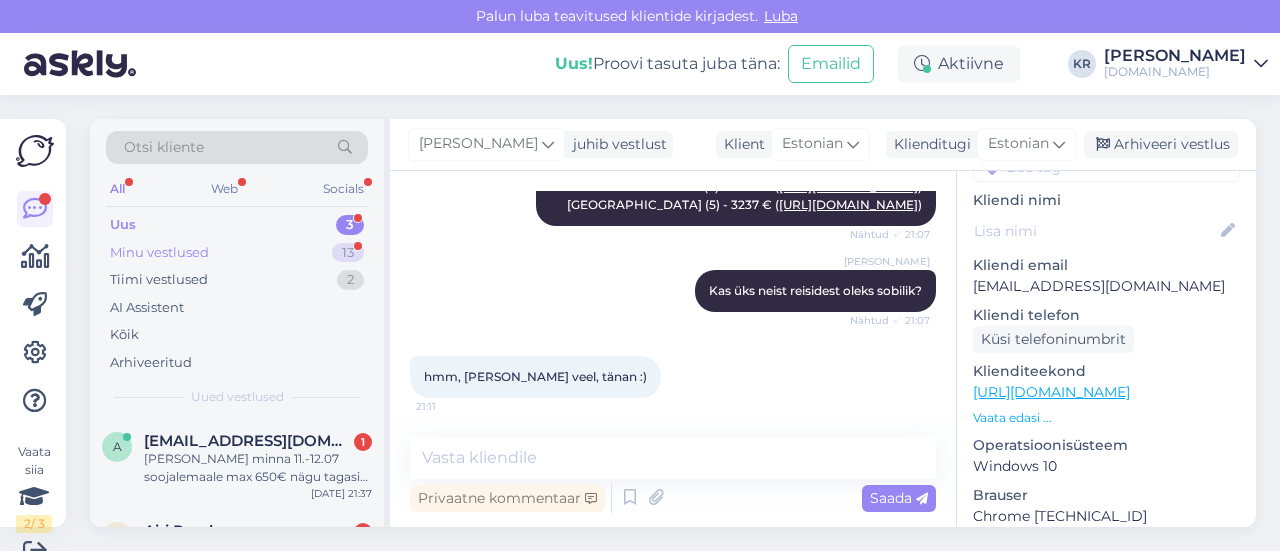 click on "Minu vestlused 13" at bounding box center [237, 253] 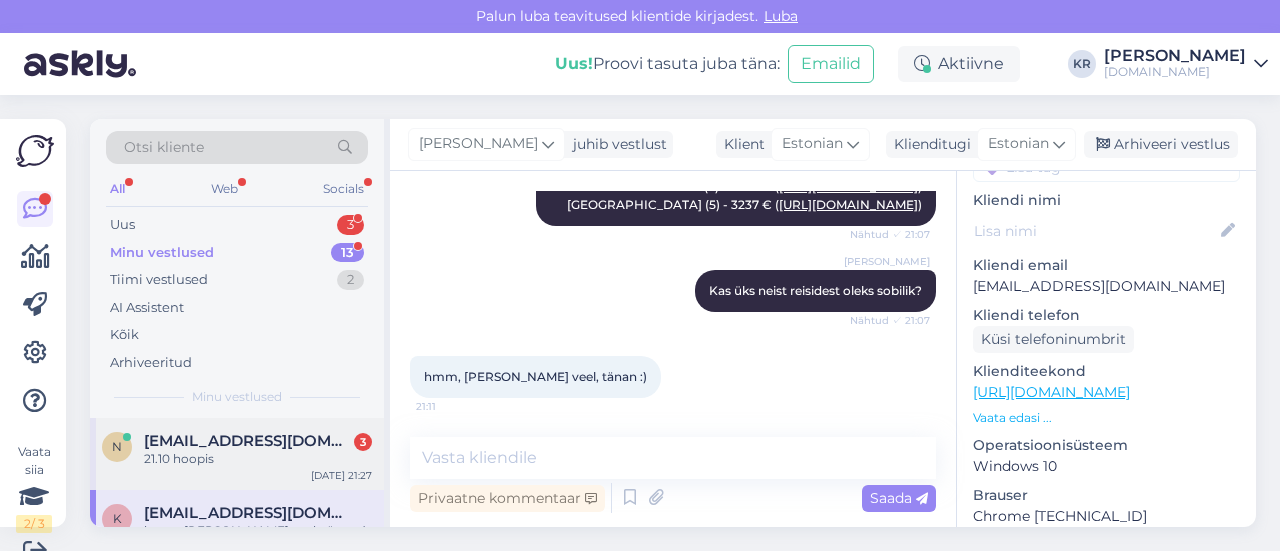 click on "n [EMAIL_ADDRESS][DOMAIN_NAME] 3 21.10 hoopis  [DATE] 21:27" at bounding box center (237, 454) 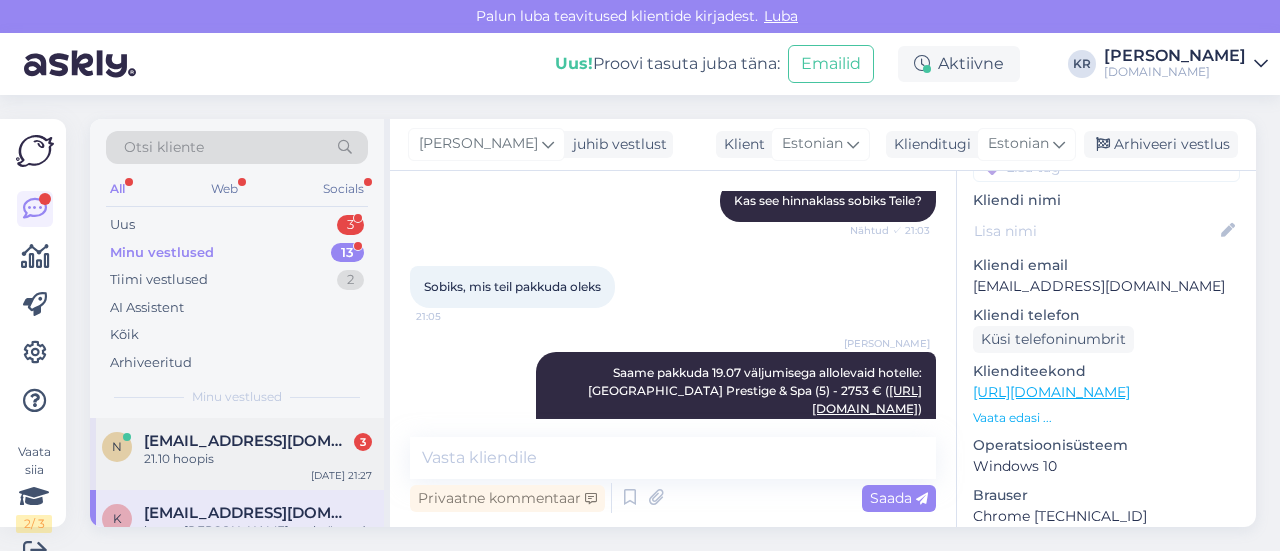 scroll, scrollTop: 30, scrollLeft: 0, axis: vertical 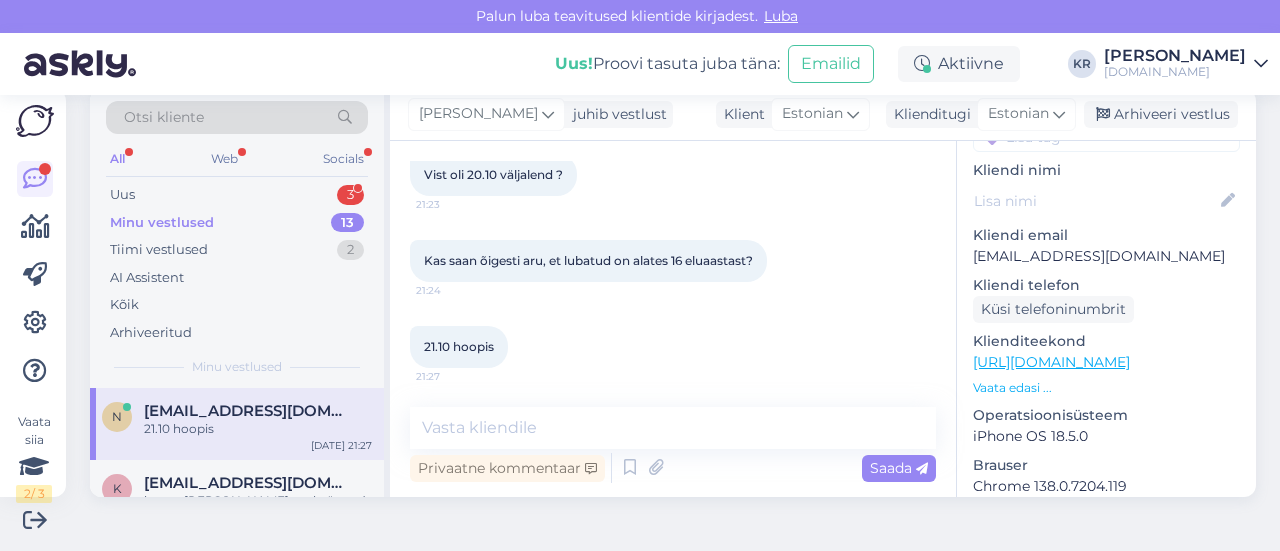 click on "[URL][DOMAIN_NAME]" at bounding box center (1051, 362) 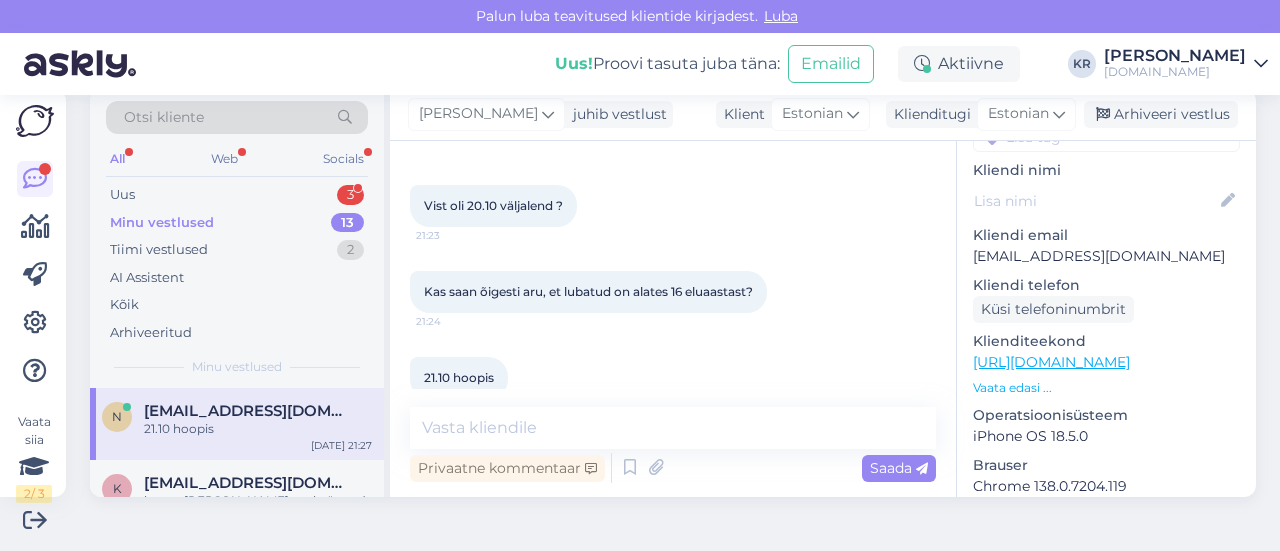 scroll, scrollTop: 647, scrollLeft: 0, axis: vertical 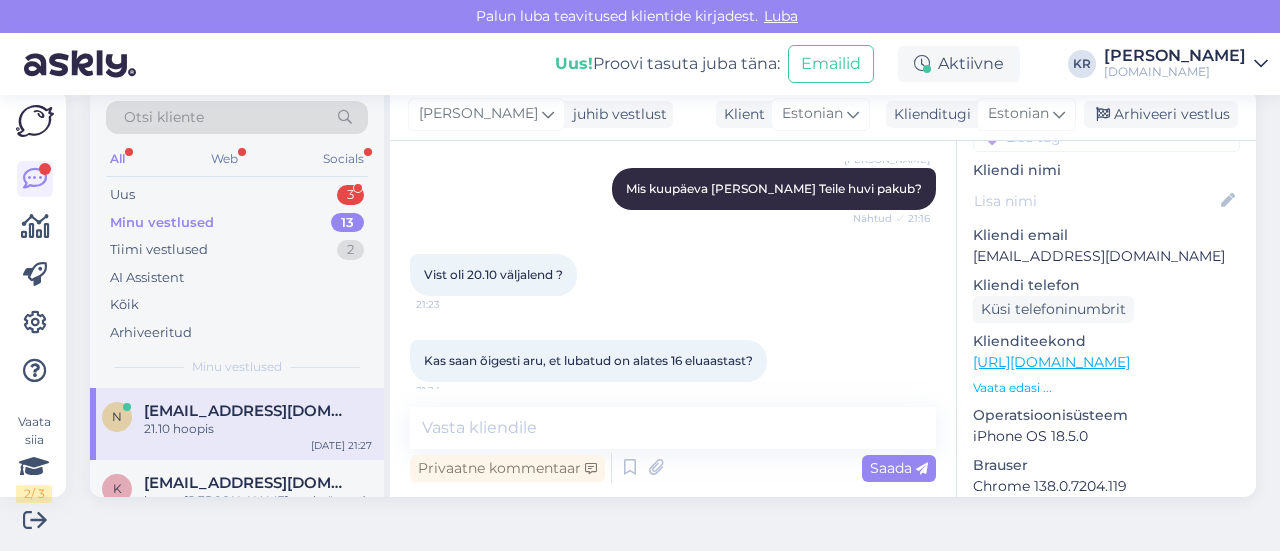 click on "[URL][DOMAIN_NAME]" at bounding box center [1051, 362] 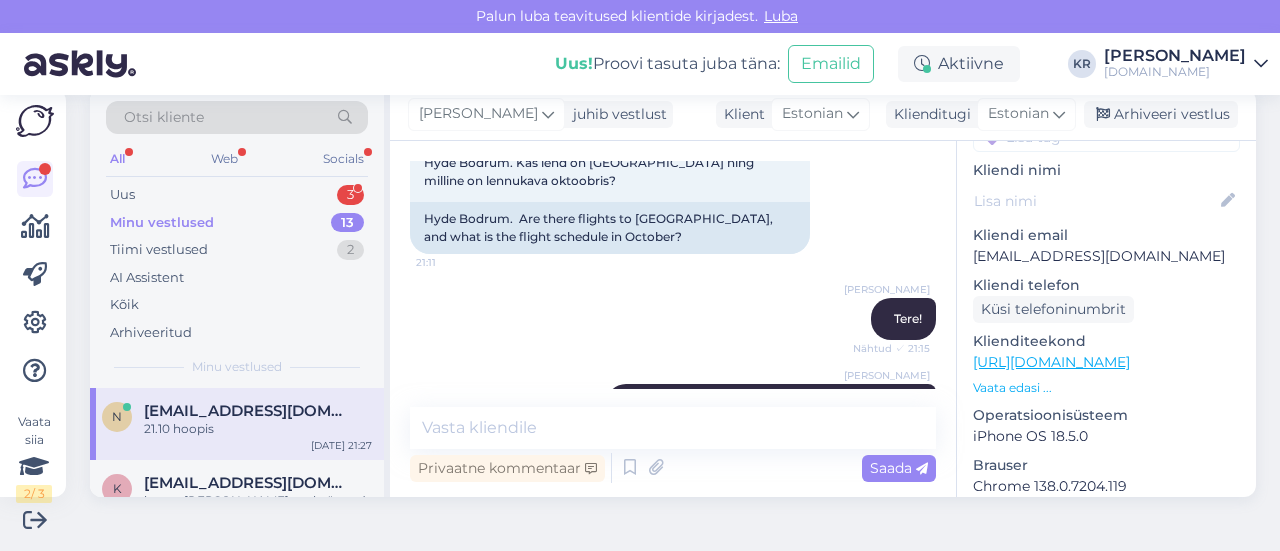 scroll, scrollTop: 147, scrollLeft: 0, axis: vertical 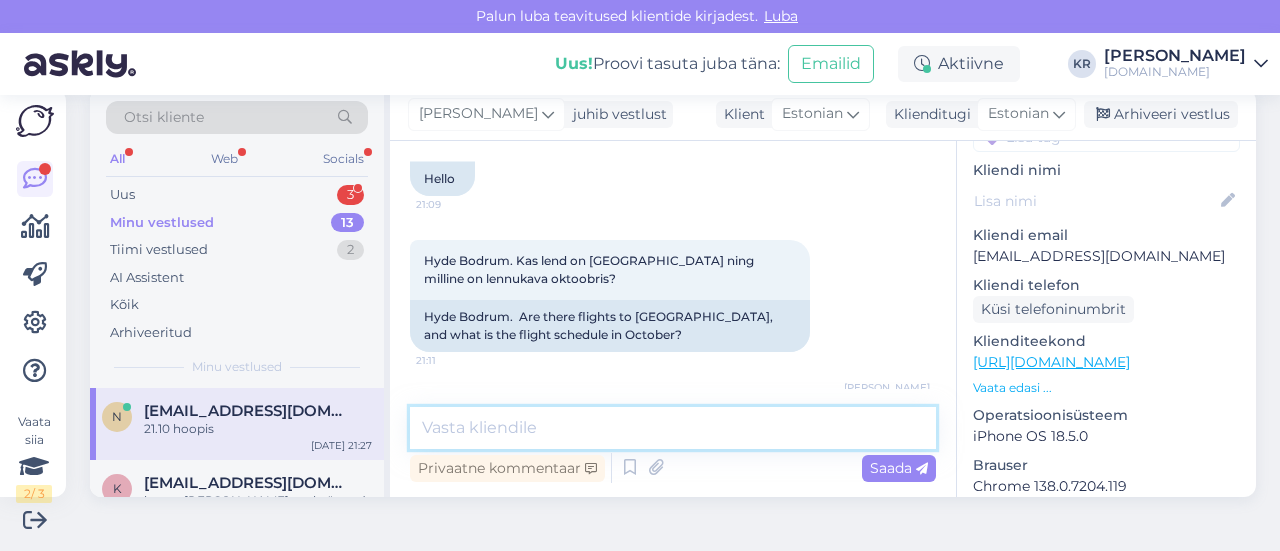click at bounding box center (673, 428) 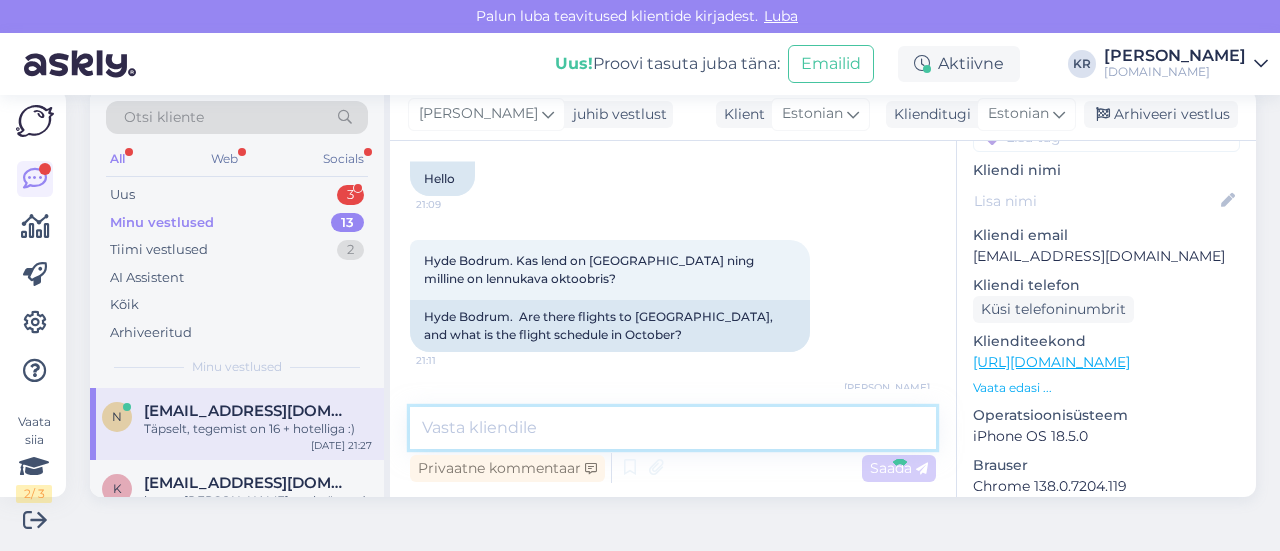 scroll, scrollTop: 733, scrollLeft: 0, axis: vertical 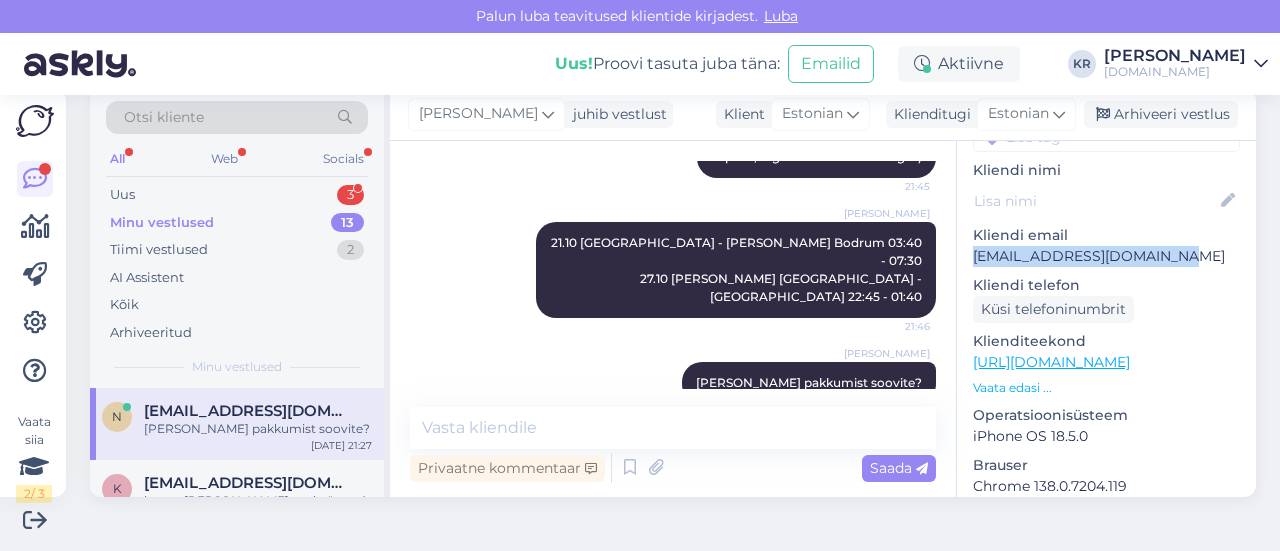 drag, startPoint x: 1160, startPoint y: 239, endPoint x: 959, endPoint y: 237, distance: 201.00995 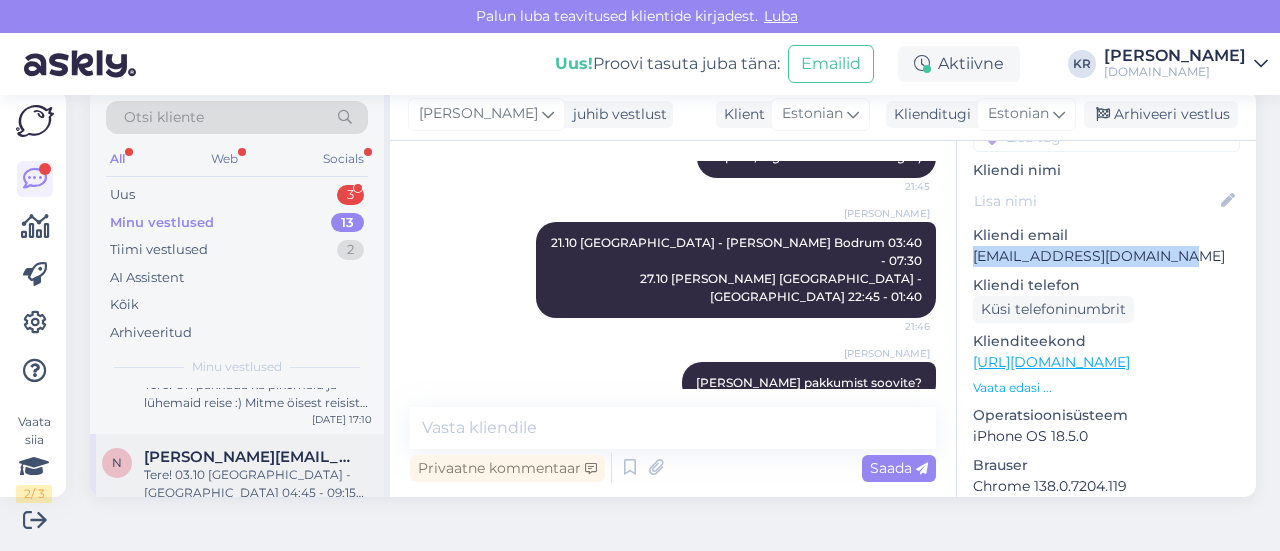 scroll, scrollTop: 1005, scrollLeft: 0, axis: vertical 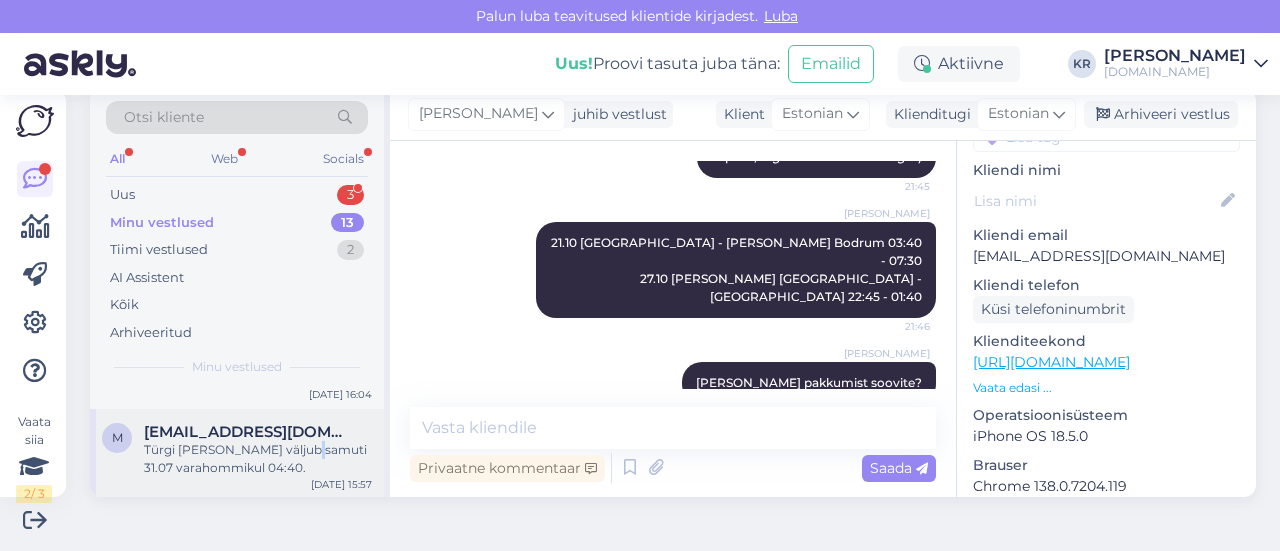 click on "Türgi [PERSON_NAME] väljub samuti 31.07 varahommikul 04:40." at bounding box center (258, 459) 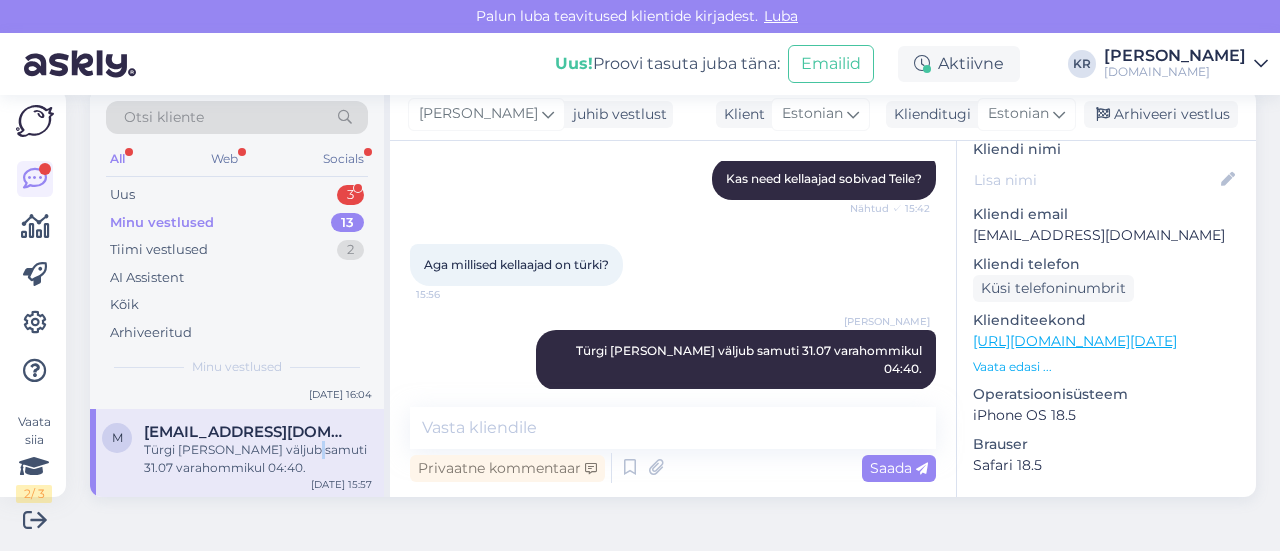 scroll, scrollTop: 891, scrollLeft: 0, axis: vertical 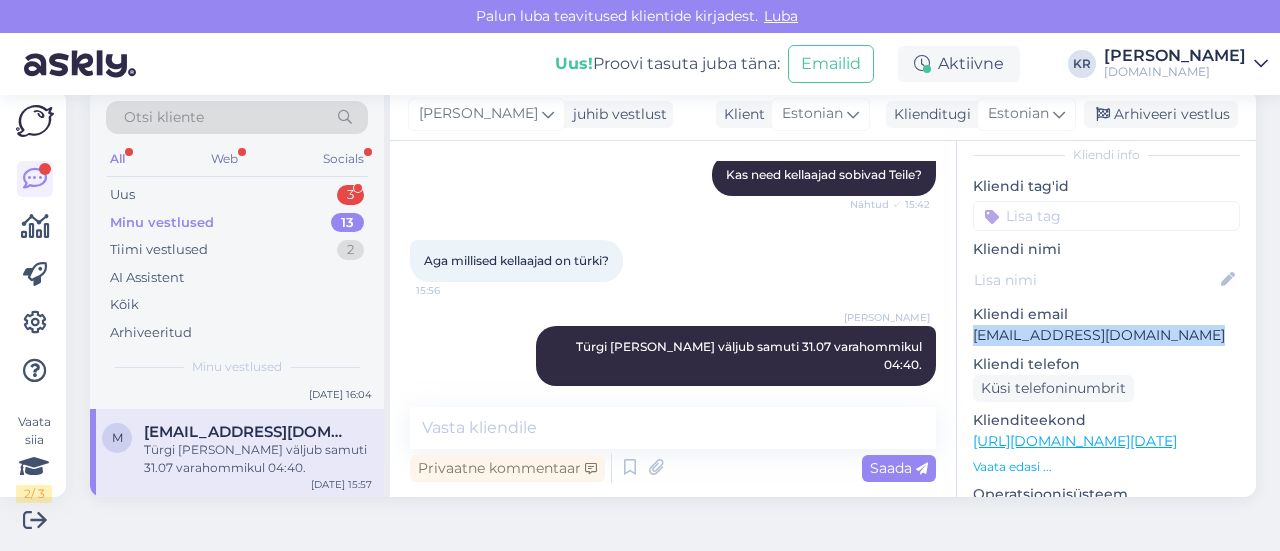 drag, startPoint x: 1192, startPoint y: 338, endPoint x: 953, endPoint y: 341, distance: 239.01883 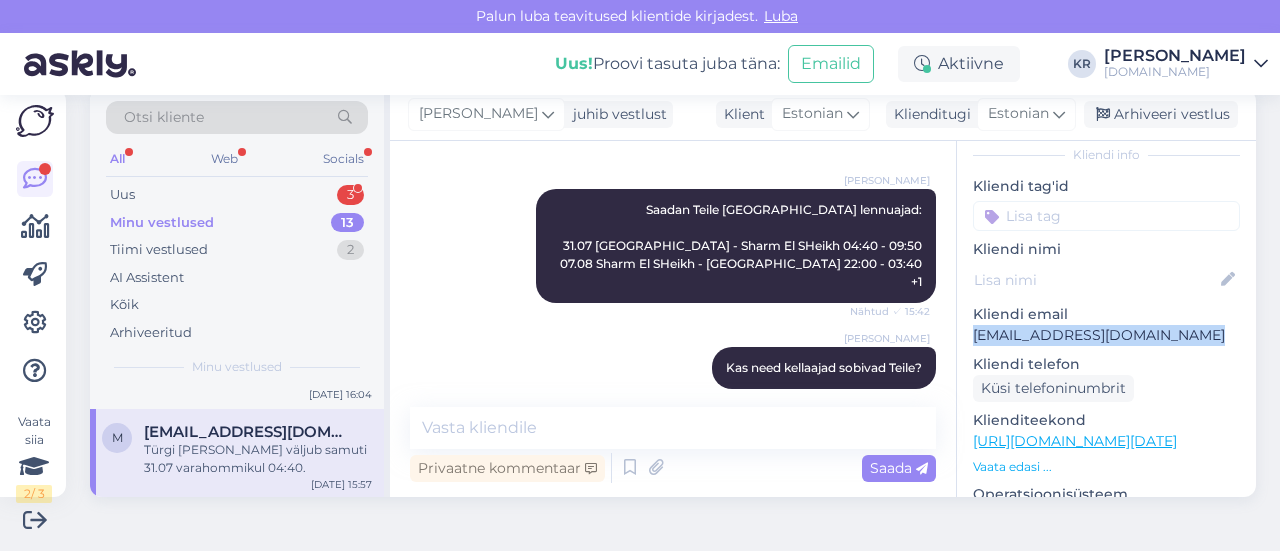 scroll, scrollTop: 891, scrollLeft: 0, axis: vertical 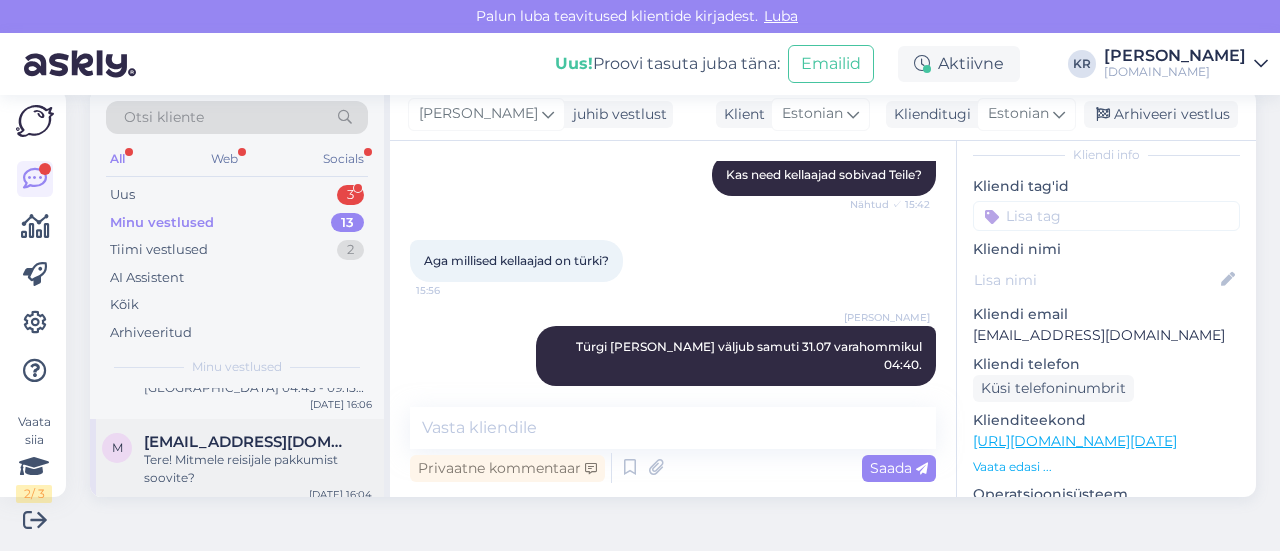 click on "Tere! Mitmele reisijale pakkumist soovite?" at bounding box center [258, 469] 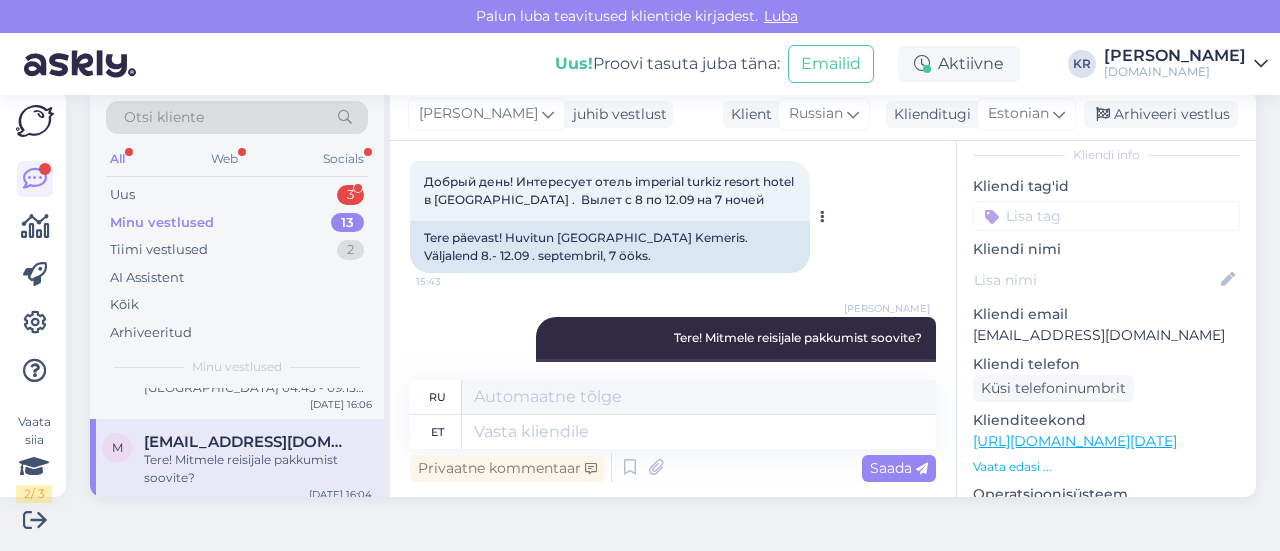 scroll, scrollTop: 76, scrollLeft: 0, axis: vertical 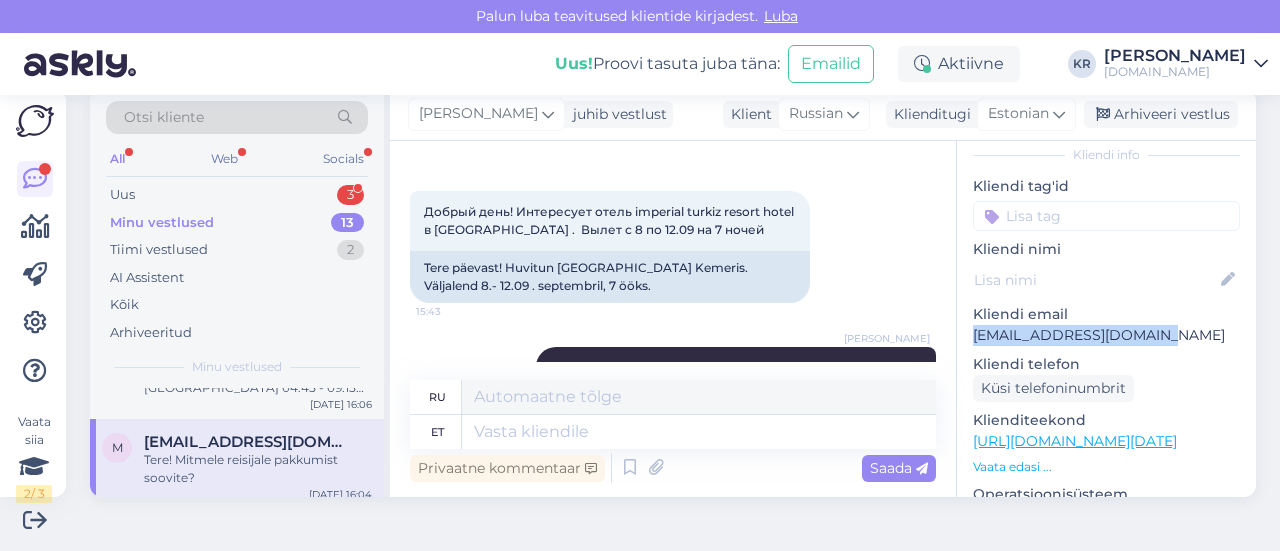 drag, startPoint x: 1154, startPoint y: 333, endPoint x: 958, endPoint y: 340, distance: 196.12495 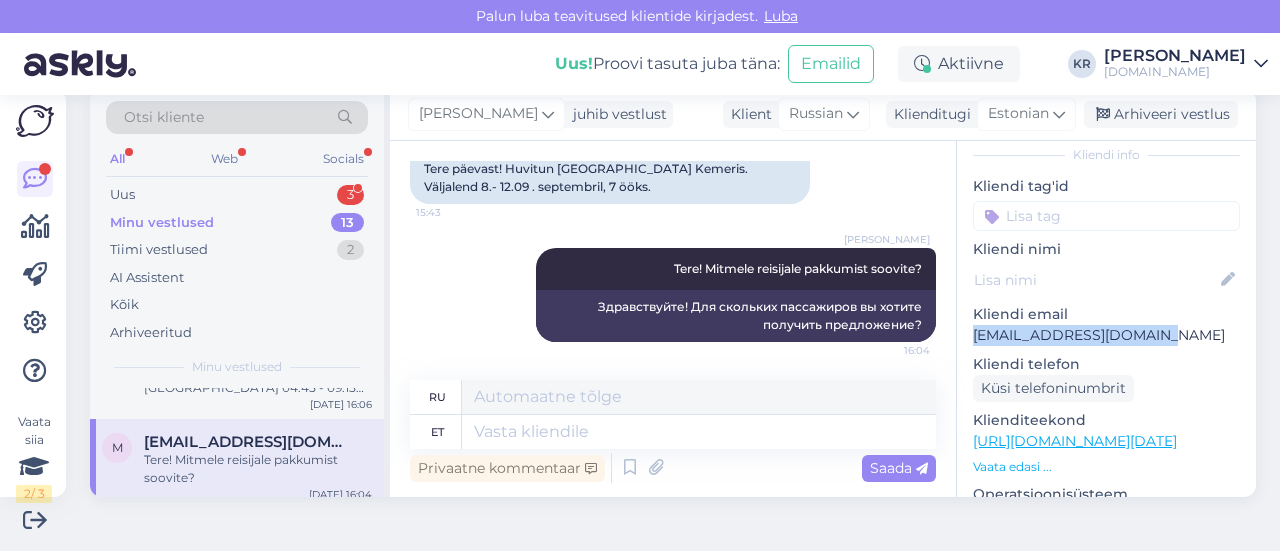 scroll, scrollTop: 176, scrollLeft: 0, axis: vertical 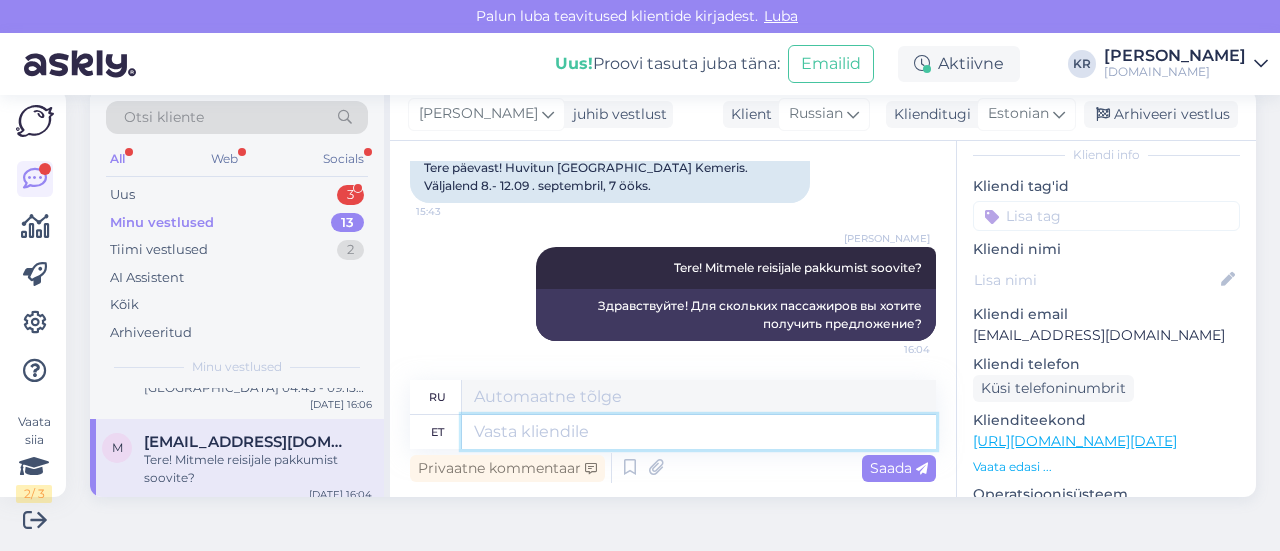 click at bounding box center (699, 432) 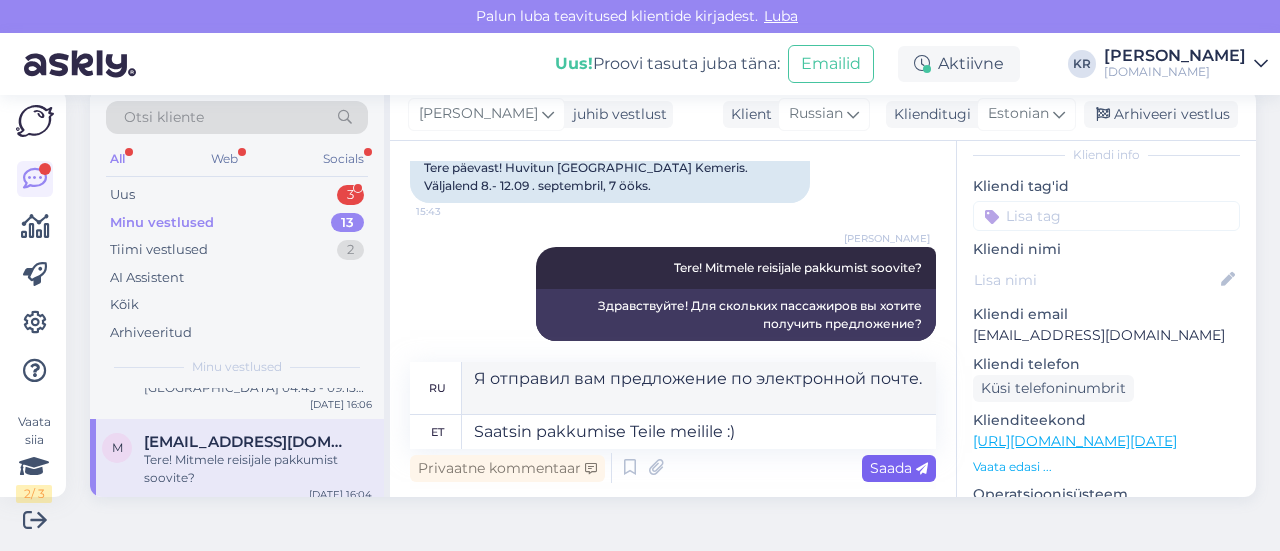 click on "Saada" at bounding box center [899, 468] 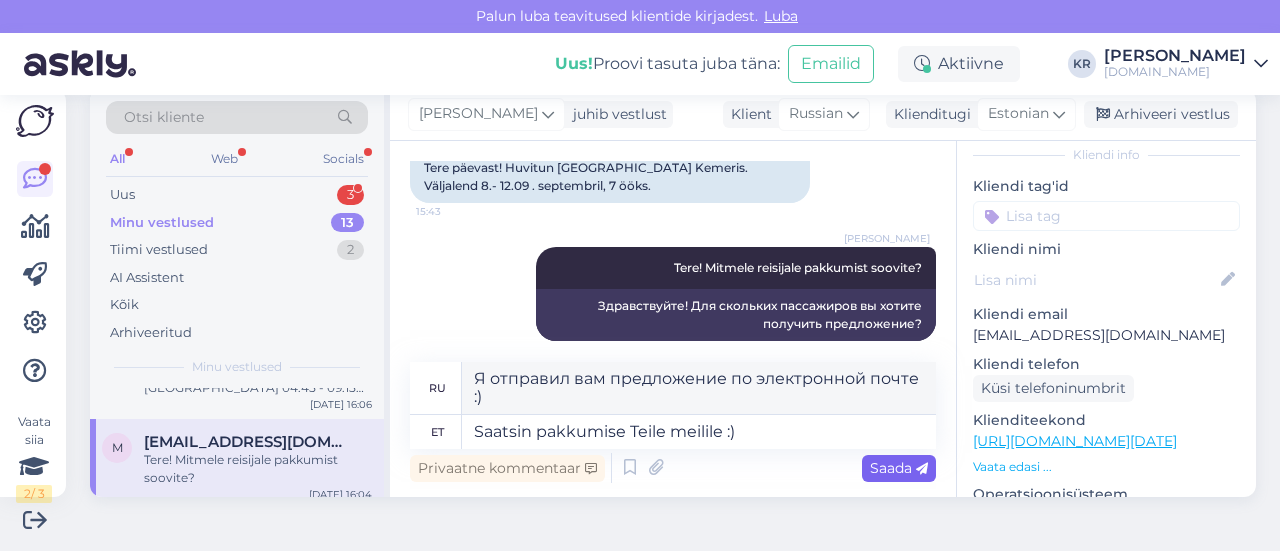 click on "Saada" at bounding box center (899, 468) 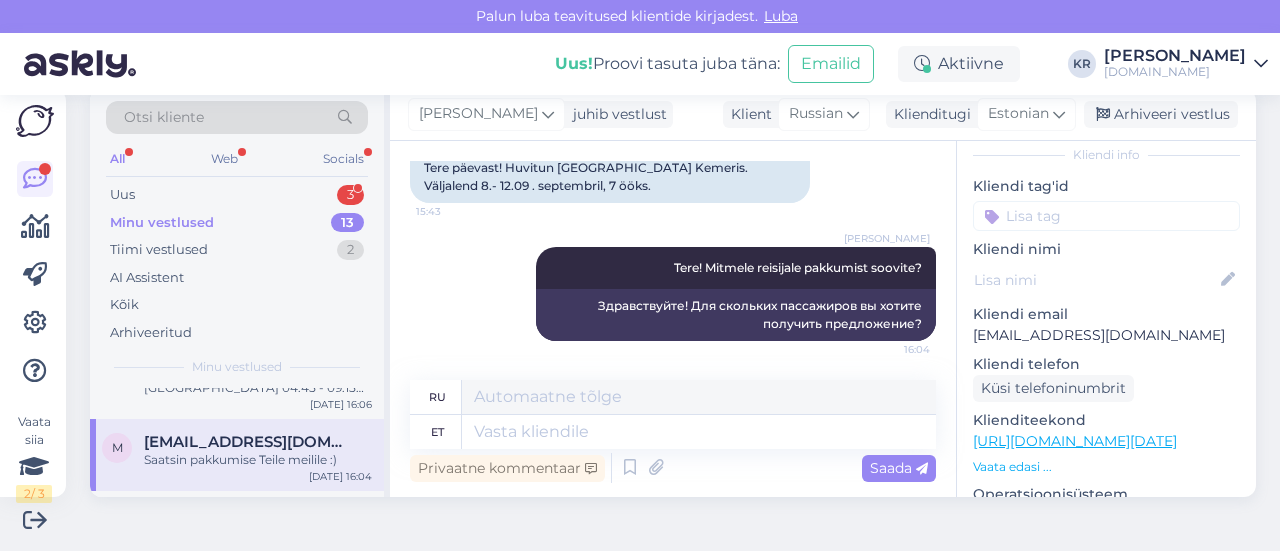 scroll, scrollTop: 296, scrollLeft: 0, axis: vertical 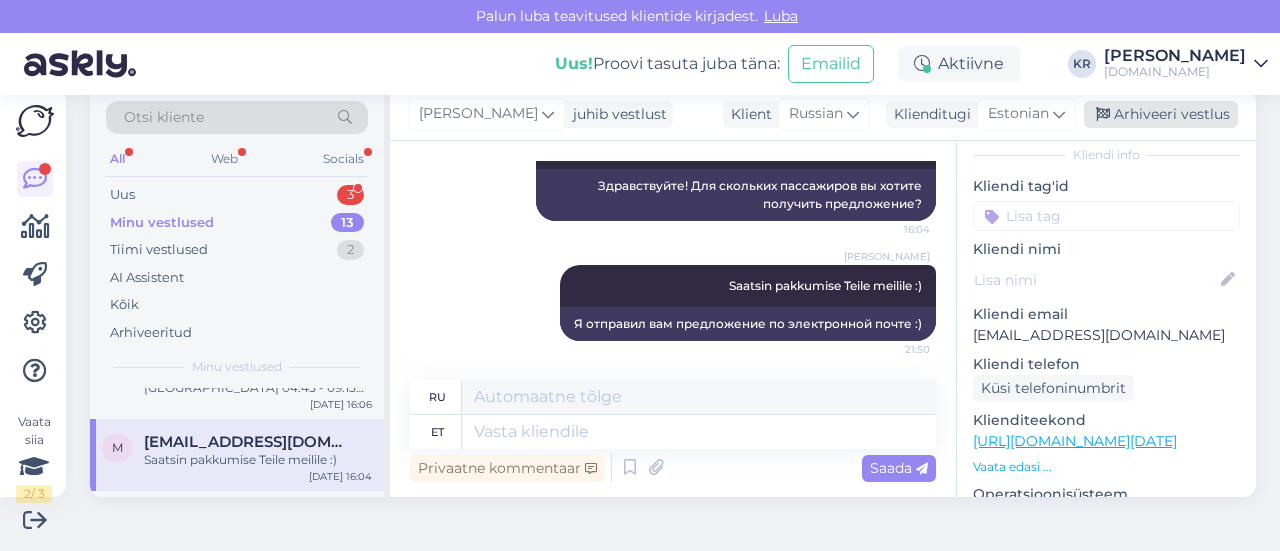 click on "Arhiveeri vestlus" at bounding box center (1161, 114) 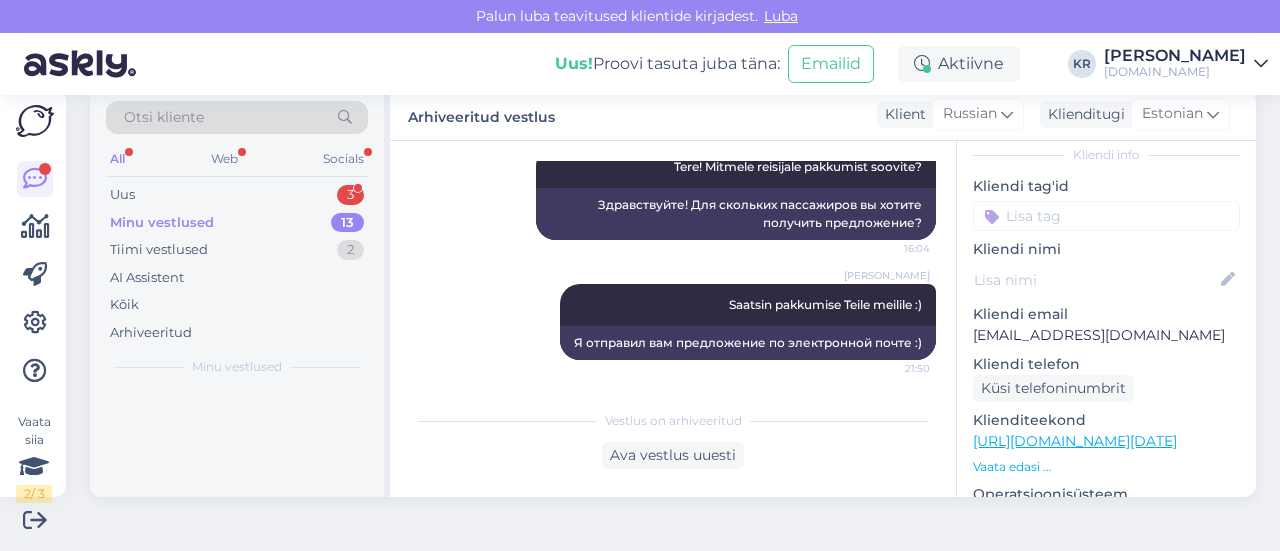 scroll, scrollTop: 0, scrollLeft: 0, axis: both 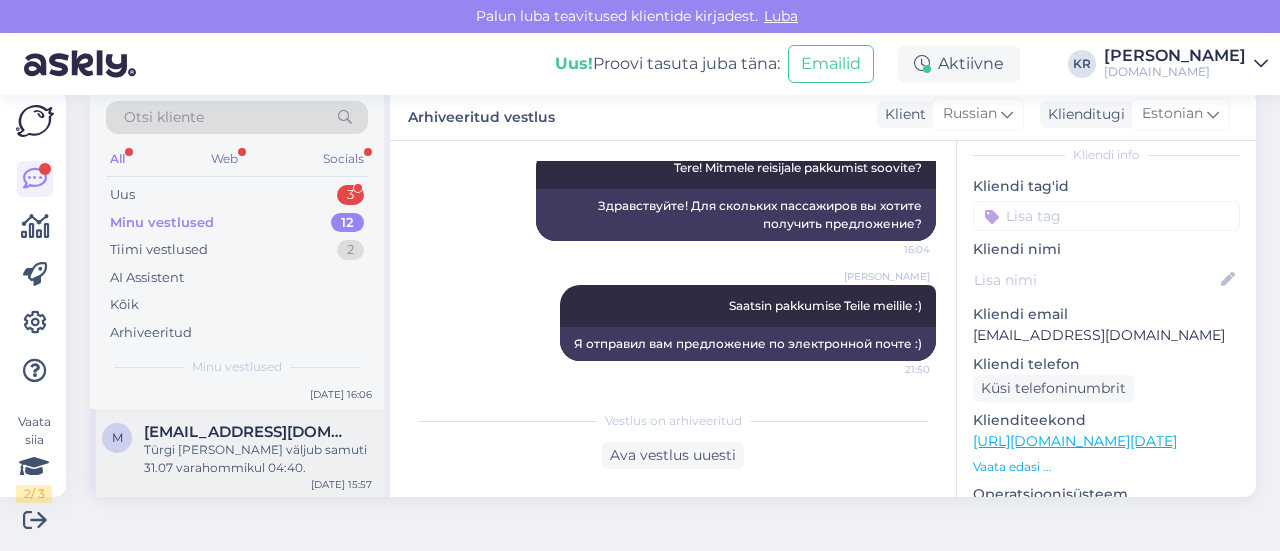 click on "Türgi [PERSON_NAME] väljub samuti 31.07 varahommikul 04:40." at bounding box center (258, 459) 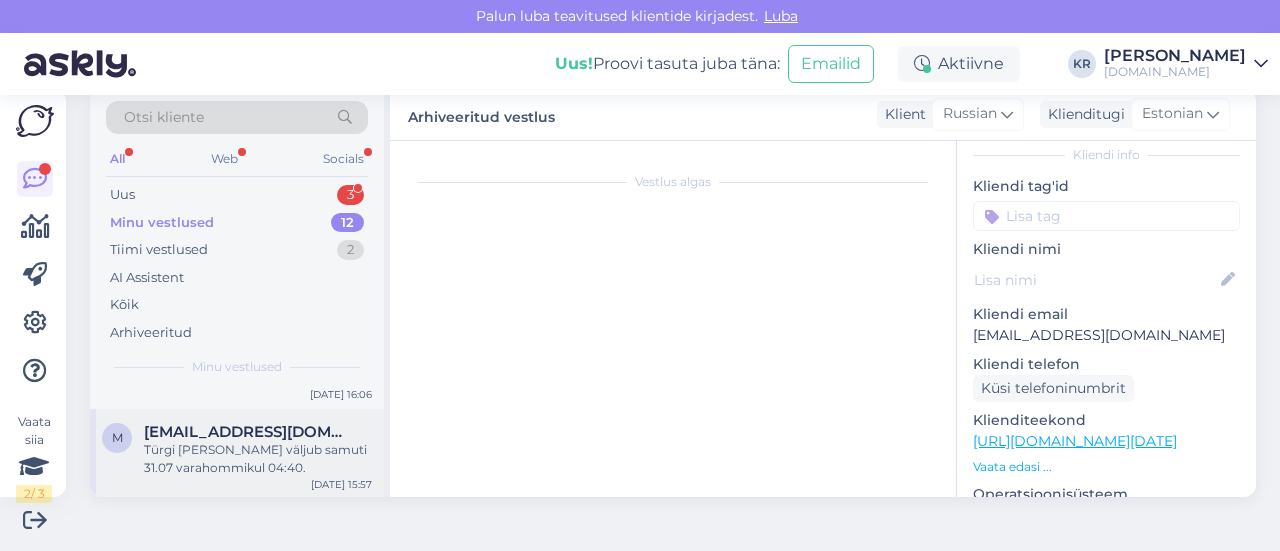 scroll, scrollTop: 891, scrollLeft: 0, axis: vertical 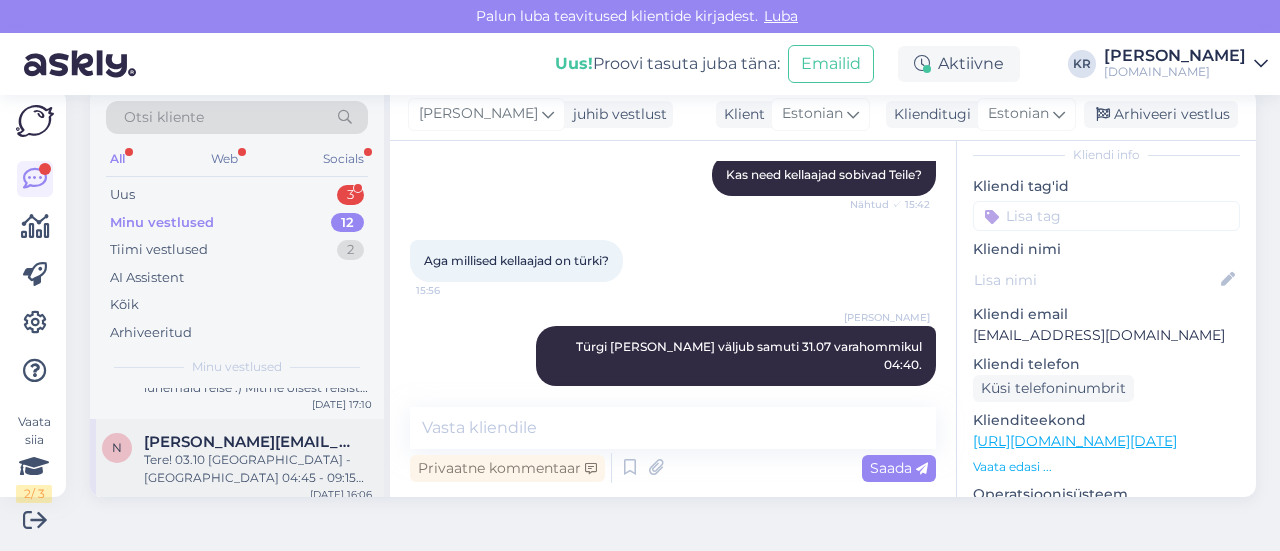 click on "Tere!
03.10 [GEOGRAPHIC_DATA] - [GEOGRAPHIC_DATA] 04:45 - 09:15
10.10 [GEOGRAPHIC_DATA] - [GEOGRAPHIC_DATA] 10:15 - 14:45" at bounding box center (258, 469) 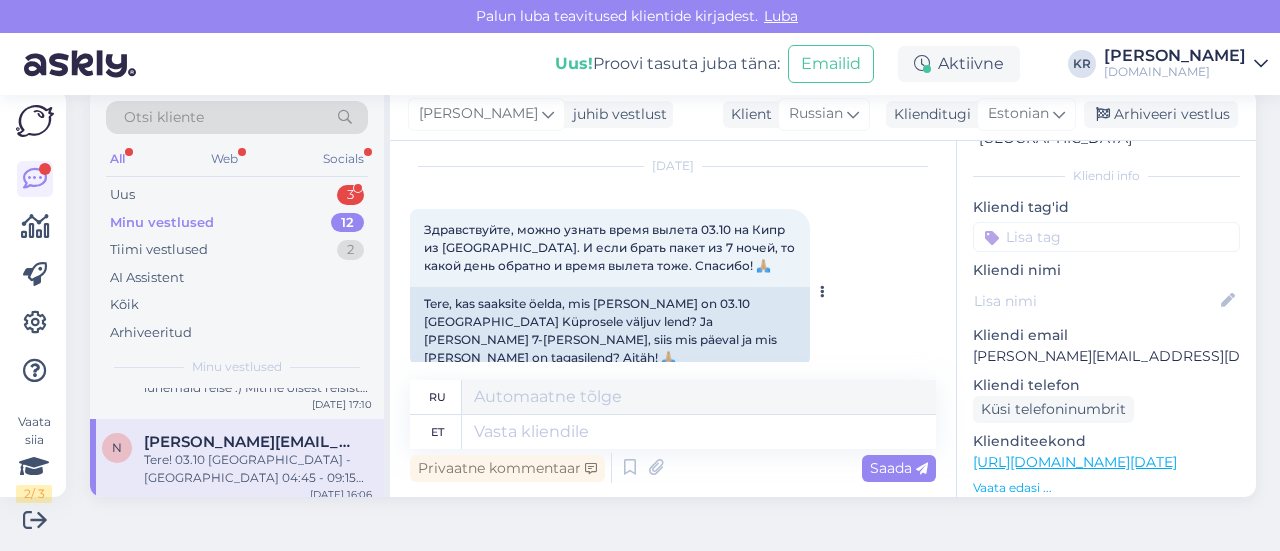 scroll, scrollTop: 1214, scrollLeft: 0, axis: vertical 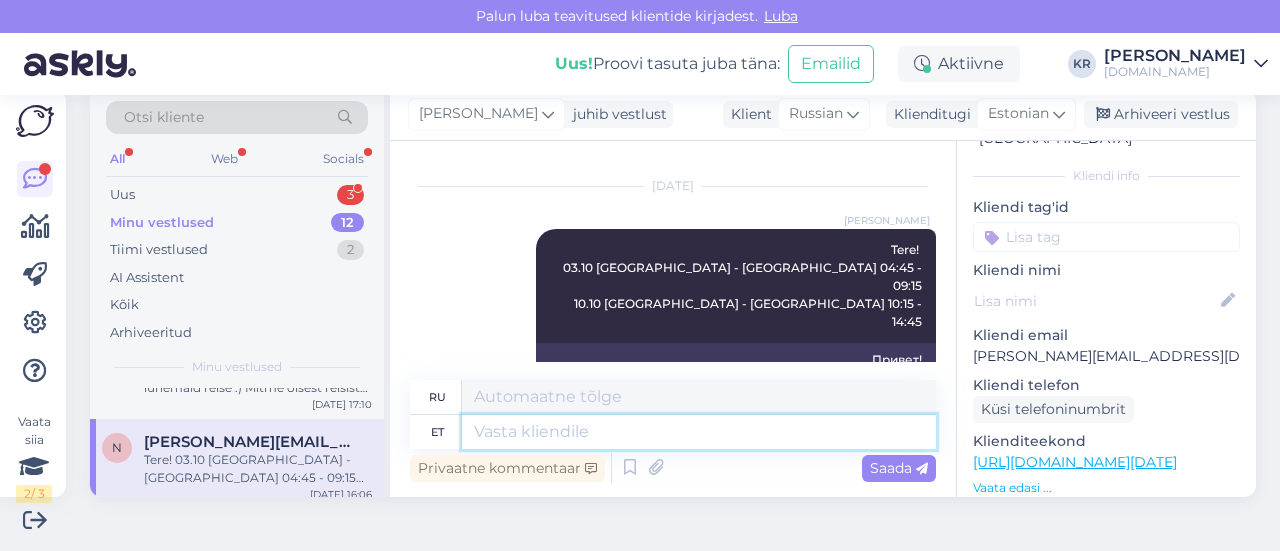 click at bounding box center [699, 432] 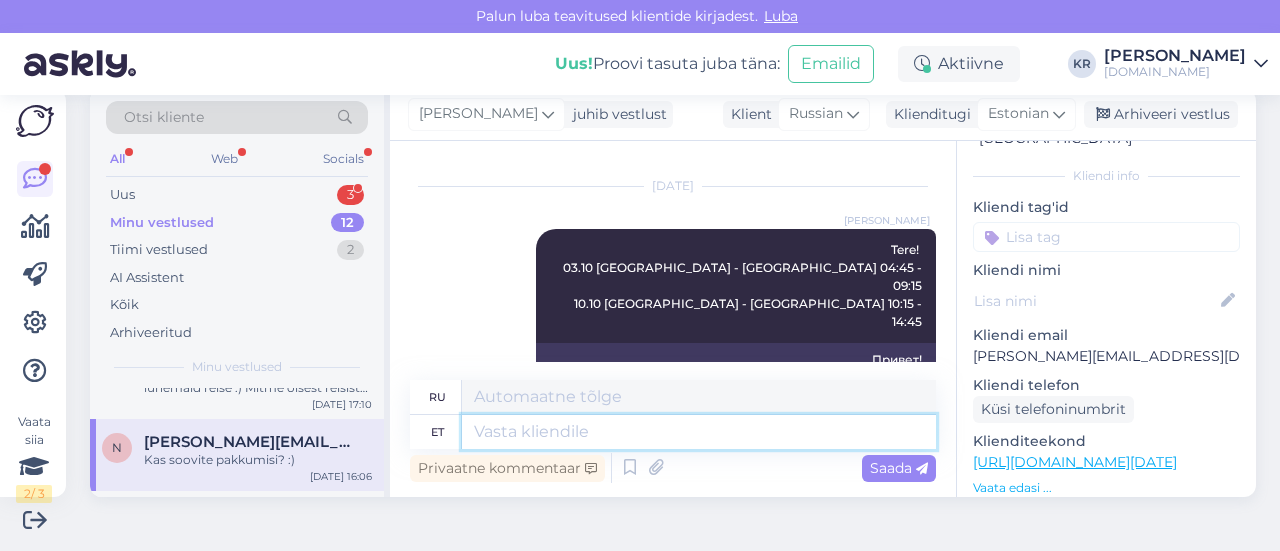 scroll, scrollTop: 1334, scrollLeft: 0, axis: vertical 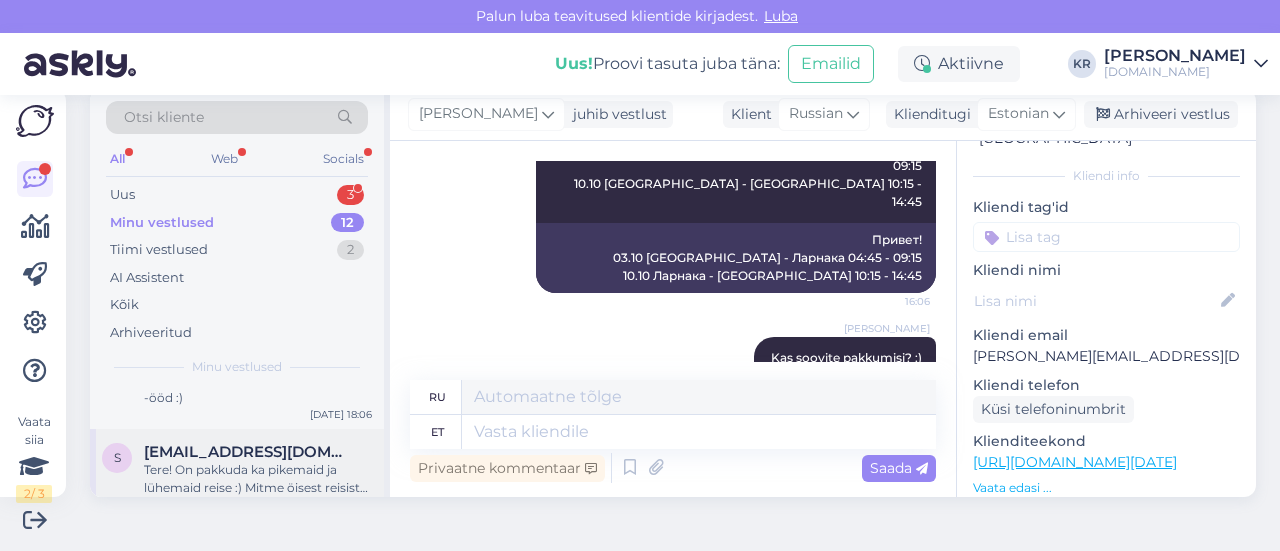 click on "Tere! On pakkuda ka pikemaid ja lühemaid reise :) Mitme öisest reisist olete huvitatud?" at bounding box center (258, 479) 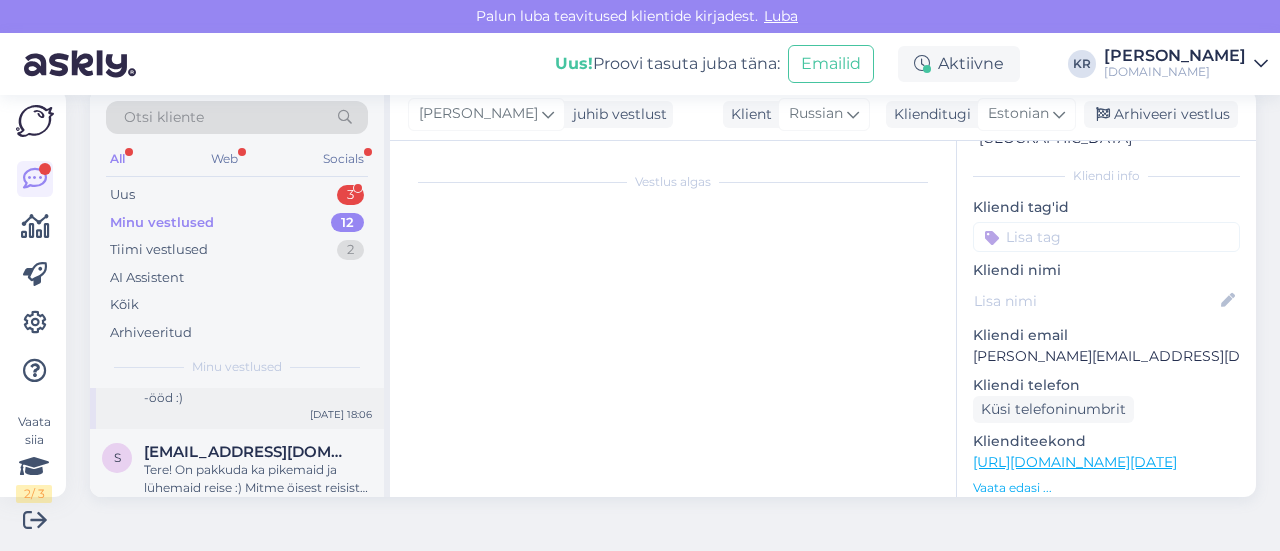 scroll, scrollTop: 447, scrollLeft: 0, axis: vertical 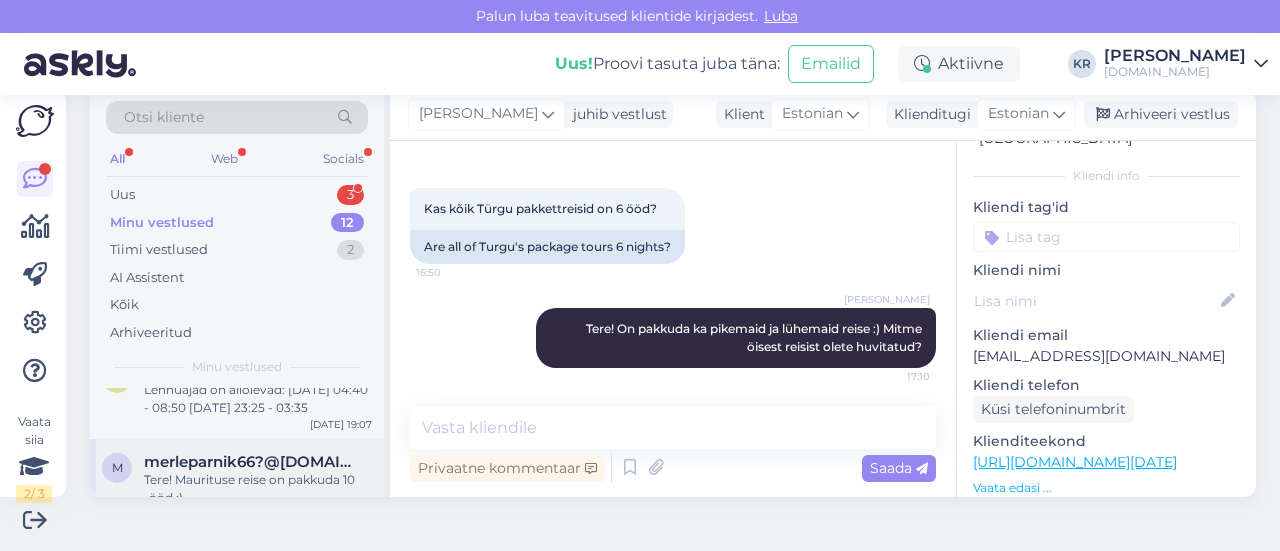 click on "Tere! Maurituse reise on pakkuda 10 -ööd :)" at bounding box center (258, 489) 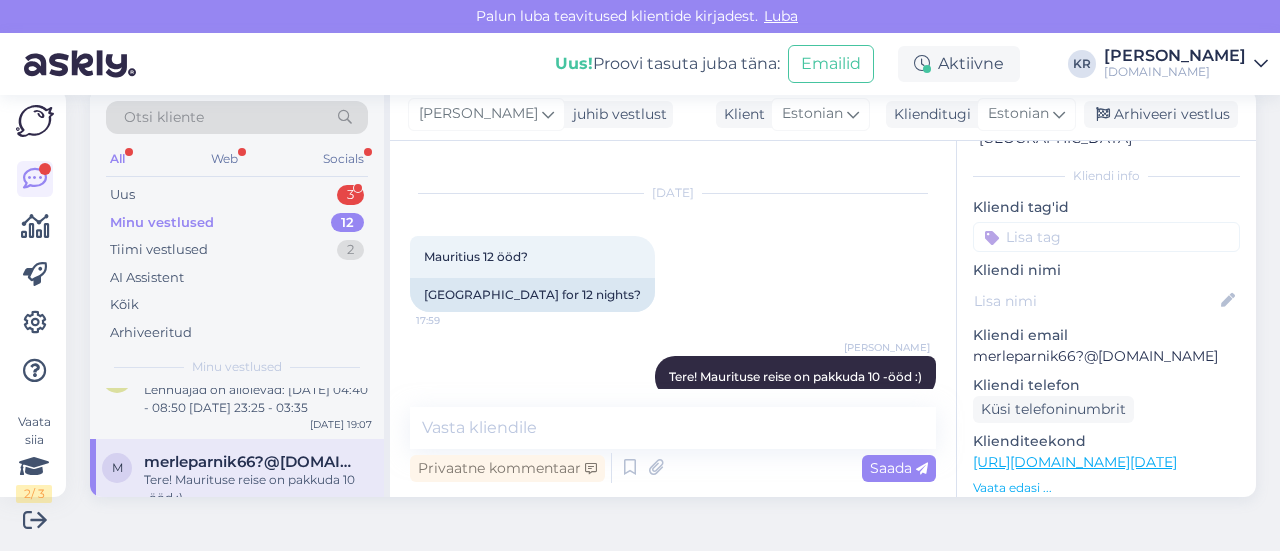 scroll, scrollTop: 61, scrollLeft: 0, axis: vertical 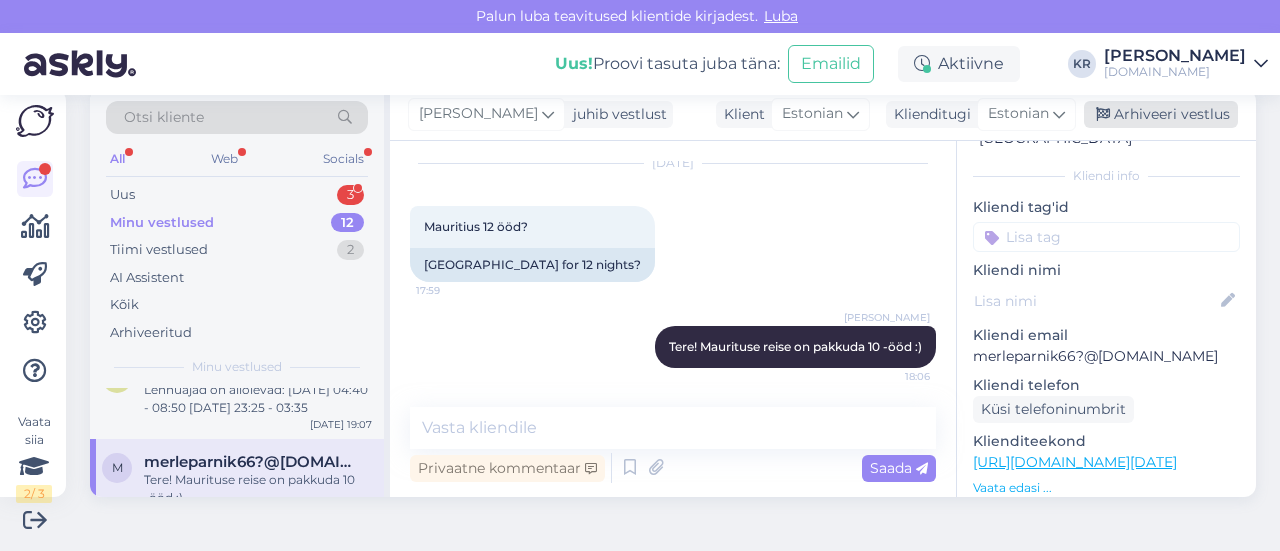 click at bounding box center (1103, 115) 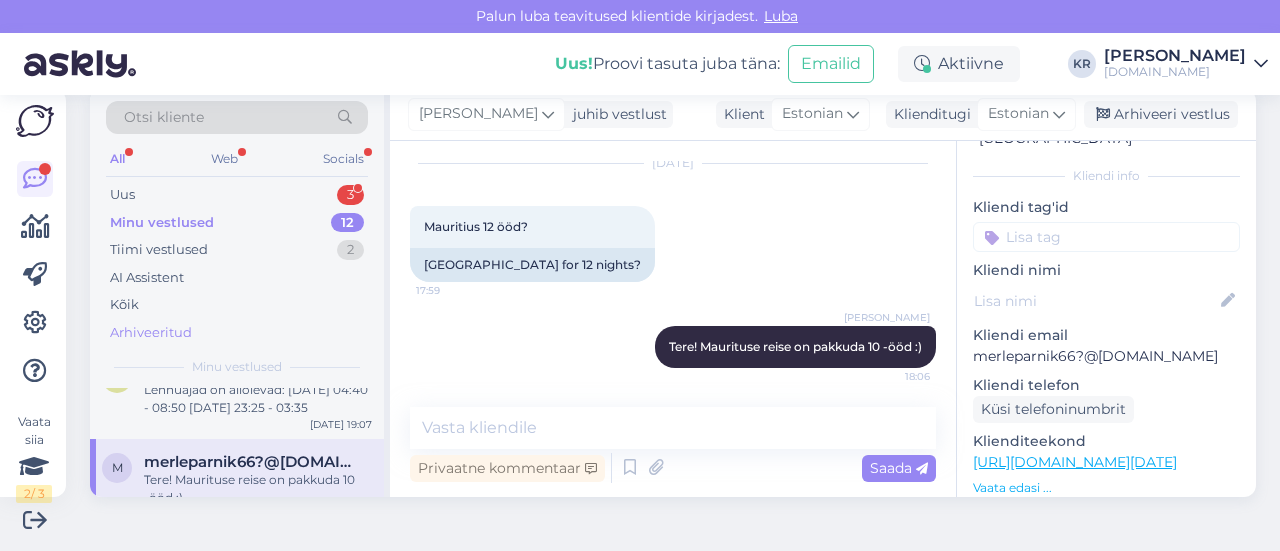 scroll, scrollTop: 0, scrollLeft: 0, axis: both 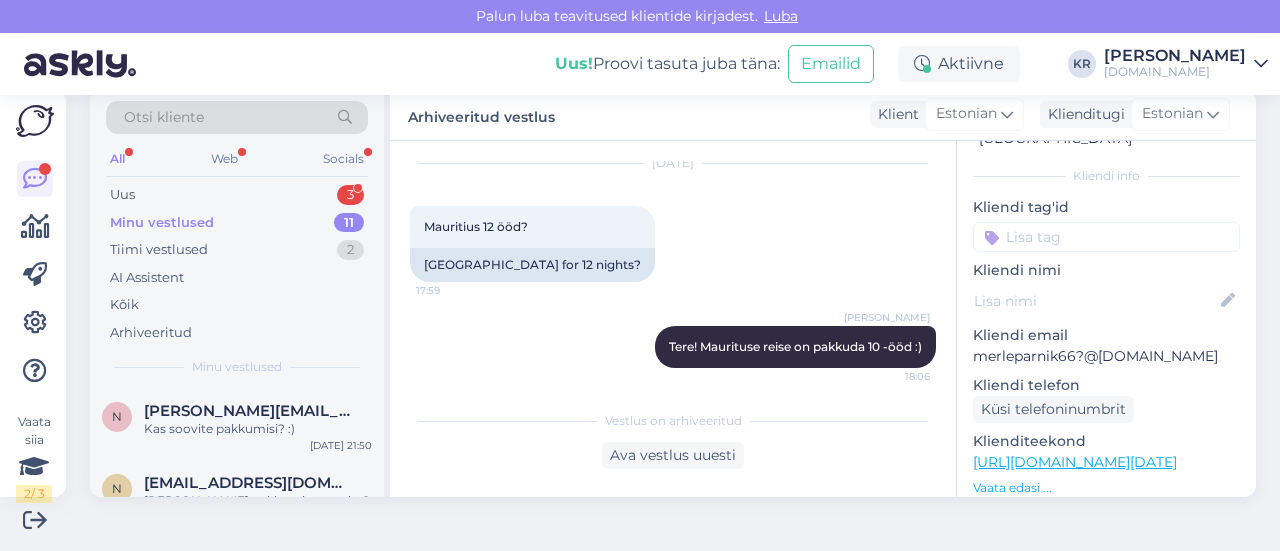 click on "Minu vestlused 11" at bounding box center [237, 223] 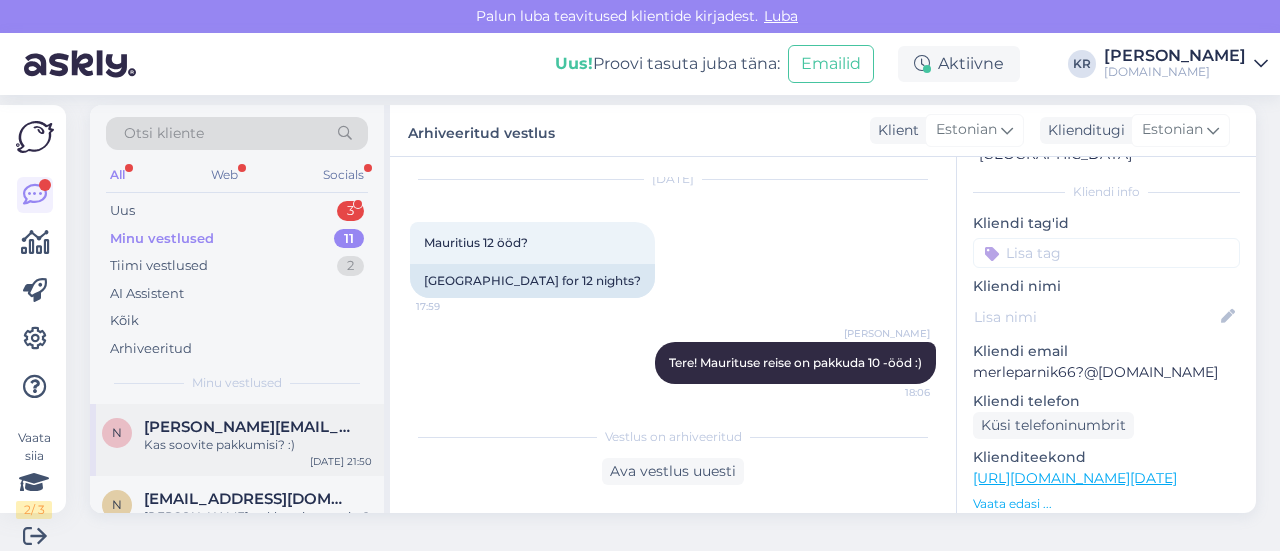 scroll, scrollTop: 0, scrollLeft: 0, axis: both 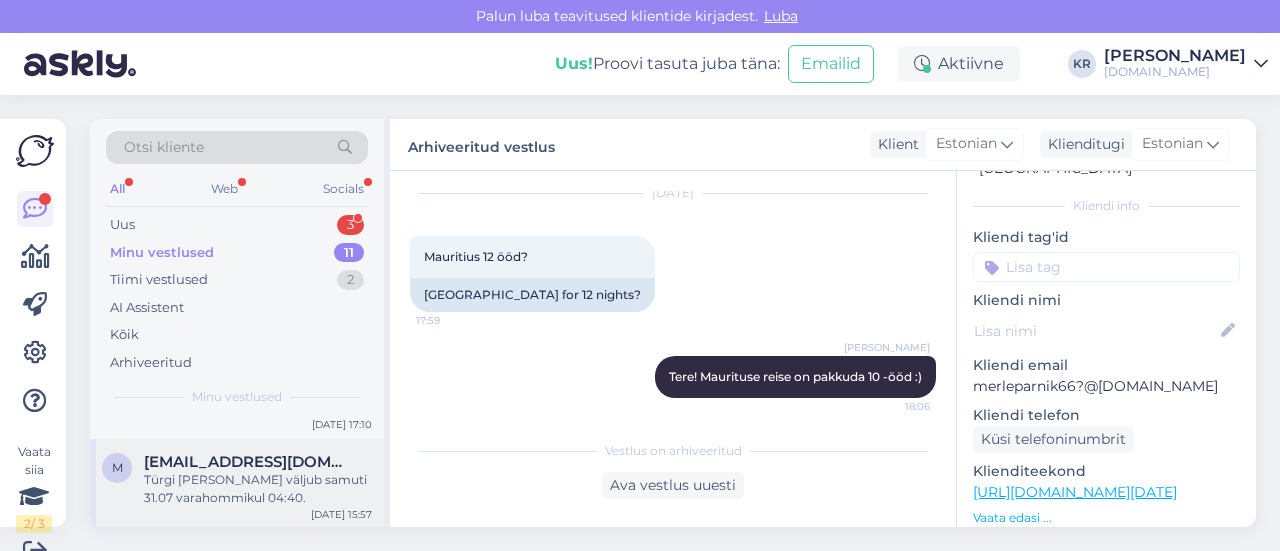 click on "Türgi [PERSON_NAME] väljub samuti 31.07 varahommikul 04:40." at bounding box center (258, 489) 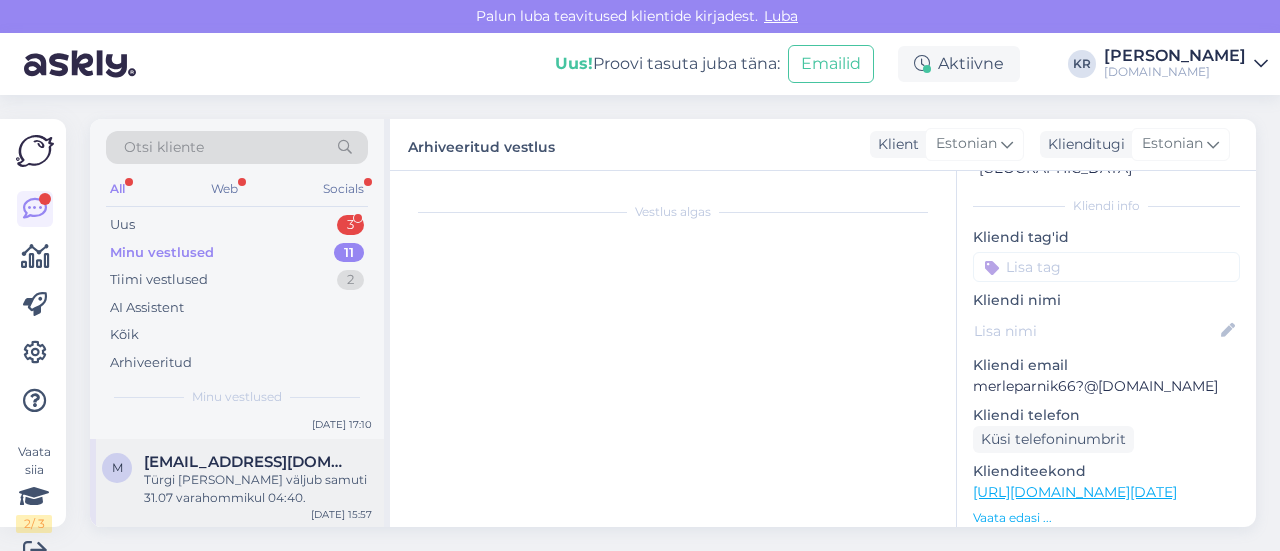 scroll, scrollTop: 891, scrollLeft: 0, axis: vertical 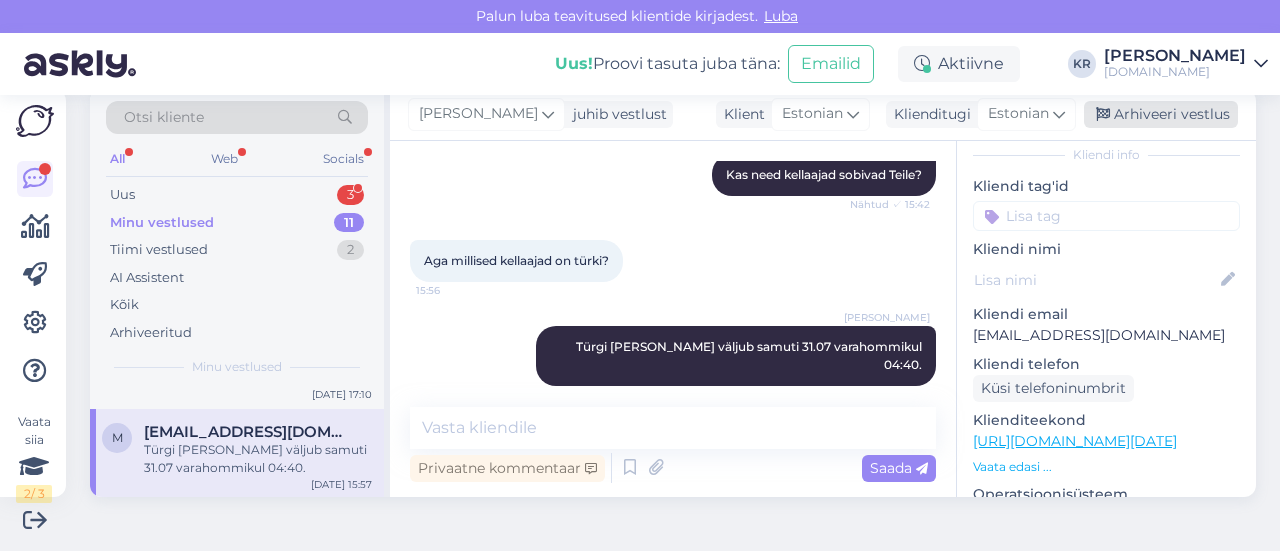 click on "Arhiveeri vestlus" at bounding box center [1161, 114] 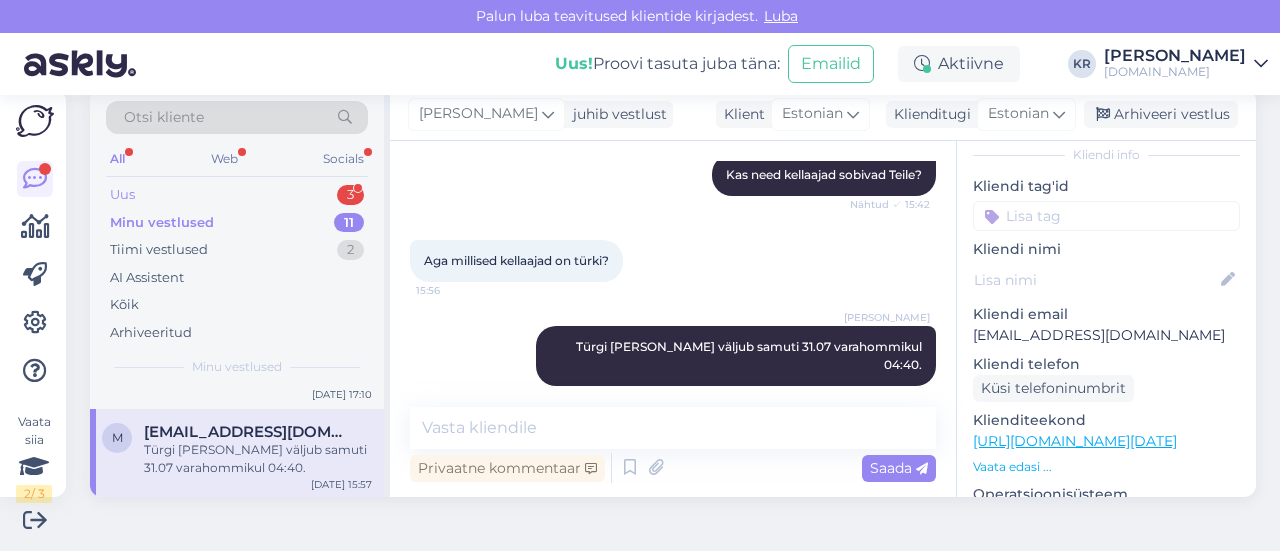 scroll, scrollTop: 0, scrollLeft: 0, axis: both 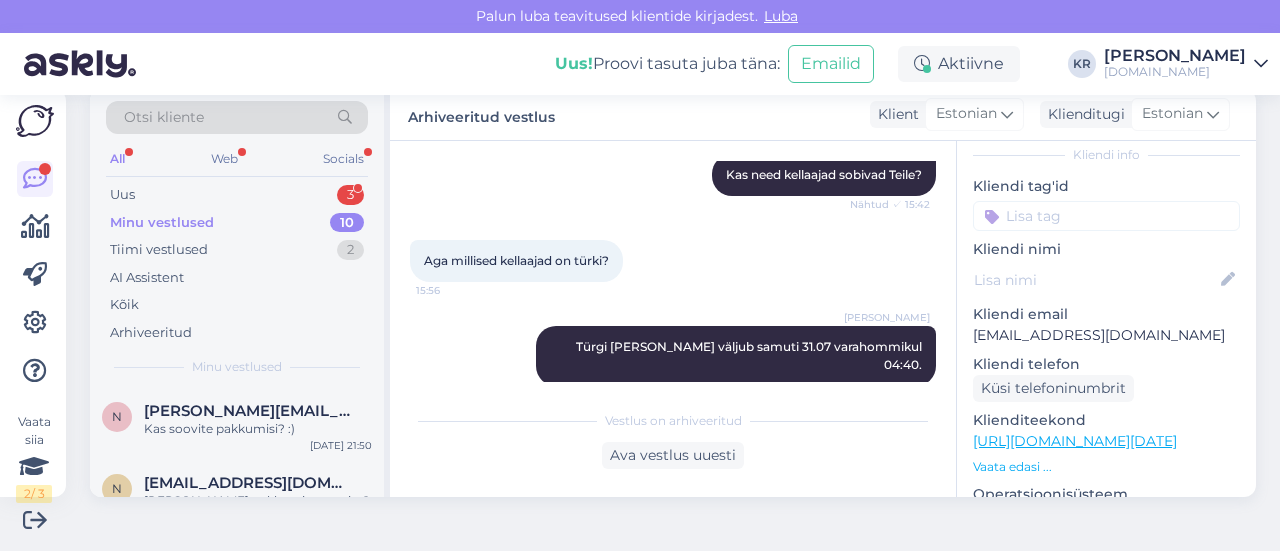 click on "Minu vestlused 10" at bounding box center [237, 223] 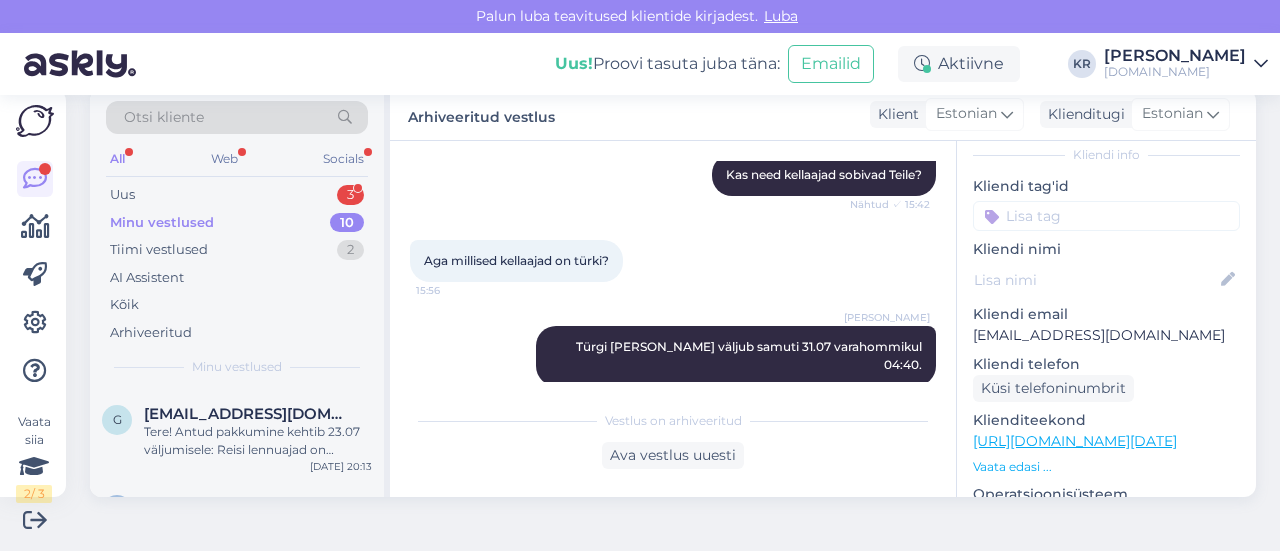 scroll, scrollTop: 717, scrollLeft: 0, axis: vertical 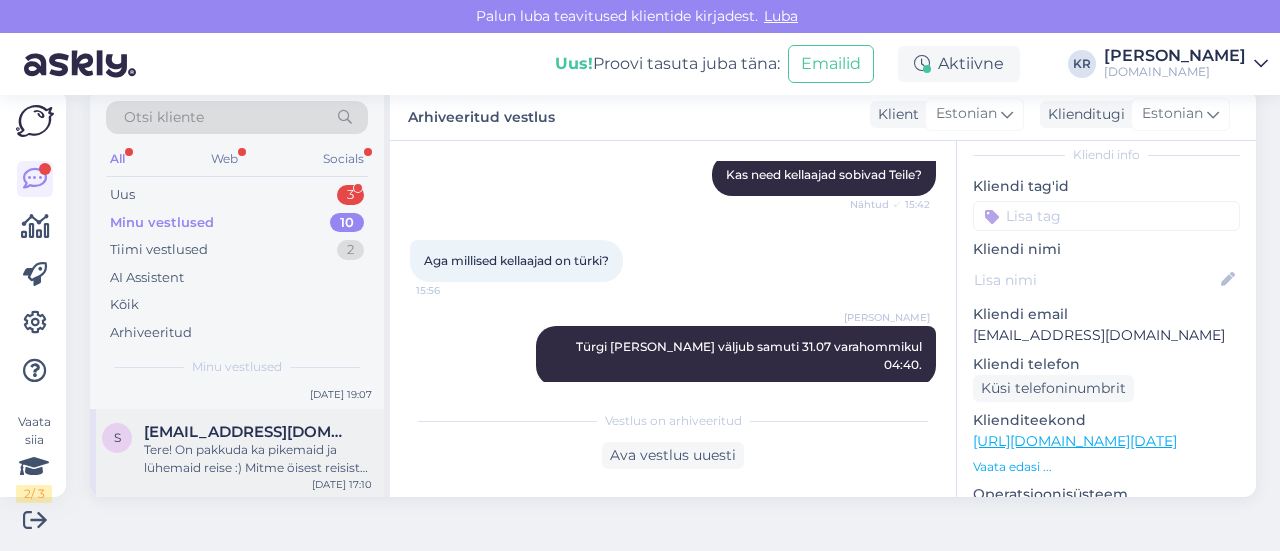 click on "Tere! On pakkuda ka pikemaid ja lühemaid reise :) Mitme öisest reisist olete huvitatud?" at bounding box center [258, 459] 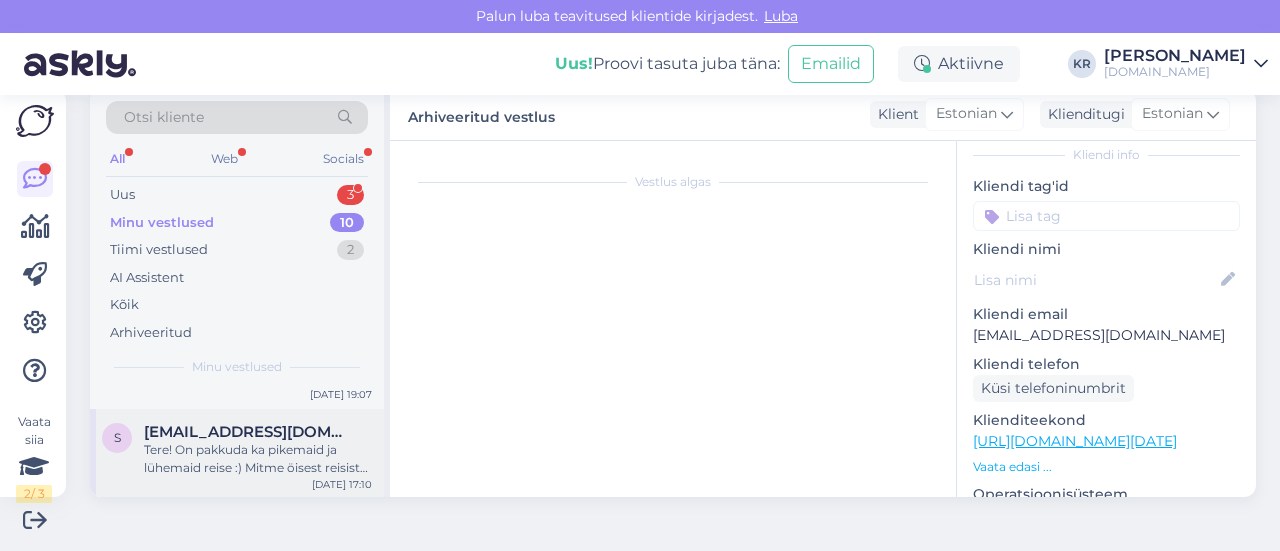 scroll, scrollTop: 447, scrollLeft: 0, axis: vertical 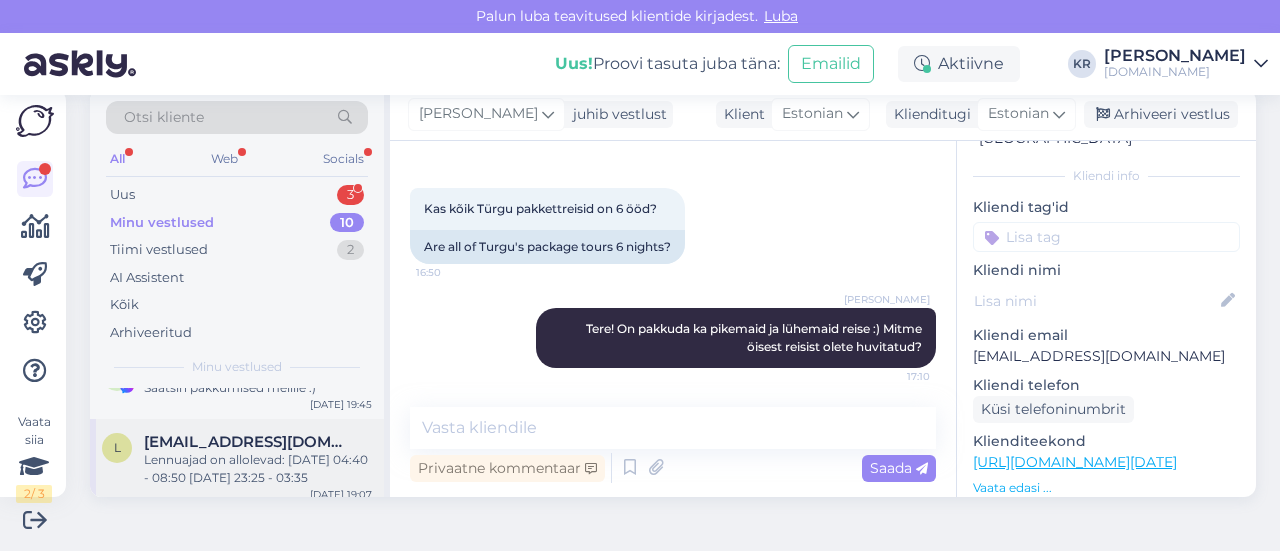 click on "Lennuajad on allolevad:
[DATE] 04:40 - 08:50
[DATE] 23:25 - 03:35" at bounding box center [258, 469] 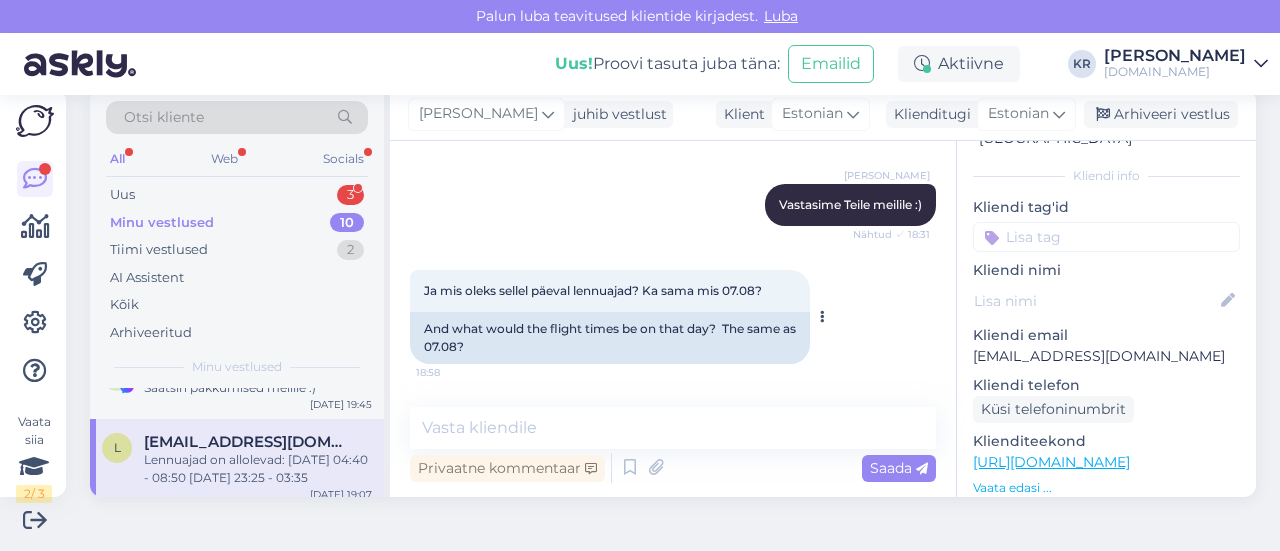 scroll, scrollTop: 487, scrollLeft: 0, axis: vertical 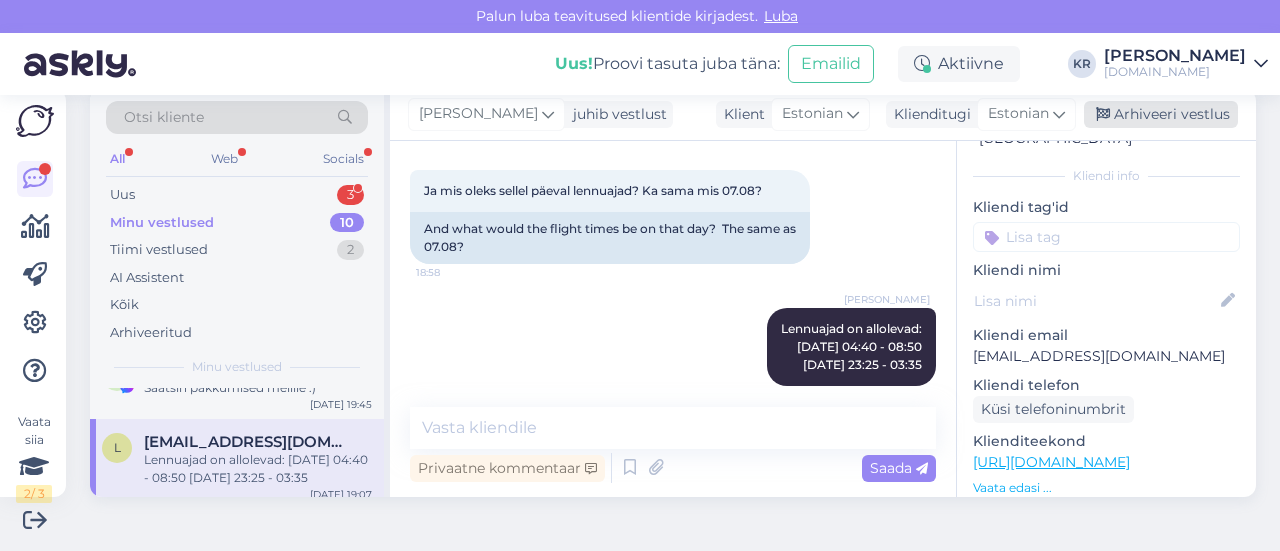 click on "Arhiveeri vestlus" at bounding box center (1161, 114) 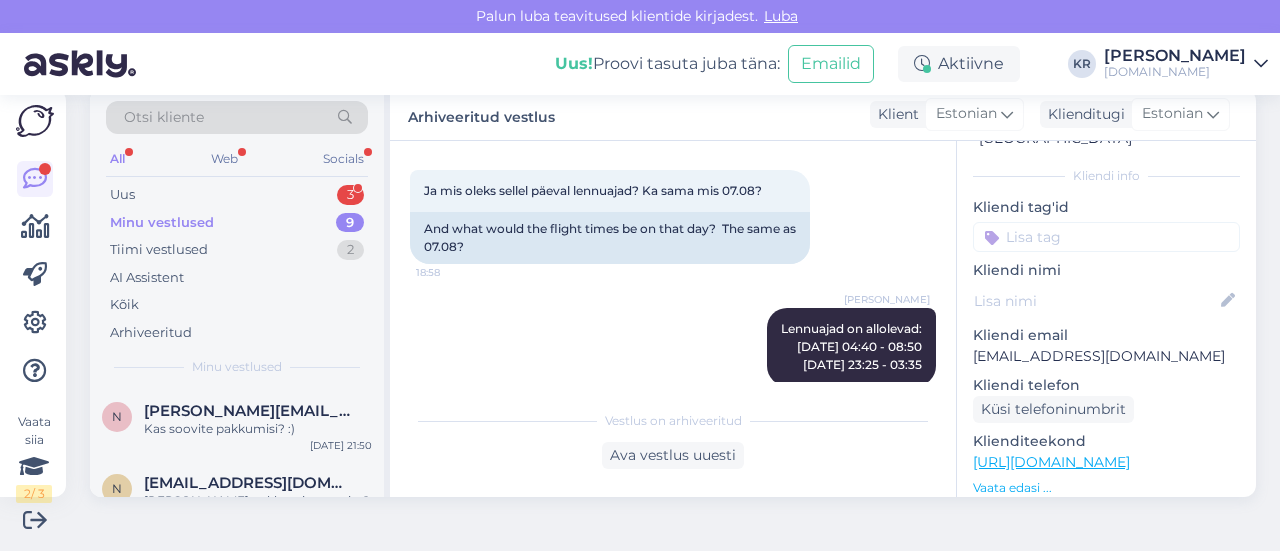 click on "Minu vestlused 9" at bounding box center (237, 223) 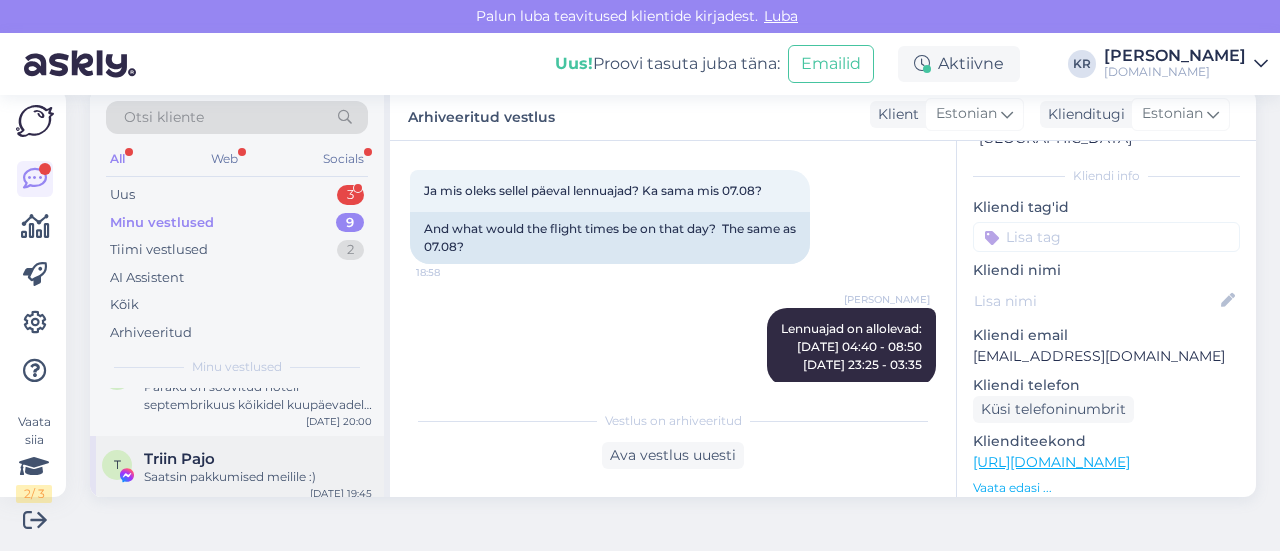 click on "Saatsin pakkumised meilile :)" at bounding box center [258, 477] 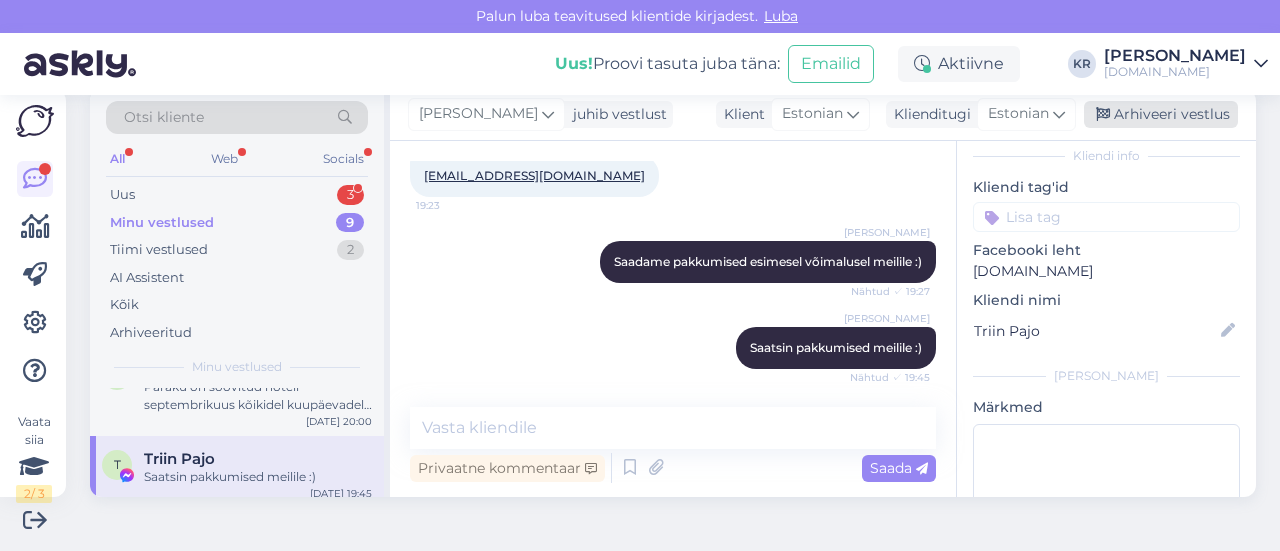 drag, startPoint x: 1092, startPoint y: 111, endPoint x: 845, endPoint y: 221, distance: 270.38675 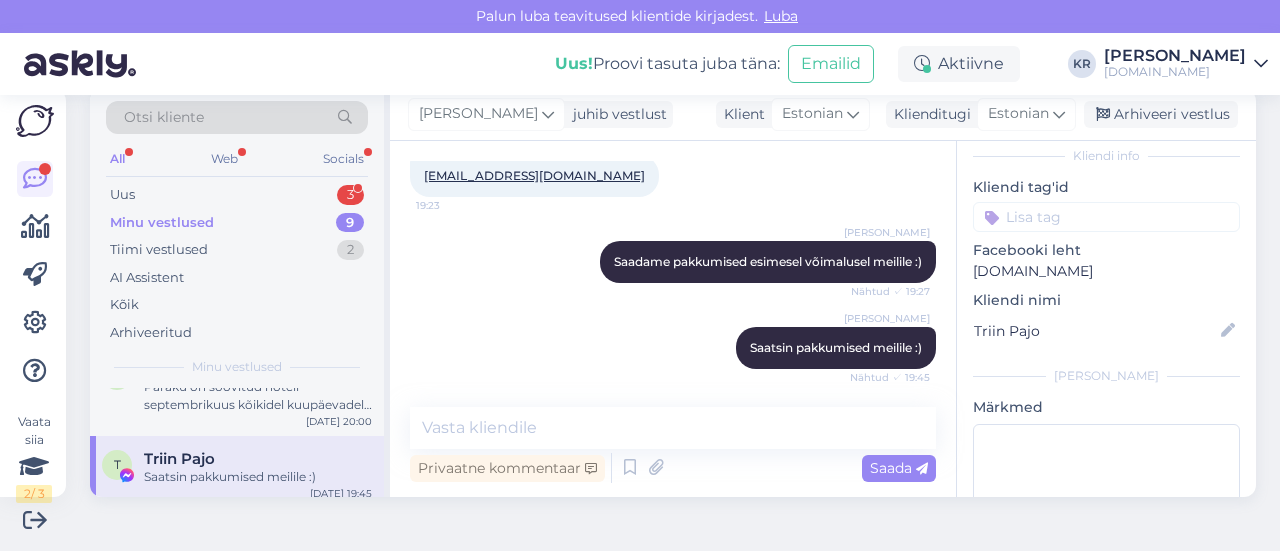 click at bounding box center (1103, 115) 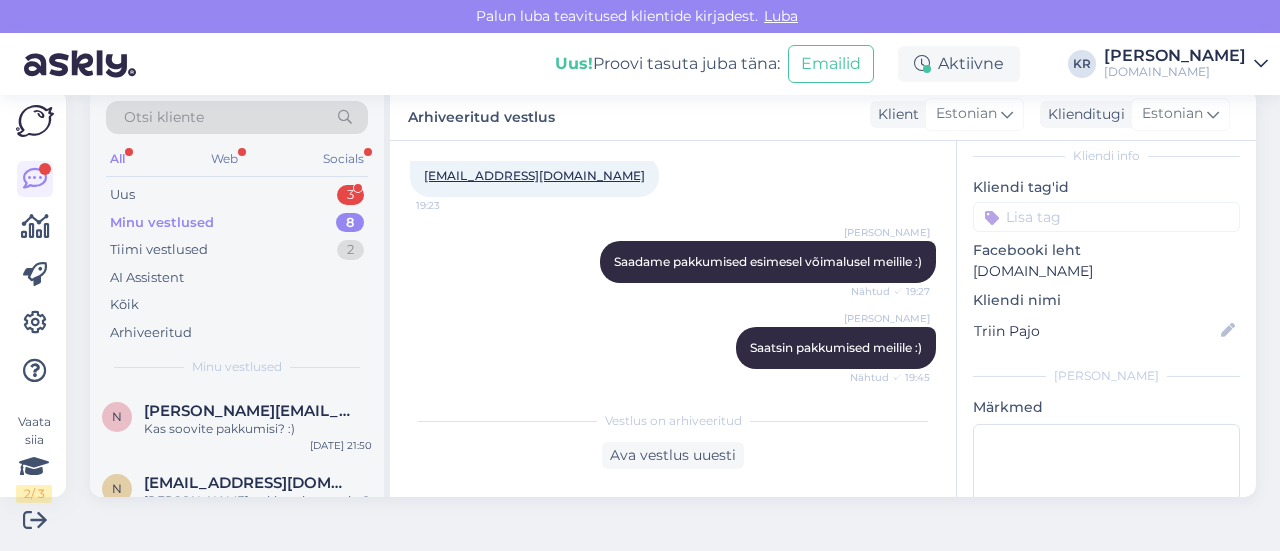 click on "Minu vestlused" at bounding box center (162, 223) 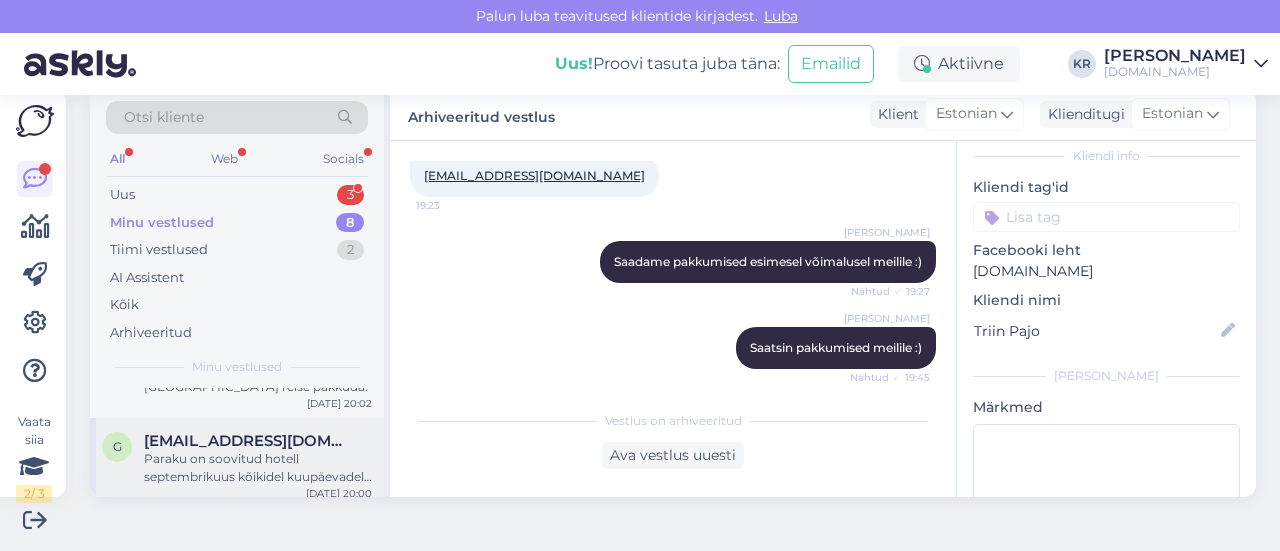 click on "Paraku on soovitud hotell septembrikuus kõikidel kuupäevadel juba välja müüdud." at bounding box center (258, 468) 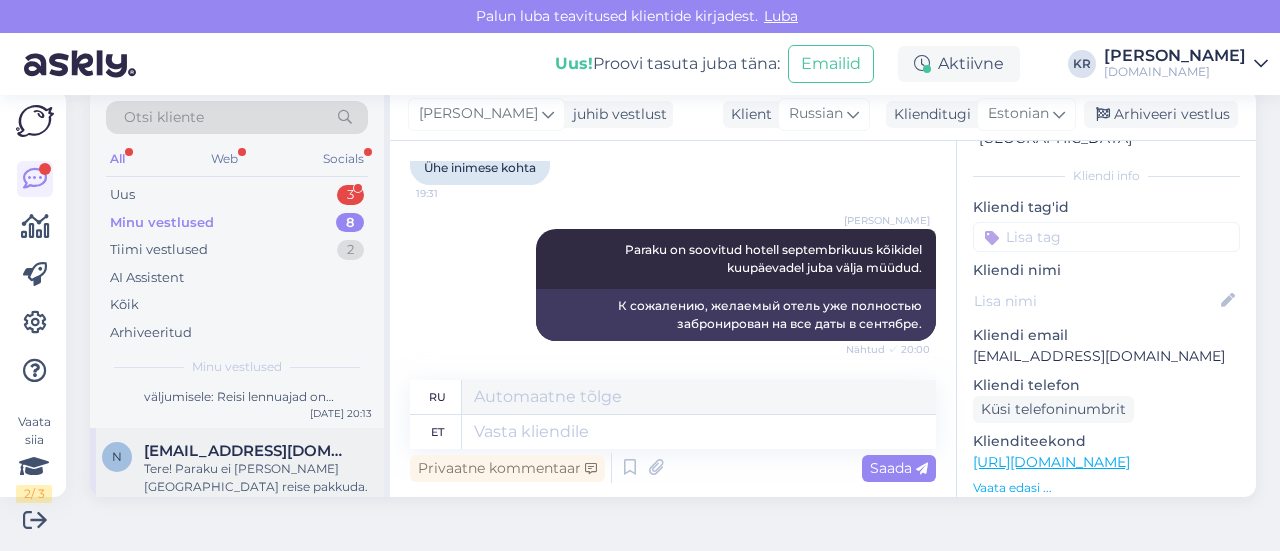 click on "Tere! Paraku ei [PERSON_NAME] [GEOGRAPHIC_DATA] reise pakkuda." at bounding box center [258, 478] 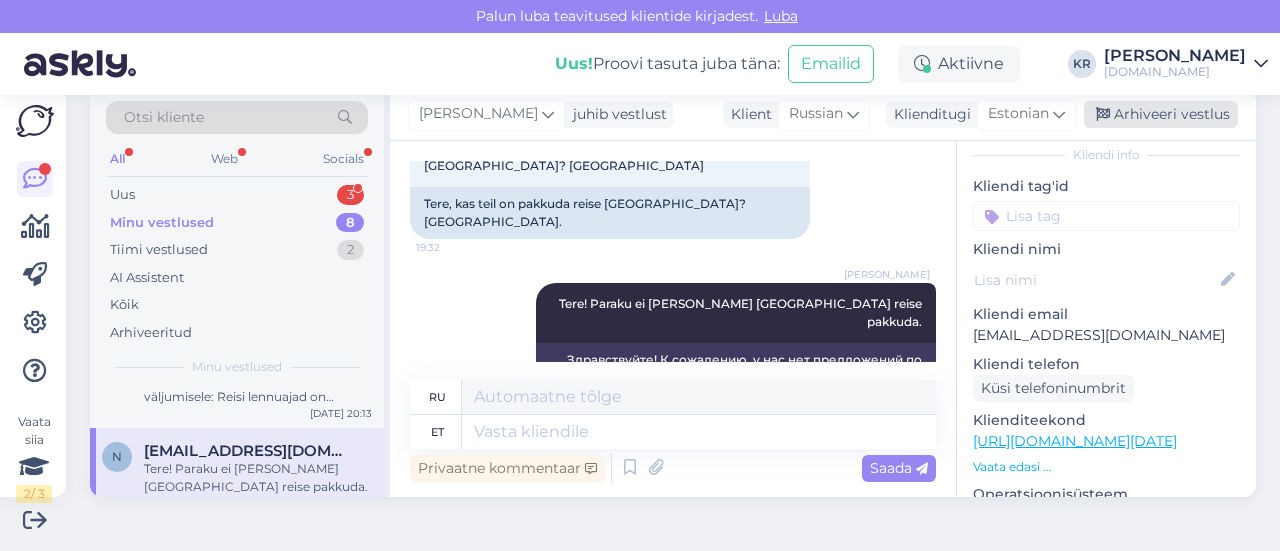 click on "Arhiveeri vestlus" at bounding box center [1161, 114] 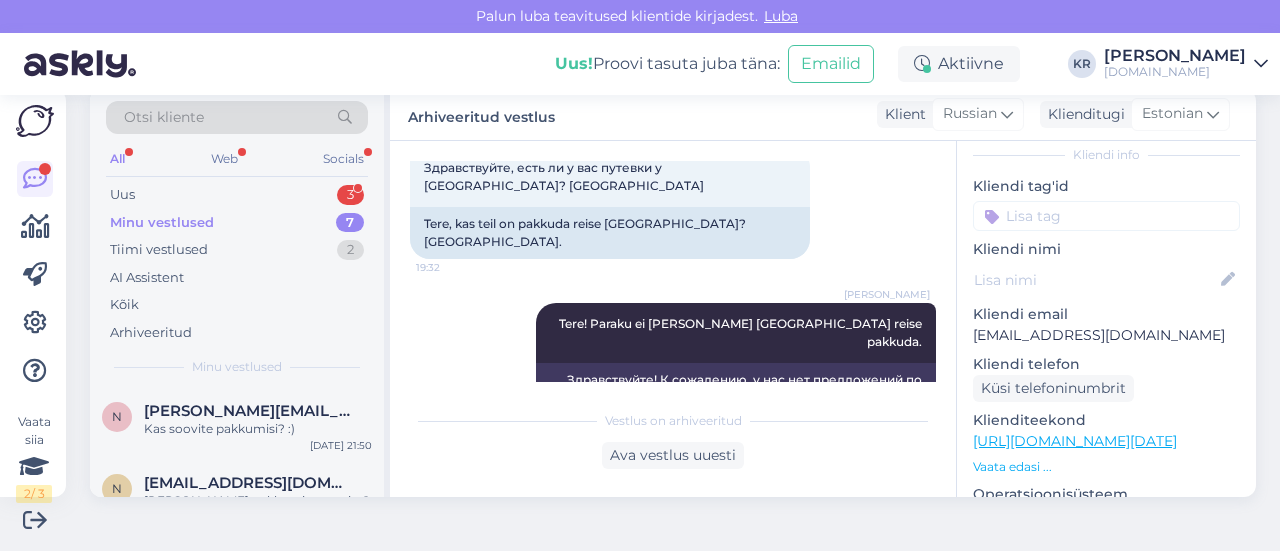 click on "Minu vestlused 7" at bounding box center (237, 223) 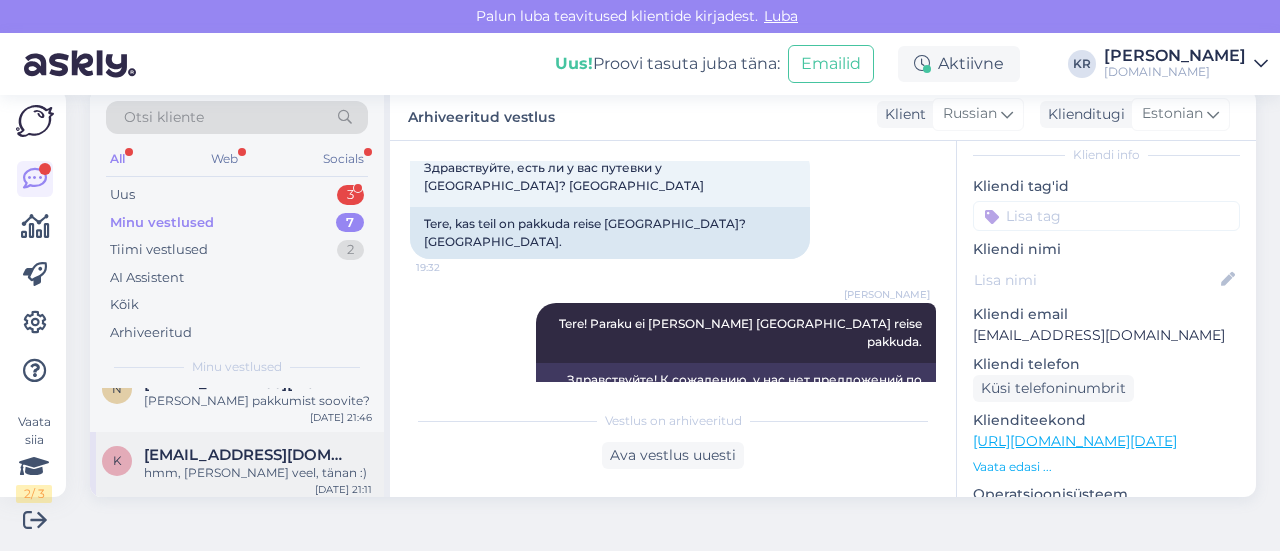 click on "k [EMAIL_ADDRESS][DOMAIN_NAME] hmm, [PERSON_NAME] veel, tänan :) [DATE] 21:11" at bounding box center (237, 468) 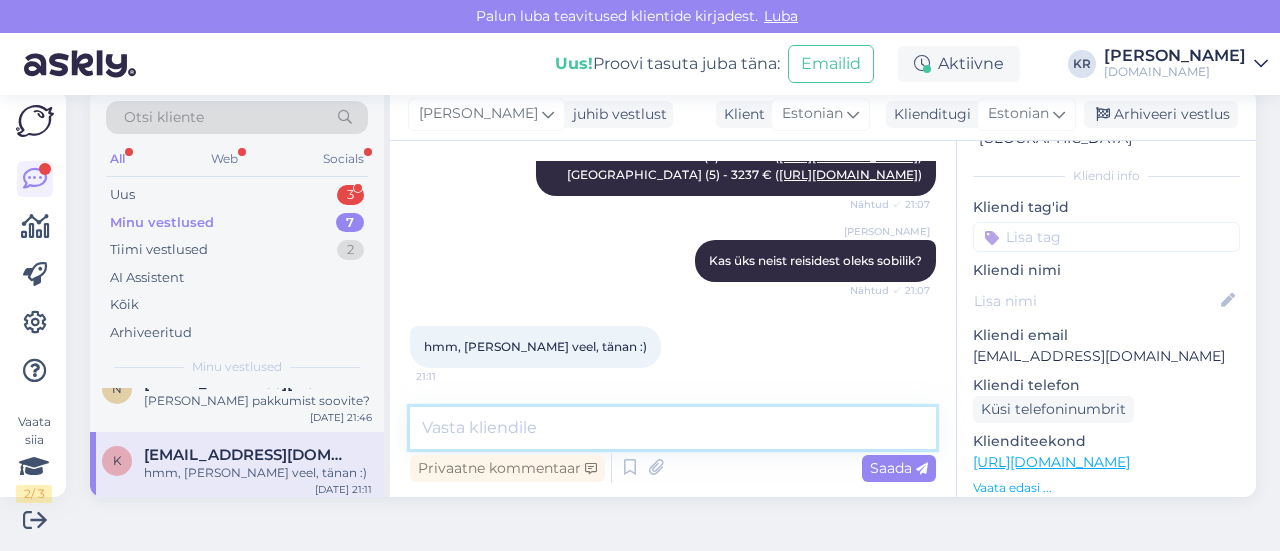 click at bounding box center (673, 428) 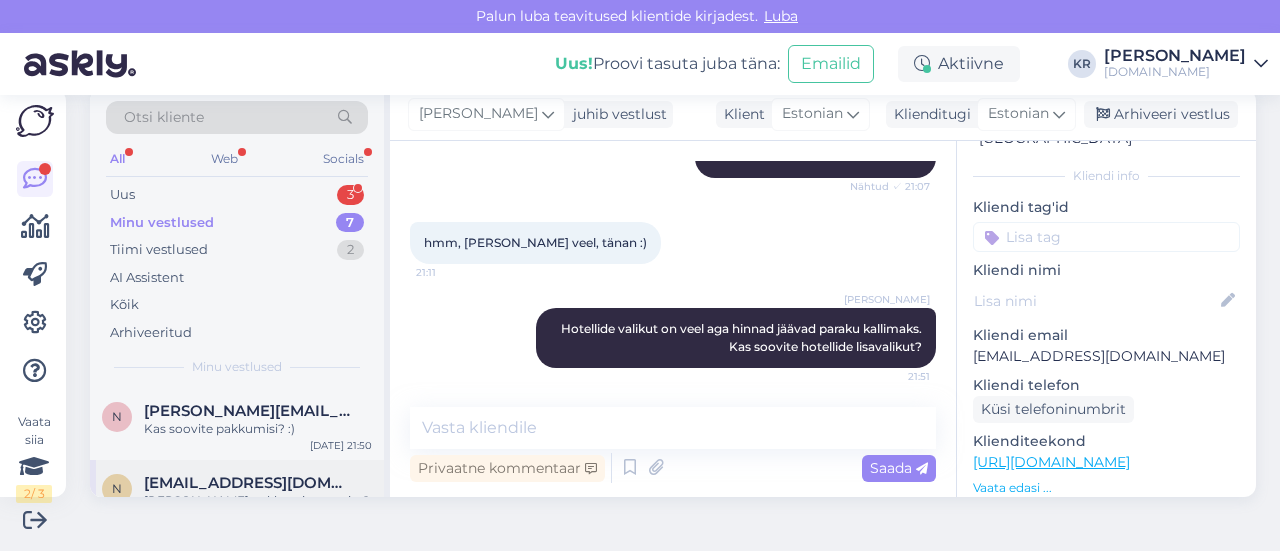 click on "[EMAIL_ADDRESS][DOMAIN_NAME]" at bounding box center (248, 483) 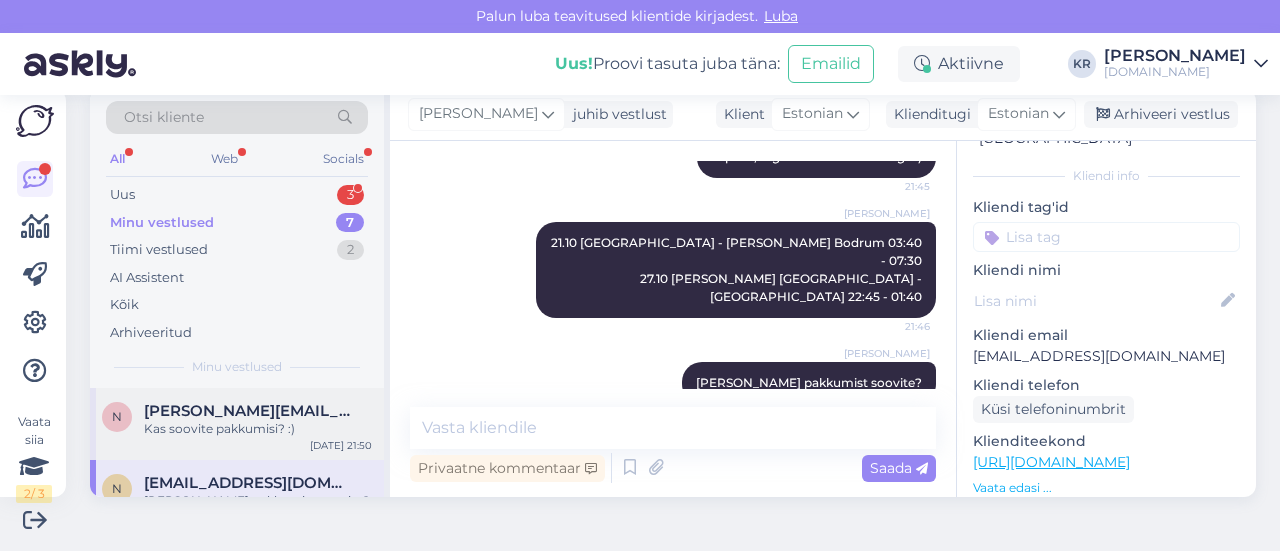 click on "N [PERSON_NAME][EMAIL_ADDRESS][DOMAIN_NAME] Kas soovite pakkumisi? :) [DATE] 21:50" at bounding box center (237, 424) 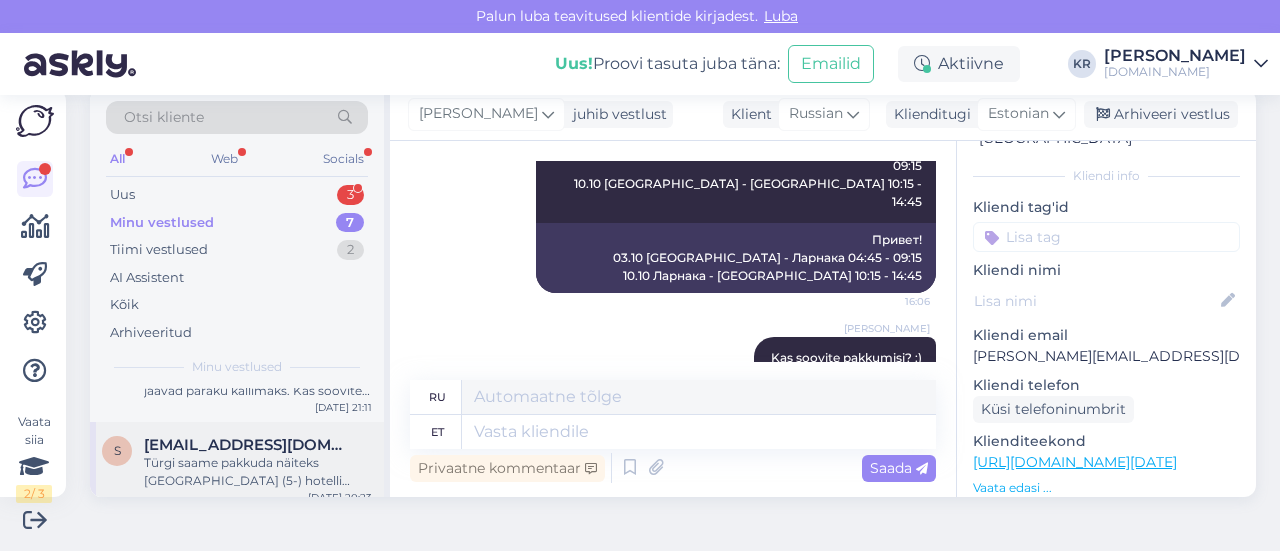click on "Türgi saame pakkuda näiteks [GEOGRAPHIC_DATA] (5-) hotelli 02.08 väljumisega, 7 ööd. Hind 1-le täiskasvanule 1349 €.
Hotelliga saate tutvuda siin - [URL][DOMAIN_NAME]" at bounding box center [258, 472] 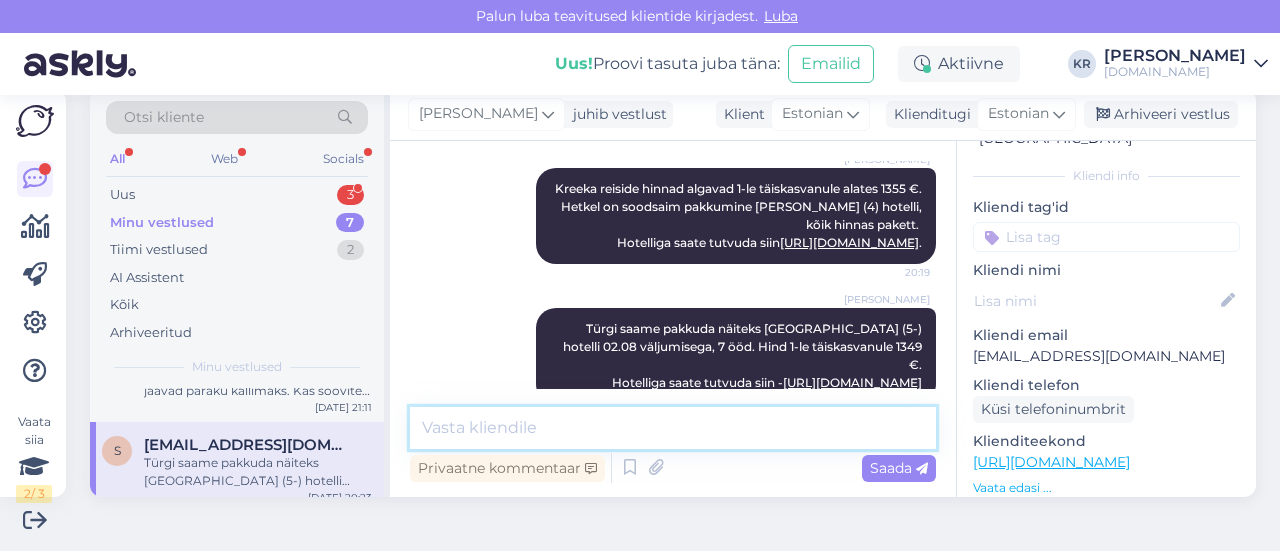 click at bounding box center [673, 428] 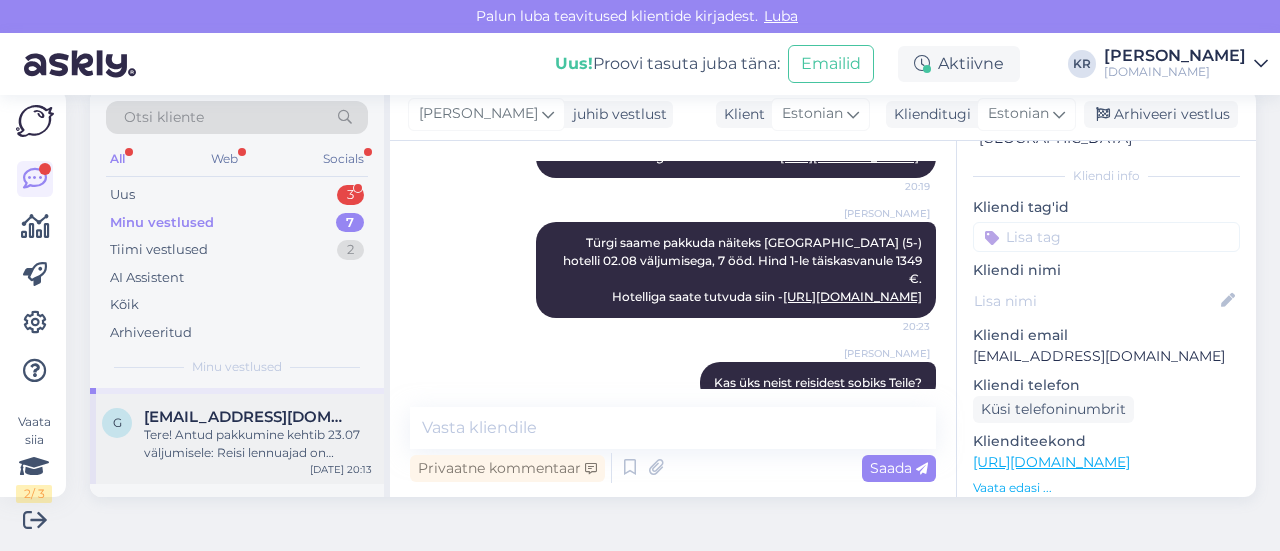 click on "Tere! Antud pakkumine kehtib 23.07 väljumisele:
Reisi lennuajad on allolevad (lennuajad võivad muutuda!):
23.07 [GEOGRAPHIC_DATA] - Sharm El Sheikh 04:40 - 09:50
30.07 Sharm [GEOGRAPHIC_DATA] - [GEOGRAPHIC_DATA] 22:00 - 03:40 +1" at bounding box center [258, 444] 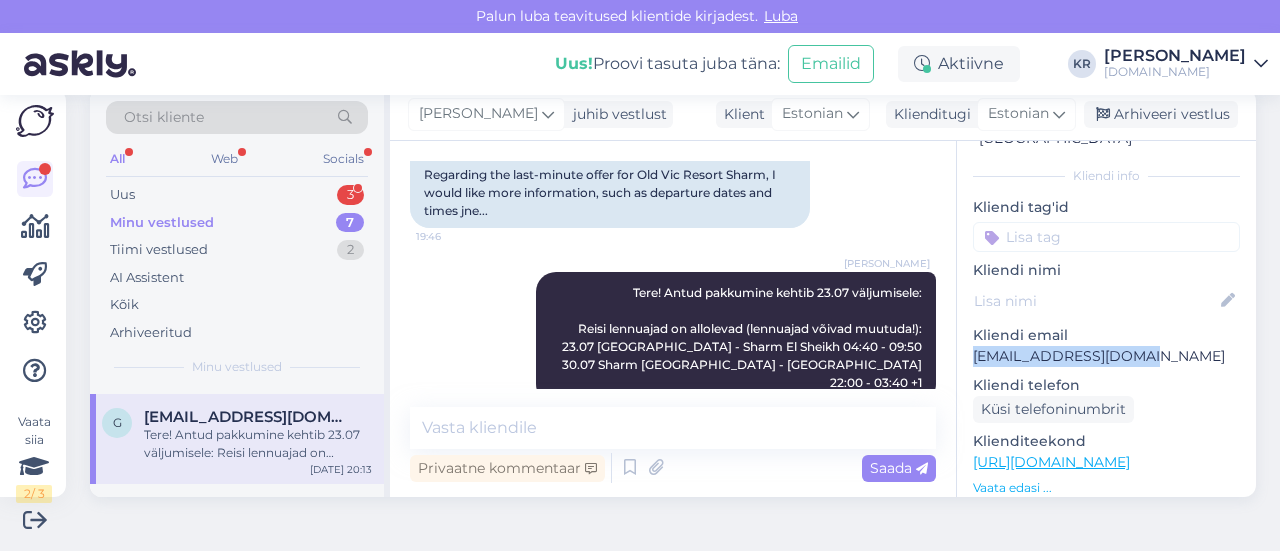 drag, startPoint x: 998, startPoint y: 333, endPoint x: 959, endPoint y: 330, distance: 39.115215 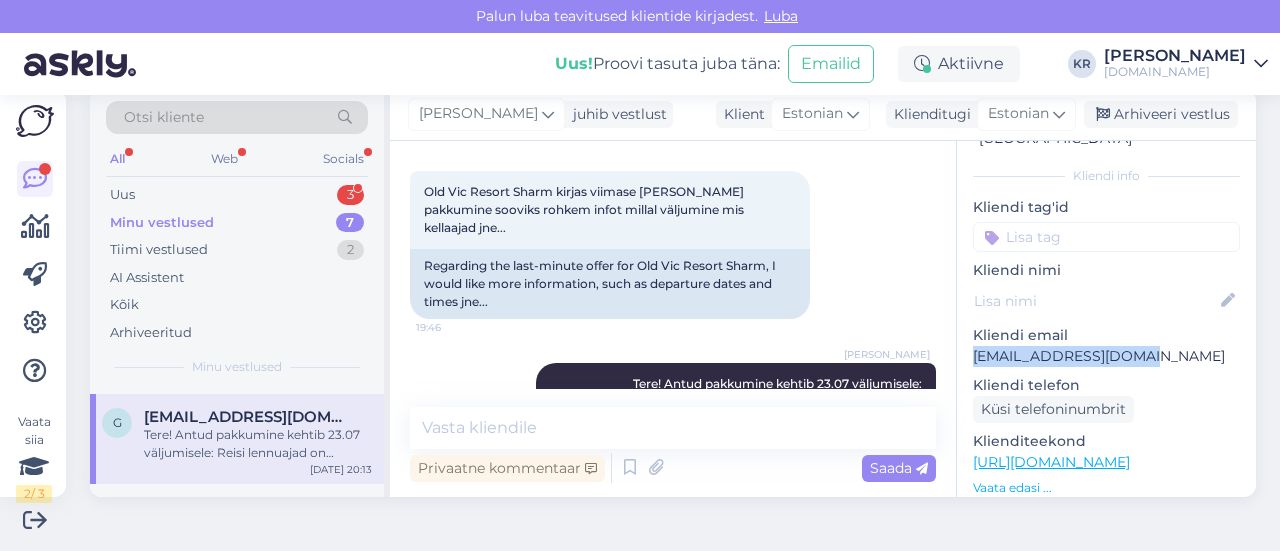 scroll, scrollTop: 187, scrollLeft: 0, axis: vertical 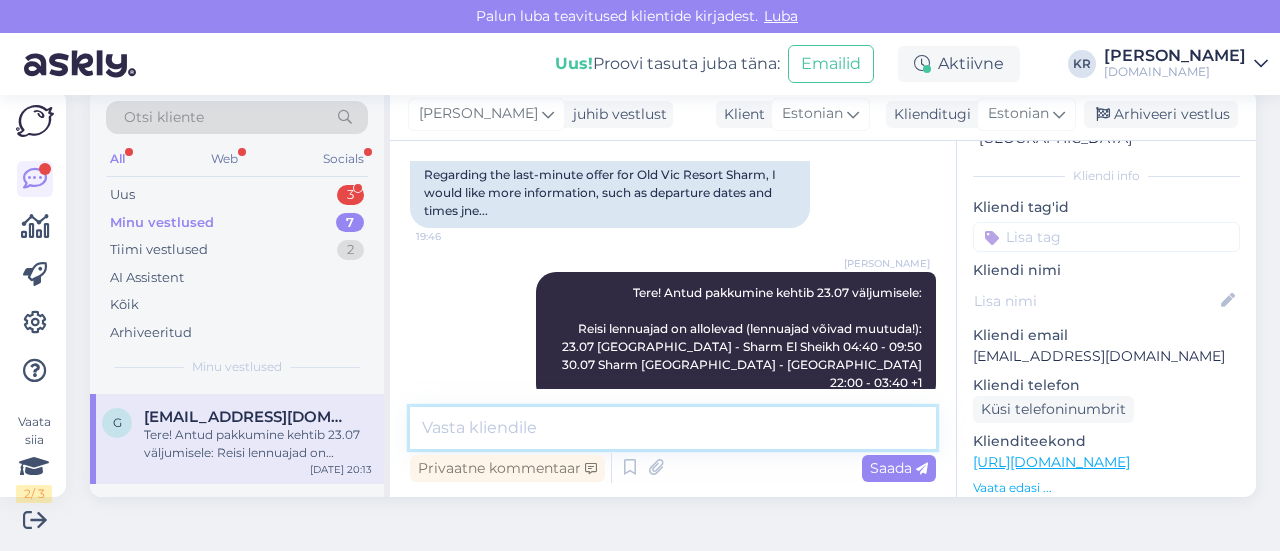 click at bounding box center [673, 428] 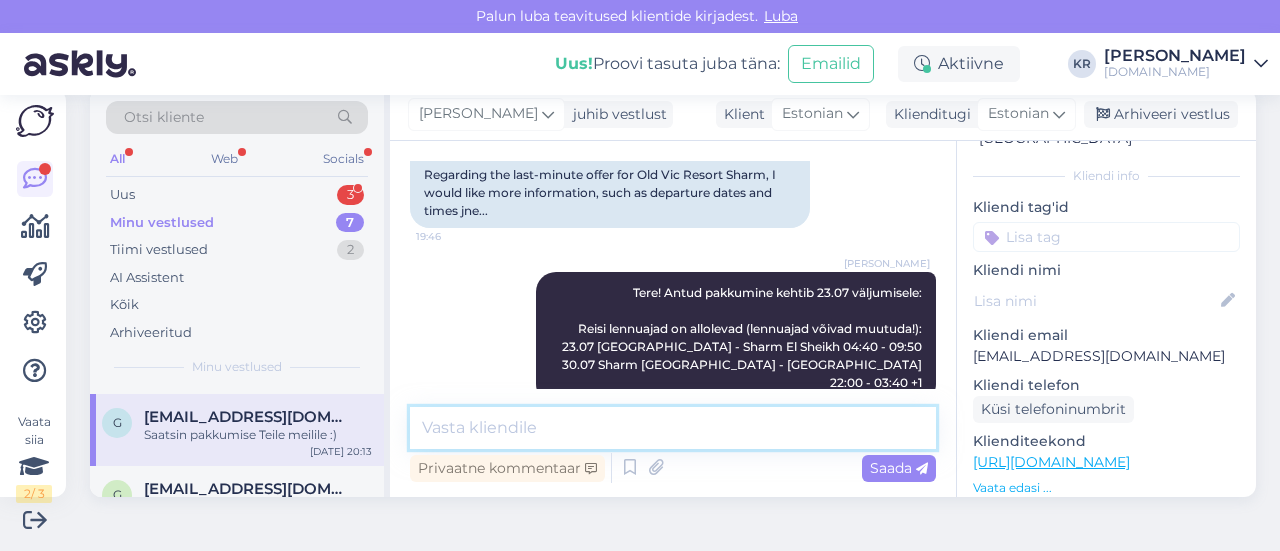 scroll, scrollTop: 273, scrollLeft: 0, axis: vertical 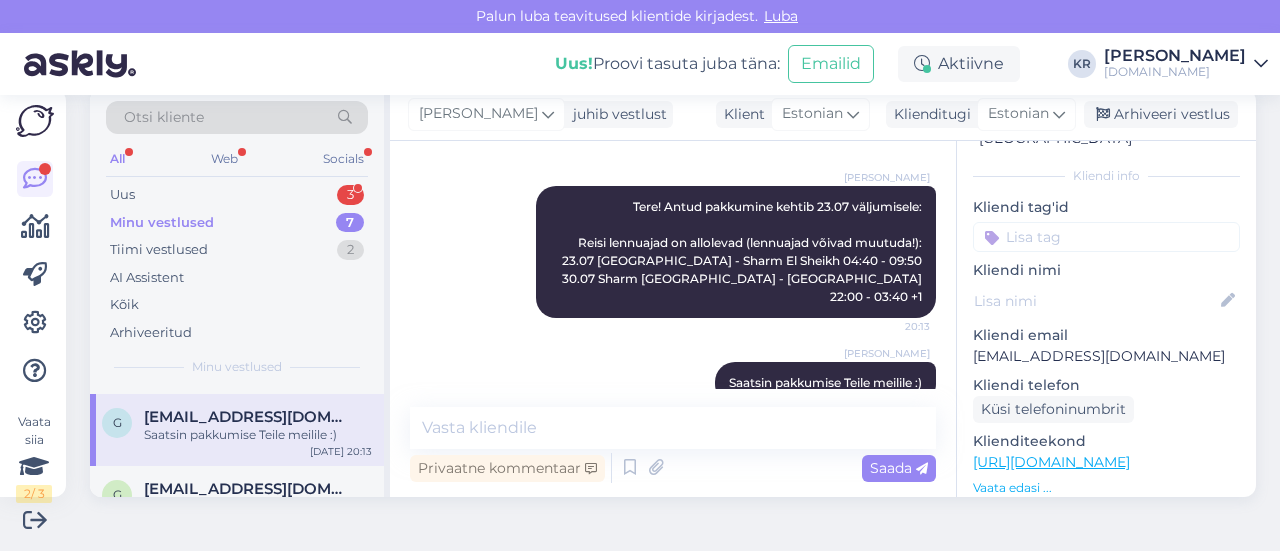 drag, startPoint x: 1111, startPoint y: 111, endPoint x: 419, endPoint y: 382, distance: 743.17224 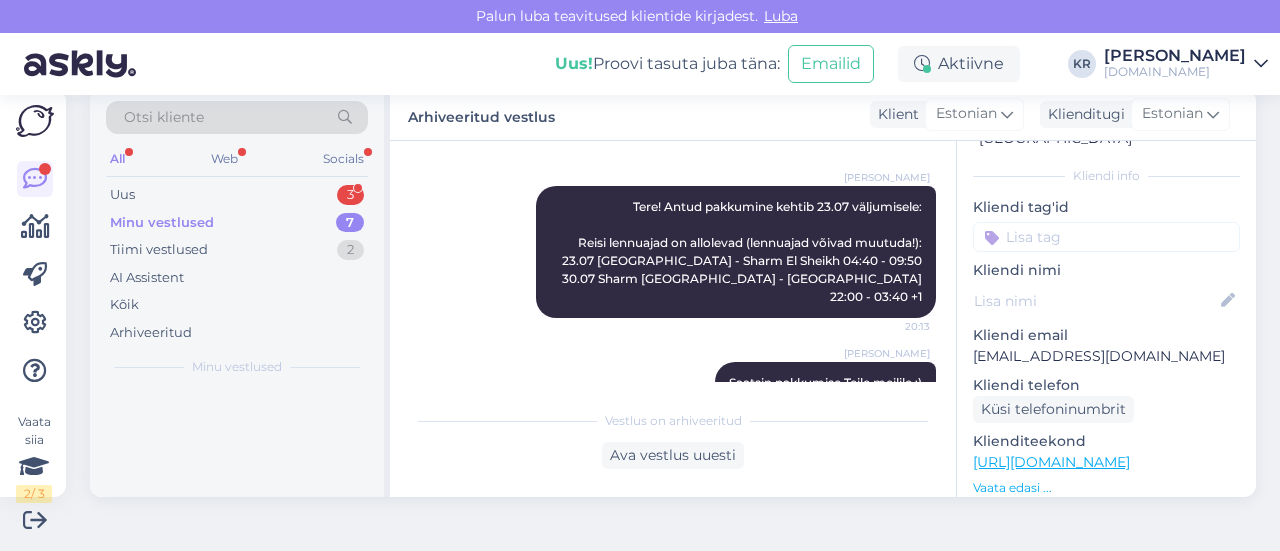 scroll, scrollTop: 0, scrollLeft: 0, axis: both 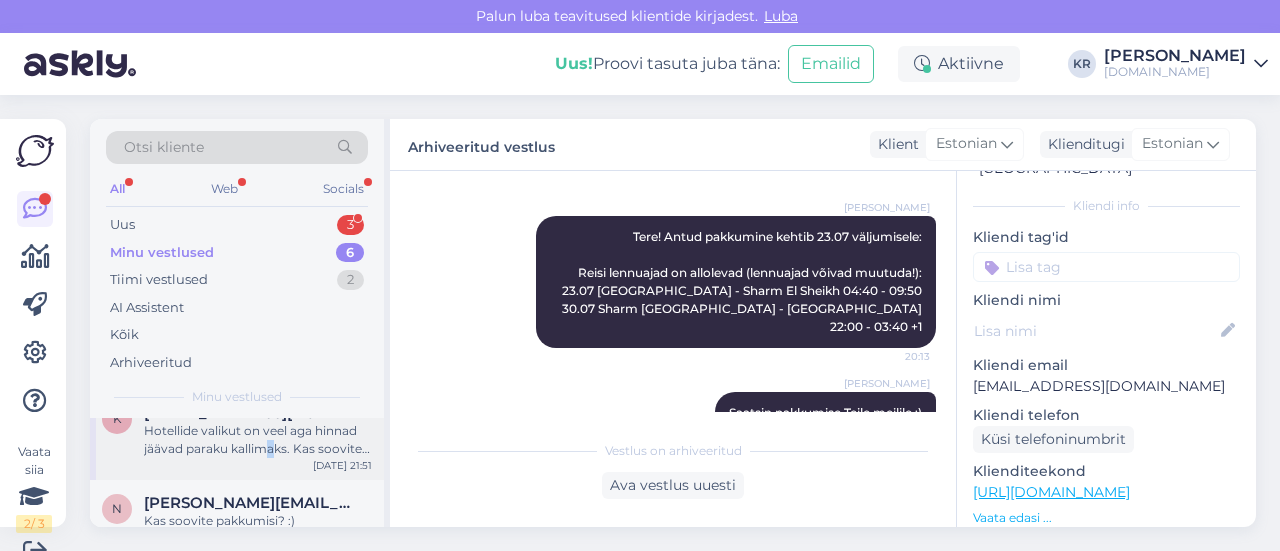 click on "Hotellide valikut on veel aga hinnad jäävad paraku kallimaks. Kas soovite hotellide lisavalikut?" at bounding box center [258, 440] 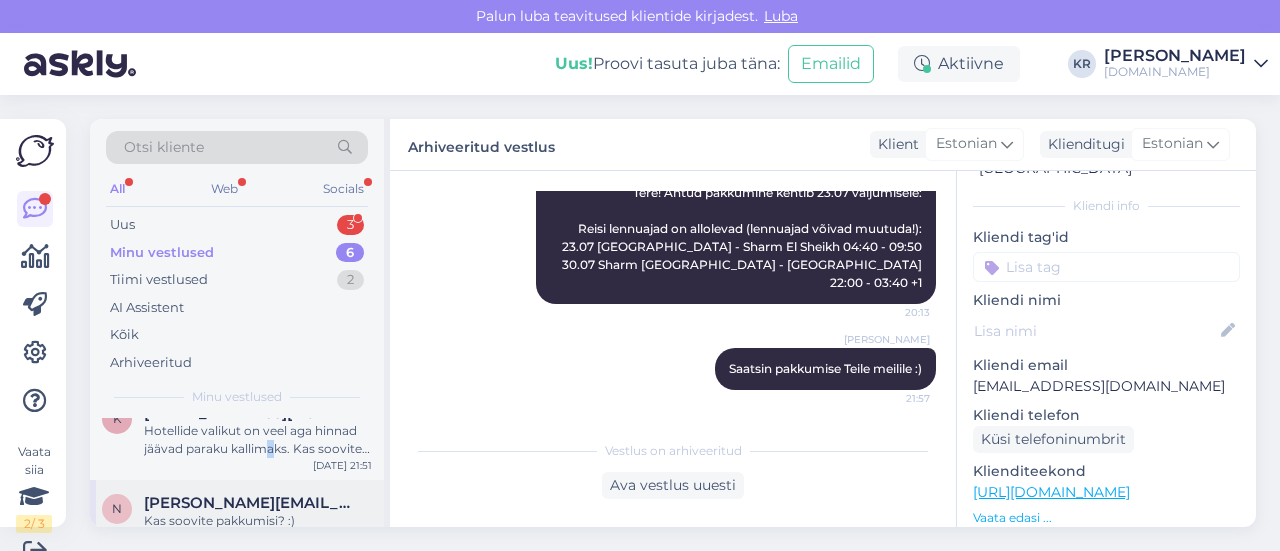 scroll, scrollTop: 30, scrollLeft: 0, axis: vertical 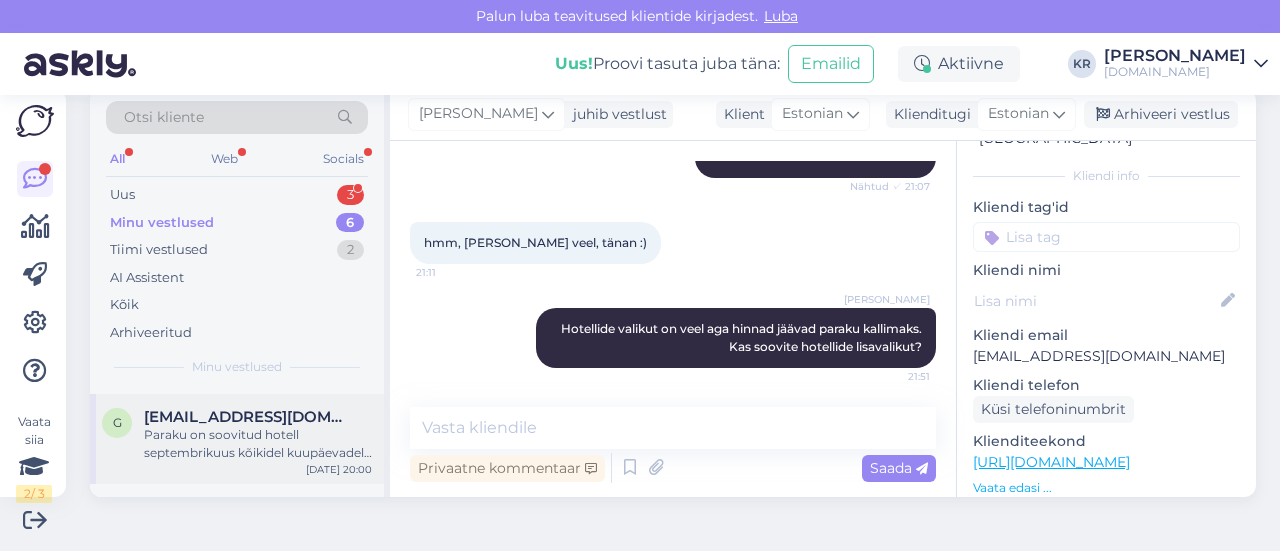 click on "Paraku on soovitud hotell septembrikuus kõikidel kuupäevadel juba välja müüdud." at bounding box center (258, 444) 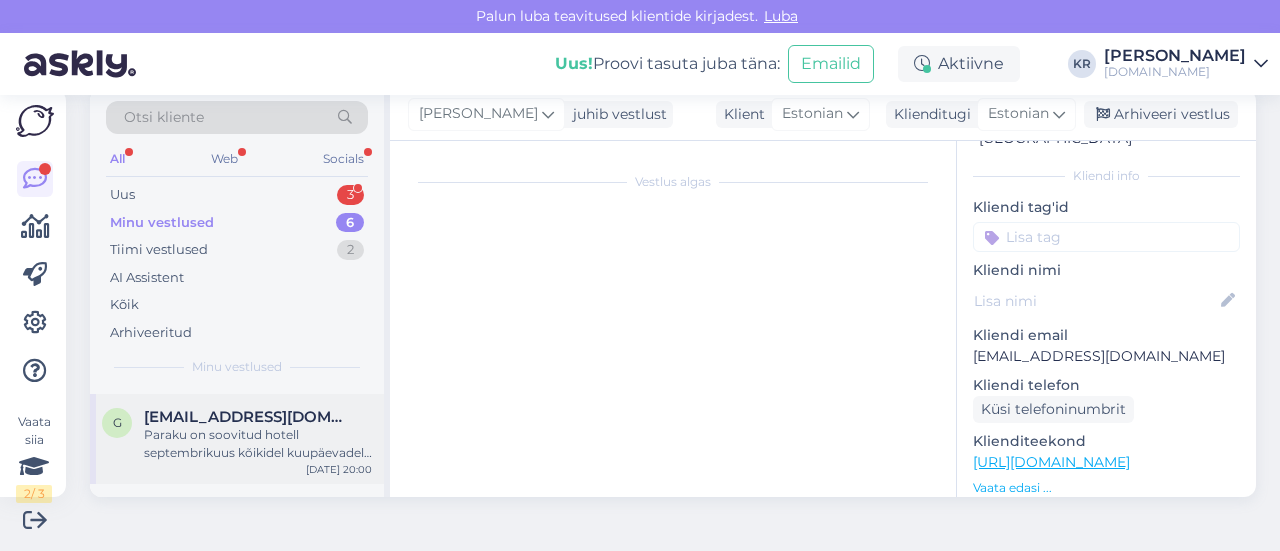 scroll, scrollTop: 536, scrollLeft: 0, axis: vertical 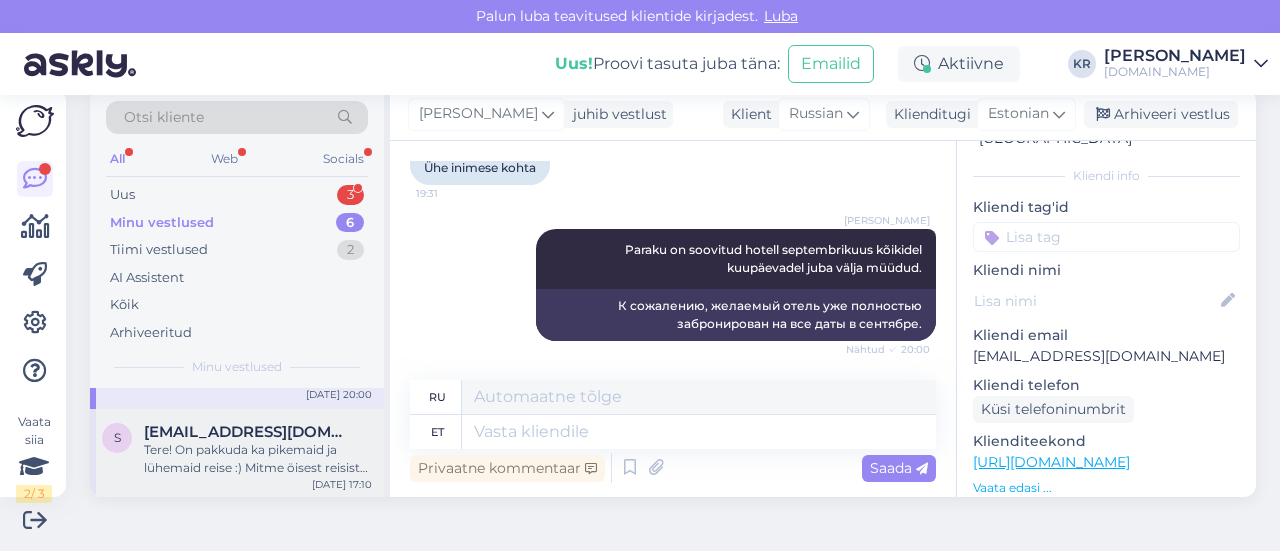 click on "Tere! On pakkuda ka pikemaid ja lühemaid reise :) Mitme öisest reisist olete huvitatud?" at bounding box center [258, 459] 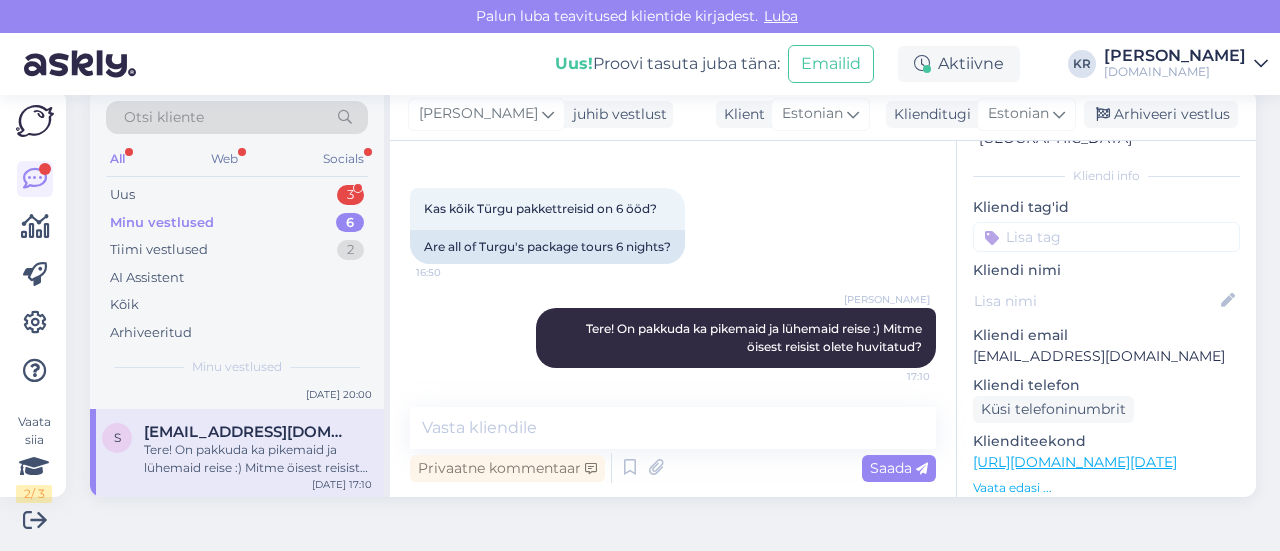 scroll, scrollTop: 276, scrollLeft: 0, axis: vertical 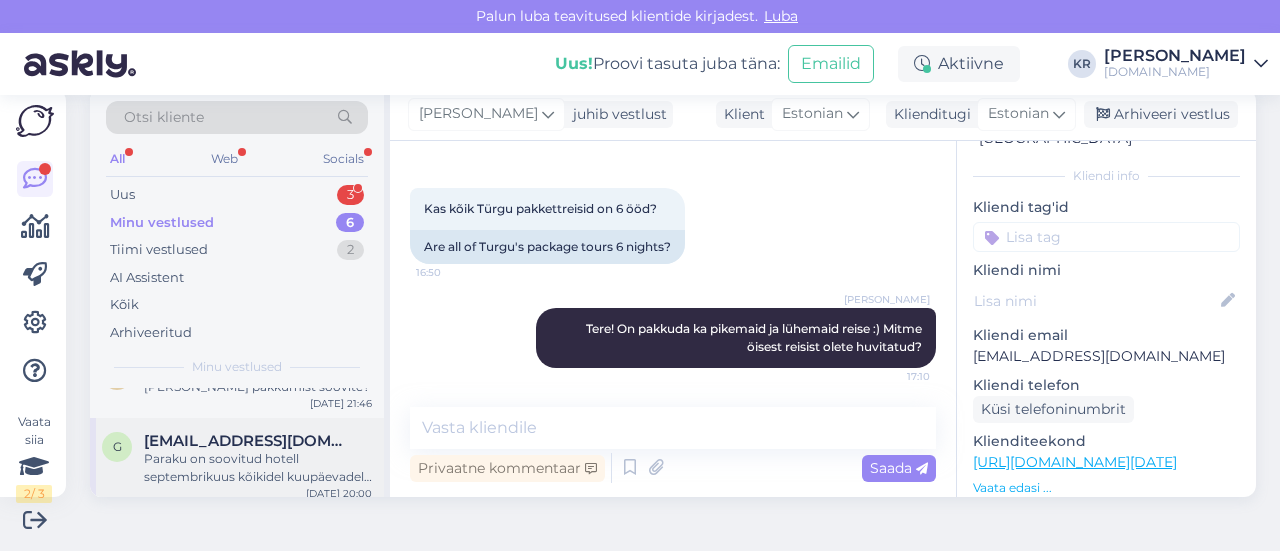 click on "Paraku on soovitud hotell septembrikuus kõikidel kuupäevadel juba välja müüdud." at bounding box center (258, 468) 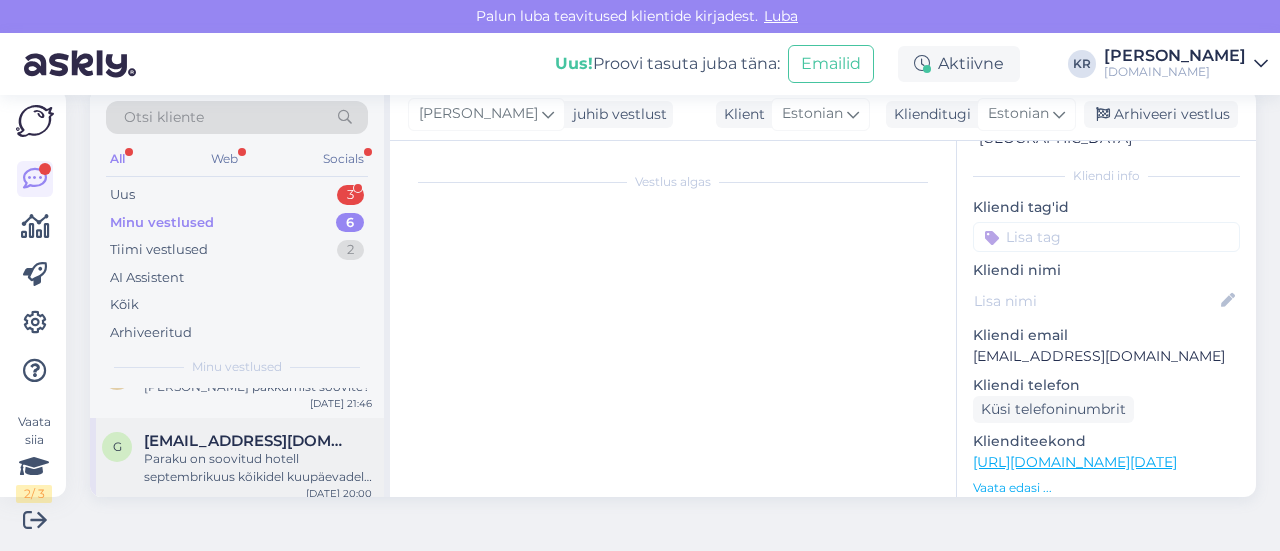 scroll, scrollTop: 536, scrollLeft: 0, axis: vertical 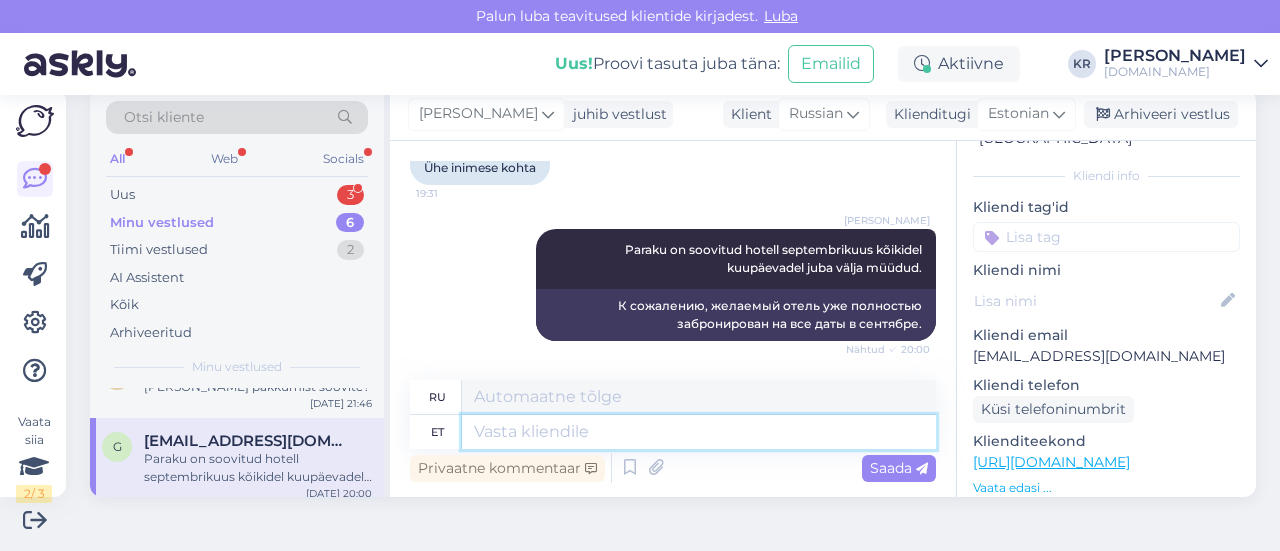 click at bounding box center (699, 432) 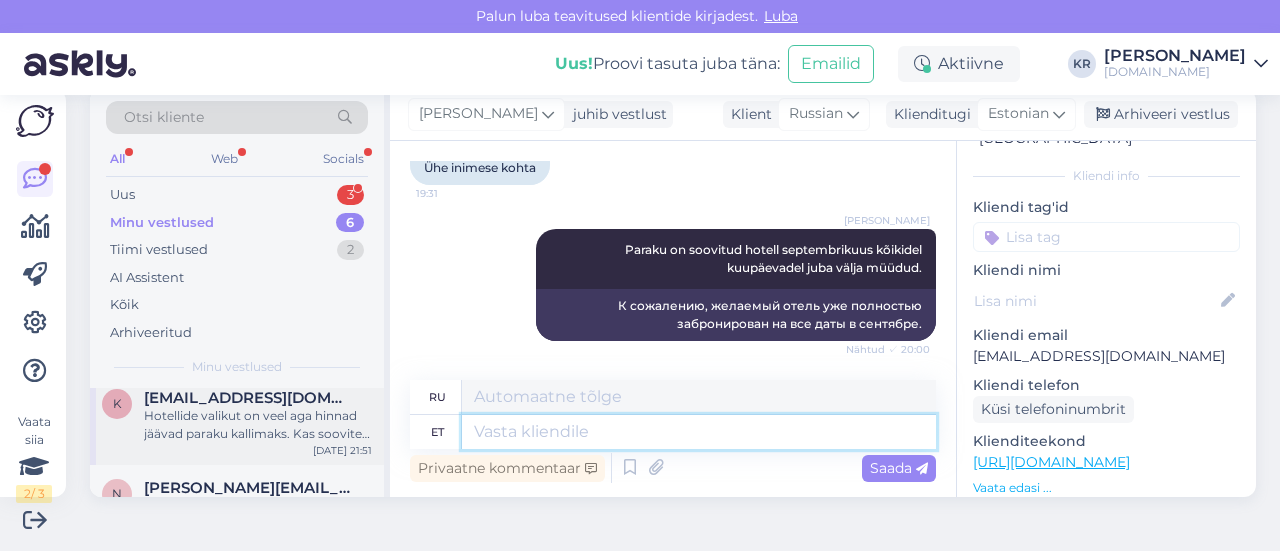 scroll, scrollTop: 0, scrollLeft: 0, axis: both 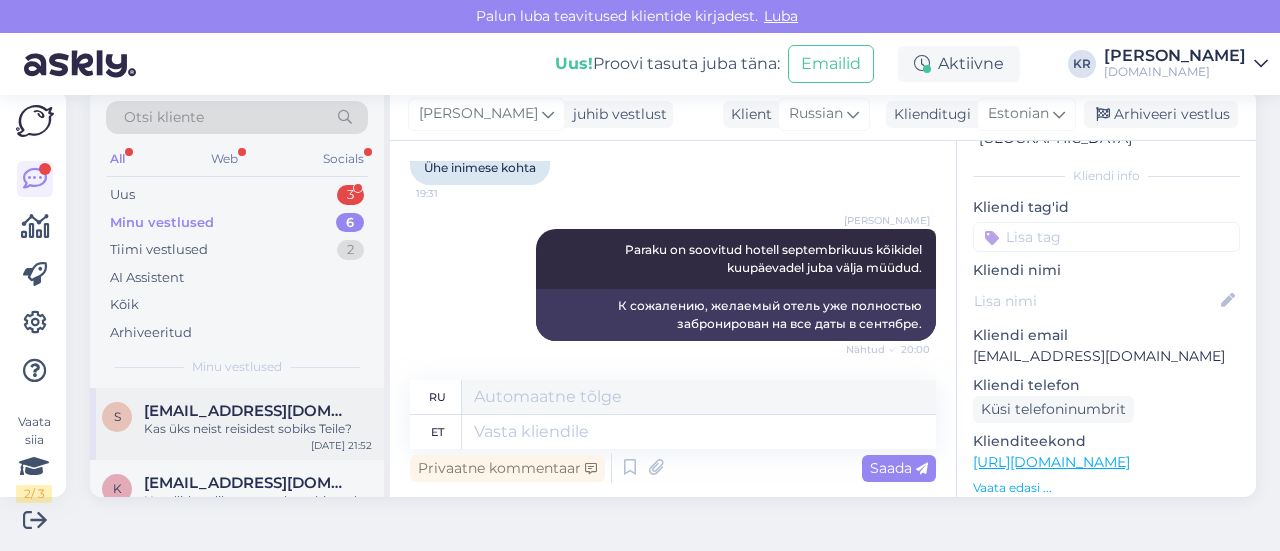 click on "s [EMAIL_ADDRESS][DOMAIN_NAME] Kas üks neist reisidest sobiks Teile? [DATE] 21:52" at bounding box center (237, 424) 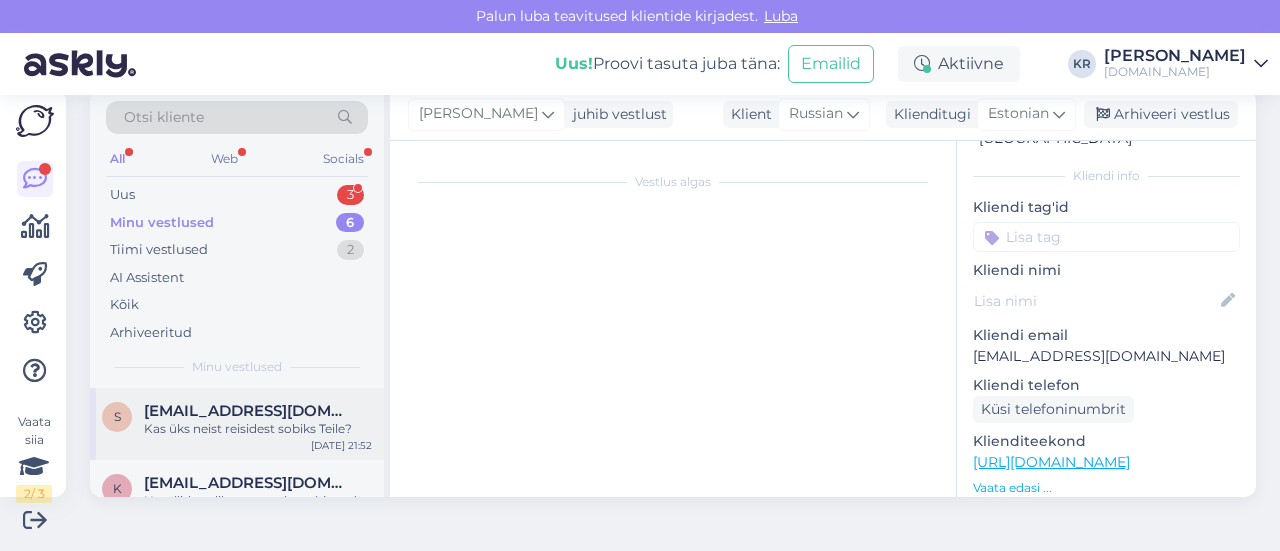 scroll, scrollTop: 741, scrollLeft: 0, axis: vertical 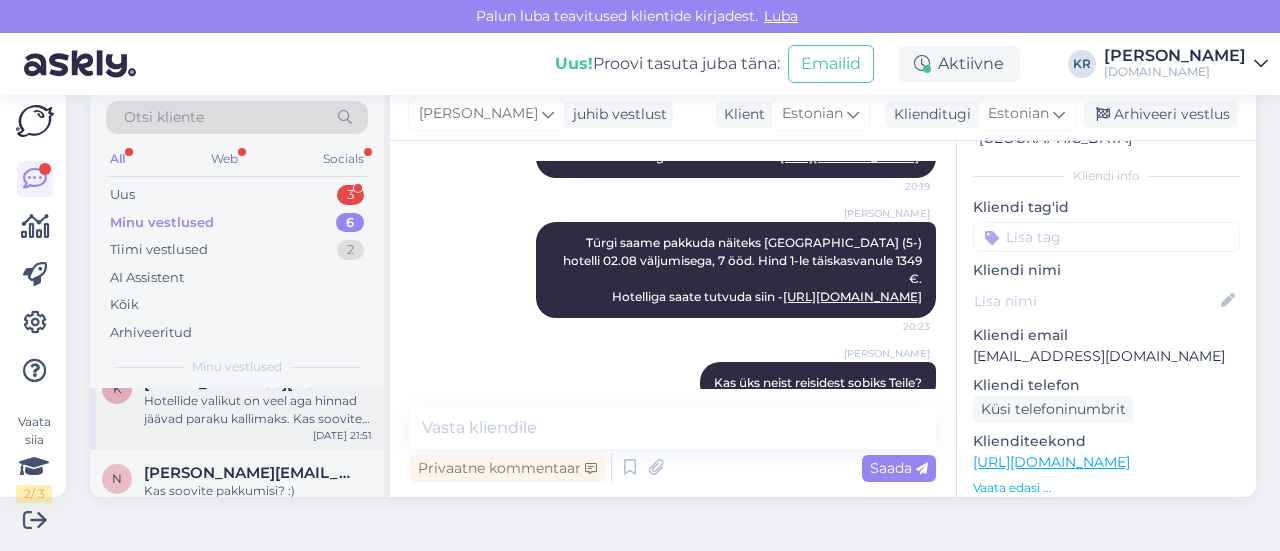 click on "Hotellide valikut on veel aga hinnad jäävad paraku kallimaks. Kas soovite hotellide lisavalikut?" at bounding box center (258, 410) 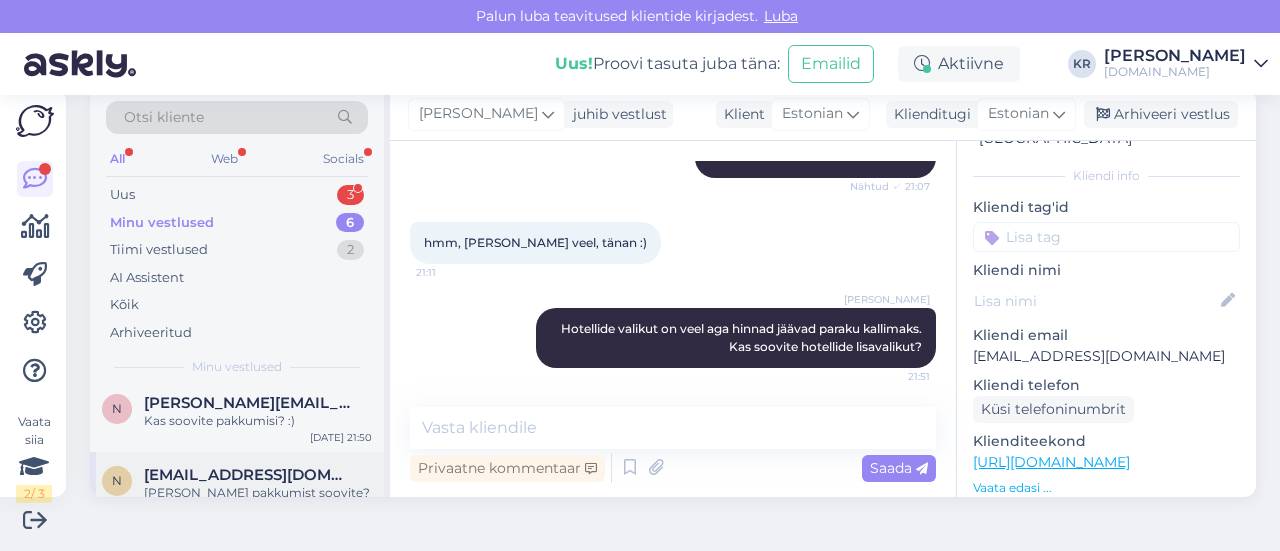 scroll, scrollTop: 200, scrollLeft: 0, axis: vertical 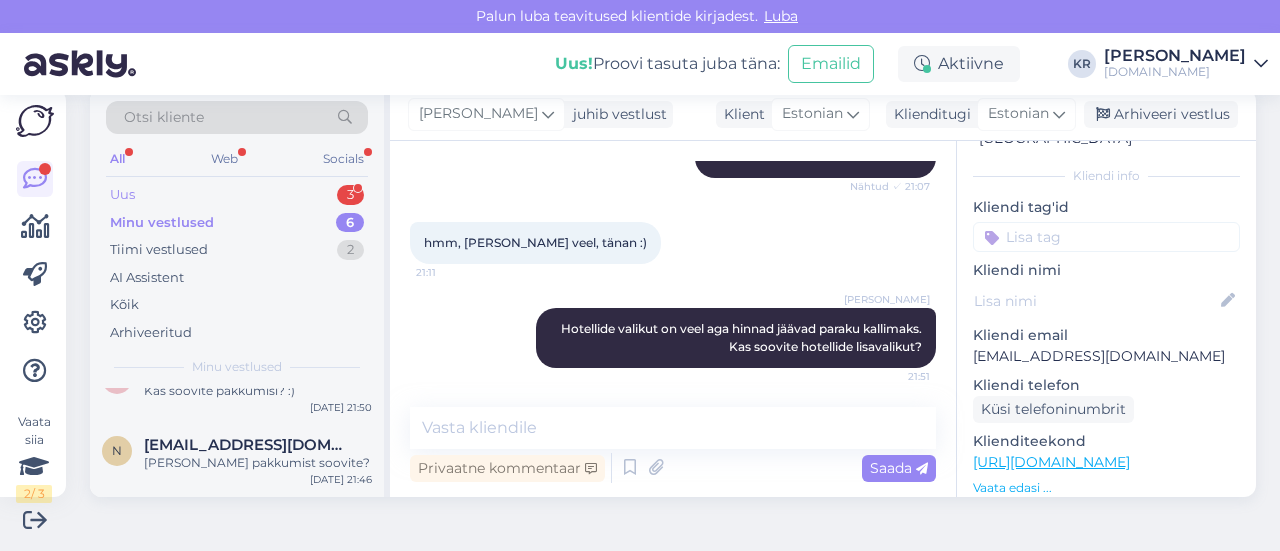 click on "Uus 3" at bounding box center (237, 195) 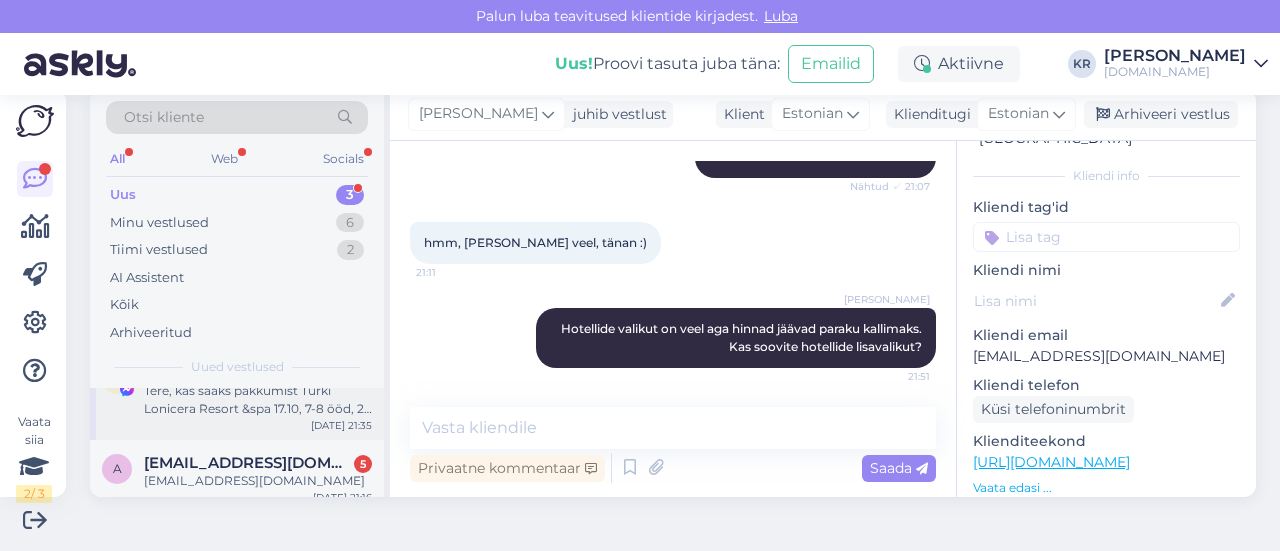 scroll, scrollTop: 141, scrollLeft: 0, axis: vertical 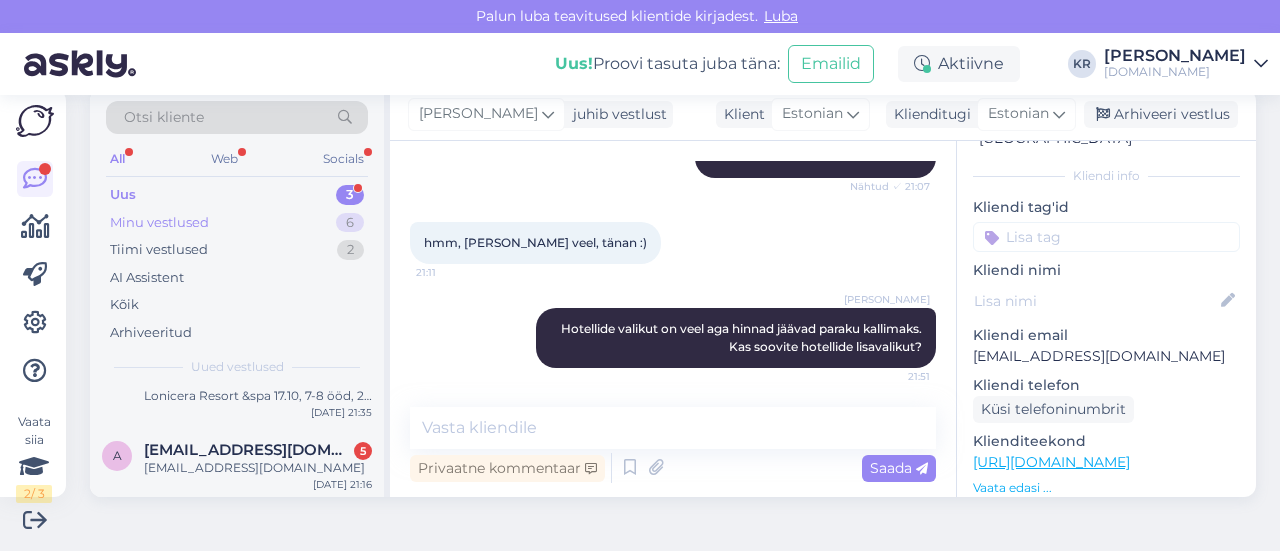 click on "Minu vestlused 6" at bounding box center (237, 223) 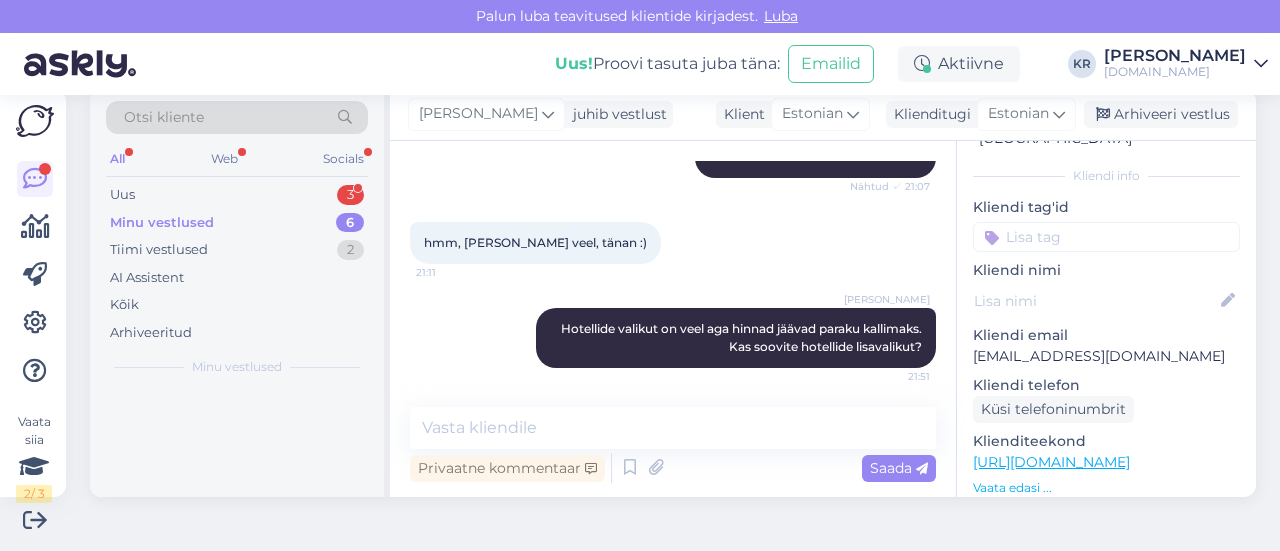 scroll, scrollTop: 0, scrollLeft: 0, axis: both 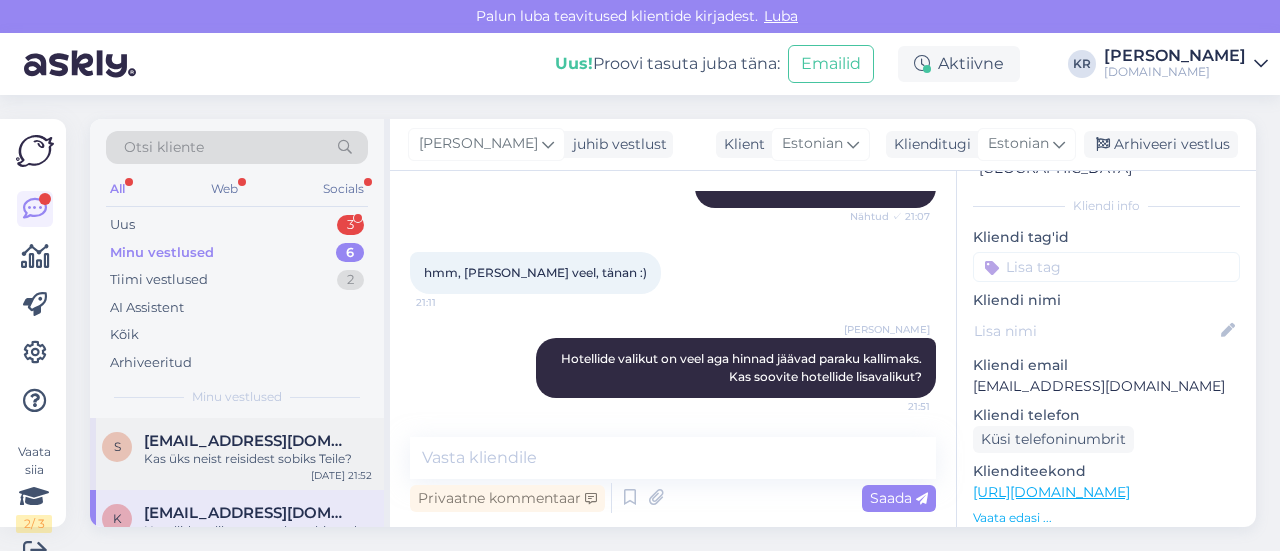 click on "Kas üks neist reisidest sobiks Teile?" at bounding box center [258, 459] 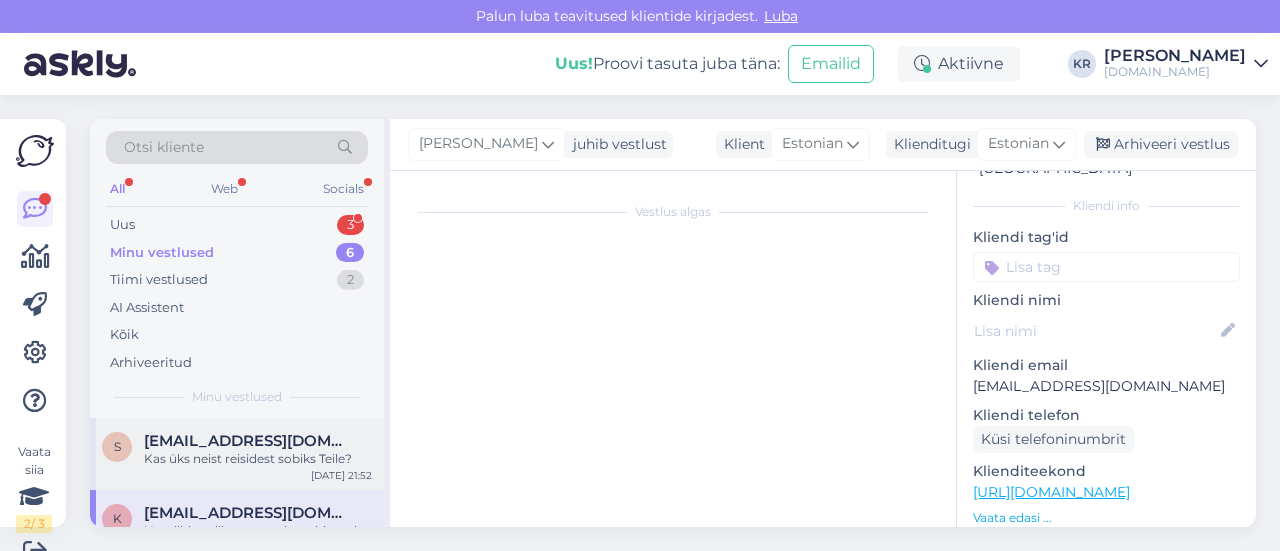 scroll, scrollTop: 741, scrollLeft: 0, axis: vertical 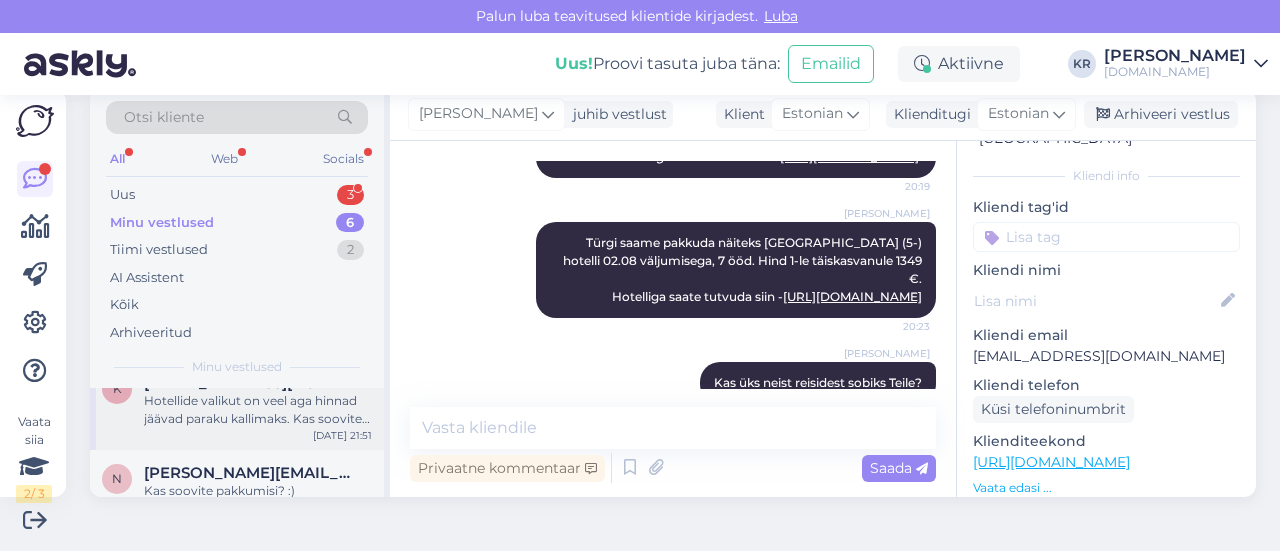 click on "Hotellide valikut on veel aga hinnad jäävad paraku kallimaks. Kas soovite hotellide lisavalikut?" at bounding box center [258, 410] 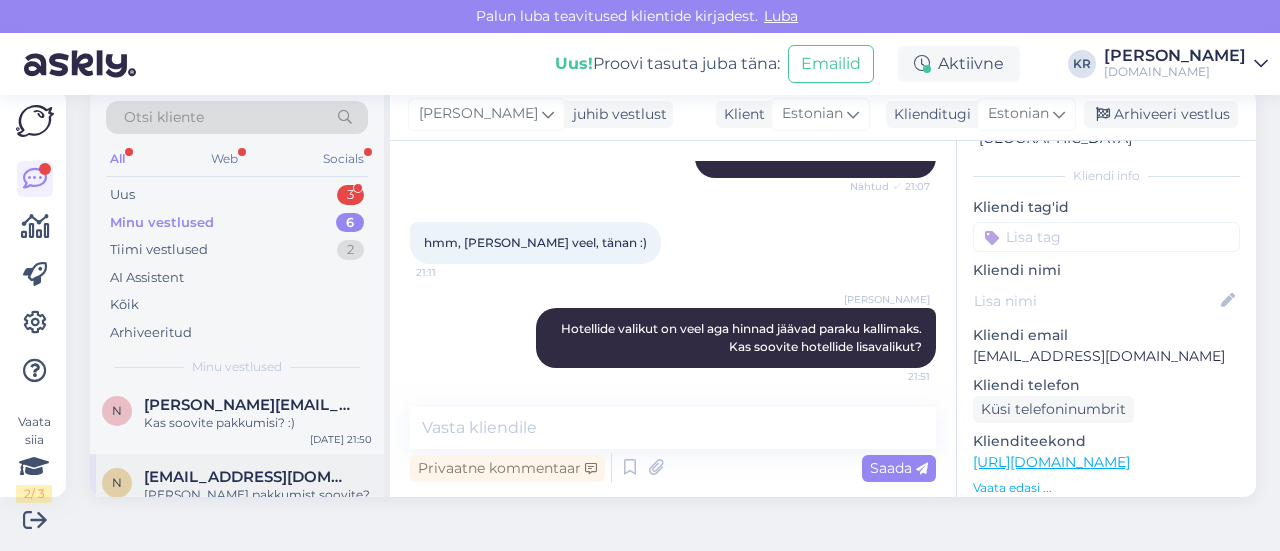 scroll, scrollTop: 200, scrollLeft: 0, axis: vertical 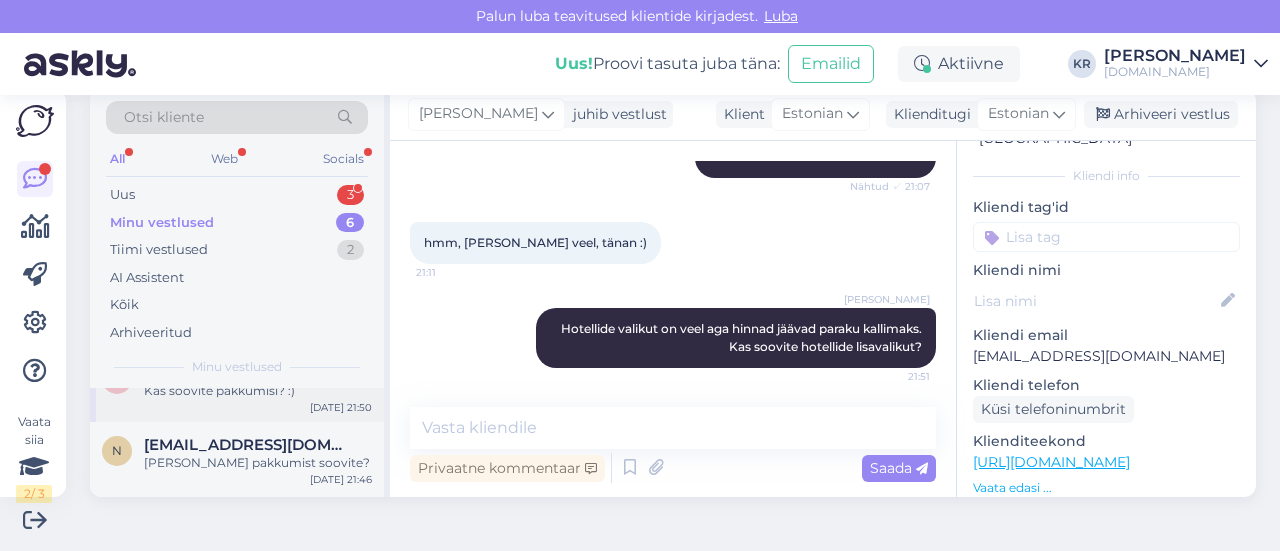 click on "N [PERSON_NAME][EMAIL_ADDRESS][DOMAIN_NAME] Kas soovite pakkumisi? :) [DATE] 21:50" at bounding box center (237, 386) 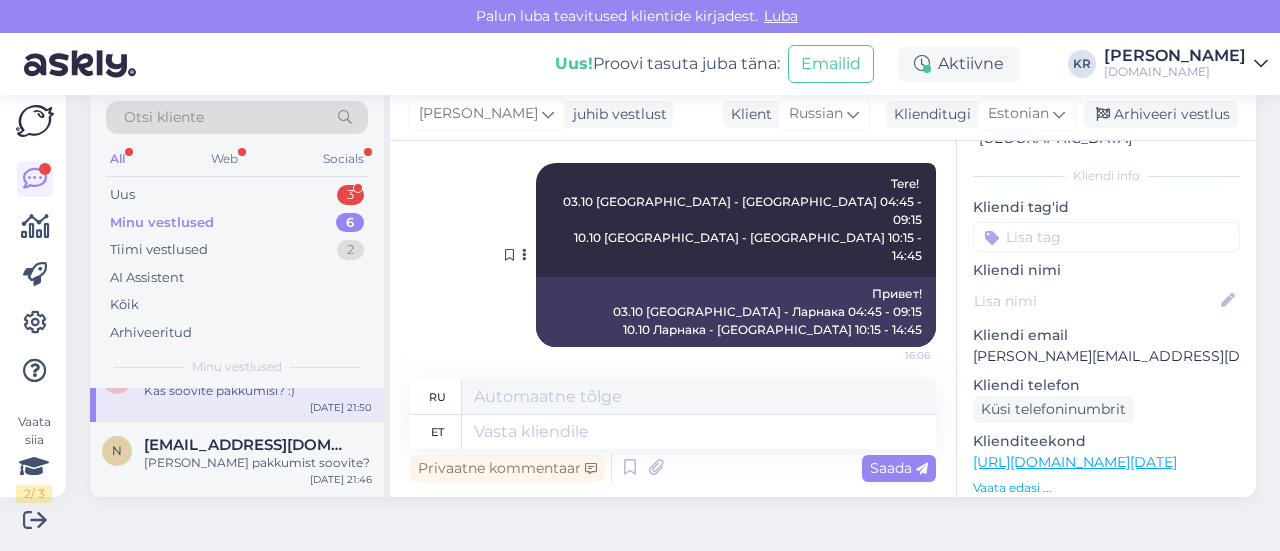 scroll, scrollTop: 1334, scrollLeft: 0, axis: vertical 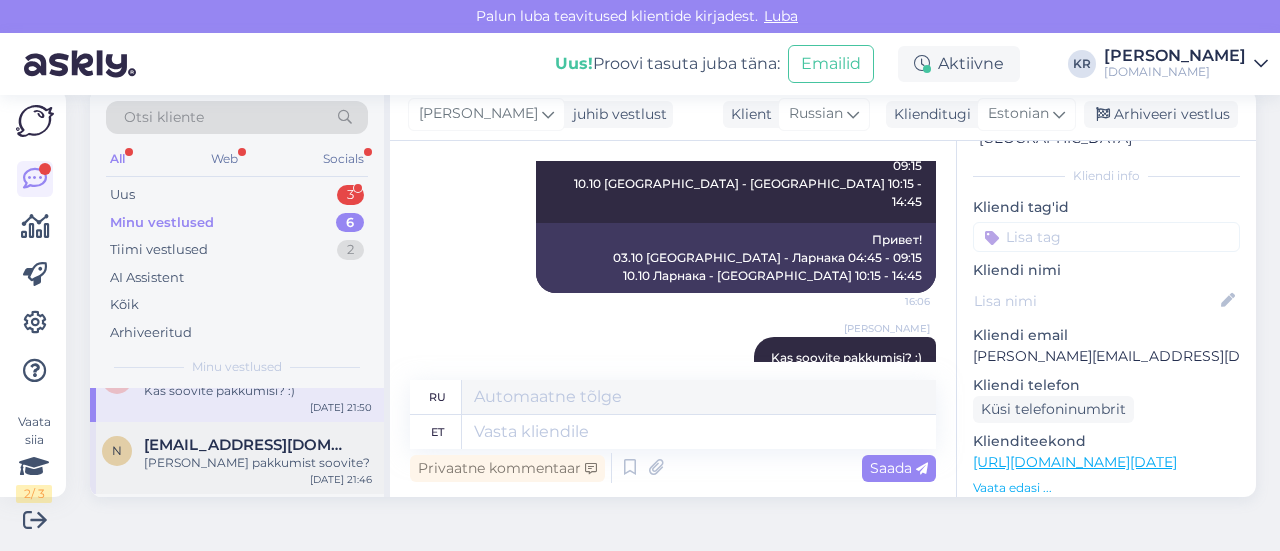 click on "[PERSON_NAME] pakkumist soovite?" at bounding box center [258, 463] 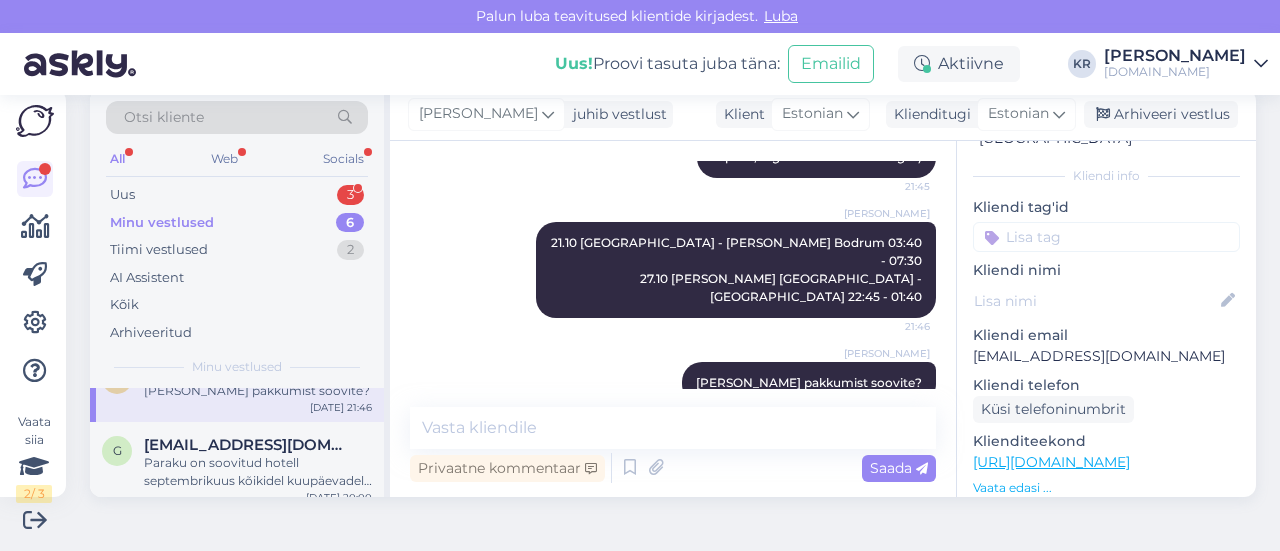 scroll, scrollTop: 300, scrollLeft: 0, axis: vertical 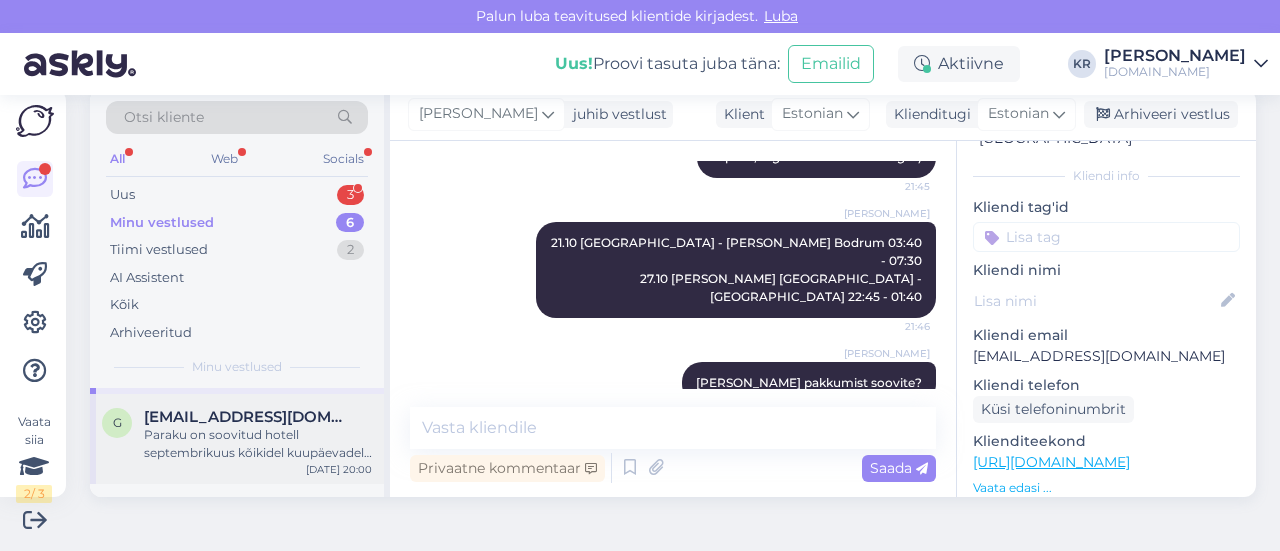 click on "Paraku on soovitud hotell septembrikuus kõikidel kuupäevadel juba välja müüdud." at bounding box center (258, 444) 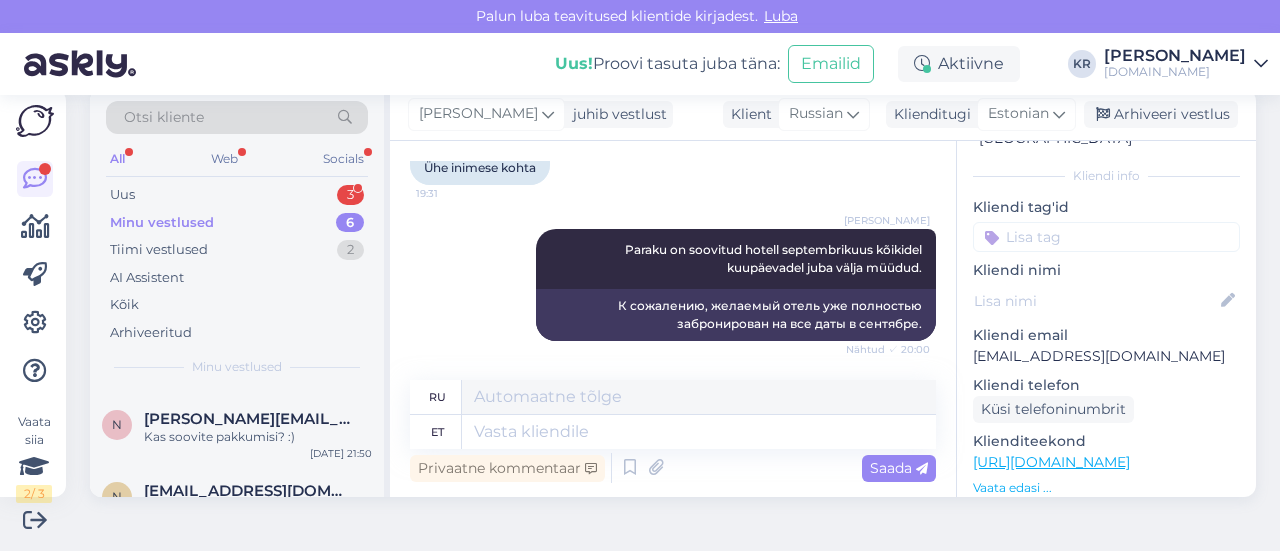 scroll, scrollTop: 0, scrollLeft: 0, axis: both 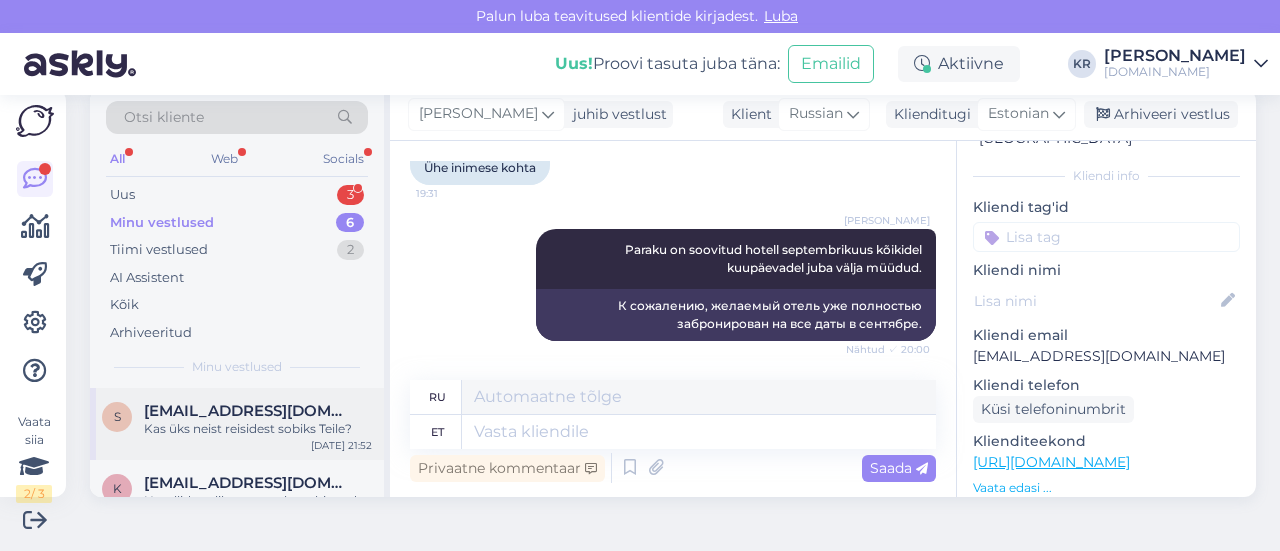 click on "s [EMAIL_ADDRESS][DOMAIN_NAME] Kas üks neist reisidest sobiks Teile? [DATE] 21:52" at bounding box center [237, 424] 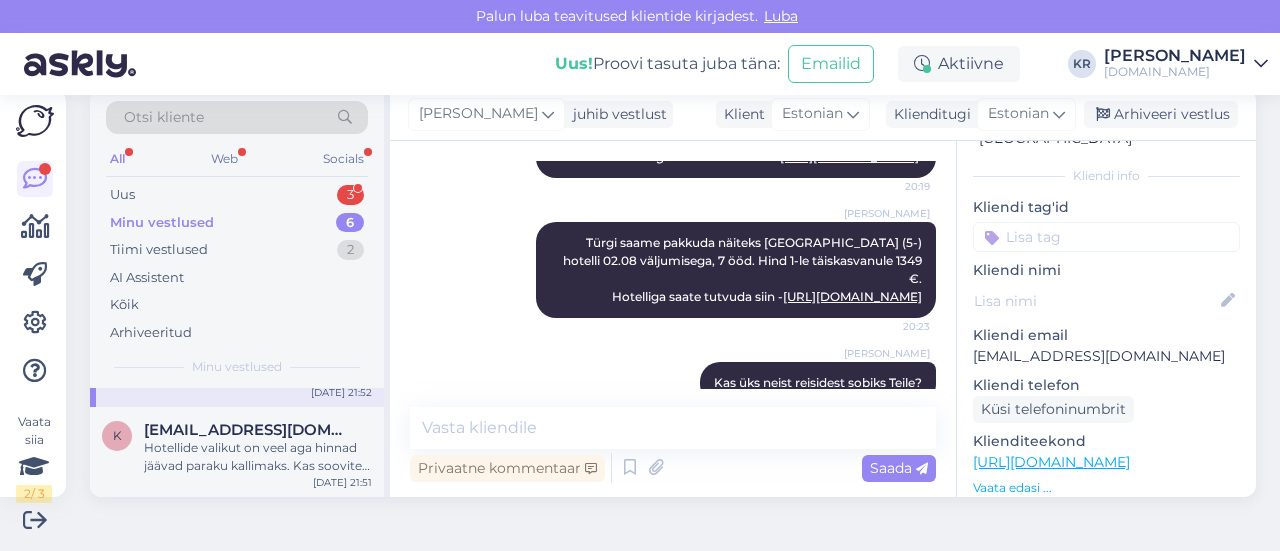 scroll, scrollTop: 0, scrollLeft: 0, axis: both 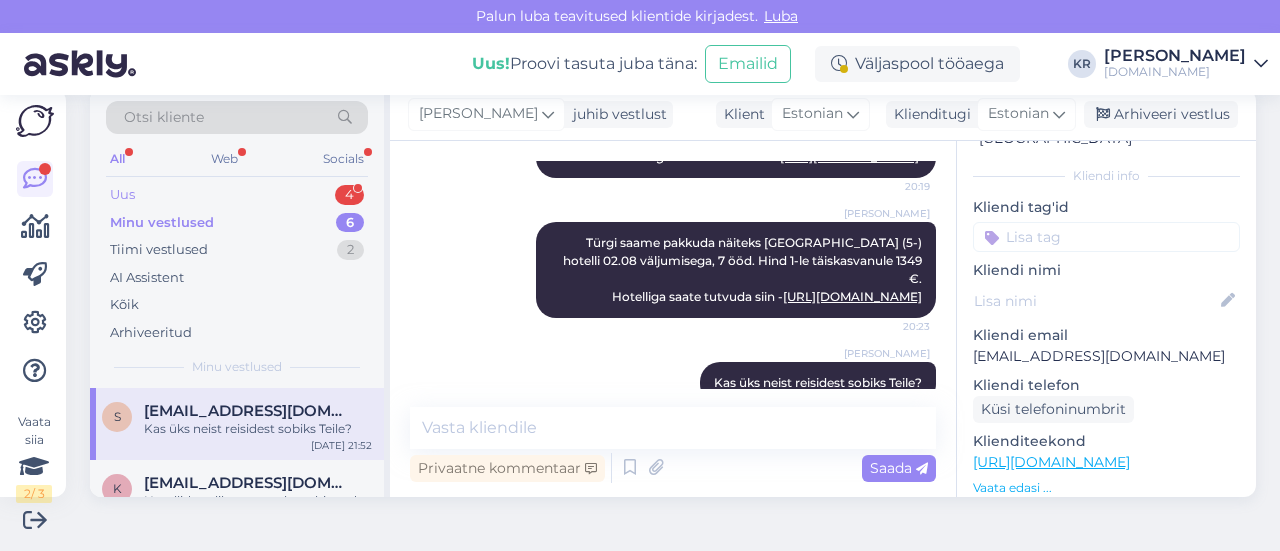 click on "Uus 4" at bounding box center [237, 195] 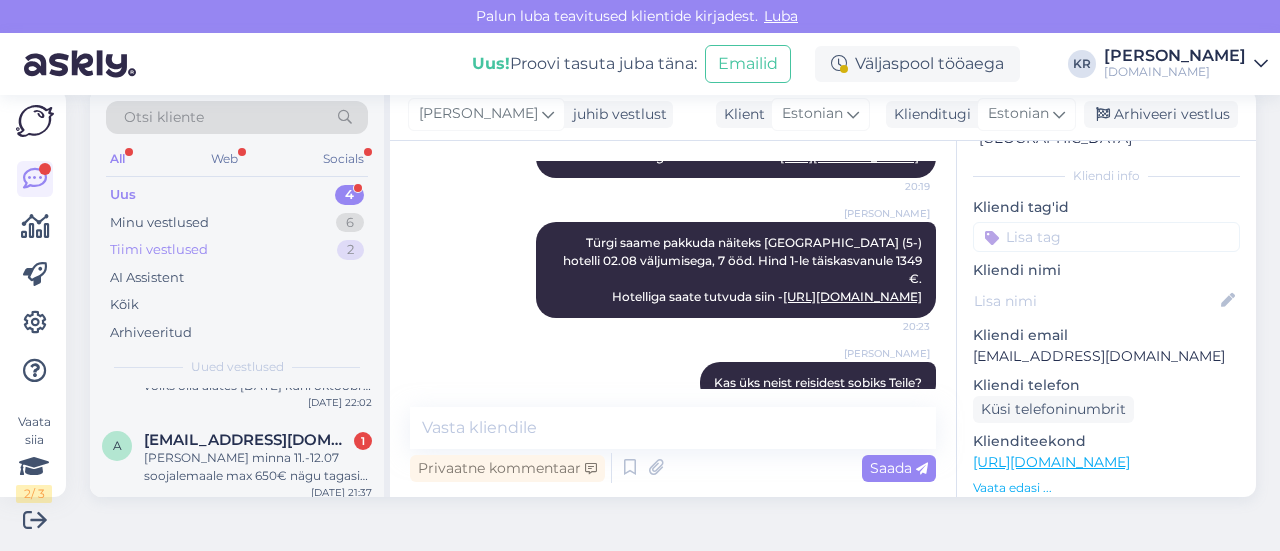 scroll, scrollTop: 0, scrollLeft: 0, axis: both 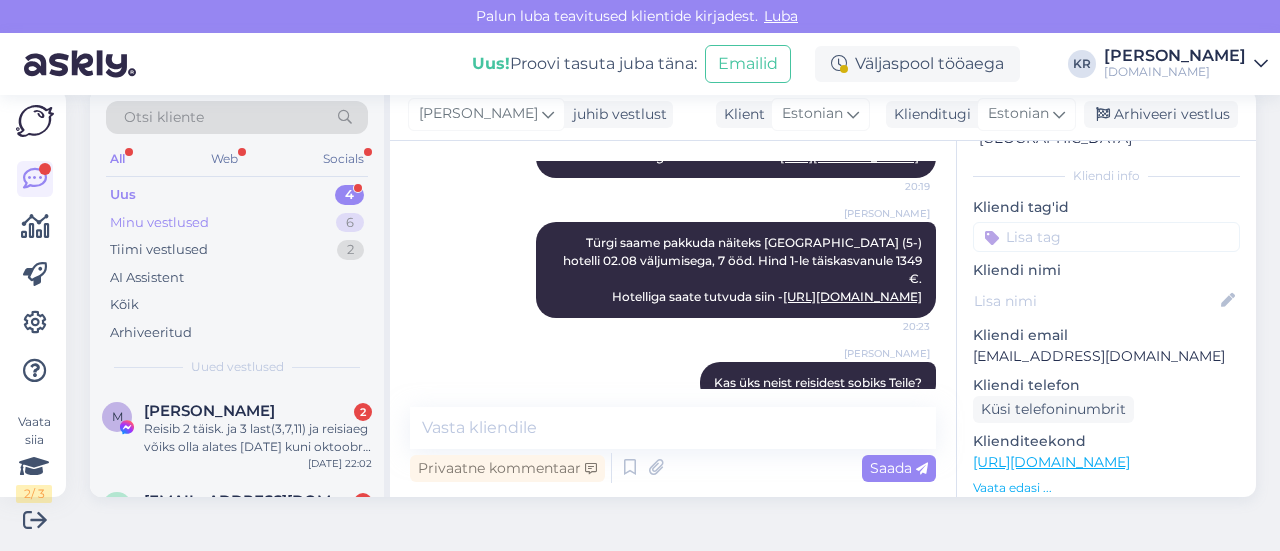 click on "Minu vestlused 6" at bounding box center (237, 223) 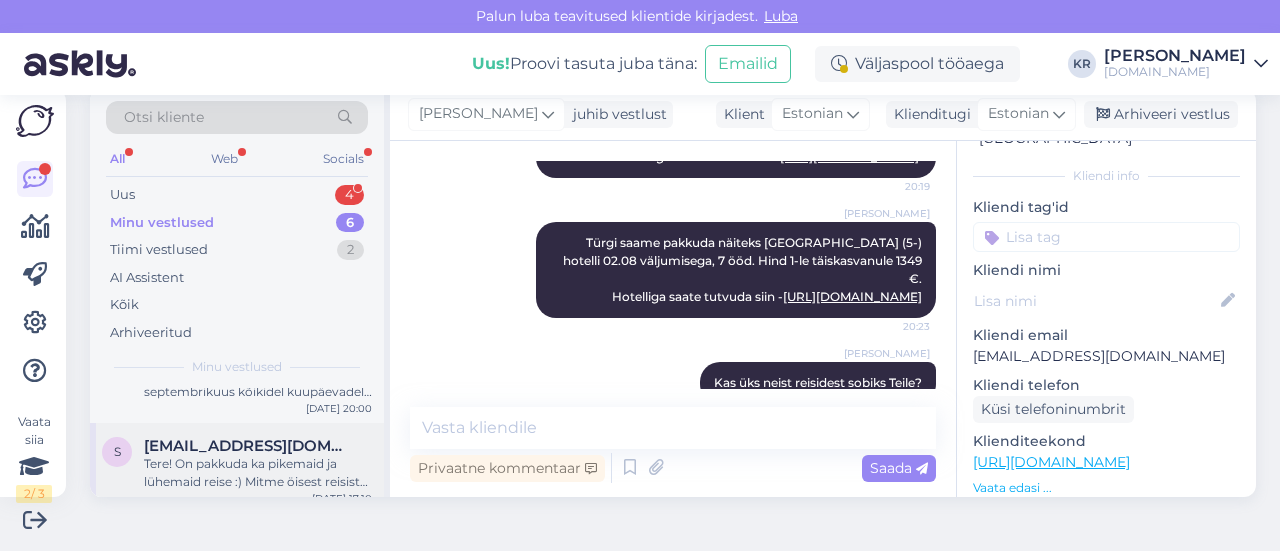 scroll, scrollTop: 375, scrollLeft: 0, axis: vertical 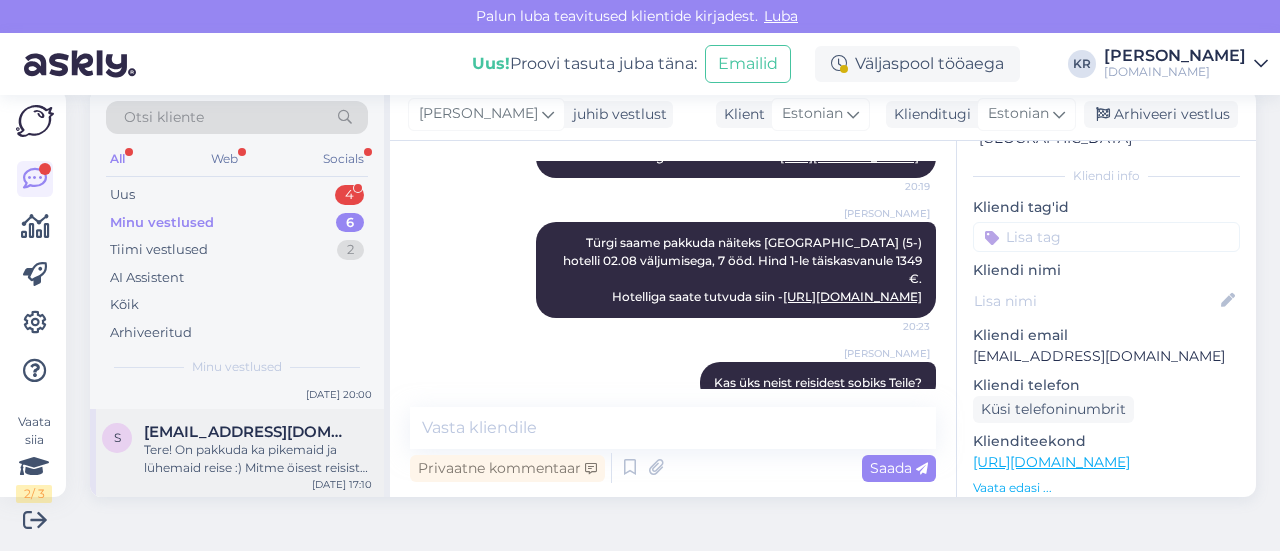 click on "Tere! On pakkuda ka pikemaid ja lühemaid reise :) Mitme öisest reisist olete huvitatud?" at bounding box center [258, 459] 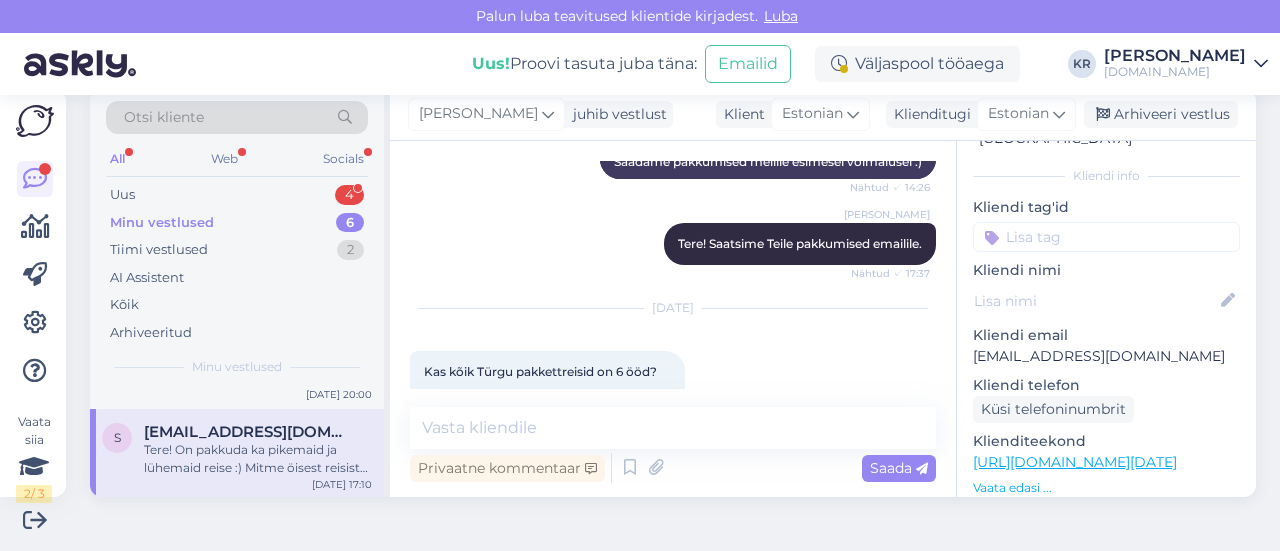 scroll, scrollTop: 447, scrollLeft: 0, axis: vertical 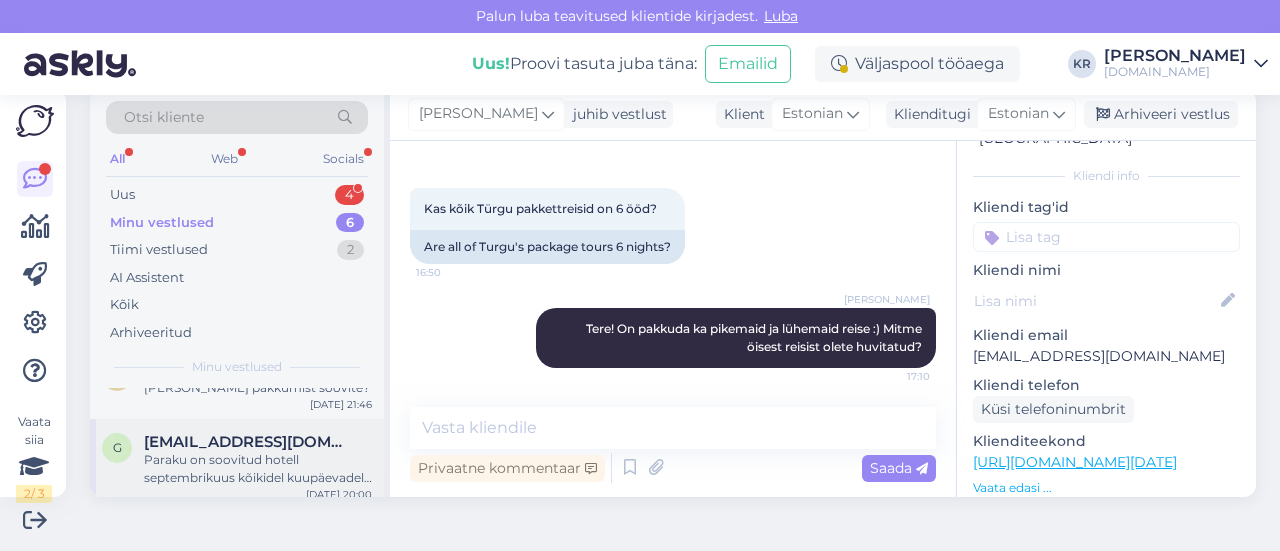 click on "Paraku on soovitud hotell septembrikuus kõikidel kuupäevadel juba välja müüdud." at bounding box center (258, 469) 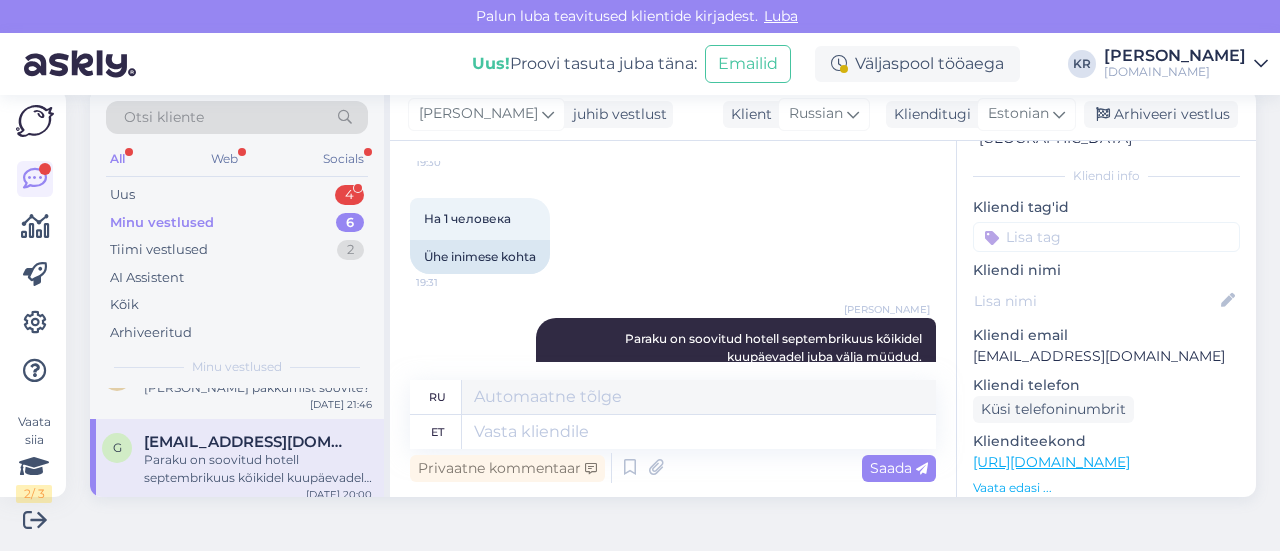 scroll, scrollTop: 536, scrollLeft: 0, axis: vertical 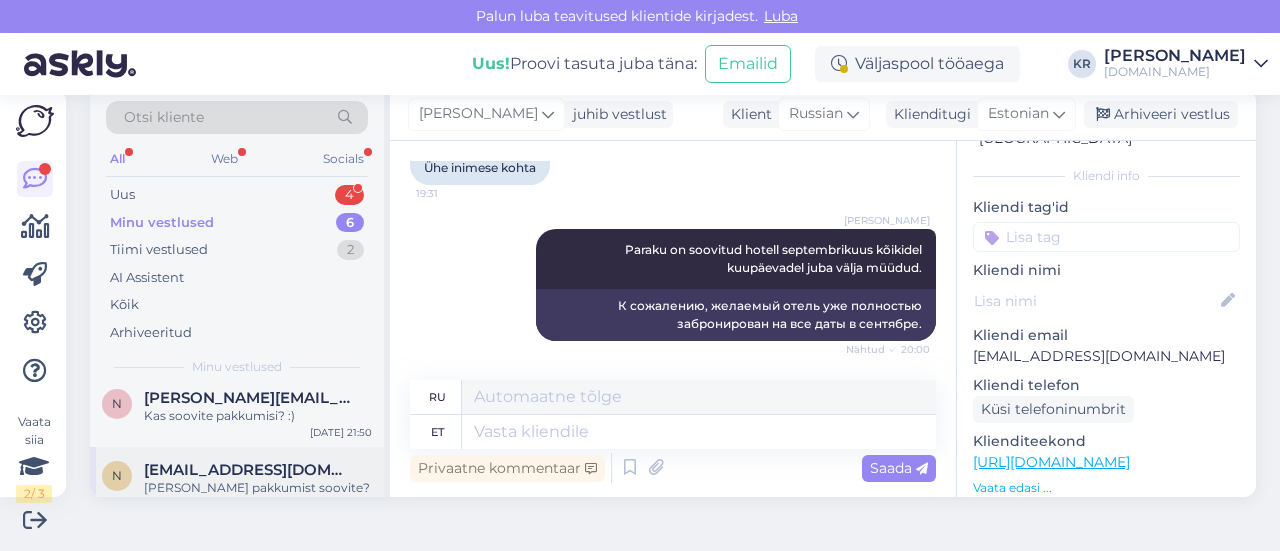 click on "[EMAIL_ADDRESS][DOMAIN_NAME]" at bounding box center [248, 470] 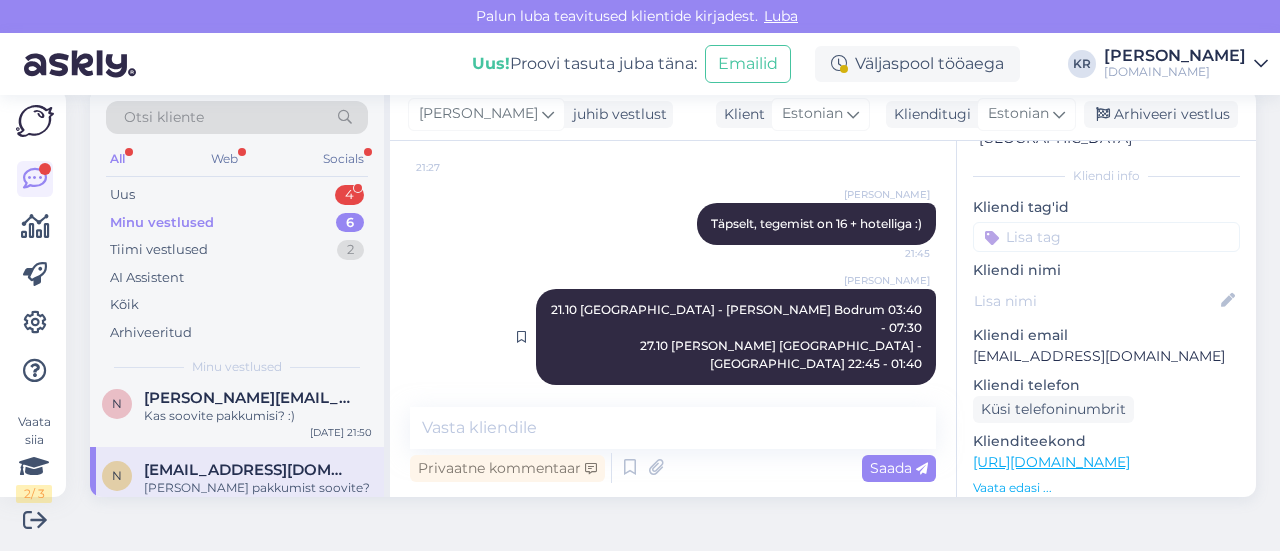 scroll, scrollTop: 923, scrollLeft: 0, axis: vertical 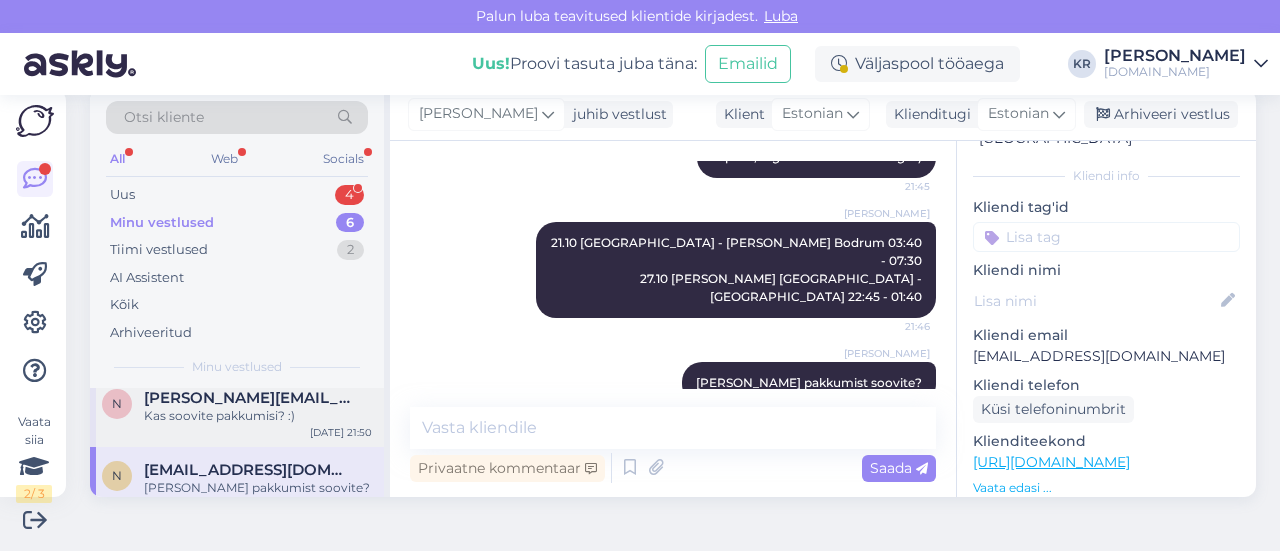 click on "N [PERSON_NAME][EMAIL_ADDRESS][DOMAIN_NAME] Kas soovite pakkumisi? :) [DATE] 21:50" at bounding box center [237, 411] 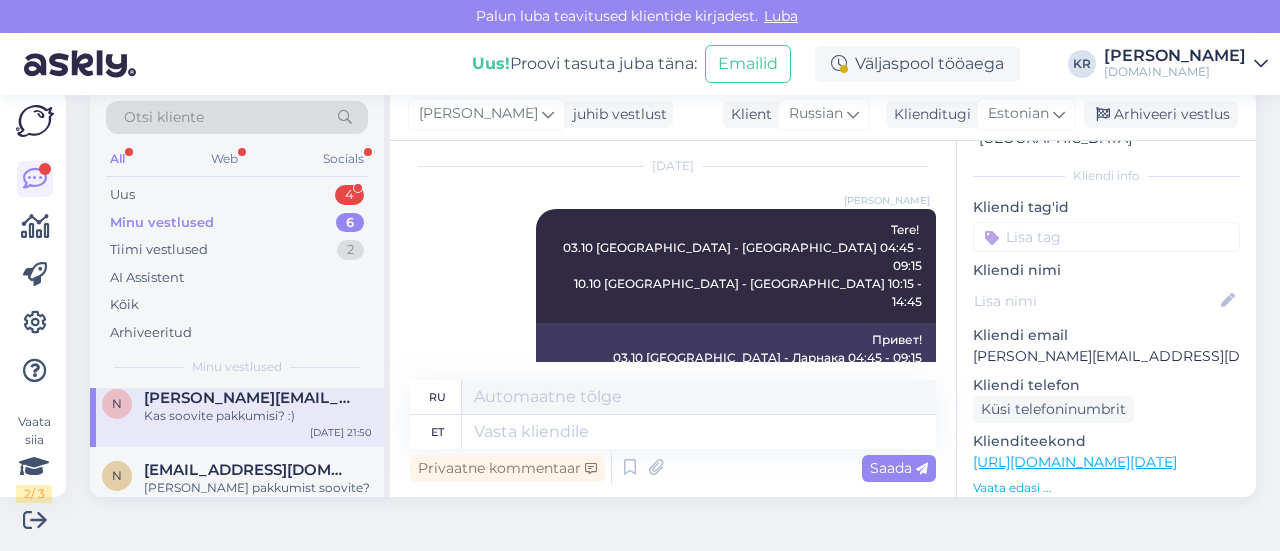 scroll, scrollTop: 1334, scrollLeft: 0, axis: vertical 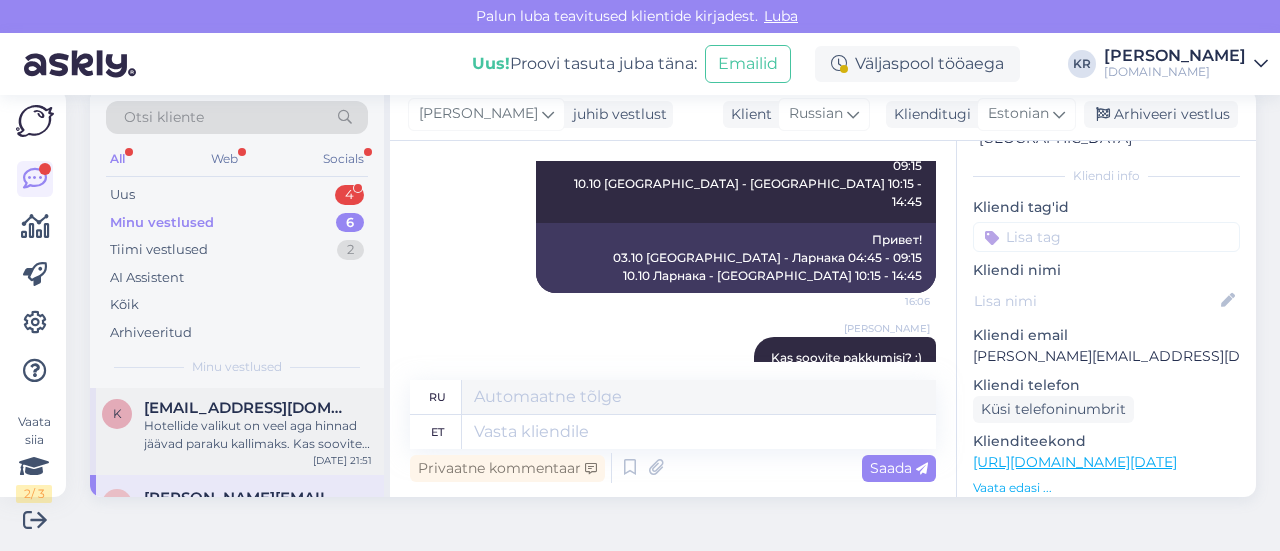 click on "Hotellide valikut on veel aga hinnad jäävad paraku kallimaks. Kas soovite hotellide lisavalikut?" at bounding box center [258, 435] 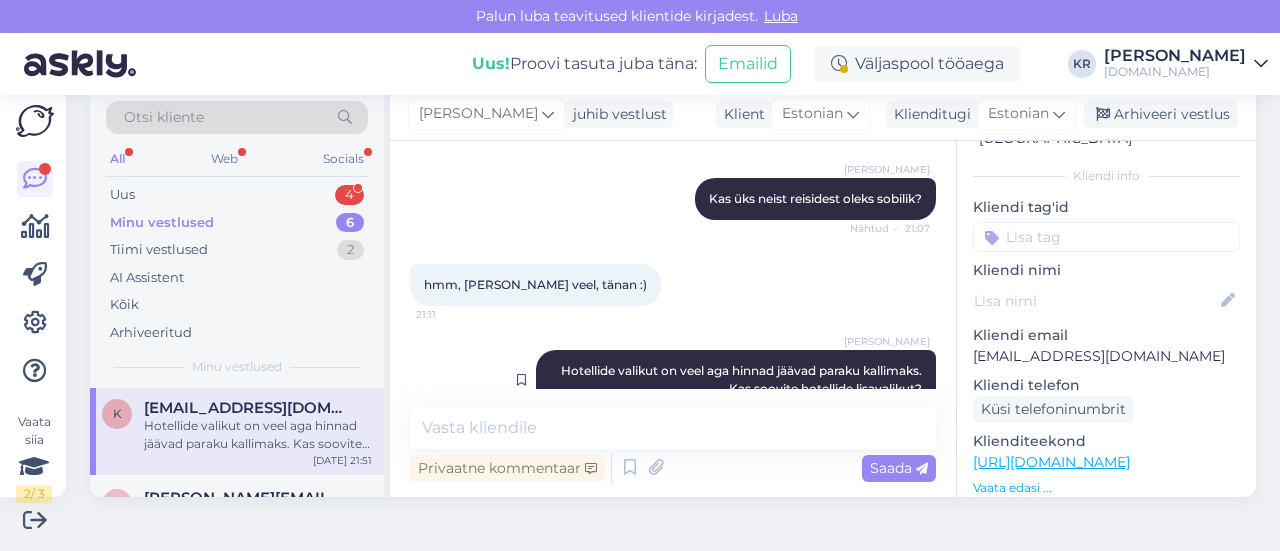 scroll, scrollTop: 991, scrollLeft: 0, axis: vertical 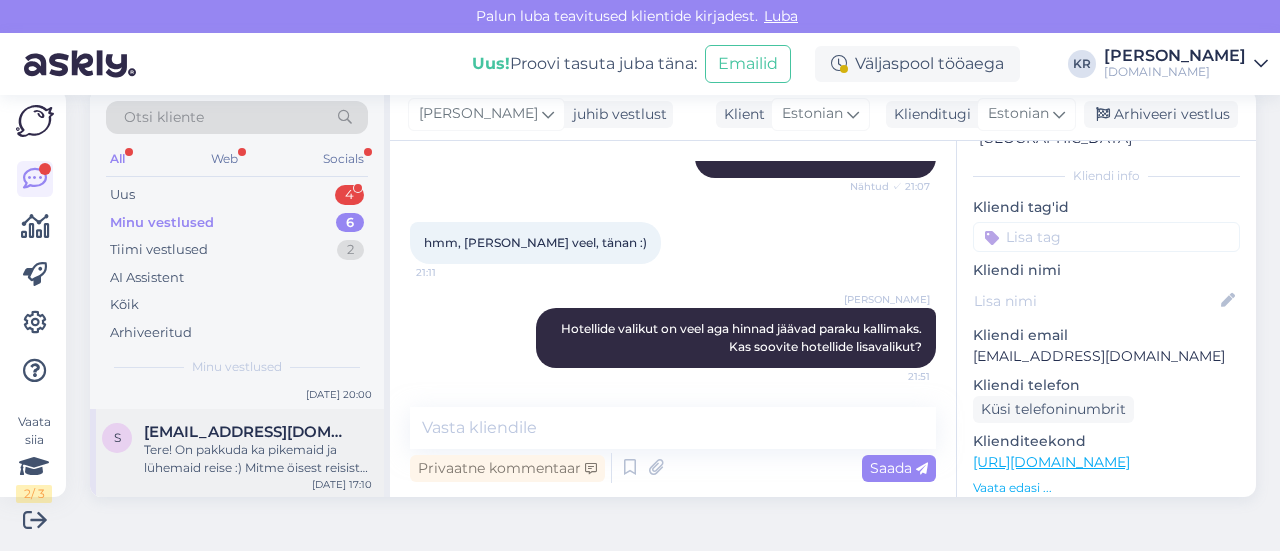 click on "Tere! On pakkuda ka pikemaid ja lühemaid reise :) Mitme öisest reisist olete huvitatud?" at bounding box center (258, 459) 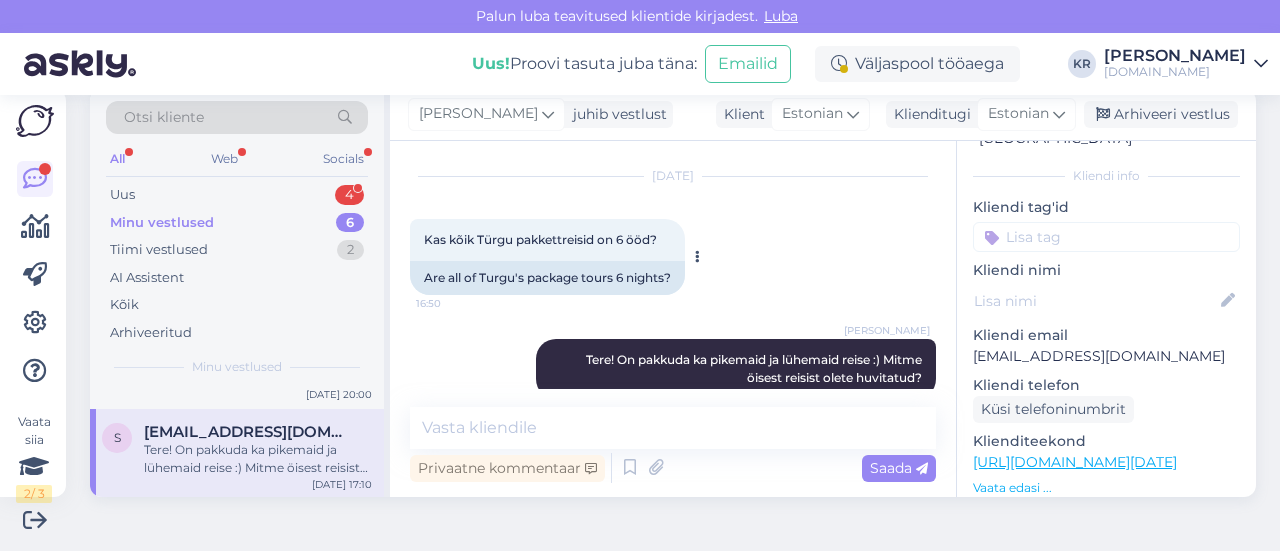 scroll, scrollTop: 447, scrollLeft: 0, axis: vertical 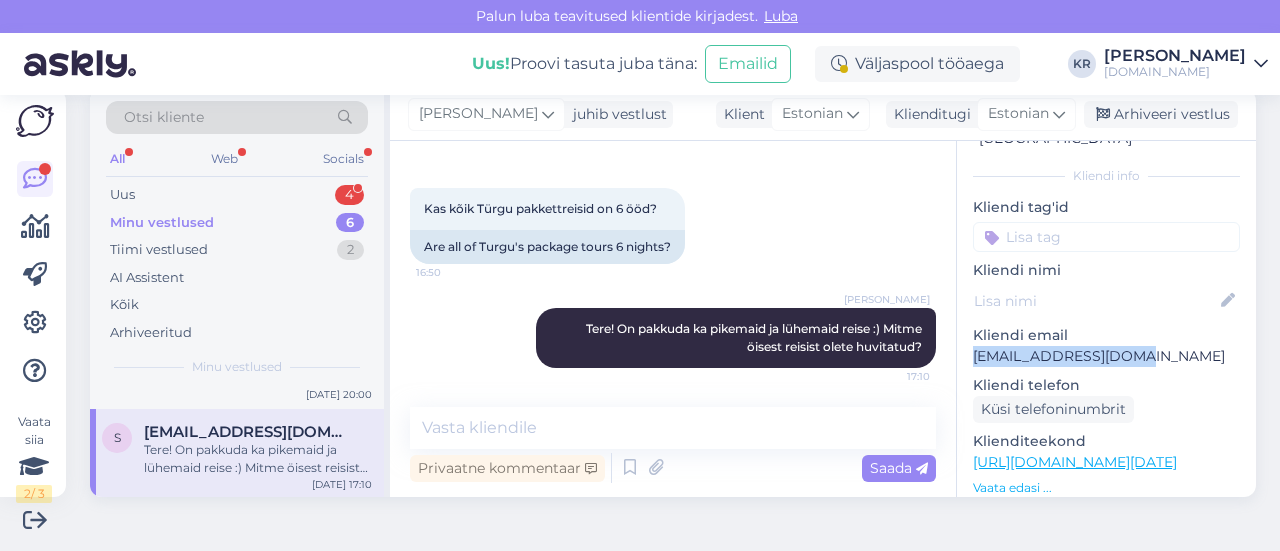 drag, startPoint x: 1108, startPoint y: 341, endPoint x: 948, endPoint y: 337, distance: 160.04999 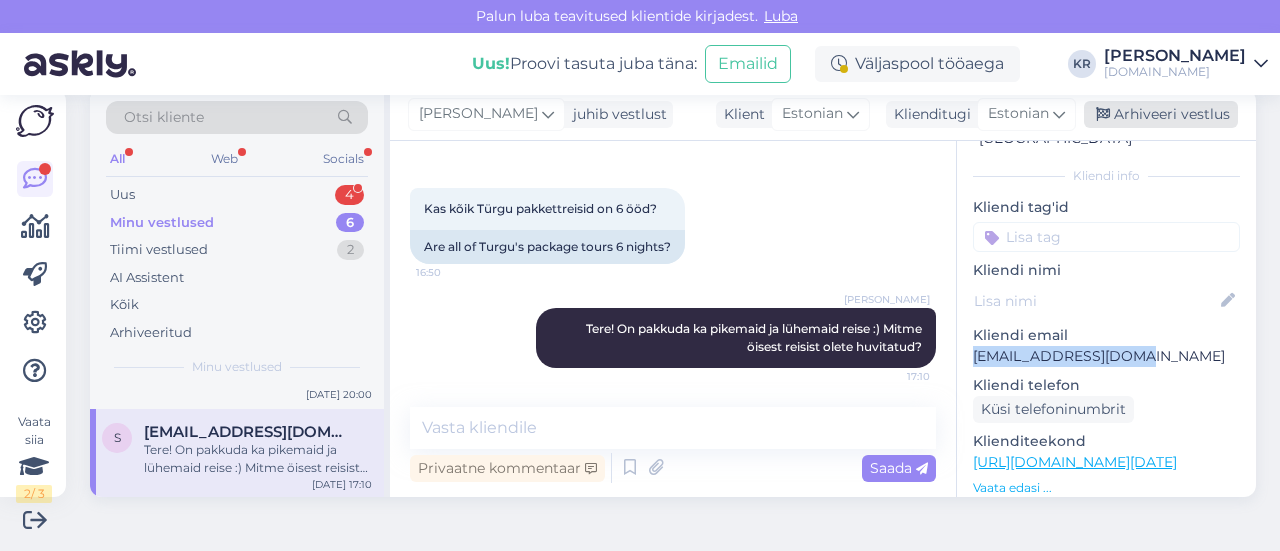 click on "Arhiveeri vestlus" at bounding box center [1161, 114] 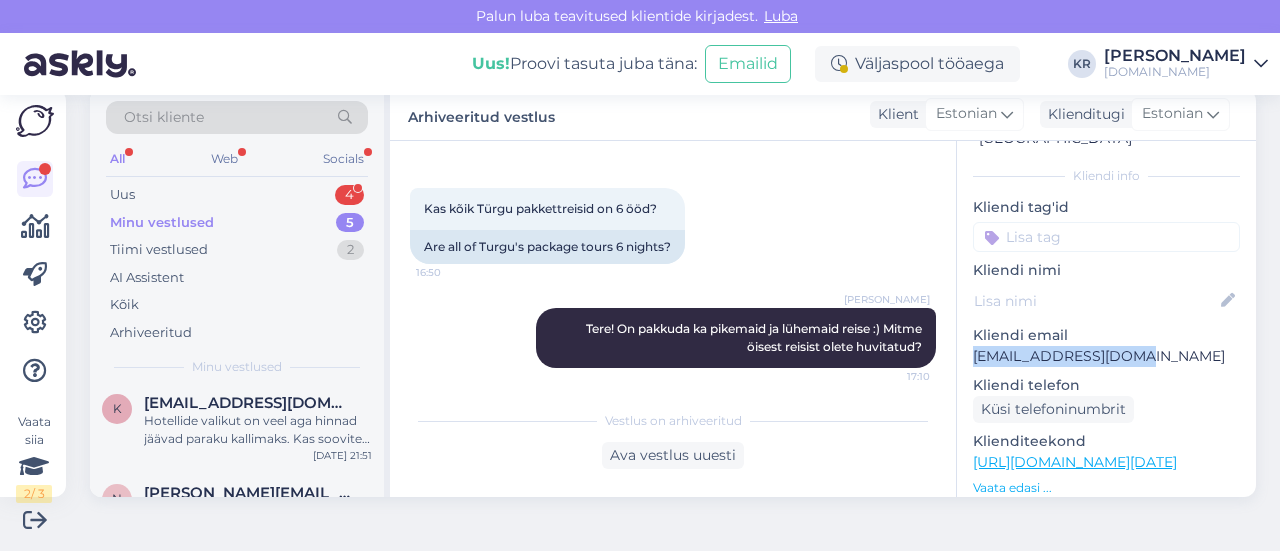 scroll, scrollTop: 285, scrollLeft: 0, axis: vertical 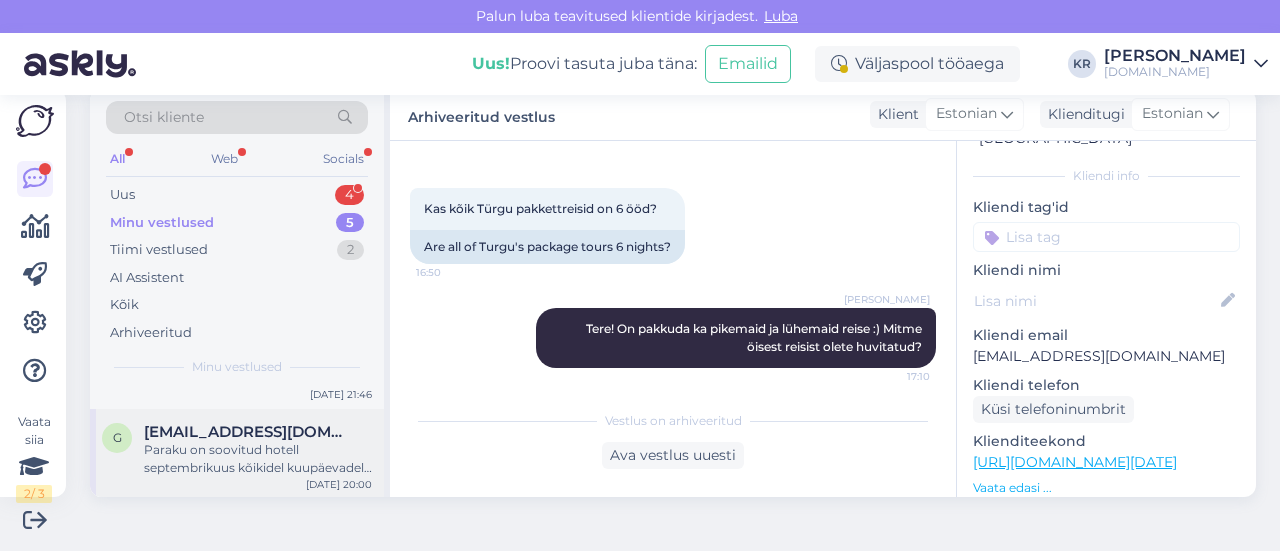 click on "Paraku on soovitud hotell septembrikuus kõikidel kuupäevadel juba välja müüdud." at bounding box center (258, 459) 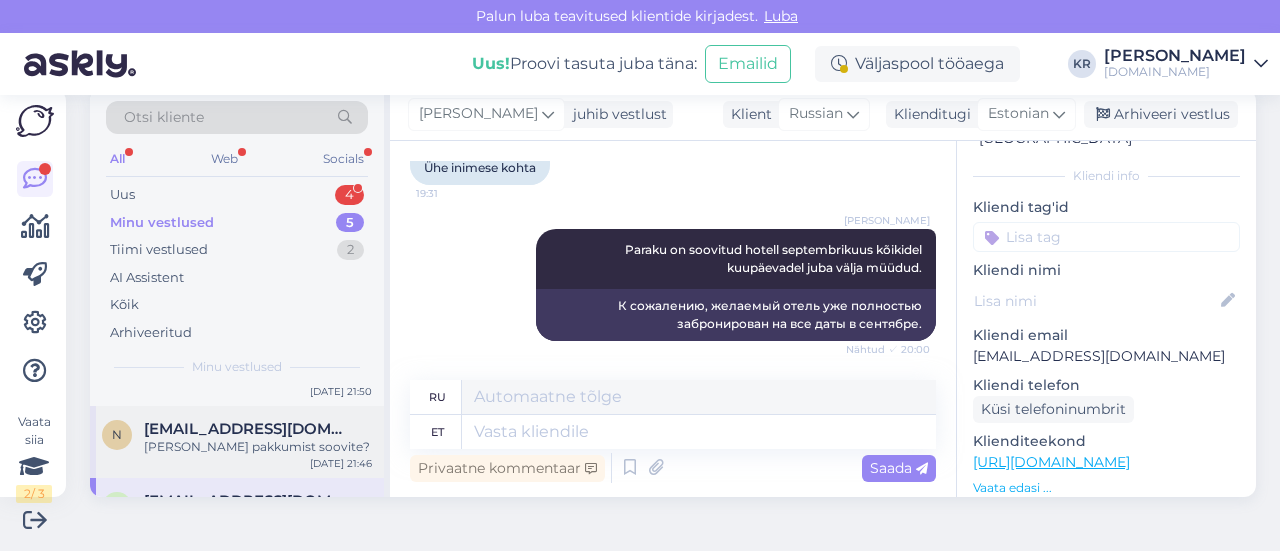 scroll, scrollTop: 185, scrollLeft: 0, axis: vertical 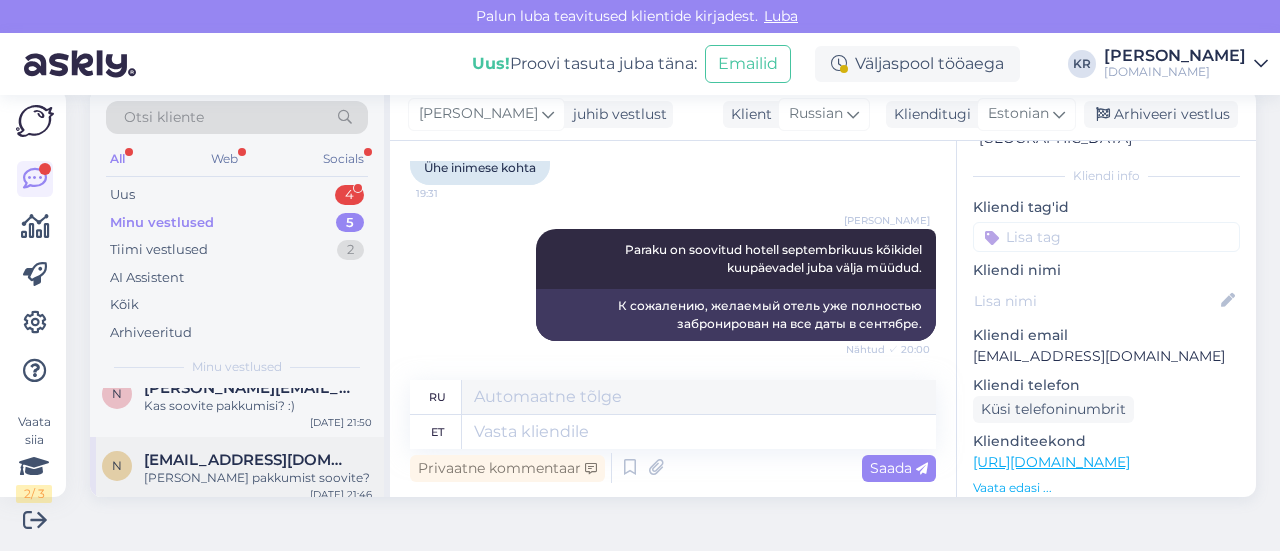click on "[EMAIL_ADDRESS][DOMAIN_NAME]" at bounding box center (248, 460) 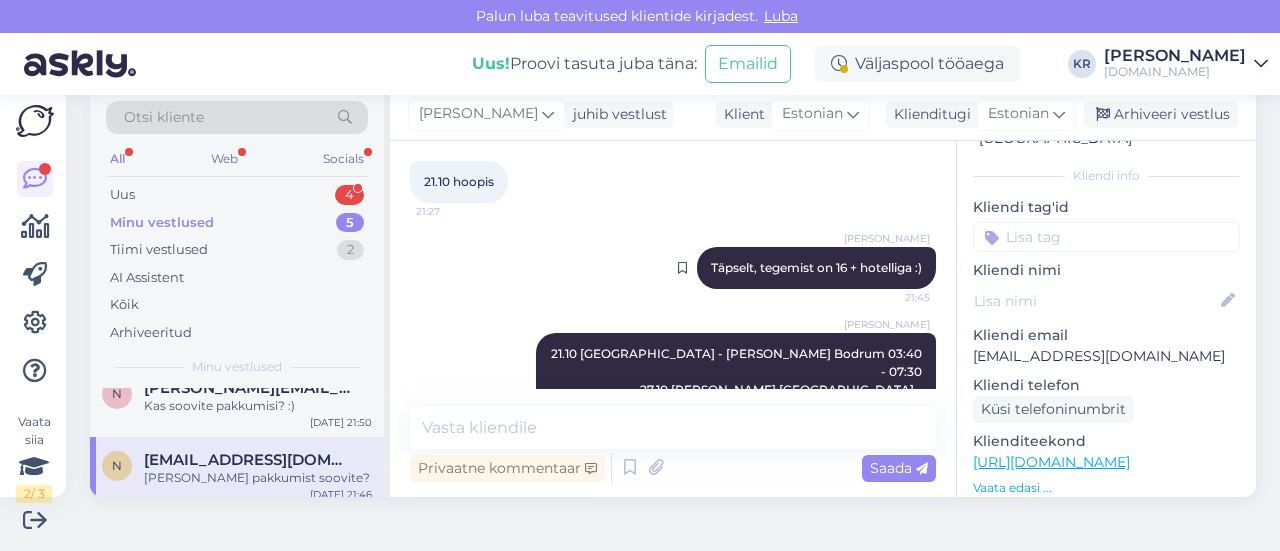 scroll, scrollTop: 623, scrollLeft: 0, axis: vertical 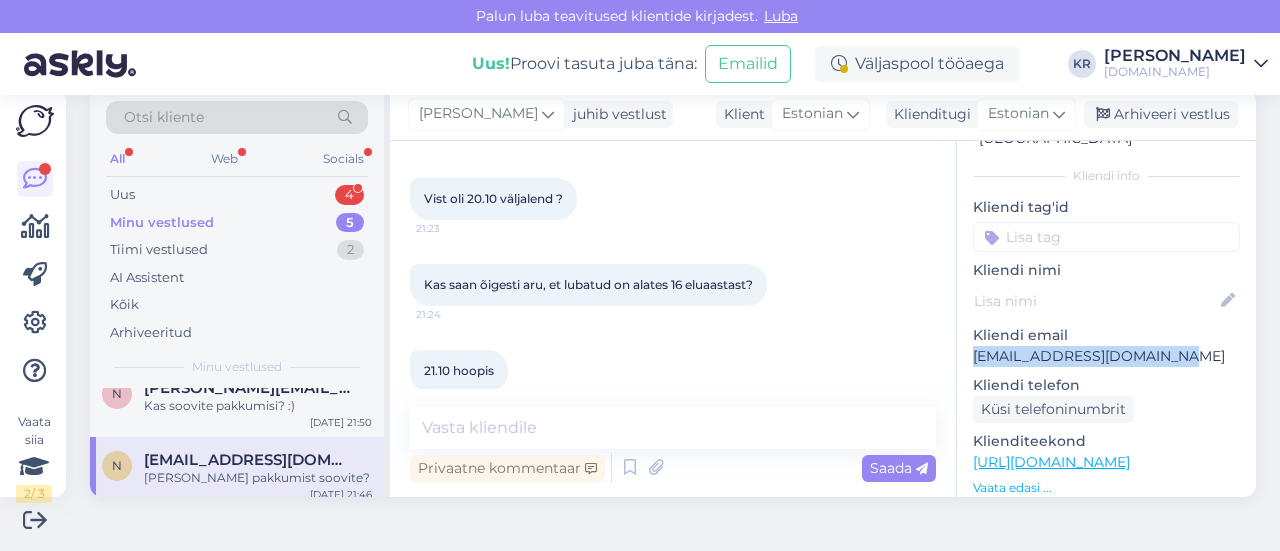 drag, startPoint x: 1148, startPoint y: 337, endPoint x: 950, endPoint y: 331, distance: 198.09088 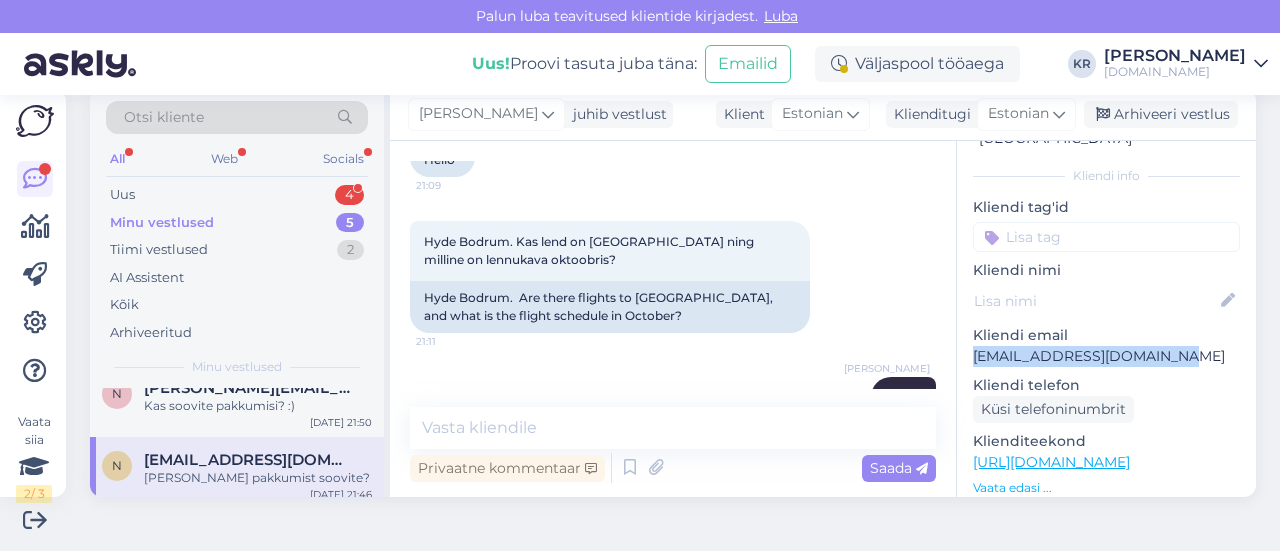 scroll, scrollTop: 123, scrollLeft: 0, axis: vertical 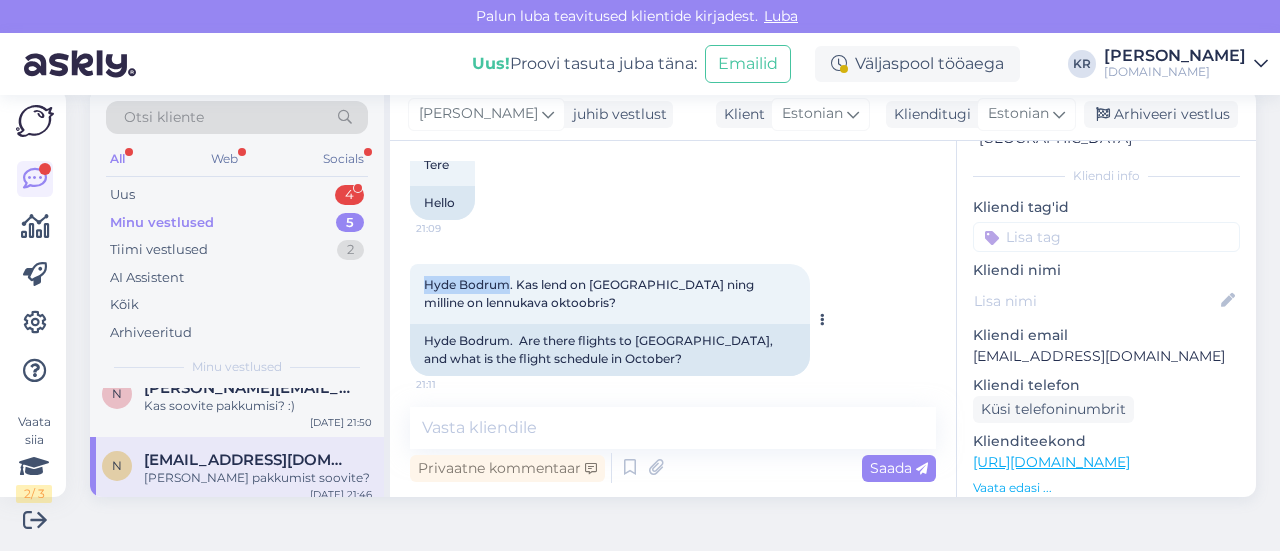 drag, startPoint x: 510, startPoint y: 281, endPoint x: 436, endPoint y: 281, distance: 74 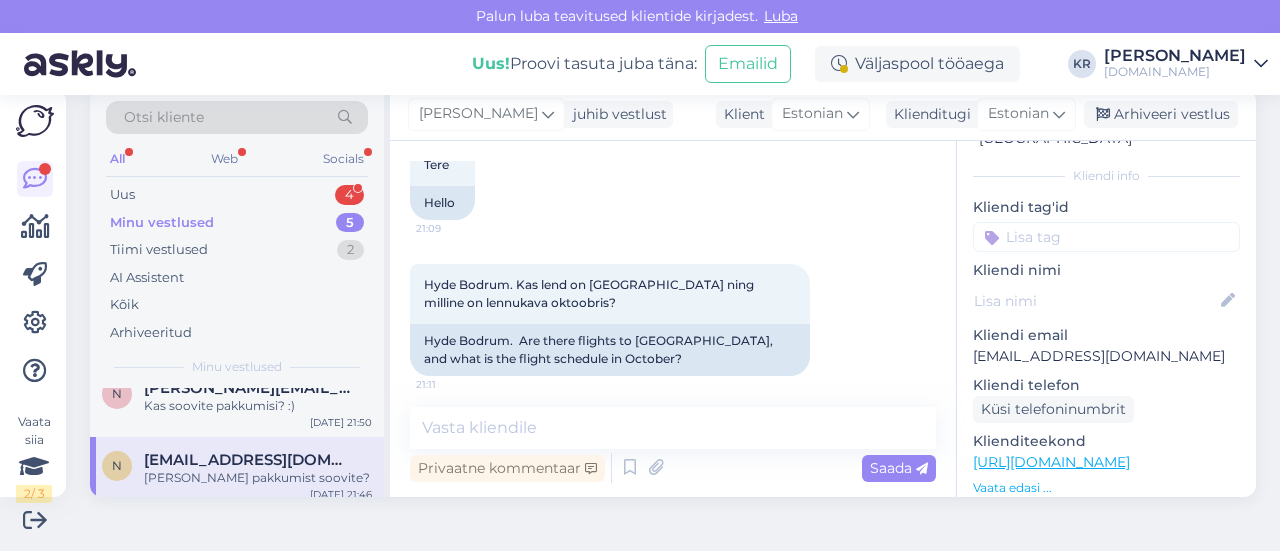 click on "Vestlus algas [DATE] Tere 21:09  Hello Hyde Bodrum. Kas lend on [GEOGRAPHIC_DATA] ning milline on lennukava oktoobris? 21:11  Hyde Bodrum.  Are there flights to [GEOGRAPHIC_DATA], and what is the flight schedule in October? [PERSON_NAME] Tere! Nähtud ✓ 21:15  [PERSON_NAME] on [PERSON_NAME][GEOGRAPHIC_DATA] :) Nähtud ✓ 21:15  [PERSON_NAME] Mis kuupäeva [PERSON_NAME] Teile huvi pakub? Nähtud ✓ 21:16  Vist oli 20.10 väljalend ?  21:23  Kas saan õigesti aru, et lubatud on alates 16 eluaastast?  21:24  21.10 hoopis  21:27  [PERSON_NAME], tegemist on 16 + hotelliga :) 21:45  [PERSON_NAME] 21.10 [GEOGRAPHIC_DATA] - [PERSON_NAME][GEOGRAPHIC_DATA] 03:40 - 07:30
27.10 [PERSON_NAME] [GEOGRAPHIC_DATA] - [GEOGRAPHIC_DATA] 22:45 - 01:40 21:46  [PERSON_NAME] Mitmele reisijale pakkumist soovite? 21:46  Privaatne kommentaar Saada" at bounding box center [673, 319] 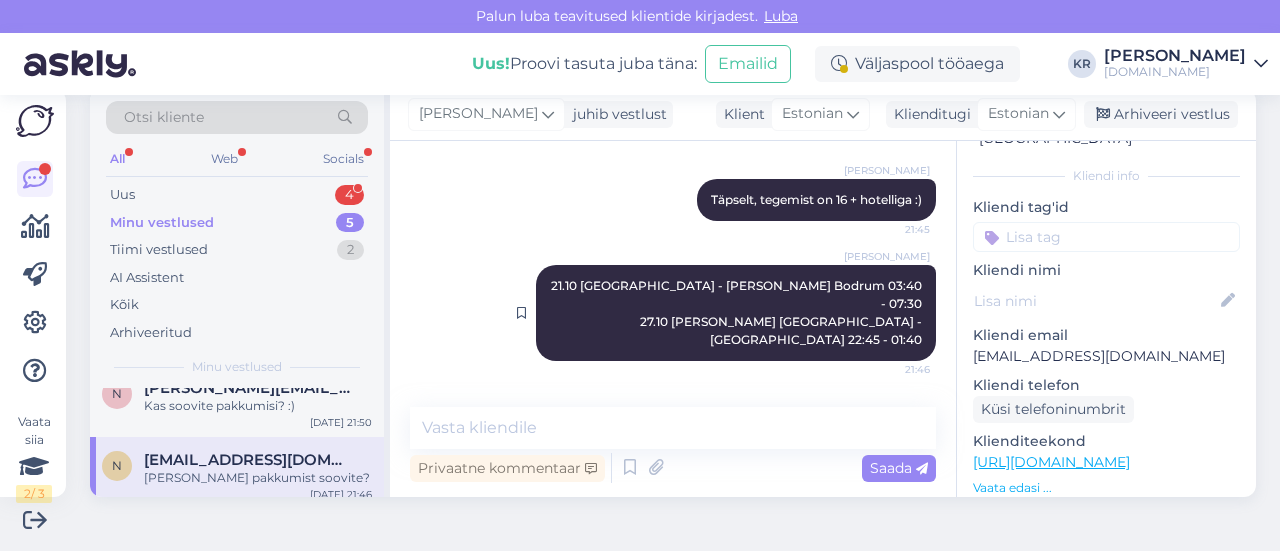 scroll, scrollTop: 923, scrollLeft: 0, axis: vertical 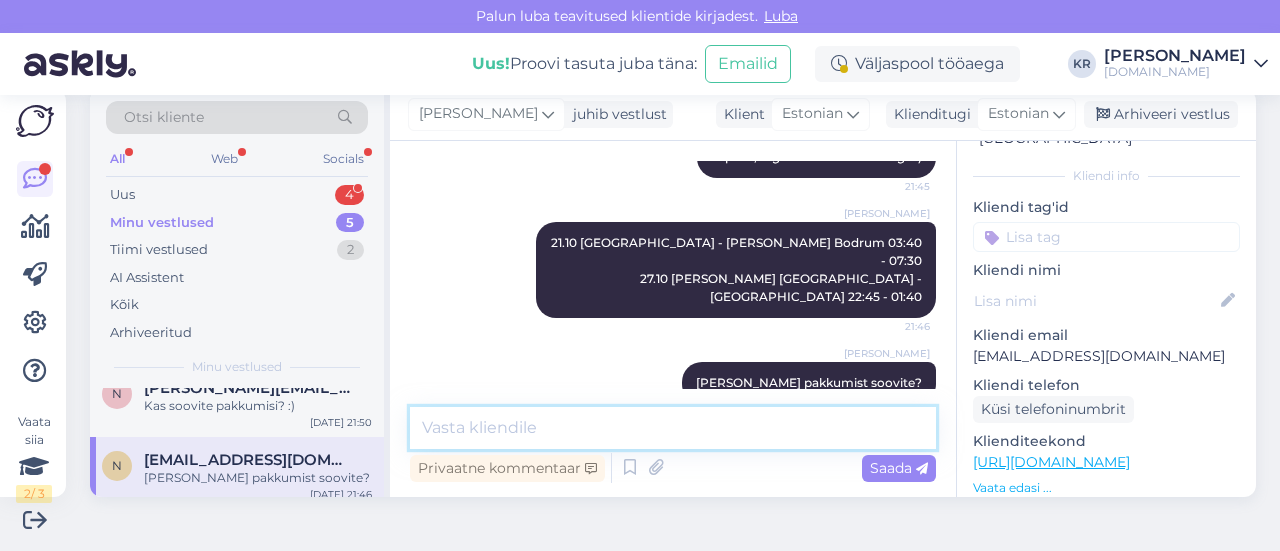 click at bounding box center [673, 428] 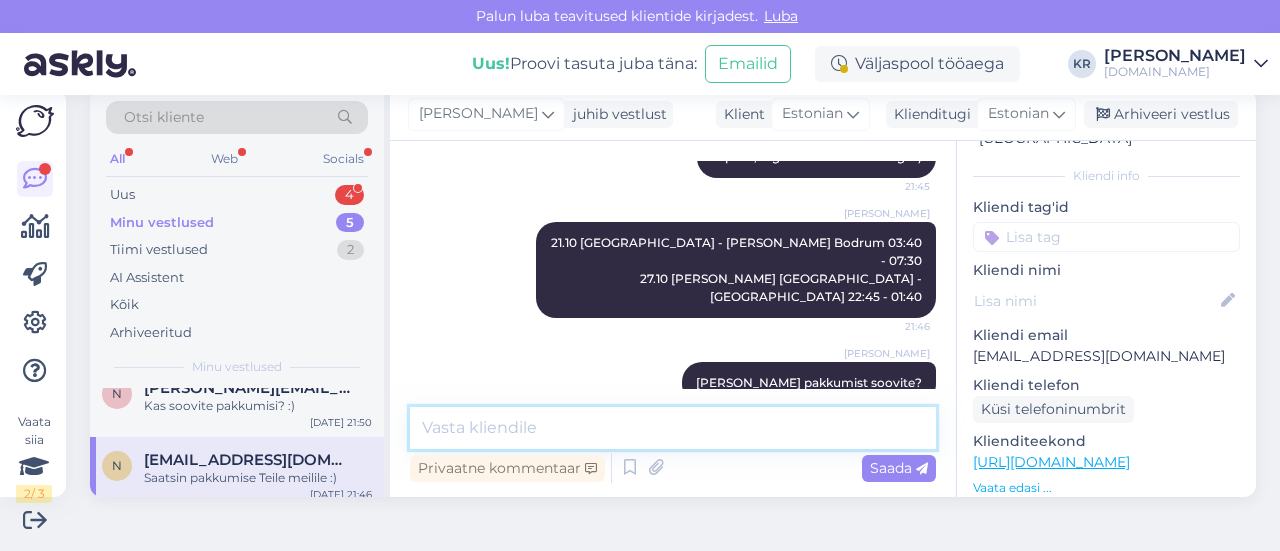 scroll, scrollTop: 1009, scrollLeft: 0, axis: vertical 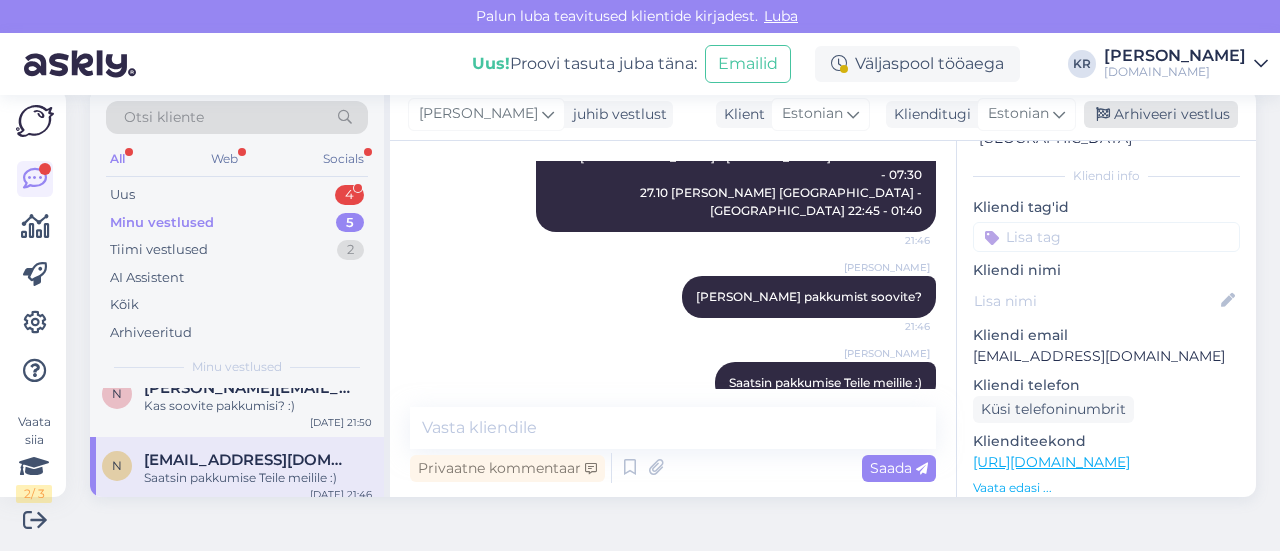 click on "Arhiveeri vestlus" at bounding box center [1161, 114] 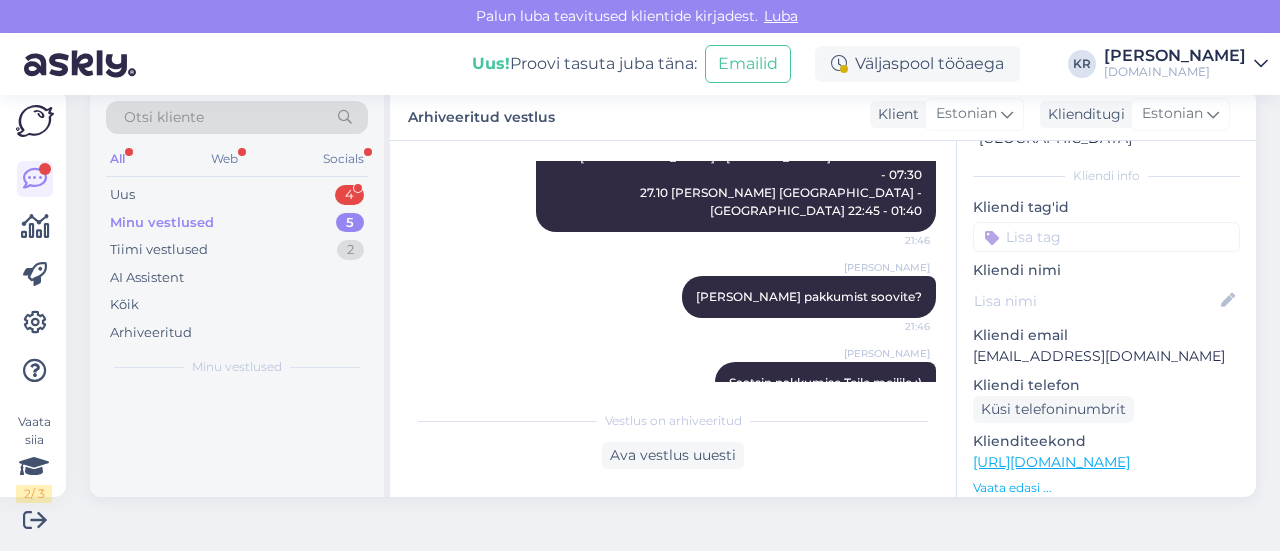 scroll, scrollTop: 0, scrollLeft: 0, axis: both 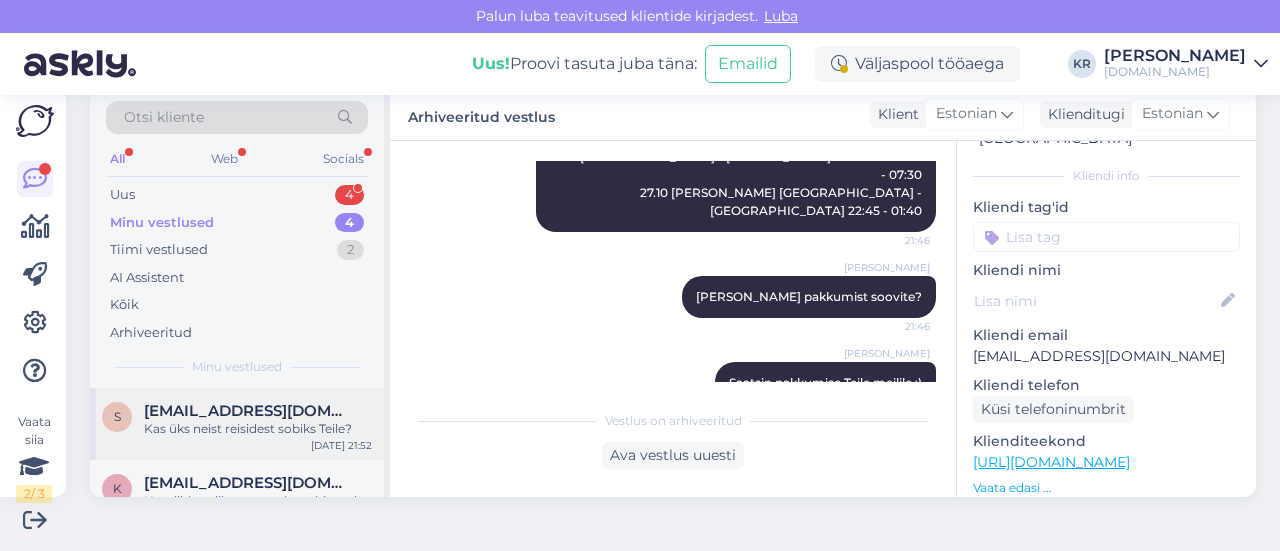 click on "s [EMAIL_ADDRESS][DOMAIN_NAME] Kas üks neist reisidest sobiks Teile? [DATE] 21:52" at bounding box center (237, 424) 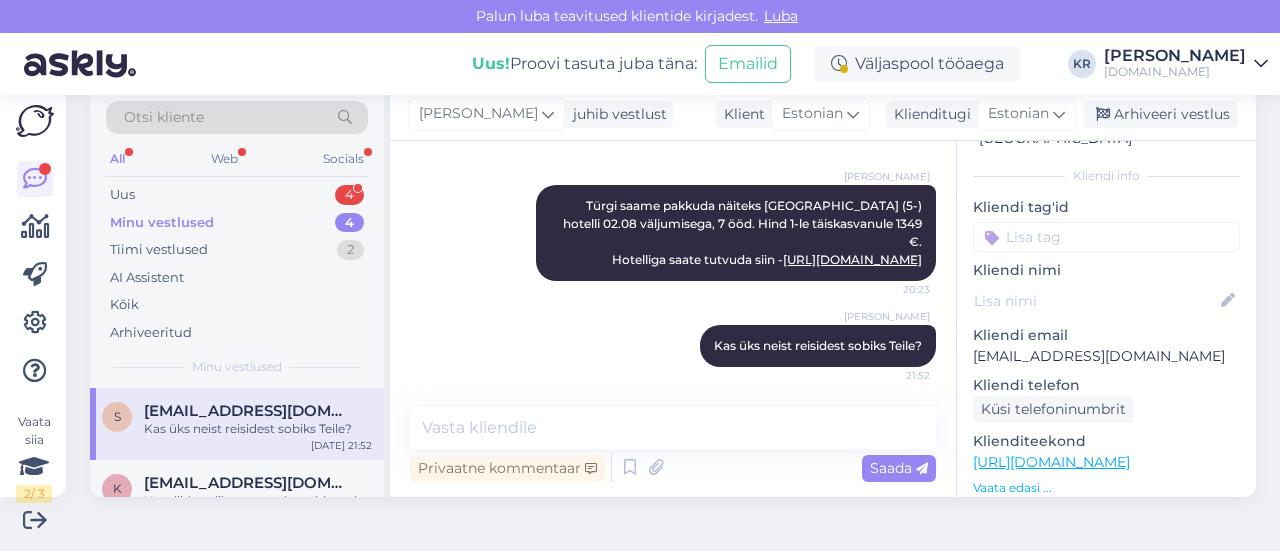 scroll, scrollTop: 741, scrollLeft: 0, axis: vertical 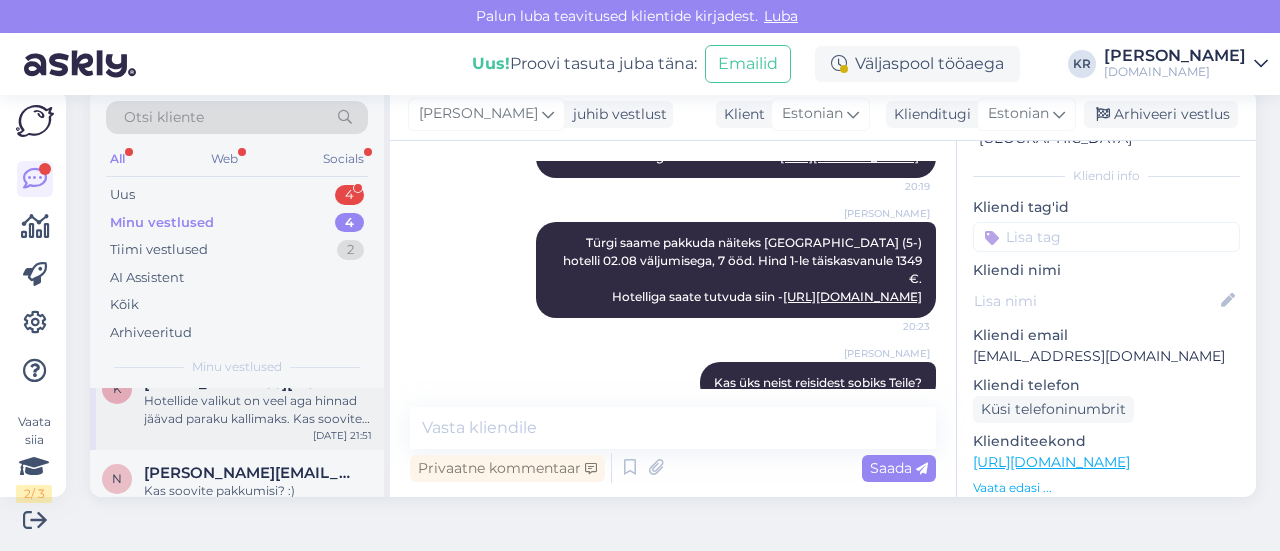 click on "Hotellide valikut on veel aga hinnad jäävad paraku kallimaks. Kas soovite hotellide lisavalikut?" at bounding box center [258, 410] 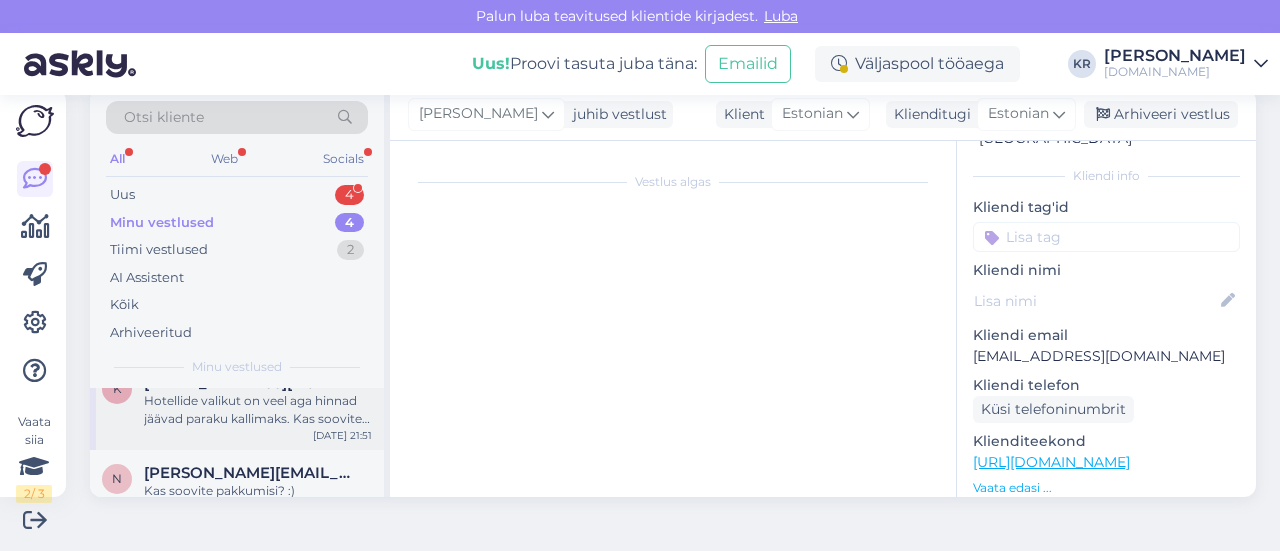 scroll, scrollTop: 991, scrollLeft: 0, axis: vertical 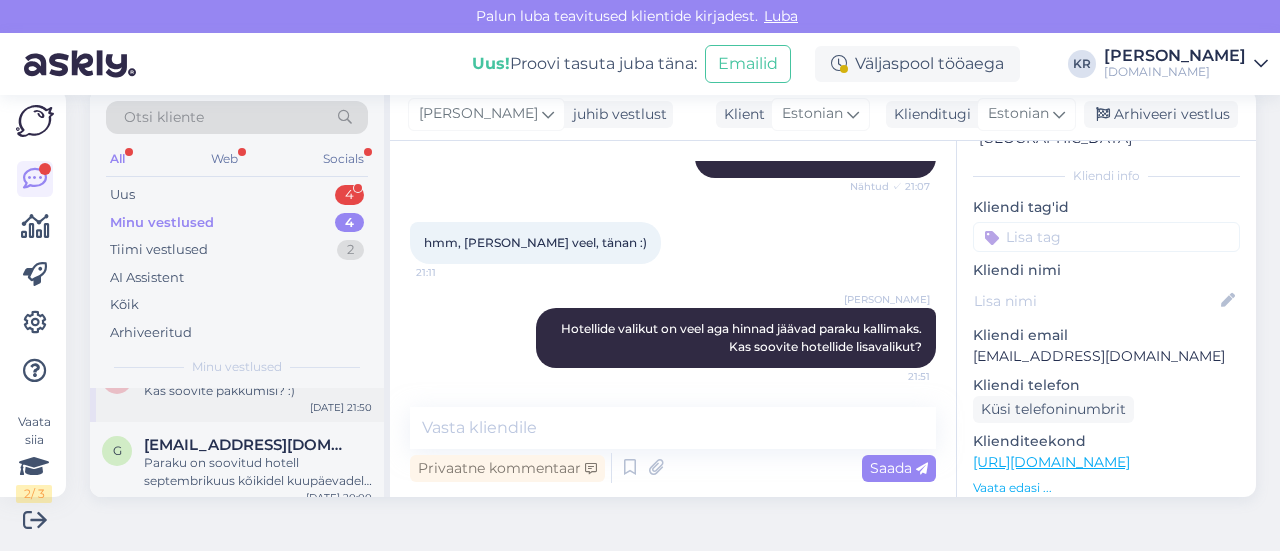 click on "[DATE] 21:50" at bounding box center (341, 407) 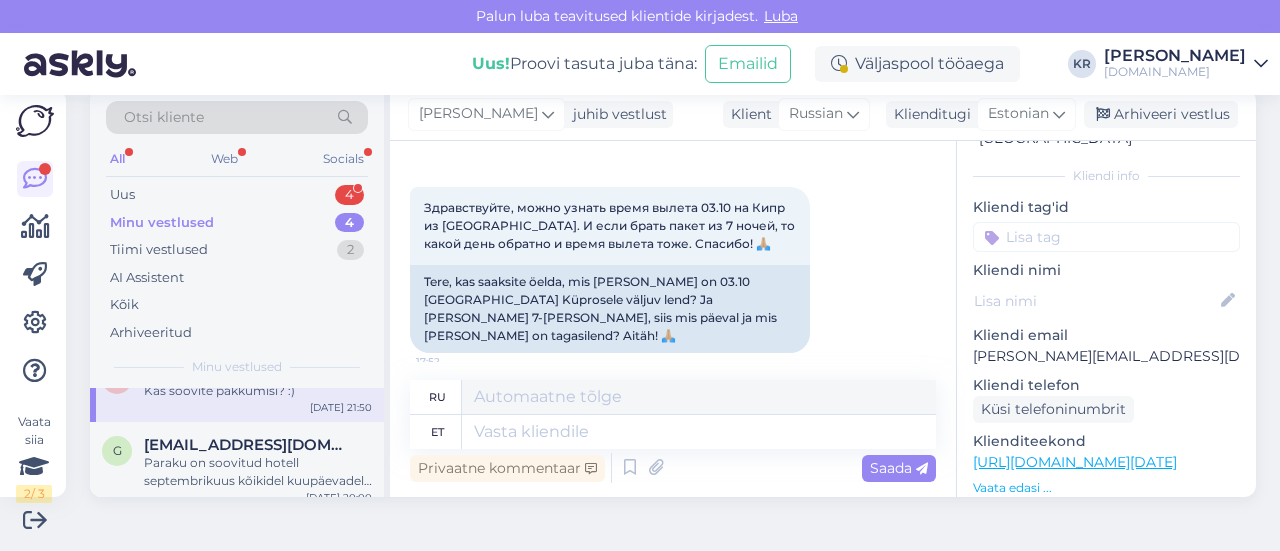 scroll, scrollTop: 1034, scrollLeft: 0, axis: vertical 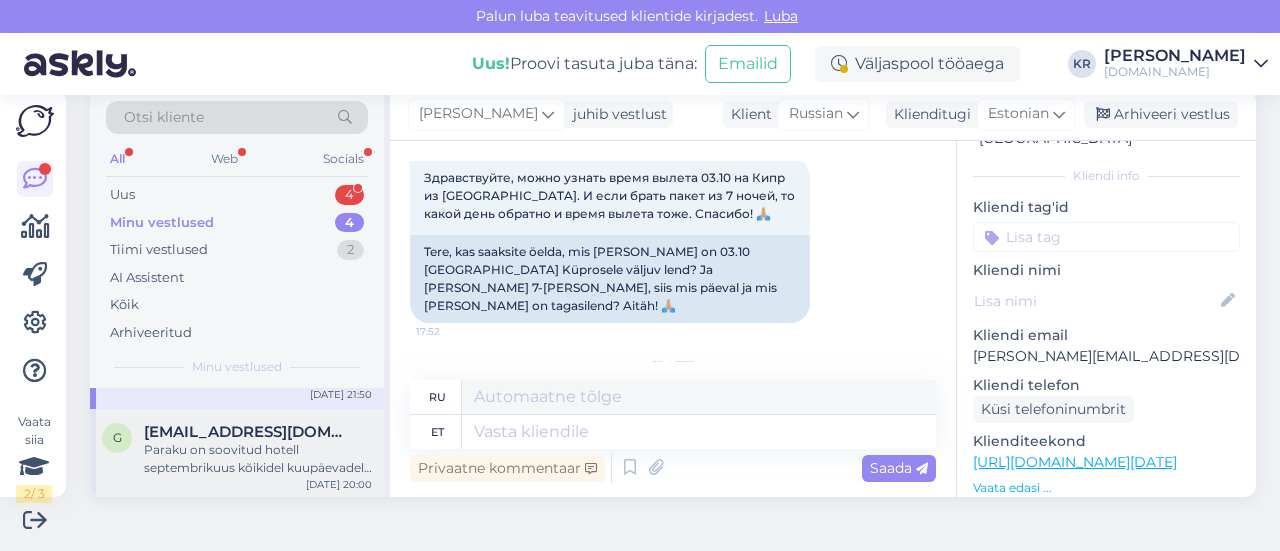 click on "Paraku on soovitud hotell septembrikuus kõikidel kuupäevadel juba välja müüdud." at bounding box center (258, 459) 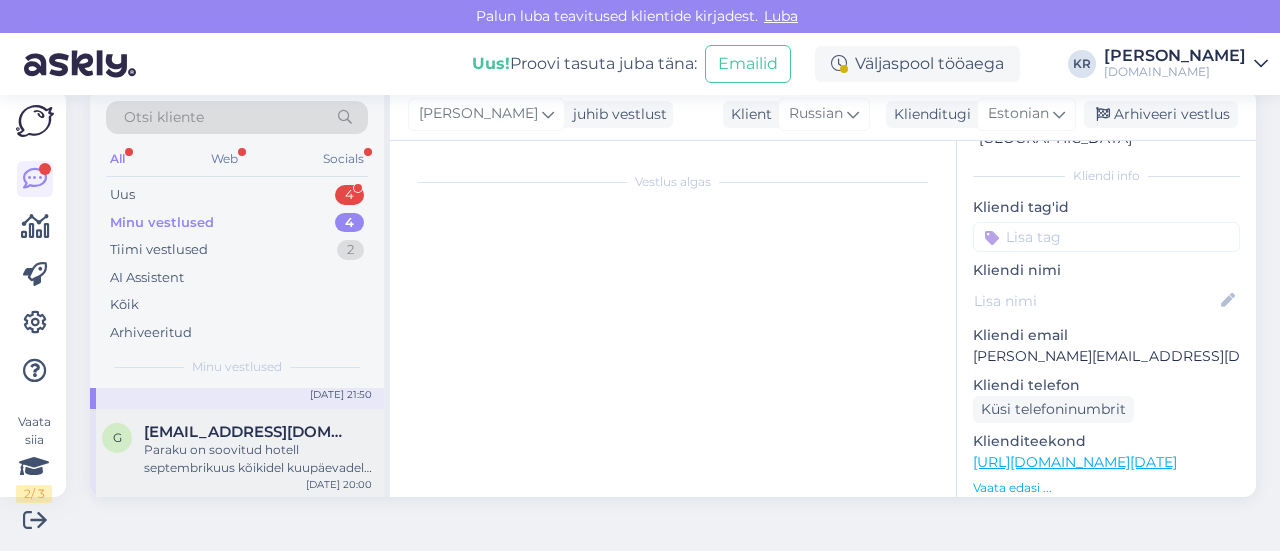 scroll, scrollTop: 536, scrollLeft: 0, axis: vertical 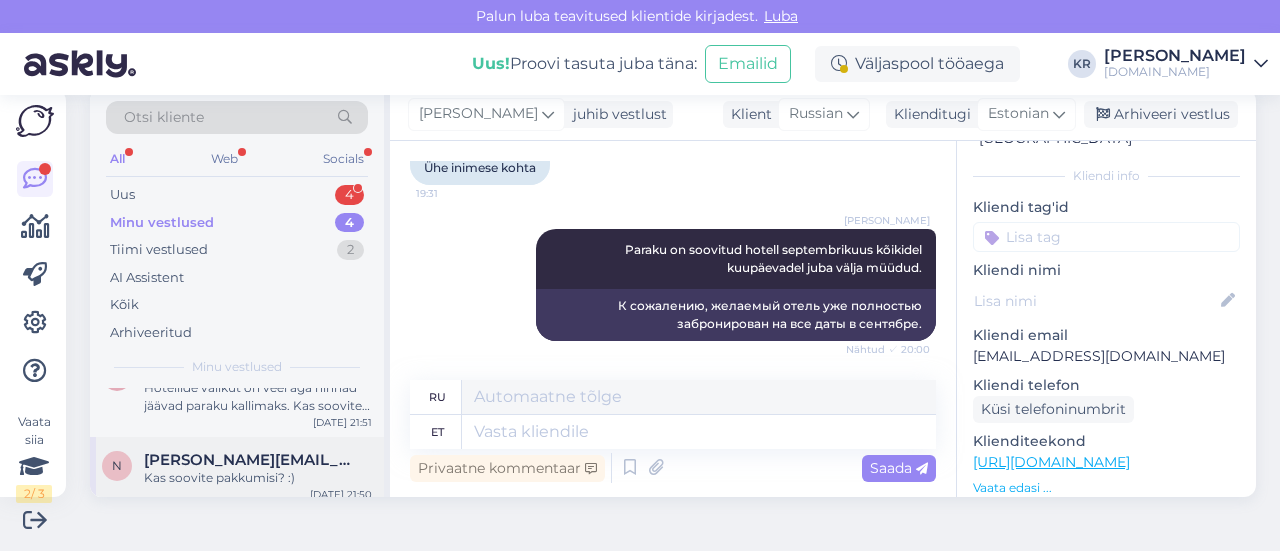 click on "[PERSON_NAME][EMAIL_ADDRESS][DOMAIN_NAME]" at bounding box center (248, 460) 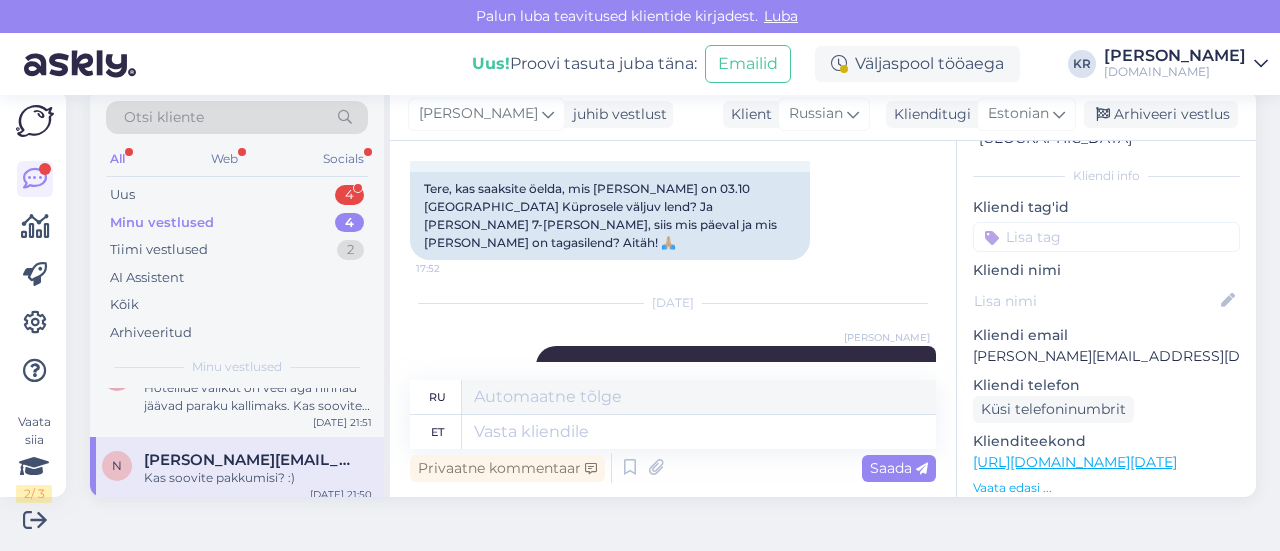 scroll, scrollTop: 1034, scrollLeft: 0, axis: vertical 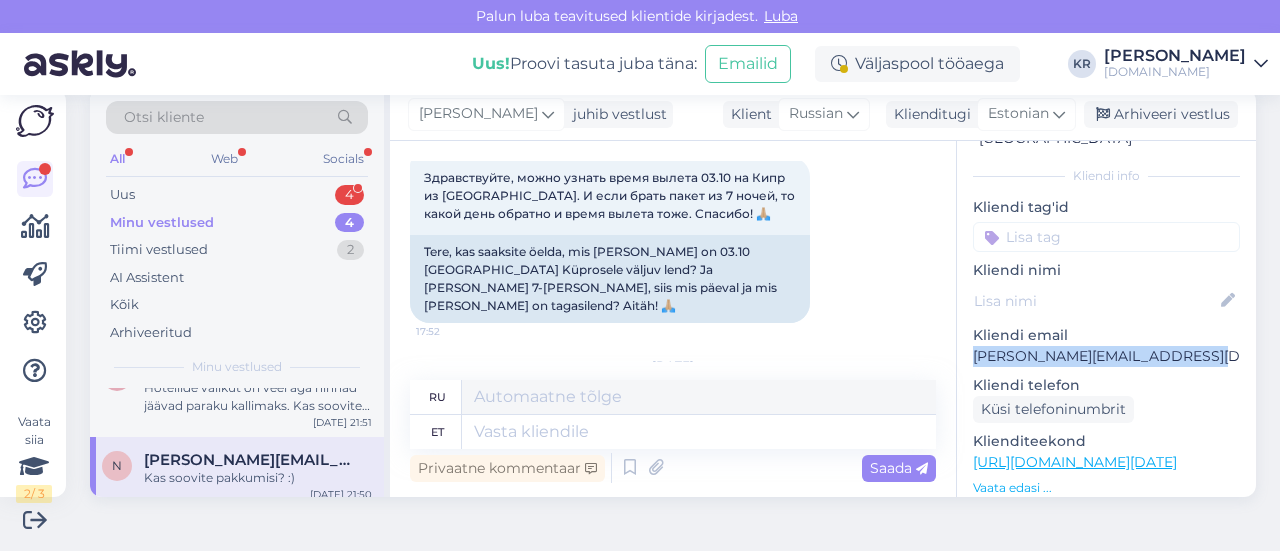drag, startPoint x: 1058, startPoint y: 346, endPoint x: 954, endPoint y: 337, distance: 104.388695 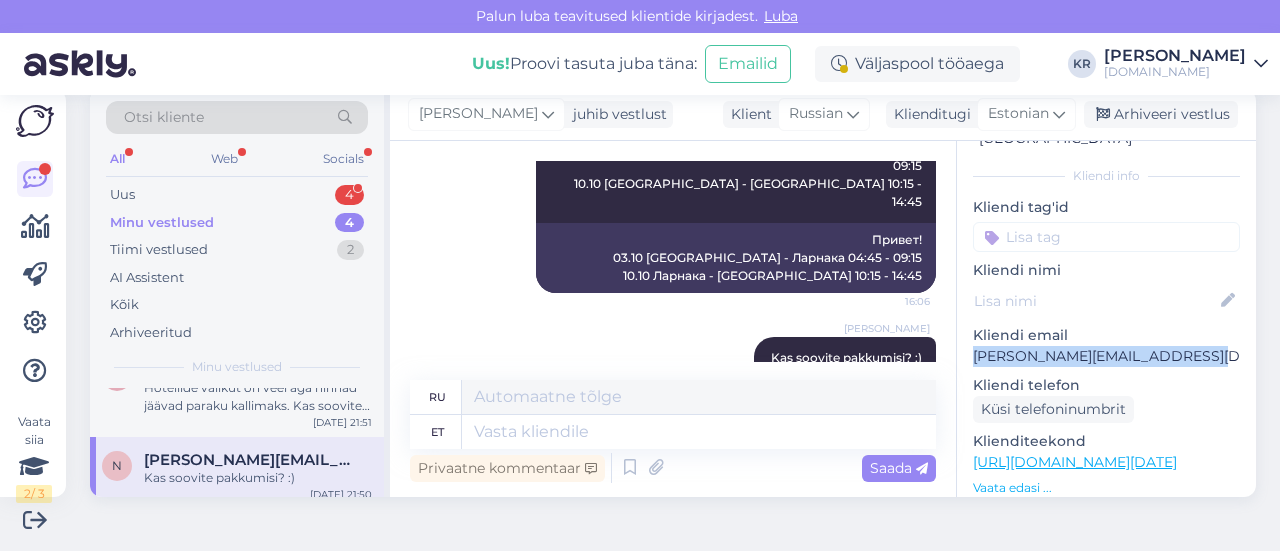scroll, scrollTop: 1234, scrollLeft: 0, axis: vertical 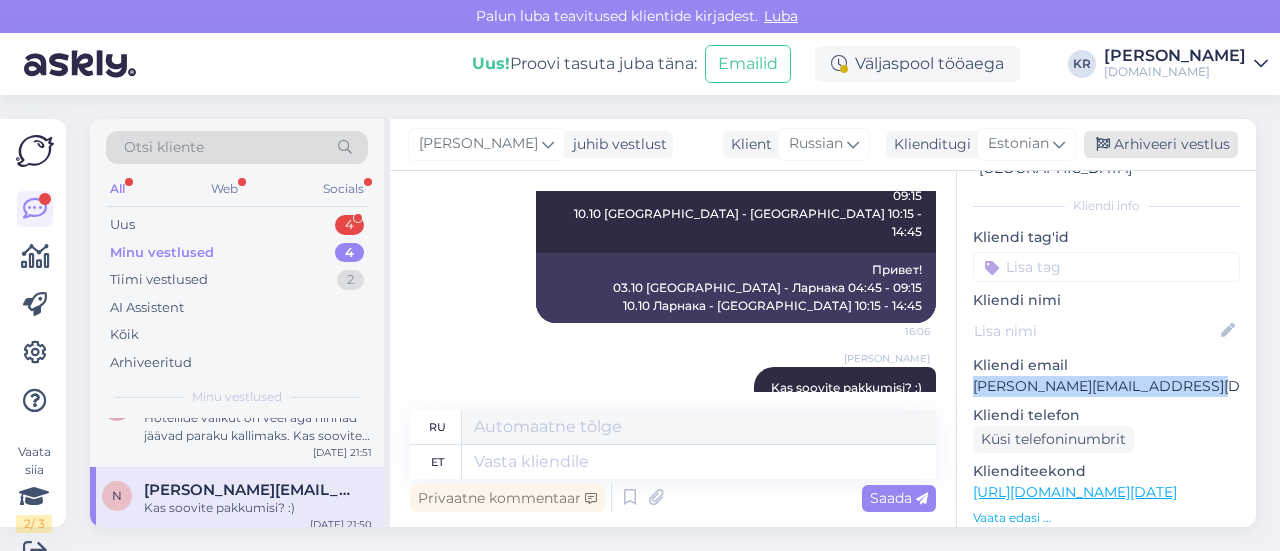 click on "Arhiveeri vestlus" at bounding box center (1161, 144) 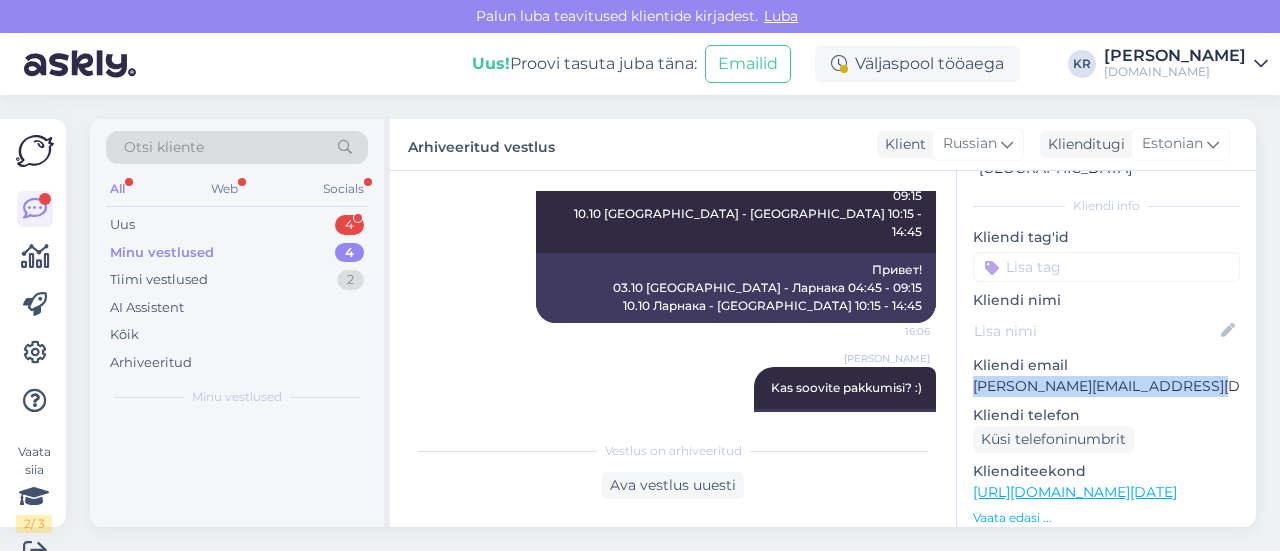 scroll, scrollTop: 0, scrollLeft: 0, axis: both 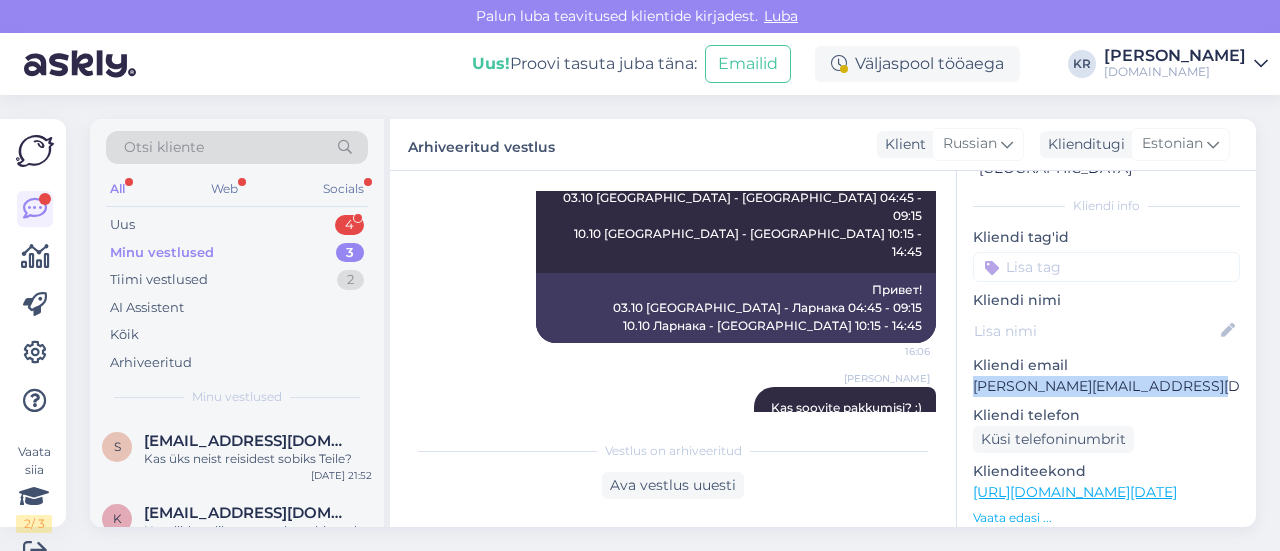 click on "Minu vestlused 3" at bounding box center [237, 253] 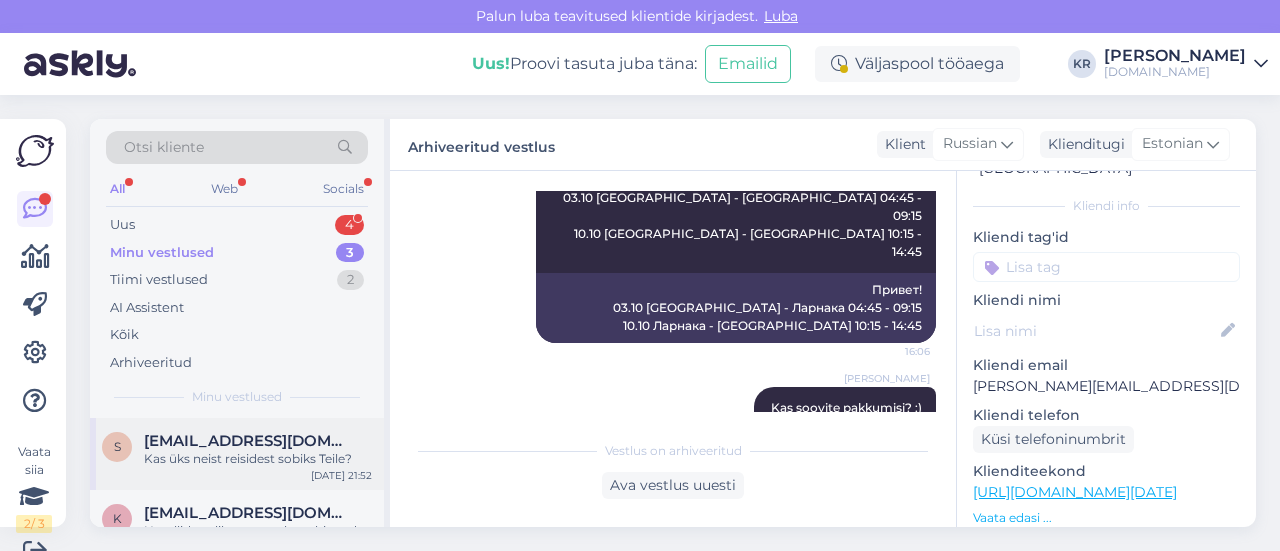 click on "Kas üks neist reisidest sobiks Teile?" at bounding box center (258, 459) 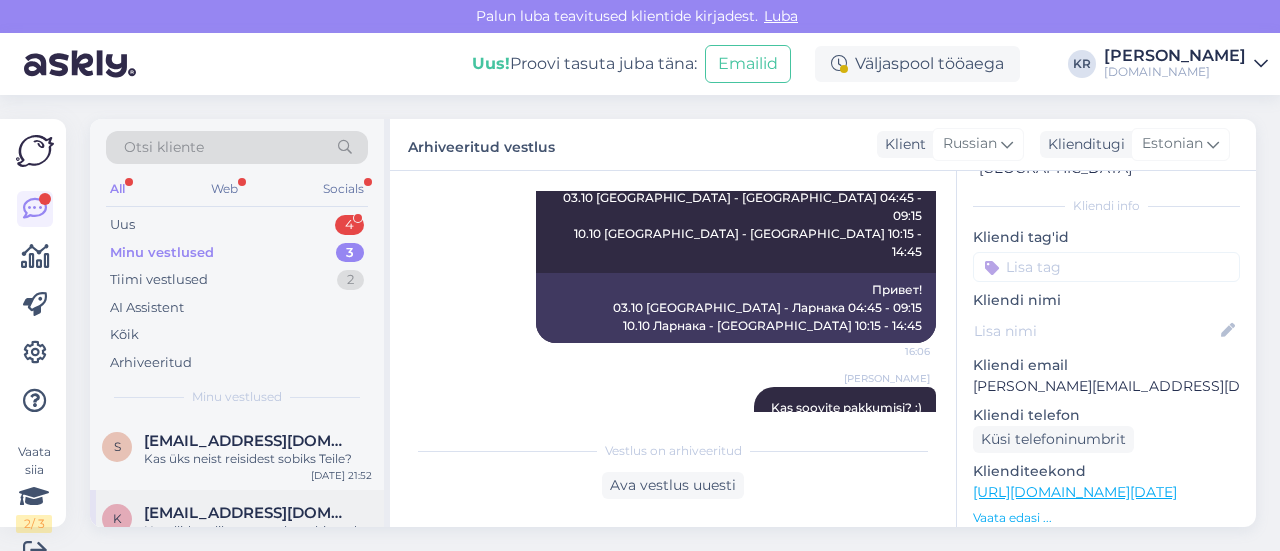 scroll, scrollTop: 741, scrollLeft: 0, axis: vertical 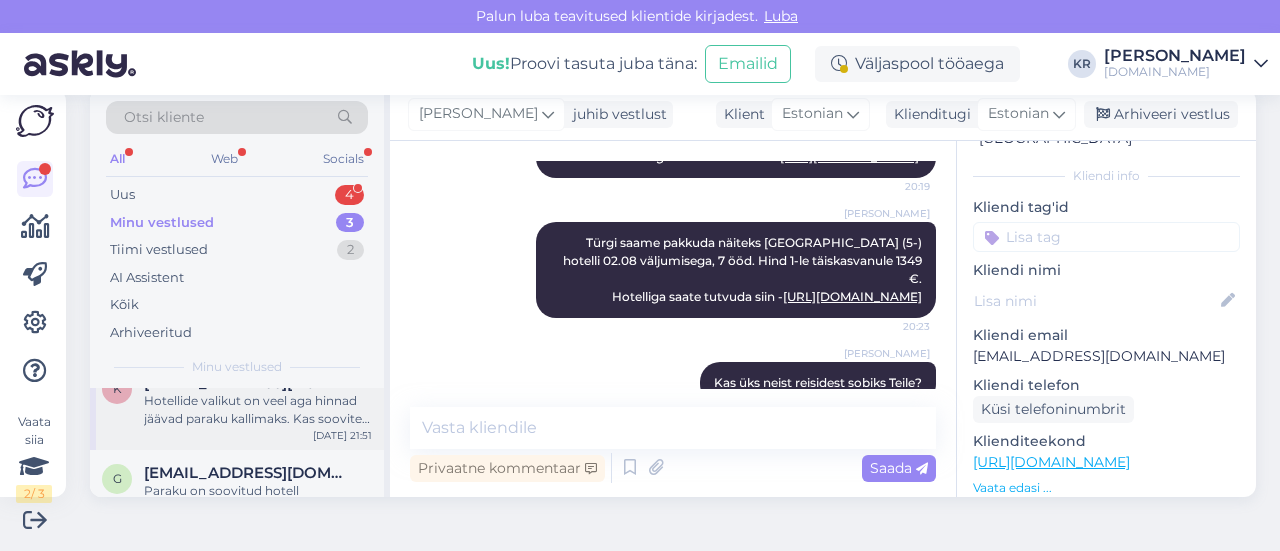 click on "k [EMAIL_ADDRESS][DOMAIN_NAME] Hotellide valikut on veel aga hinnad jäävad paraku kallimaks. Kas soovite hotellide lisavalikut? [DATE] 21:51" at bounding box center (237, 405) 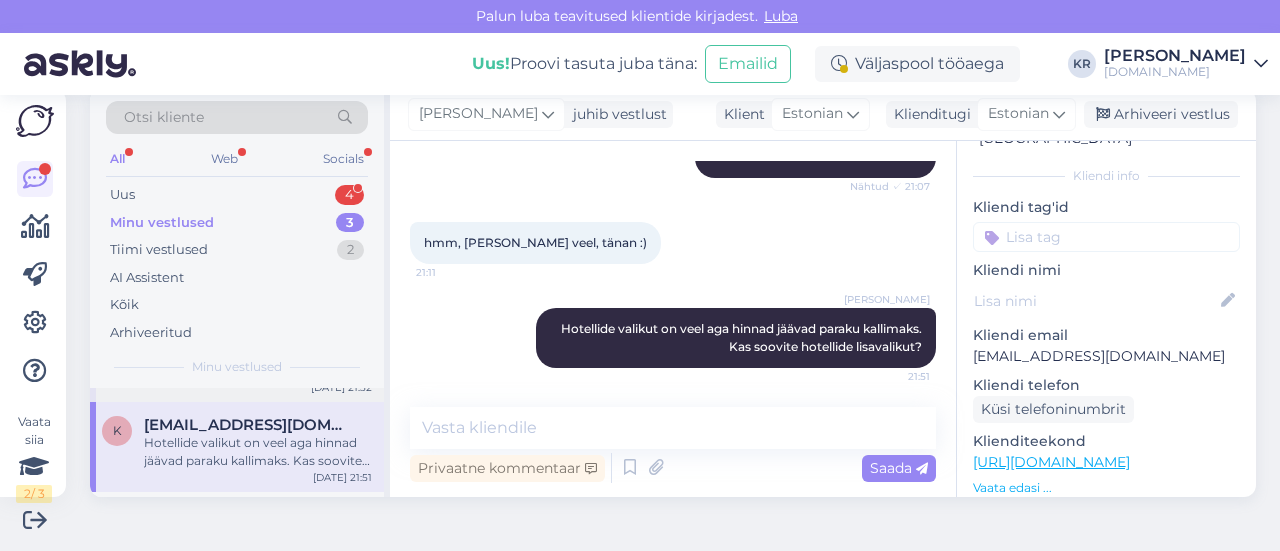scroll, scrollTop: 0, scrollLeft: 0, axis: both 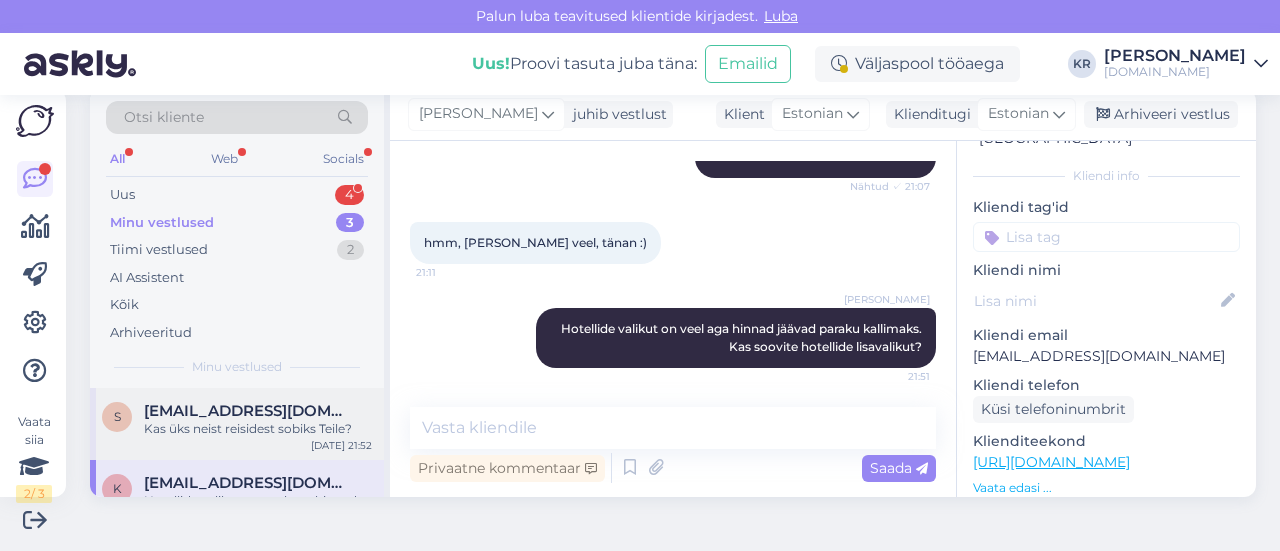 click on "Kas üks neist reisidest sobiks Teile?" at bounding box center (258, 429) 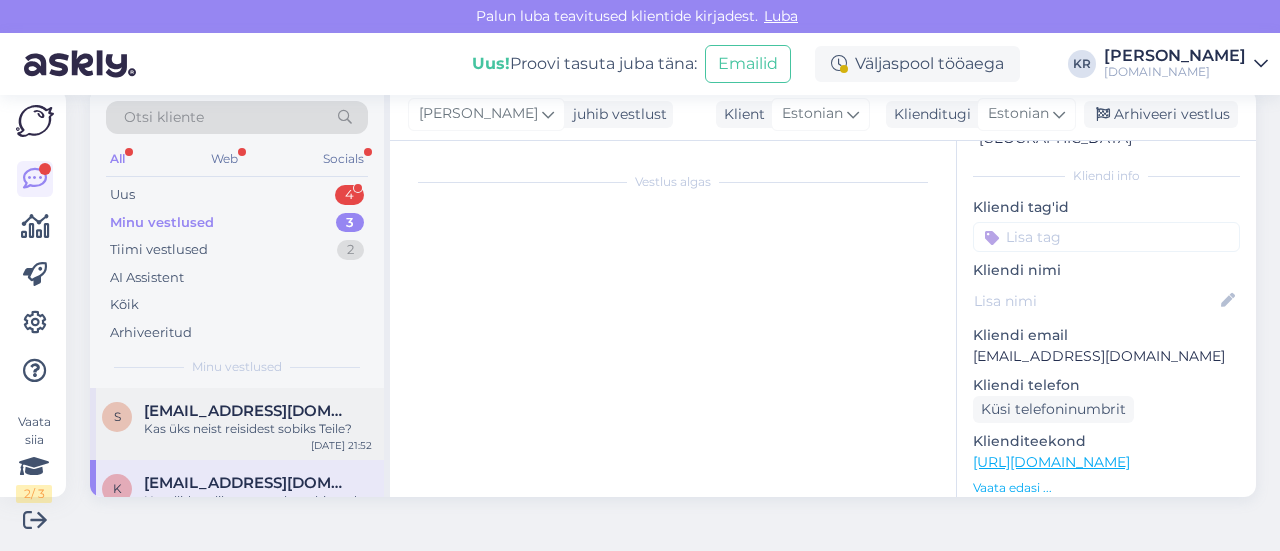 scroll, scrollTop: 741, scrollLeft: 0, axis: vertical 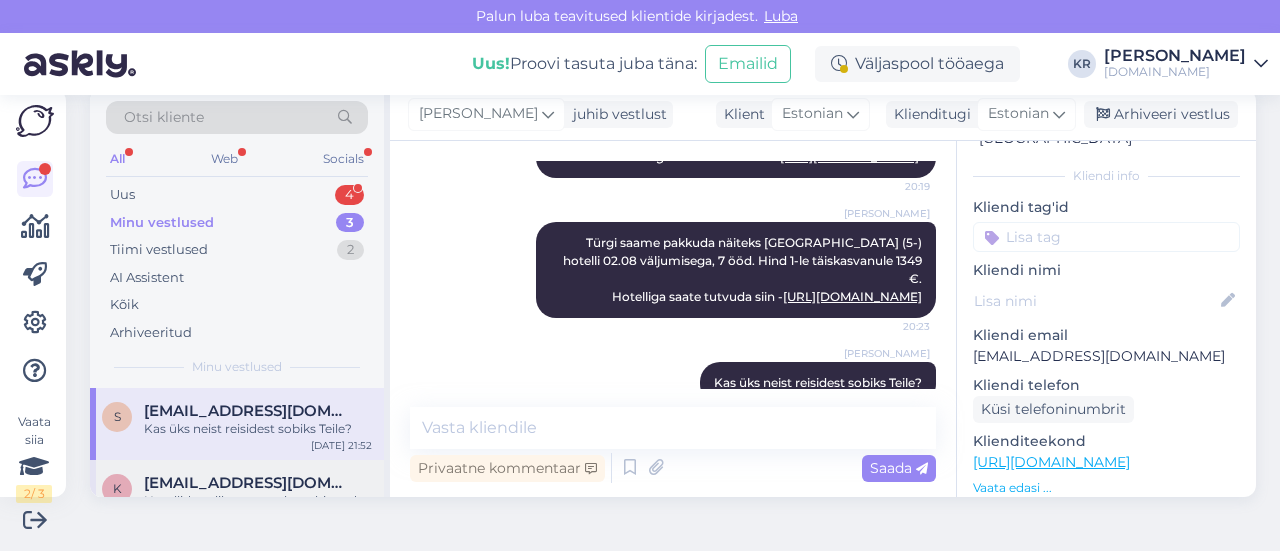 click on "[EMAIL_ADDRESS][DOMAIN_NAME]" at bounding box center [248, 483] 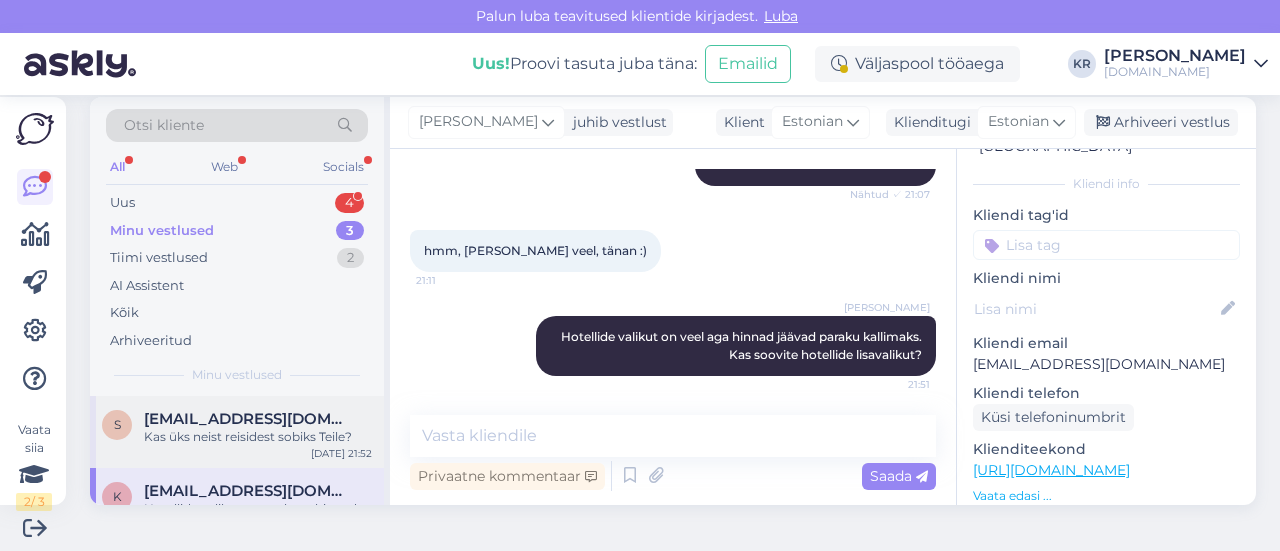 scroll, scrollTop: 0, scrollLeft: 0, axis: both 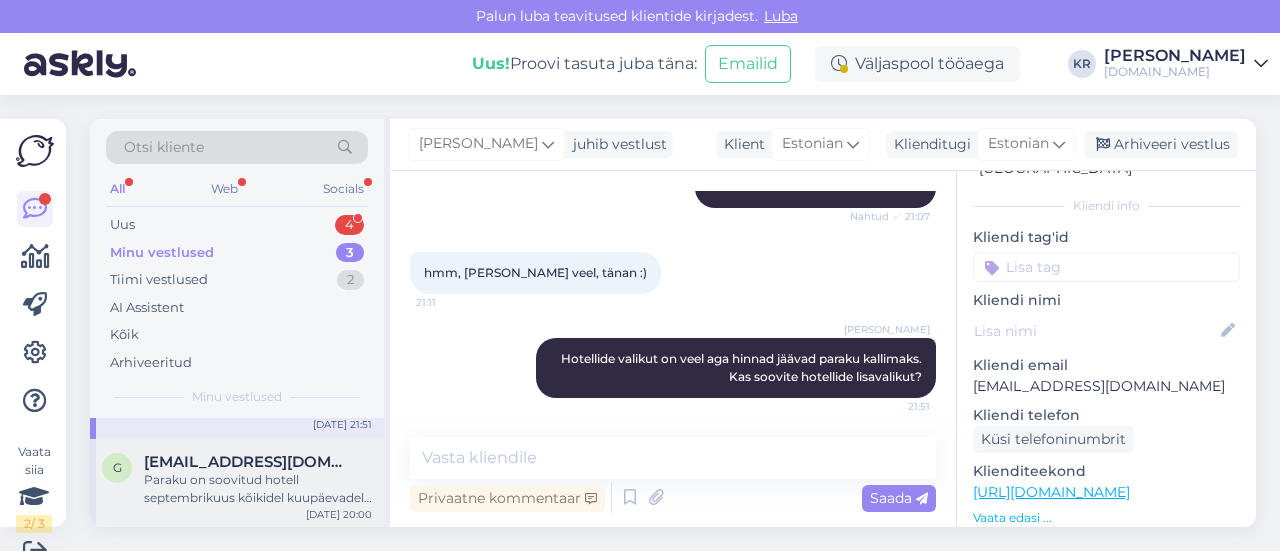 click on "[EMAIL_ADDRESS][DOMAIN_NAME]" at bounding box center [258, 462] 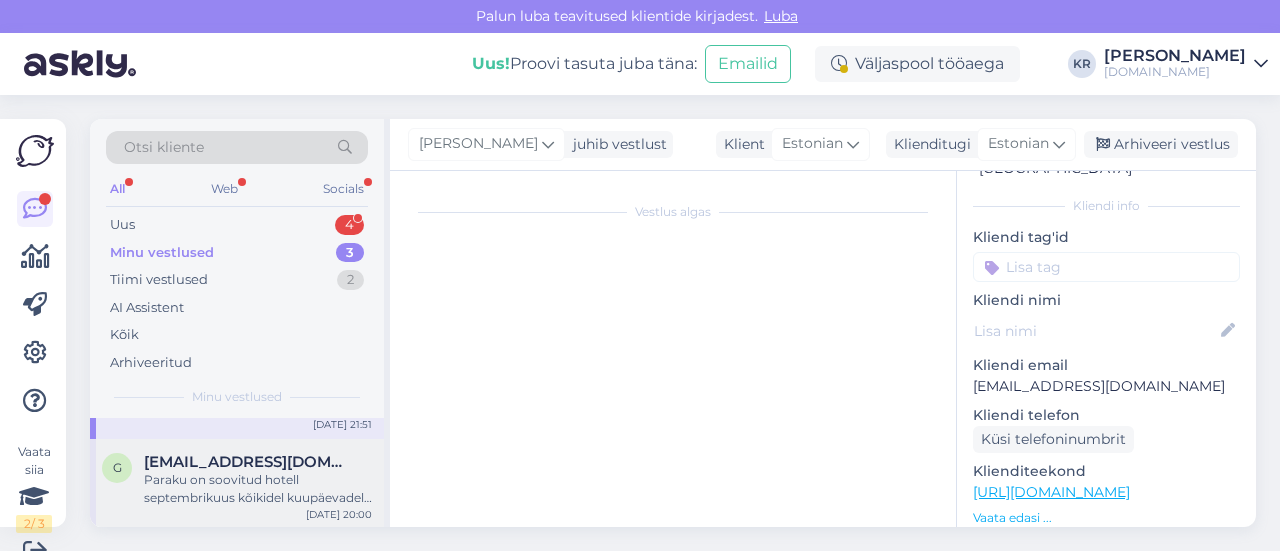 scroll, scrollTop: 536, scrollLeft: 0, axis: vertical 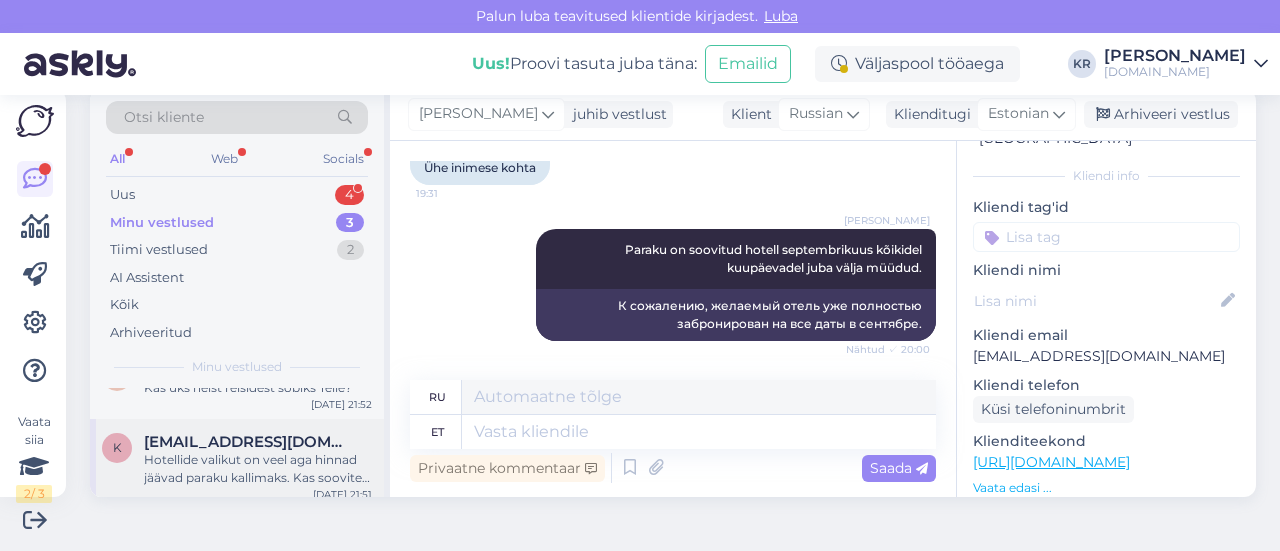 click on "Hotellide valikut on veel aga hinnad jäävad paraku kallimaks. Kas soovite hotellide lisavalikut?" at bounding box center (258, 469) 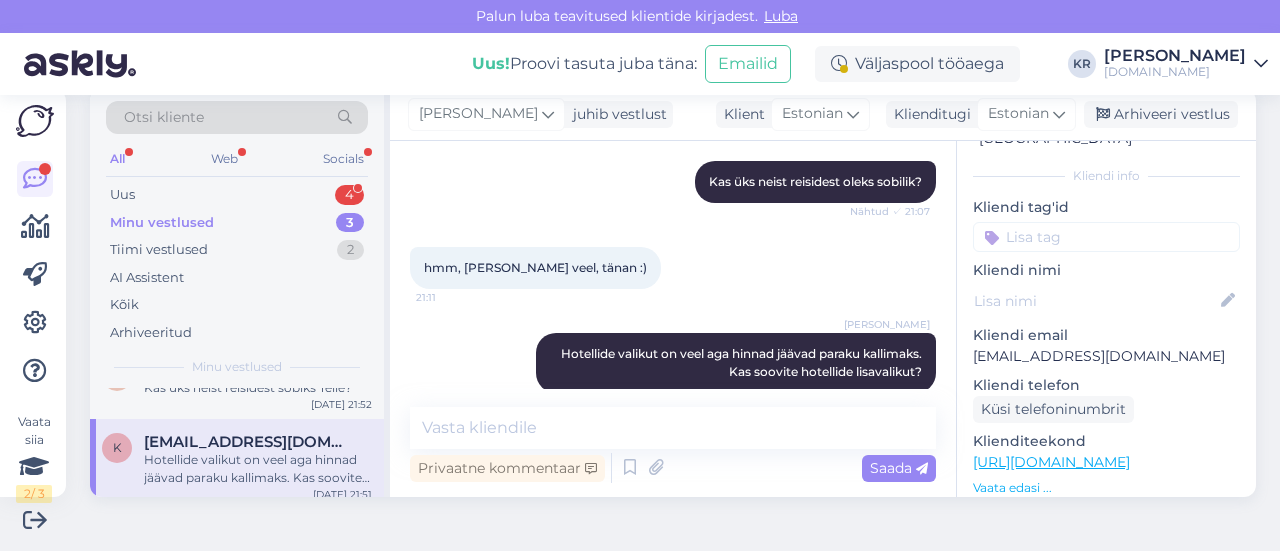 scroll, scrollTop: 991, scrollLeft: 0, axis: vertical 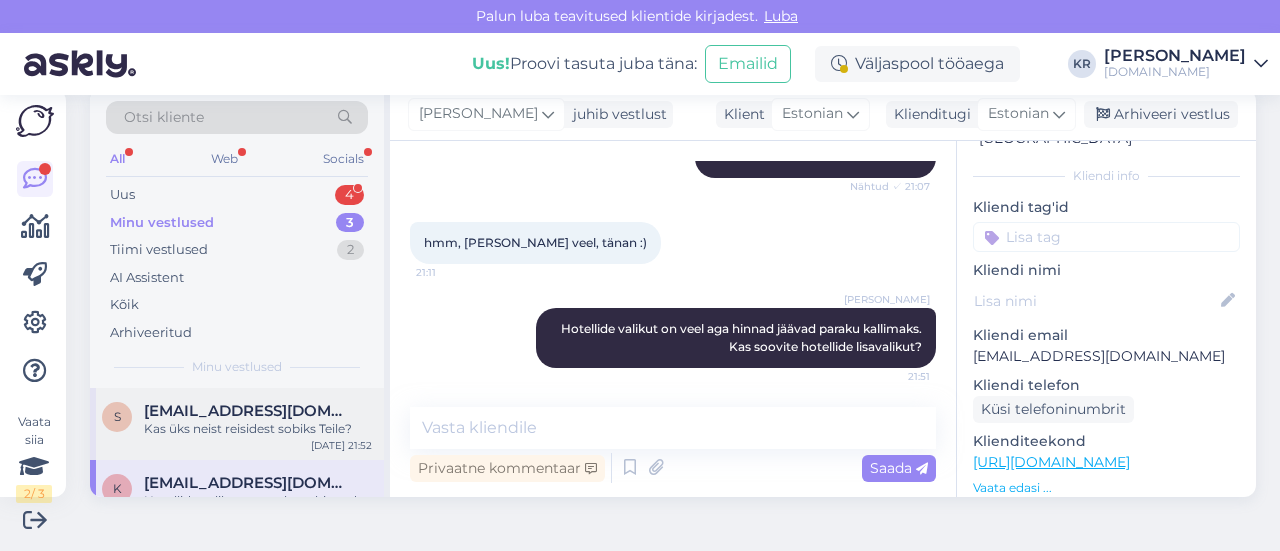 click on "s [EMAIL_ADDRESS][DOMAIN_NAME] Kas üks neist reisidest sobiks Teile? [DATE] 21:52" at bounding box center [237, 424] 